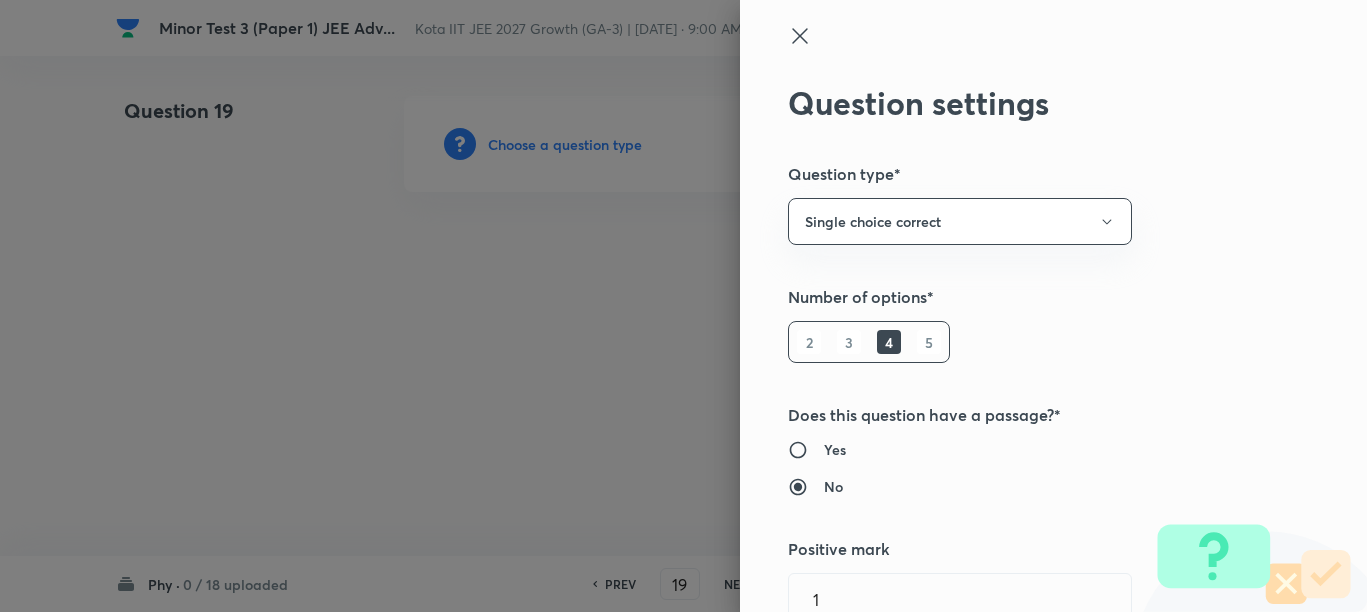 scroll, scrollTop: 0, scrollLeft: 0, axis: both 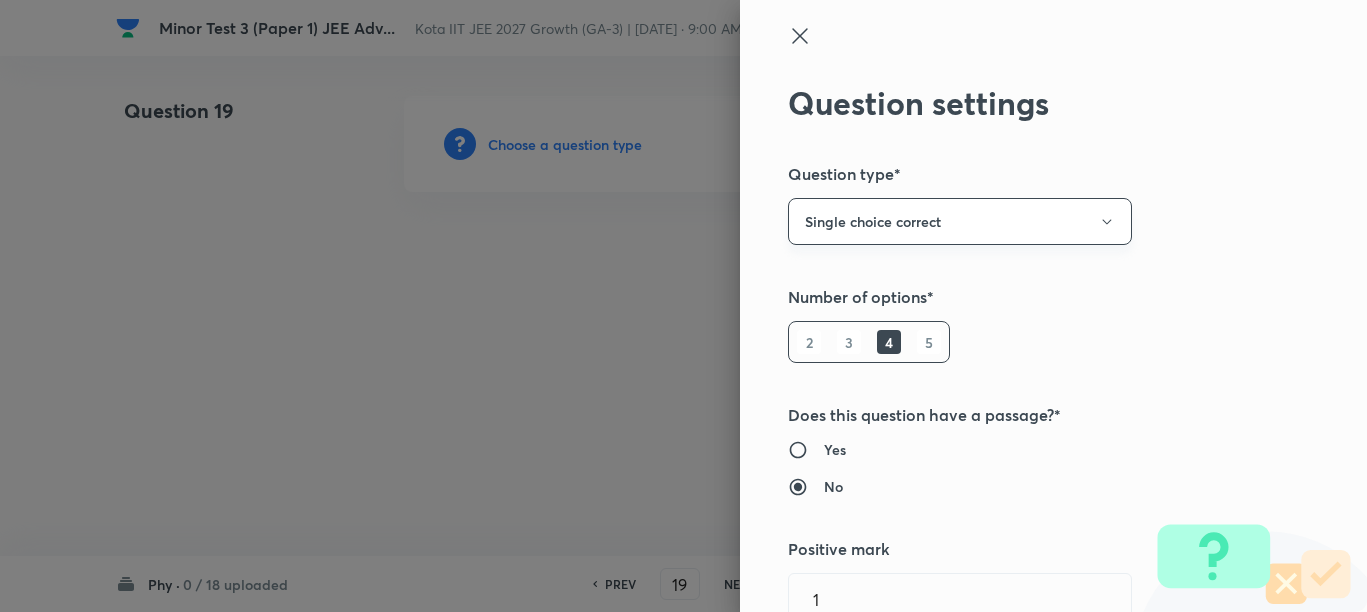 click on "Single choice correct" at bounding box center (960, 221) 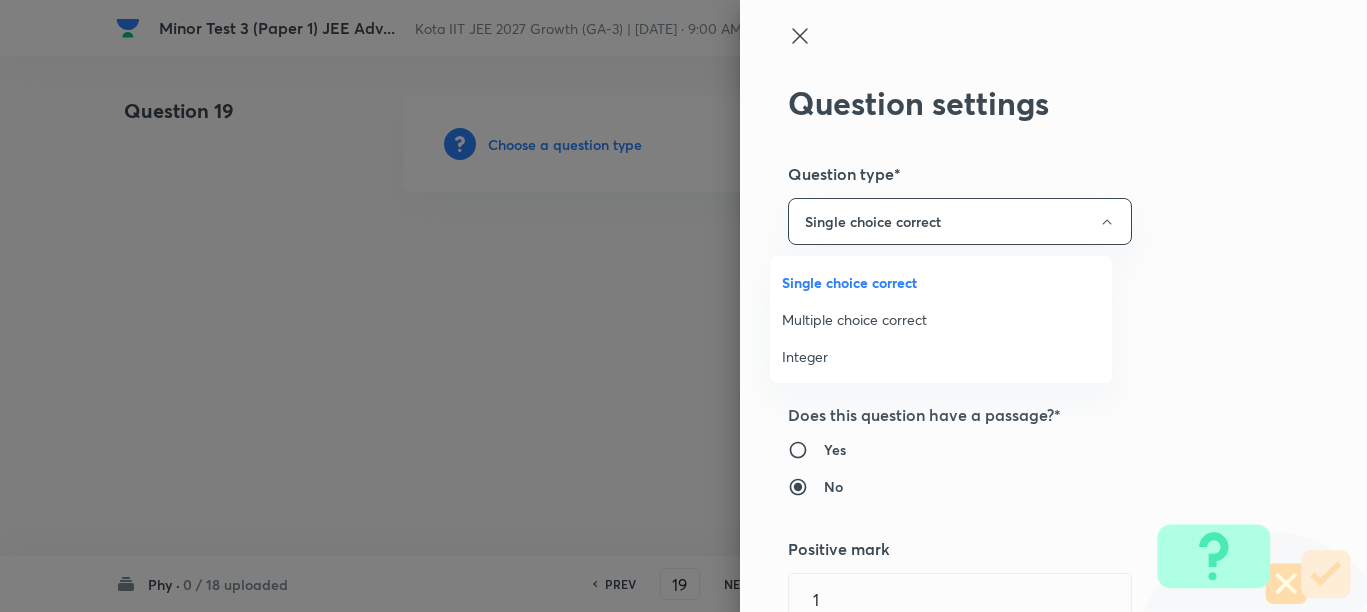 click on "Integer" at bounding box center [941, 356] 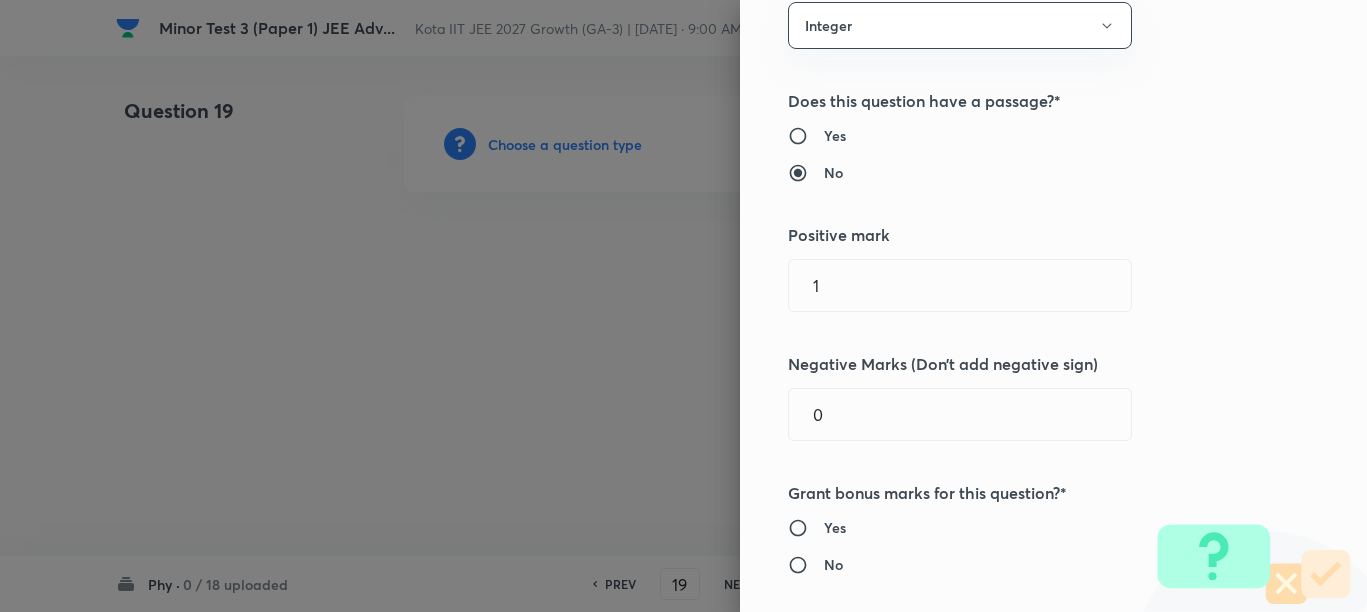 scroll, scrollTop: 250, scrollLeft: 0, axis: vertical 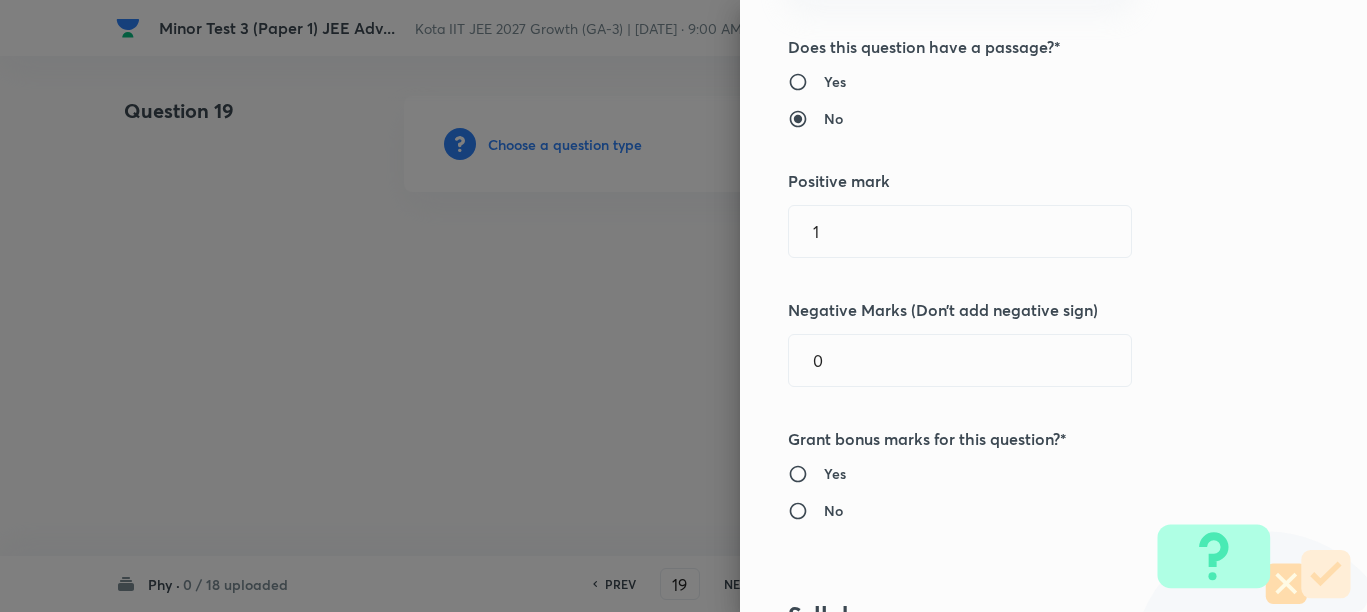 type 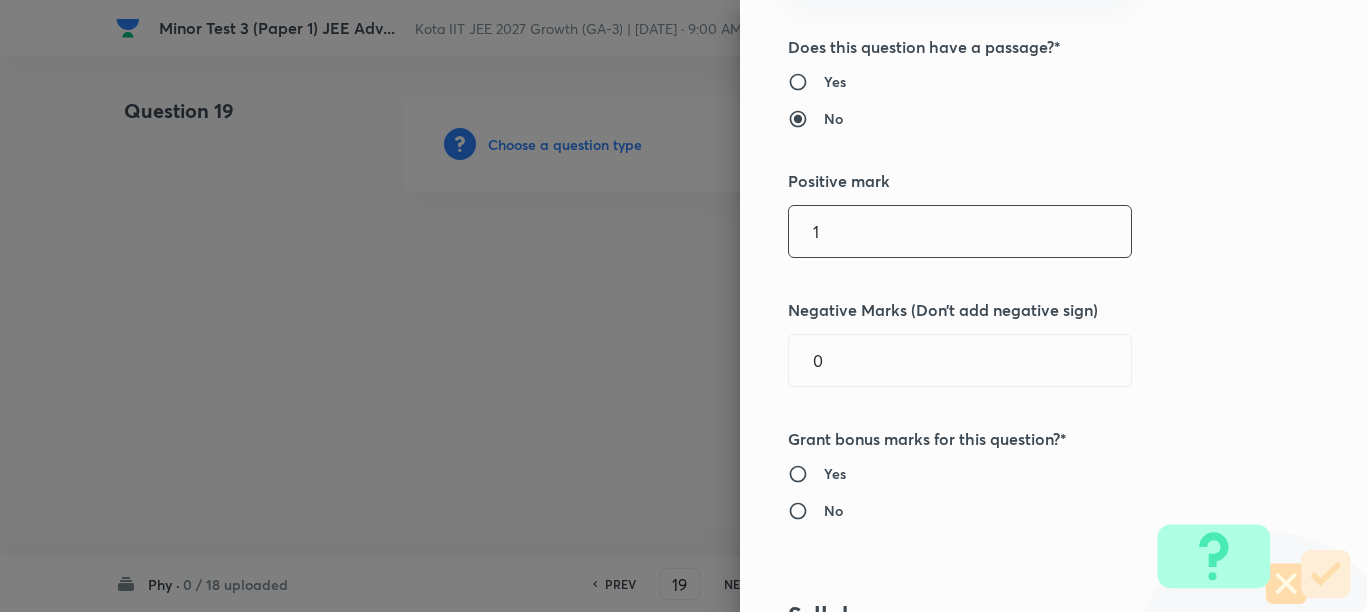 click on "1" at bounding box center (960, 231) 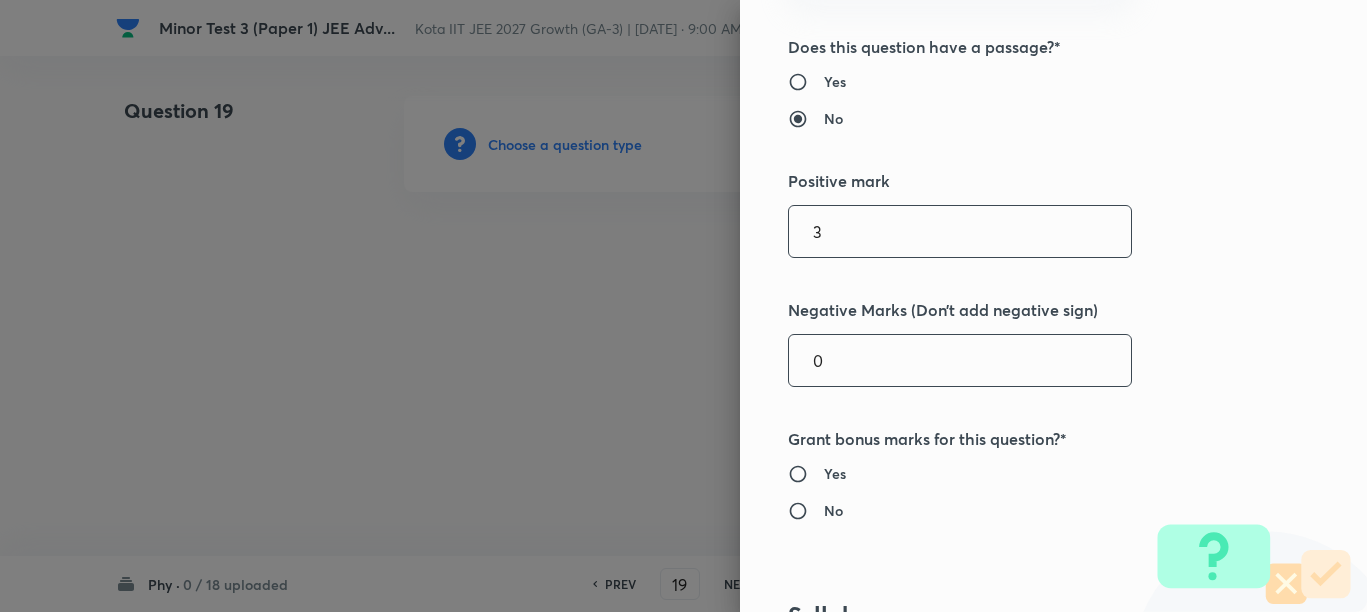 type on "3" 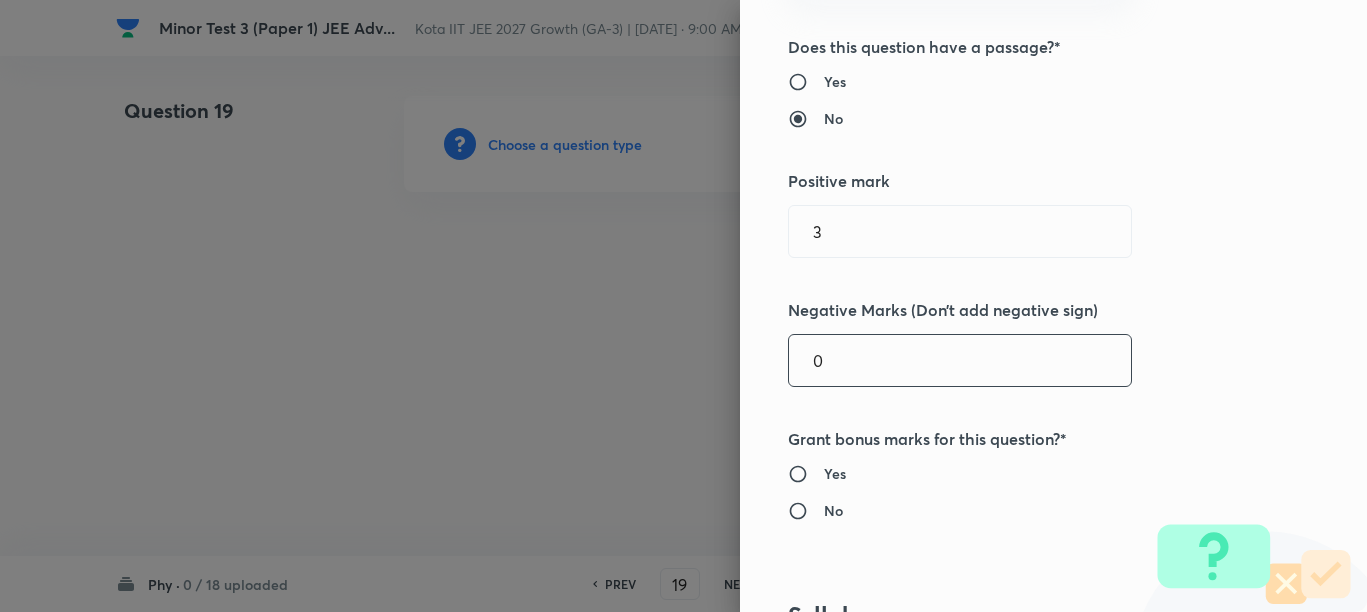 click on "0" at bounding box center (960, 360) 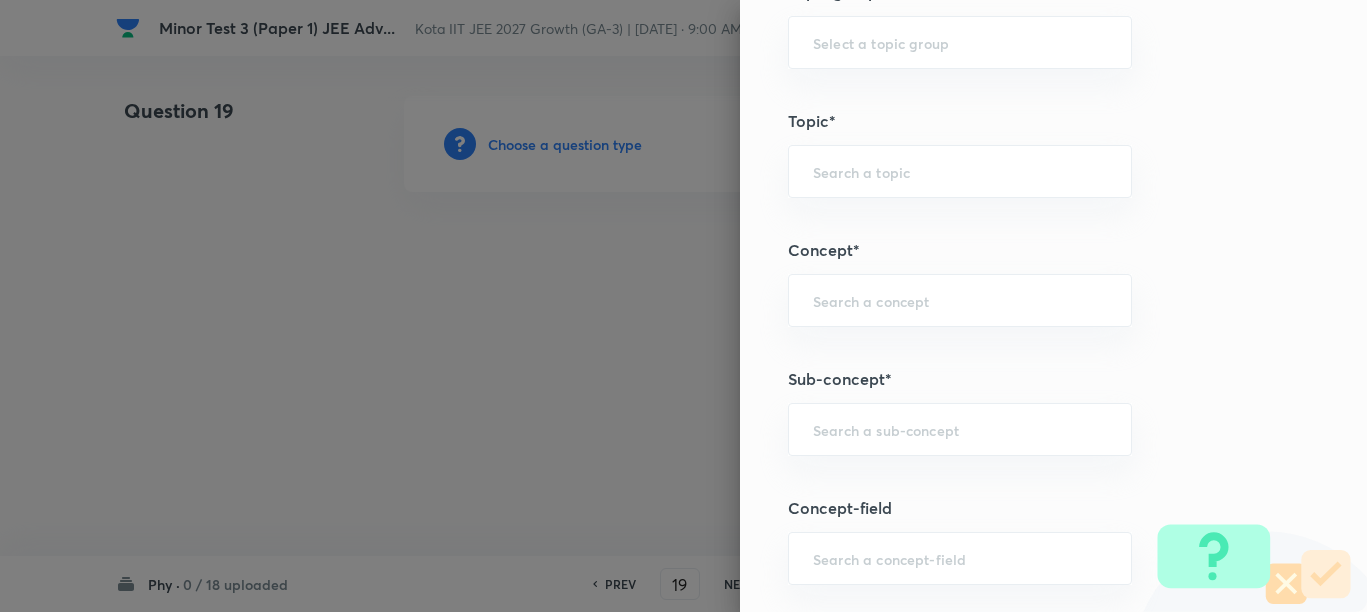 scroll, scrollTop: 1000, scrollLeft: 0, axis: vertical 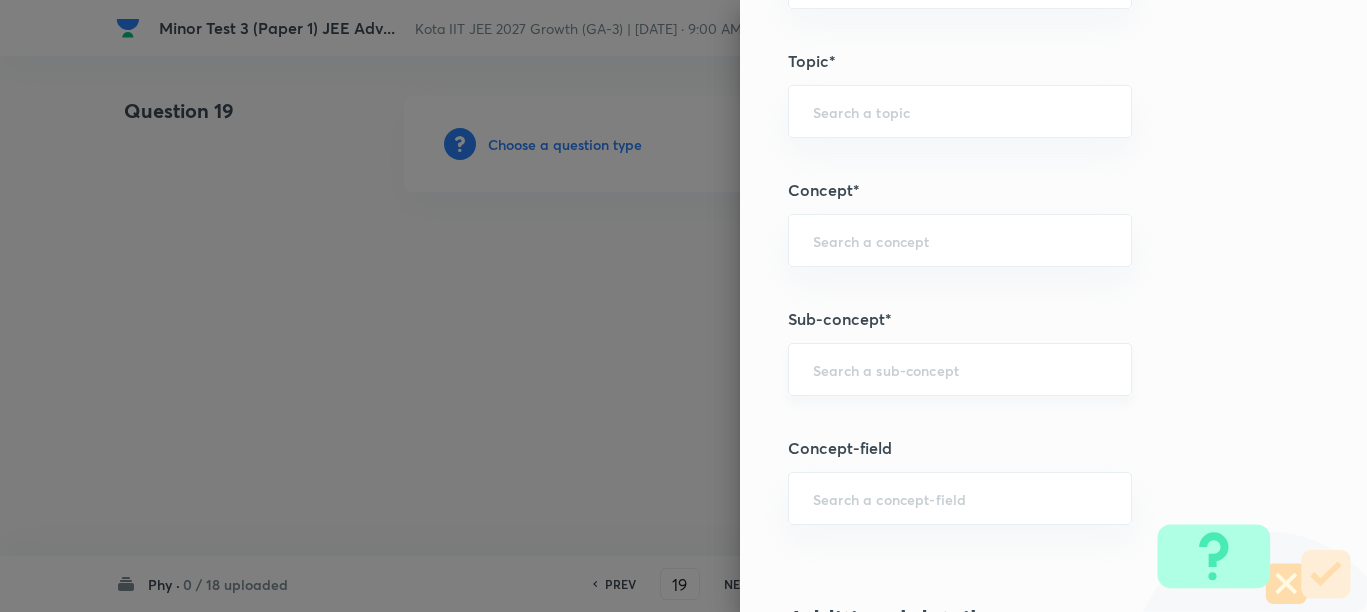 click at bounding box center [960, 369] 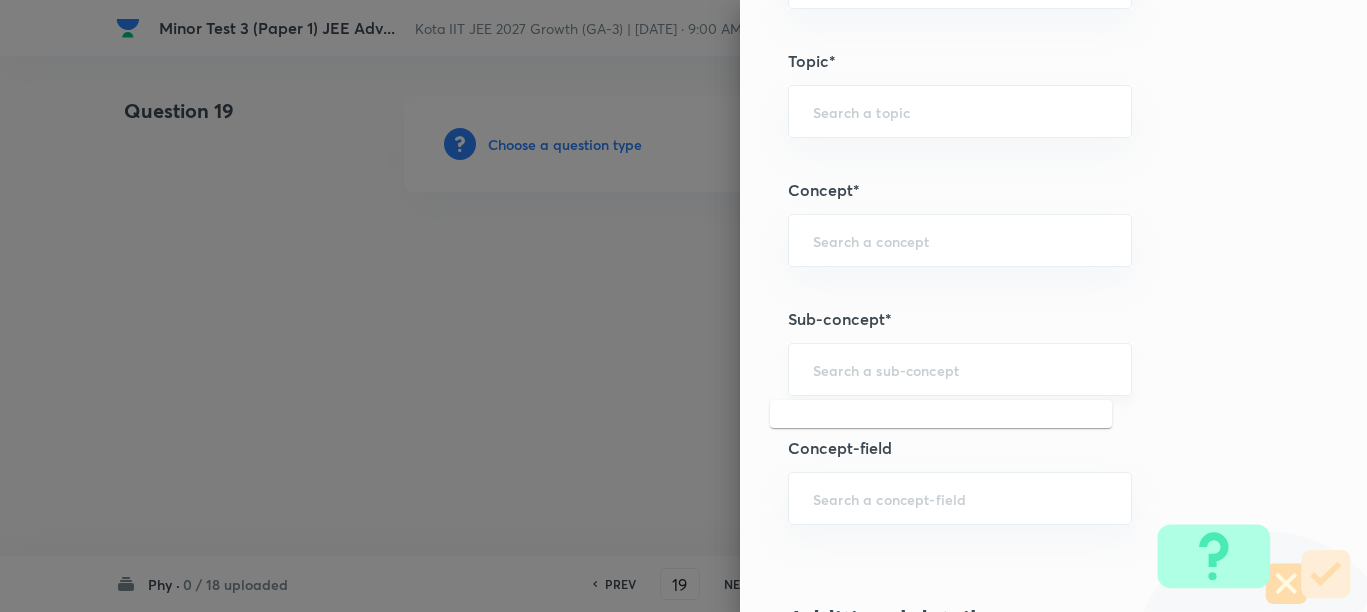 paste on "Motion in a Straight Line" 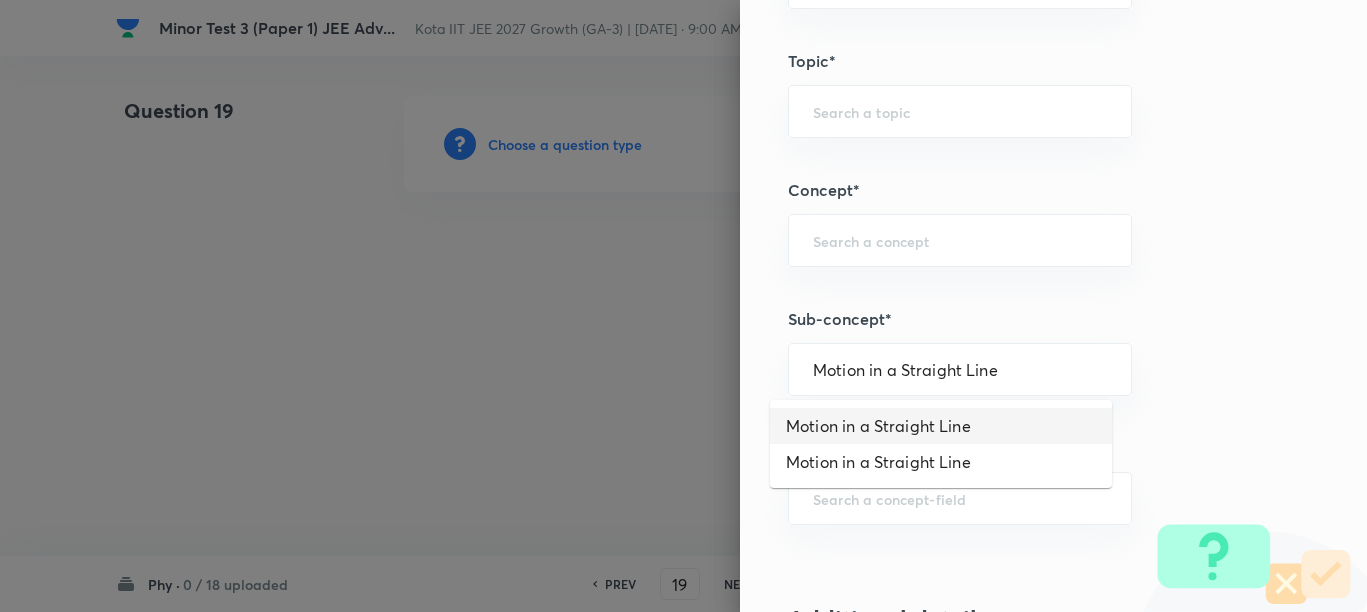 click on "Motion in a Straight Line" at bounding box center (941, 426) 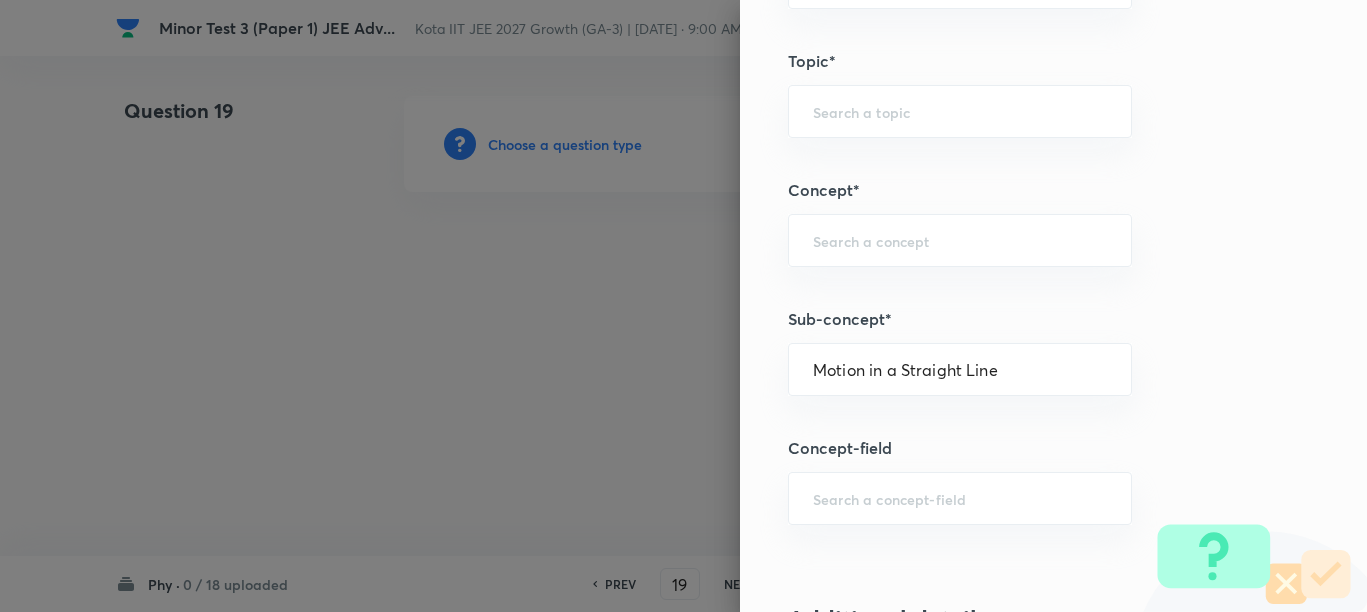 type on "Physics" 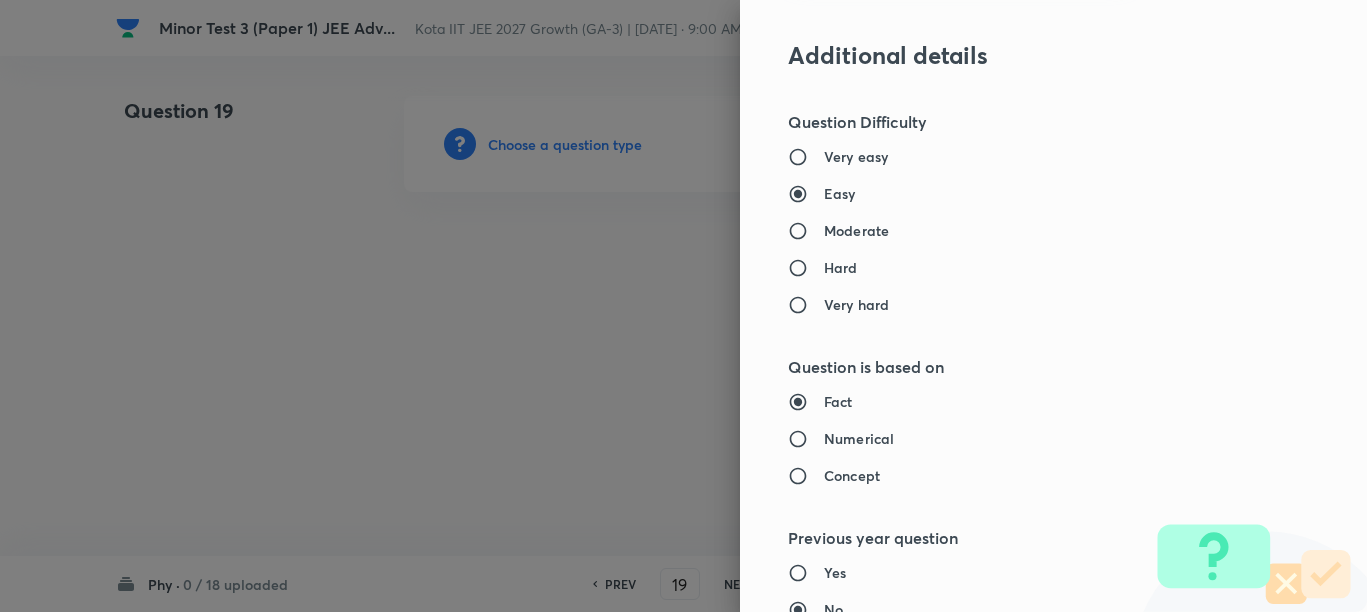 scroll, scrollTop: 1625, scrollLeft: 0, axis: vertical 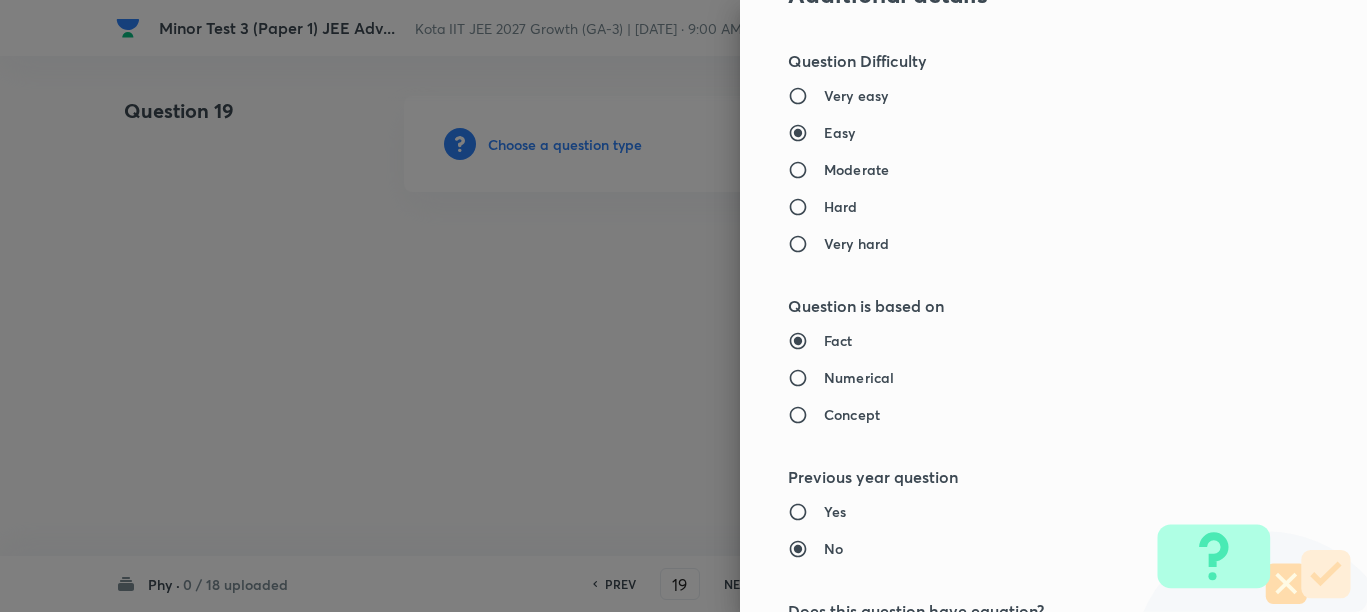click on "Moderate" at bounding box center [856, 169] 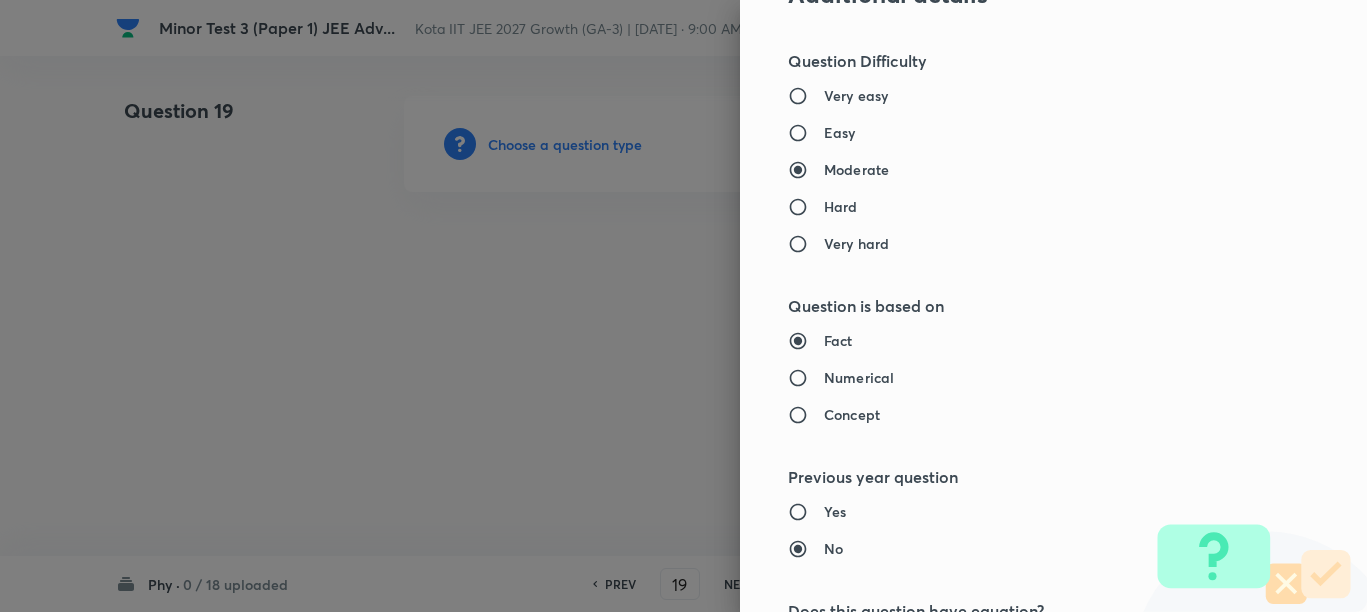click on "Numerical" at bounding box center (859, 377) 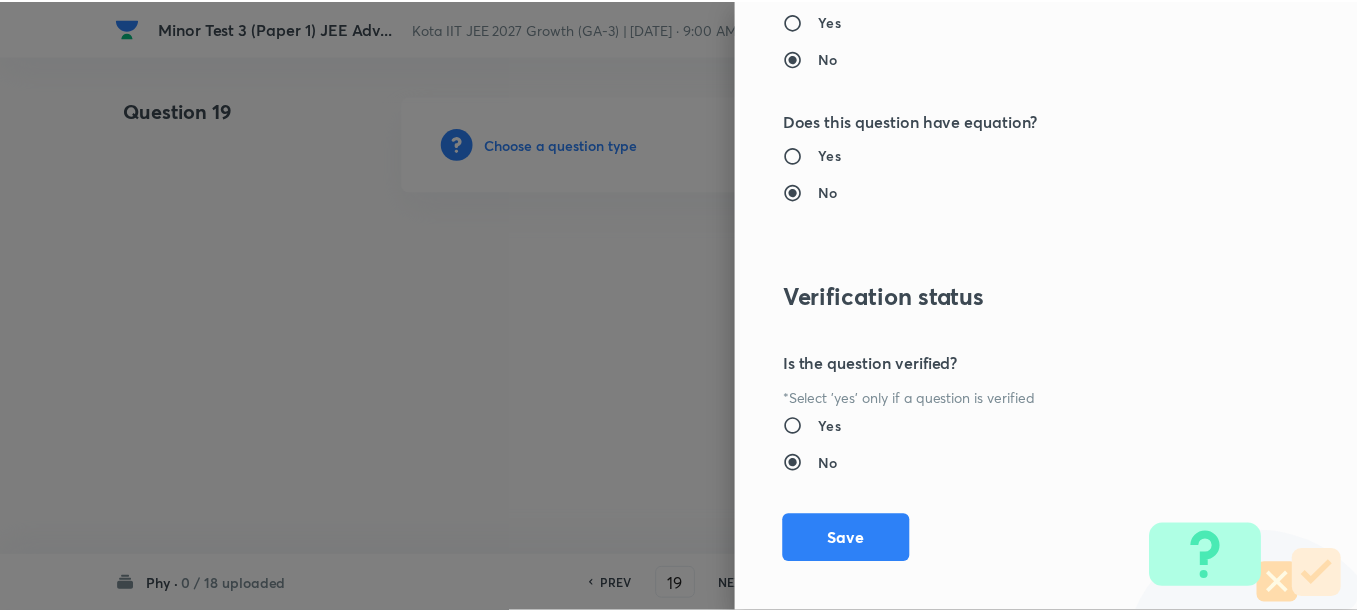 scroll, scrollTop: 2130, scrollLeft: 0, axis: vertical 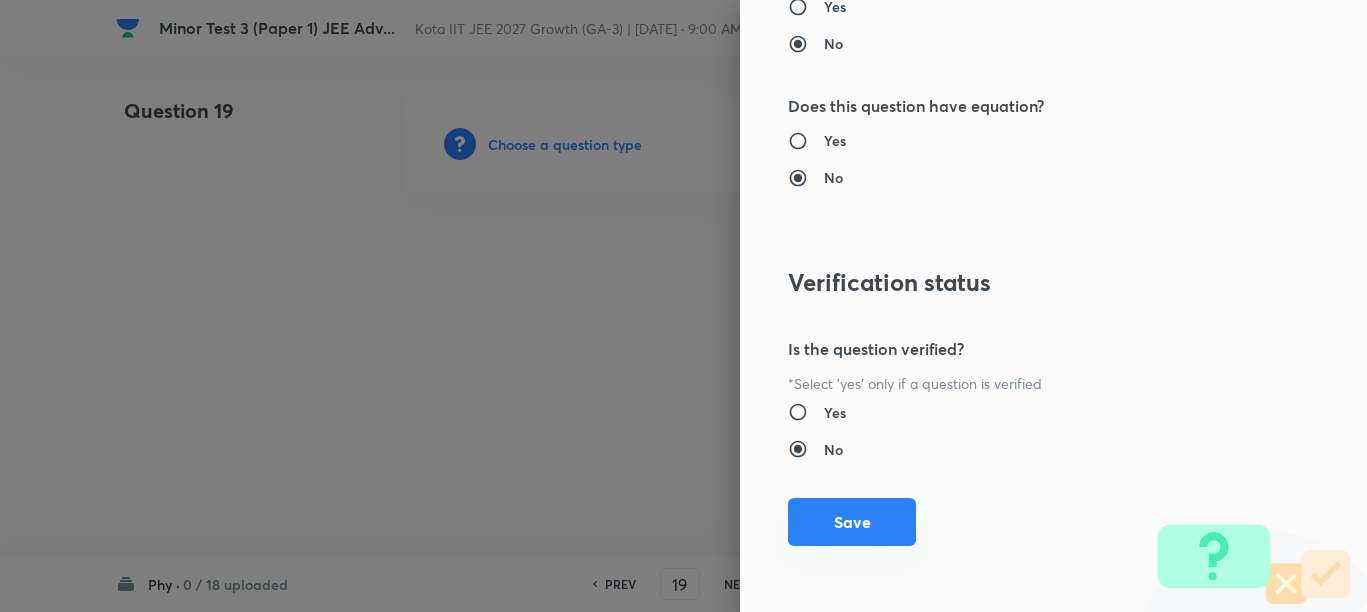 click on "Save" at bounding box center (852, 522) 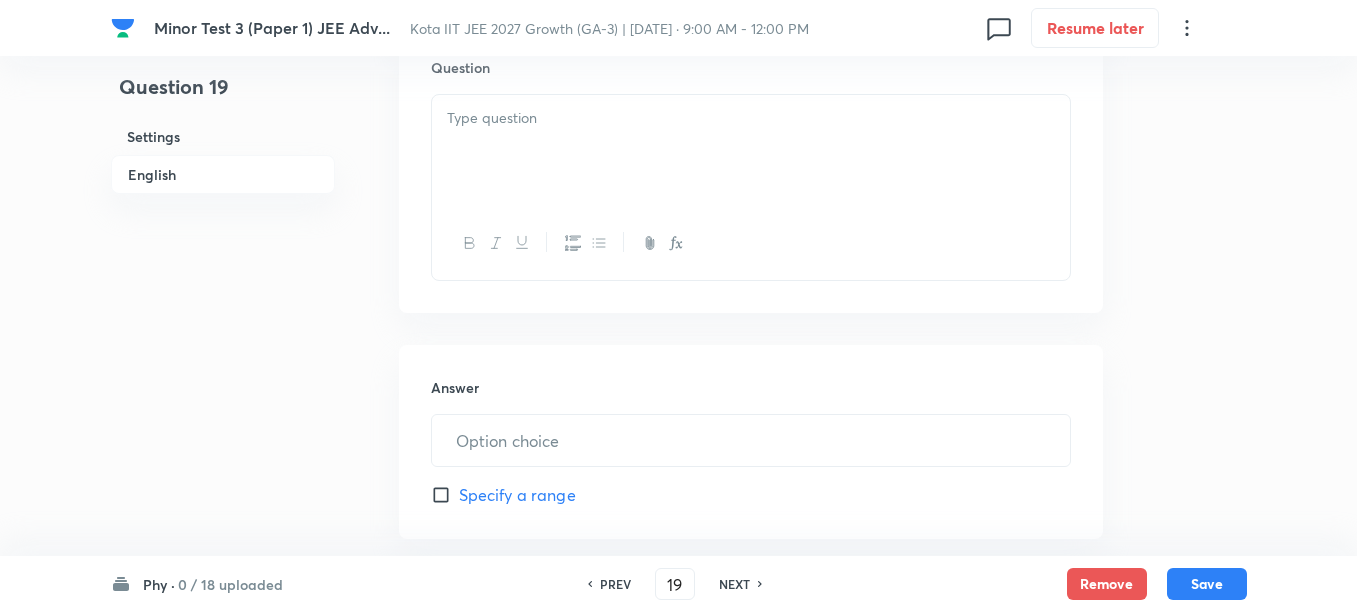 scroll, scrollTop: 500, scrollLeft: 0, axis: vertical 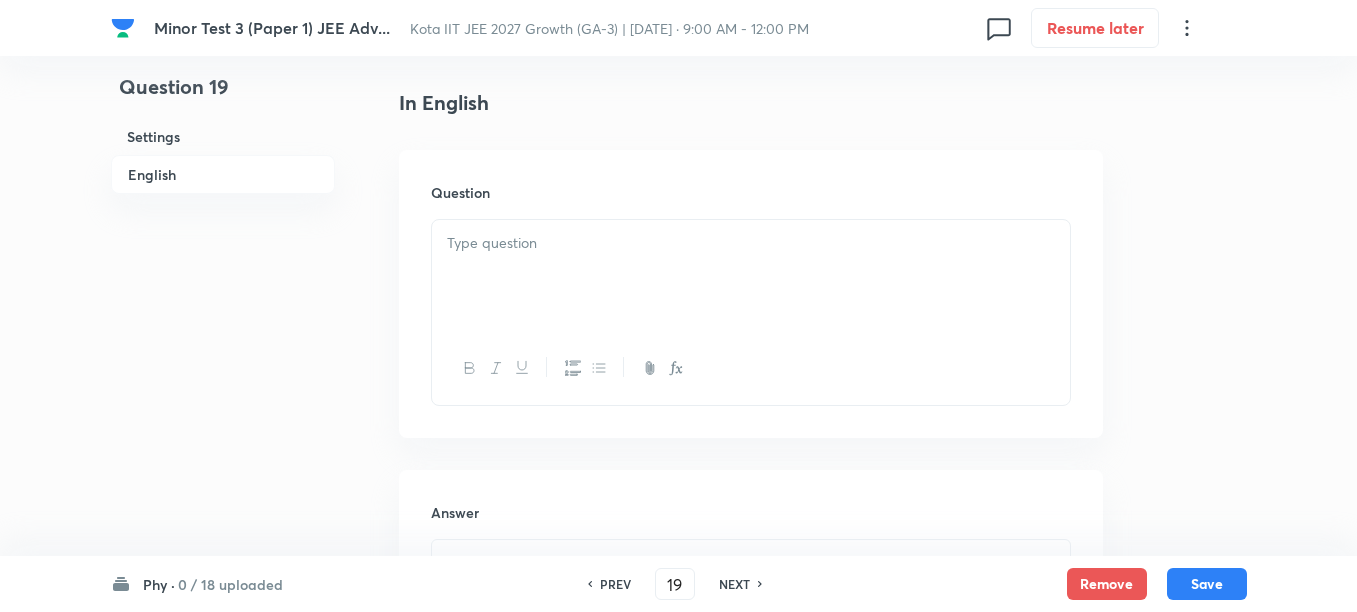 click at bounding box center [751, 276] 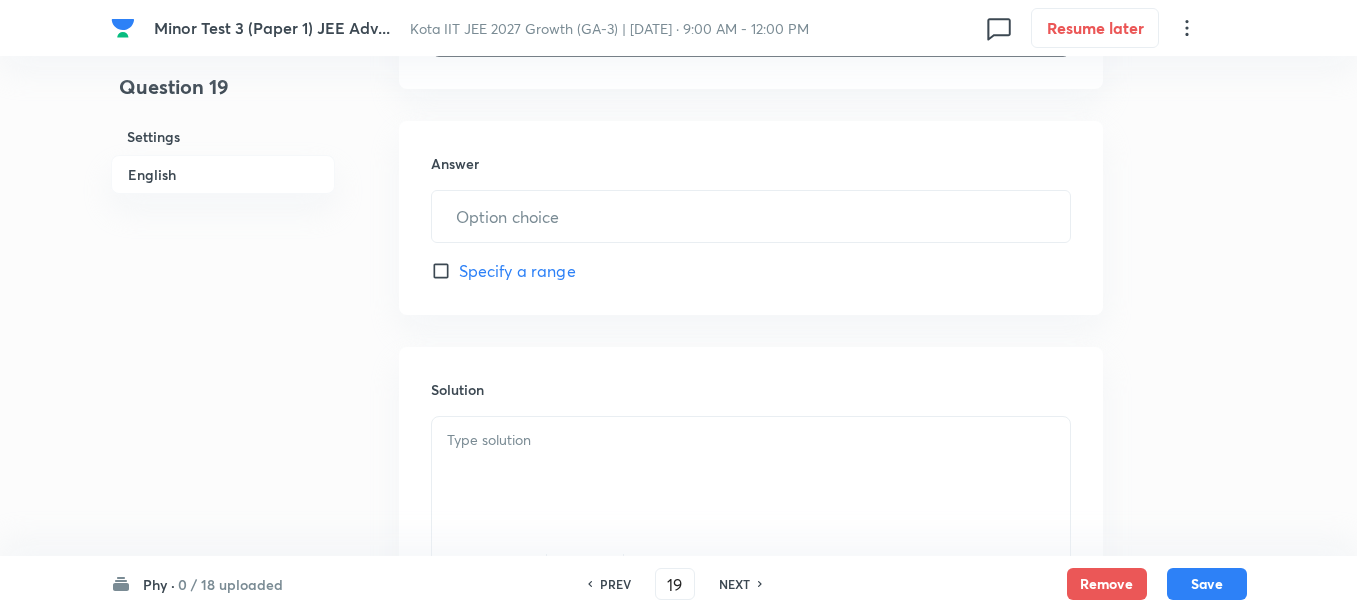 scroll, scrollTop: 875, scrollLeft: 0, axis: vertical 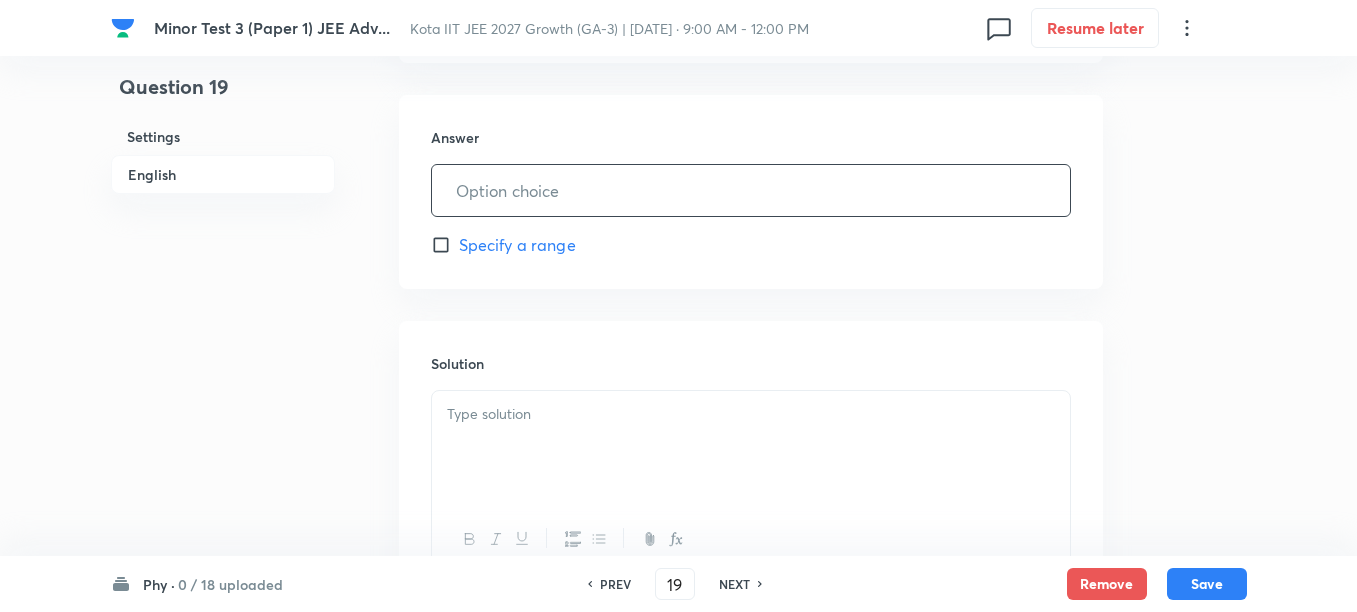 click at bounding box center [751, 190] 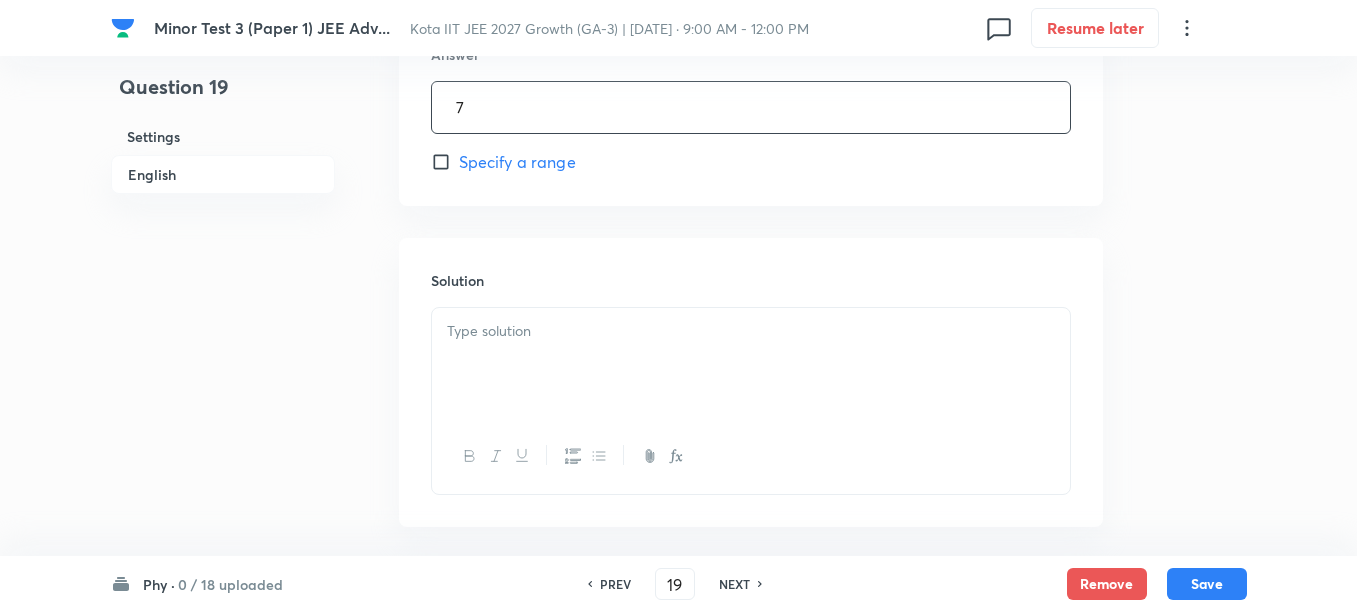 scroll, scrollTop: 1000, scrollLeft: 0, axis: vertical 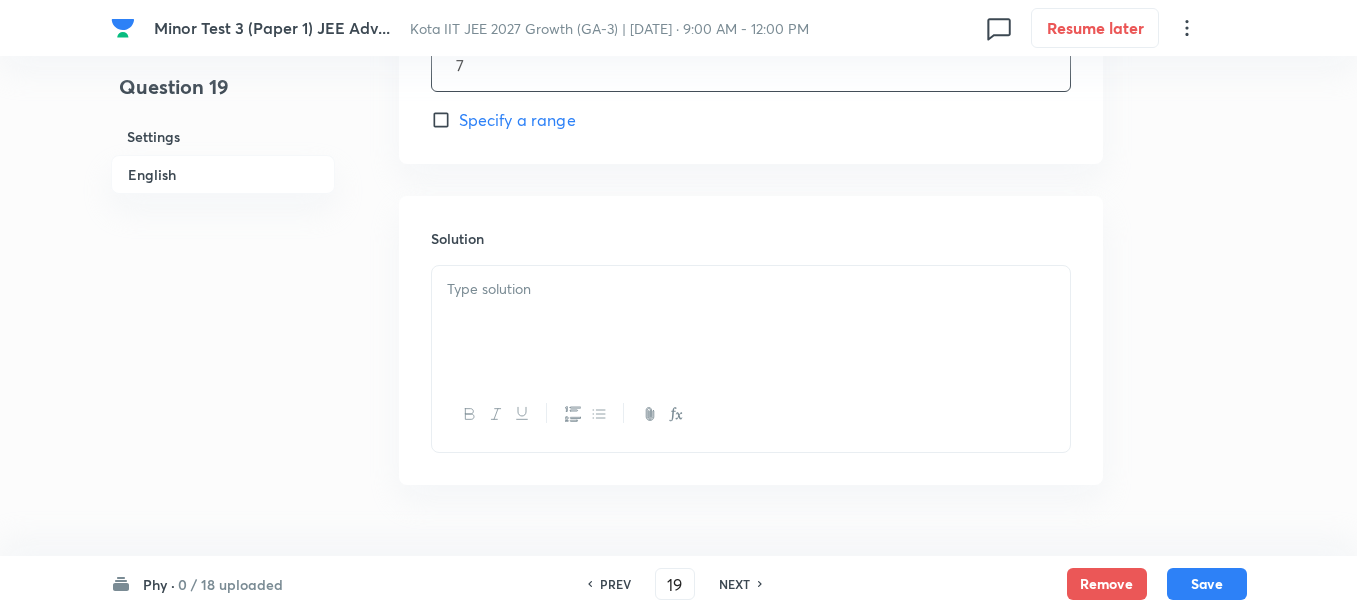 type on "7" 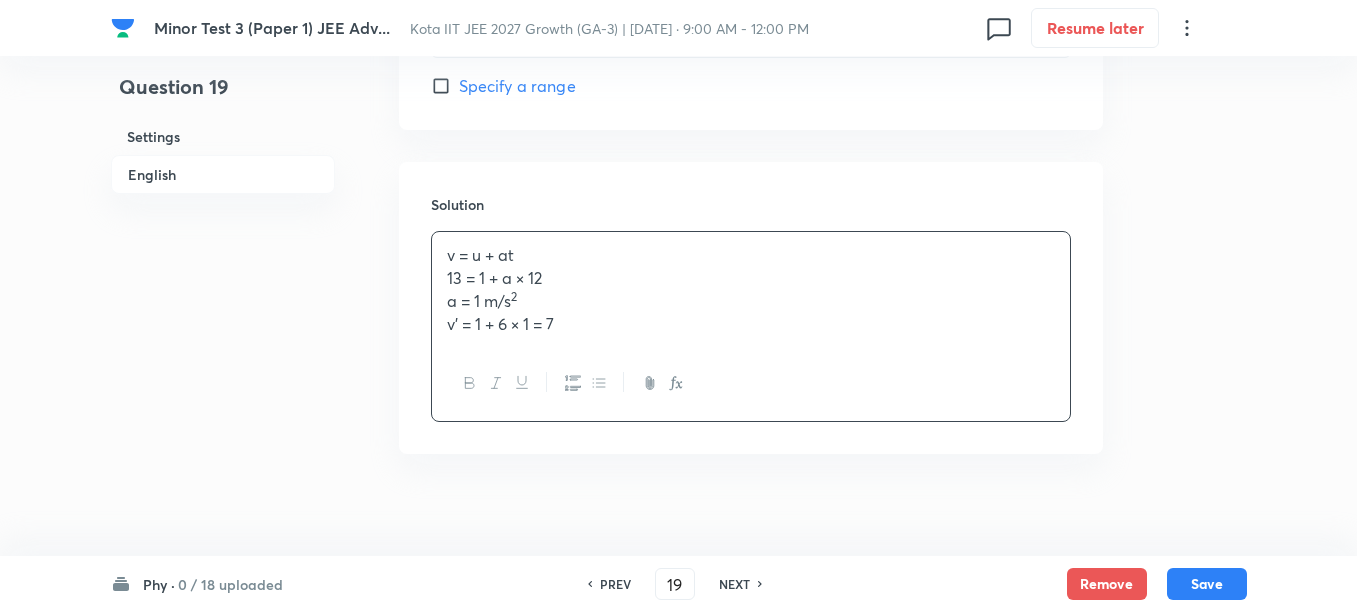 scroll, scrollTop: 1052, scrollLeft: 0, axis: vertical 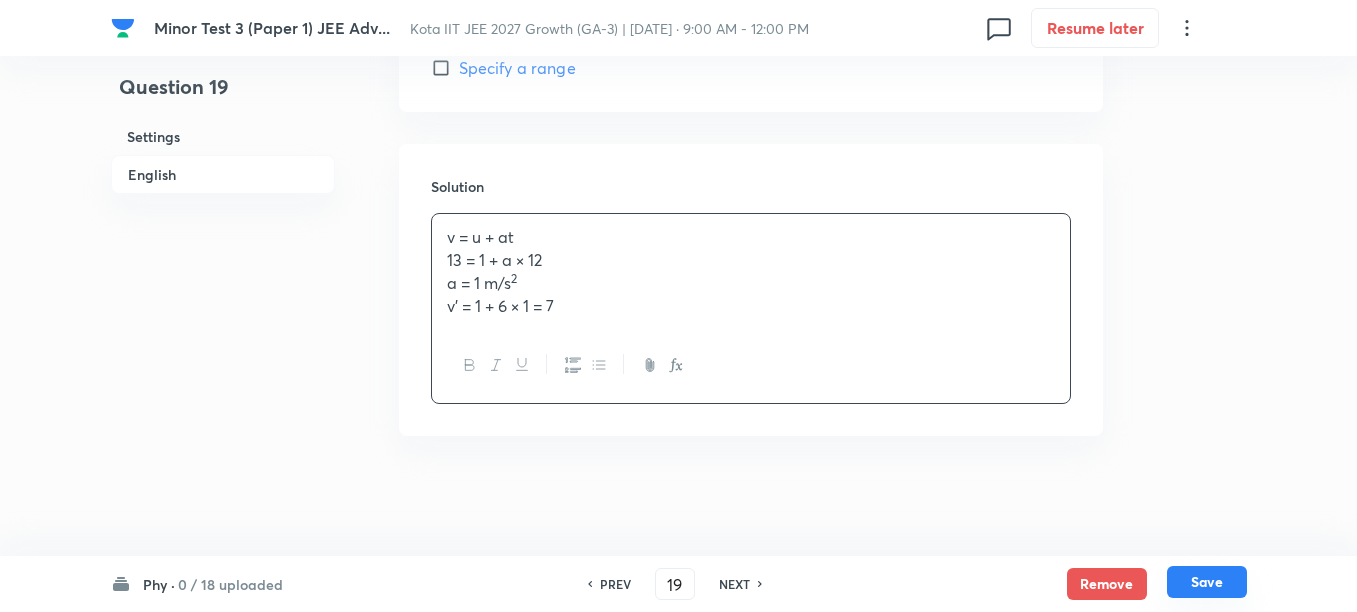 click on "Save" at bounding box center [1207, 582] 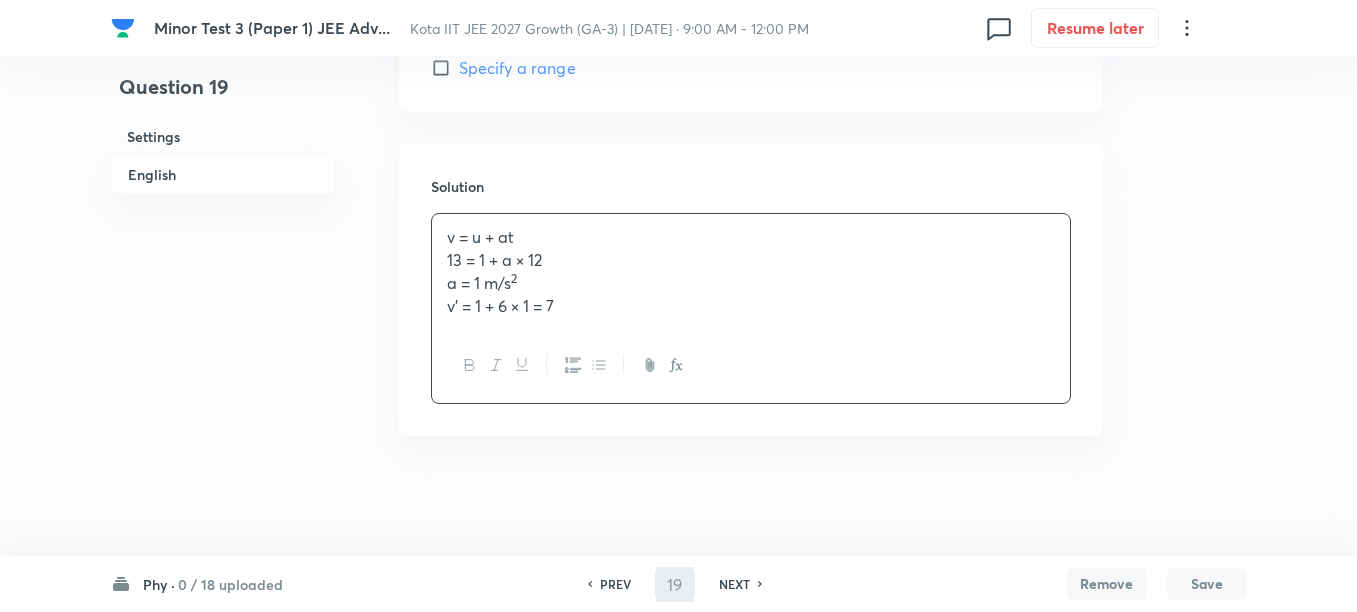 type on "20" 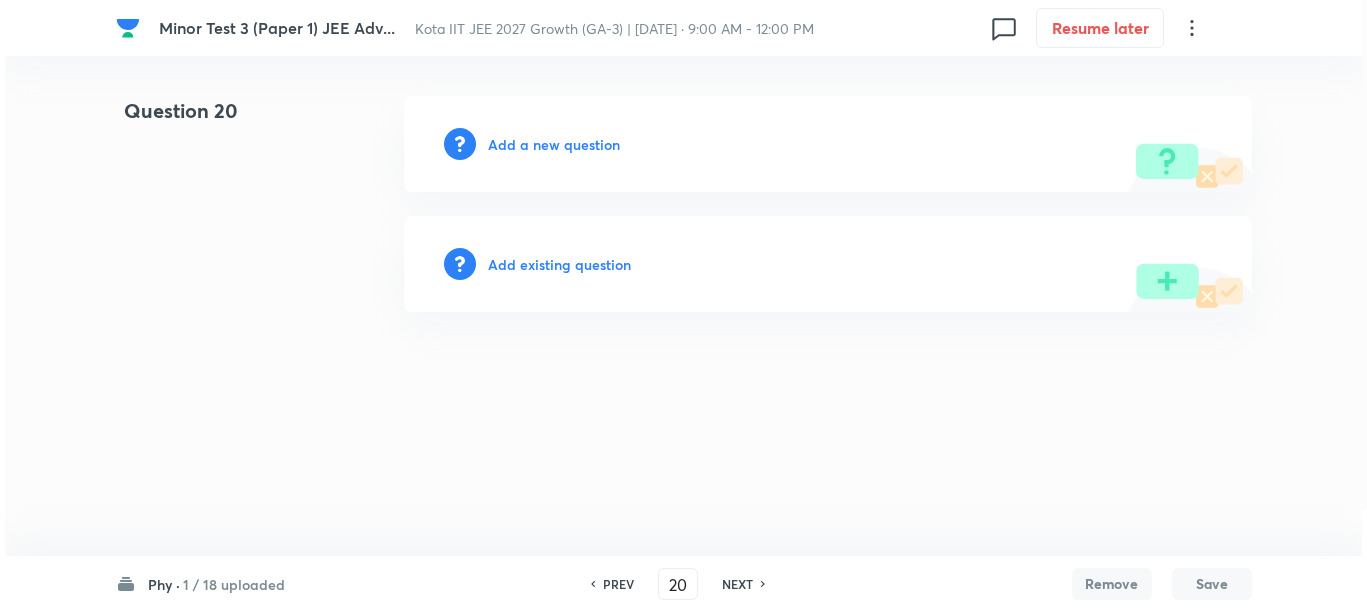 scroll, scrollTop: 0, scrollLeft: 0, axis: both 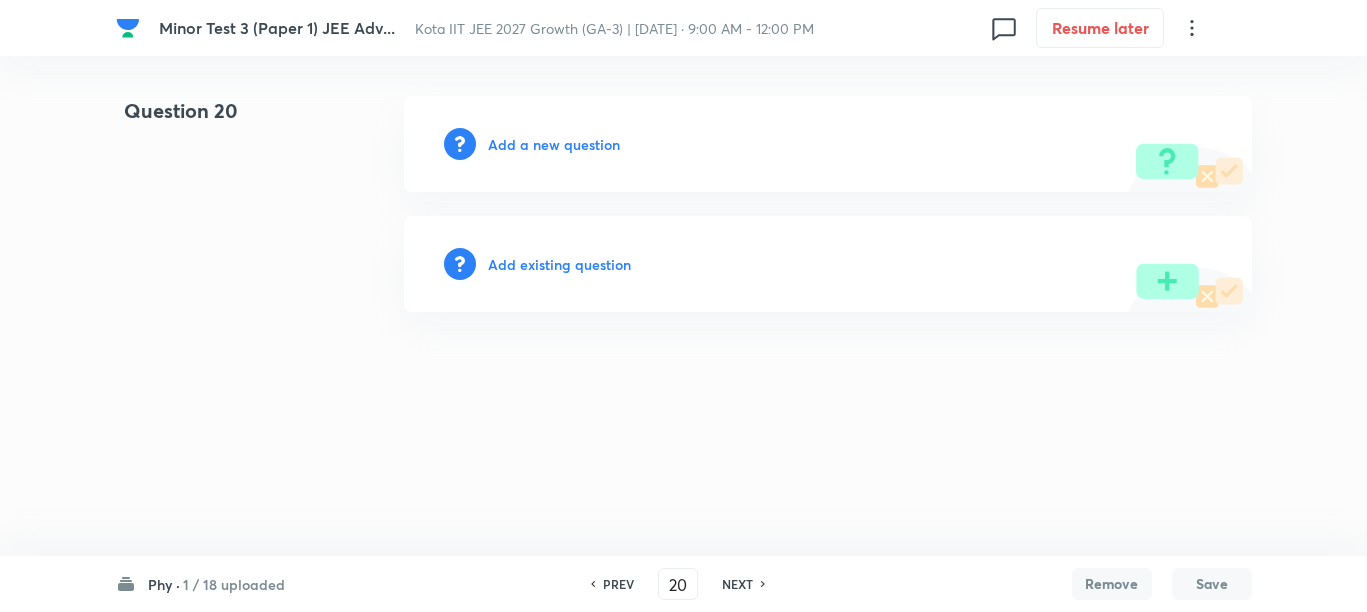 click on "Add a new question" at bounding box center (554, 144) 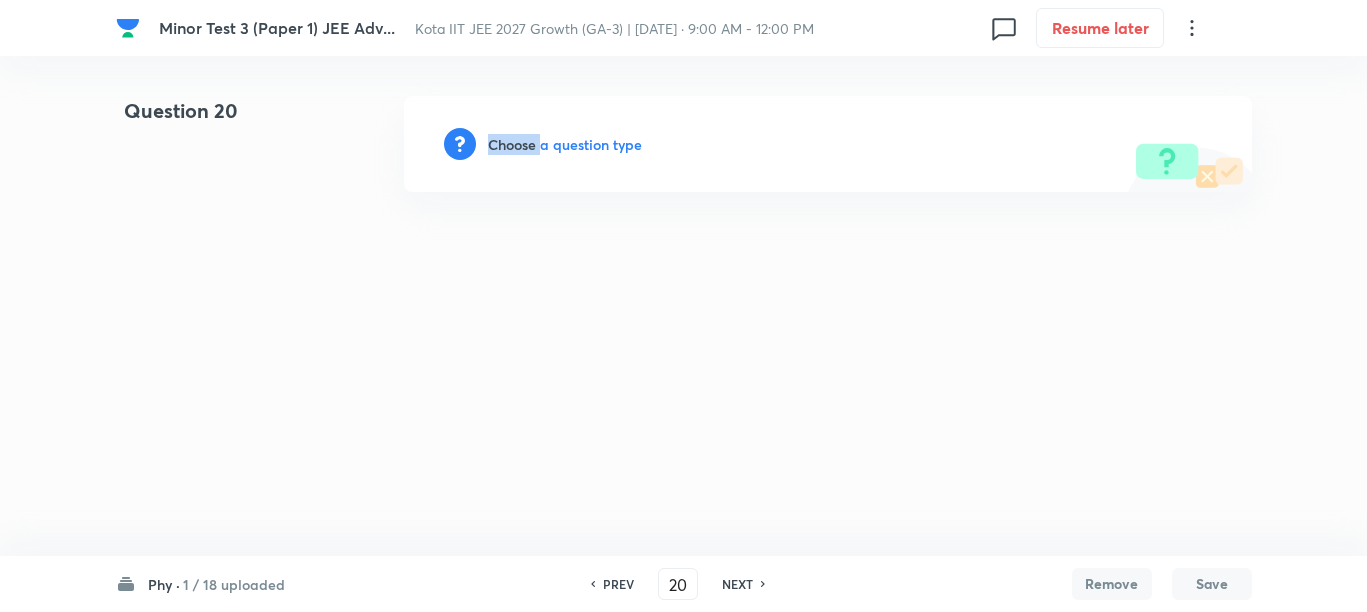 click on "Choose a question type" at bounding box center [565, 144] 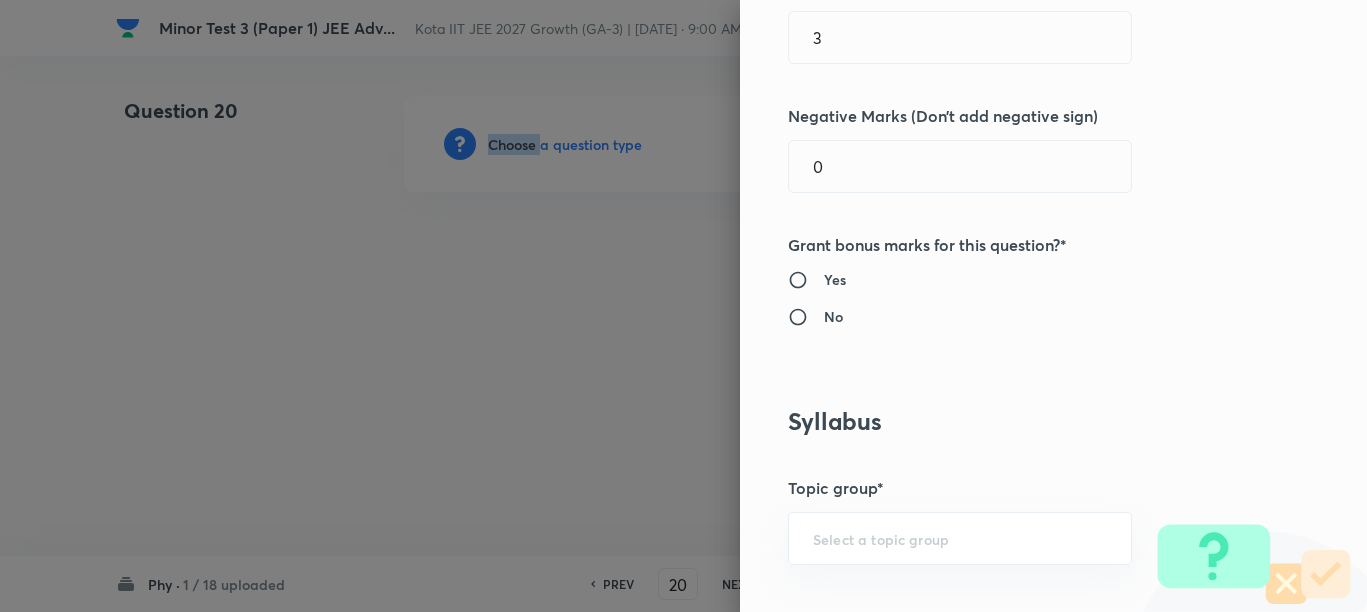 scroll, scrollTop: 500, scrollLeft: 0, axis: vertical 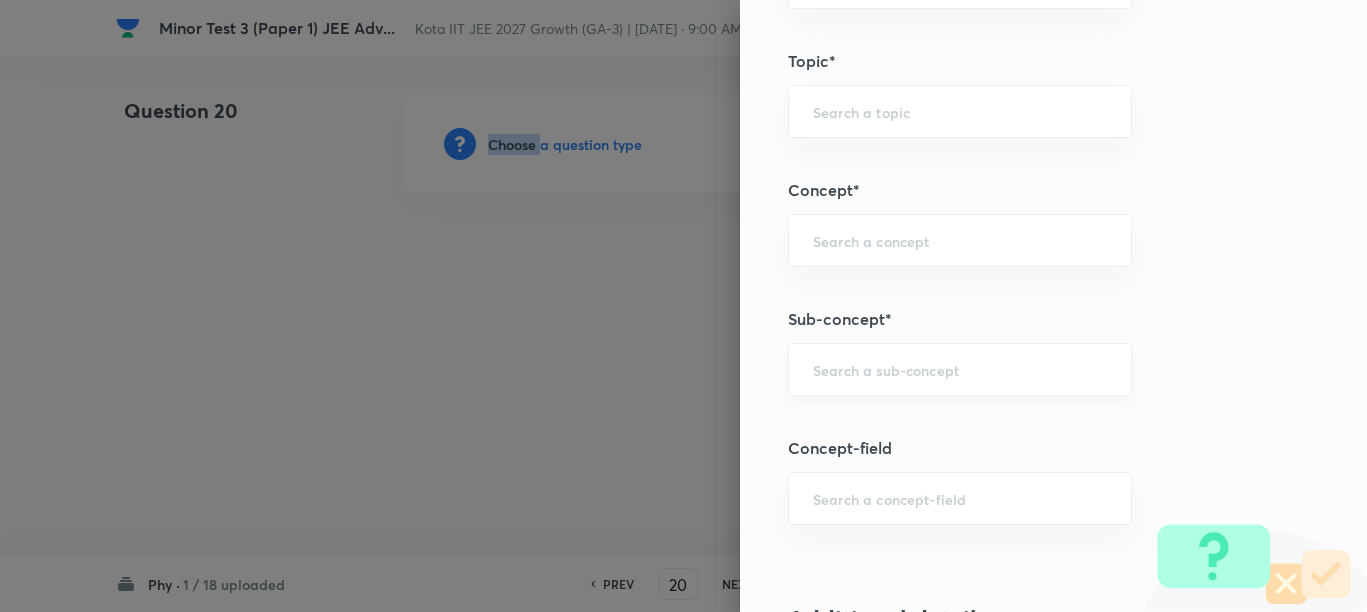 click at bounding box center (960, 369) 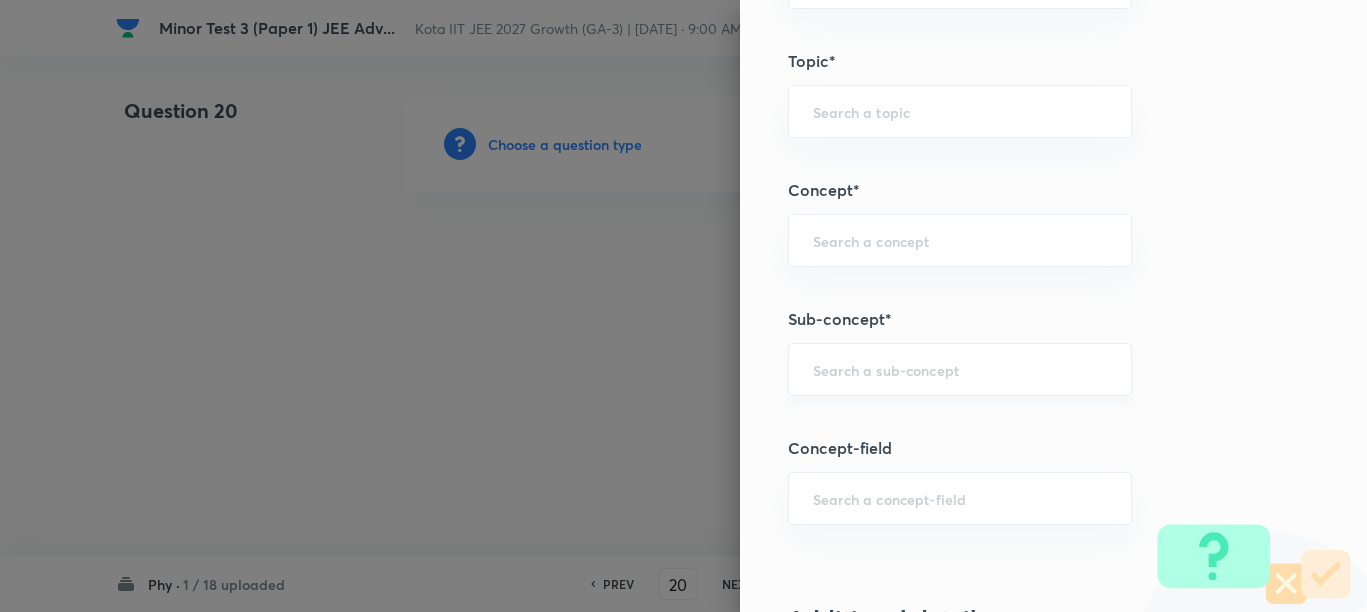 paste on "Physical quantity" 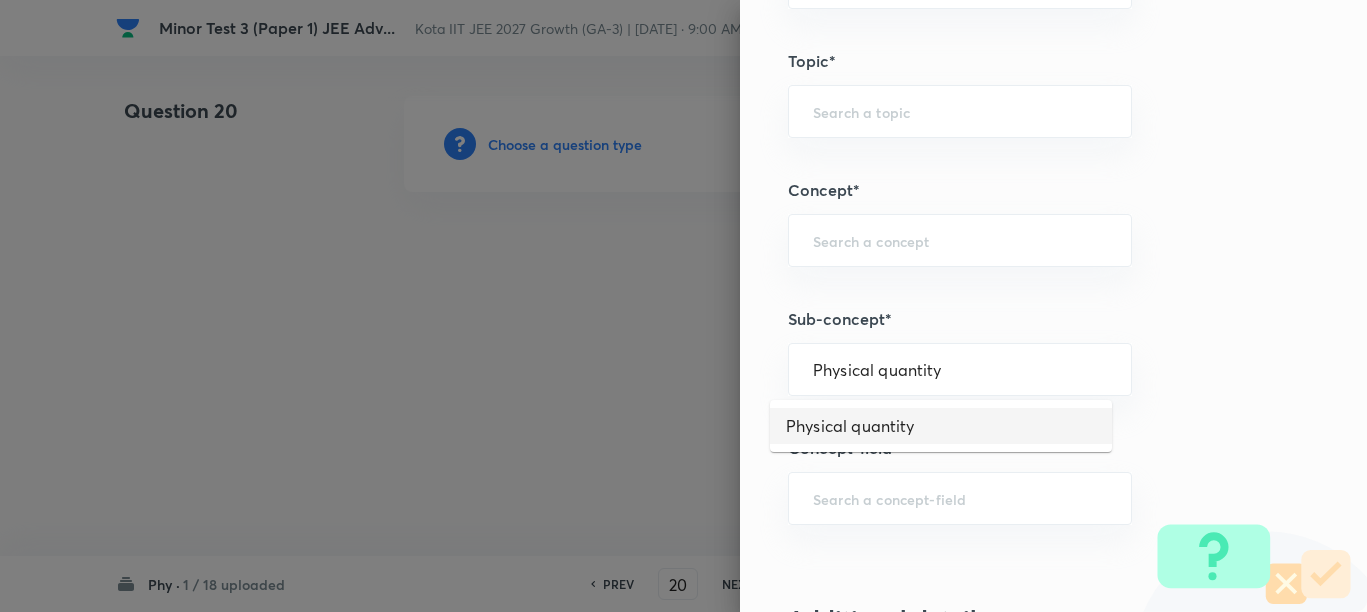 click on "Physical quantity" at bounding box center (941, 426) 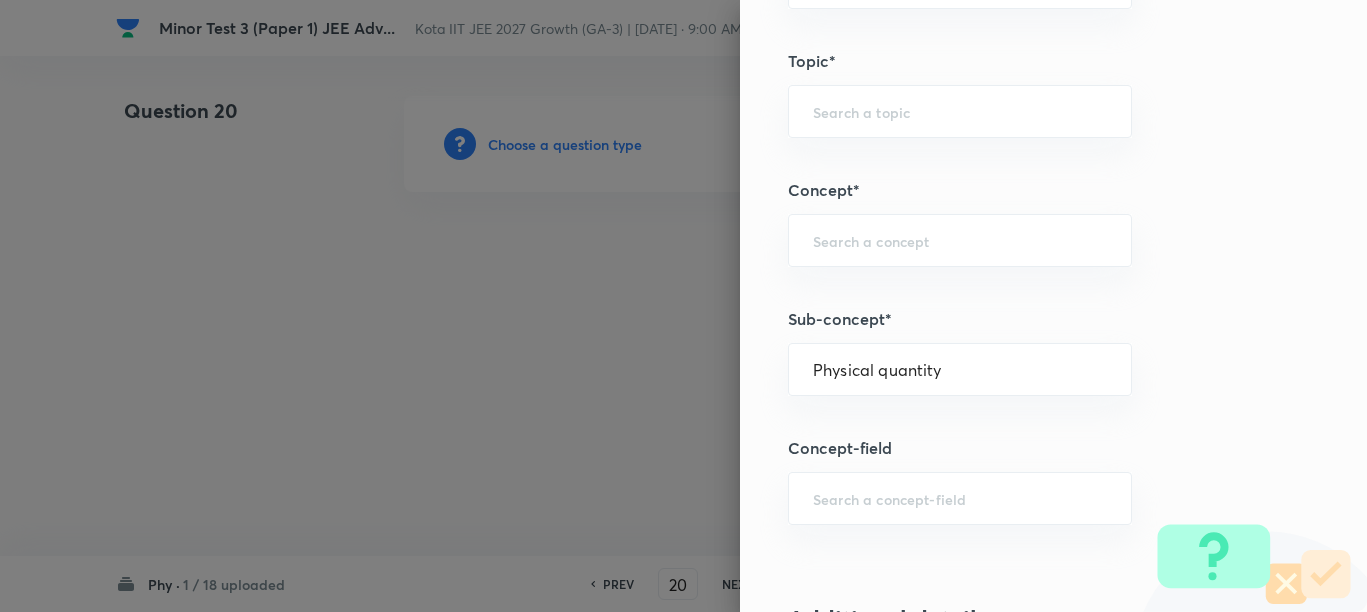 type on "Physics" 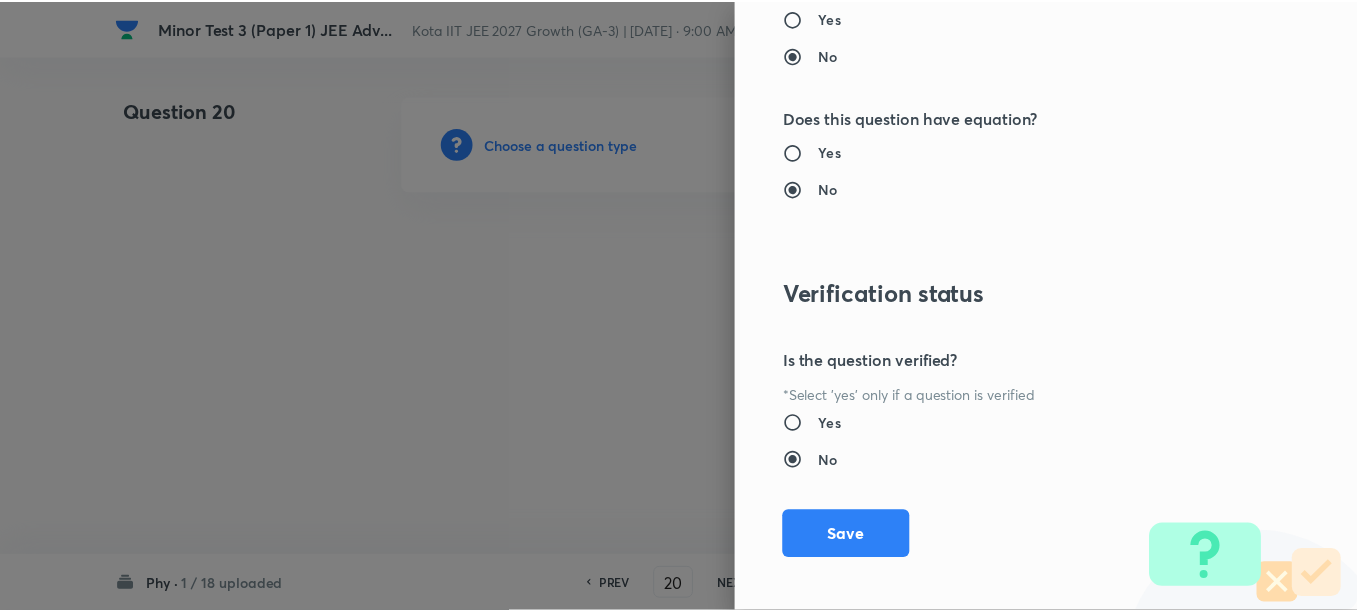 scroll, scrollTop: 2130, scrollLeft: 0, axis: vertical 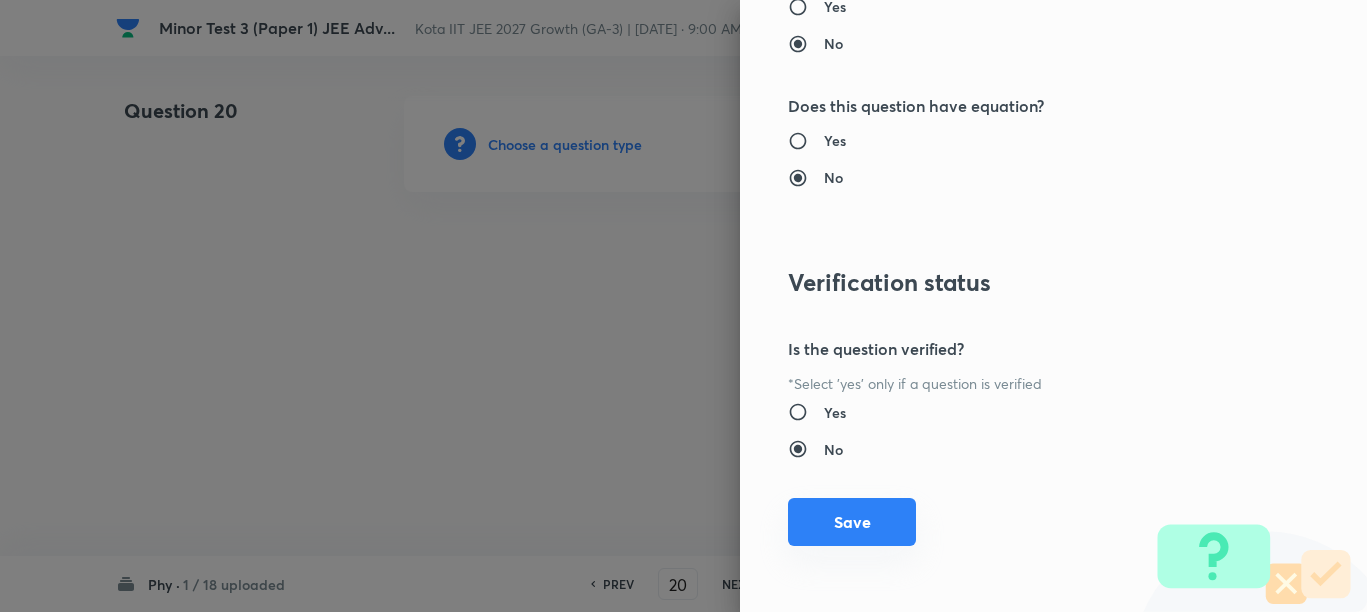 click on "Save" at bounding box center [852, 522] 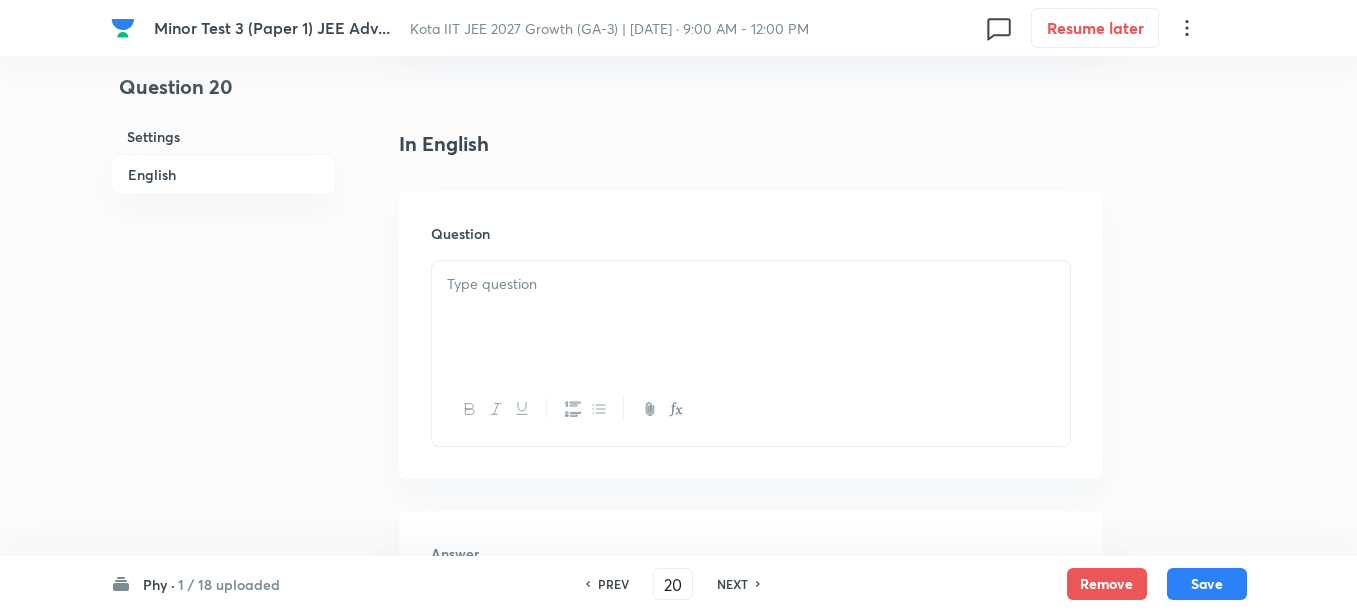 scroll, scrollTop: 500, scrollLeft: 0, axis: vertical 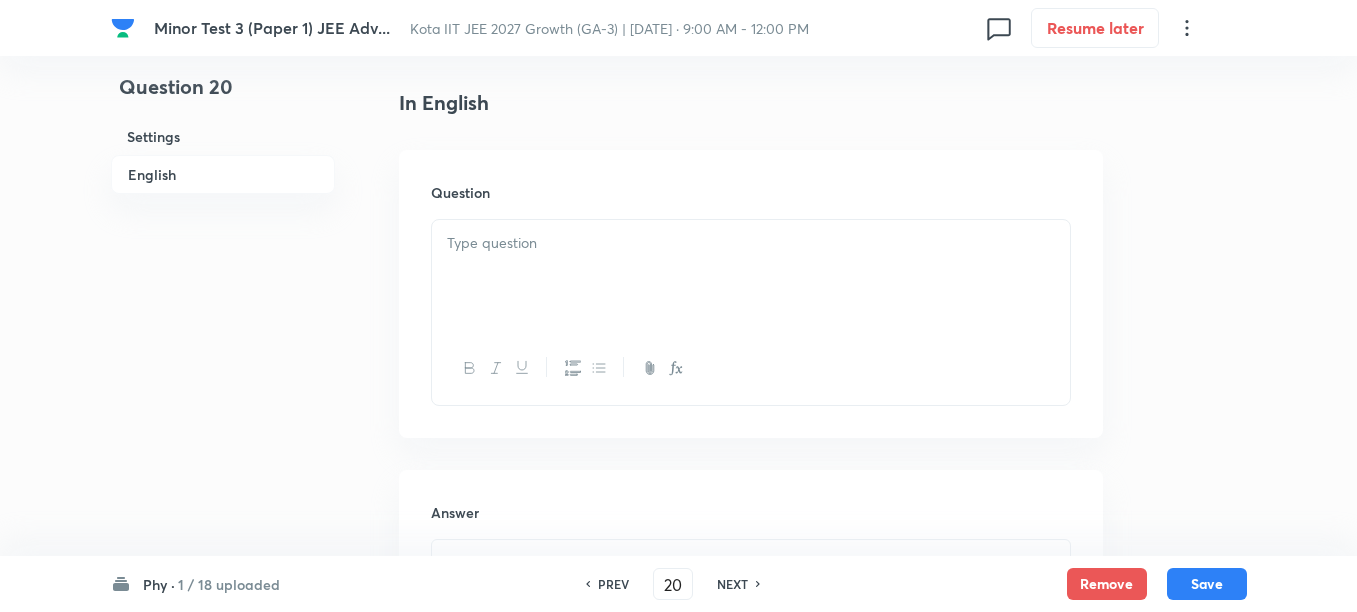 click at bounding box center [751, 276] 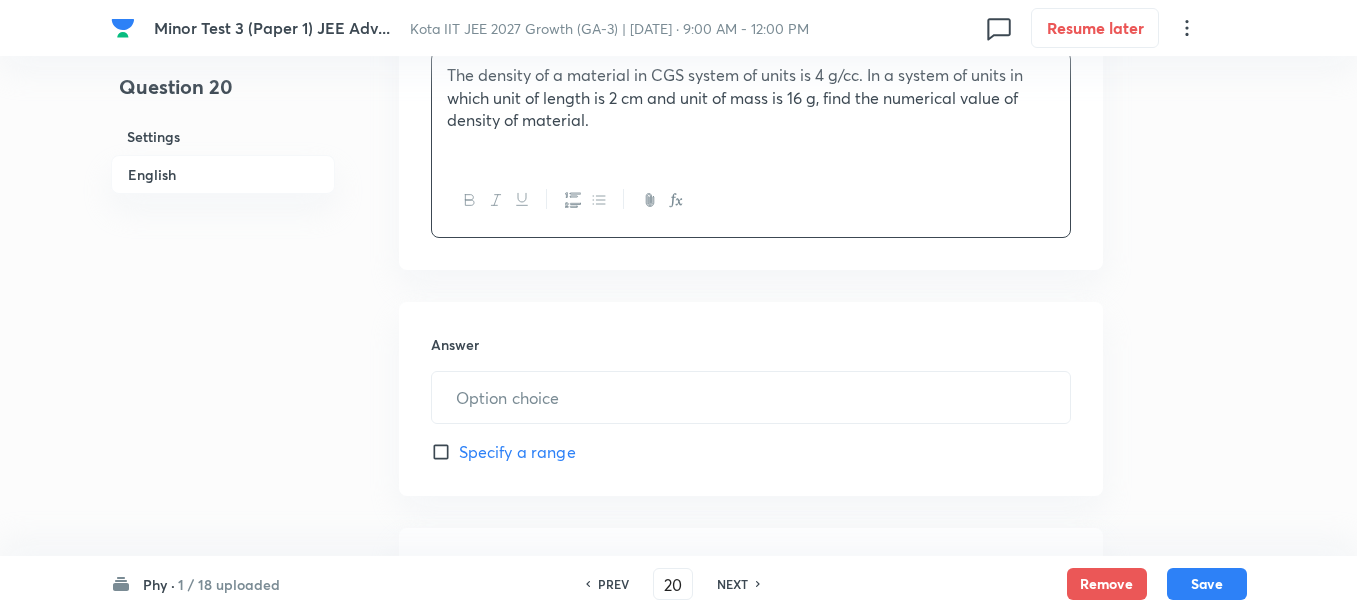 scroll, scrollTop: 750, scrollLeft: 0, axis: vertical 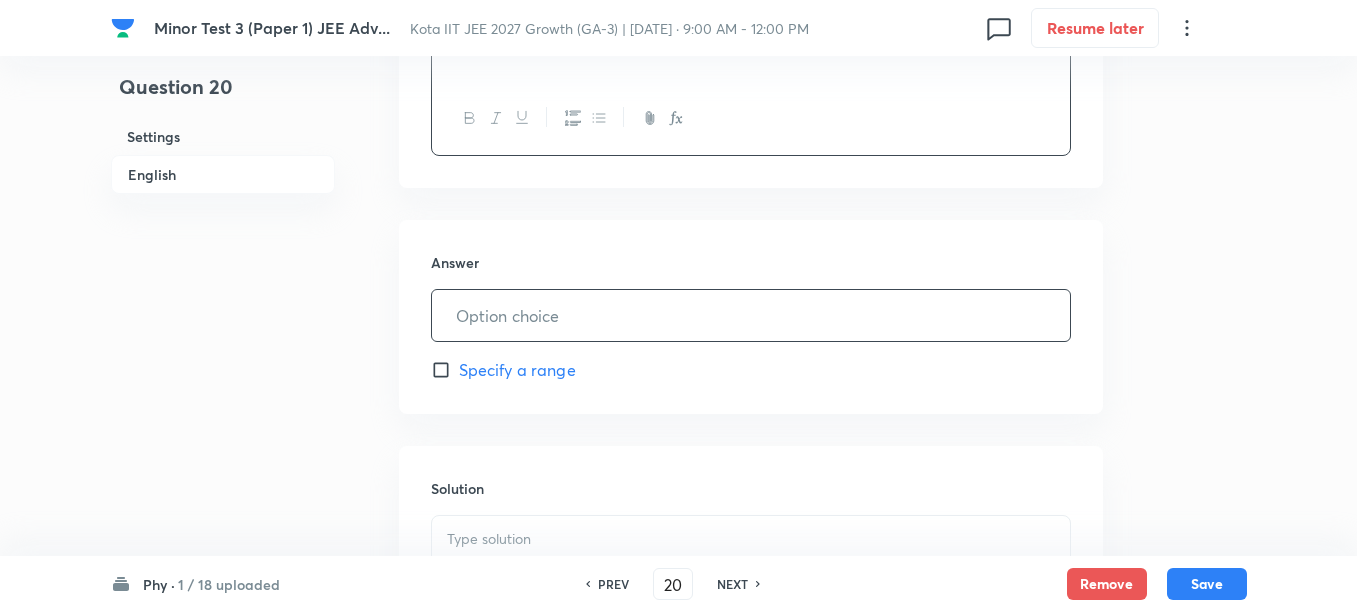 click at bounding box center [751, 315] 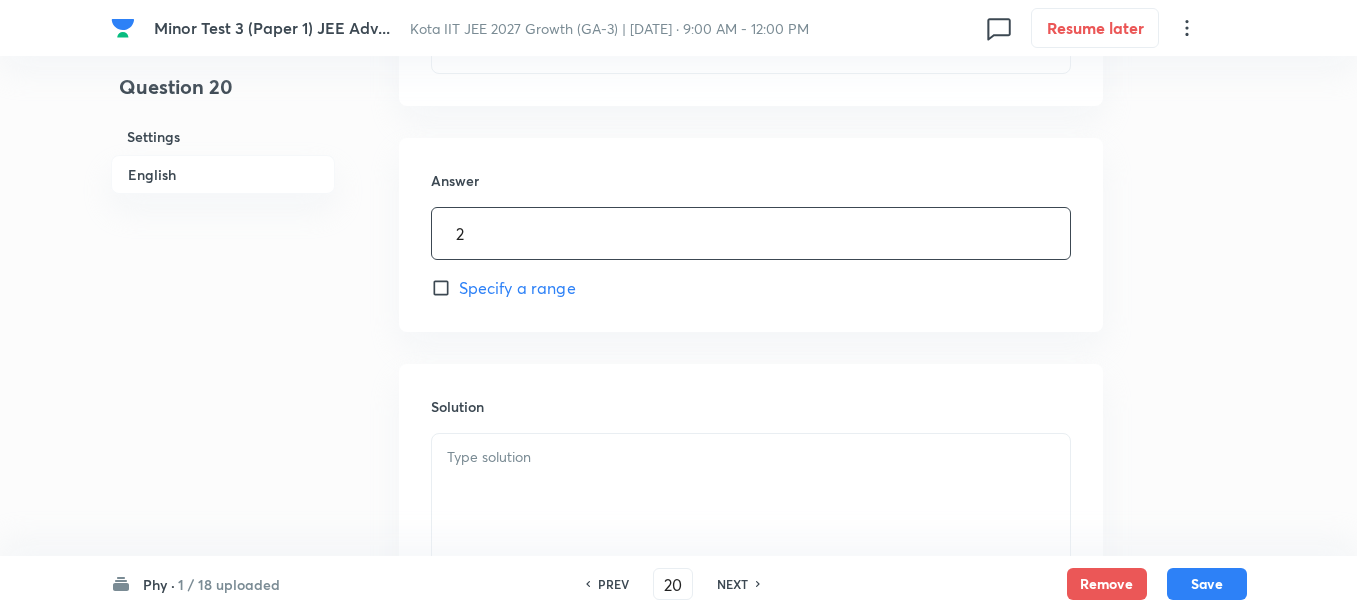 scroll, scrollTop: 875, scrollLeft: 0, axis: vertical 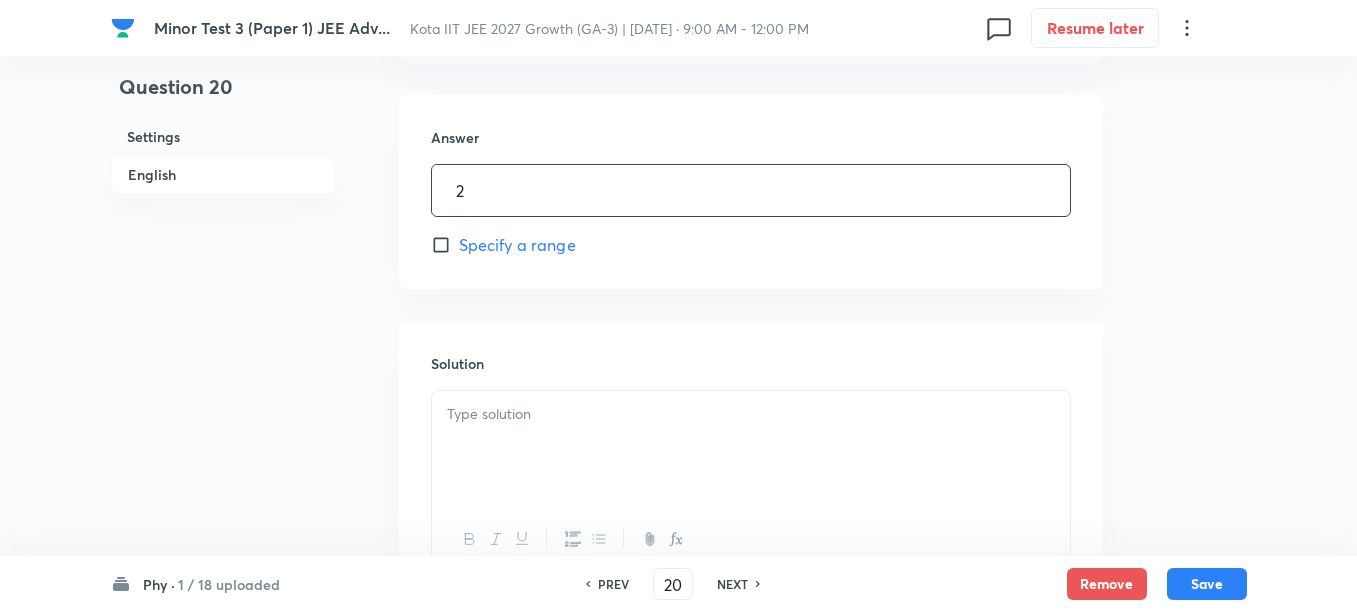 type on "2" 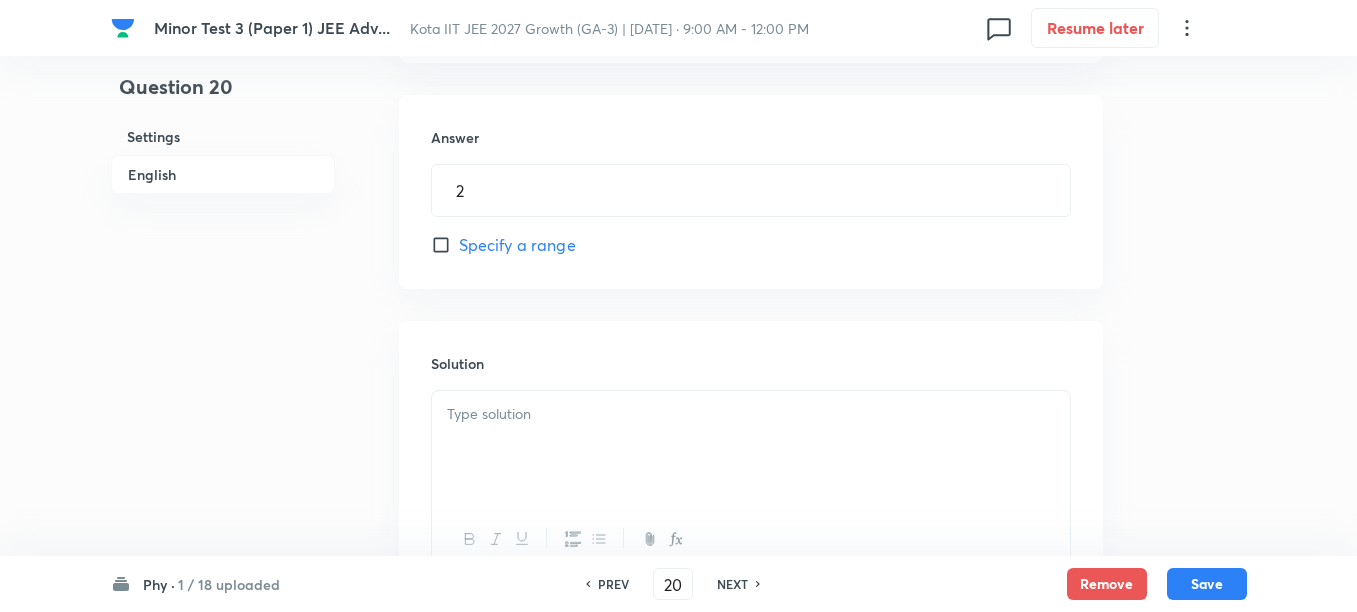 click at bounding box center [751, 447] 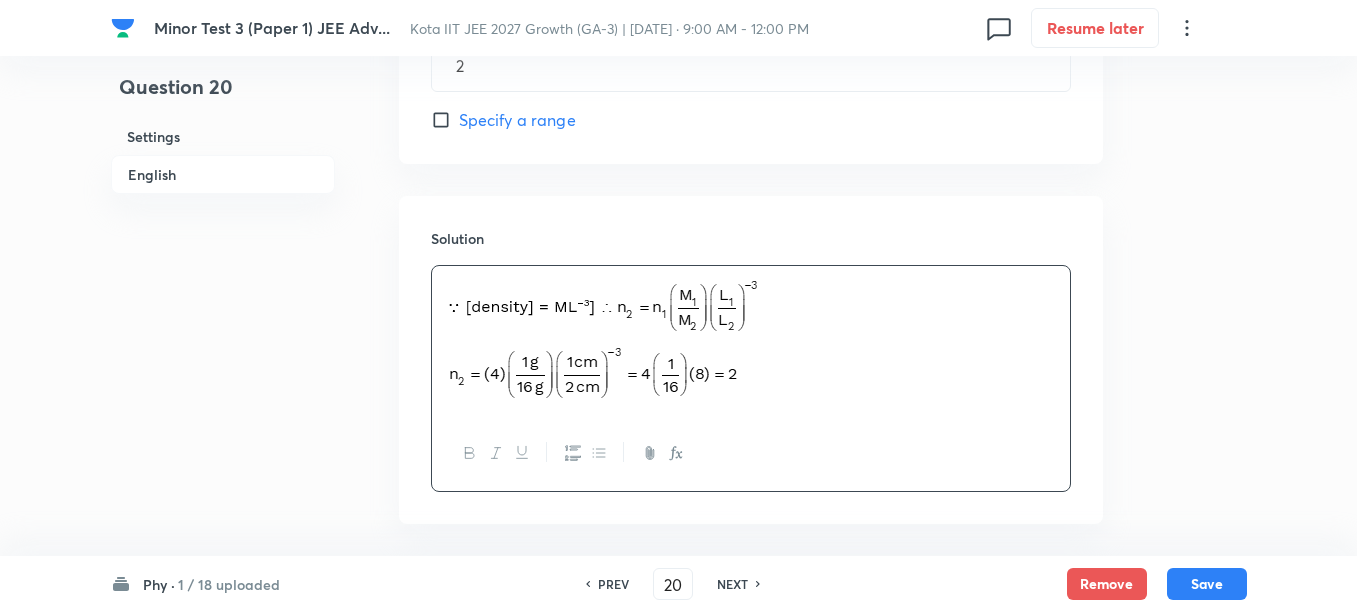 scroll, scrollTop: 1088, scrollLeft: 0, axis: vertical 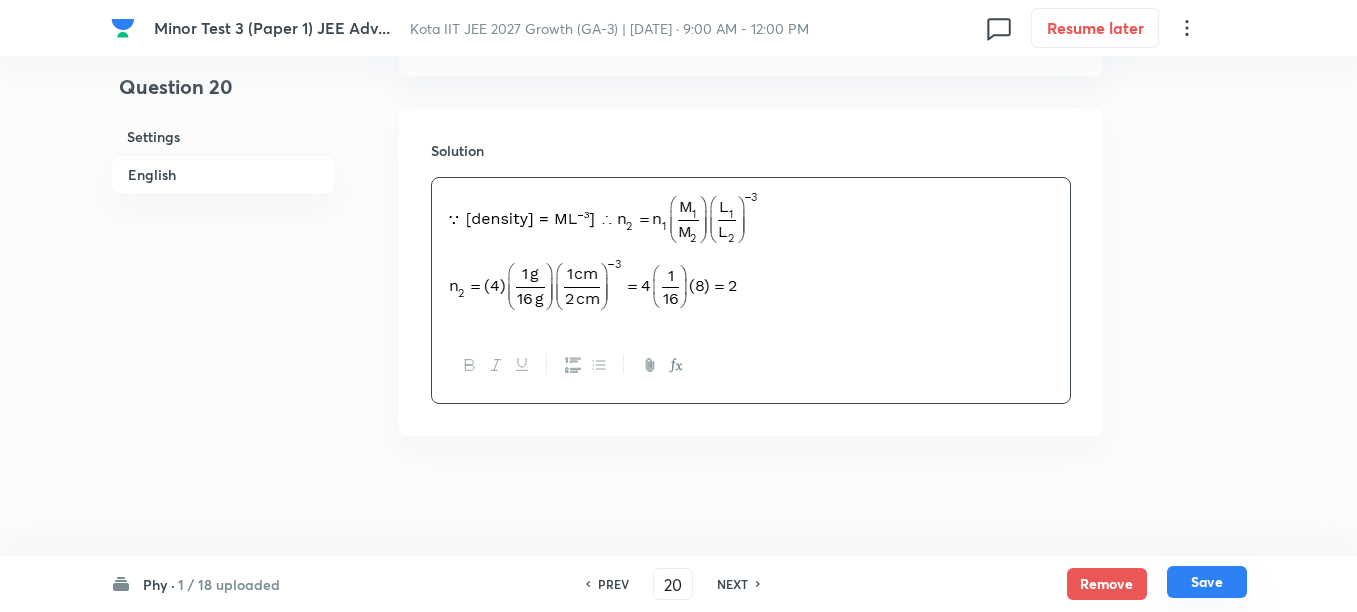 click on "Save" at bounding box center (1207, 582) 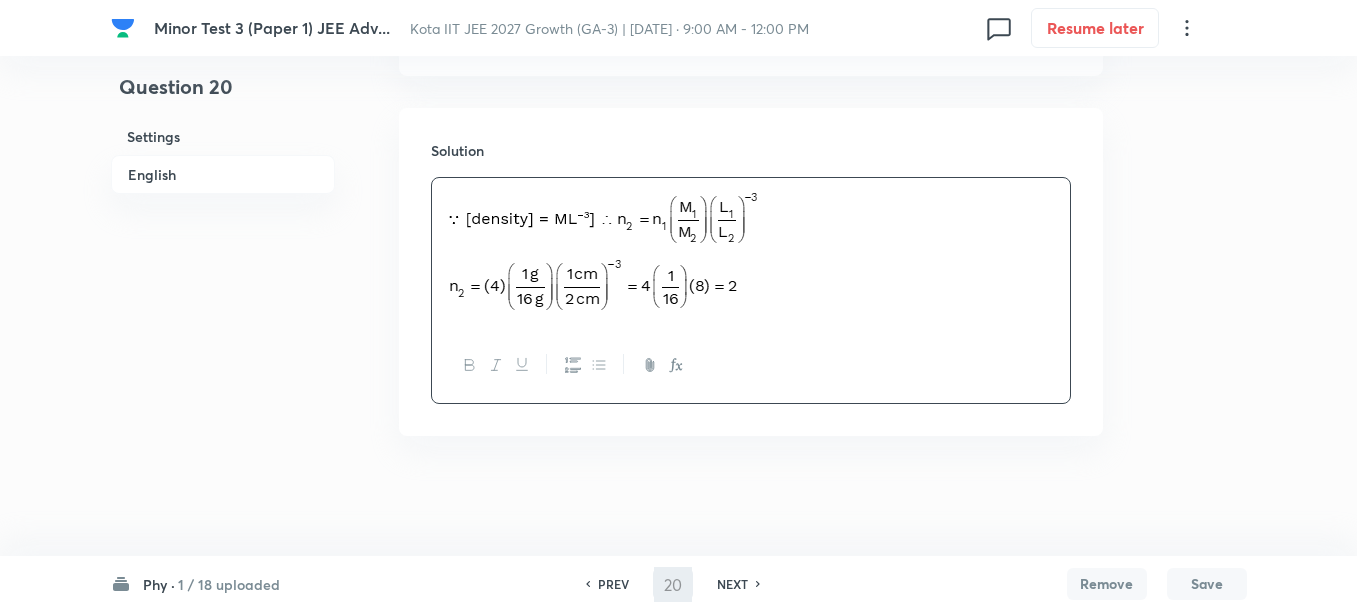 type on "21" 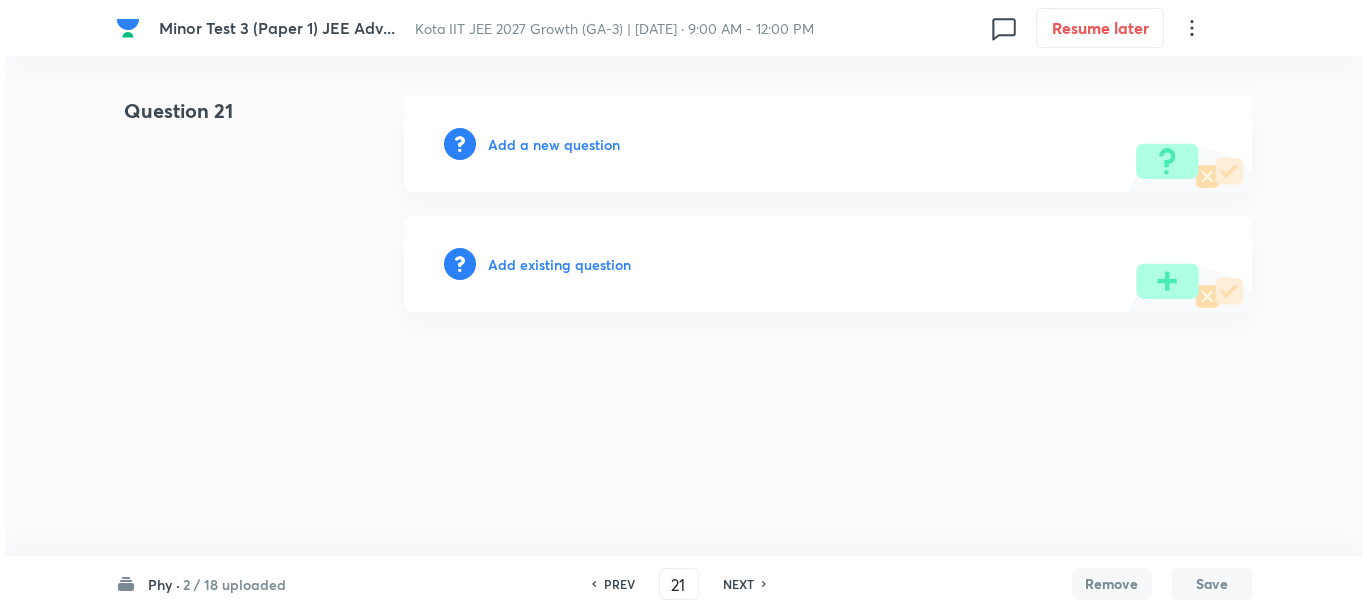 scroll, scrollTop: 0, scrollLeft: 0, axis: both 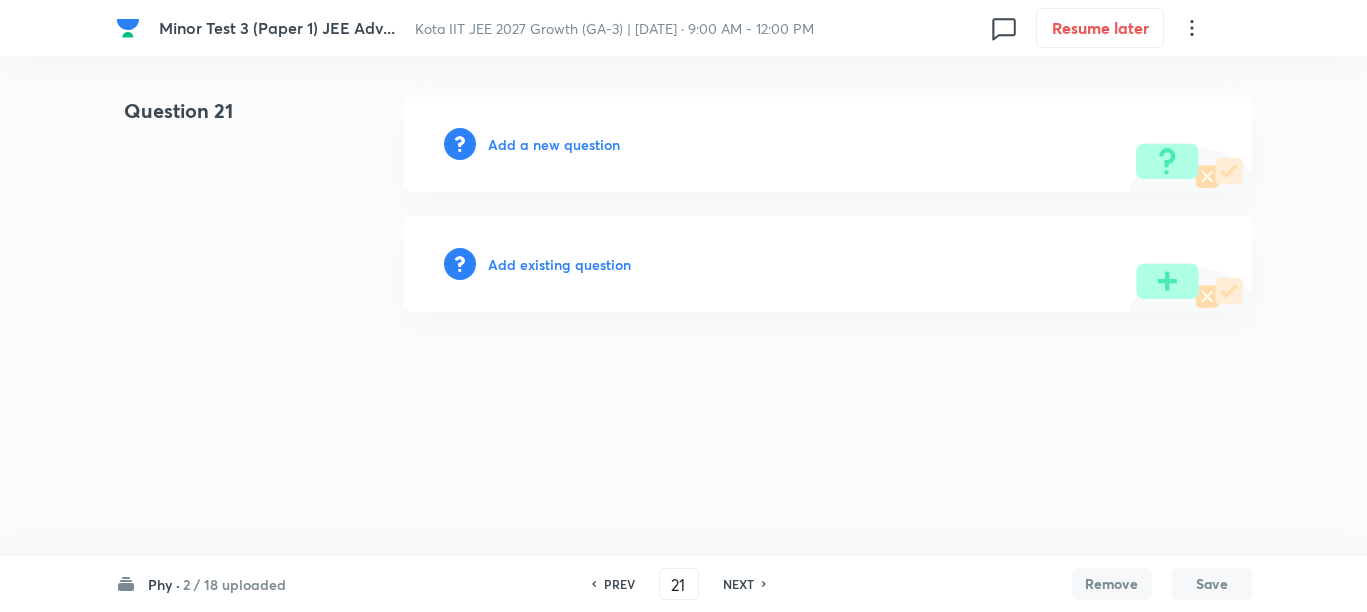 click on "Add a new question" at bounding box center (554, 144) 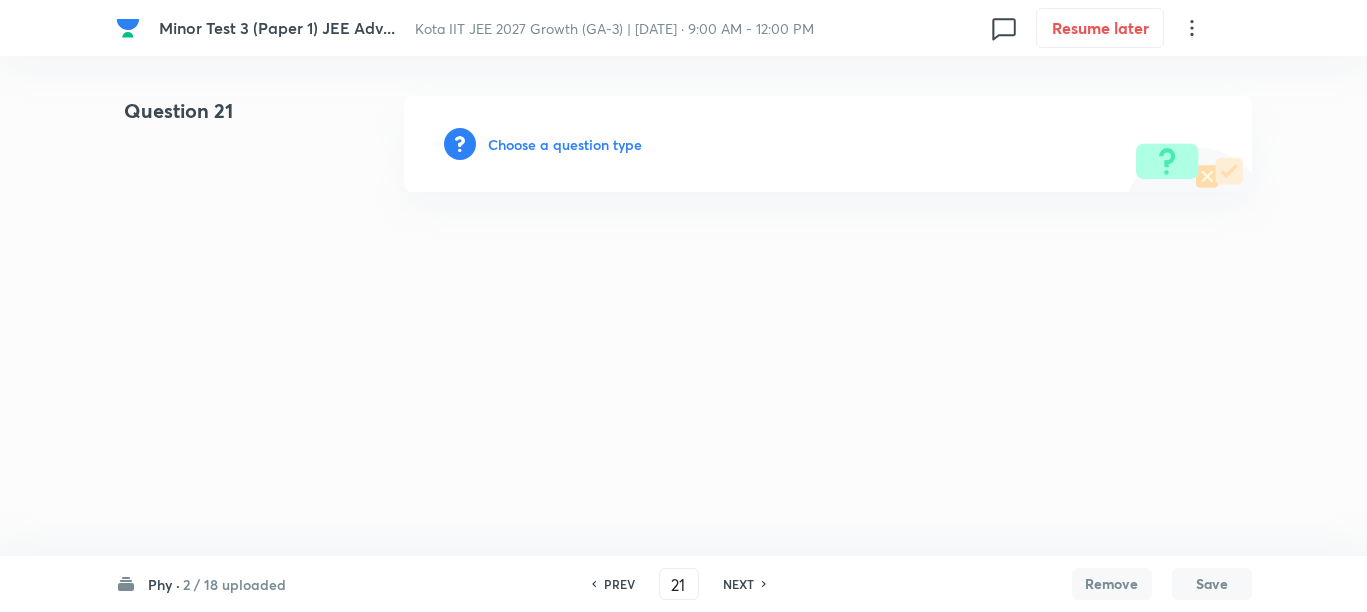 click on "Choose a question type" at bounding box center (565, 144) 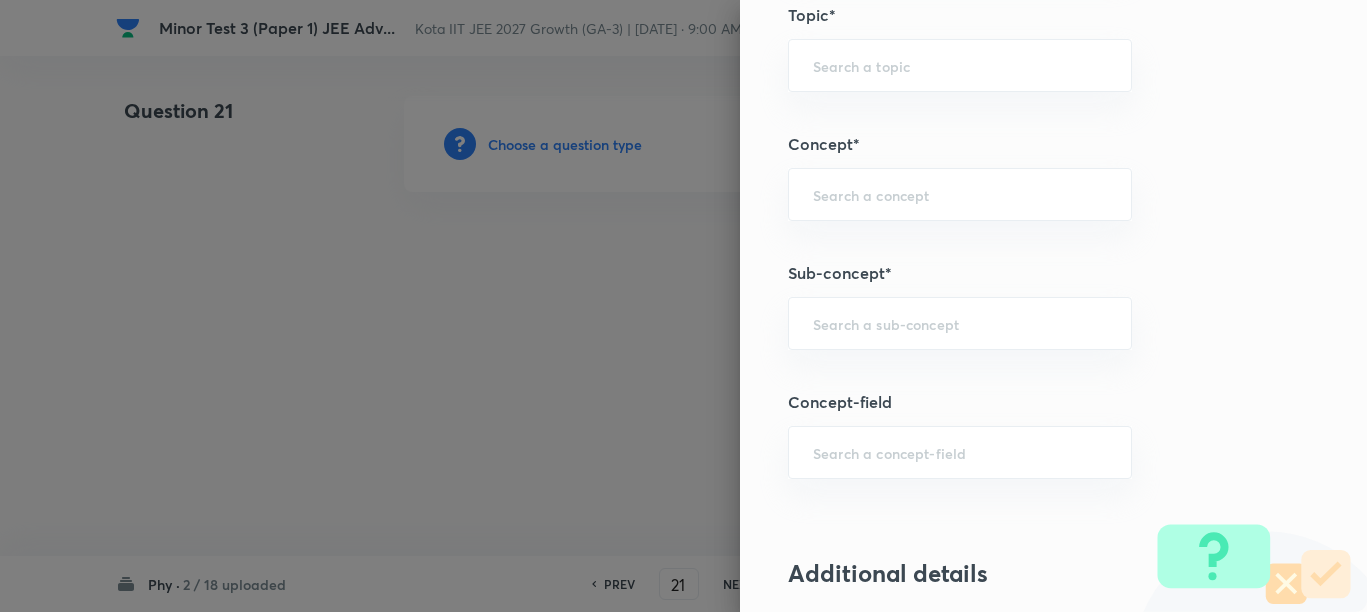 scroll, scrollTop: 1125, scrollLeft: 0, axis: vertical 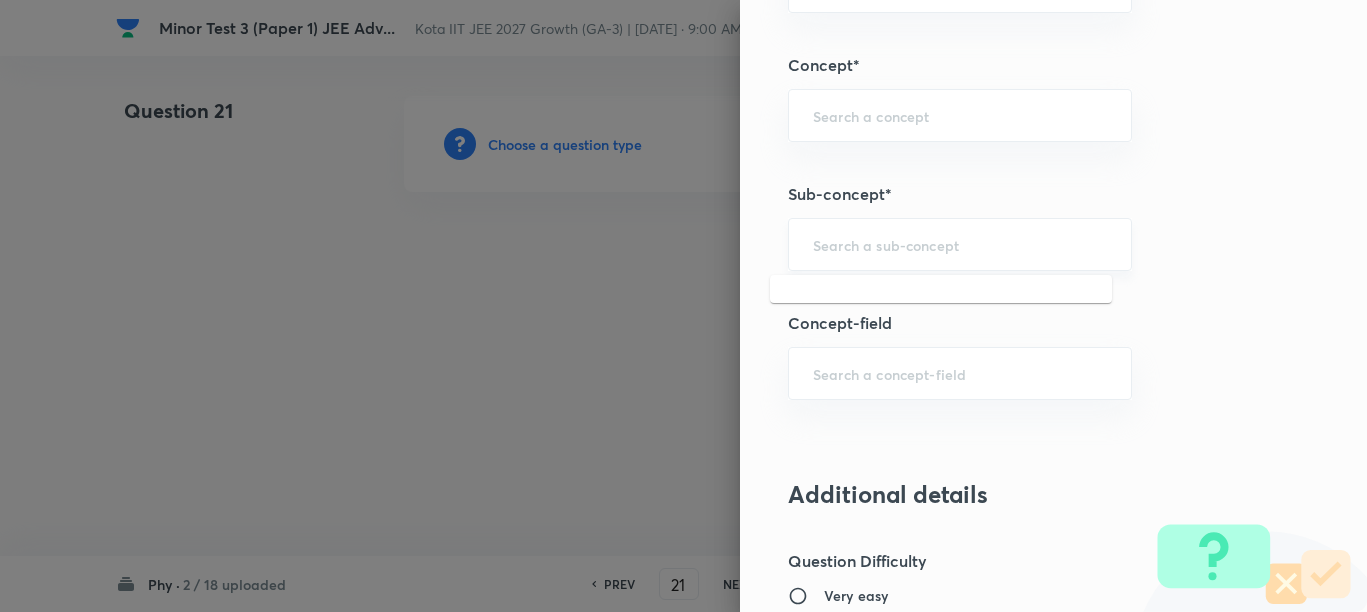 click at bounding box center (960, 244) 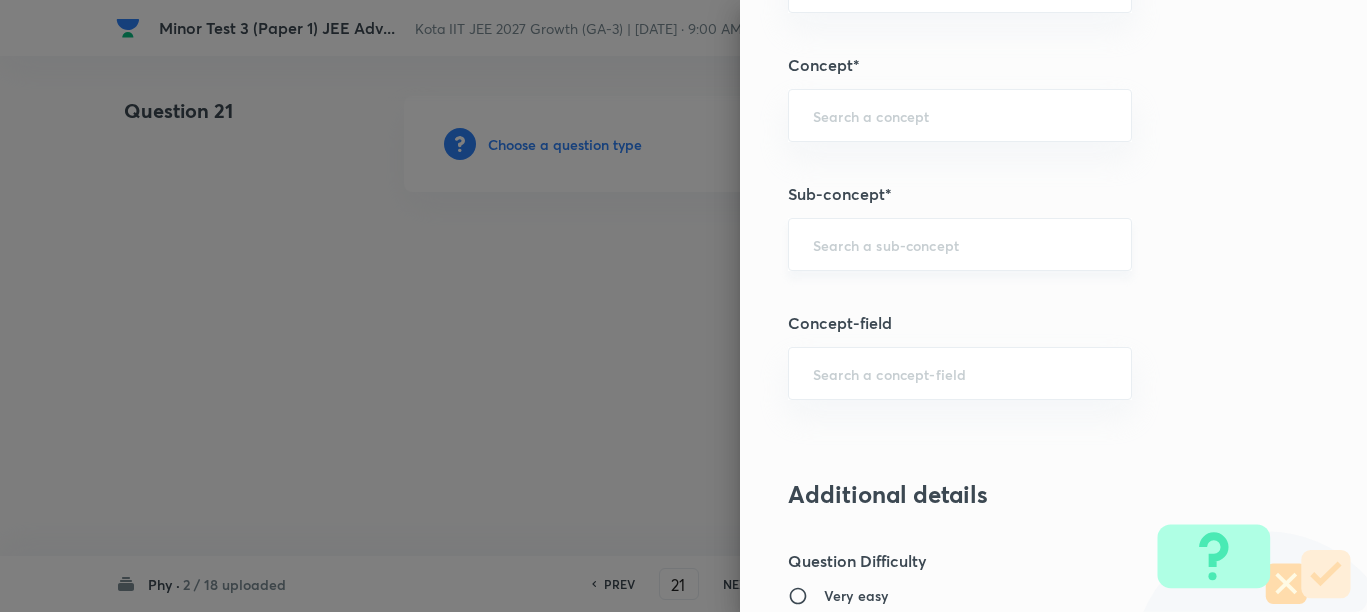 paste on "Motion in a Straight Line" 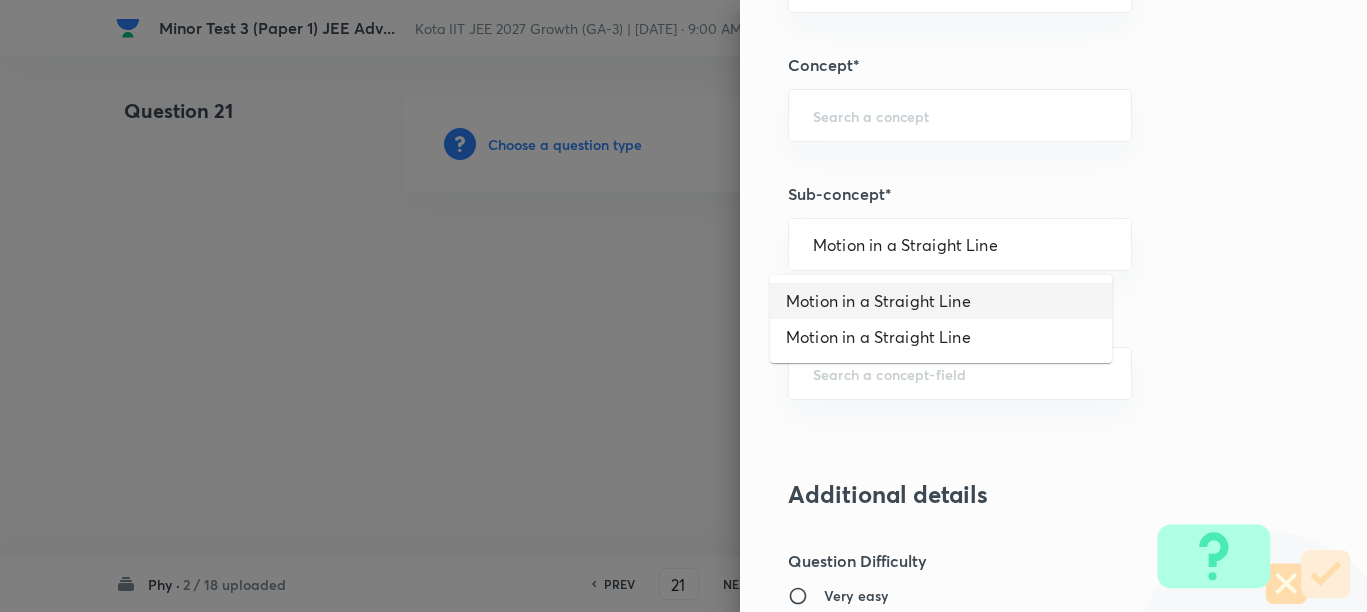 click on "Motion in a Straight Line" at bounding box center [941, 301] 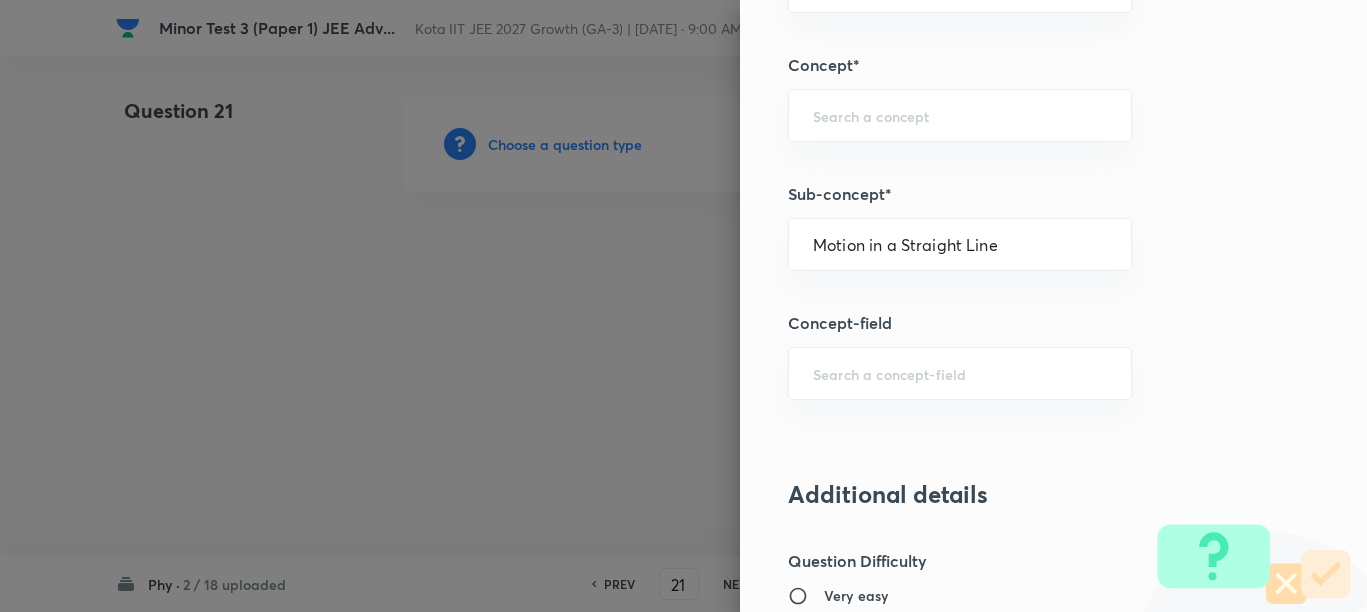 type on "Physics" 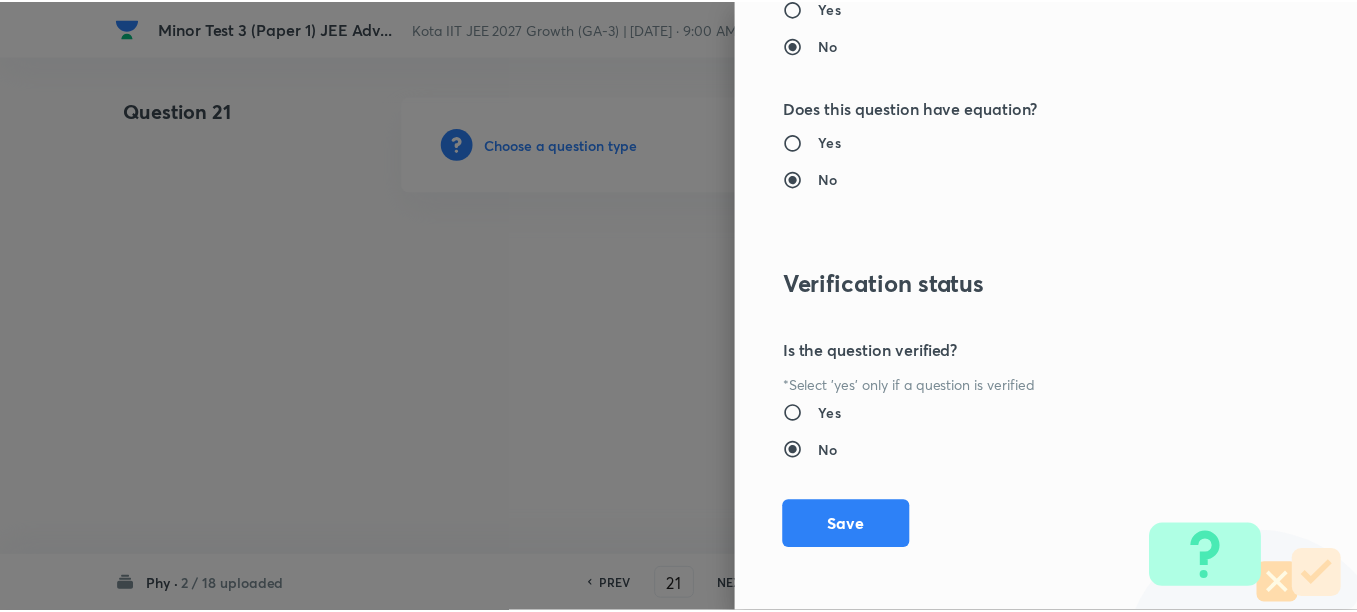 scroll, scrollTop: 2130, scrollLeft: 0, axis: vertical 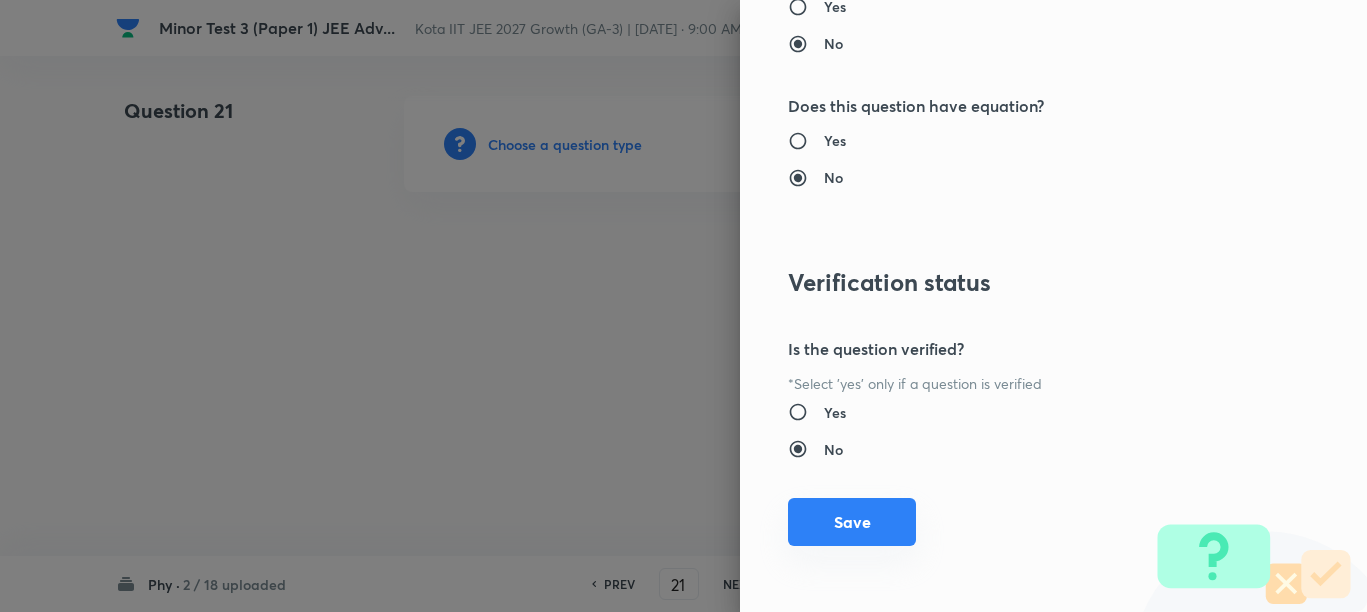 click on "Save" at bounding box center (852, 522) 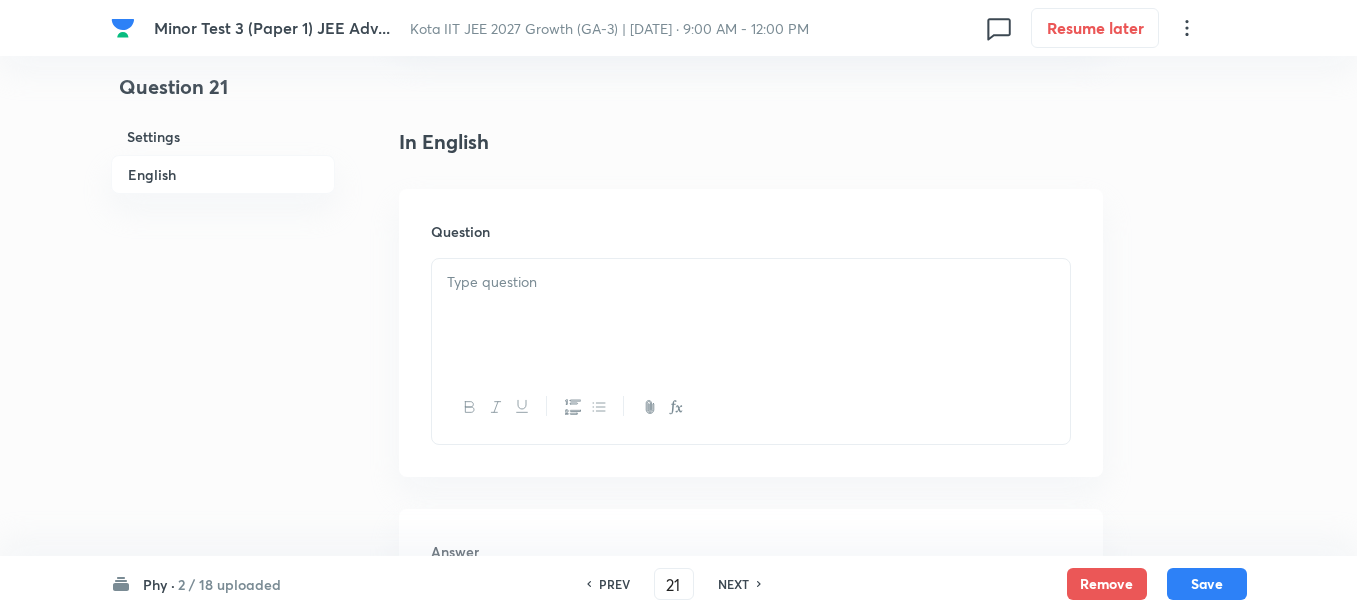 scroll, scrollTop: 500, scrollLeft: 0, axis: vertical 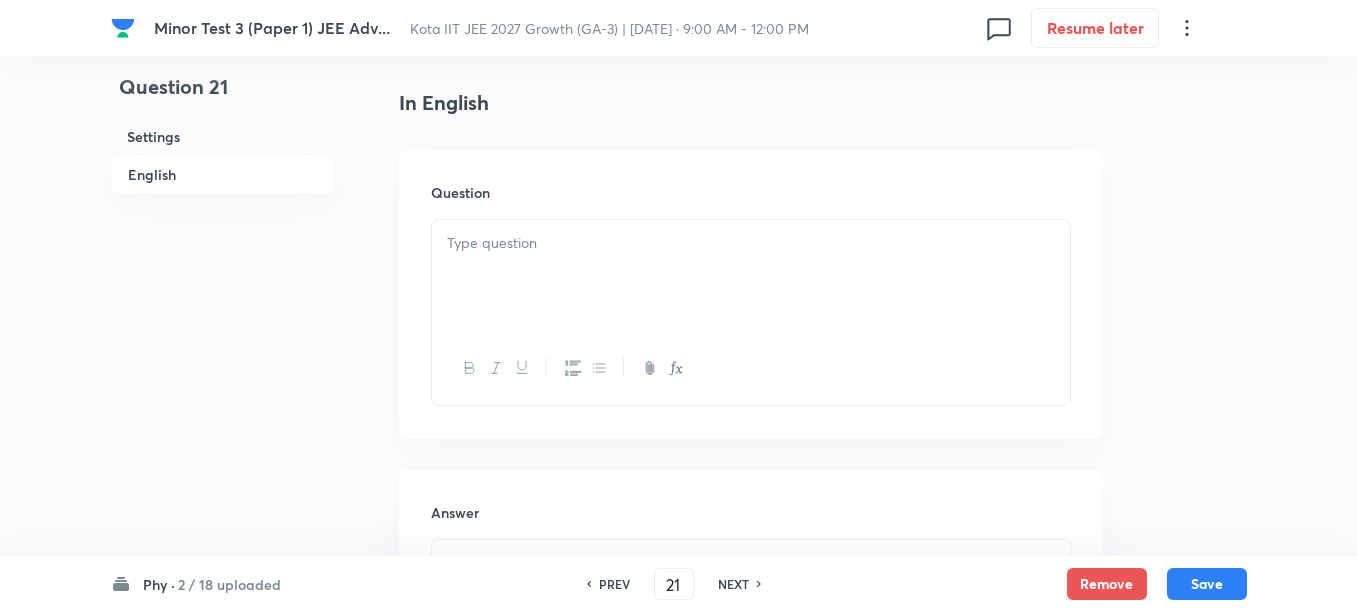 click at bounding box center (751, 276) 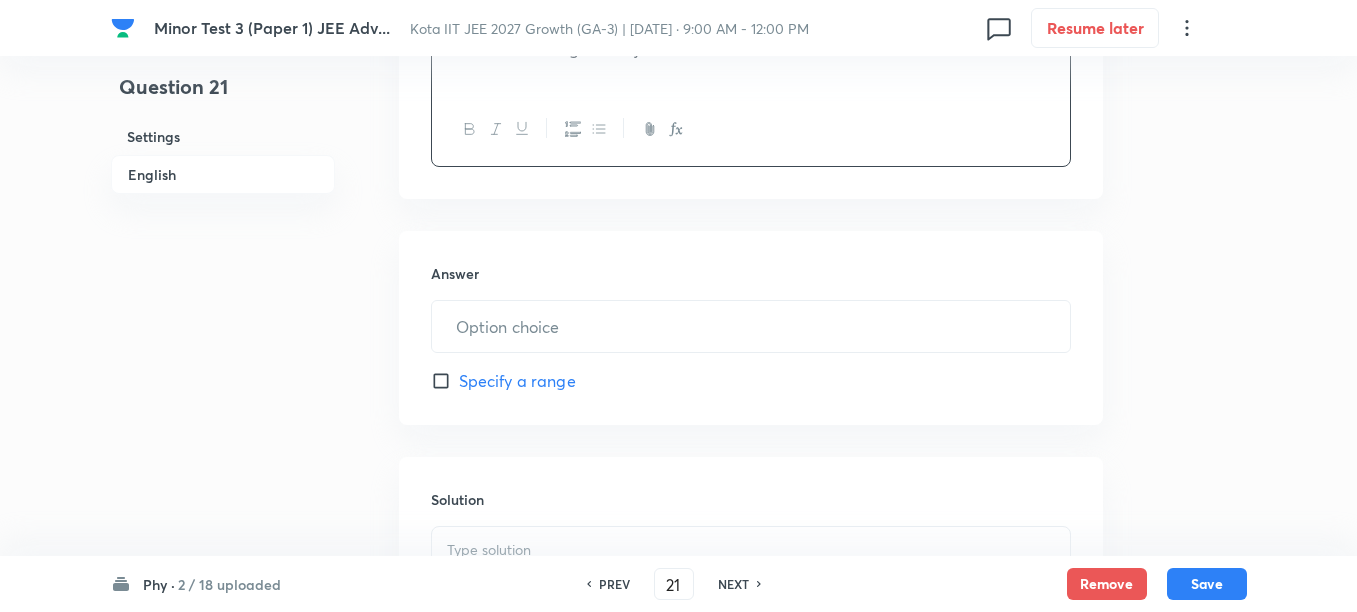 scroll, scrollTop: 750, scrollLeft: 0, axis: vertical 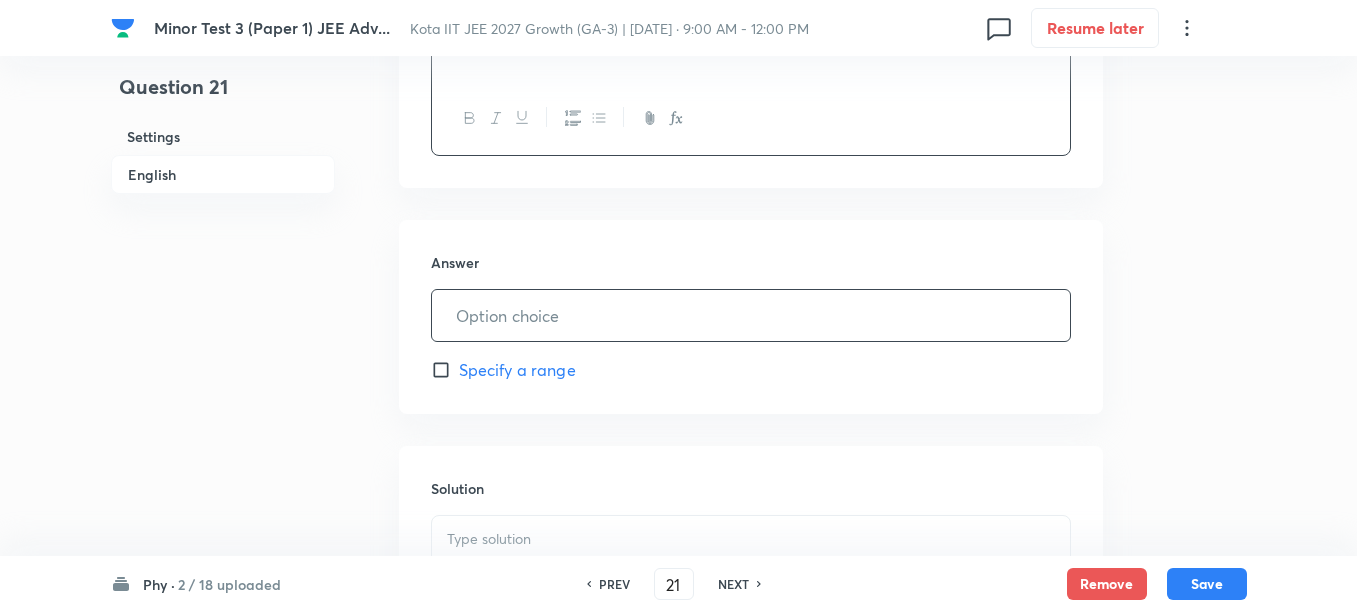 click at bounding box center (751, 315) 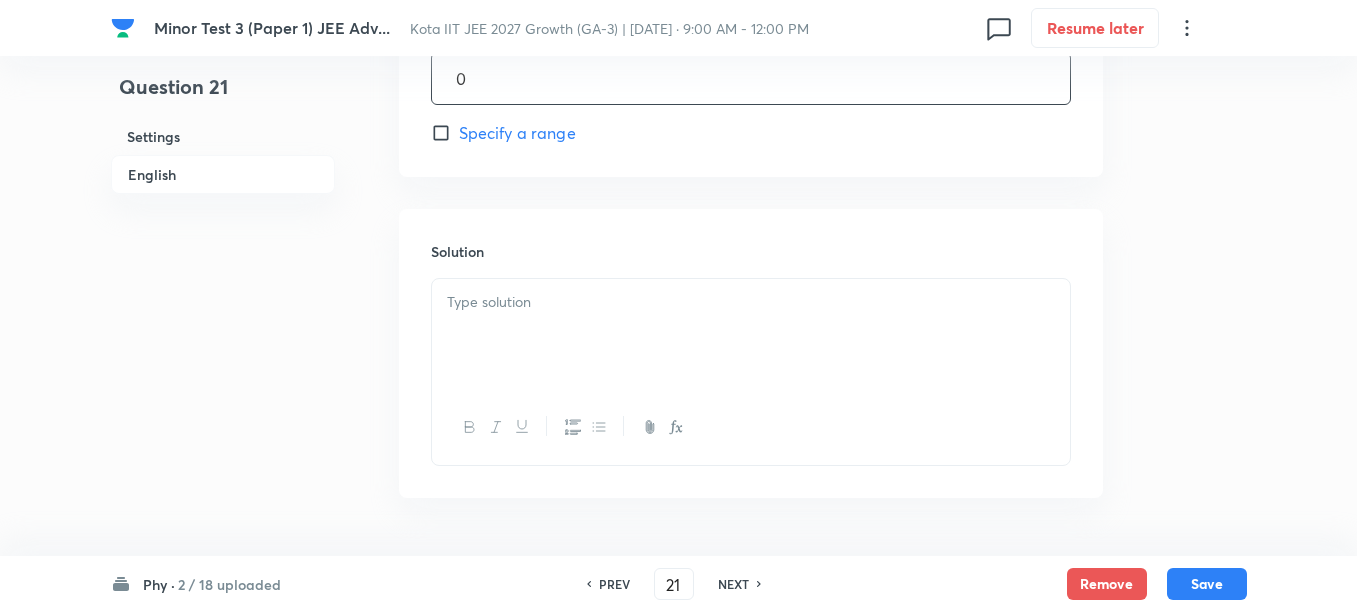 scroll, scrollTop: 1000, scrollLeft: 0, axis: vertical 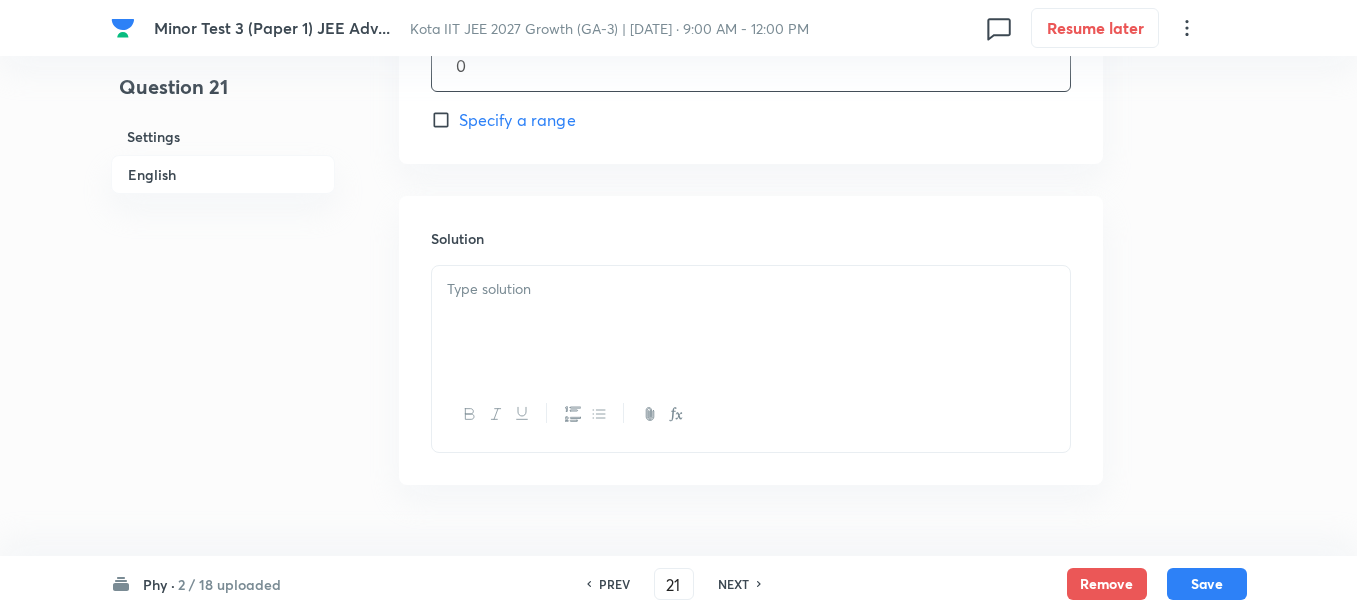 type on "0" 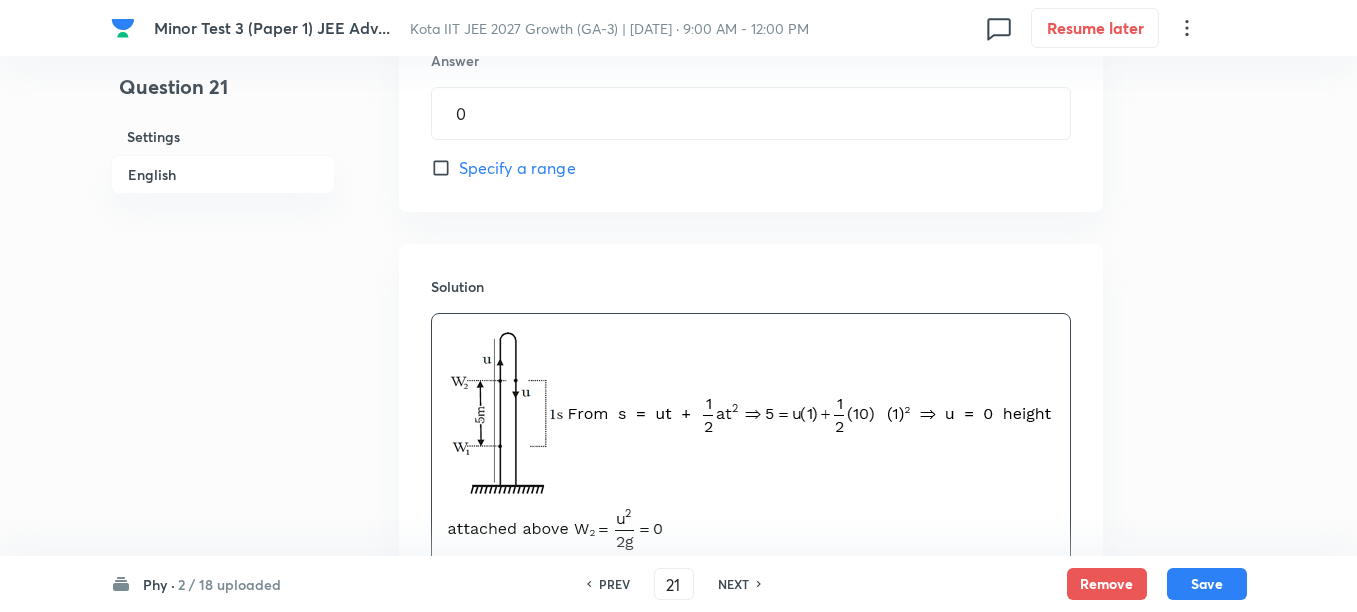 scroll, scrollTop: 1194, scrollLeft: 0, axis: vertical 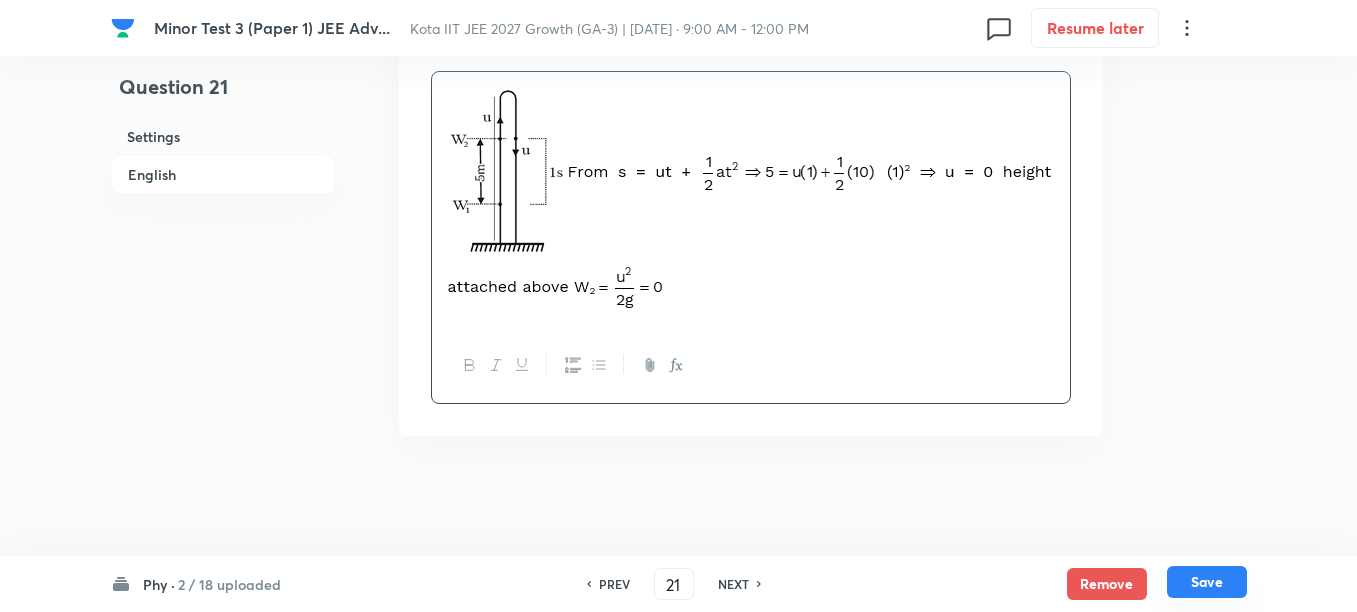 click on "Save" at bounding box center (1207, 582) 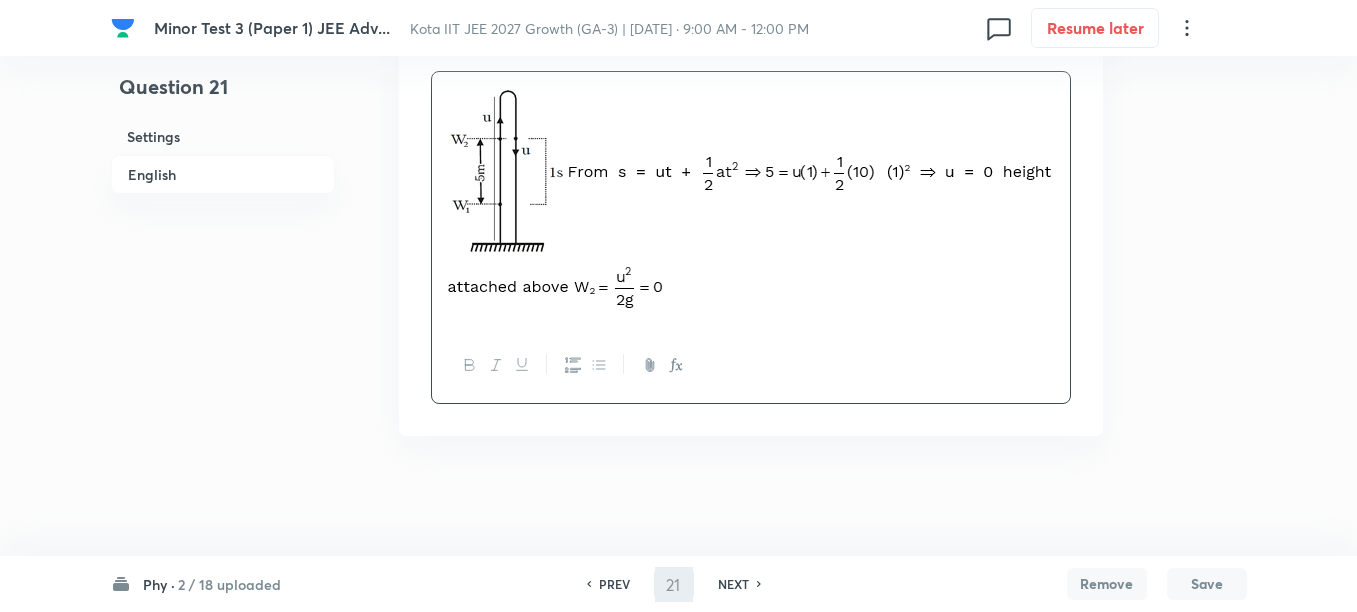 type on "22" 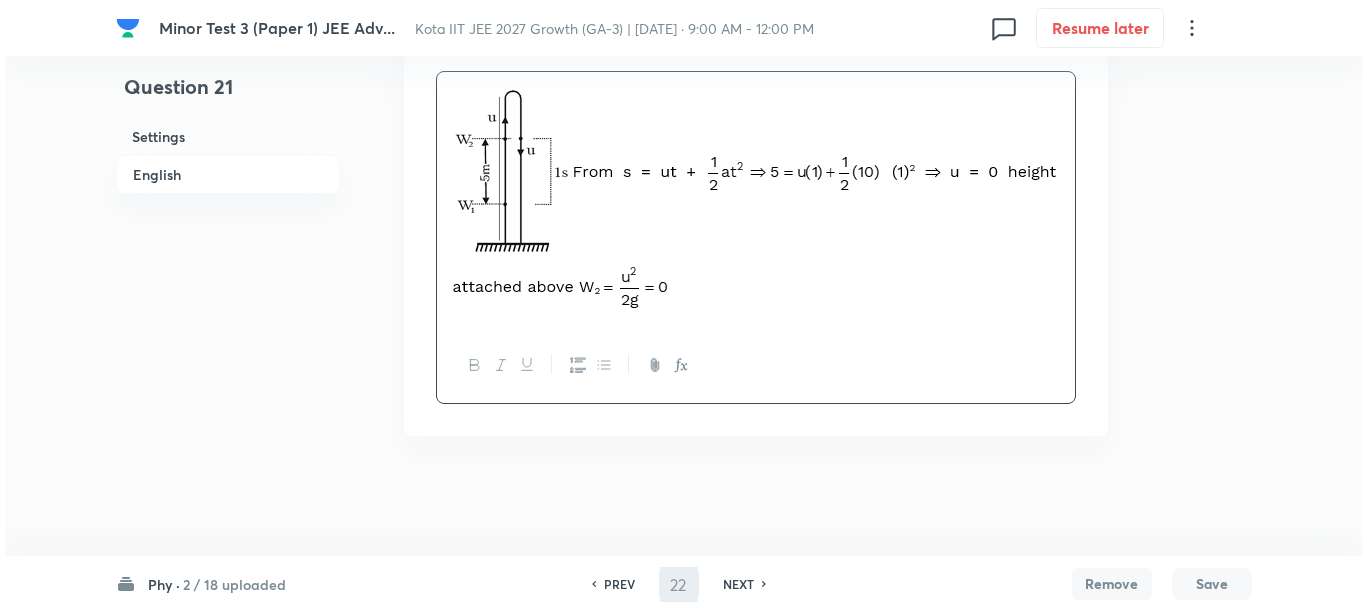 scroll, scrollTop: 0, scrollLeft: 0, axis: both 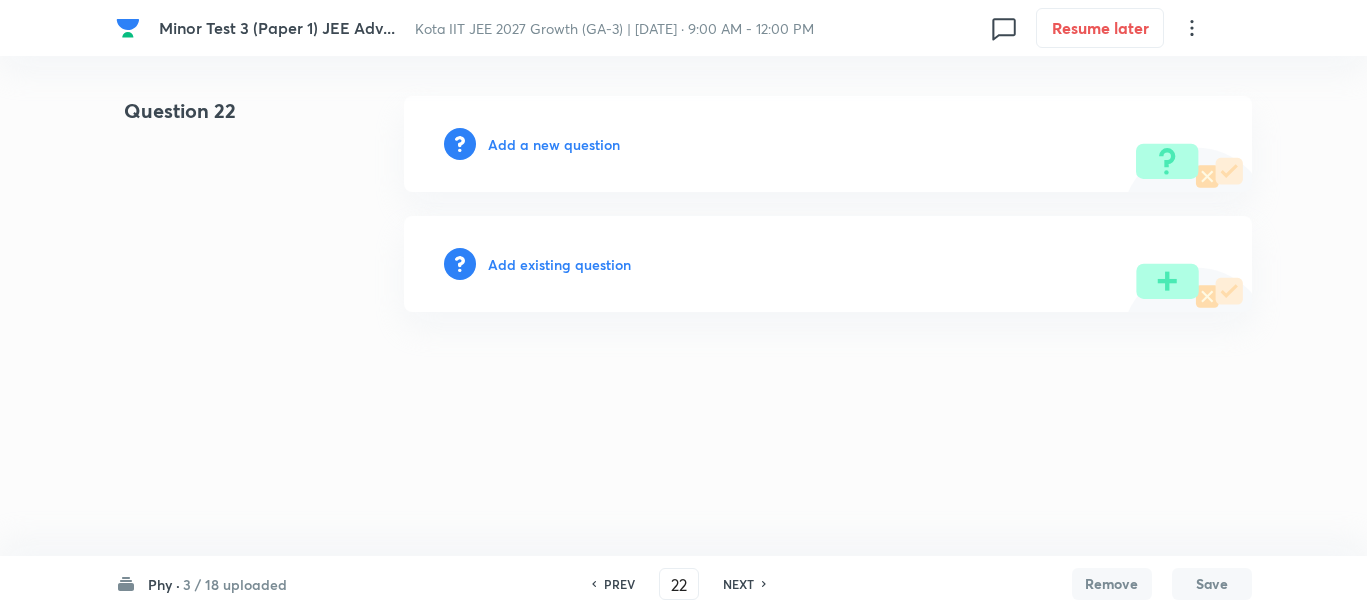 click on "Add a new question" at bounding box center (554, 144) 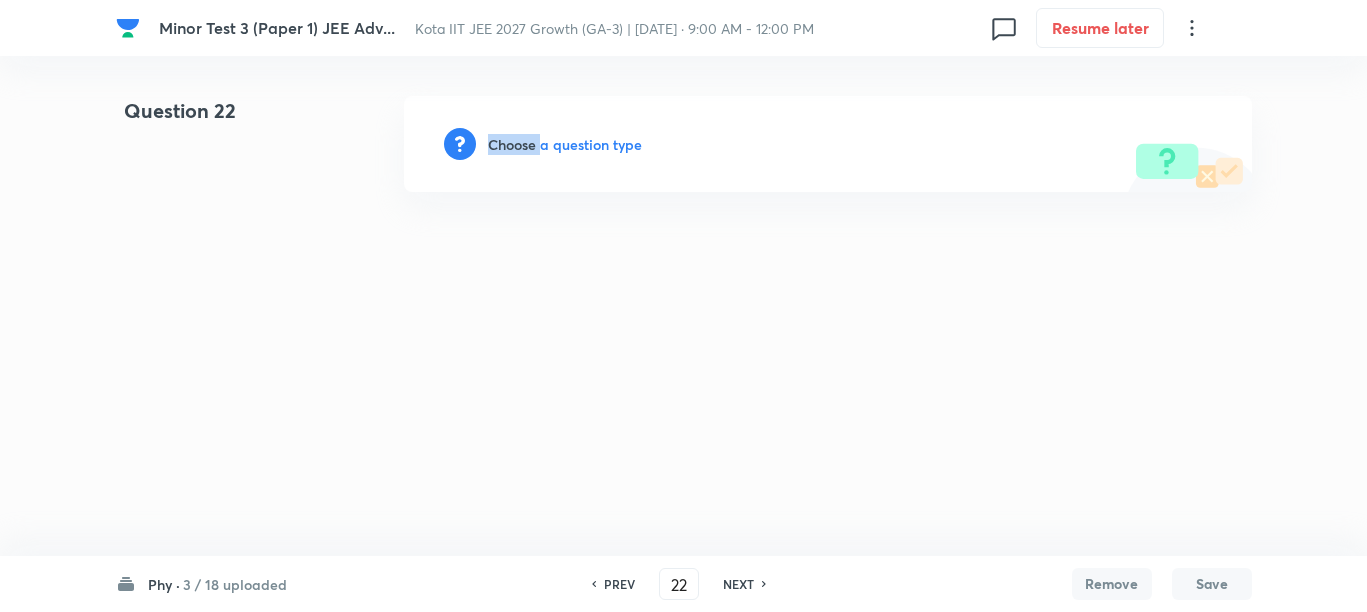 click on "Choose a question type" at bounding box center (565, 144) 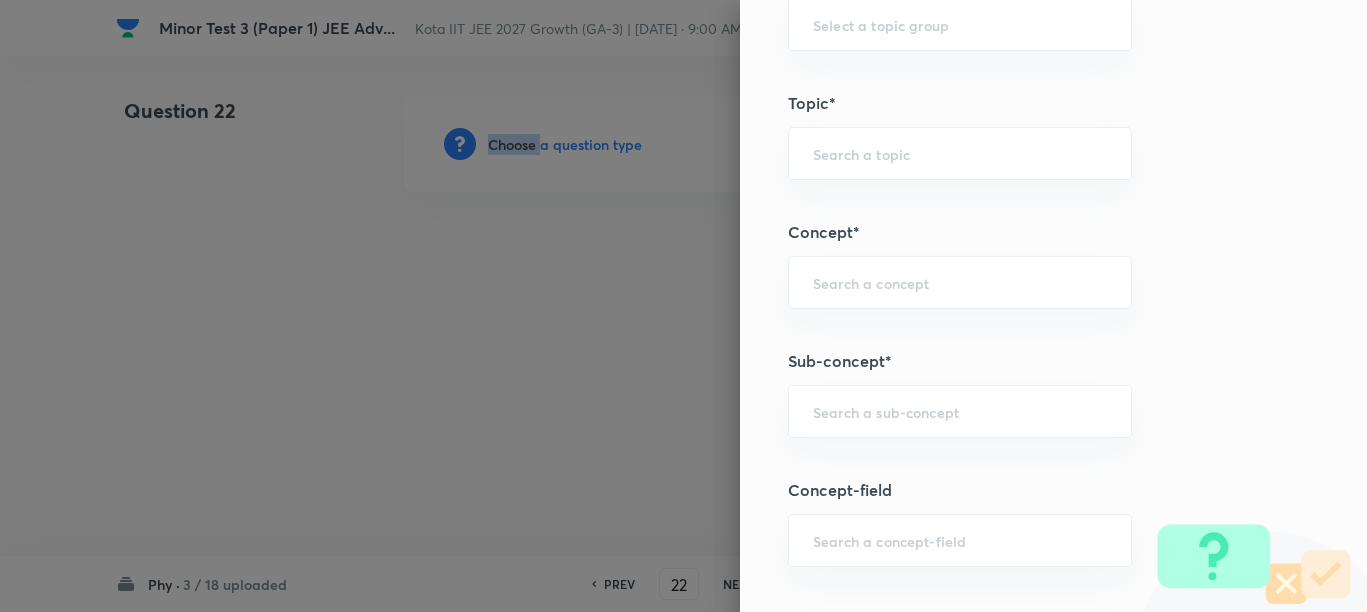 scroll, scrollTop: 1000, scrollLeft: 0, axis: vertical 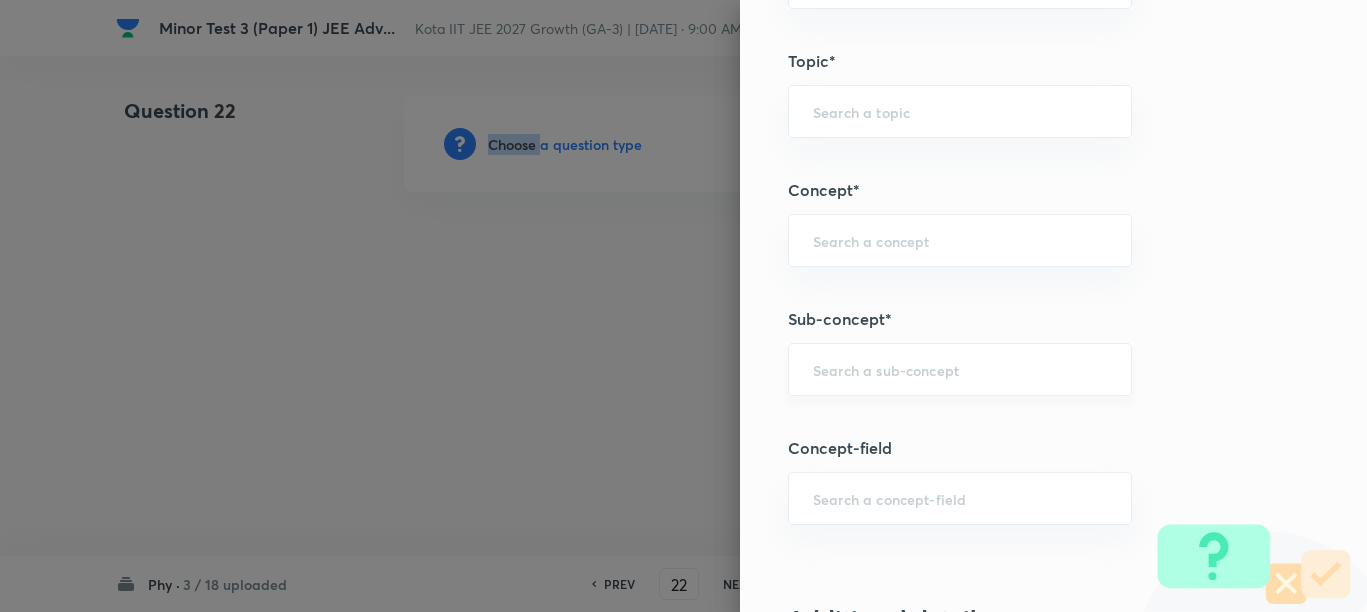 click at bounding box center (960, 369) 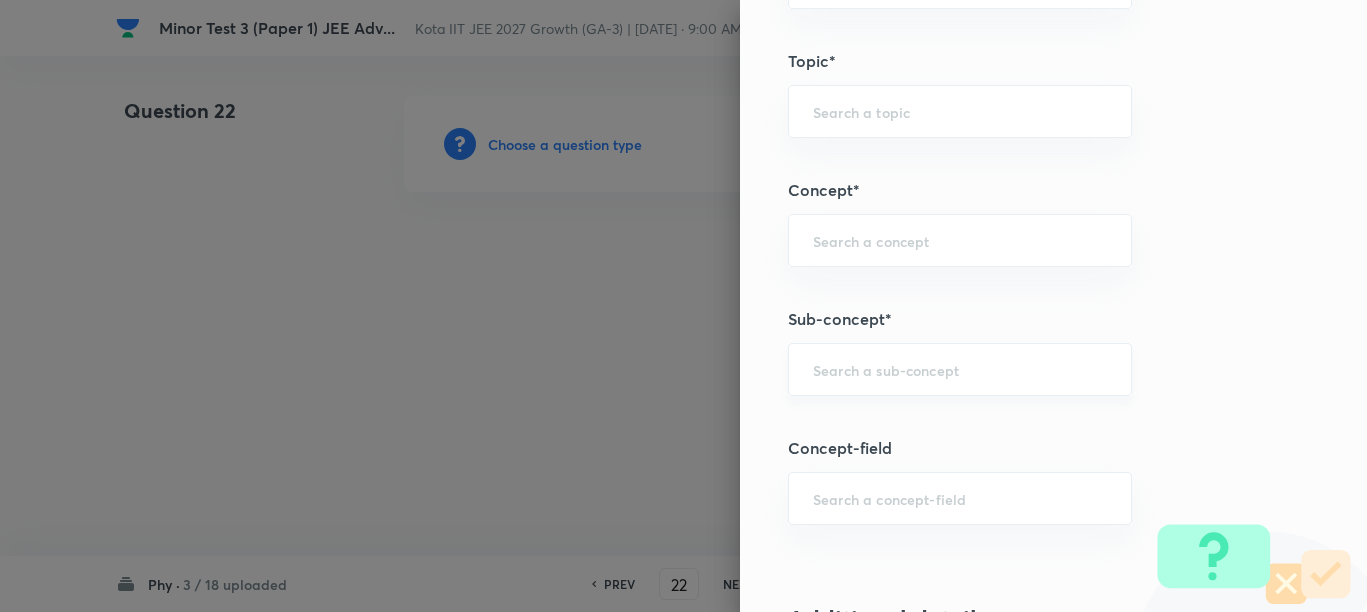 paste on "Physical quantity" 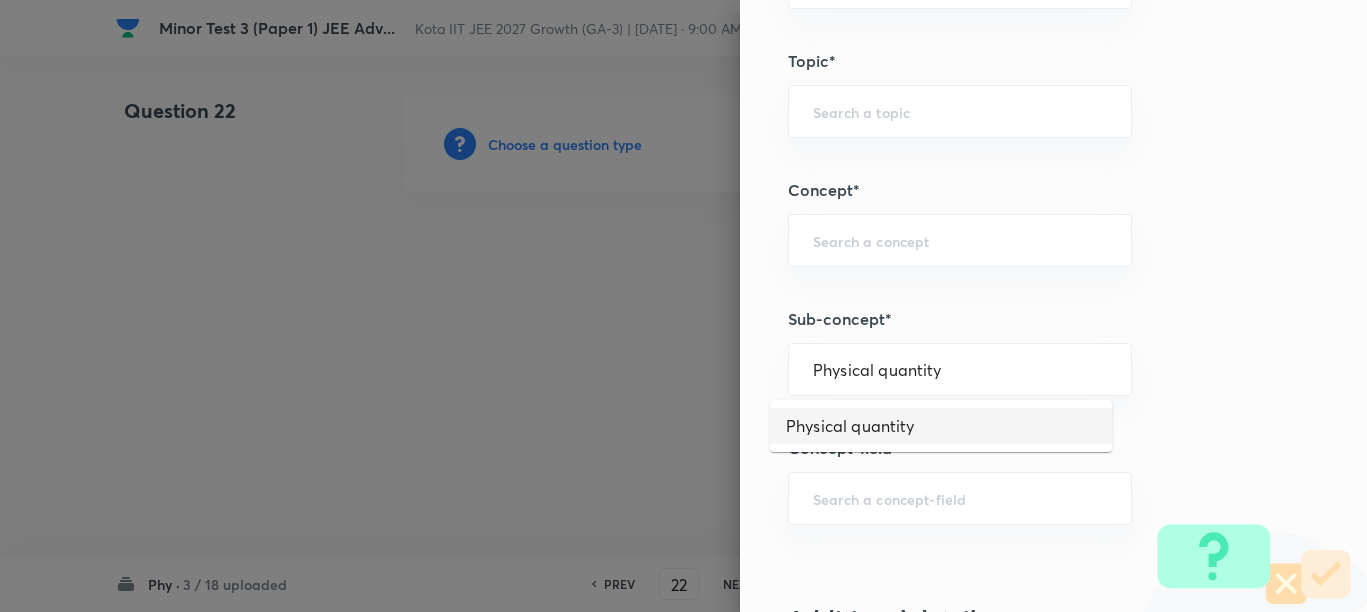click on "Physical quantity" at bounding box center (941, 426) 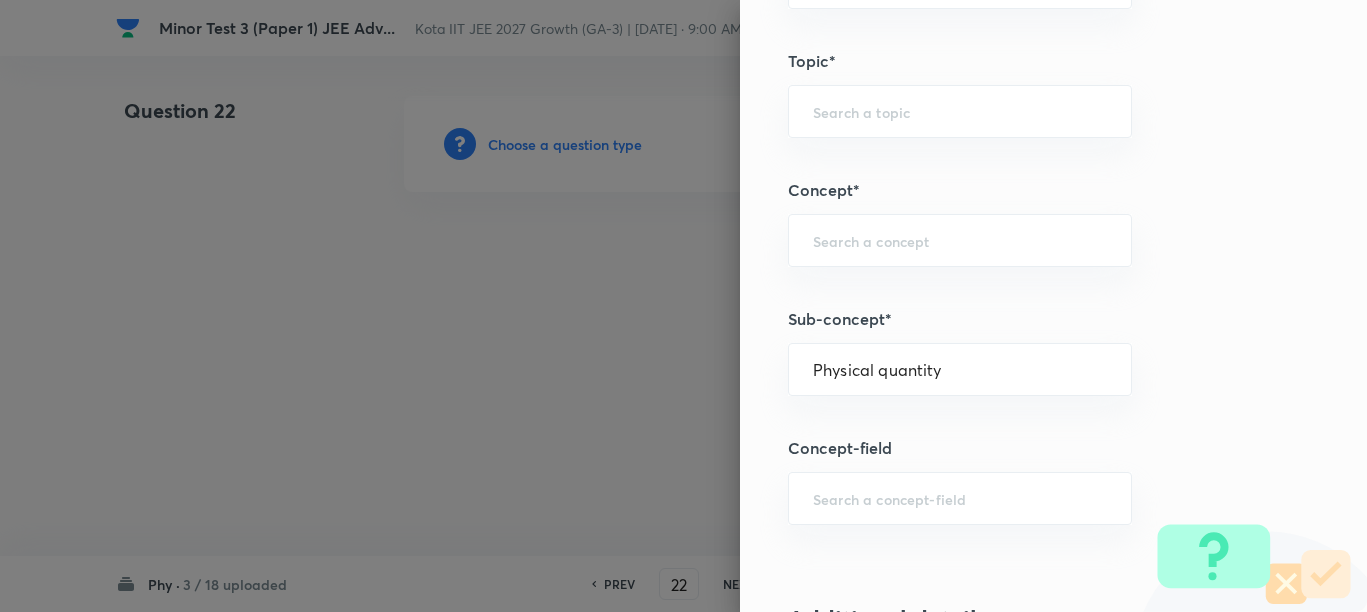 type on "Physics" 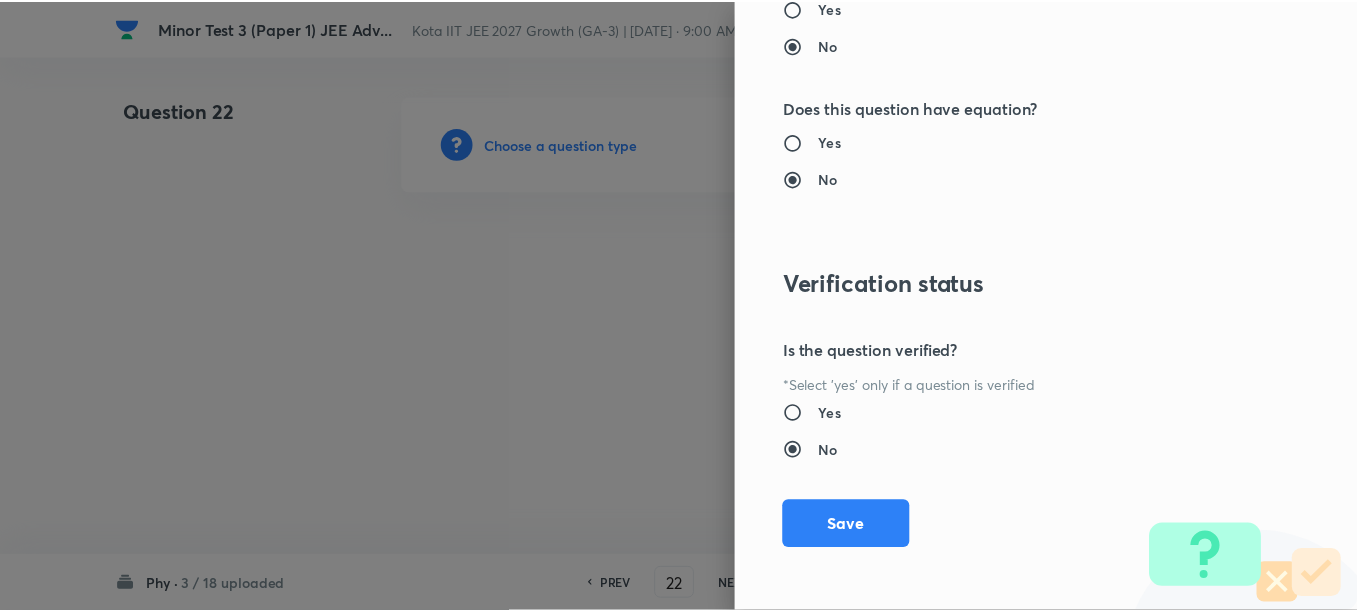 scroll, scrollTop: 2130, scrollLeft: 0, axis: vertical 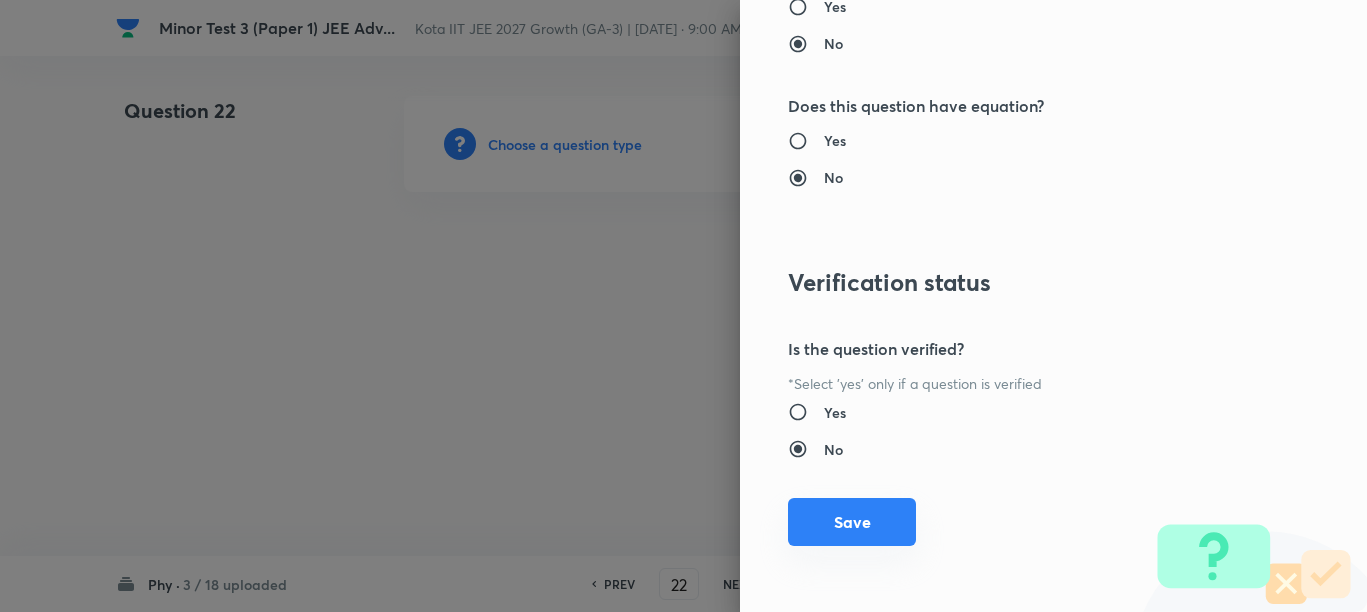click on "Save" at bounding box center [852, 522] 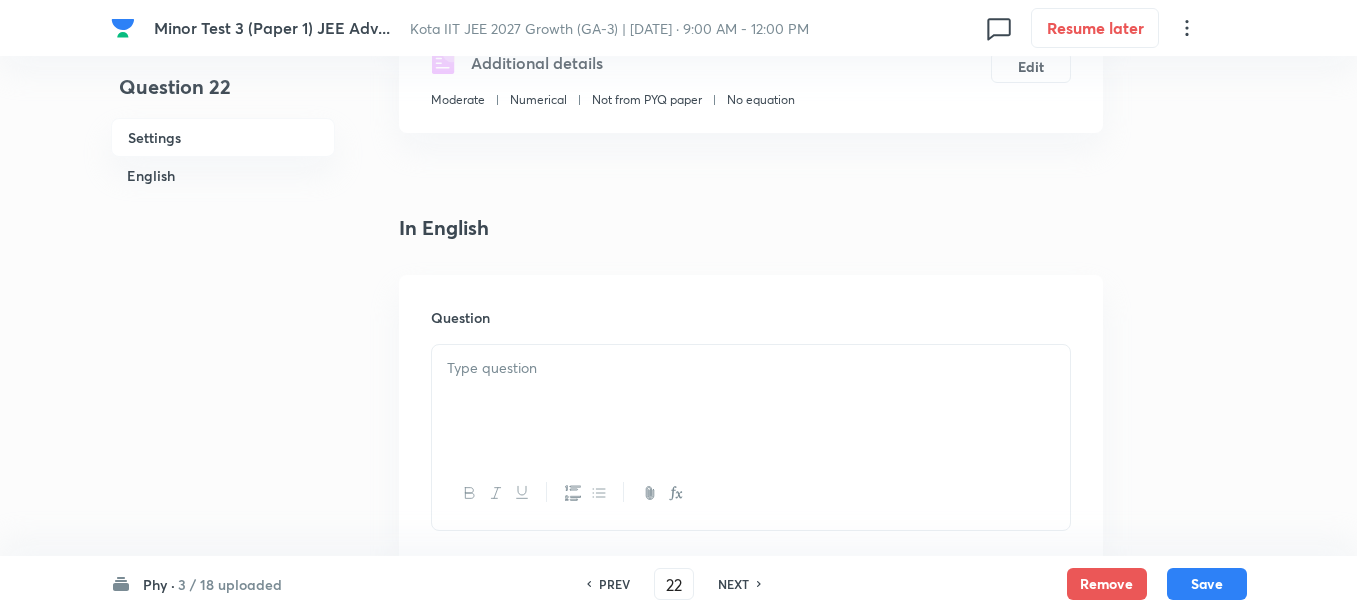 scroll, scrollTop: 500, scrollLeft: 0, axis: vertical 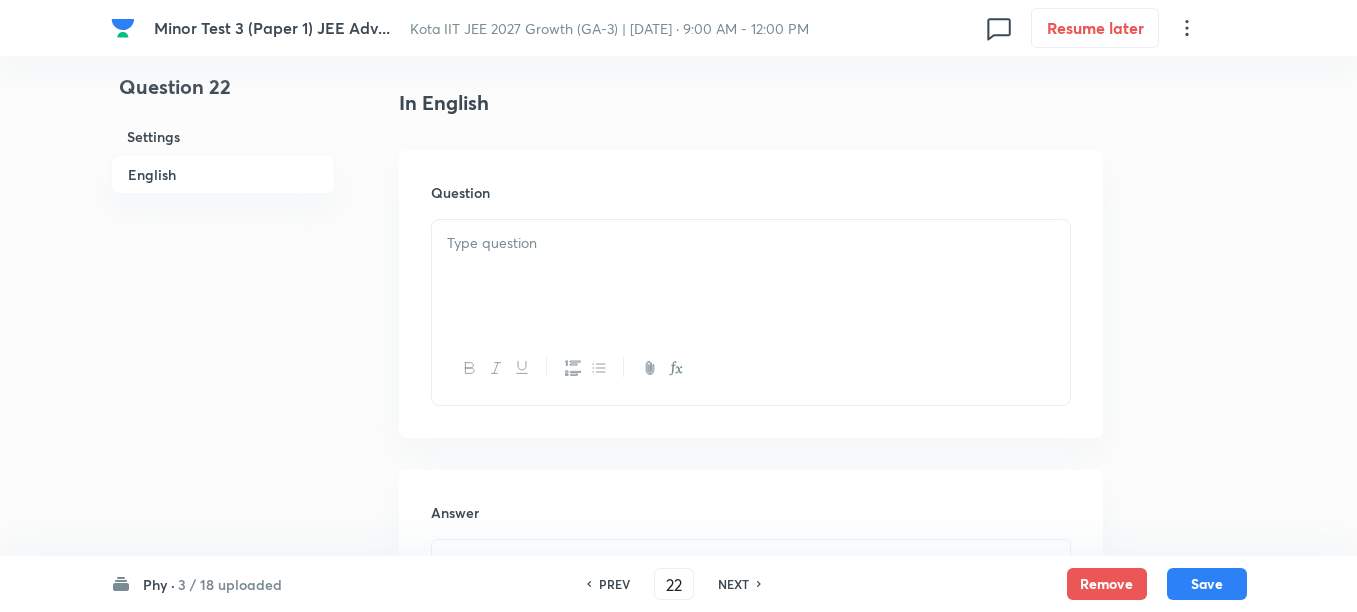 click at bounding box center (751, 276) 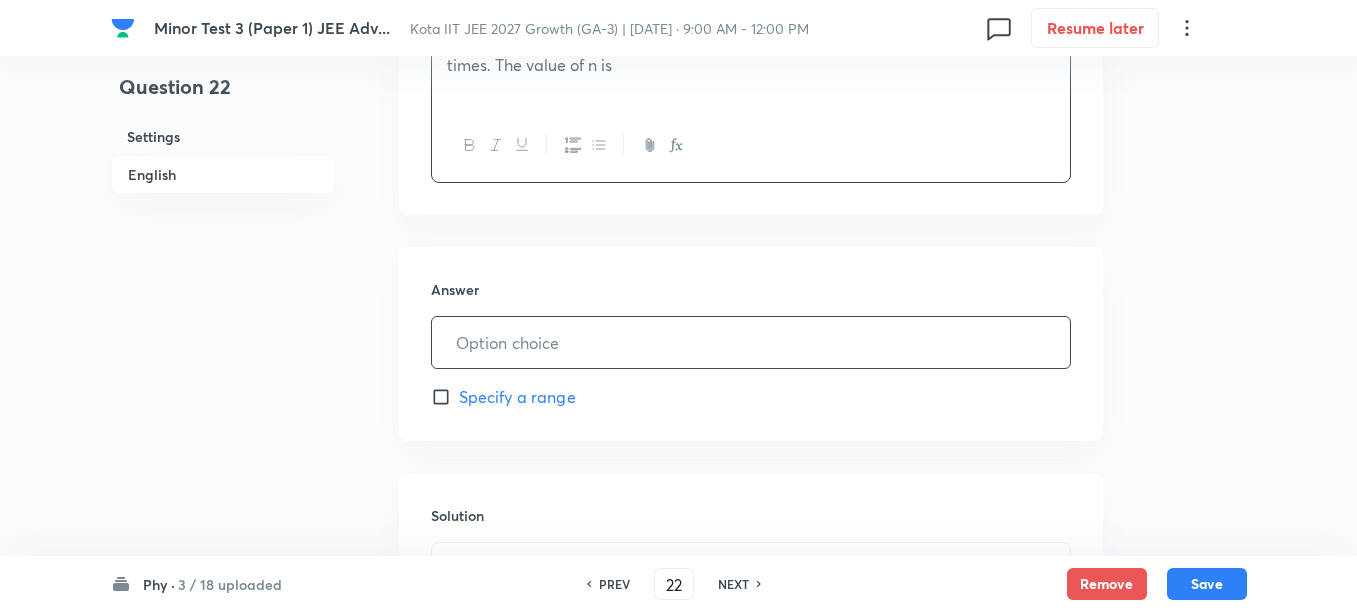 scroll, scrollTop: 750, scrollLeft: 0, axis: vertical 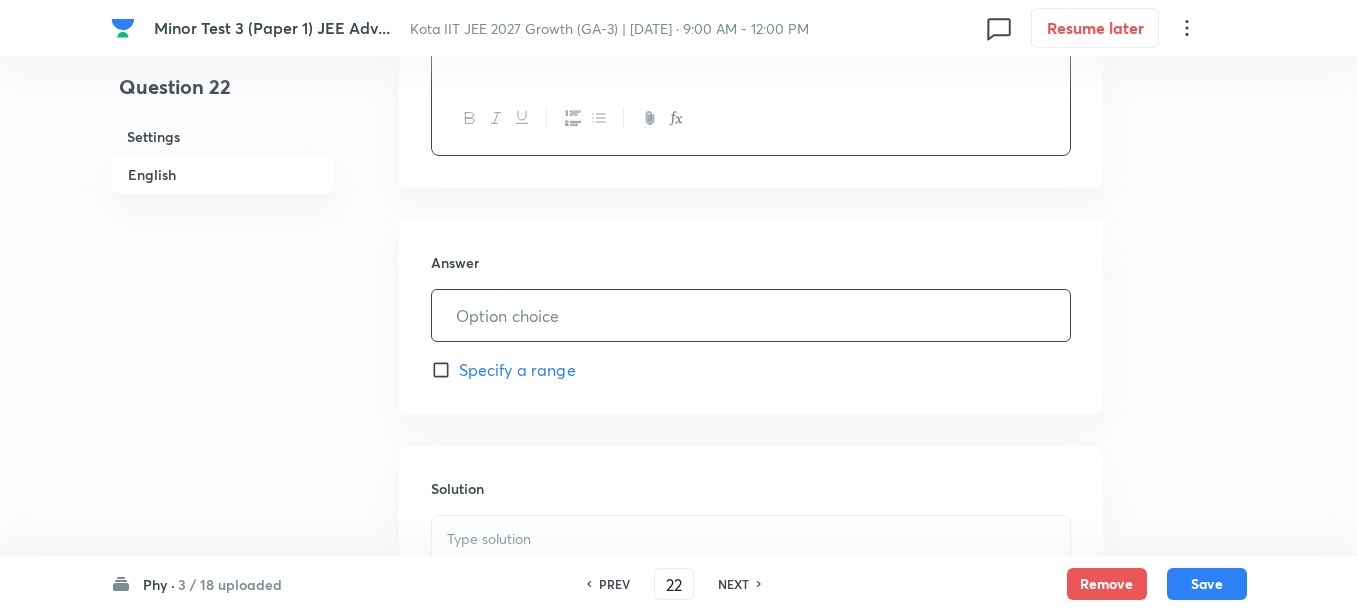 click at bounding box center [751, 315] 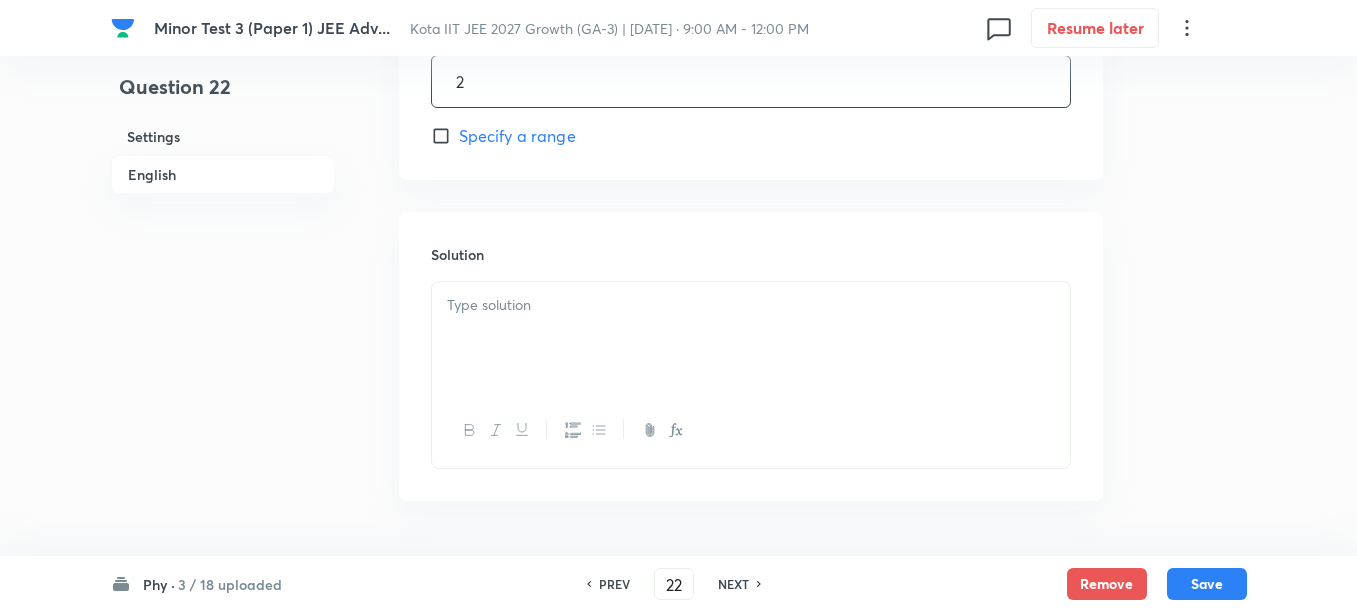 scroll, scrollTop: 1000, scrollLeft: 0, axis: vertical 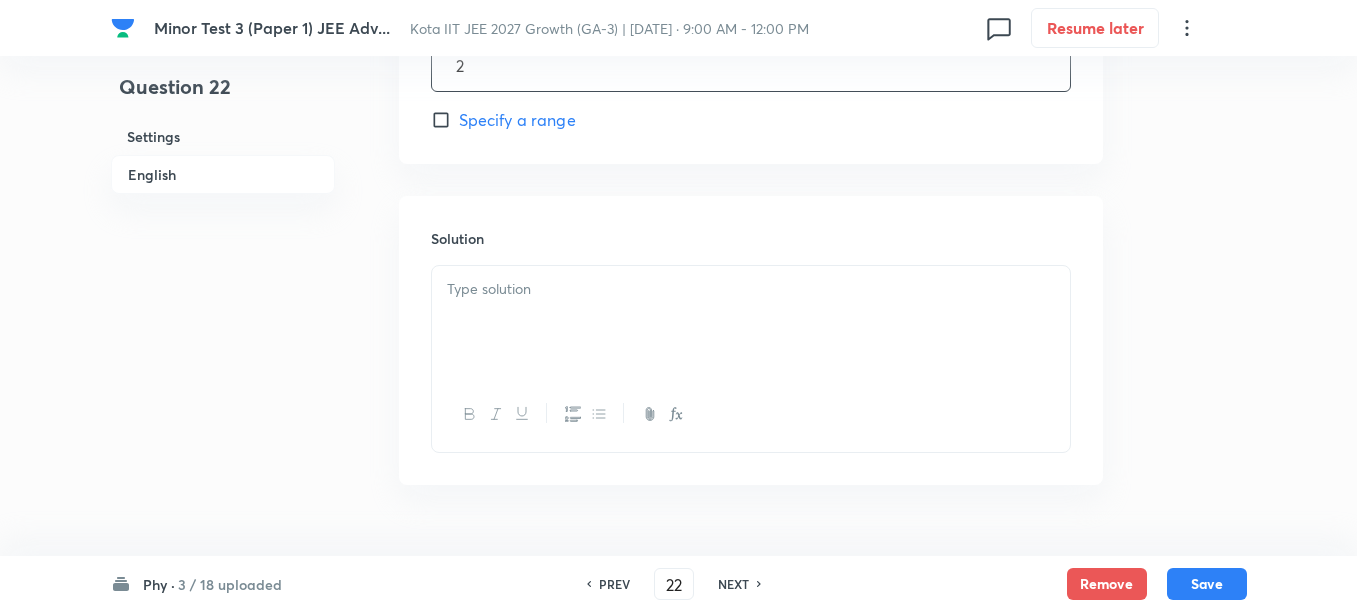 type on "2" 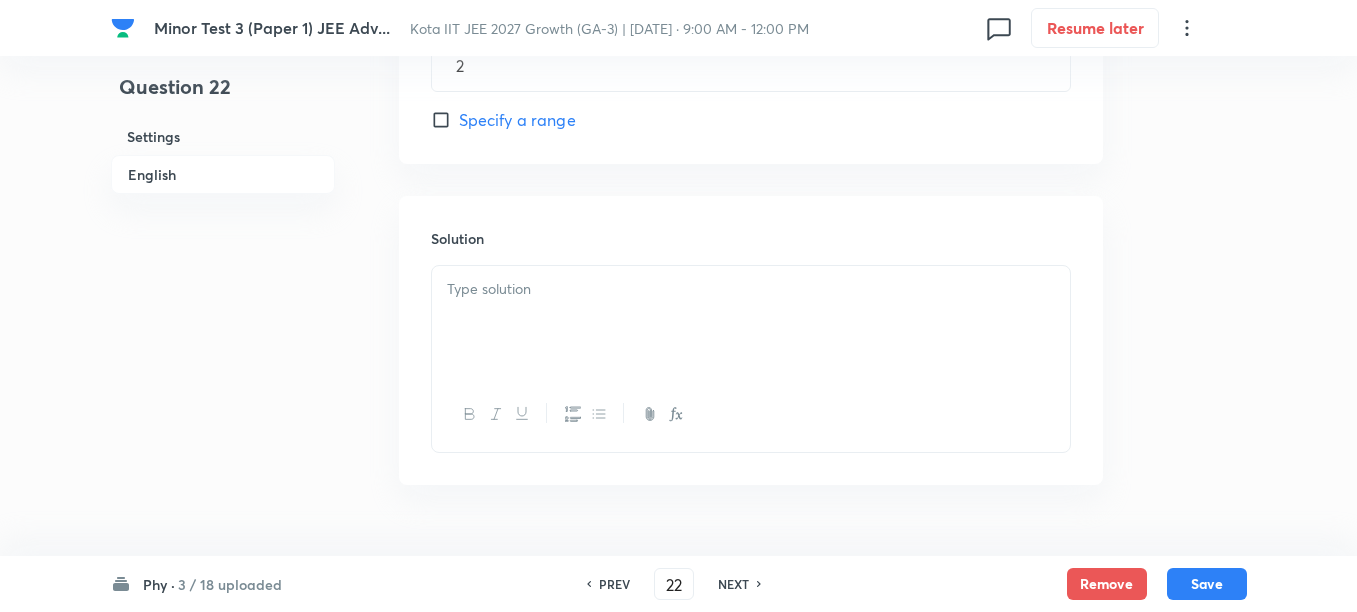 click at bounding box center [751, 322] 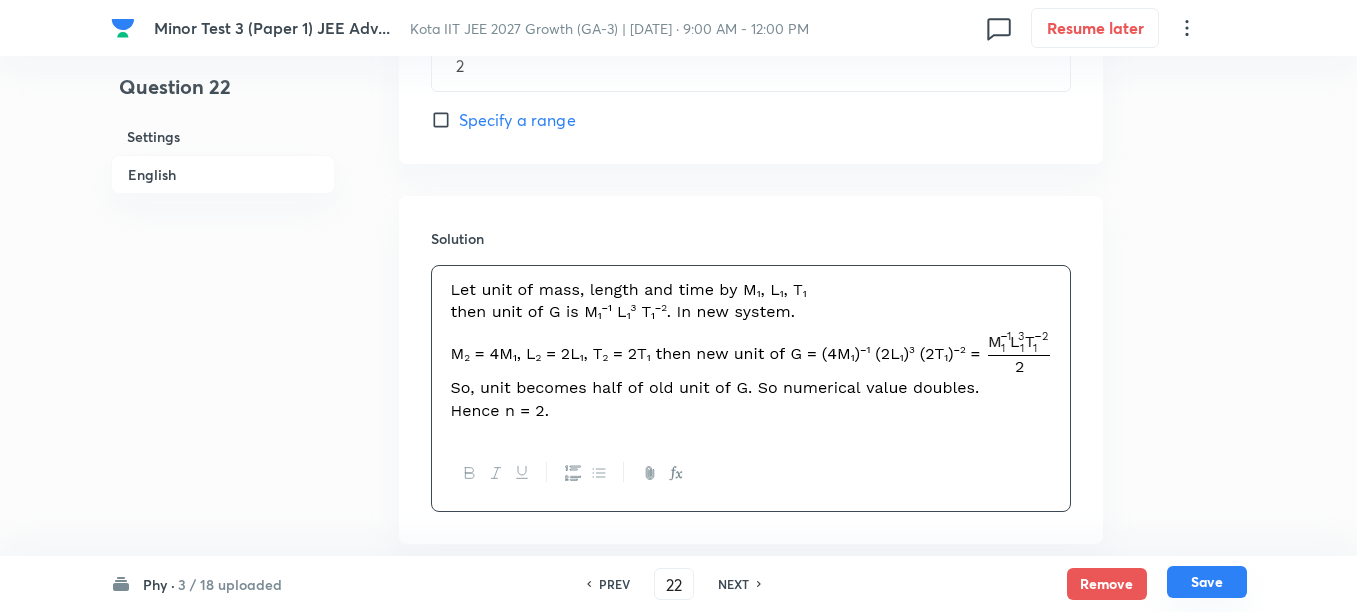 click on "Save" at bounding box center [1207, 582] 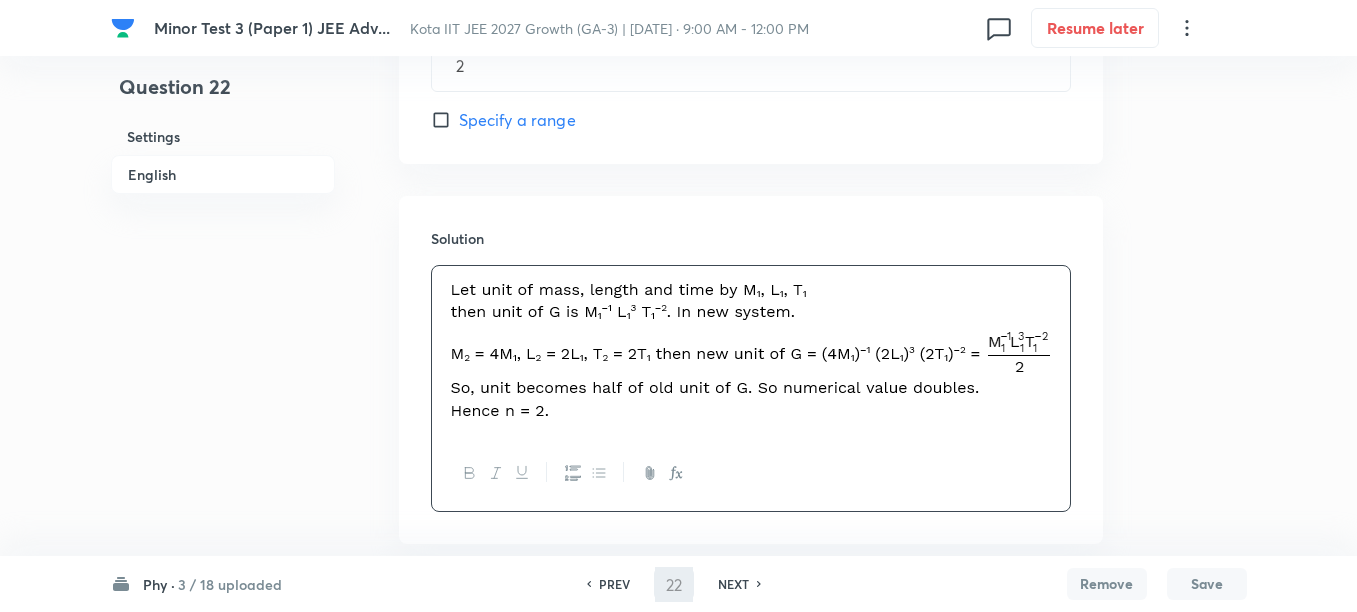 type on "23" 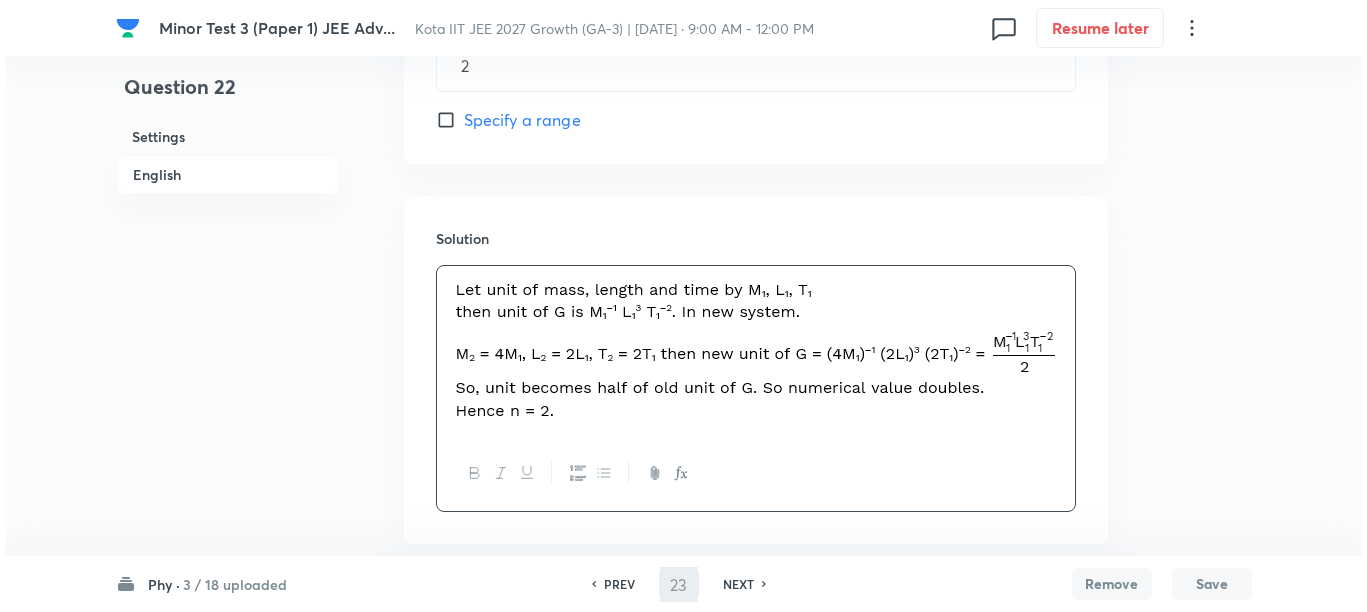 scroll, scrollTop: 0, scrollLeft: 0, axis: both 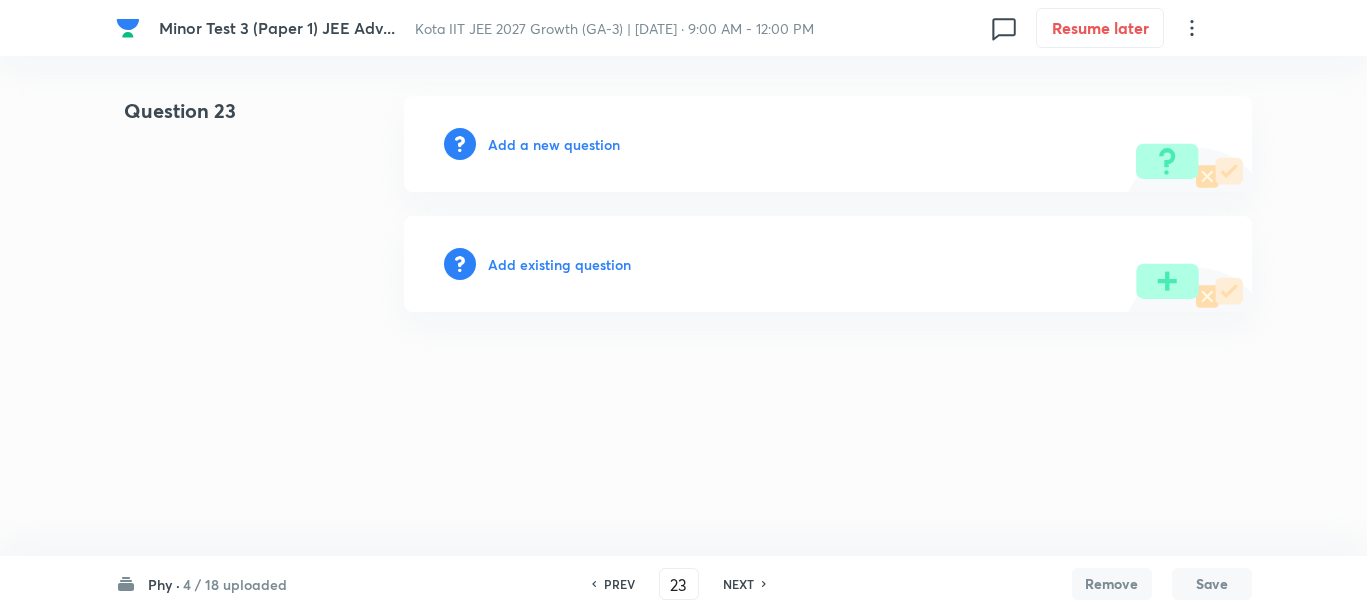 click on "Add a new question" at bounding box center [554, 144] 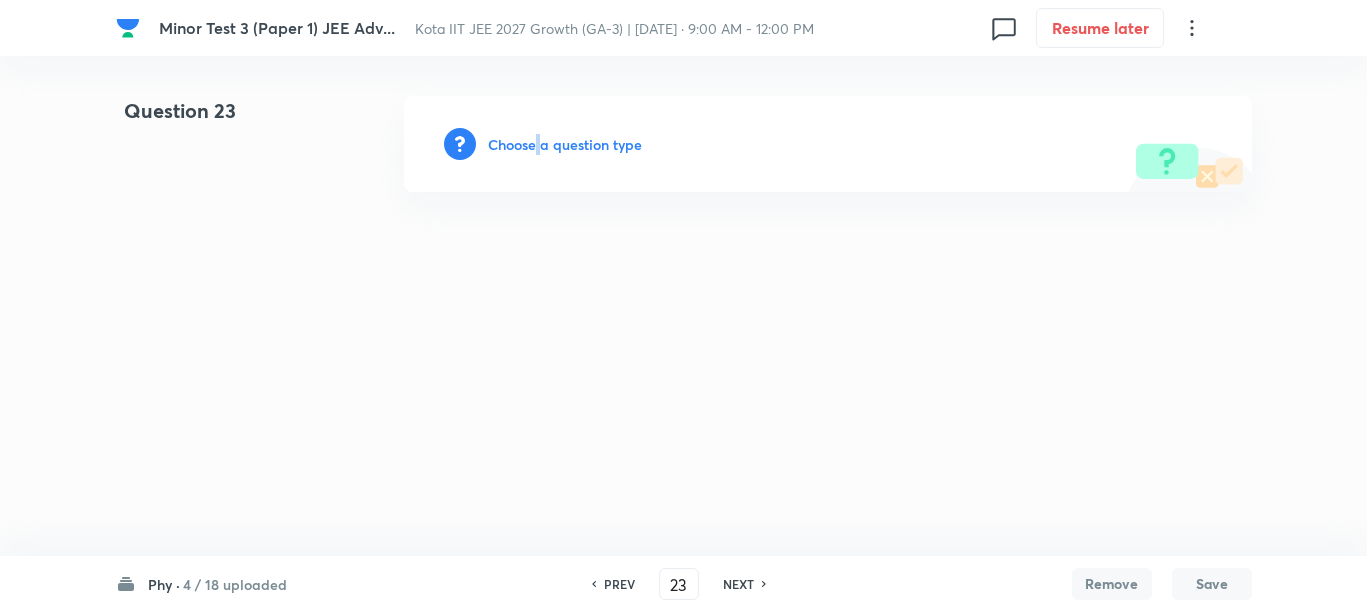 click on "Choose a question type" at bounding box center (565, 144) 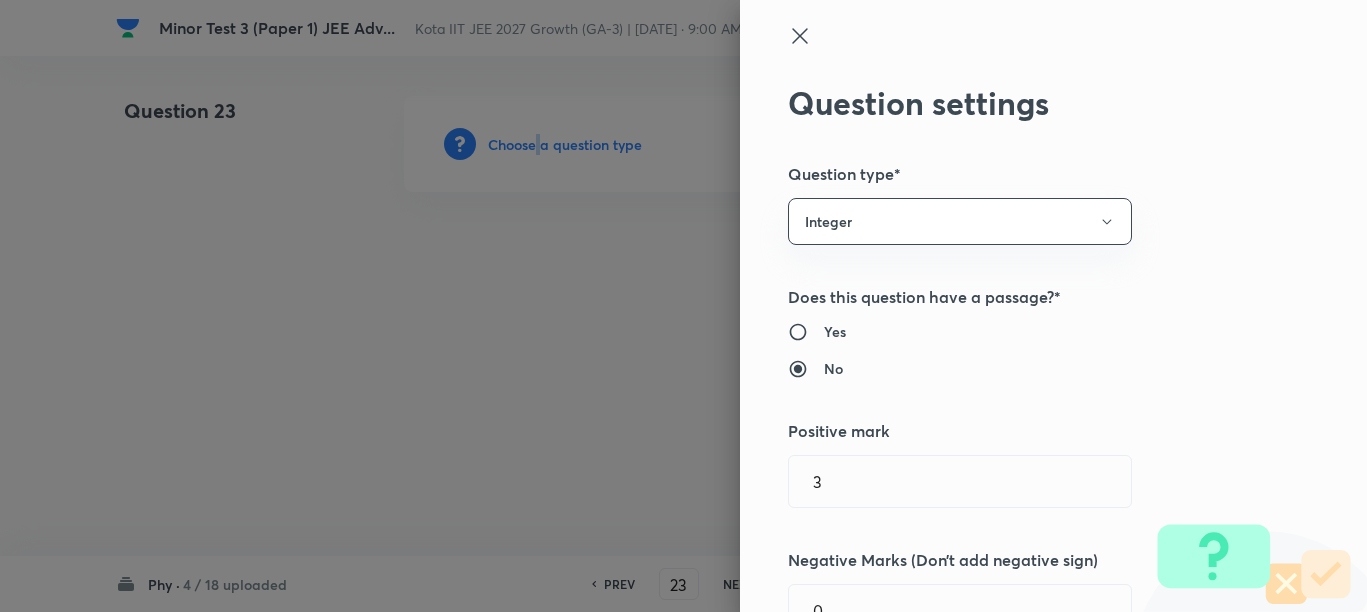 type 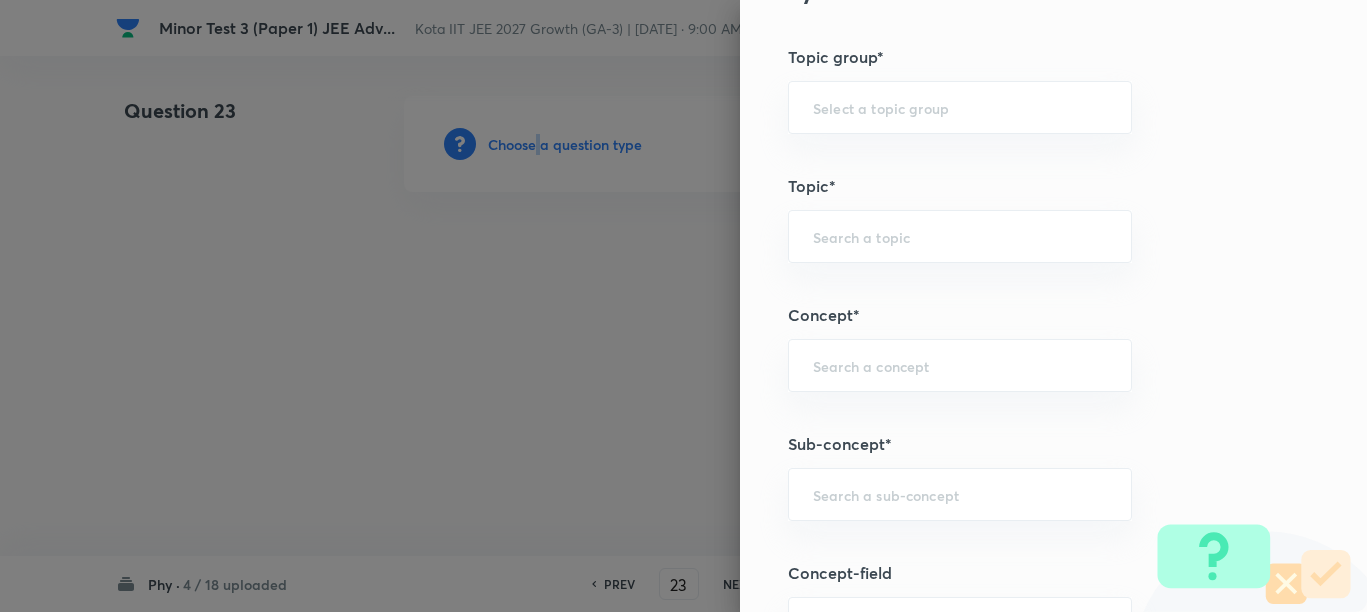 scroll, scrollTop: 1000, scrollLeft: 0, axis: vertical 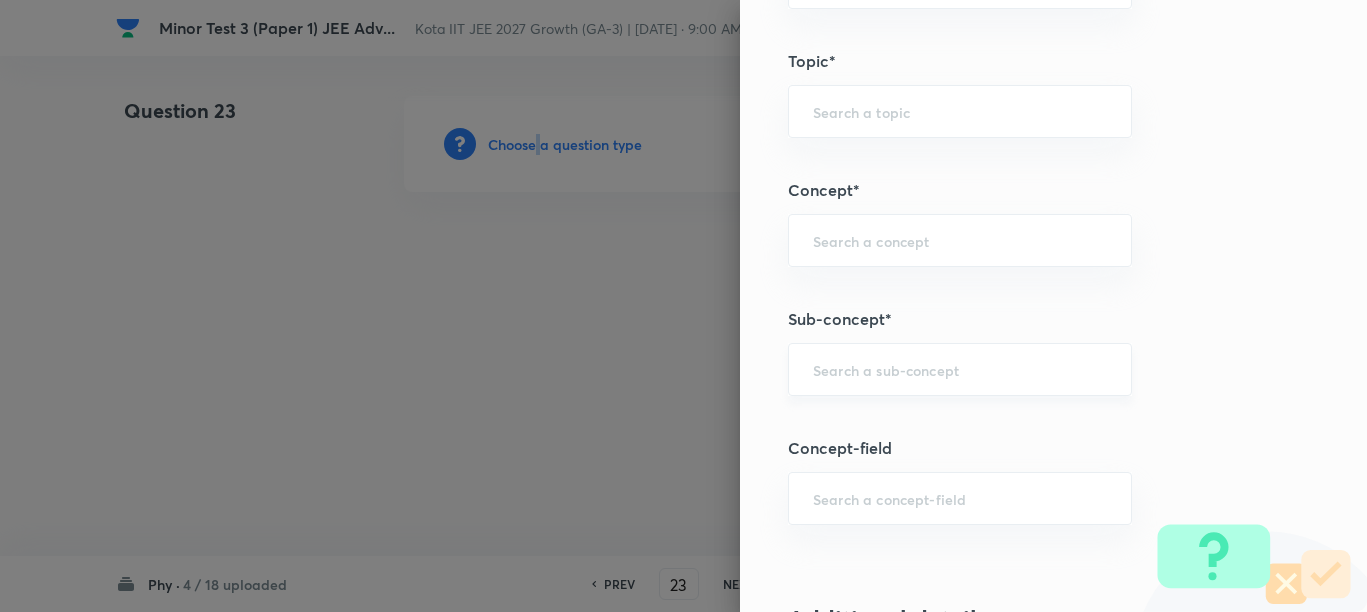 click on "​" at bounding box center (960, 369) 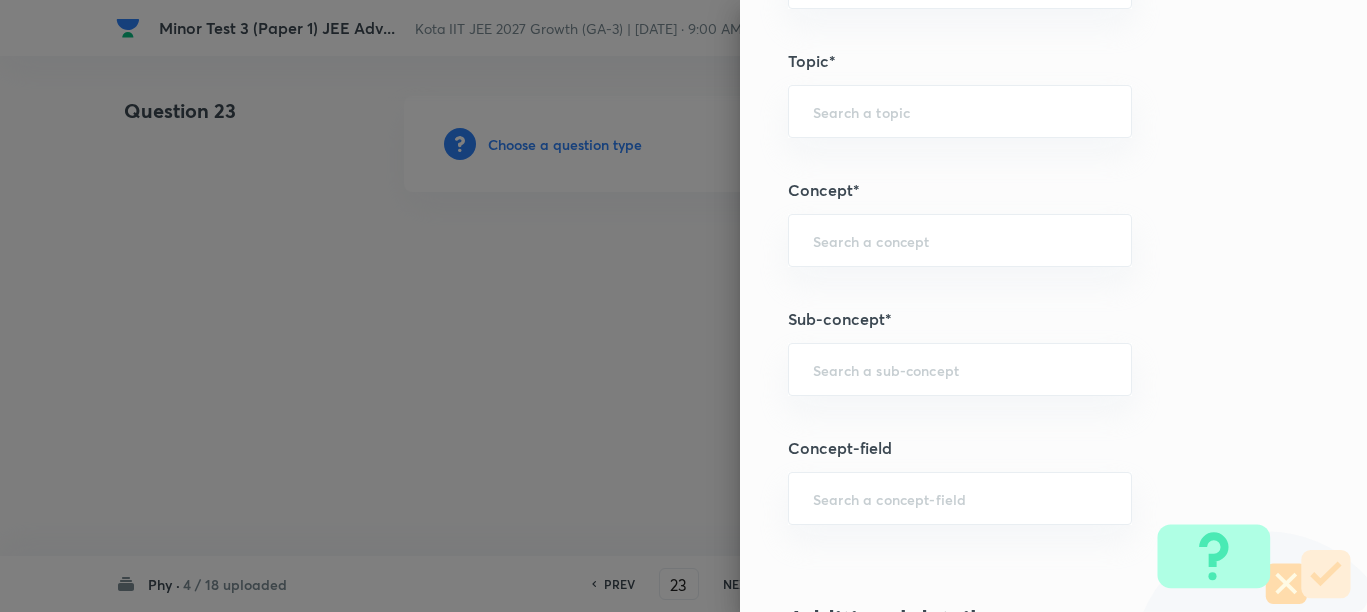 paste on "Representation of Vector" 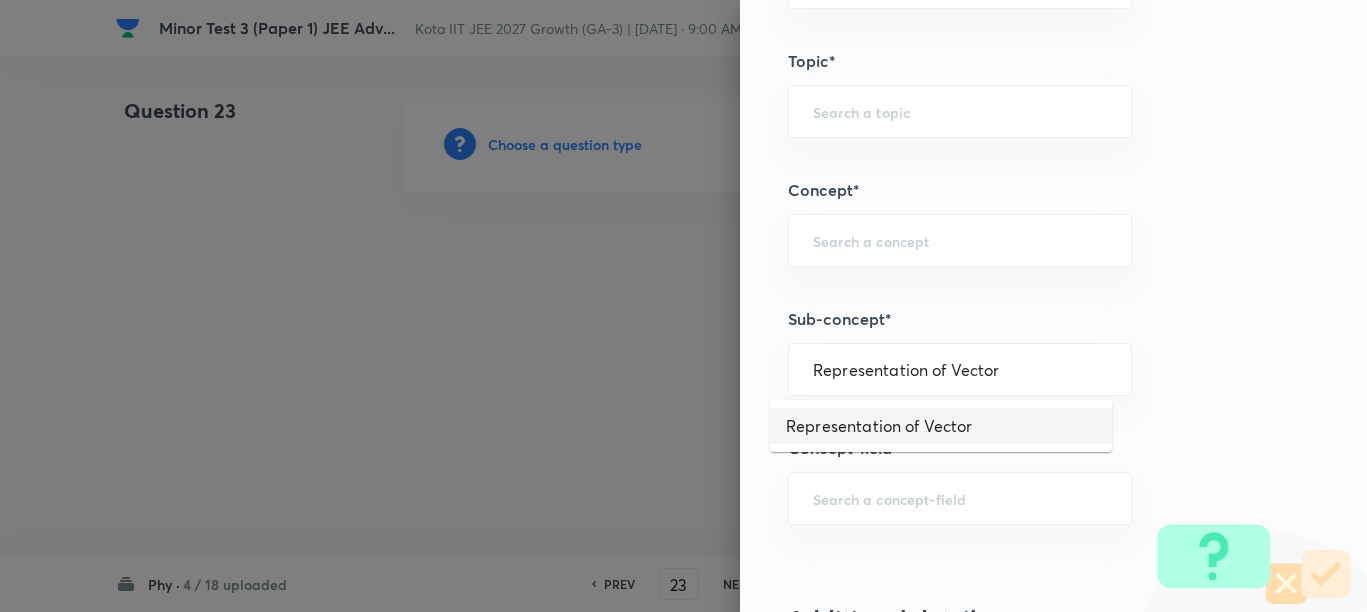 click on "Representation of Vector" at bounding box center (941, 426) 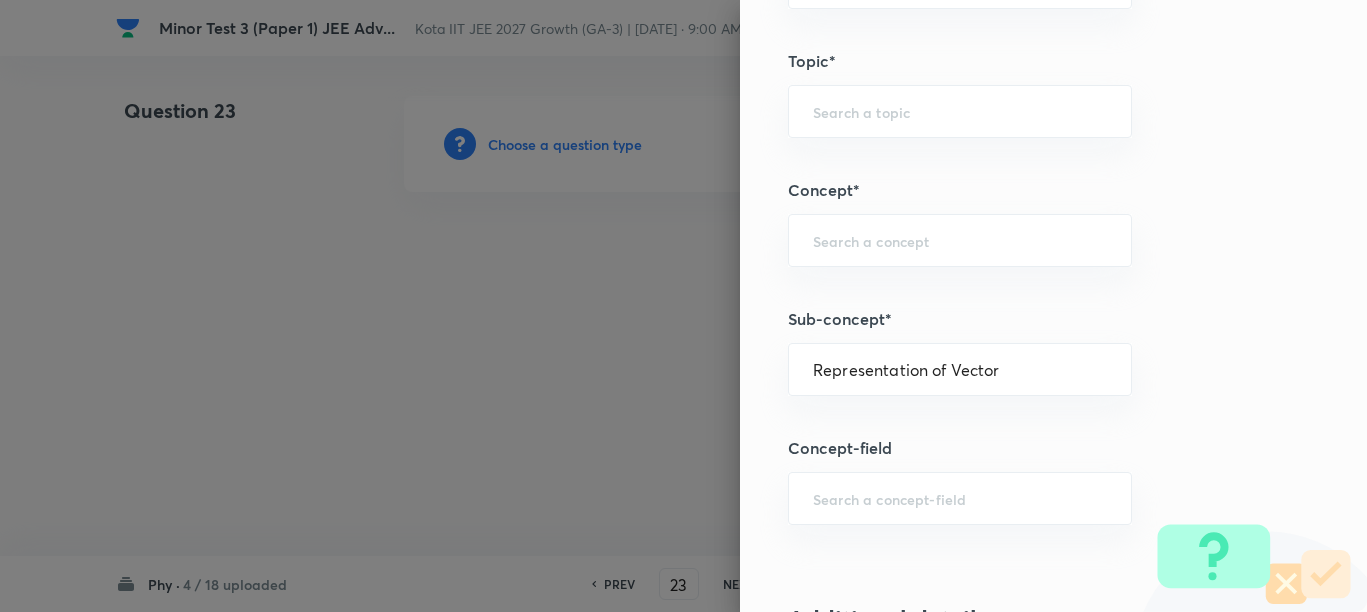 type on "Representation of Vector" 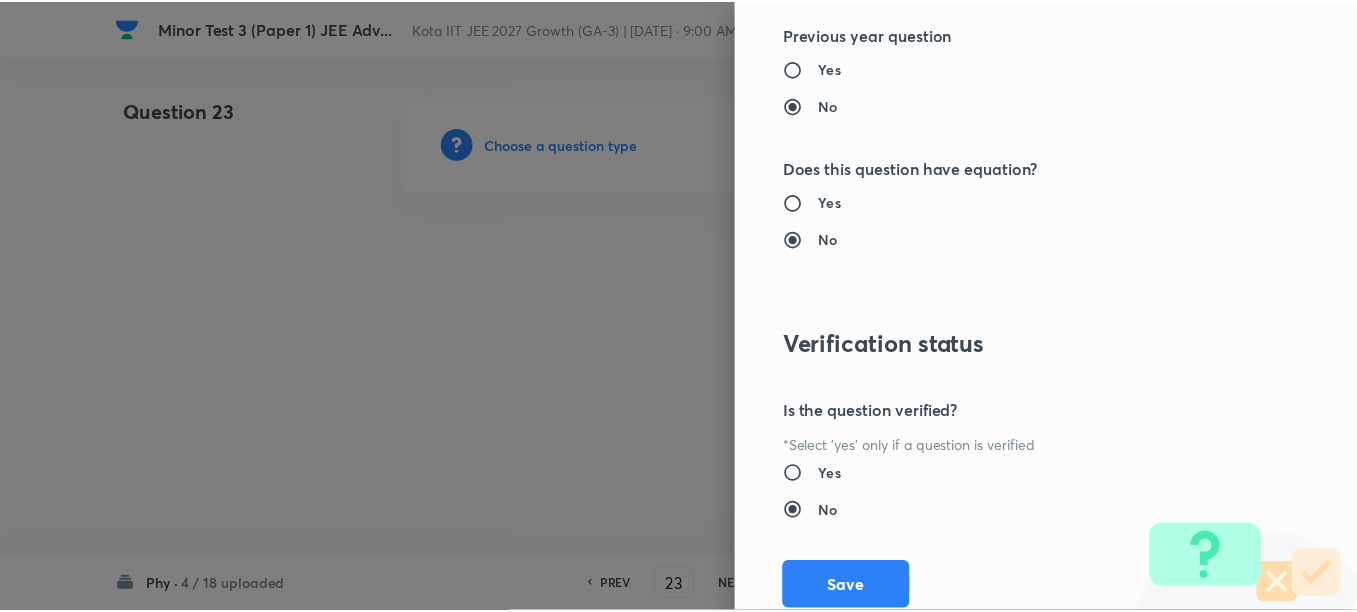 scroll, scrollTop: 2130, scrollLeft: 0, axis: vertical 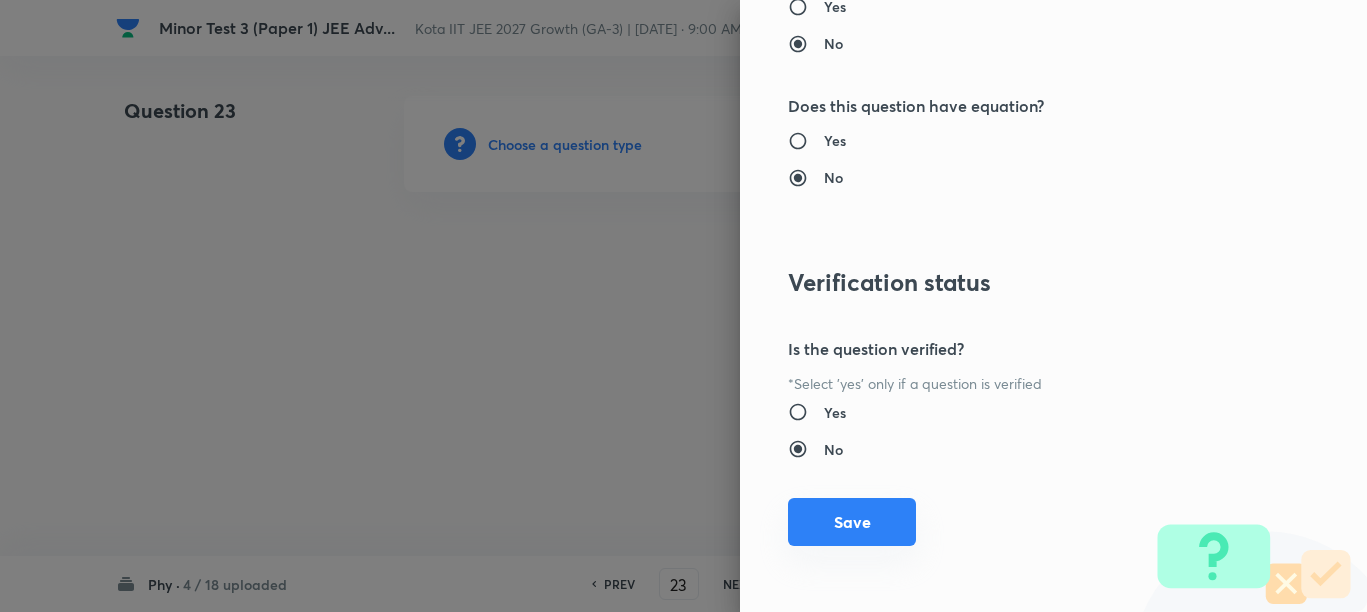 click on "Save" at bounding box center (852, 522) 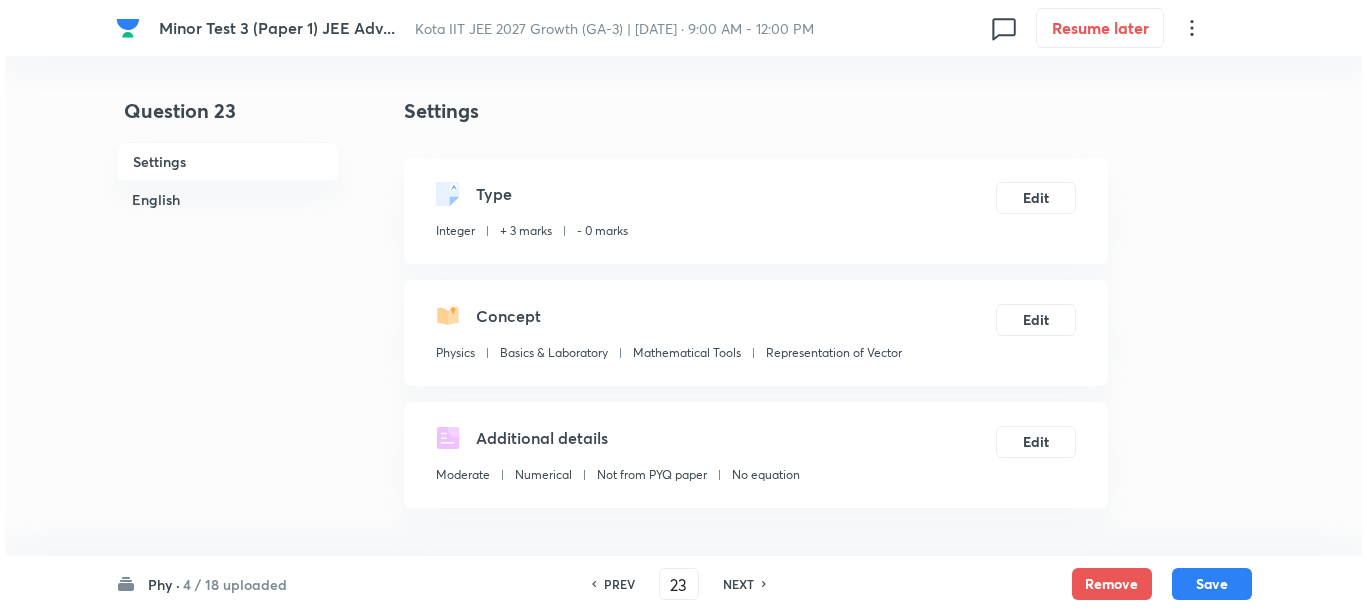scroll, scrollTop: 500, scrollLeft: 0, axis: vertical 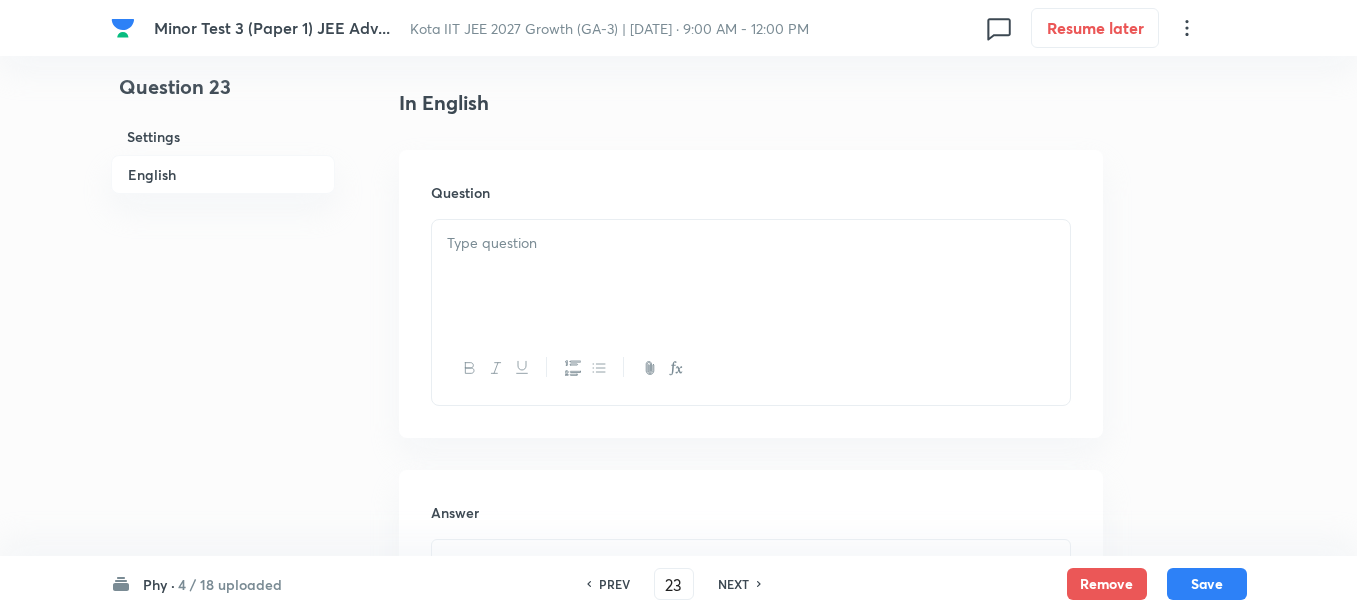 click at bounding box center [751, 276] 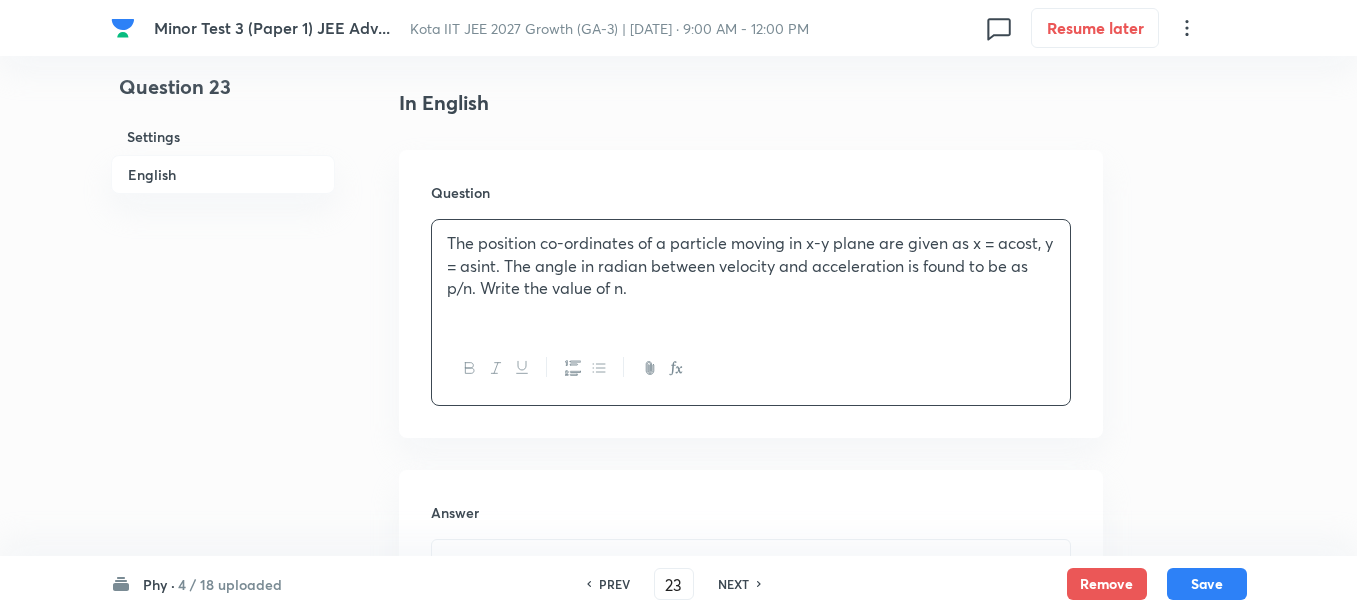 click on "The position co-ordinates of a particle moving in x-y plane are given as x = acost, y = asint. The angle in radian between velocity and acceleration is found to be as p/n. Write the value of n." at bounding box center [751, 266] 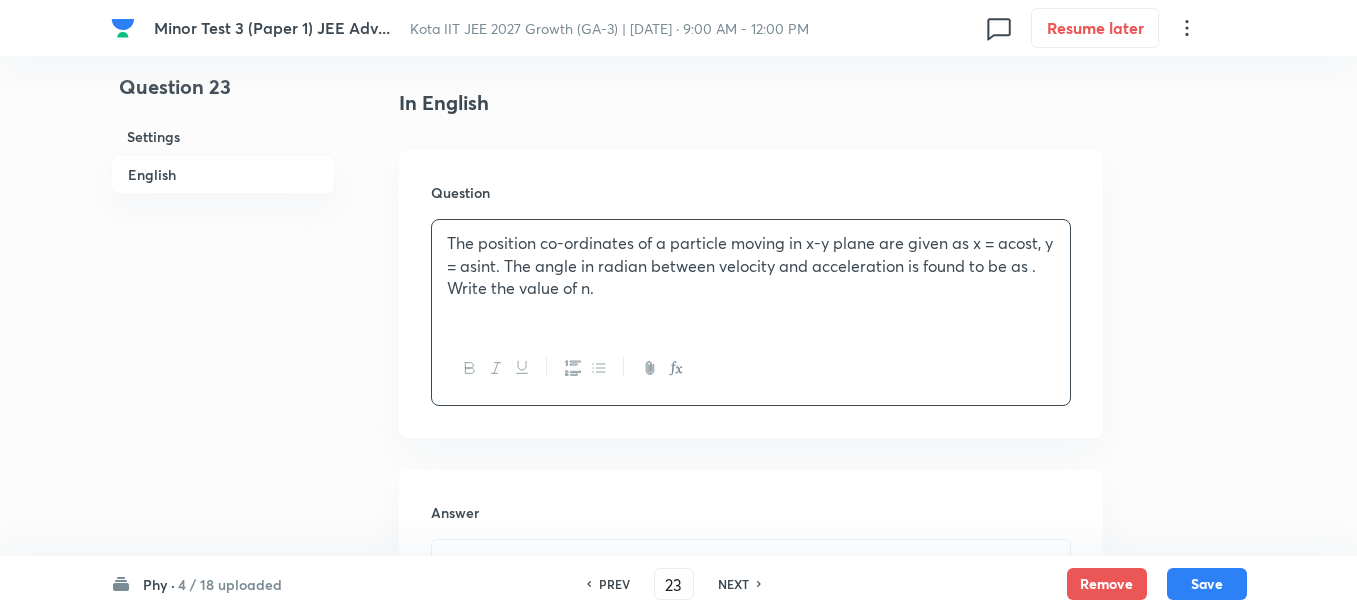 click 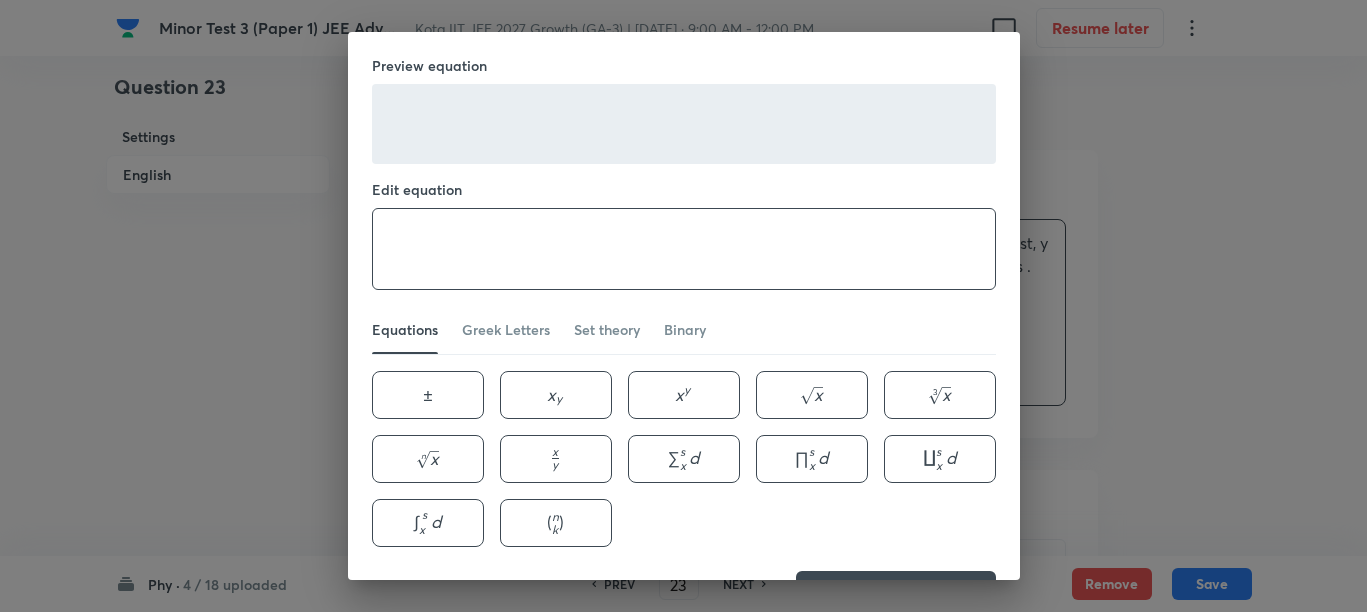 click at bounding box center [684, 249] 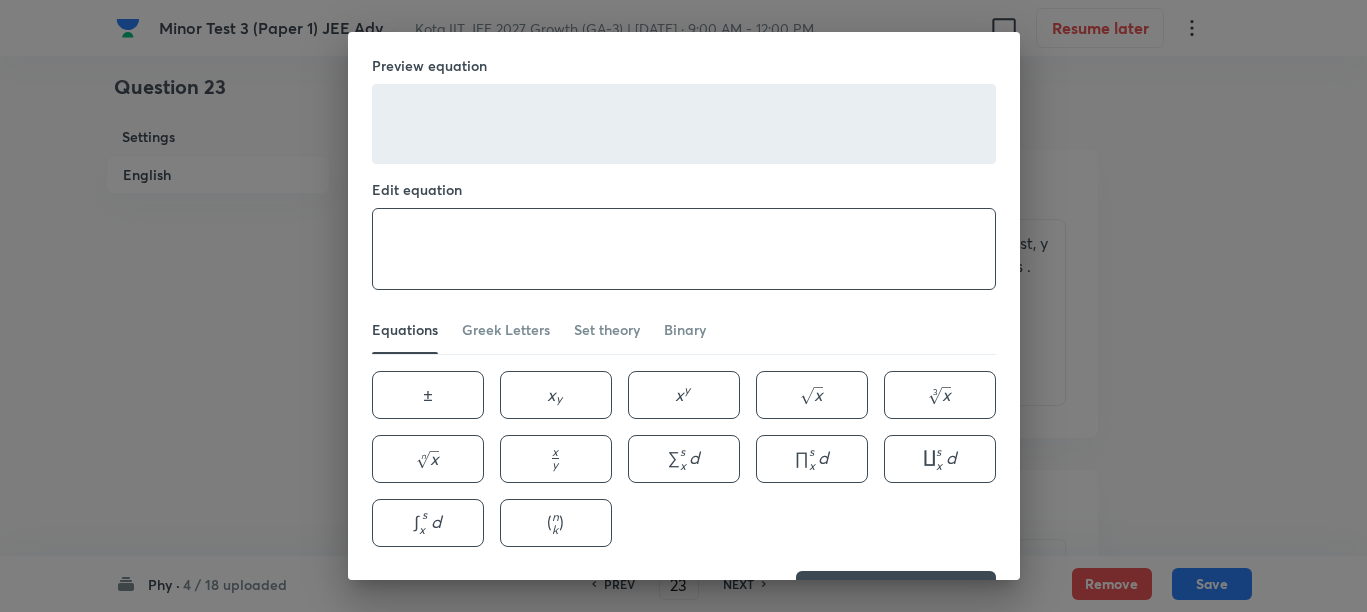 paste on "\pi / \mathrm{n}" 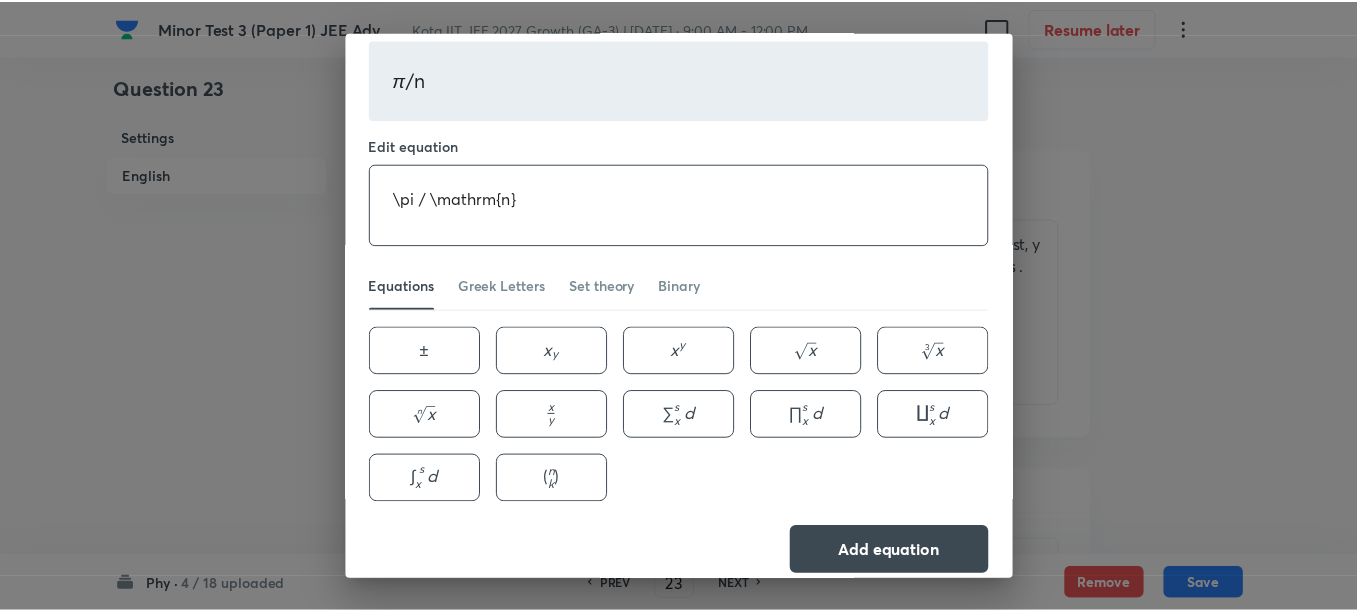 scroll, scrollTop: 63, scrollLeft: 0, axis: vertical 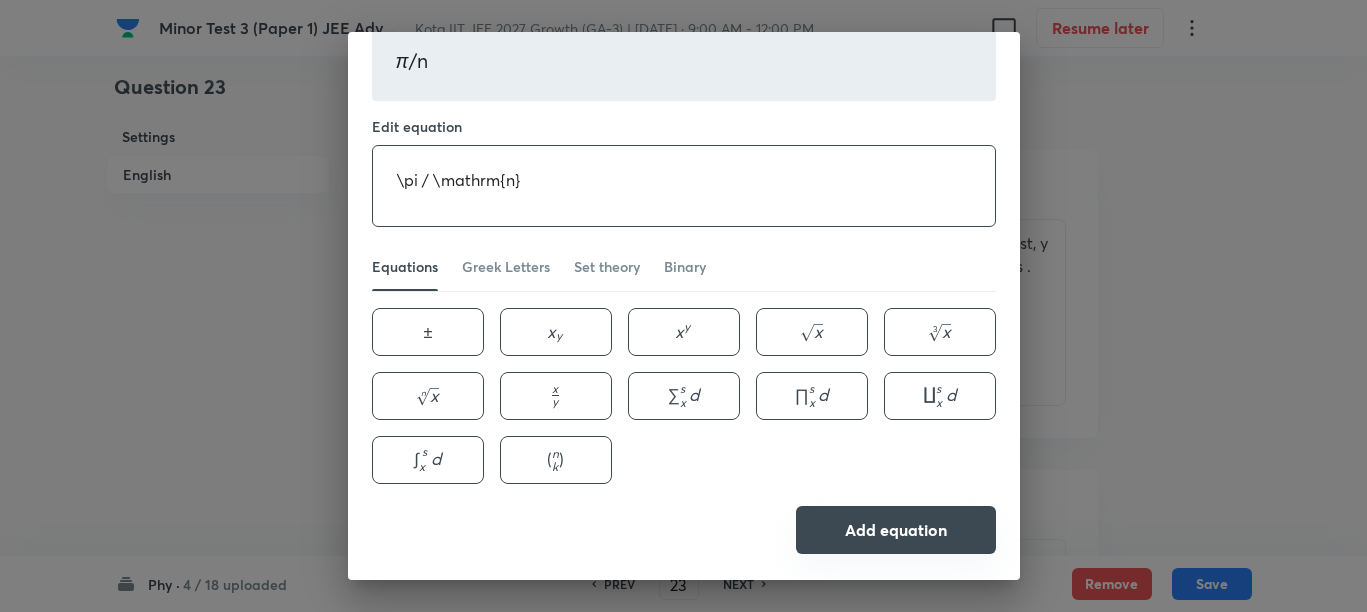 type on "\pi / \mathrm{n}" 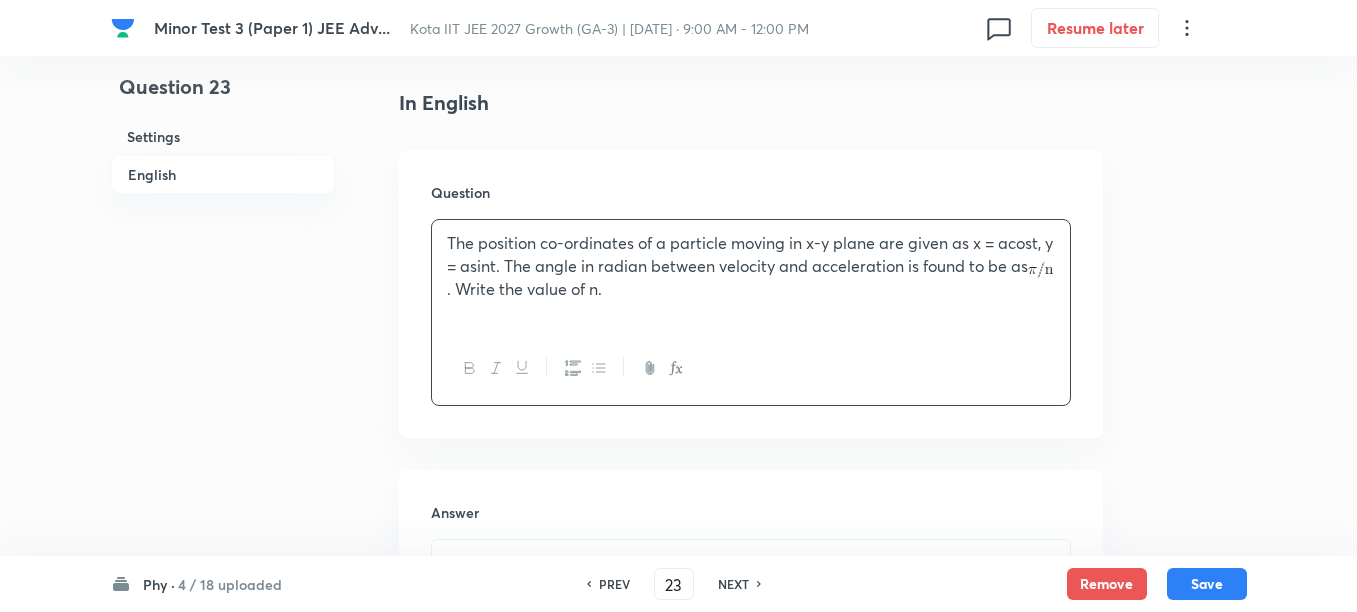 scroll, scrollTop: 625, scrollLeft: 0, axis: vertical 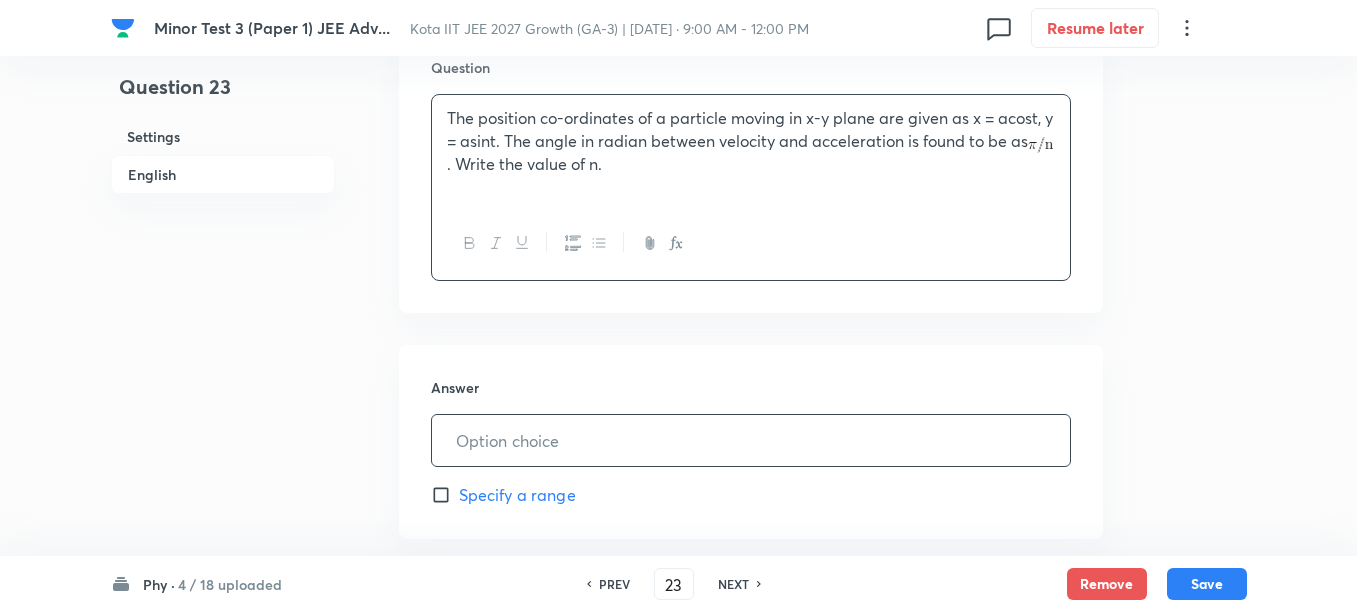 click at bounding box center [751, 440] 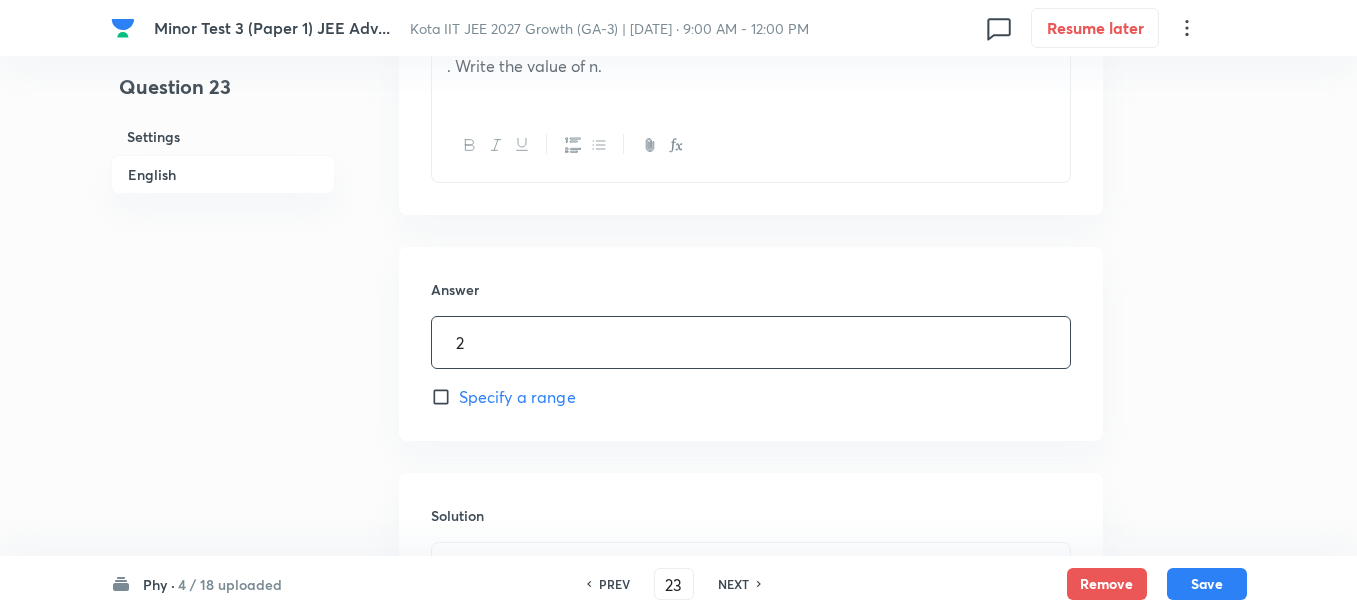 scroll, scrollTop: 1000, scrollLeft: 0, axis: vertical 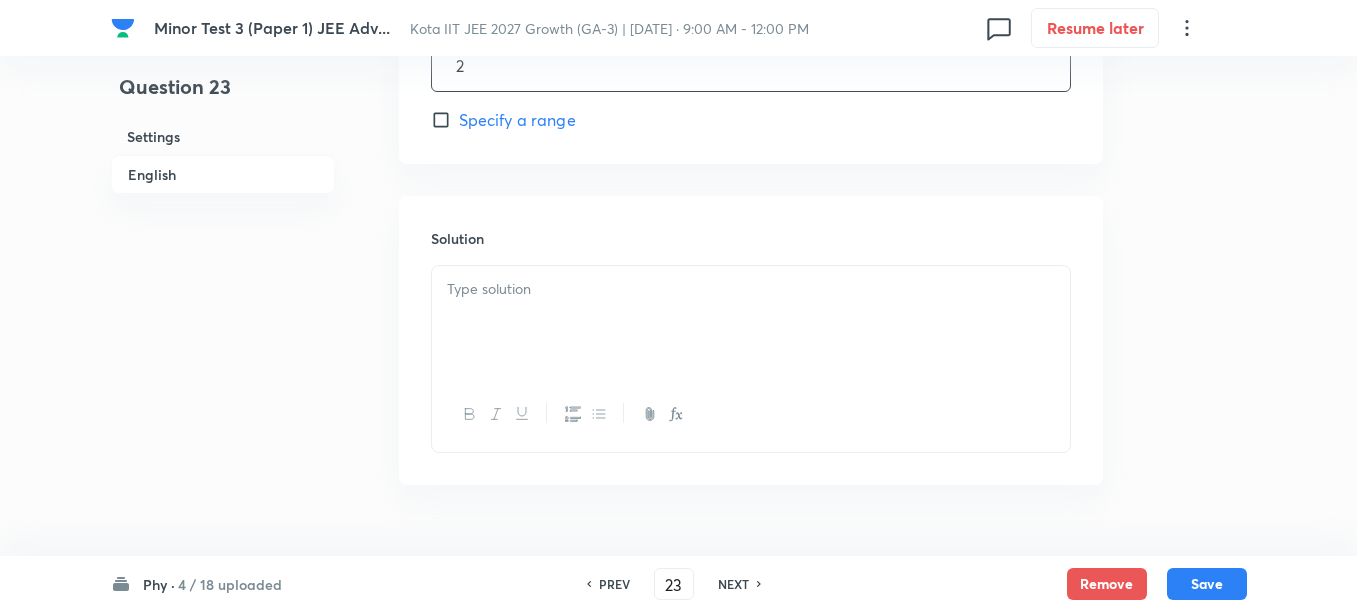 type on "2" 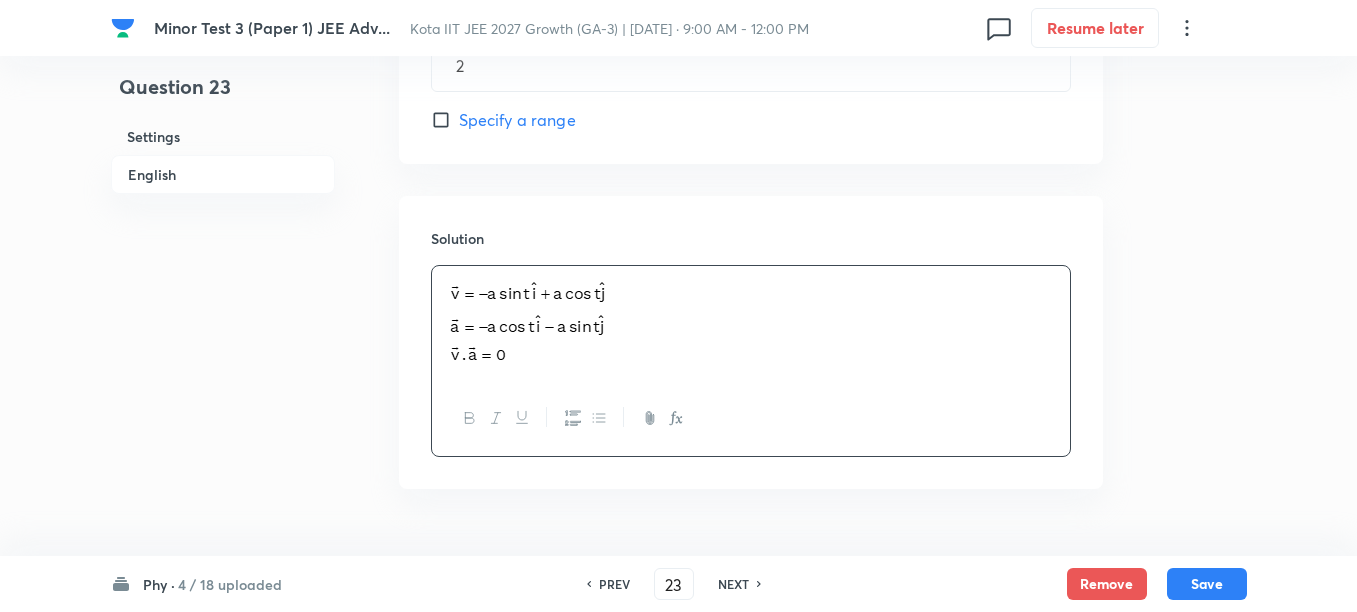 scroll, scrollTop: 1053, scrollLeft: 0, axis: vertical 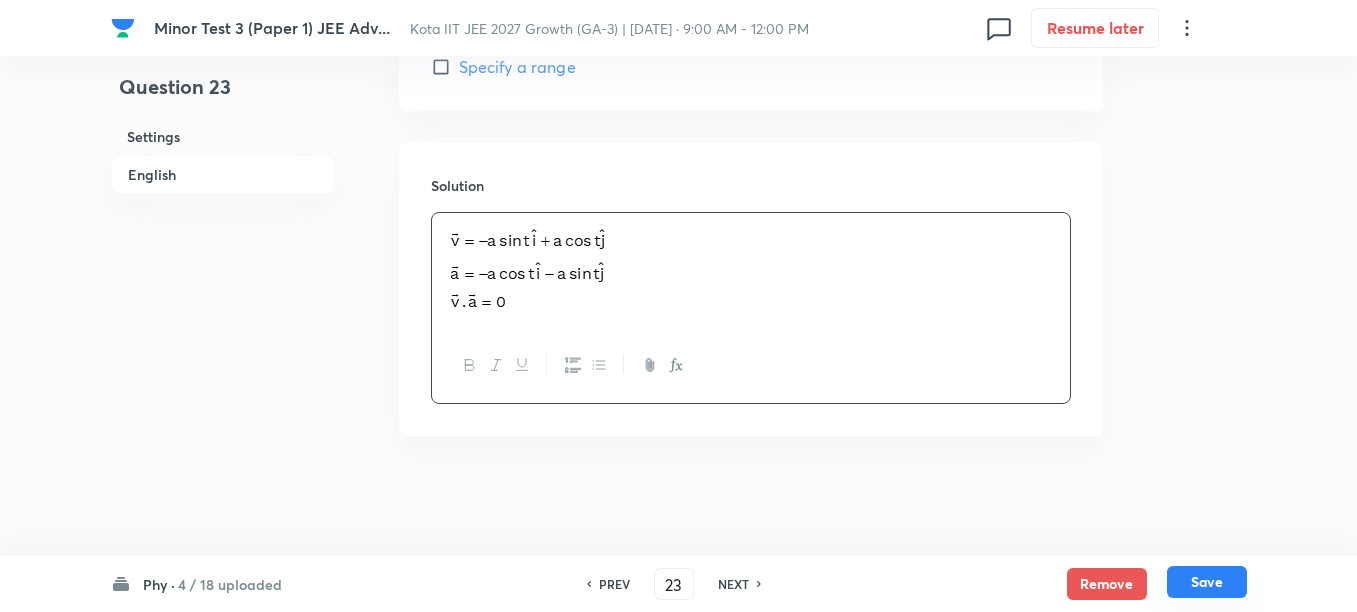 click on "Save" at bounding box center [1207, 582] 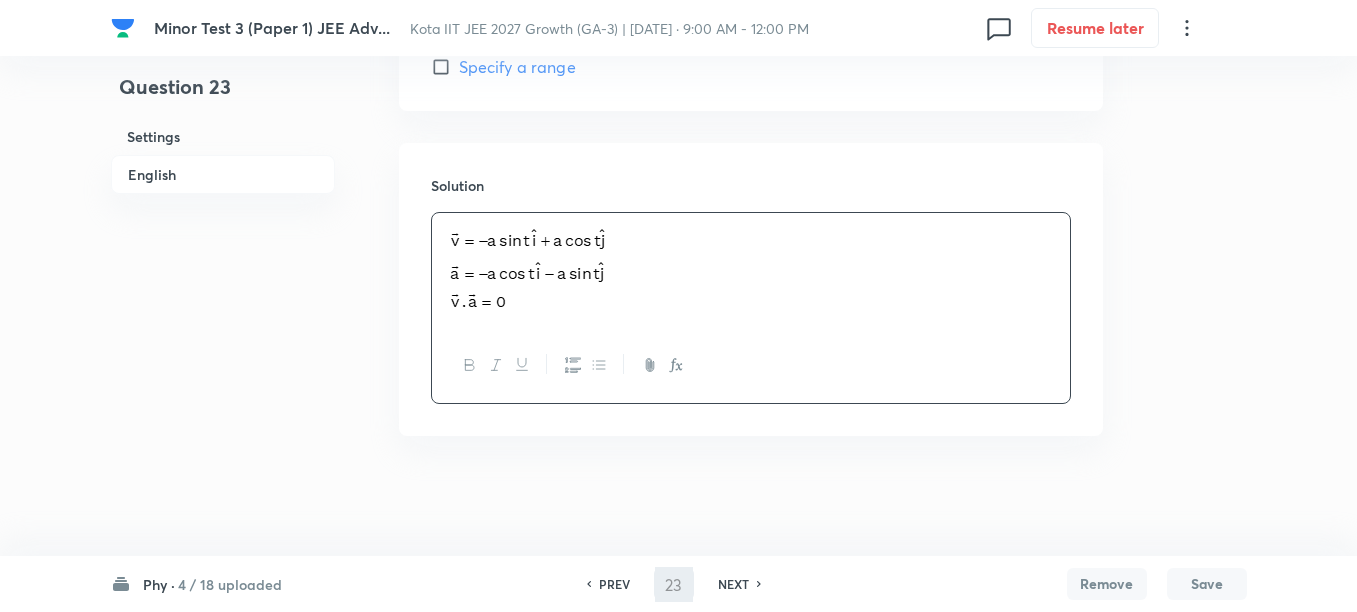 type on "24" 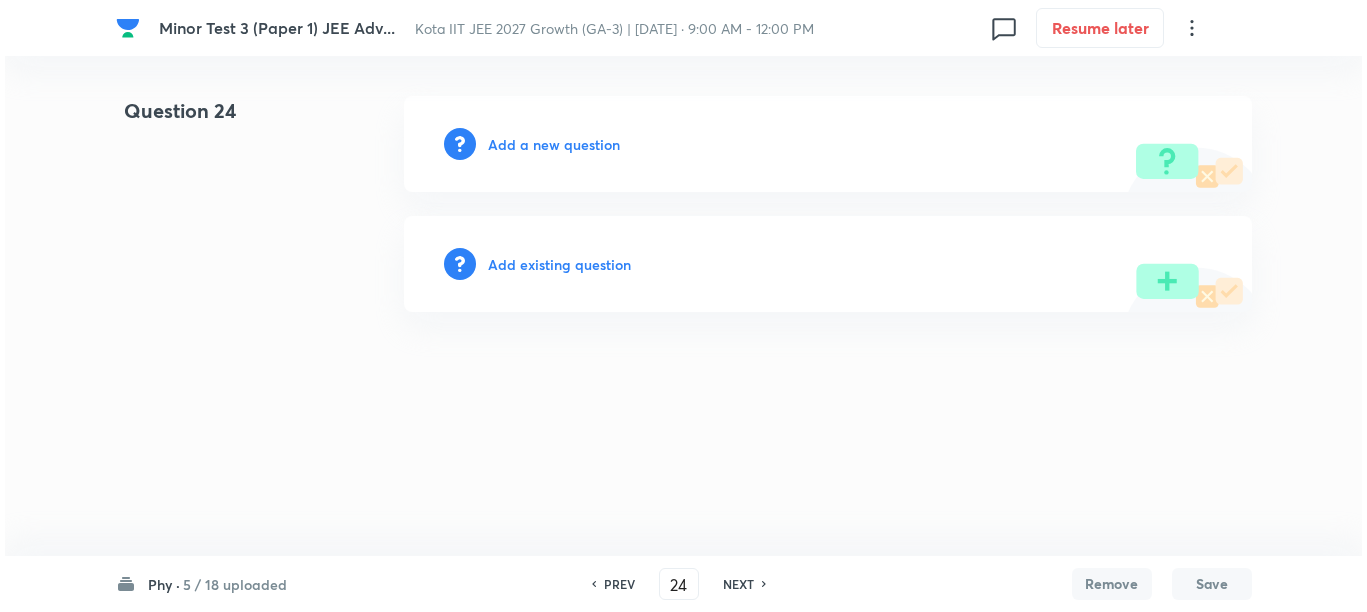 scroll, scrollTop: 0, scrollLeft: 0, axis: both 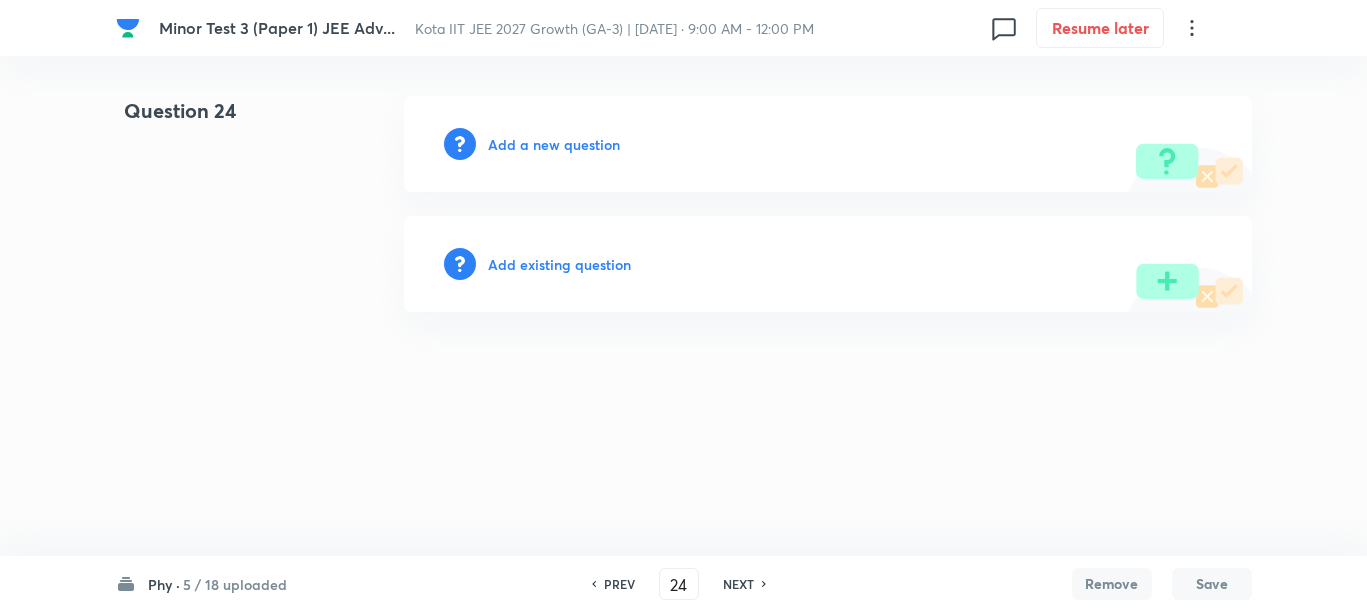 type 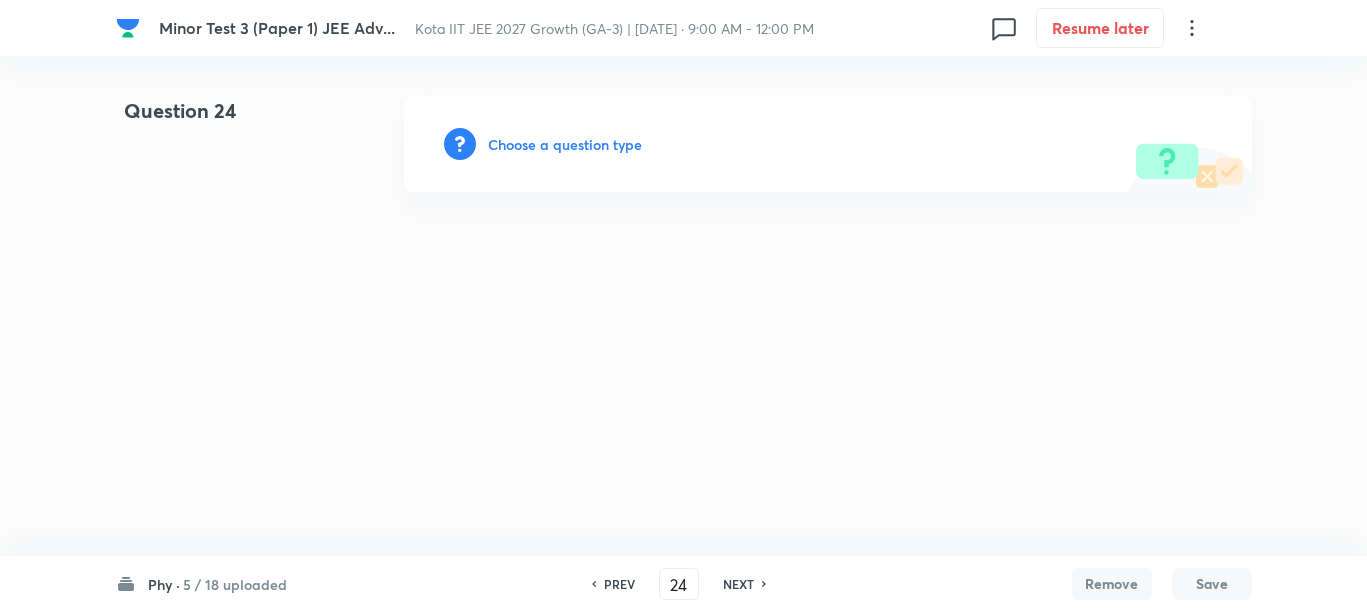 click on "Choose a question type" at bounding box center (565, 144) 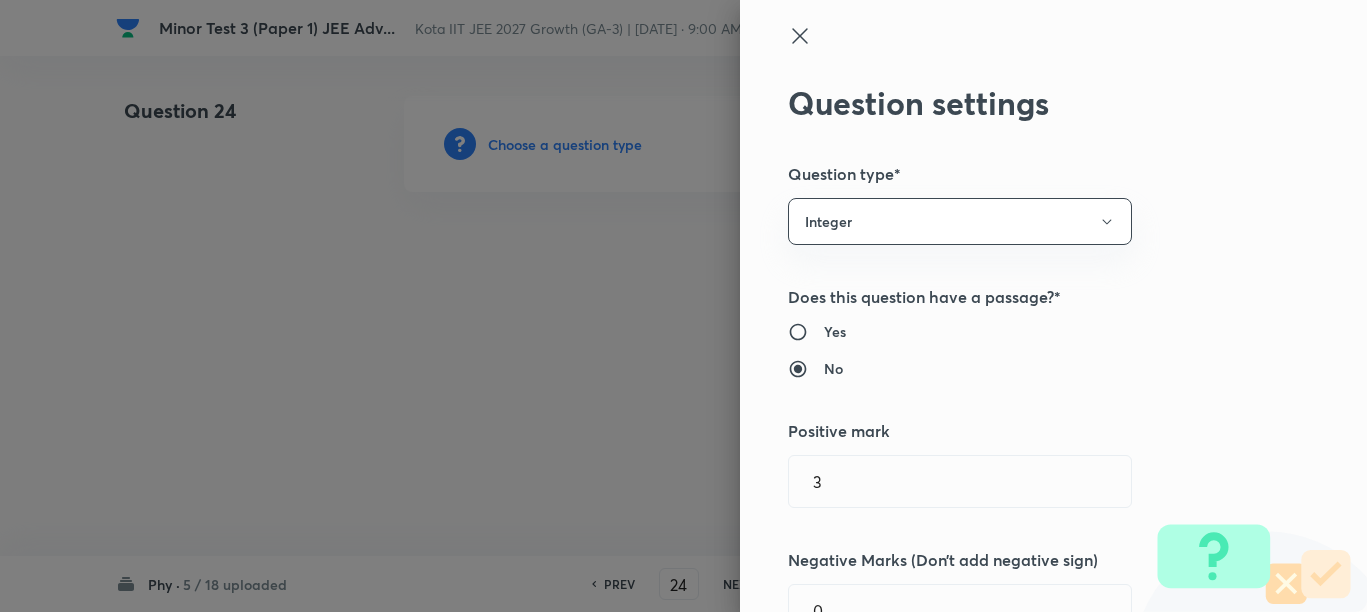 type 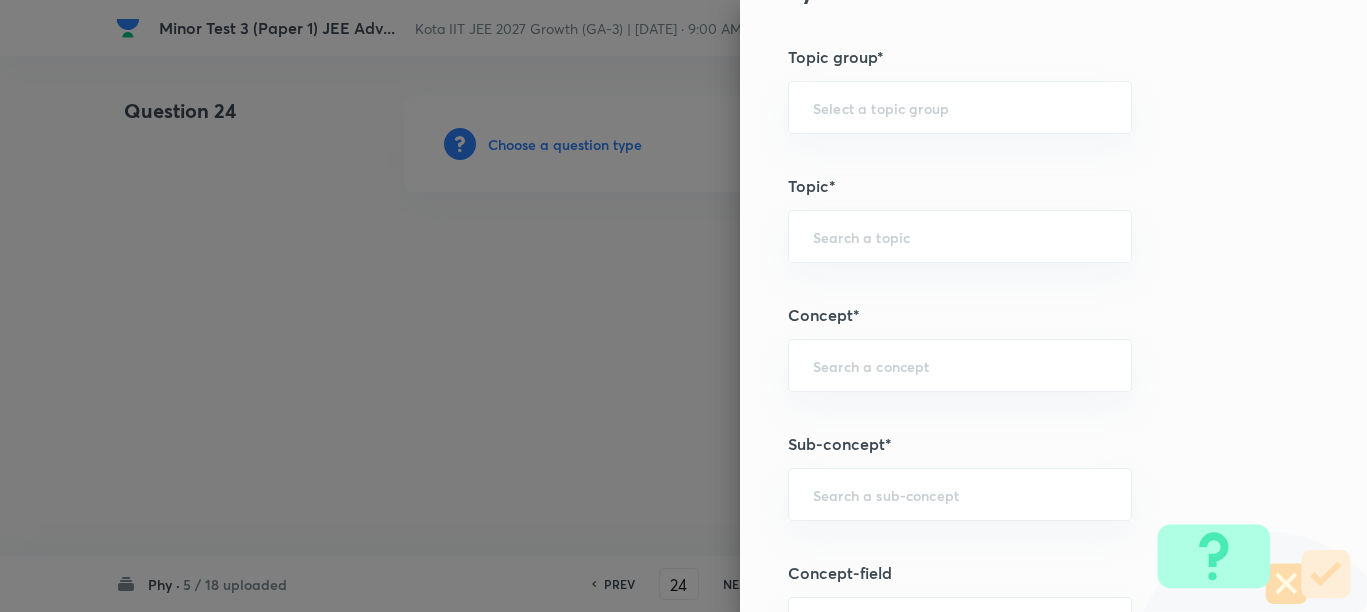 scroll, scrollTop: 1000, scrollLeft: 0, axis: vertical 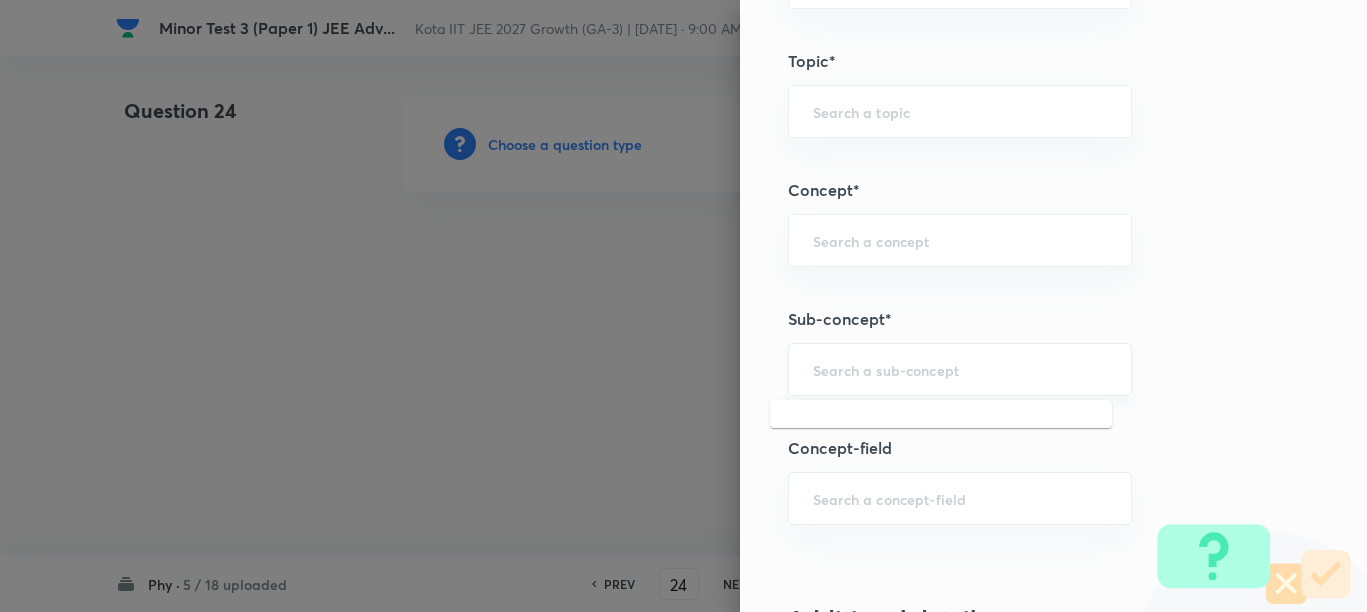 click at bounding box center [960, 369] 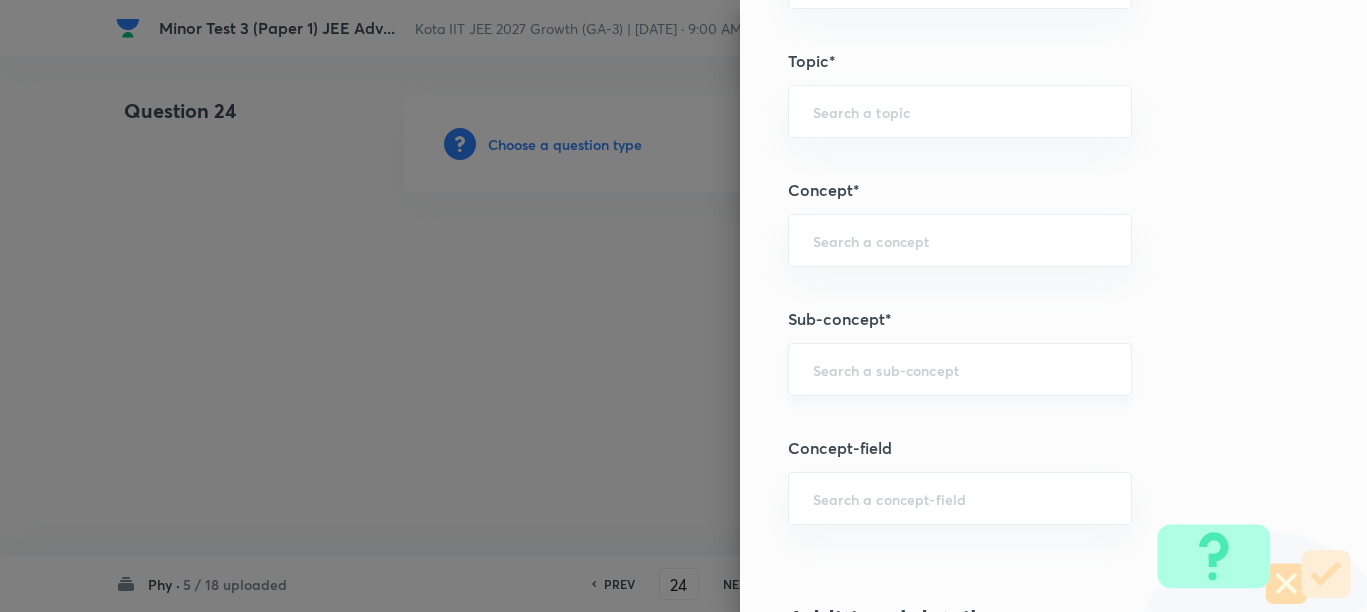 paste on "Motion in a Straight Line" 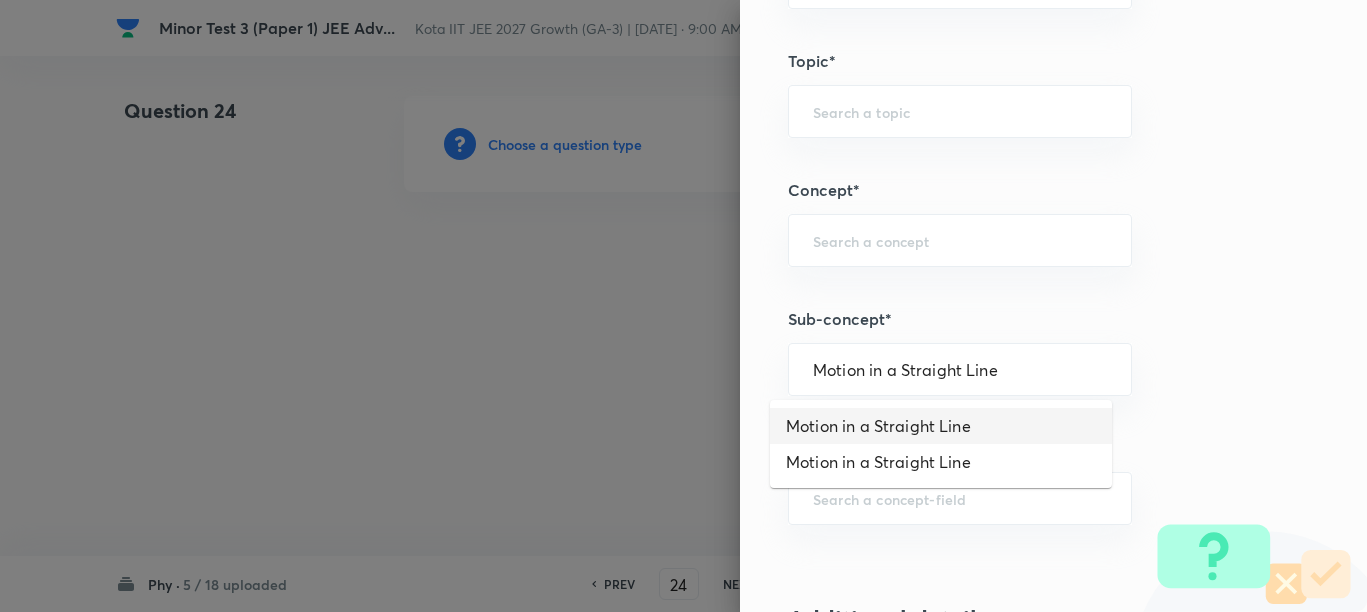 click on "Motion in a Straight Line" at bounding box center [941, 426] 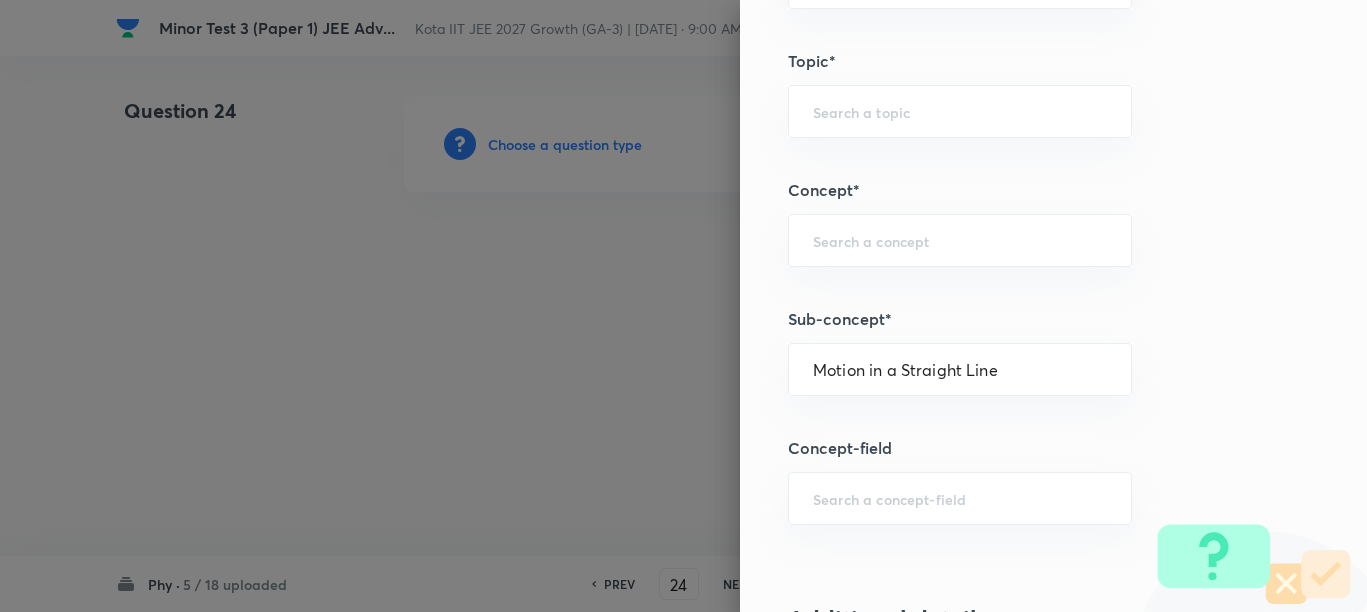type on "Physics" 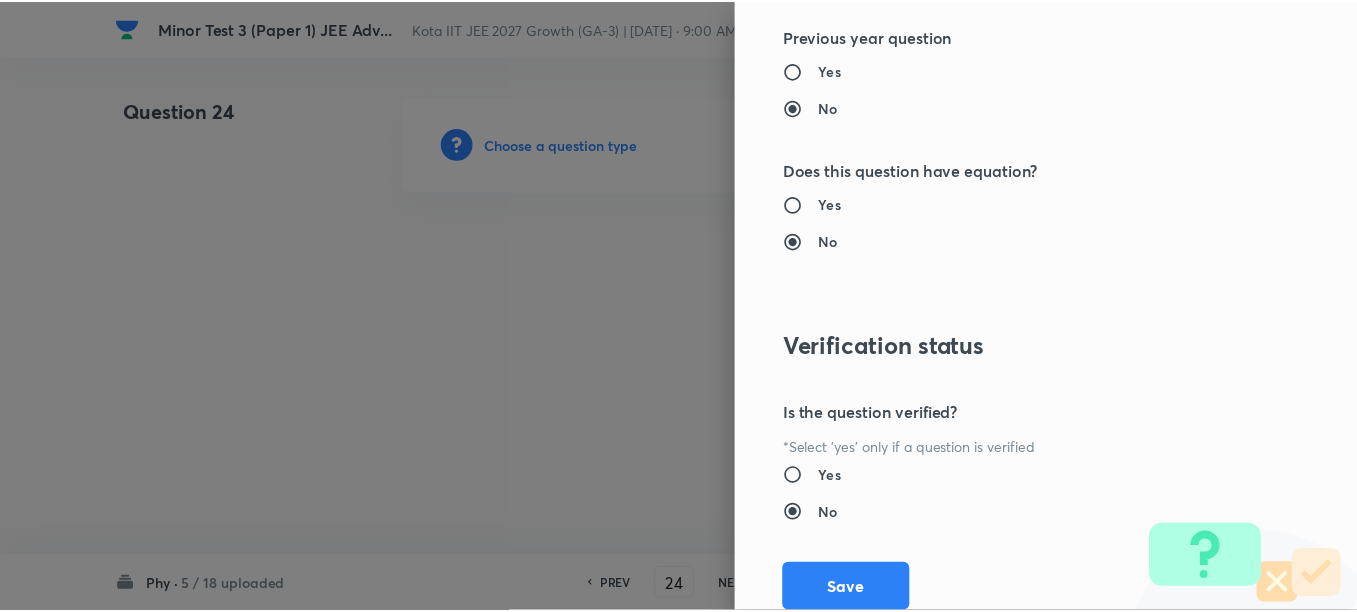 scroll, scrollTop: 2130, scrollLeft: 0, axis: vertical 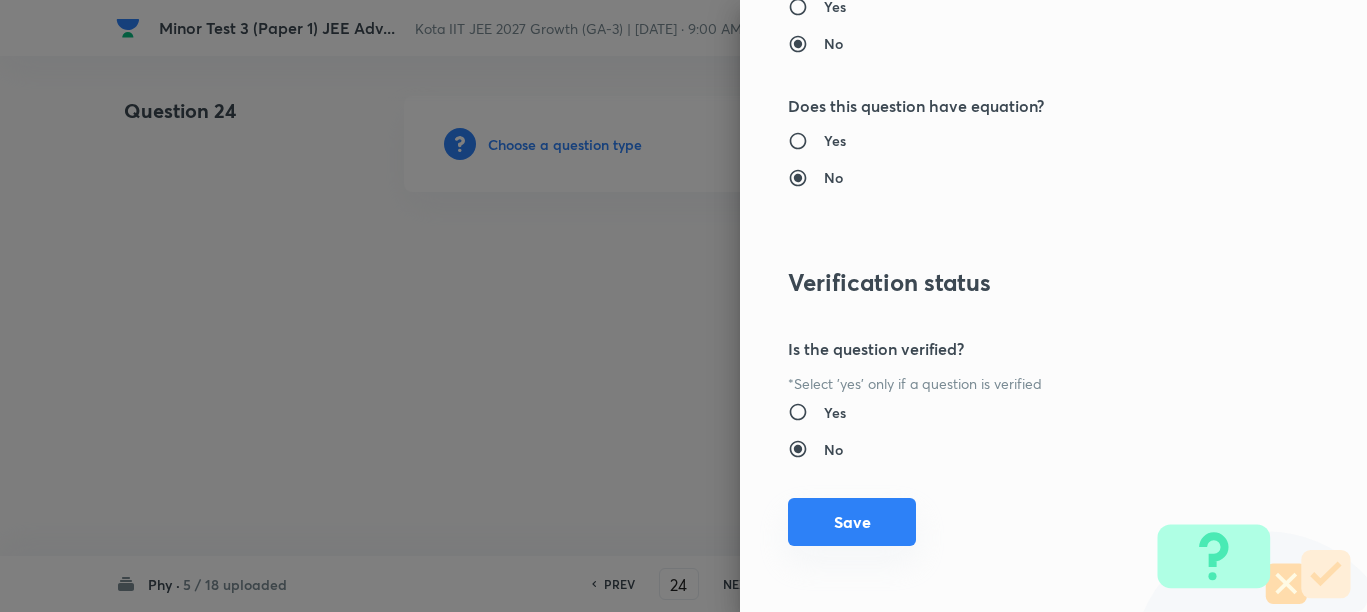 click on "Save" at bounding box center [852, 522] 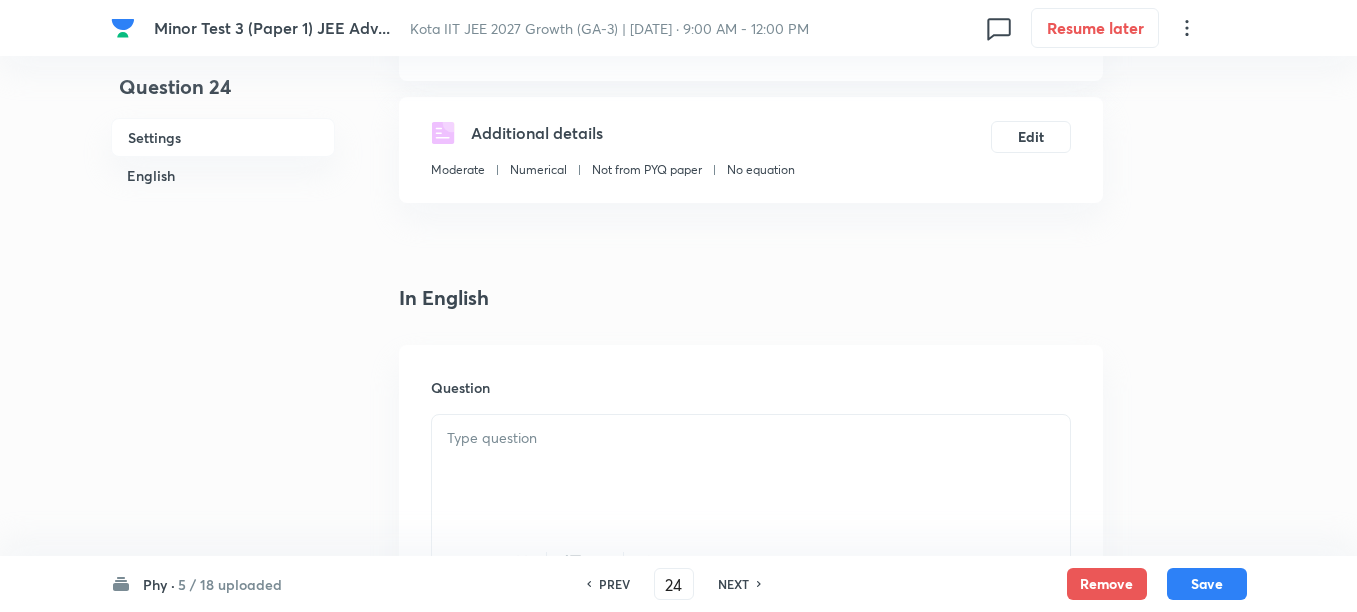 scroll, scrollTop: 375, scrollLeft: 0, axis: vertical 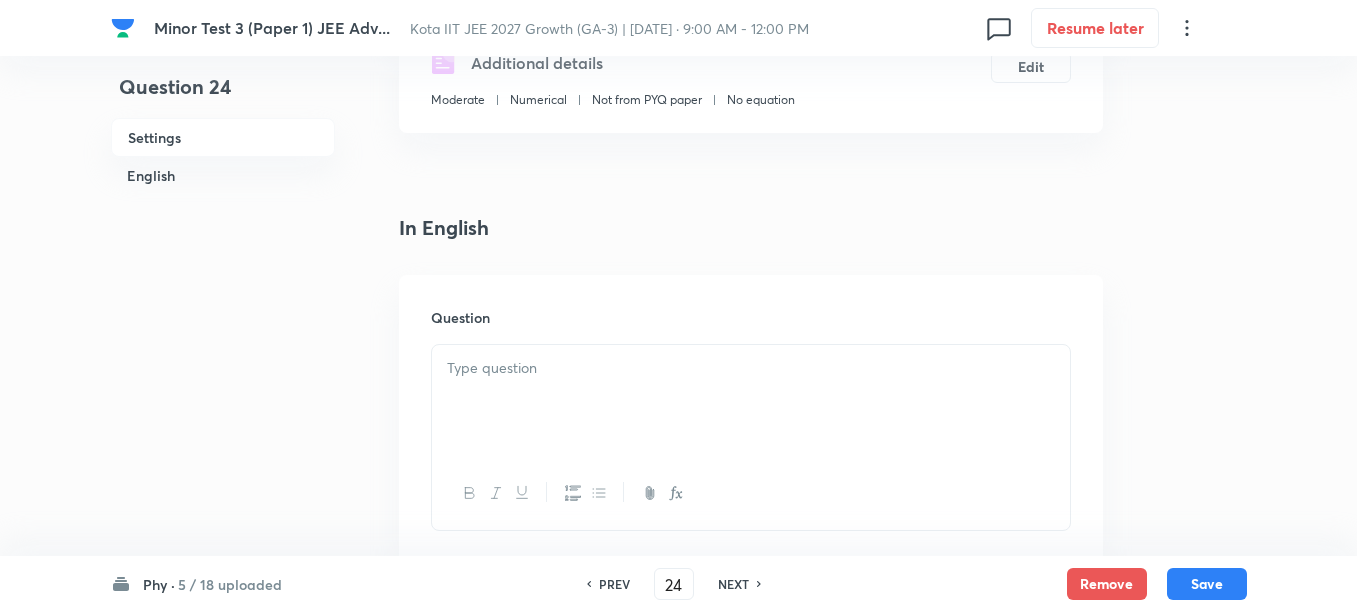 click at bounding box center (751, 368) 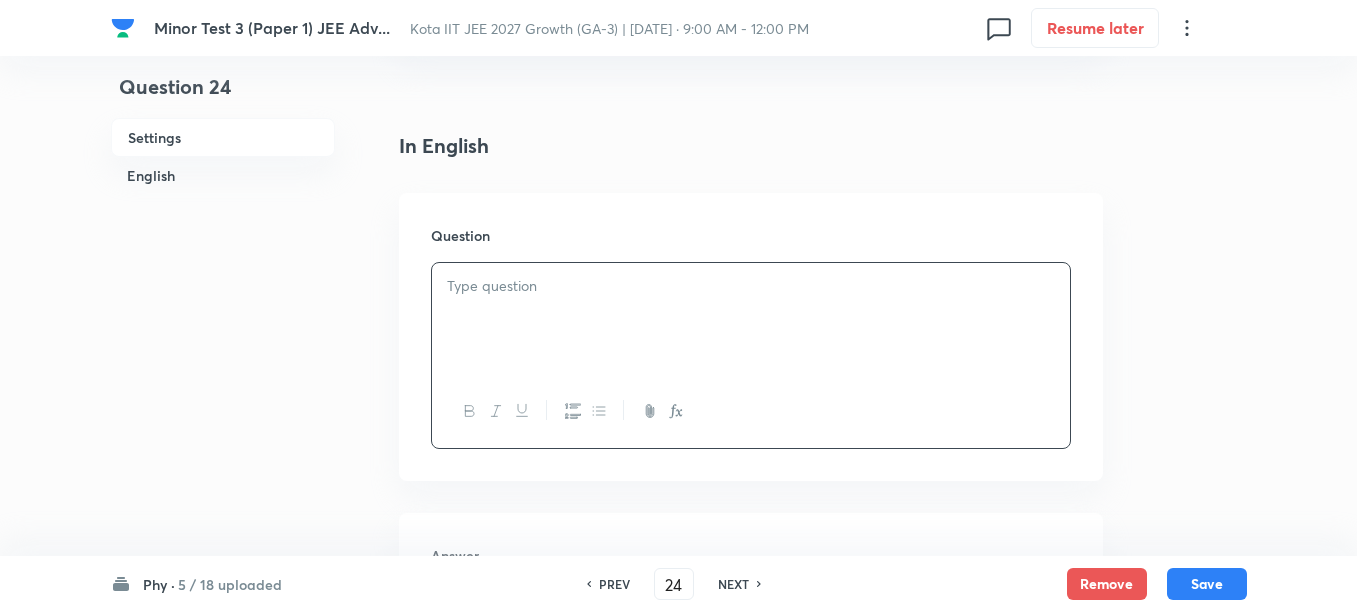 scroll, scrollTop: 500, scrollLeft: 0, axis: vertical 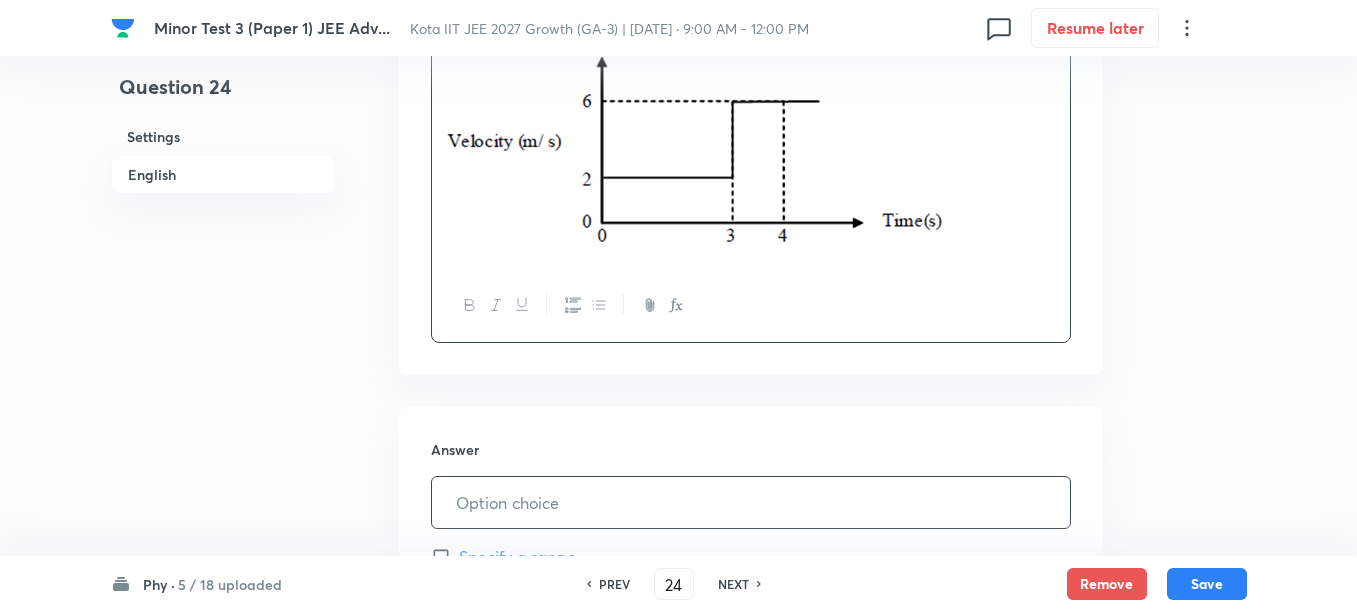 click at bounding box center [751, 502] 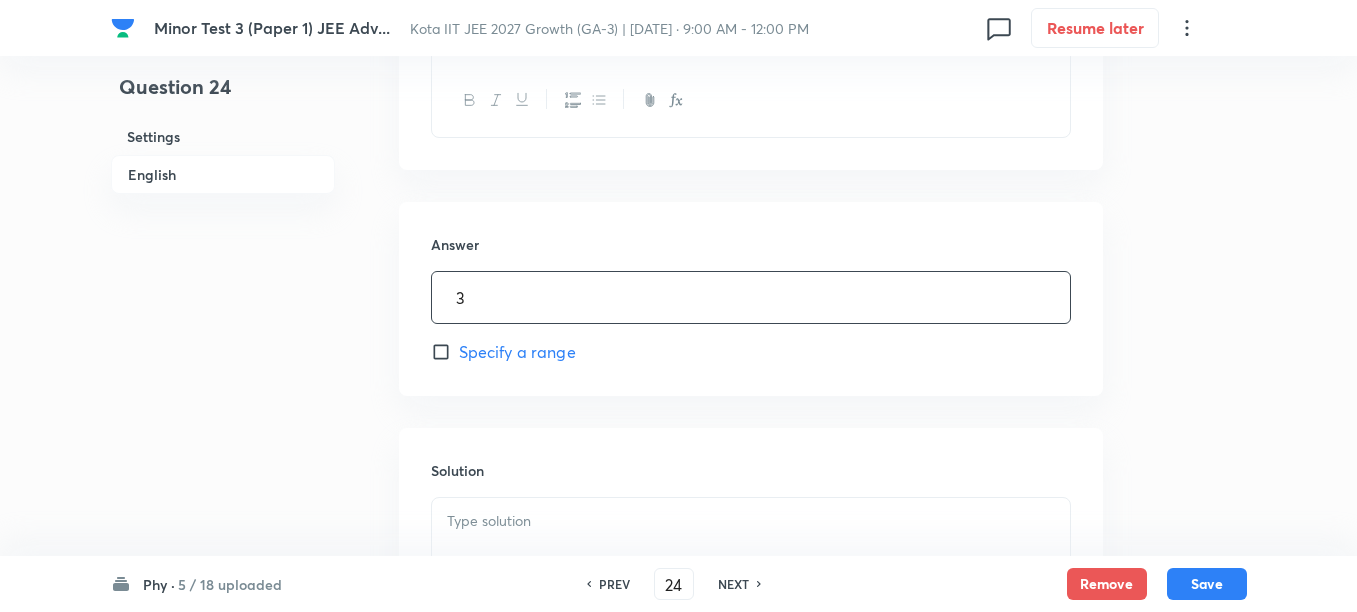scroll, scrollTop: 1000, scrollLeft: 0, axis: vertical 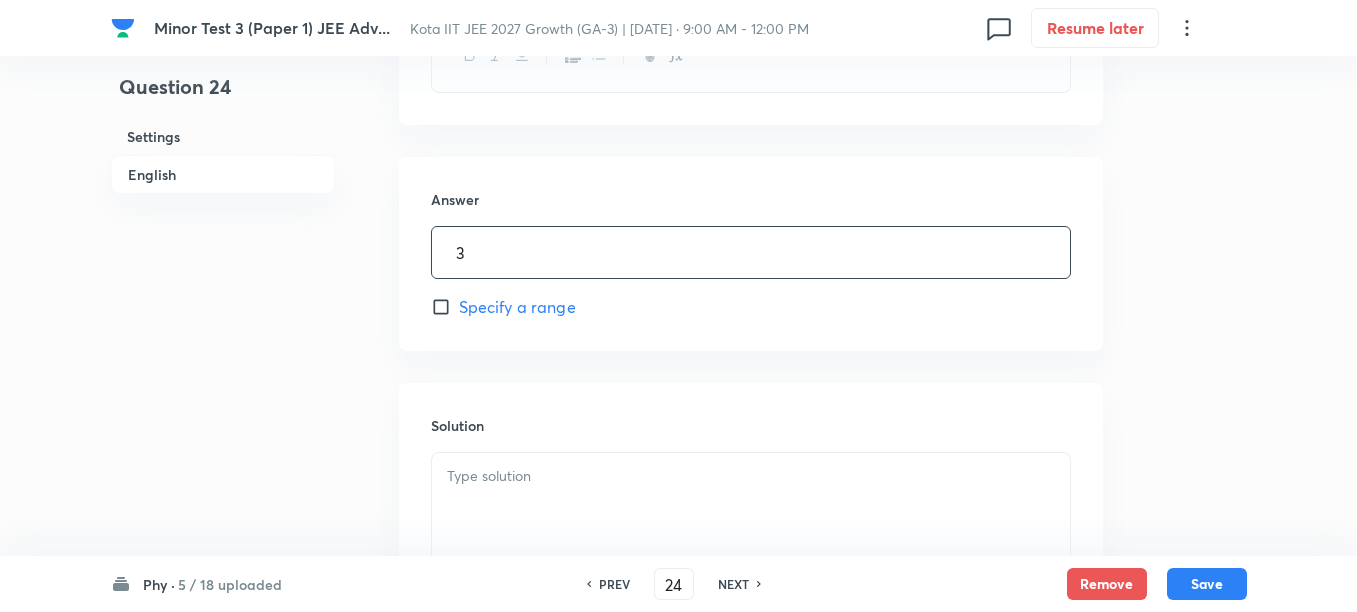 type on "3" 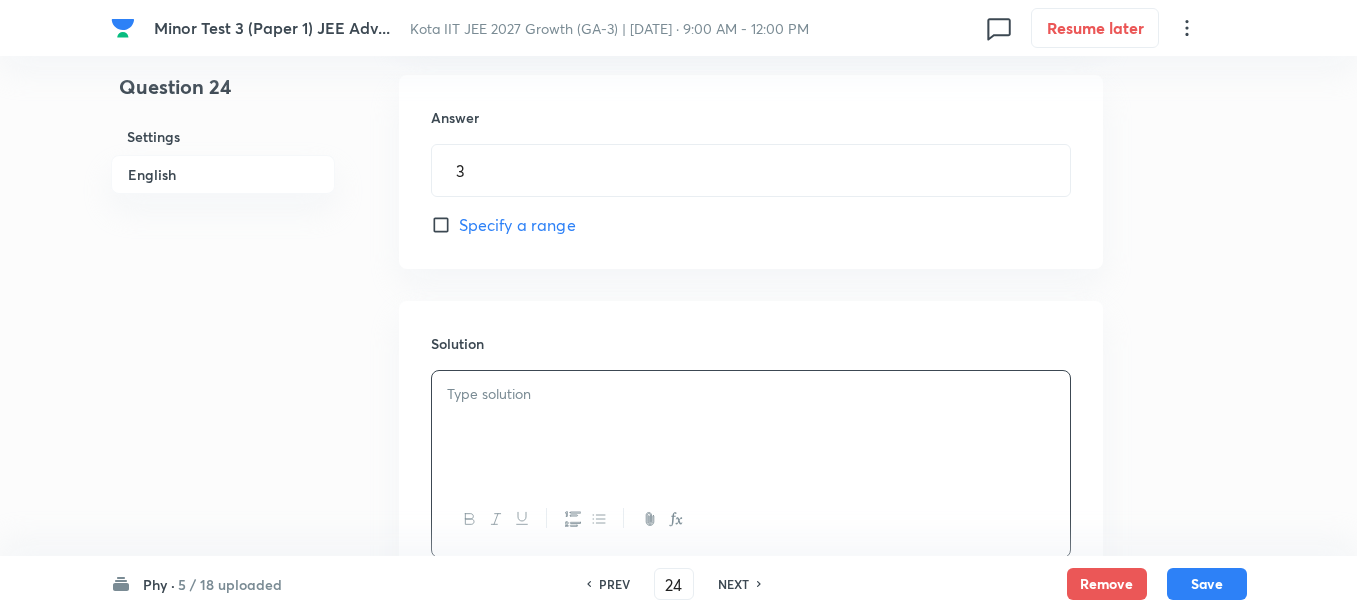 scroll, scrollTop: 1125, scrollLeft: 0, axis: vertical 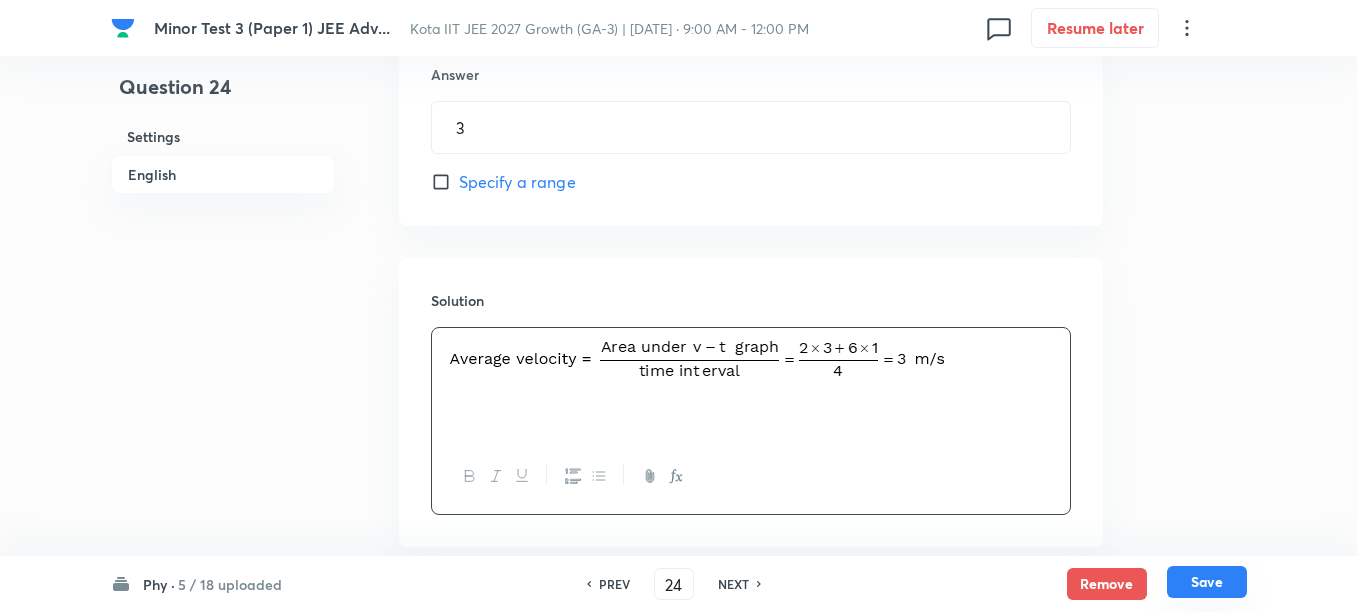 click on "Save" at bounding box center [1207, 582] 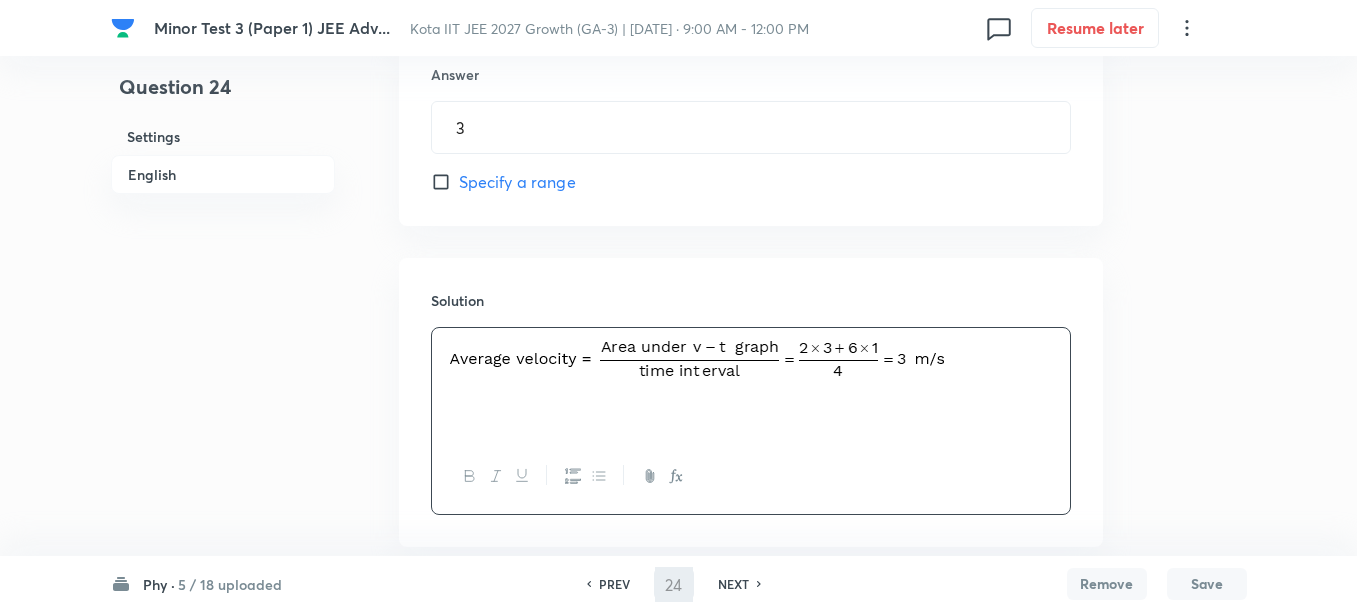 type on "25" 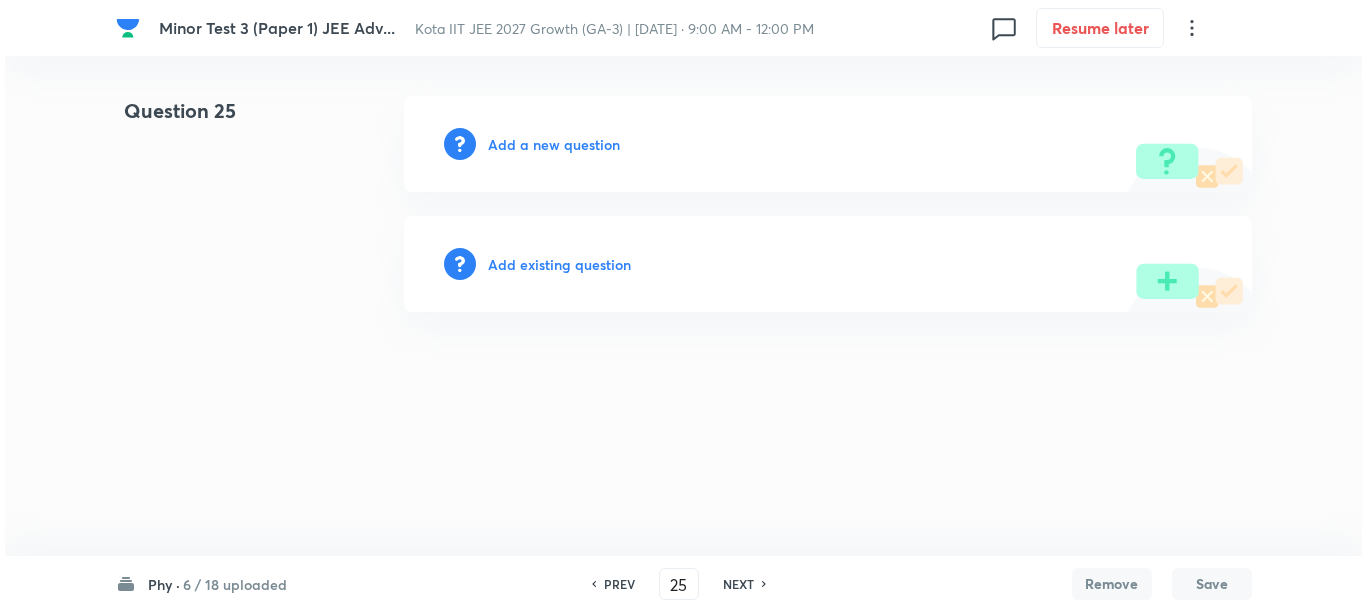 scroll, scrollTop: 0, scrollLeft: 0, axis: both 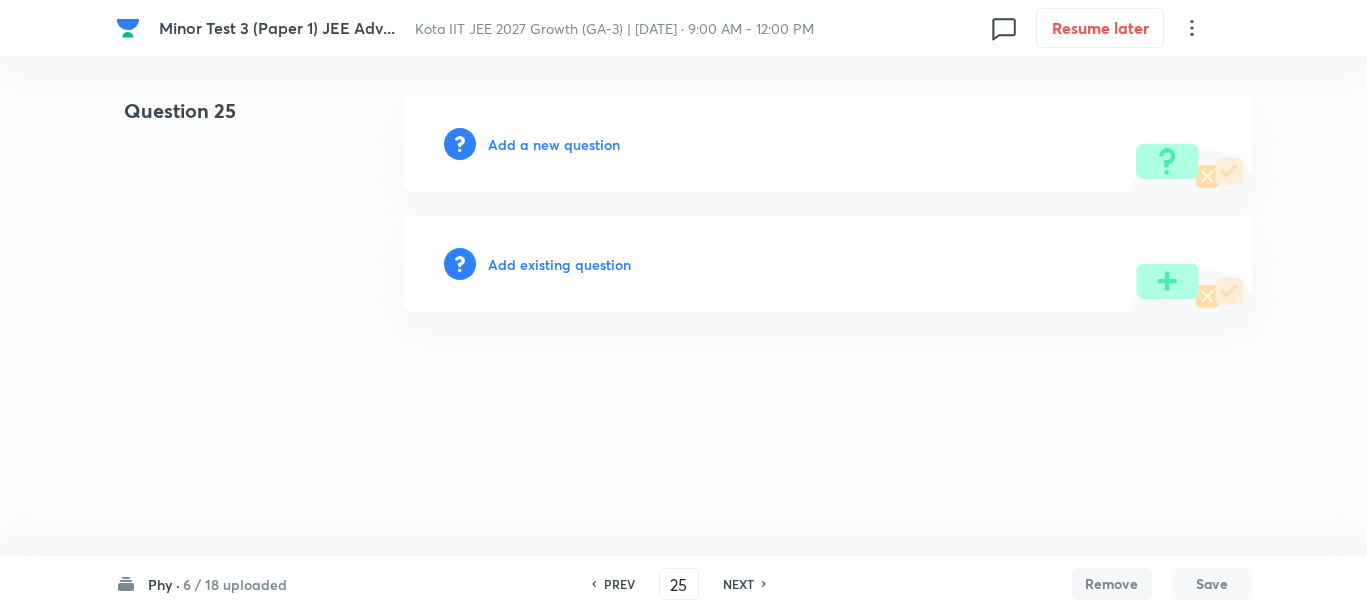 click on "Add a new question" at bounding box center [554, 144] 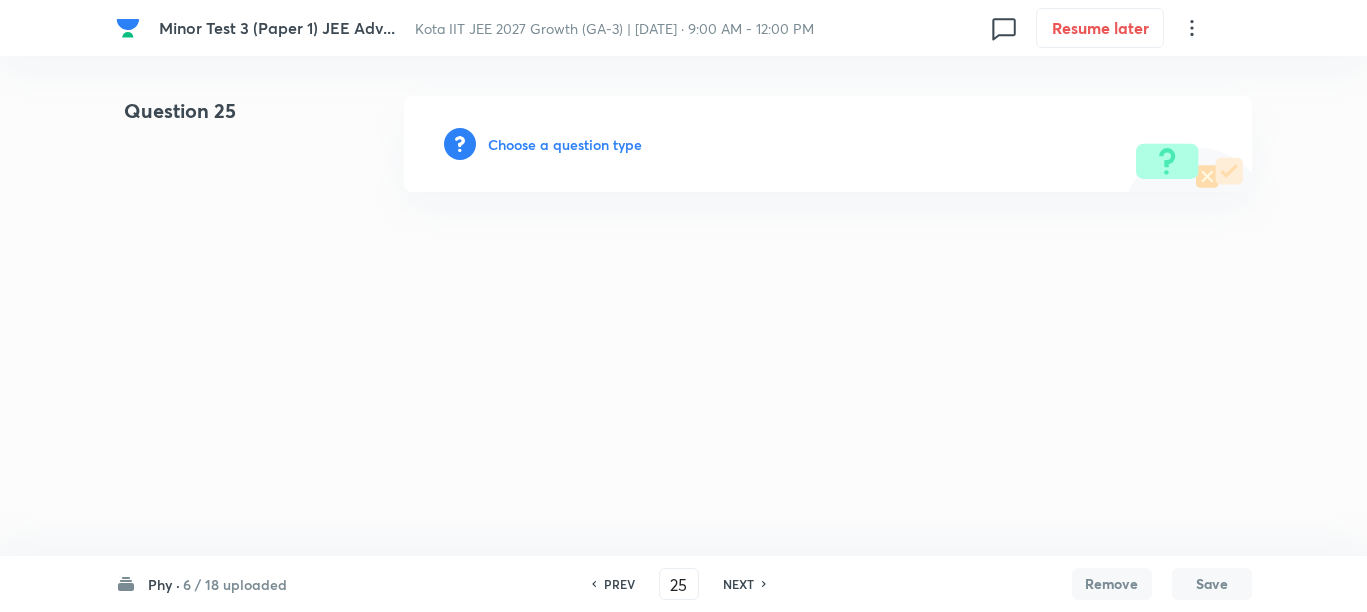 click on "Choose a question type" at bounding box center [565, 144] 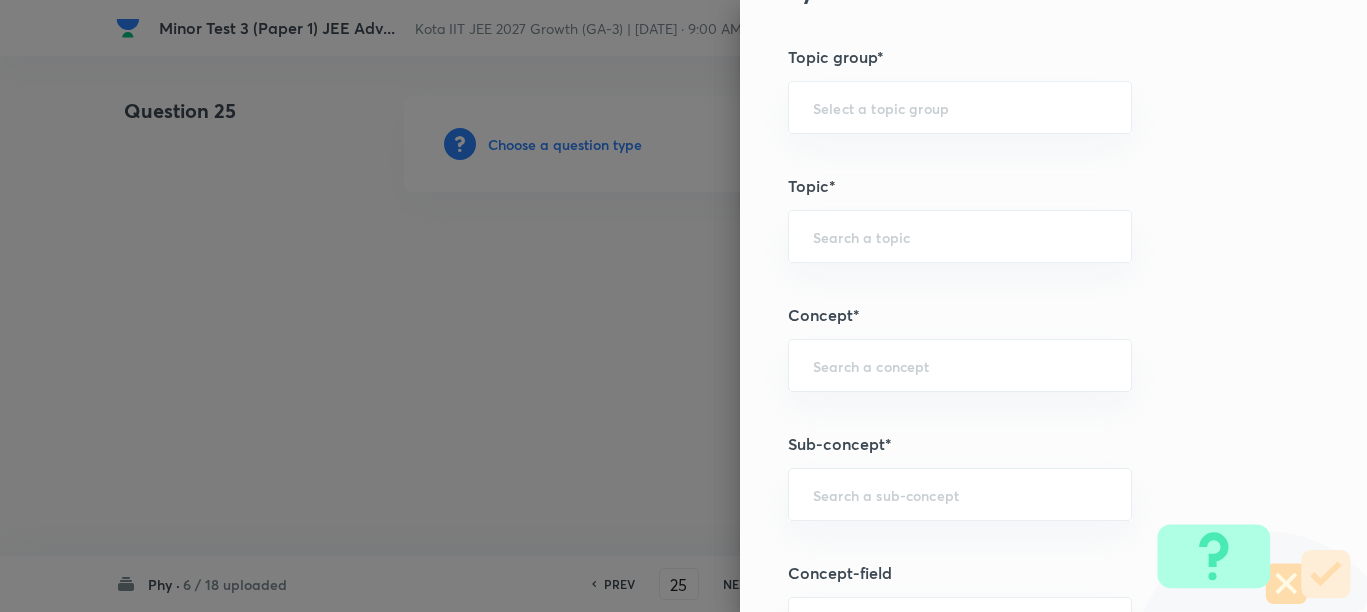 scroll, scrollTop: 1000, scrollLeft: 0, axis: vertical 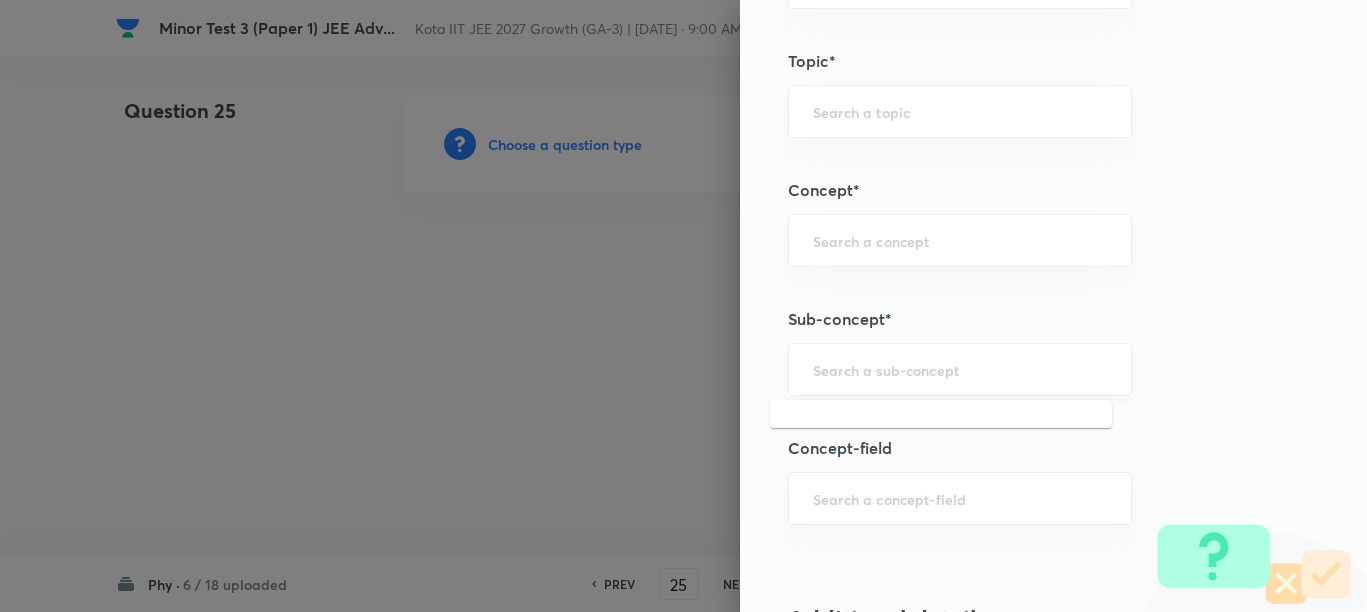 click at bounding box center (960, 369) 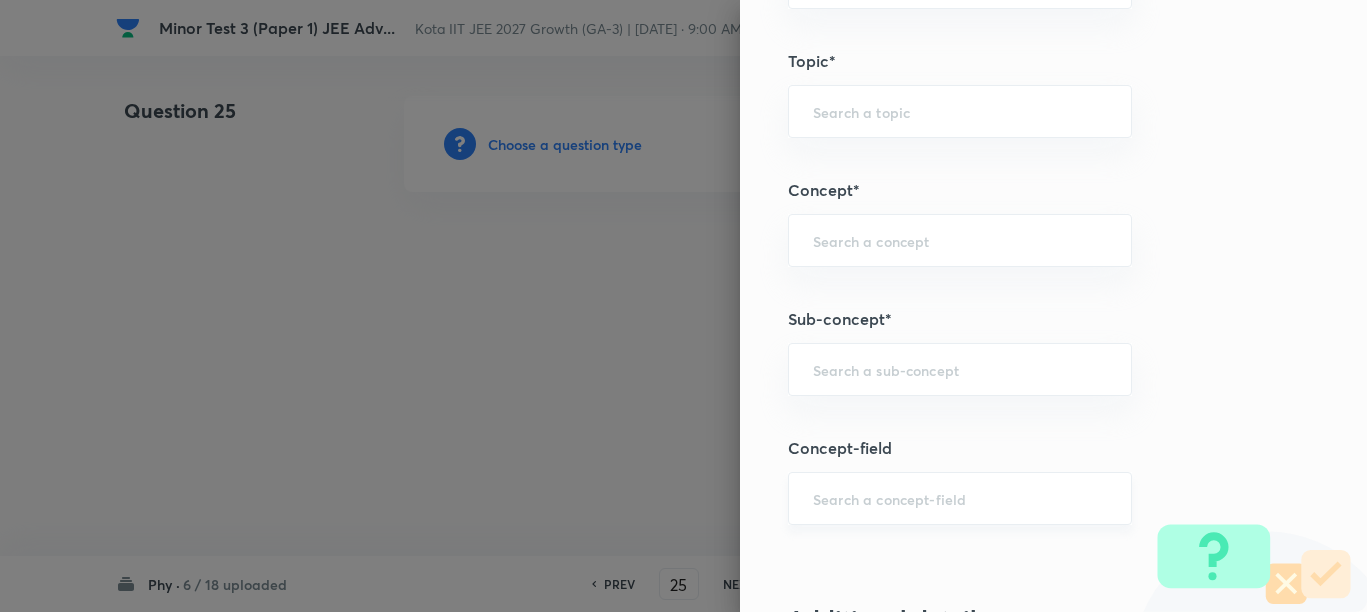 paste on "Motion in a Straight Line" 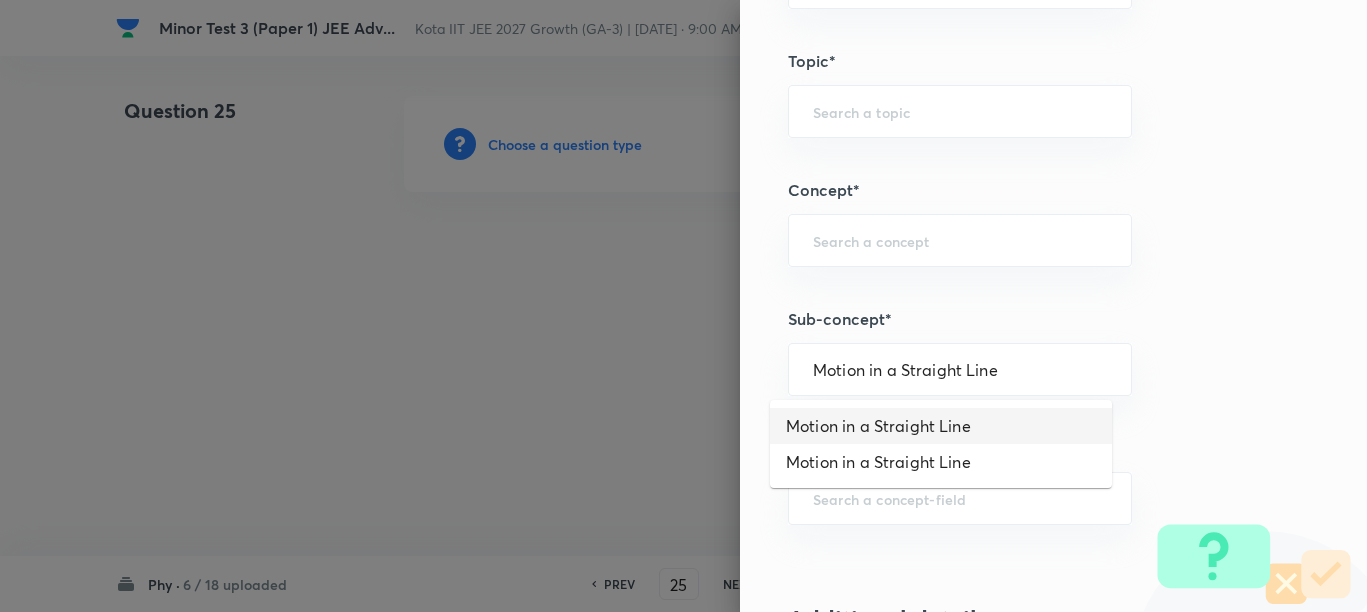 click on "Motion in a Straight Line" at bounding box center [941, 426] 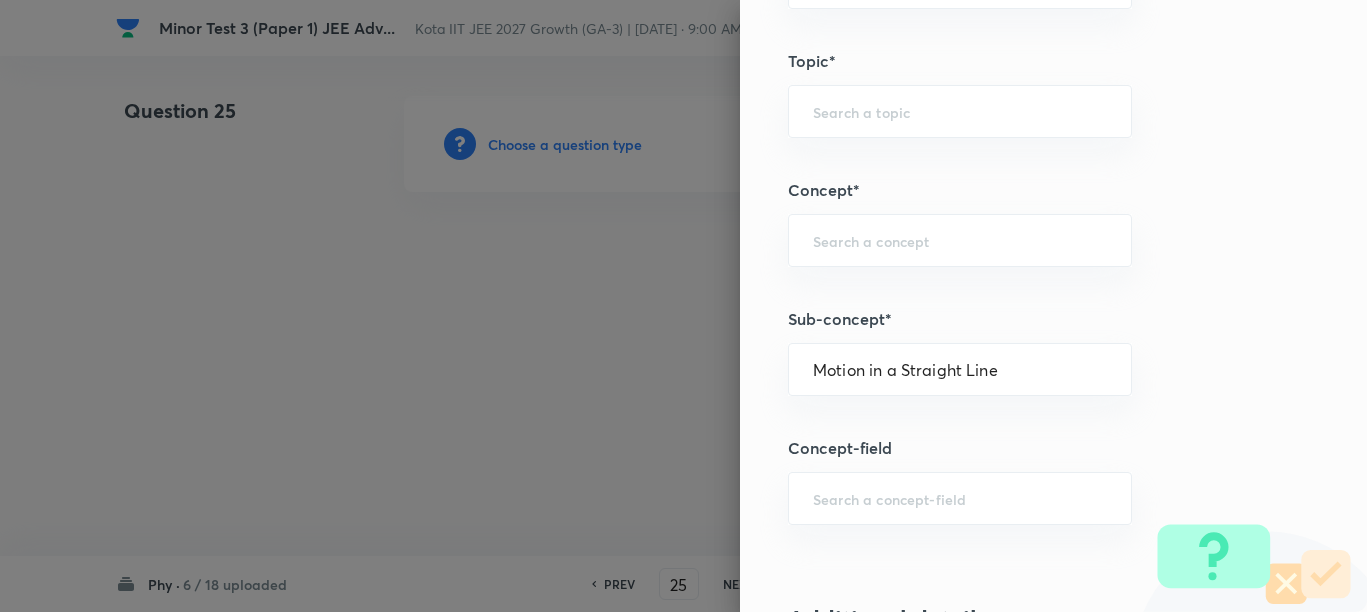 type on "Physics" 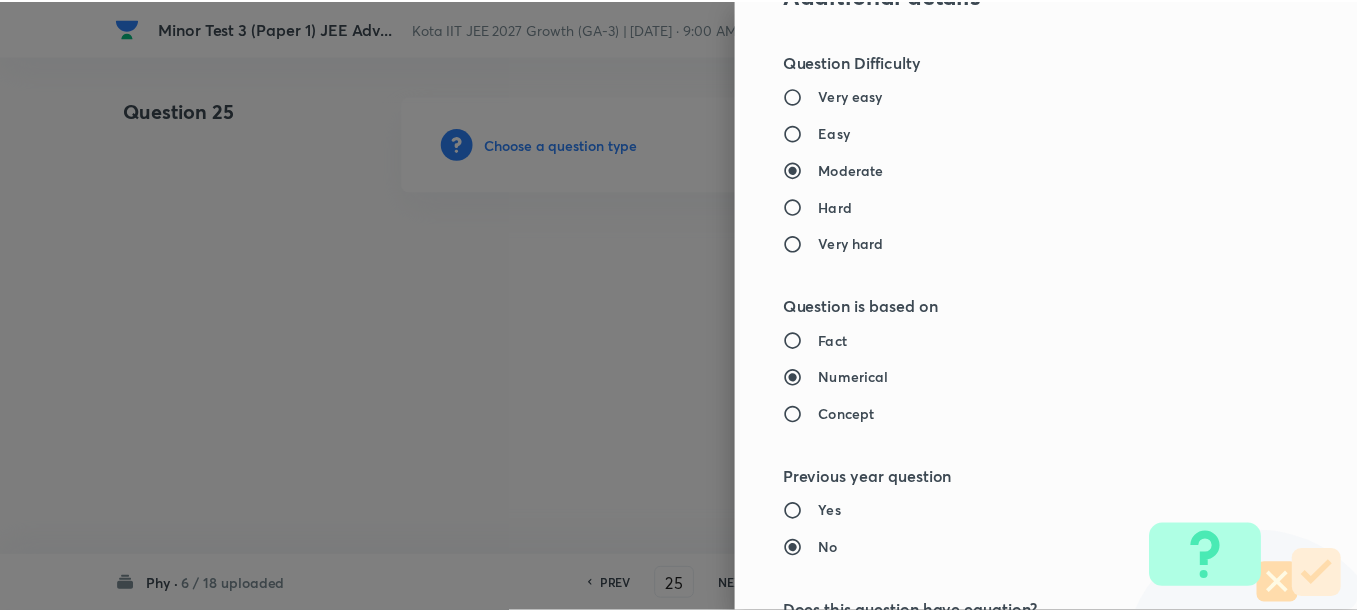 scroll, scrollTop: 2125, scrollLeft: 0, axis: vertical 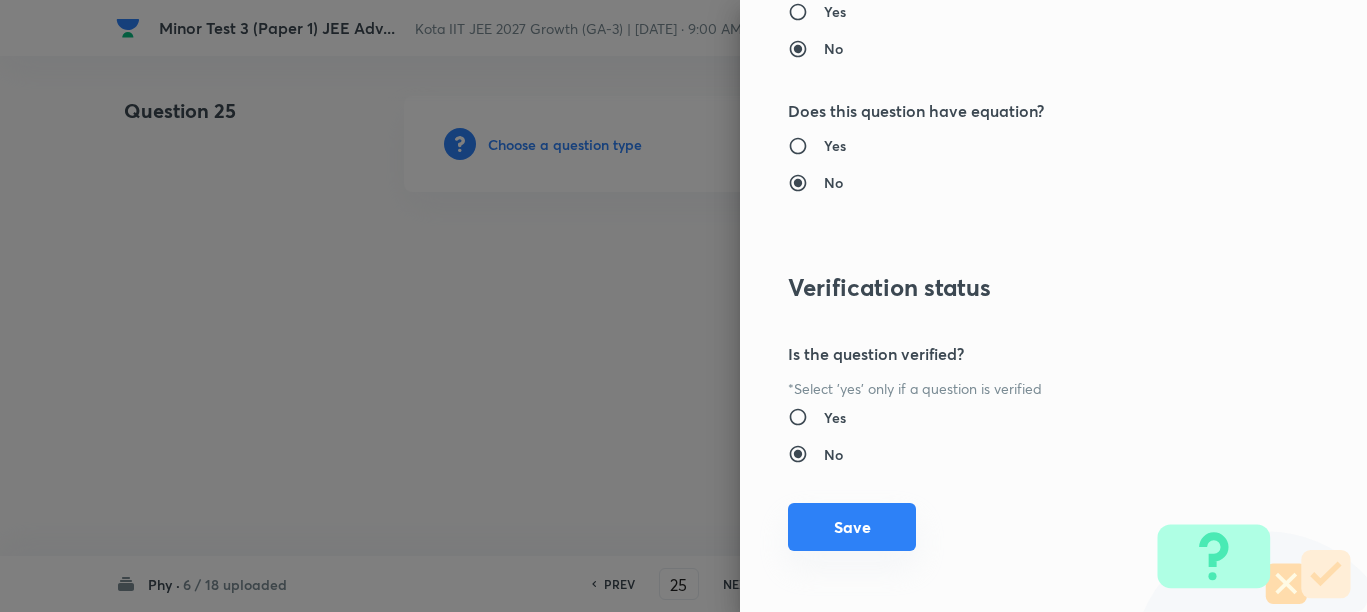 click on "Save" at bounding box center [852, 527] 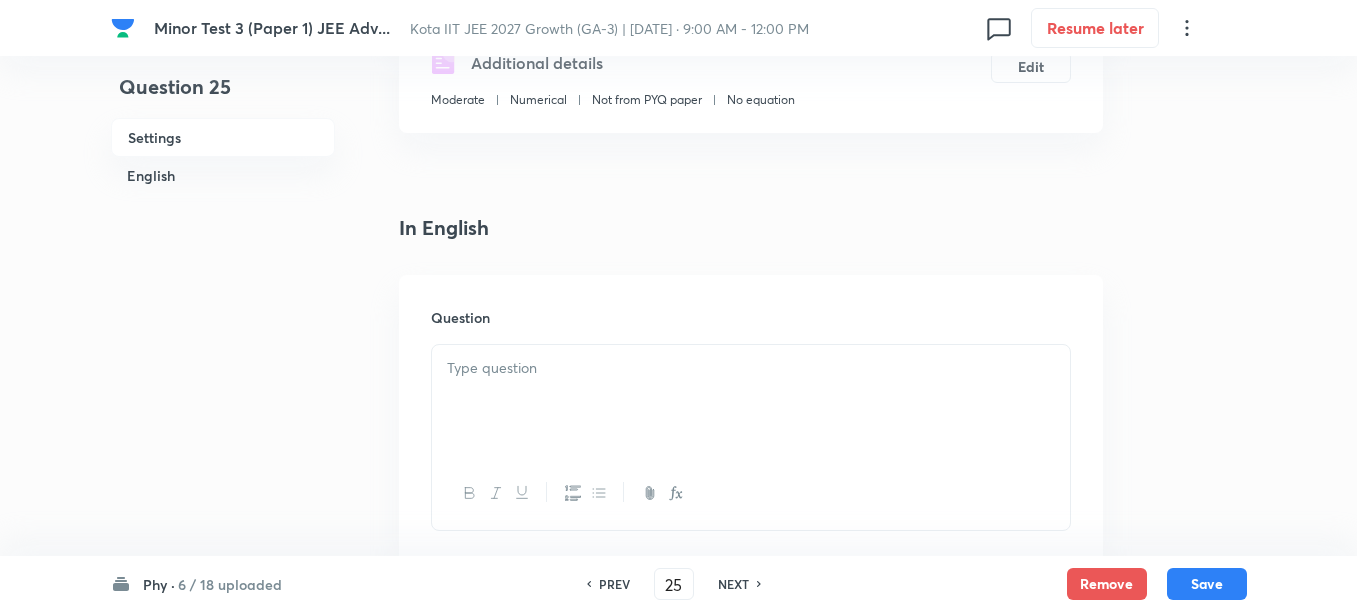 click at bounding box center [751, 401] 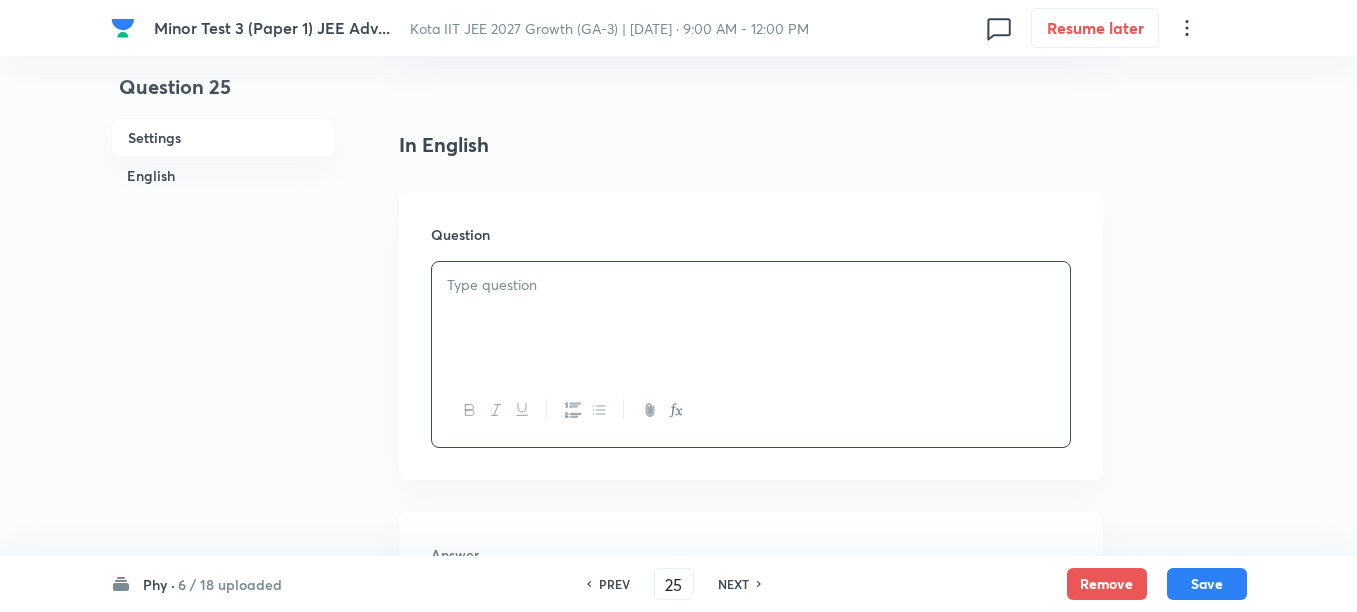 scroll, scrollTop: 500, scrollLeft: 0, axis: vertical 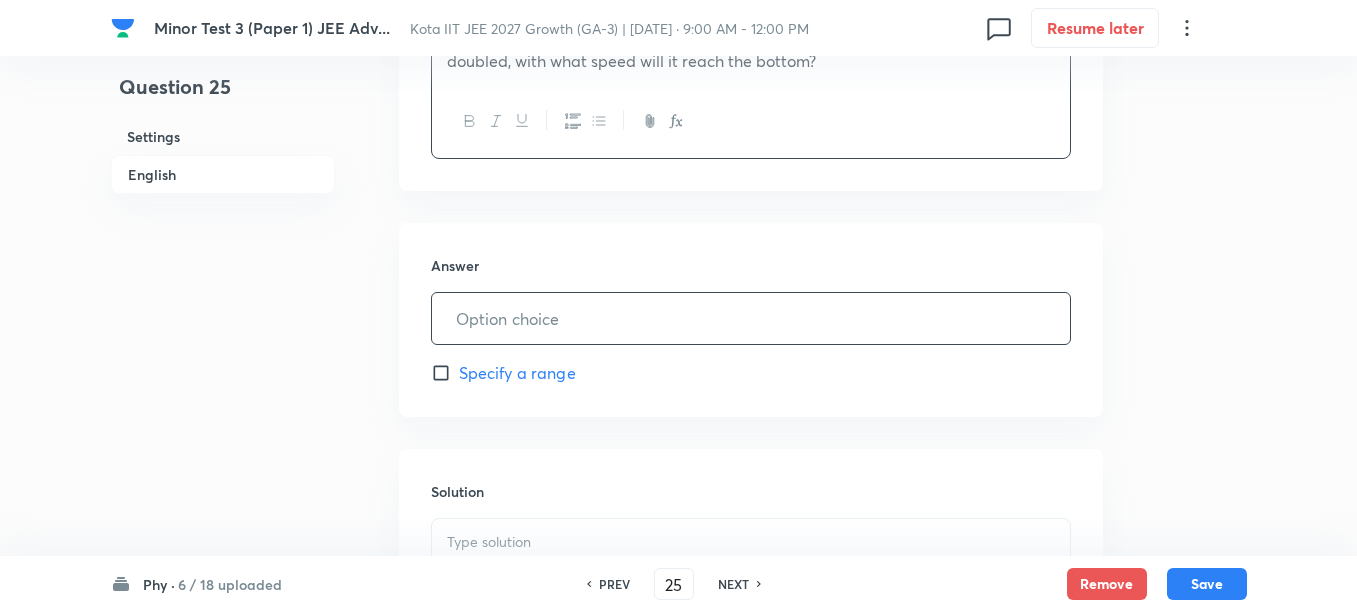 click at bounding box center [751, 318] 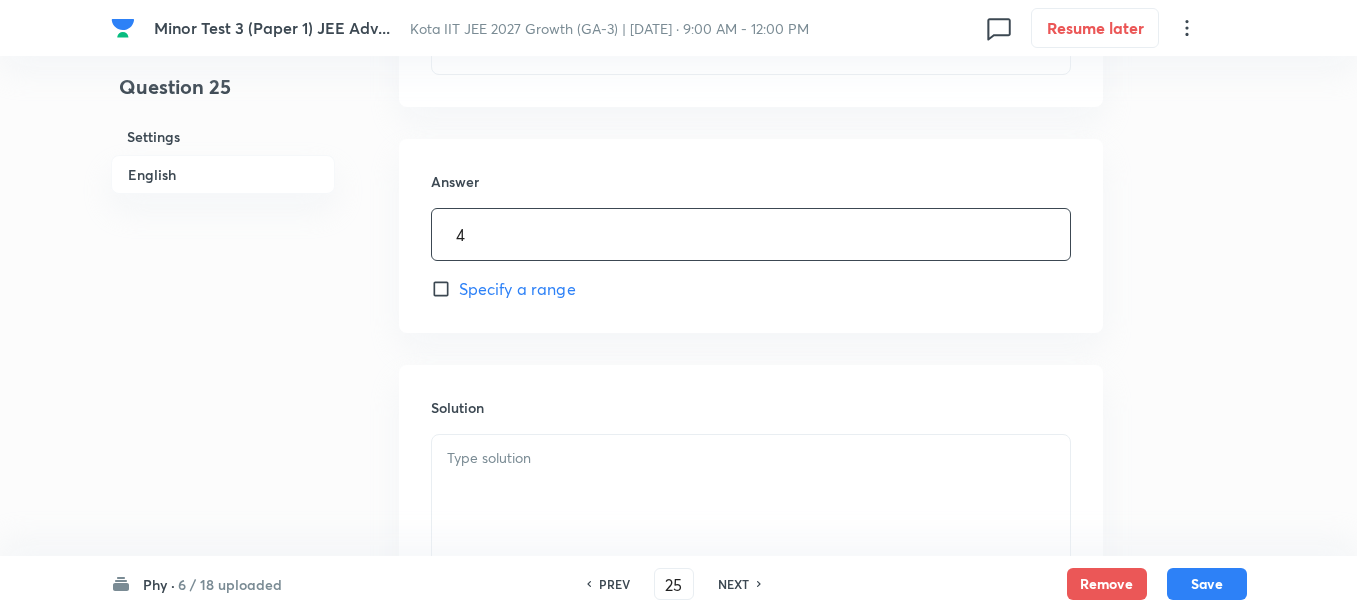 scroll, scrollTop: 875, scrollLeft: 0, axis: vertical 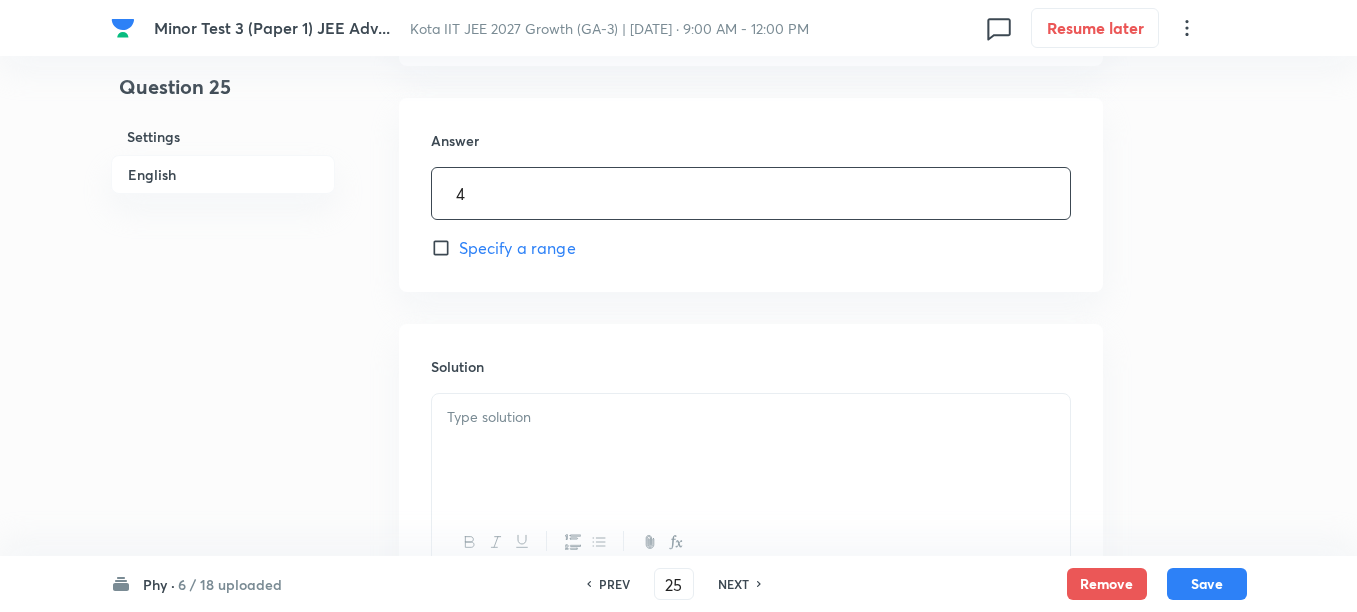 type on "4" 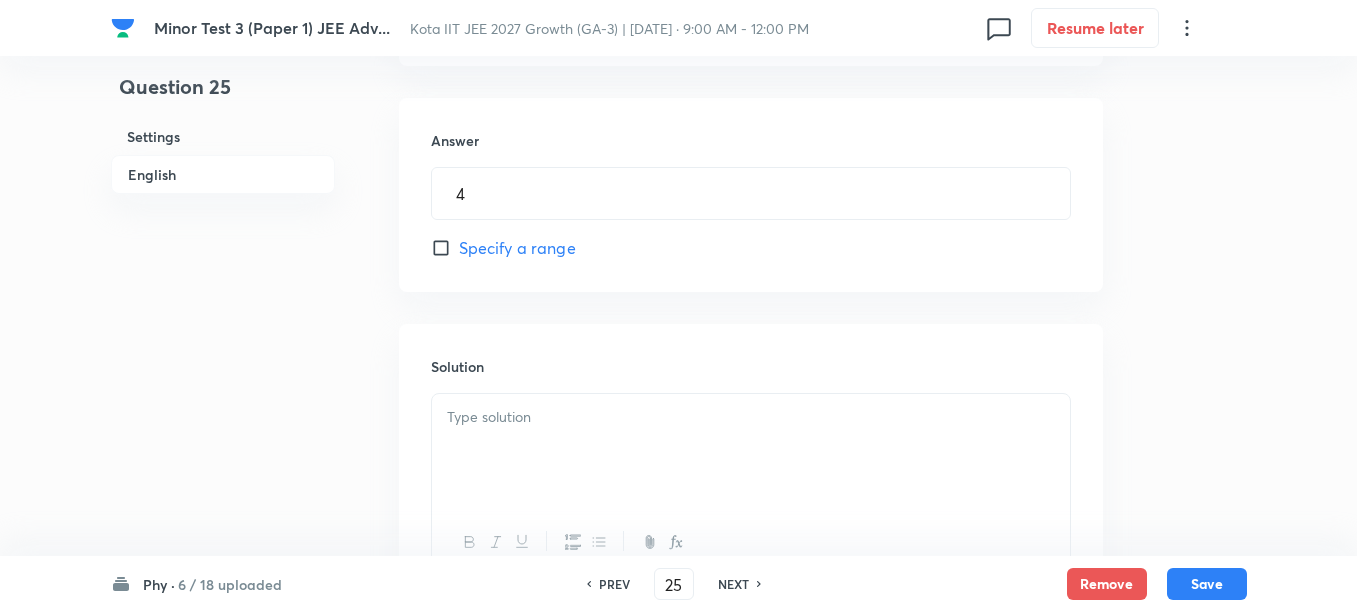 click at bounding box center [751, 450] 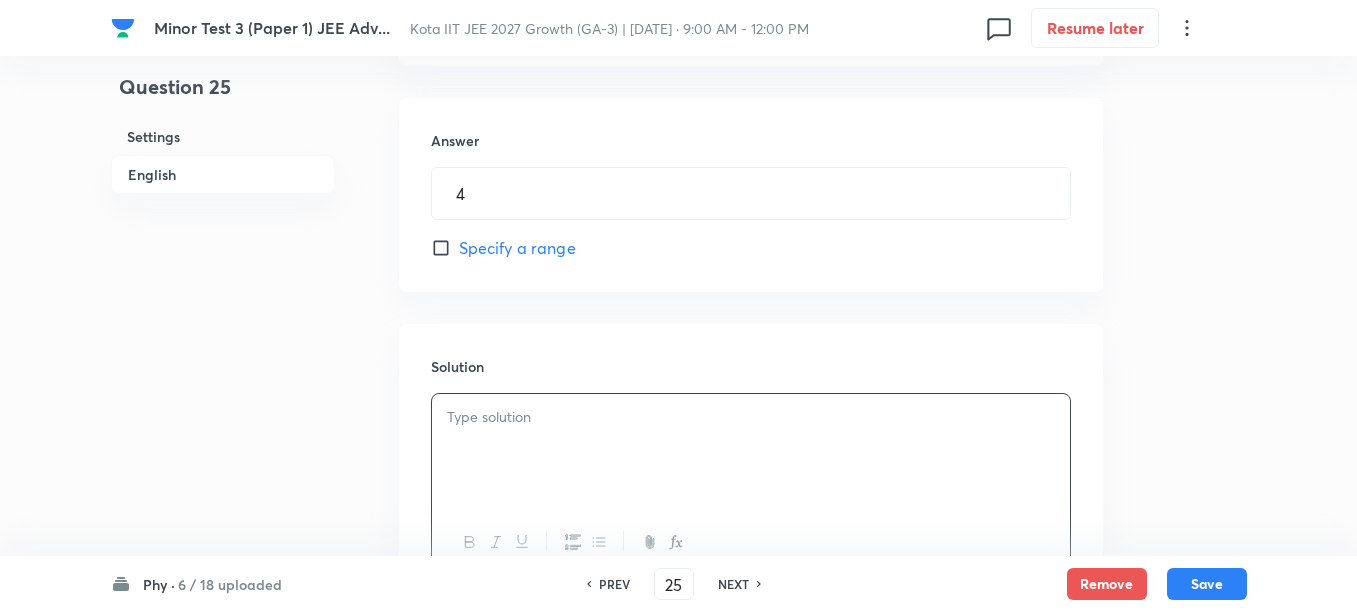 type 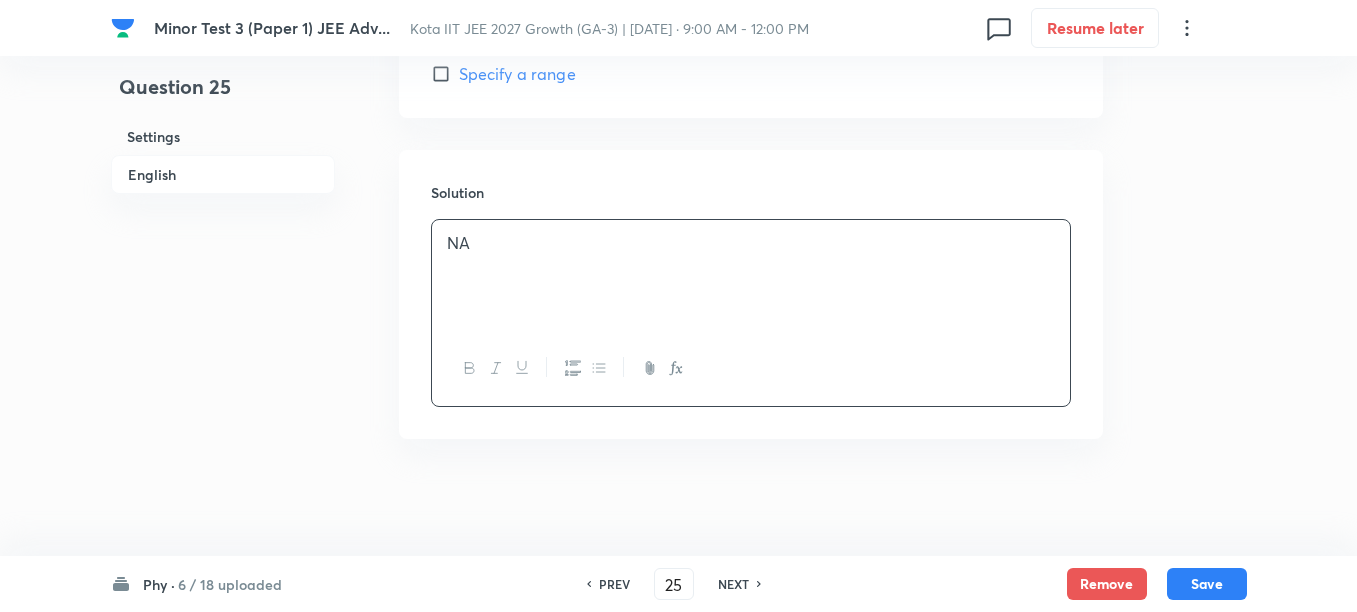 scroll, scrollTop: 1052, scrollLeft: 0, axis: vertical 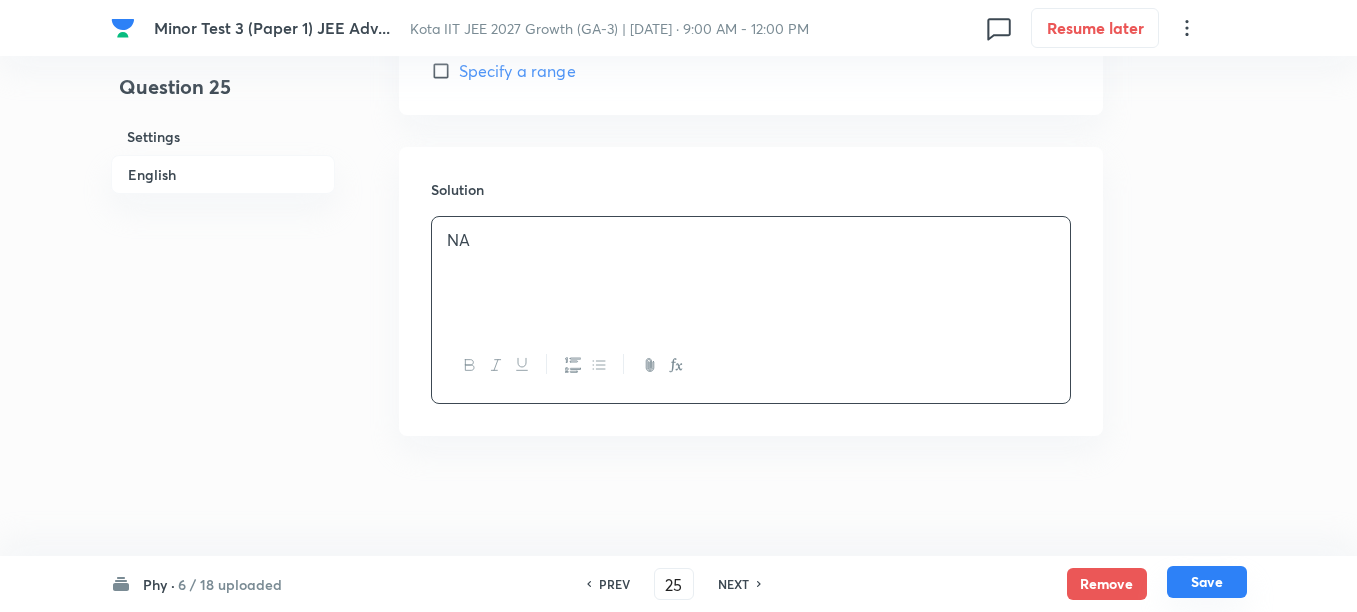 click on "Save" at bounding box center (1207, 582) 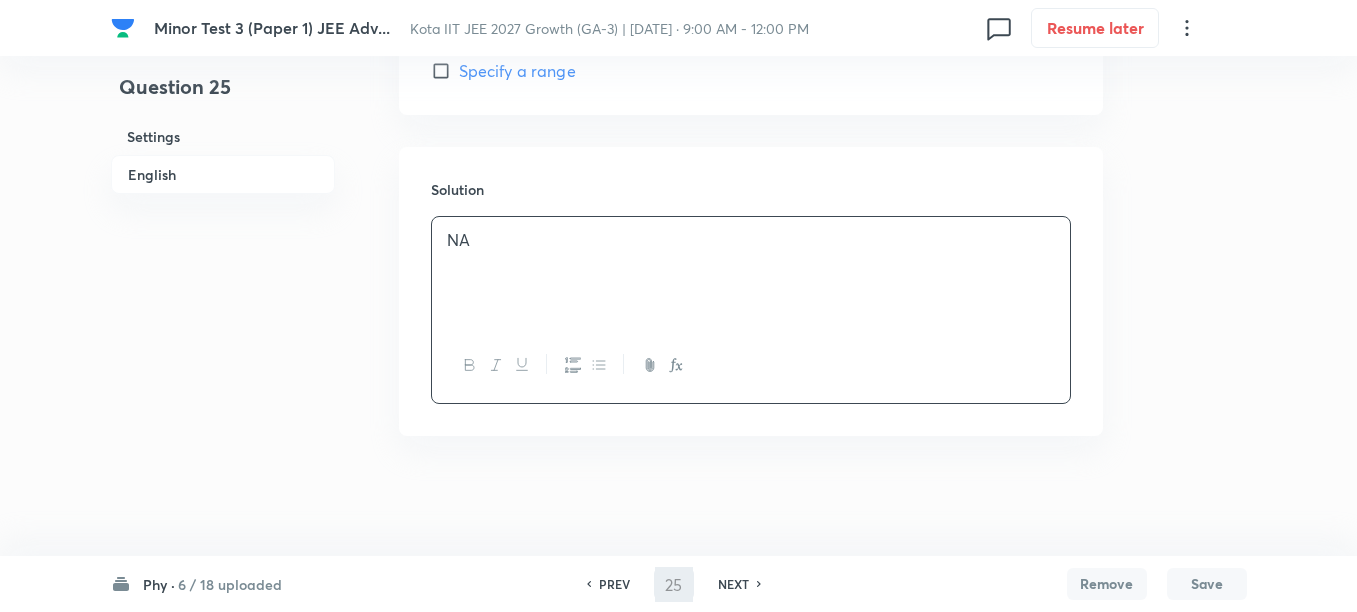 type on "26" 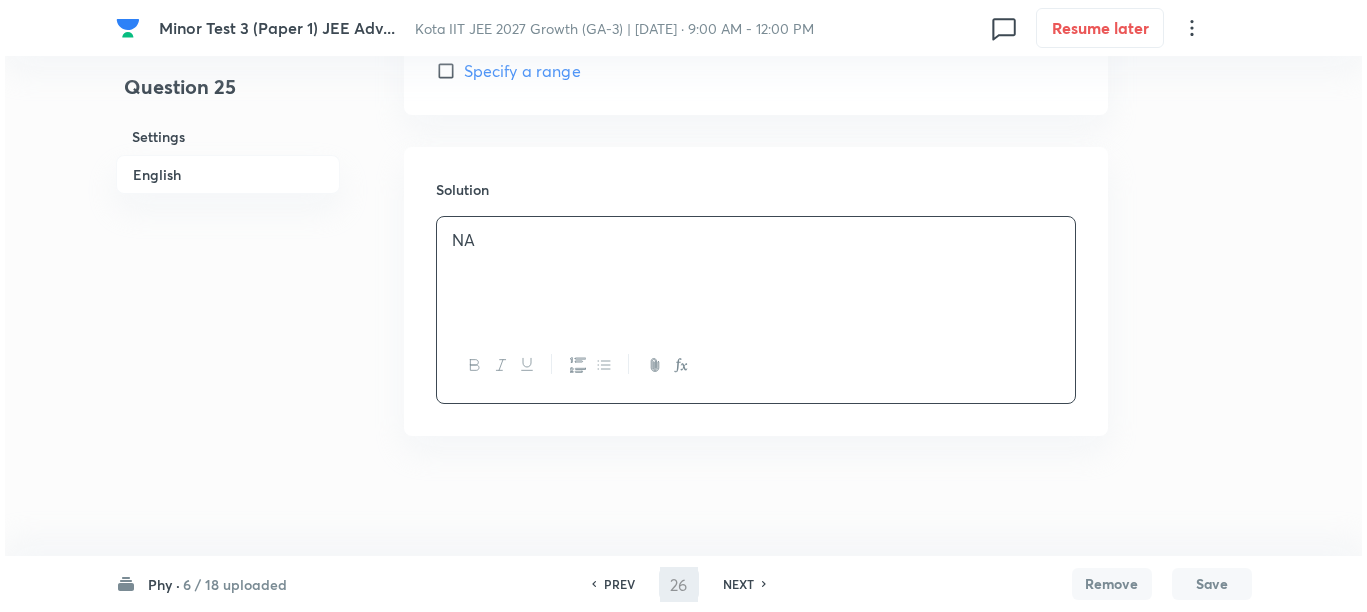 scroll, scrollTop: 0, scrollLeft: 0, axis: both 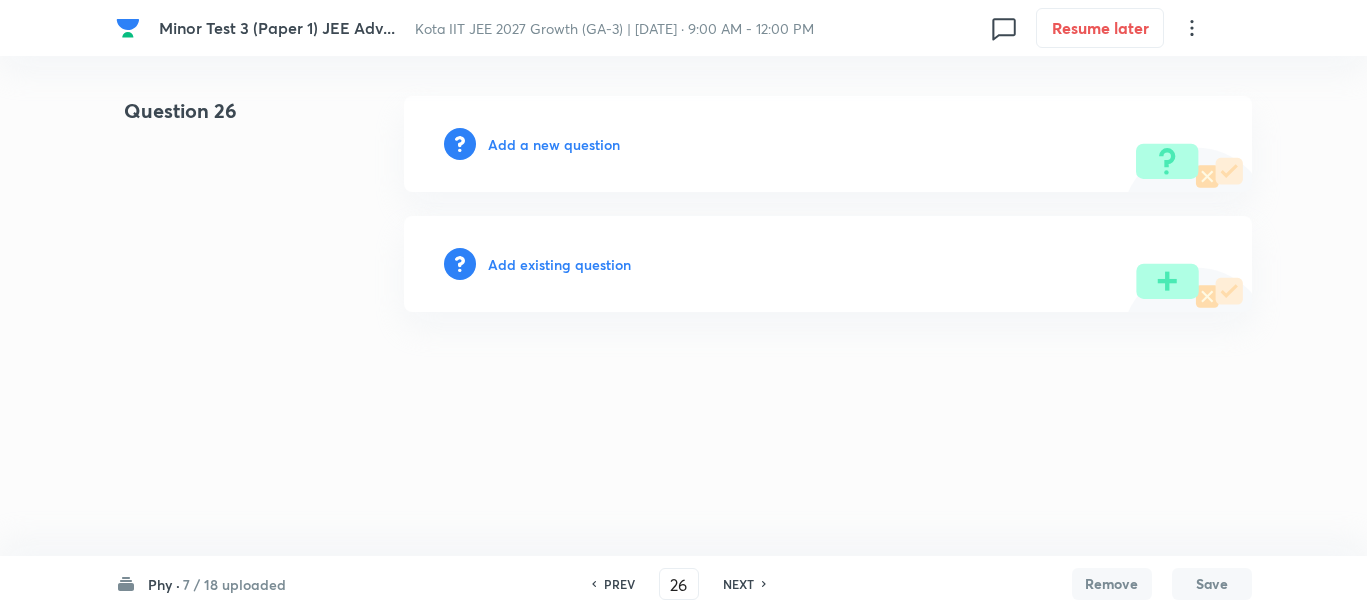 click on "Add a new question" at bounding box center [554, 144] 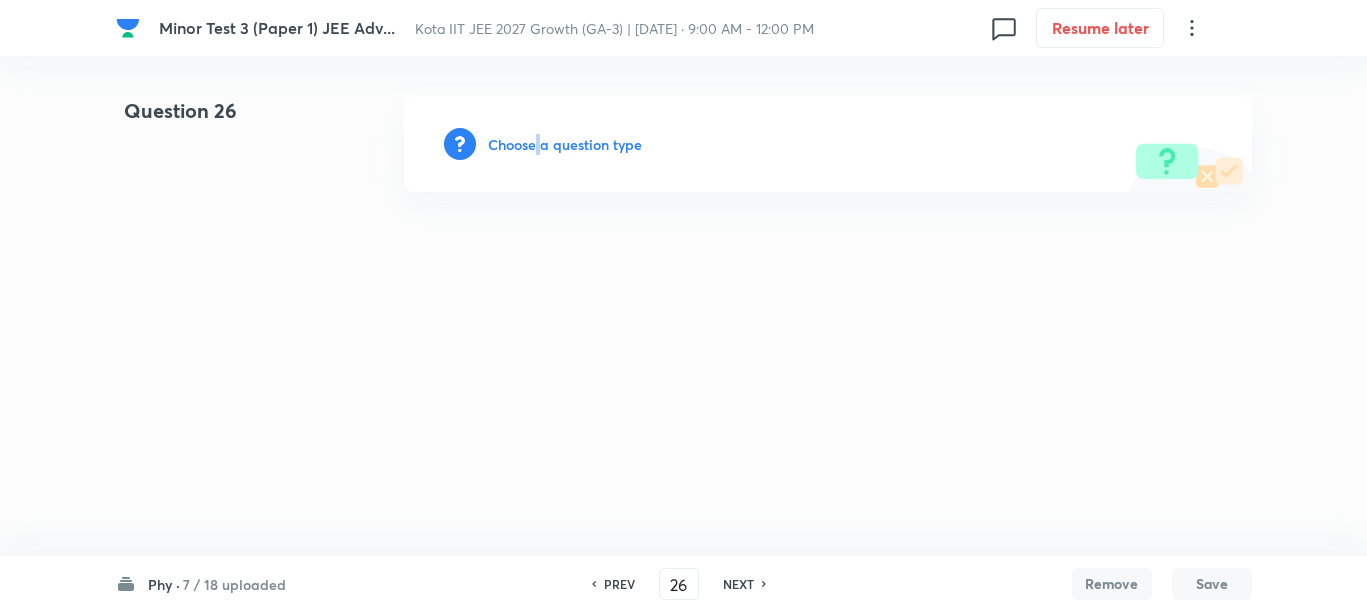 click on "Choose a question type" at bounding box center (565, 144) 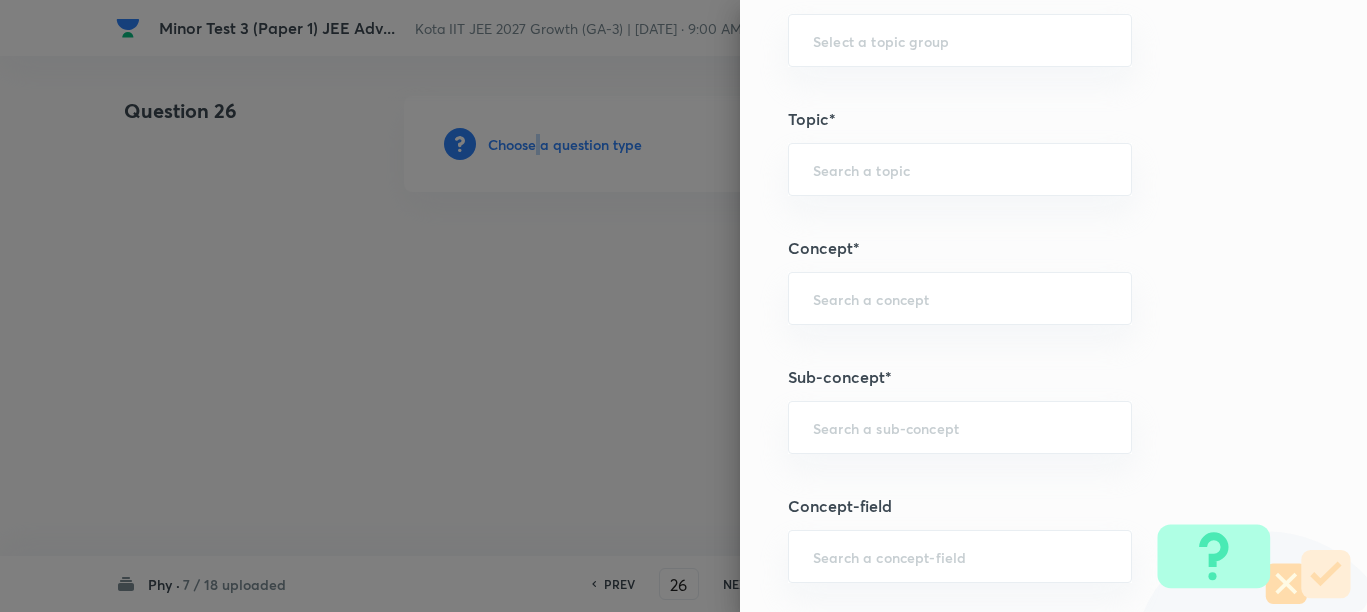 scroll, scrollTop: 1000, scrollLeft: 0, axis: vertical 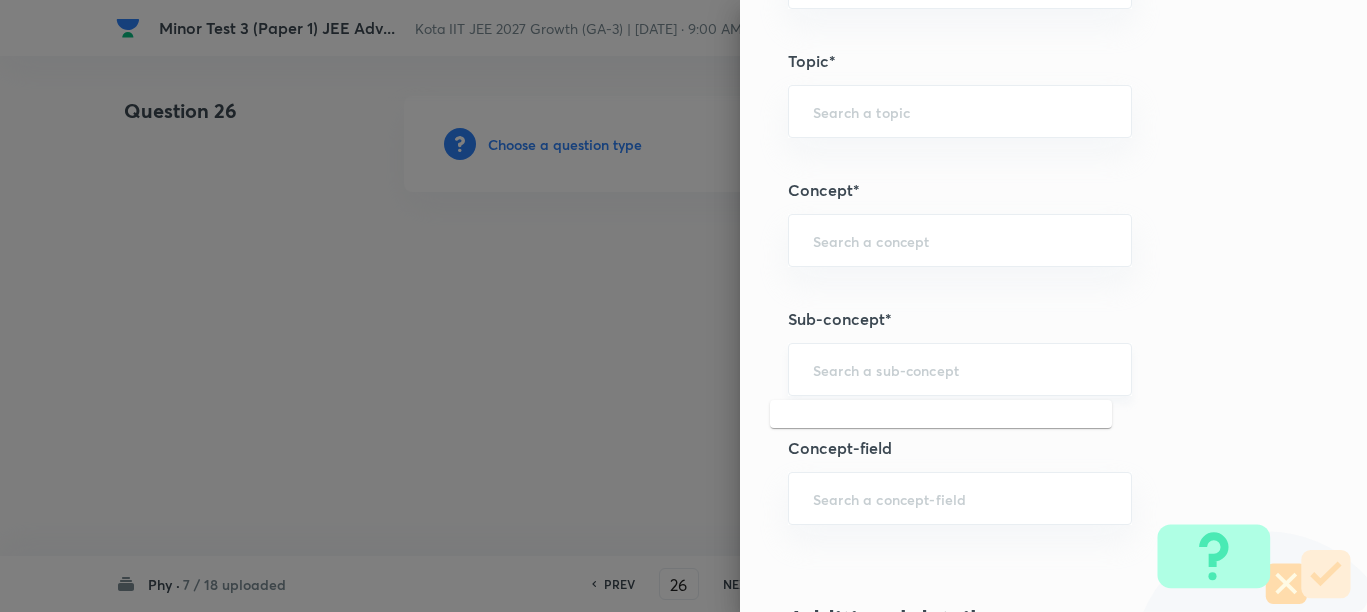 click at bounding box center [960, 369] 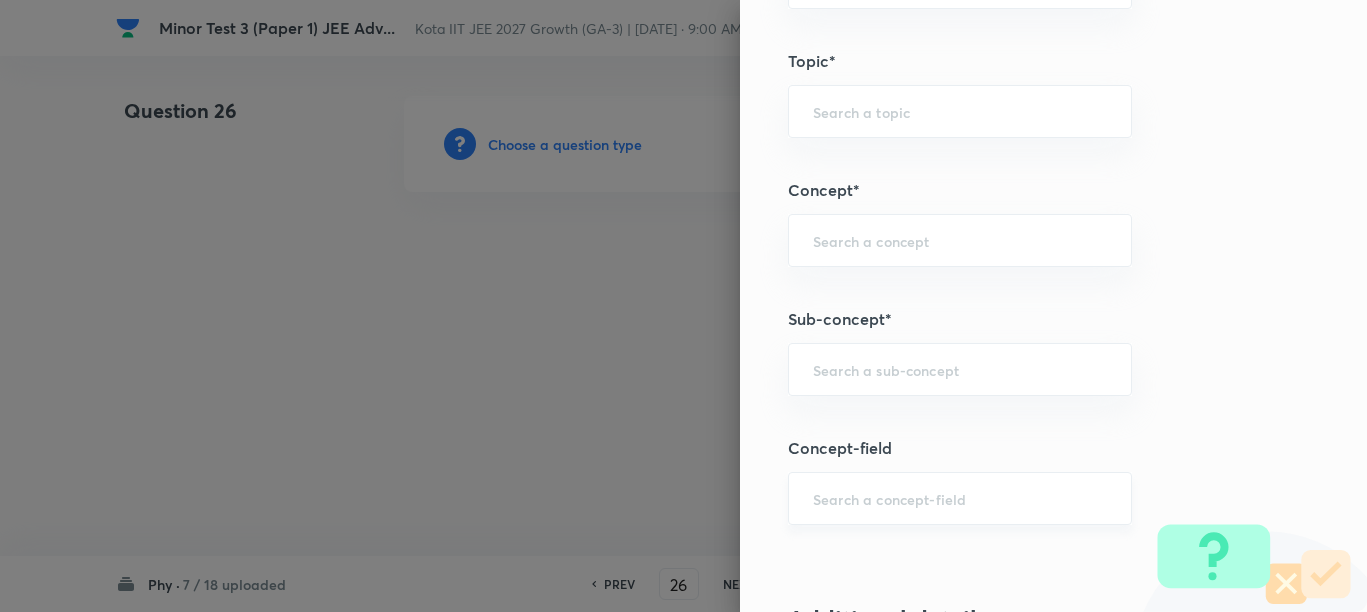 paste on "Representation of Vector" 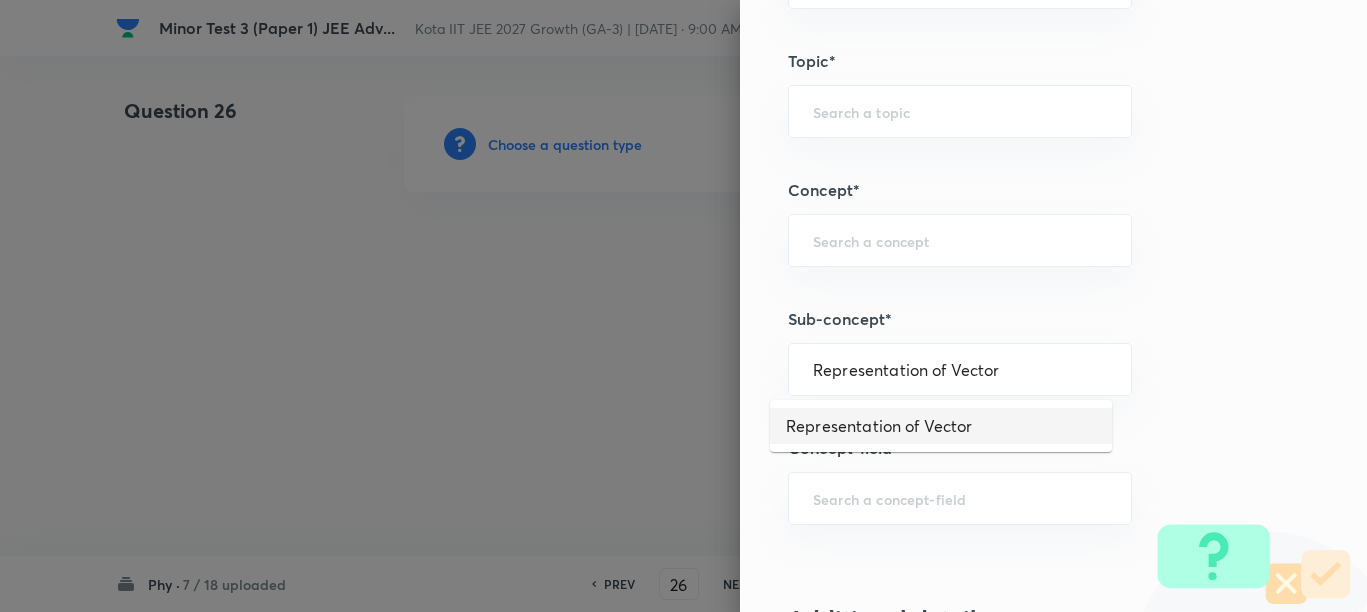 click on "Representation of Vector" at bounding box center [941, 426] 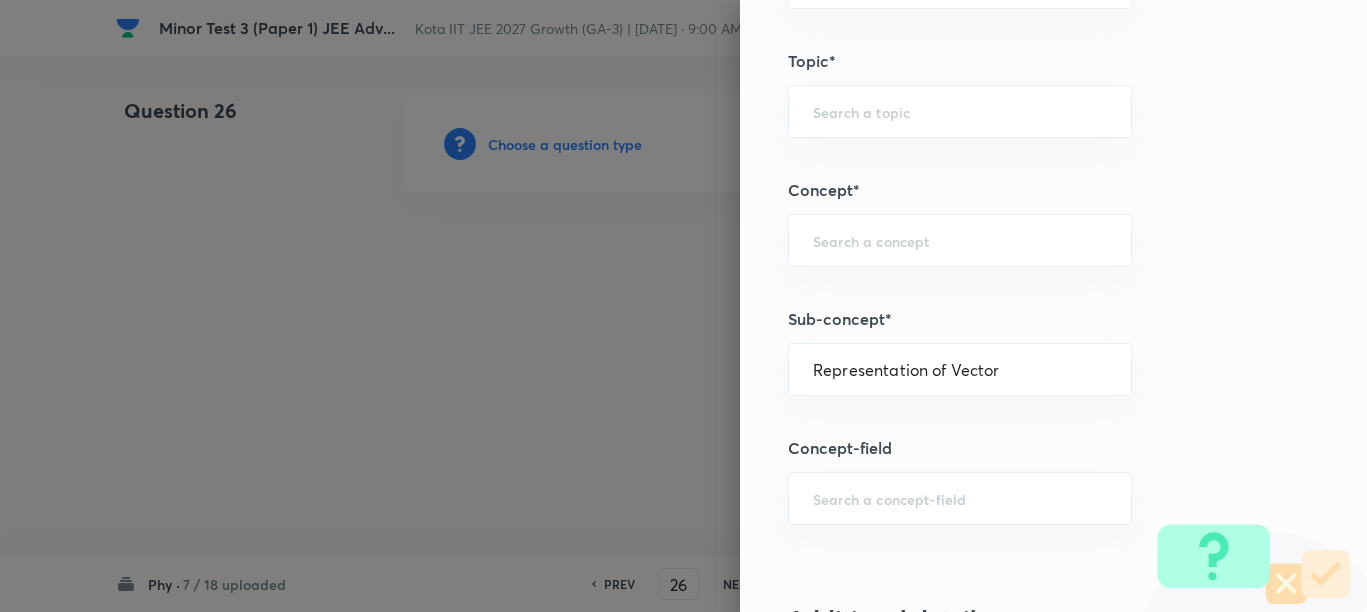 type on "Physics" 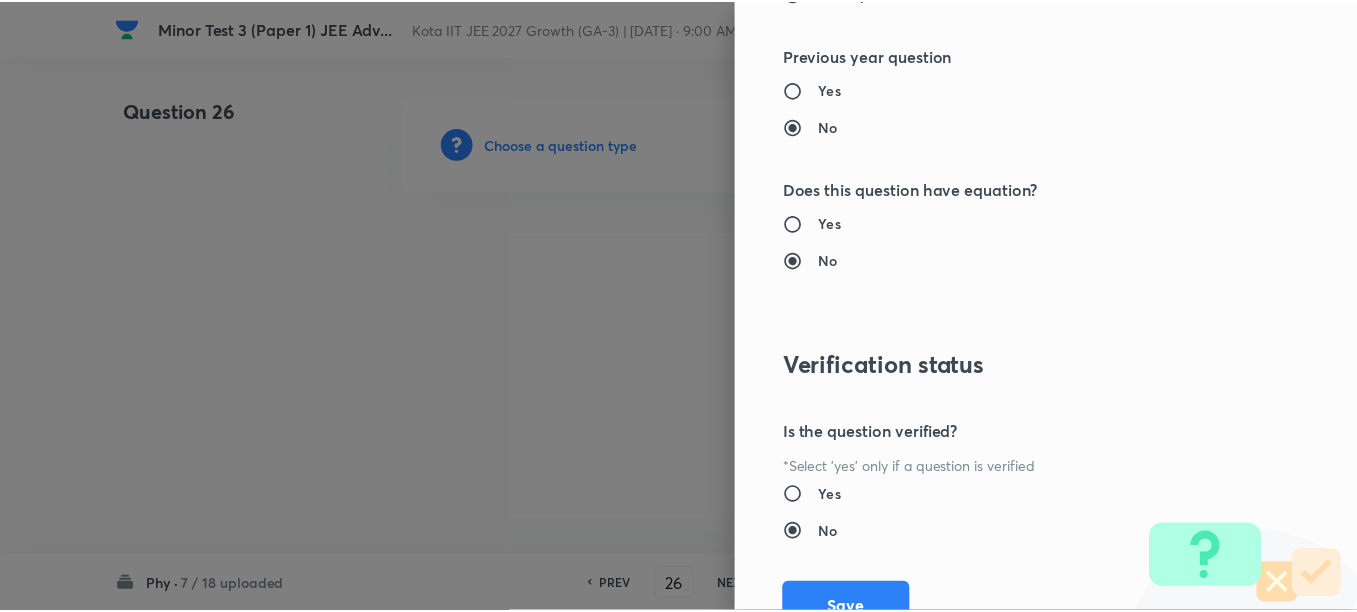 scroll, scrollTop: 2125, scrollLeft: 0, axis: vertical 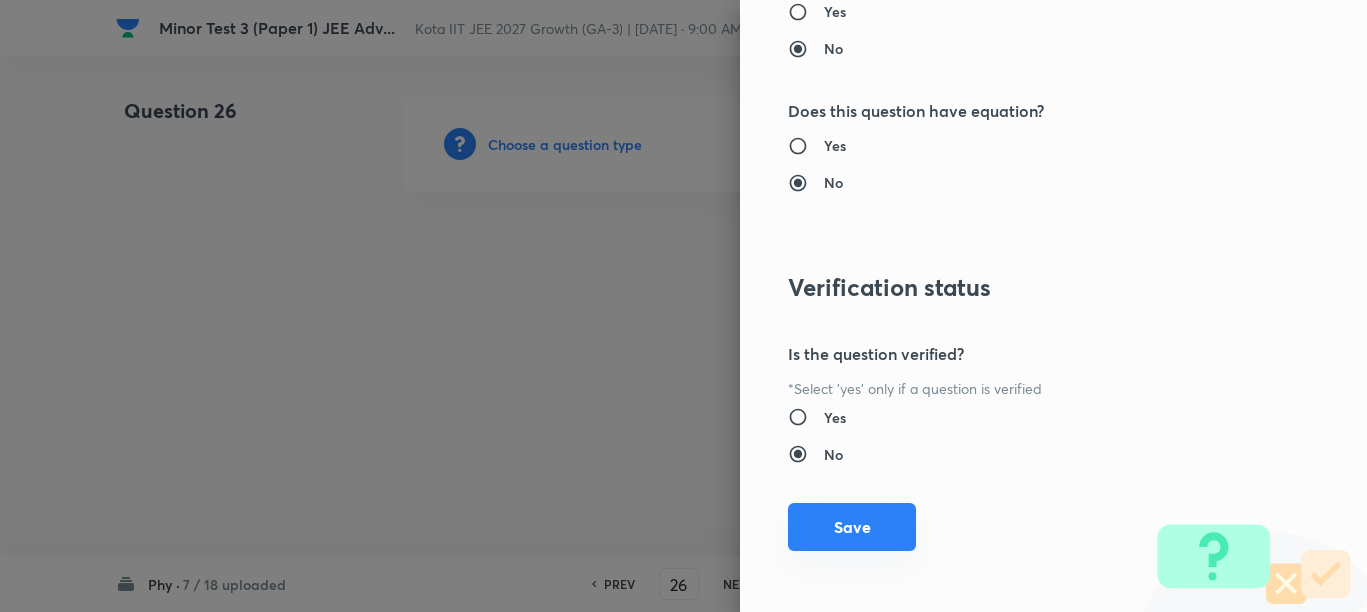 click on "Save" at bounding box center [852, 527] 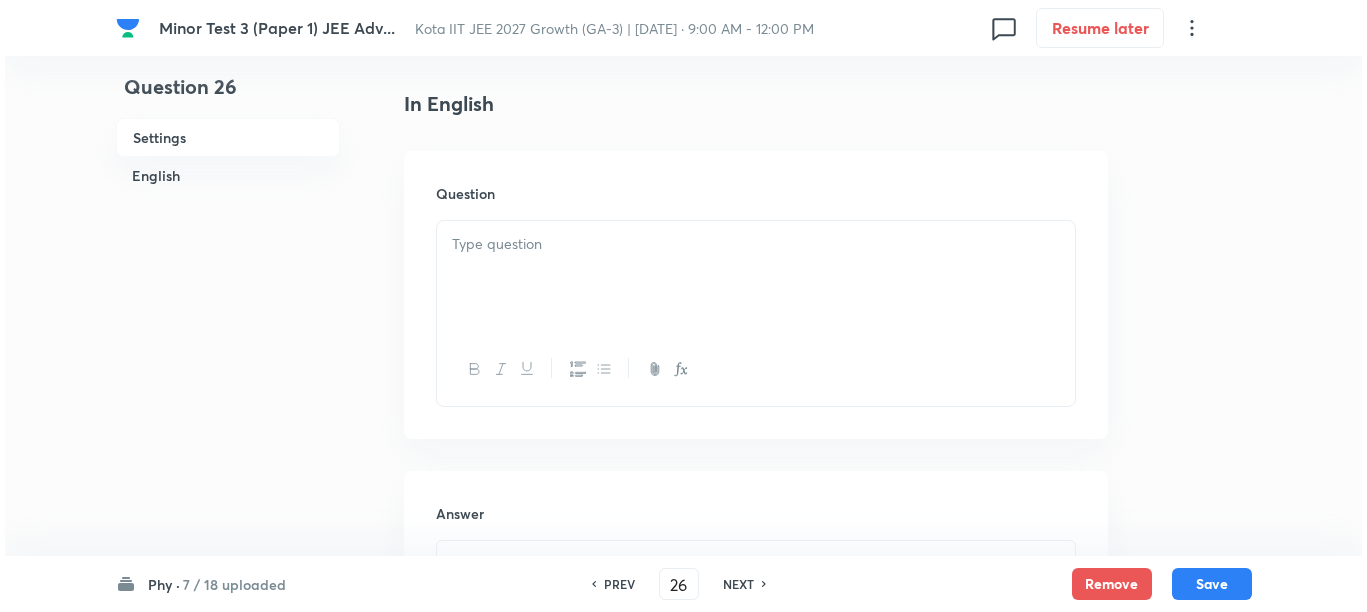 scroll, scrollTop: 500, scrollLeft: 0, axis: vertical 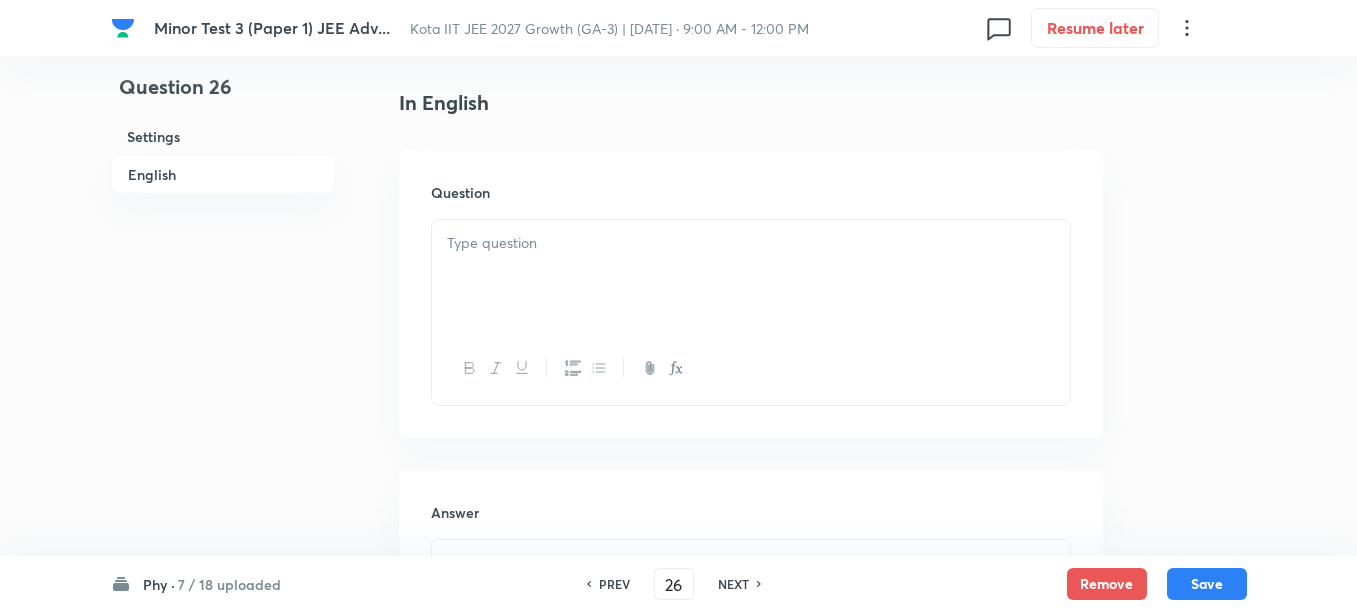 click at bounding box center [751, 276] 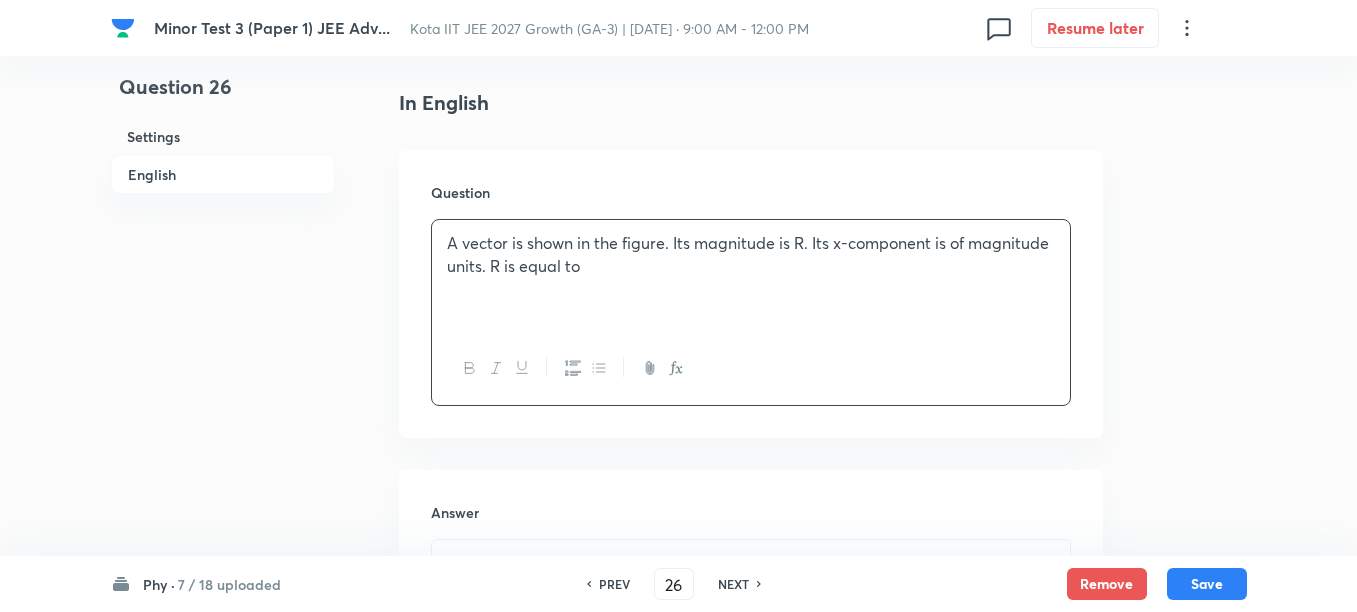 click on "A vector is shown in the figure. Its magnitude is R. Its x-component is of magnitude units. R is equal to" at bounding box center [751, 254] 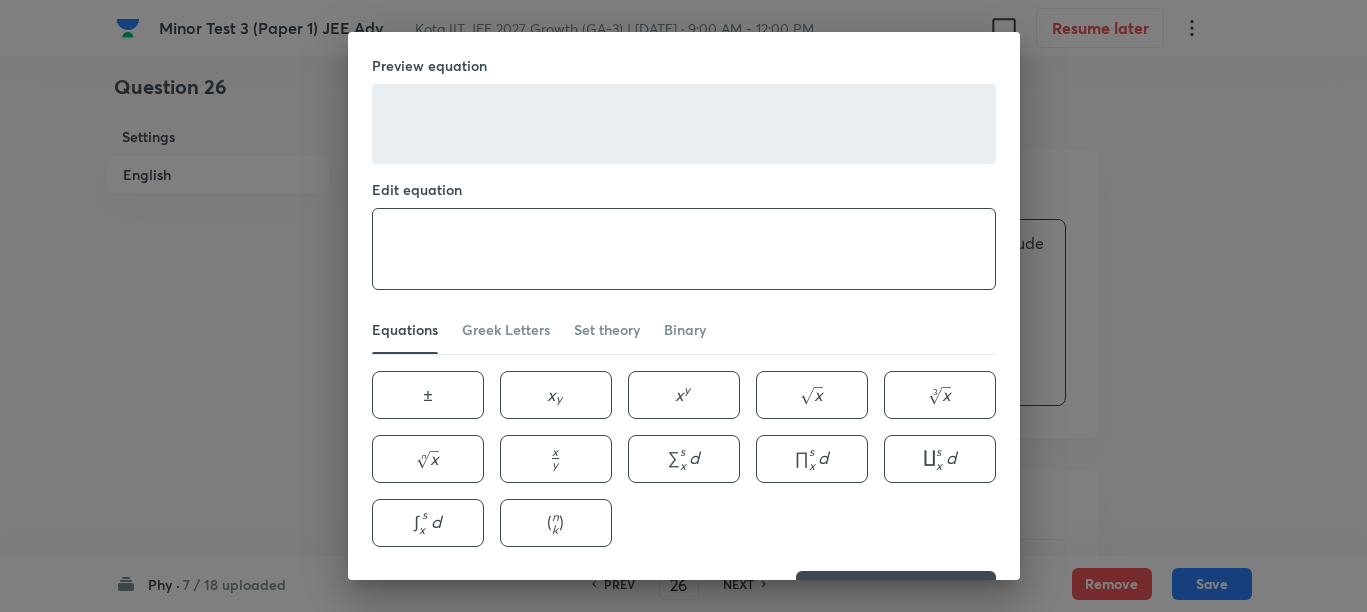 click at bounding box center (684, 249) 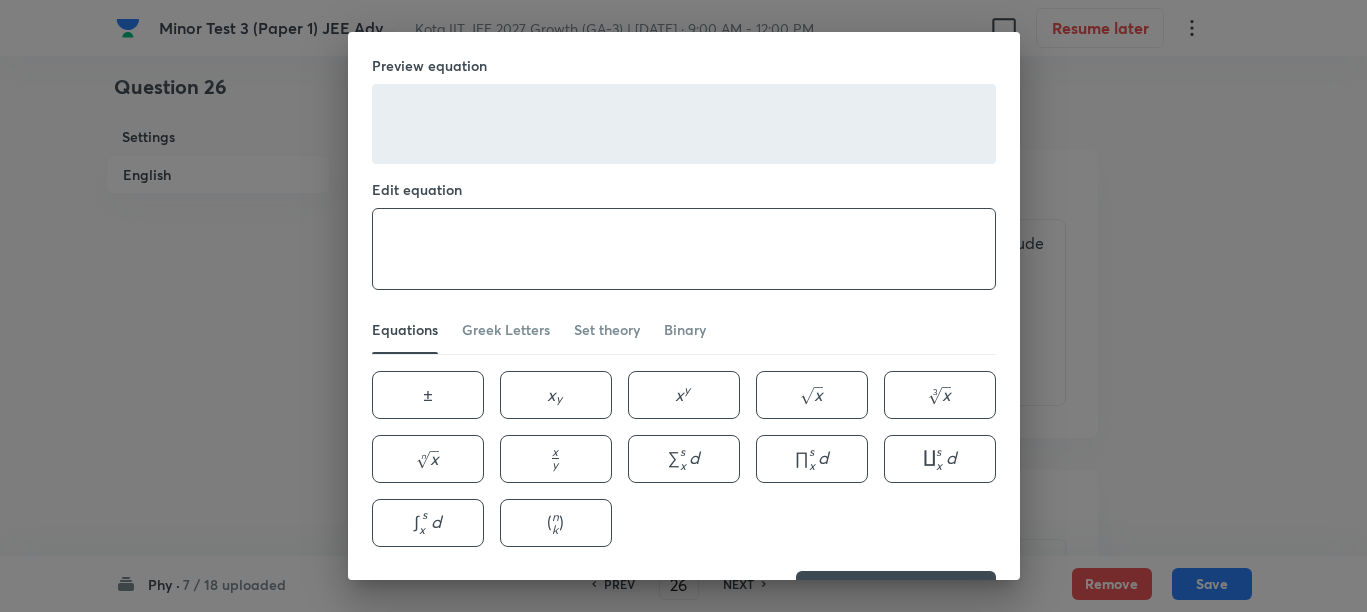 paste on "4 \sqrt{3}" 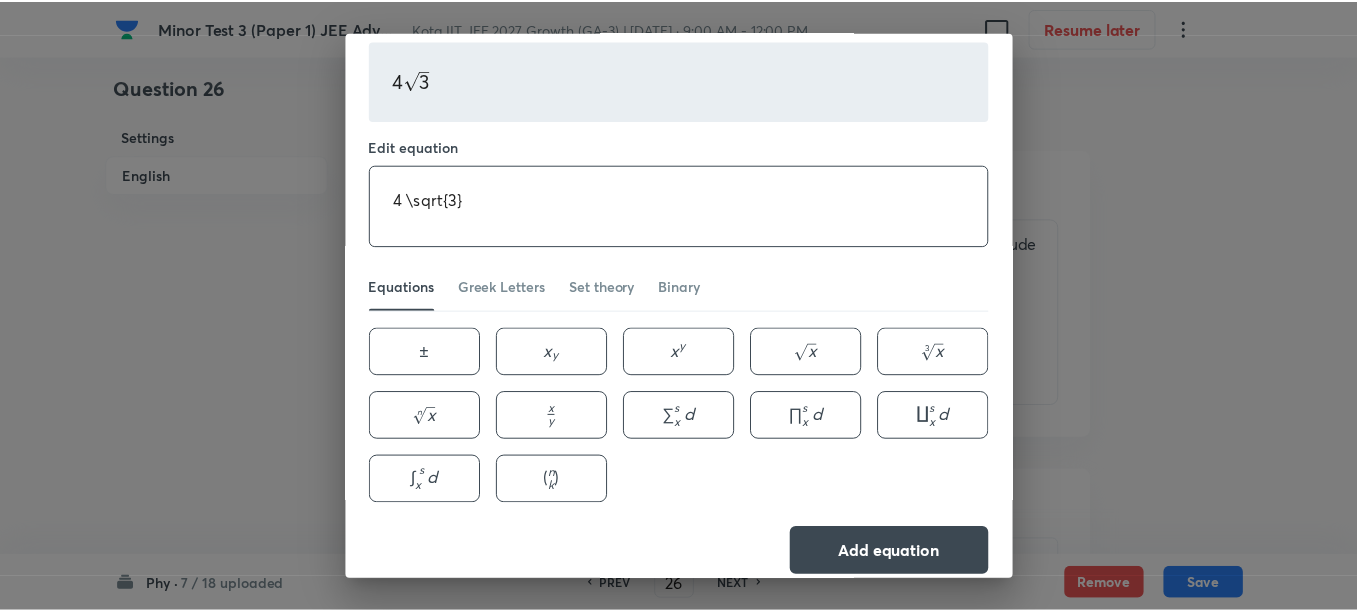 scroll, scrollTop: 63, scrollLeft: 0, axis: vertical 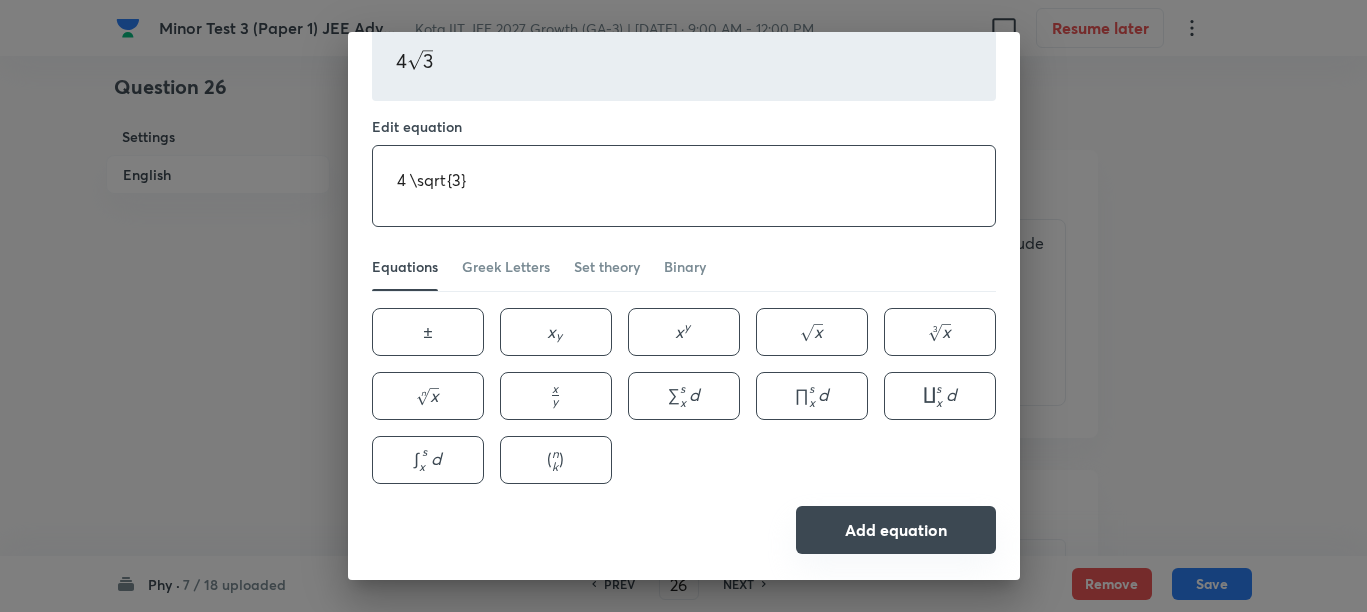 type on "4 \sqrt{3}" 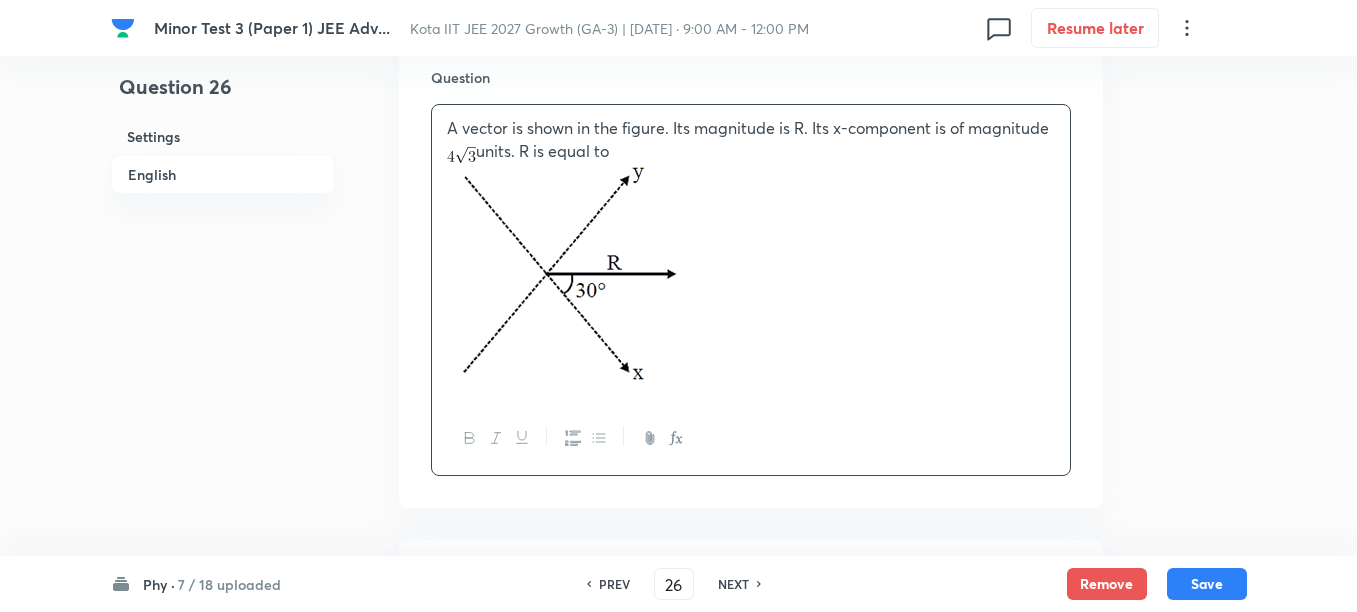 scroll, scrollTop: 875, scrollLeft: 0, axis: vertical 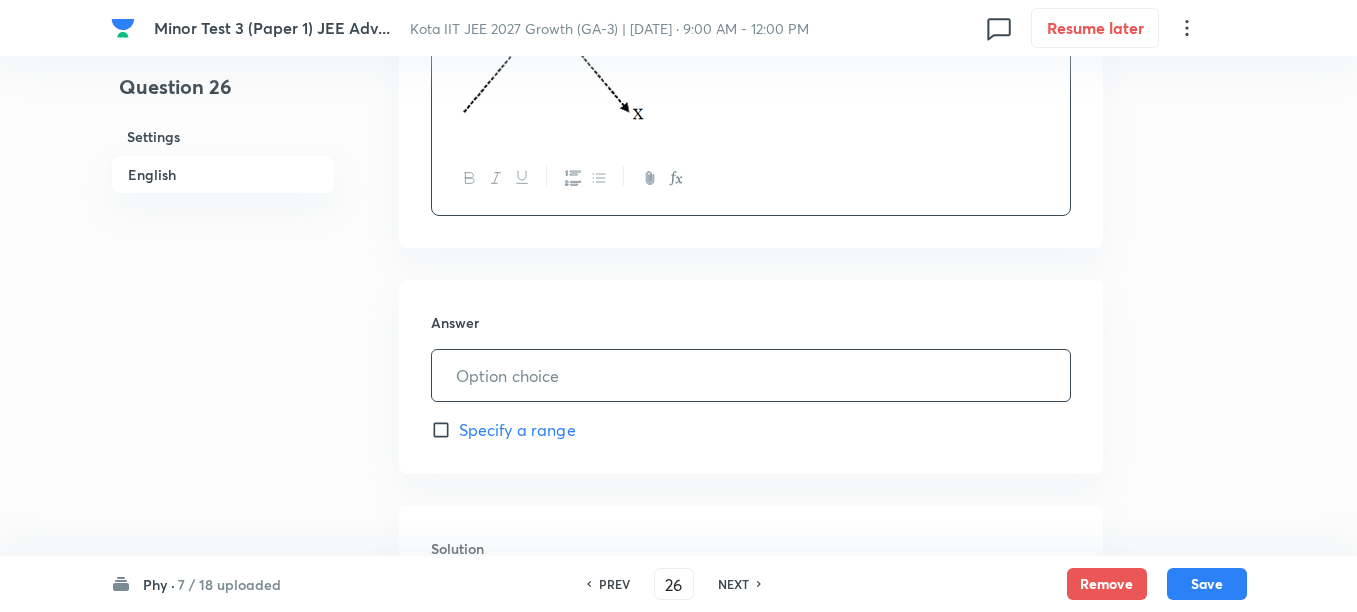 click at bounding box center (751, 375) 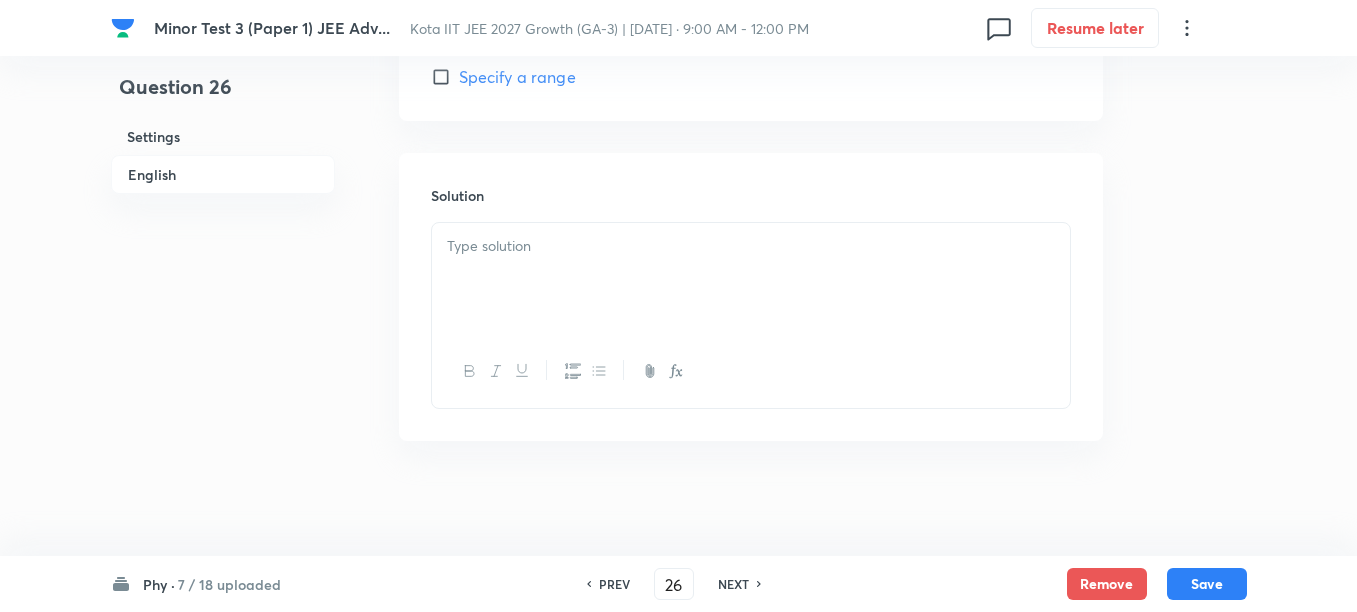 scroll, scrollTop: 1233, scrollLeft: 0, axis: vertical 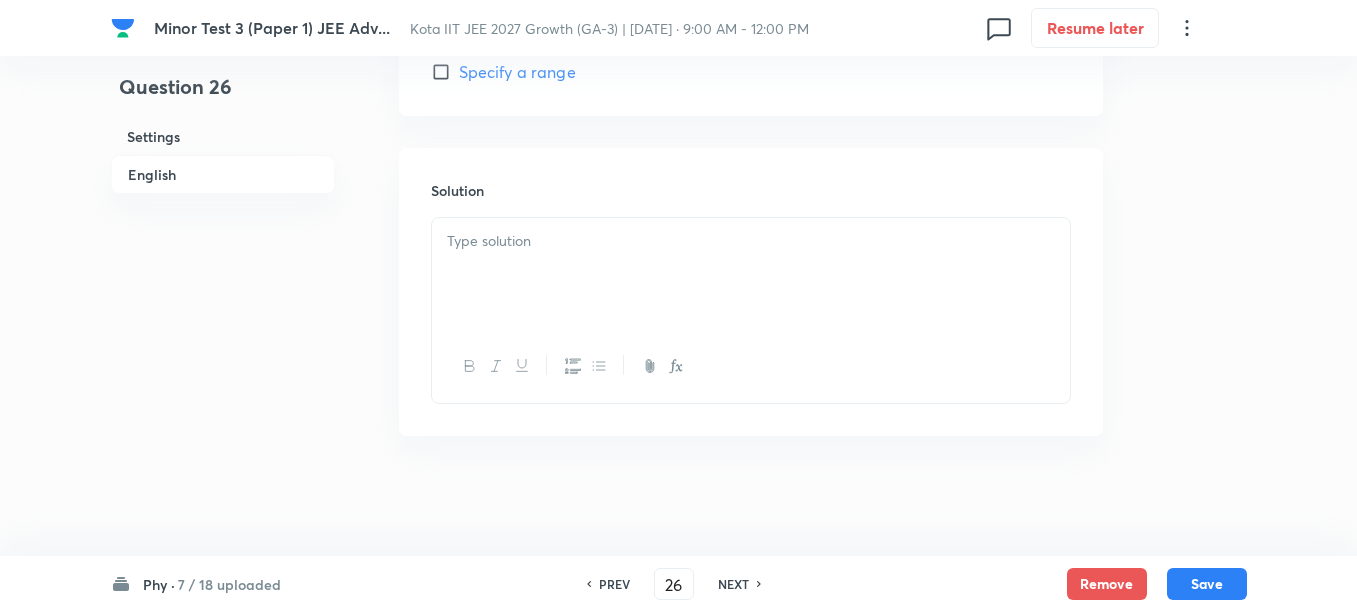type on "8" 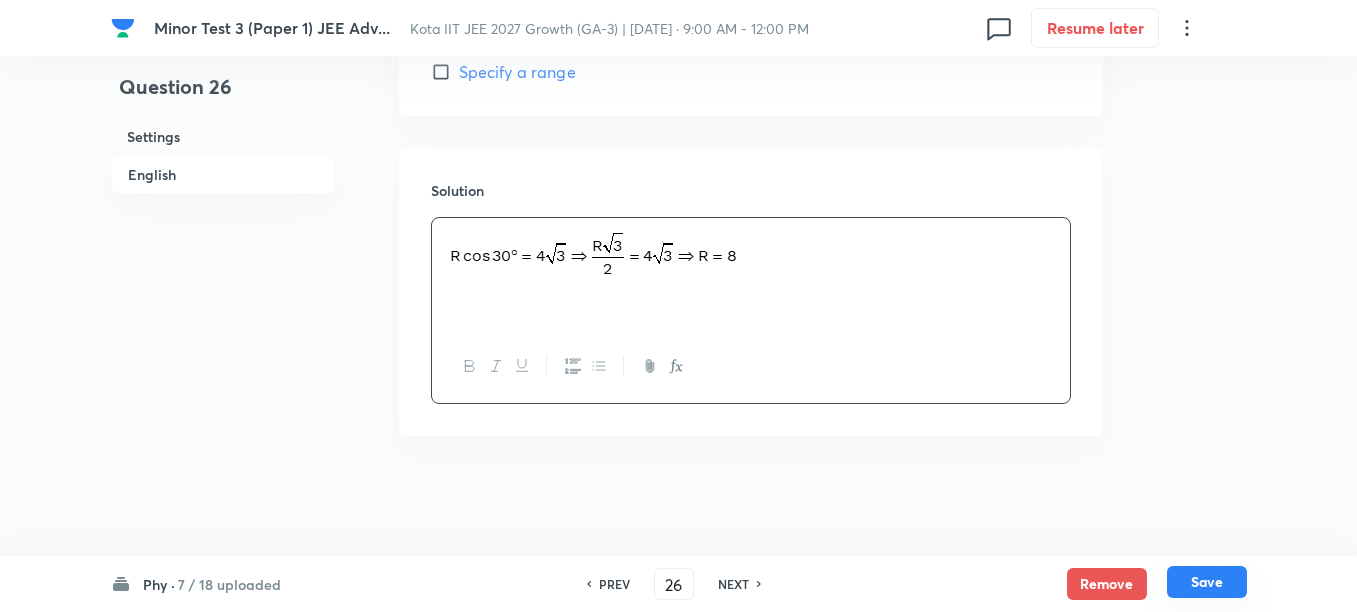 click on "Save" at bounding box center [1207, 582] 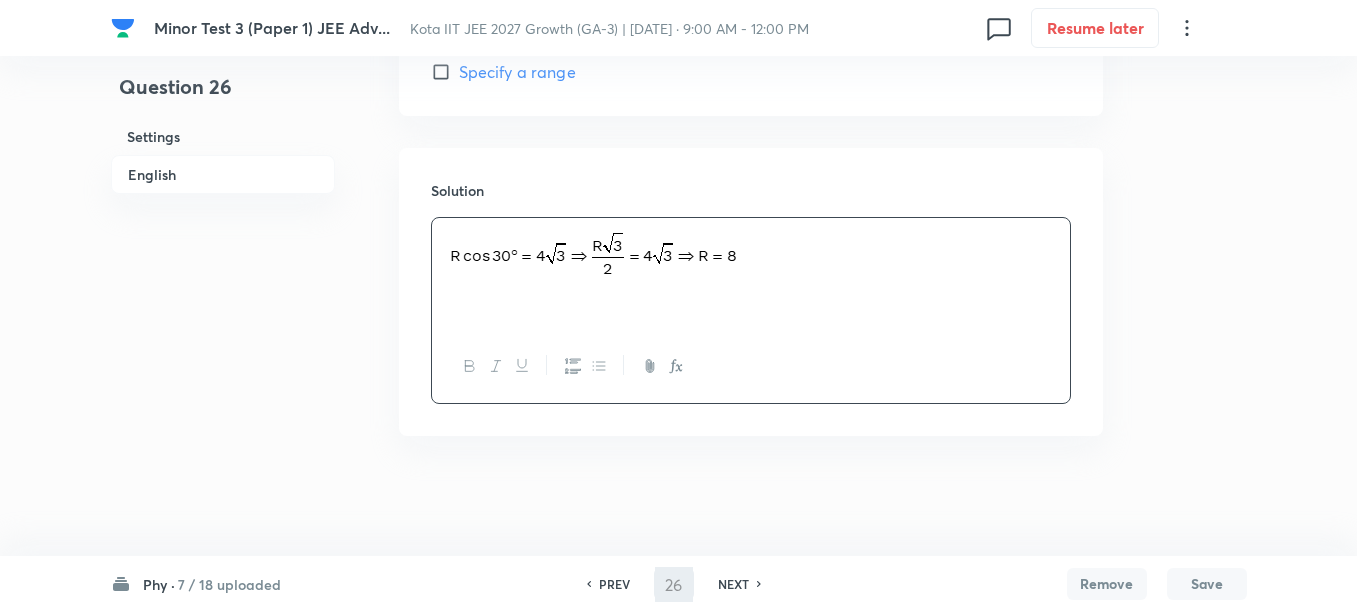 type on "27" 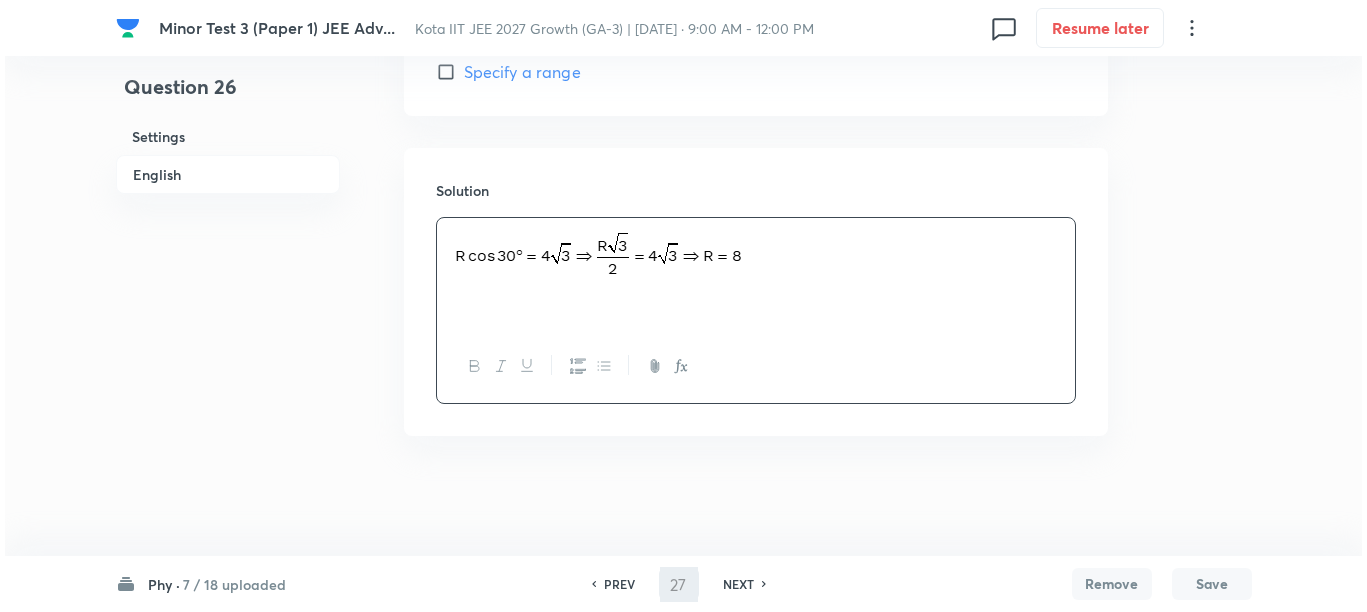 scroll, scrollTop: 0, scrollLeft: 0, axis: both 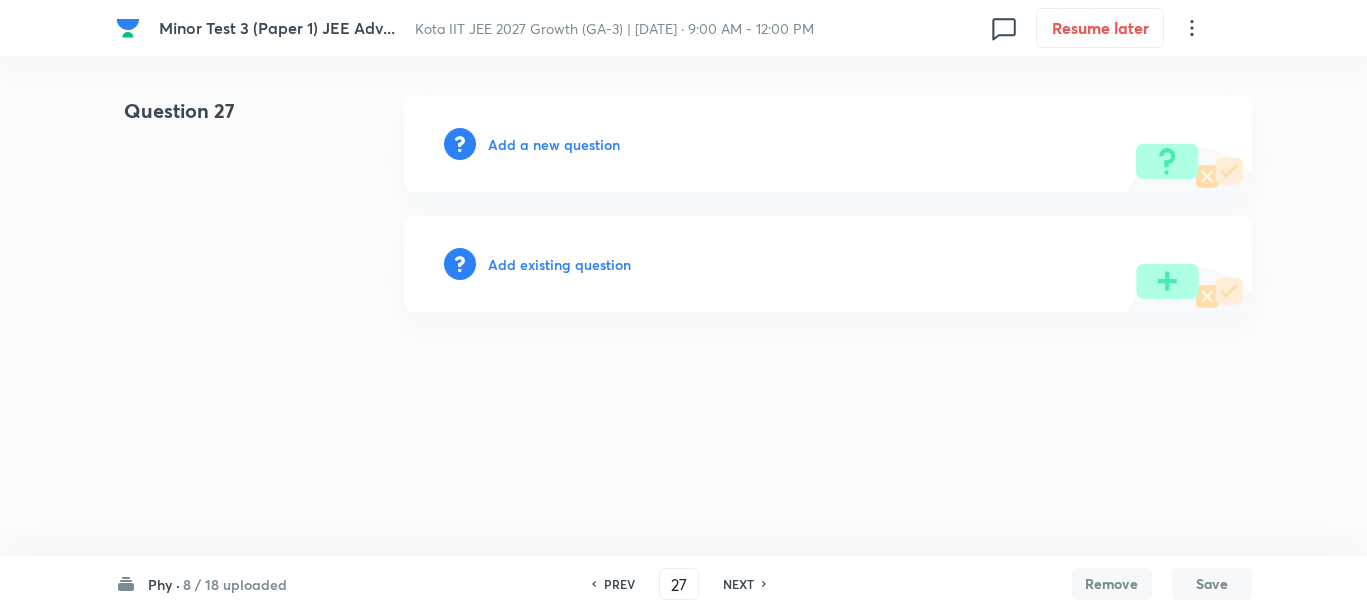 click on "Add a new question" at bounding box center [554, 144] 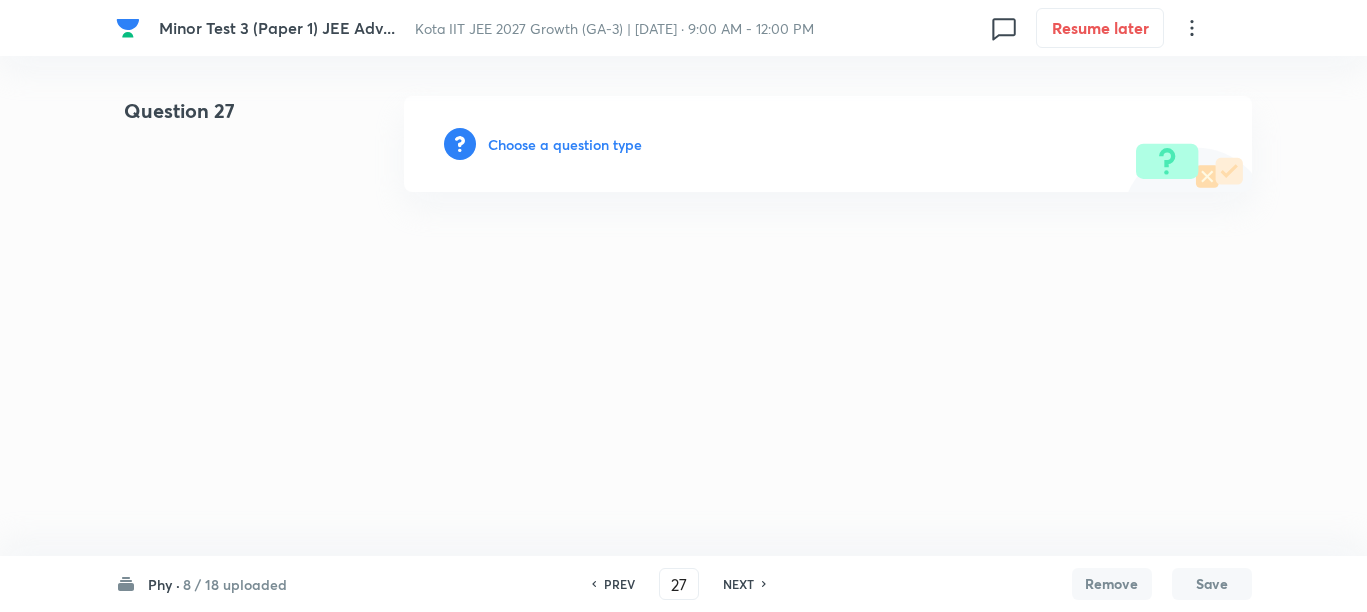 click on "Choose a question type" at bounding box center (565, 144) 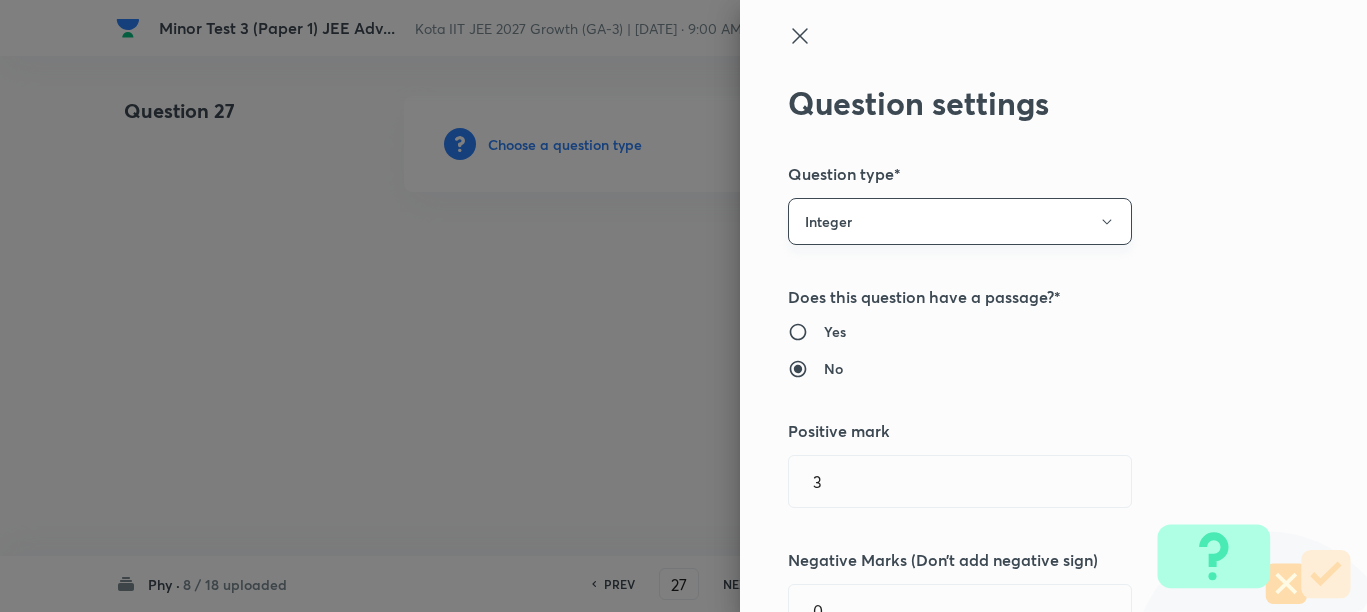 click on "Integer" at bounding box center [960, 221] 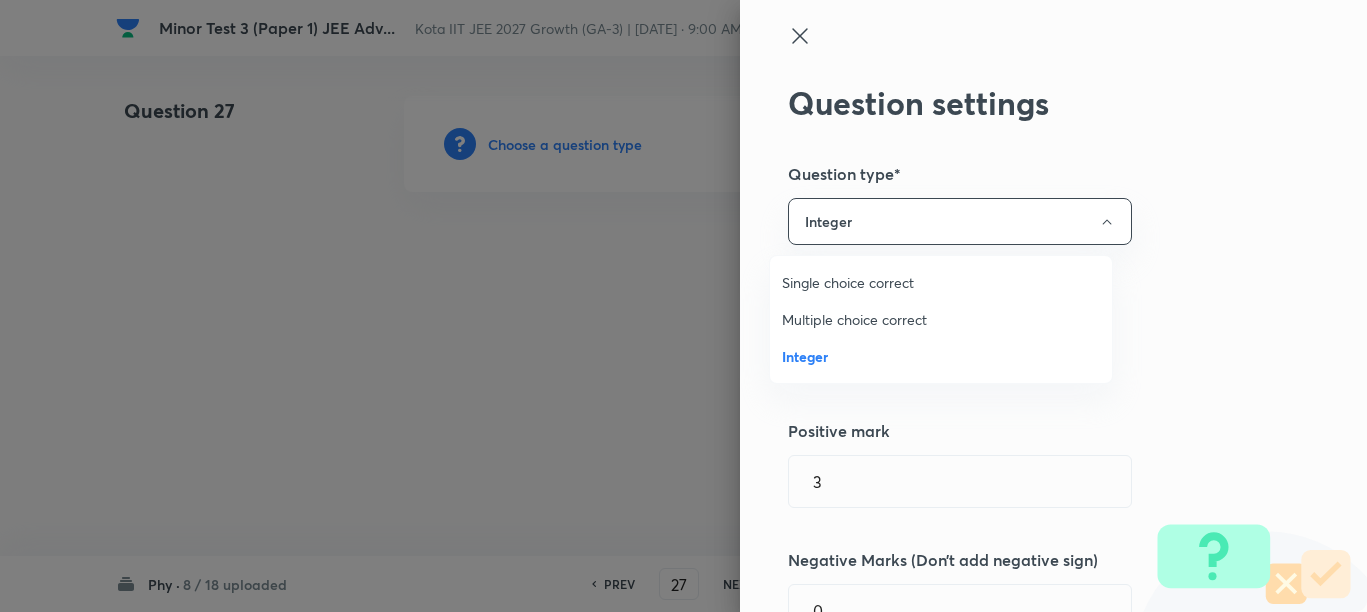 click on "Multiple choice correct" at bounding box center (941, 319) 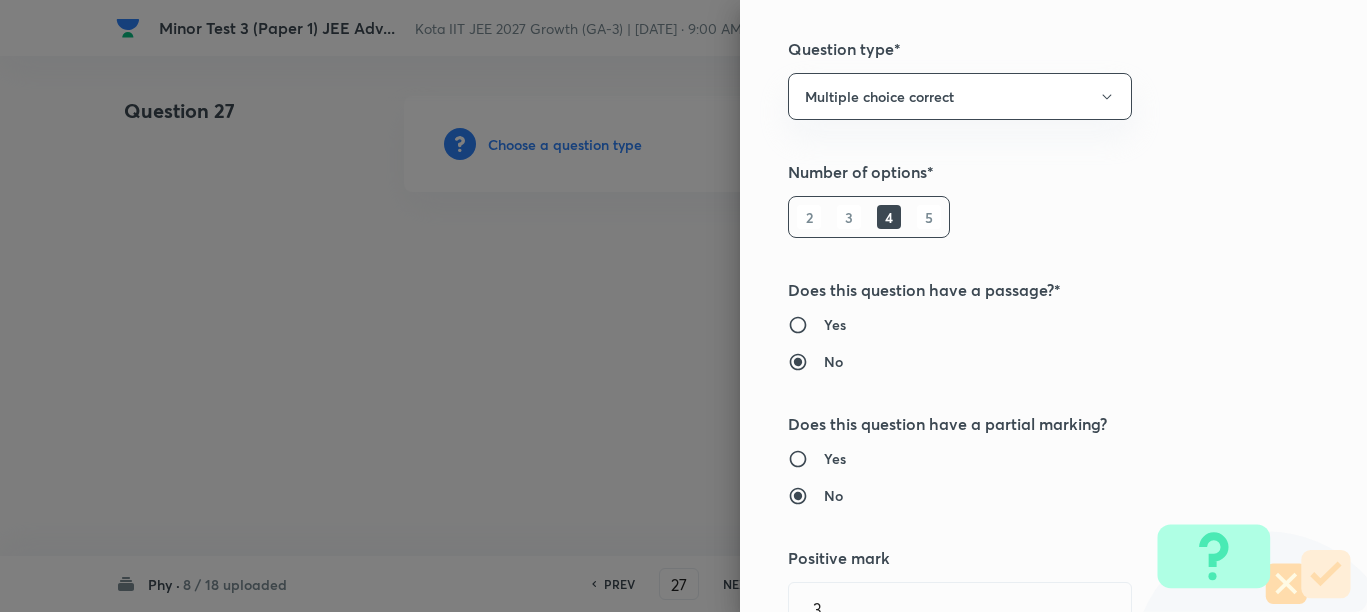 scroll, scrollTop: 250, scrollLeft: 0, axis: vertical 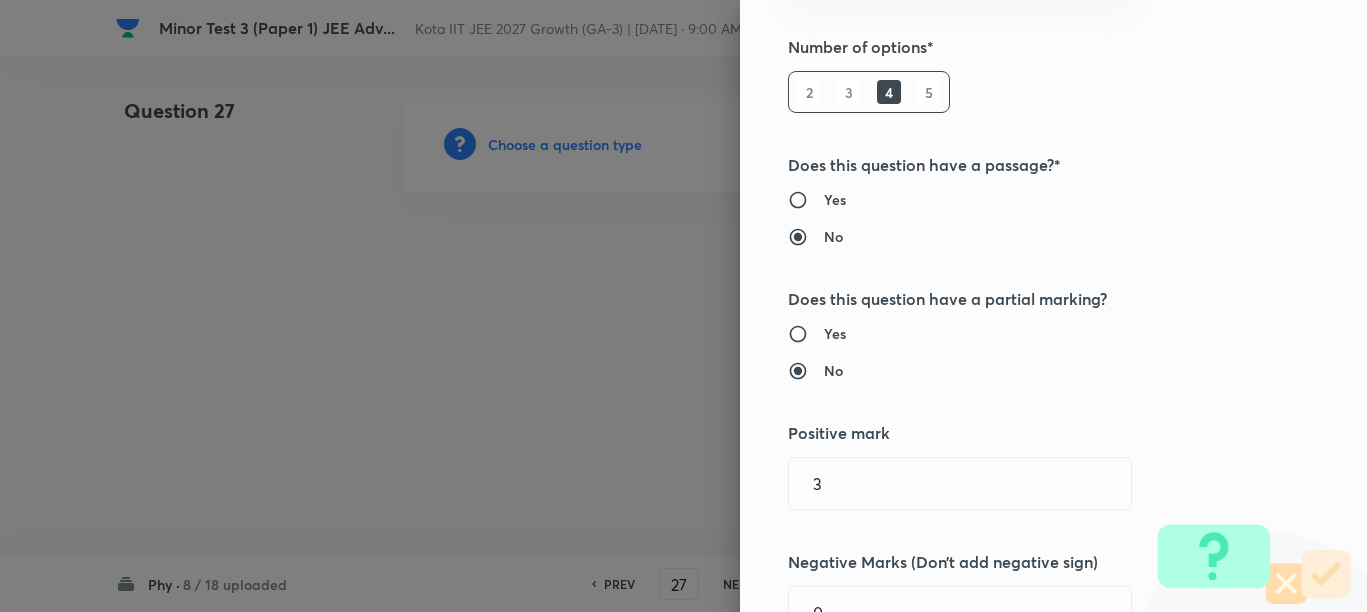 type 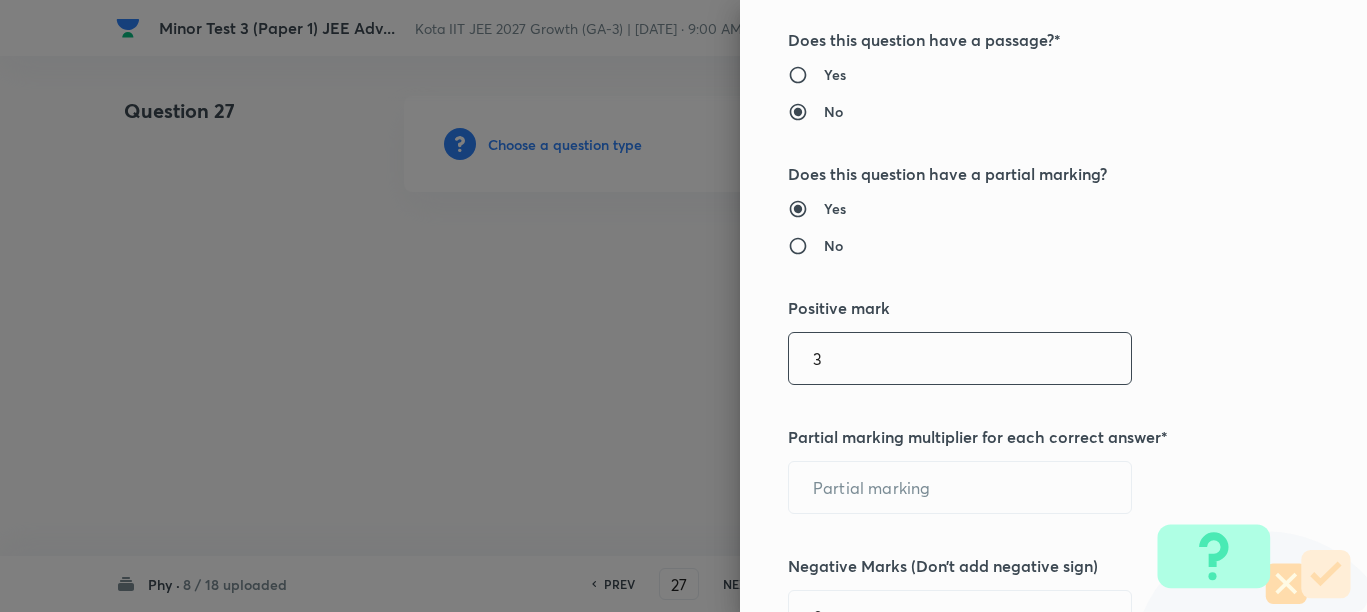 click on "3" at bounding box center (960, 358) 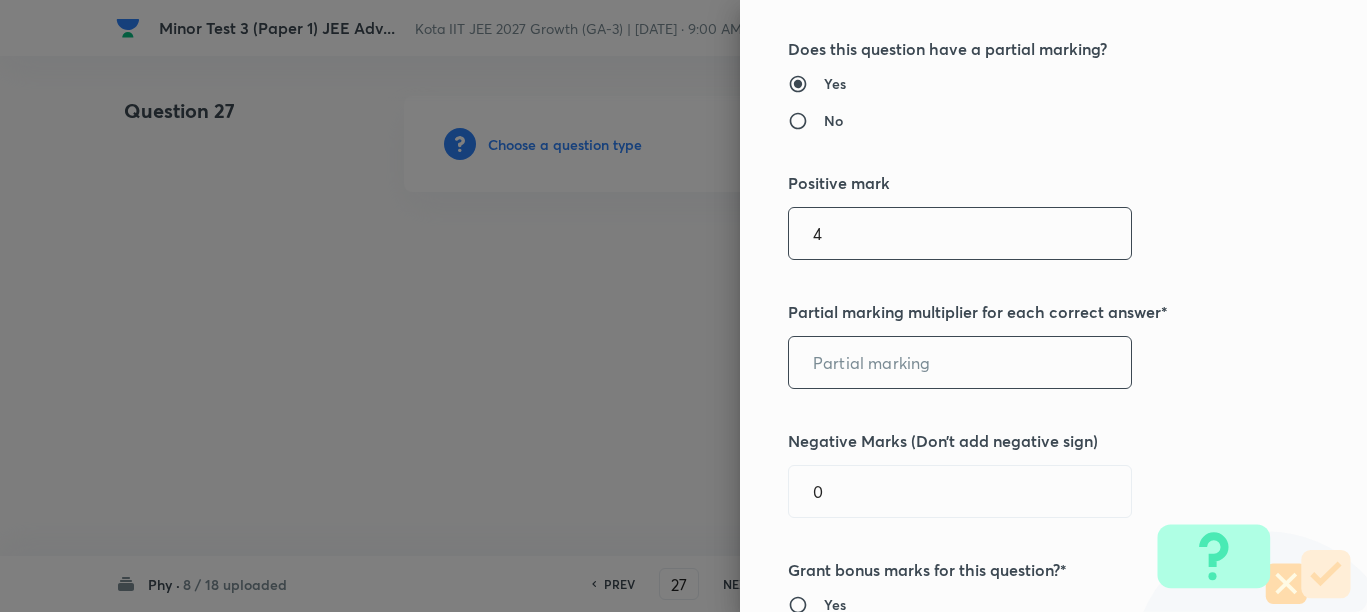 type on "4" 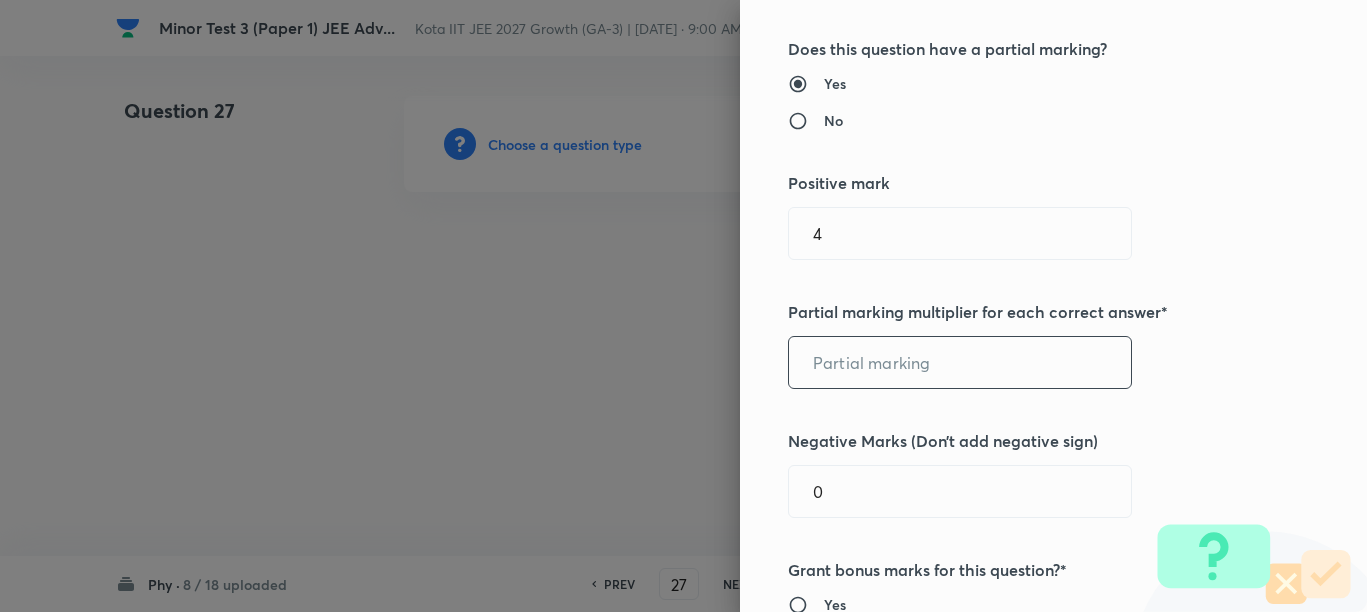 click at bounding box center [960, 362] 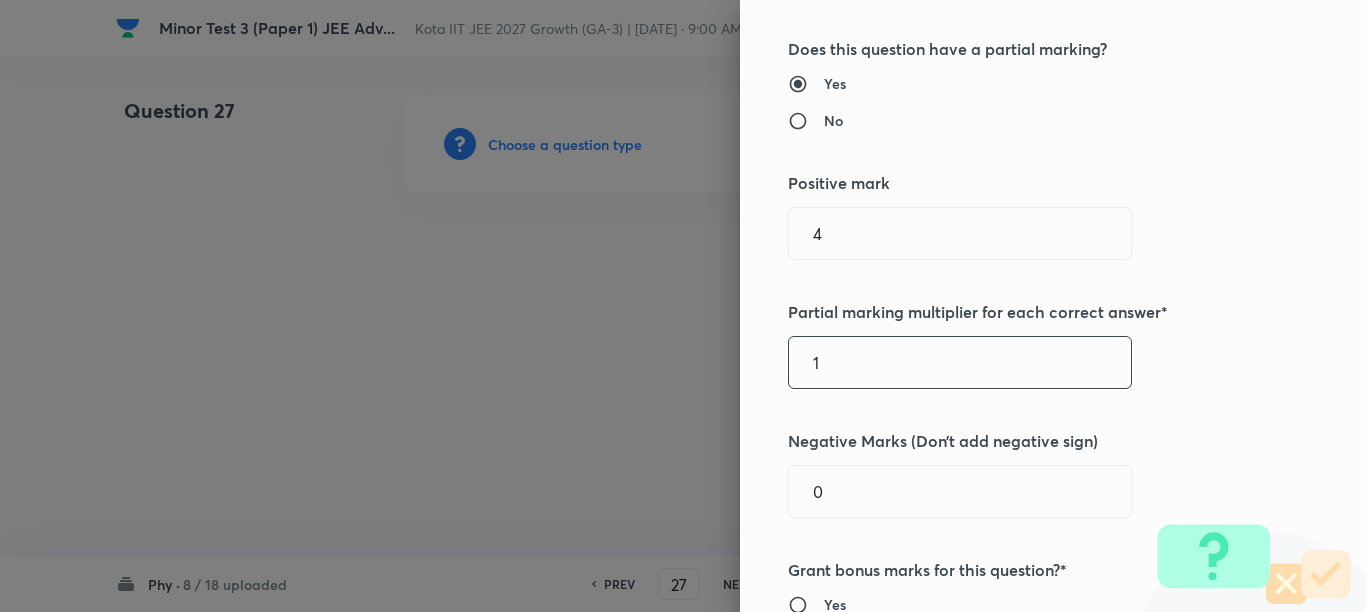 type on "1" 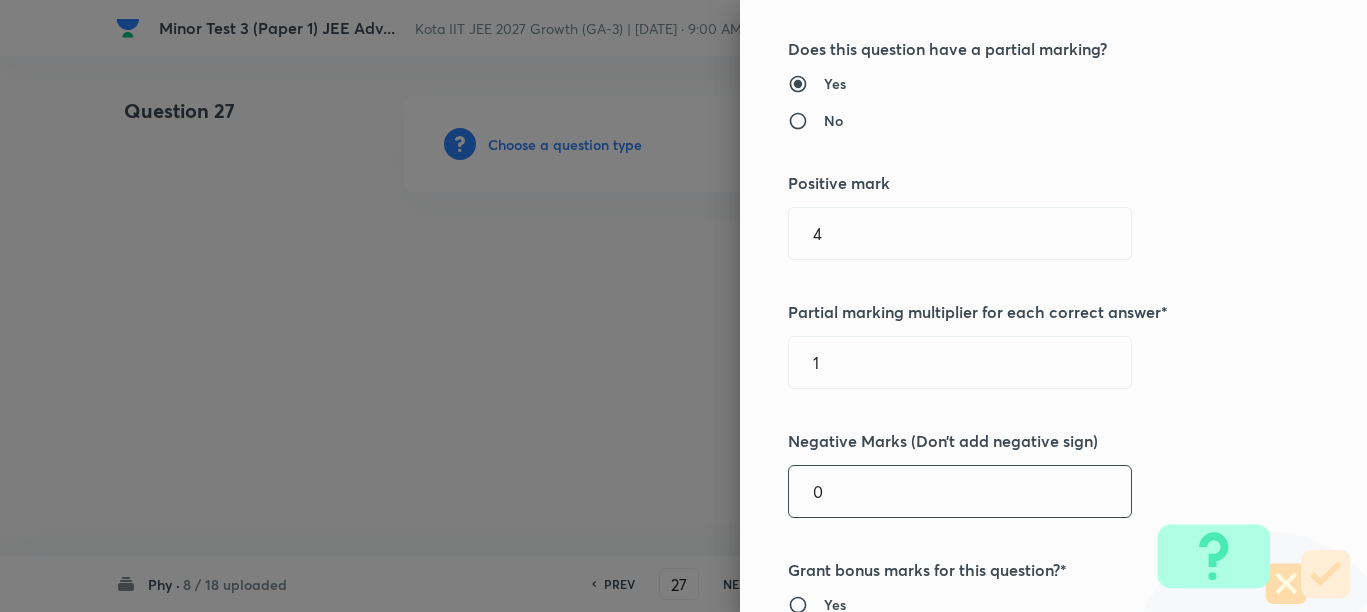 click on "0" at bounding box center [960, 491] 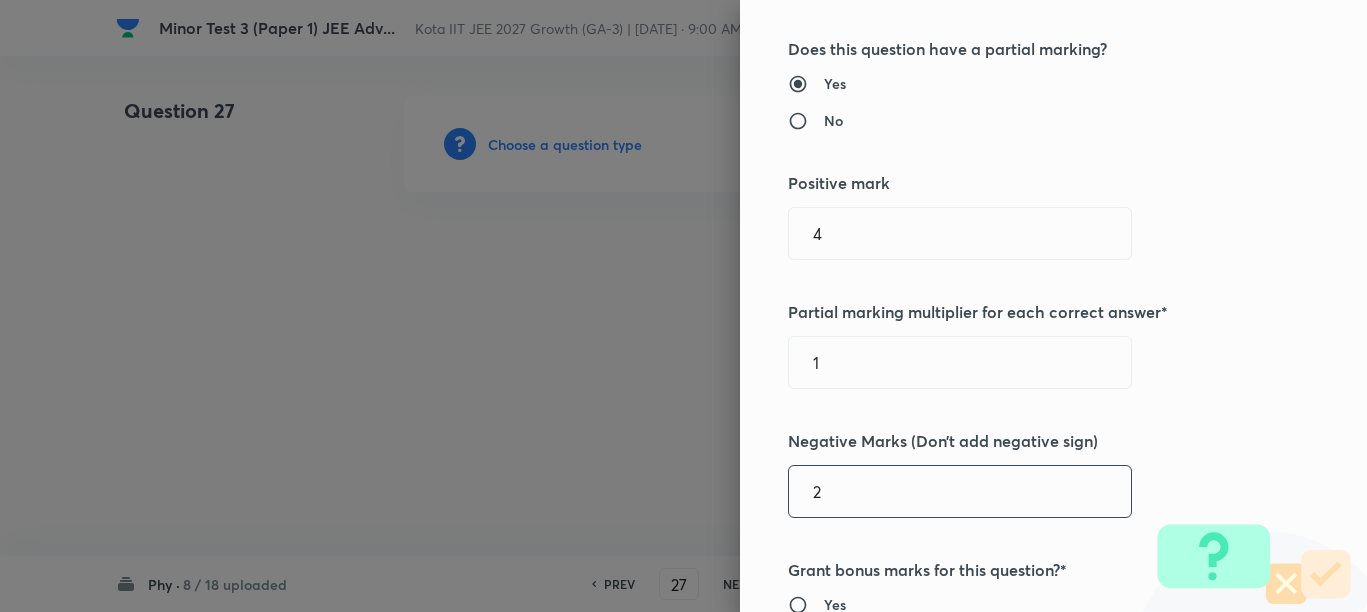 scroll, scrollTop: 750, scrollLeft: 0, axis: vertical 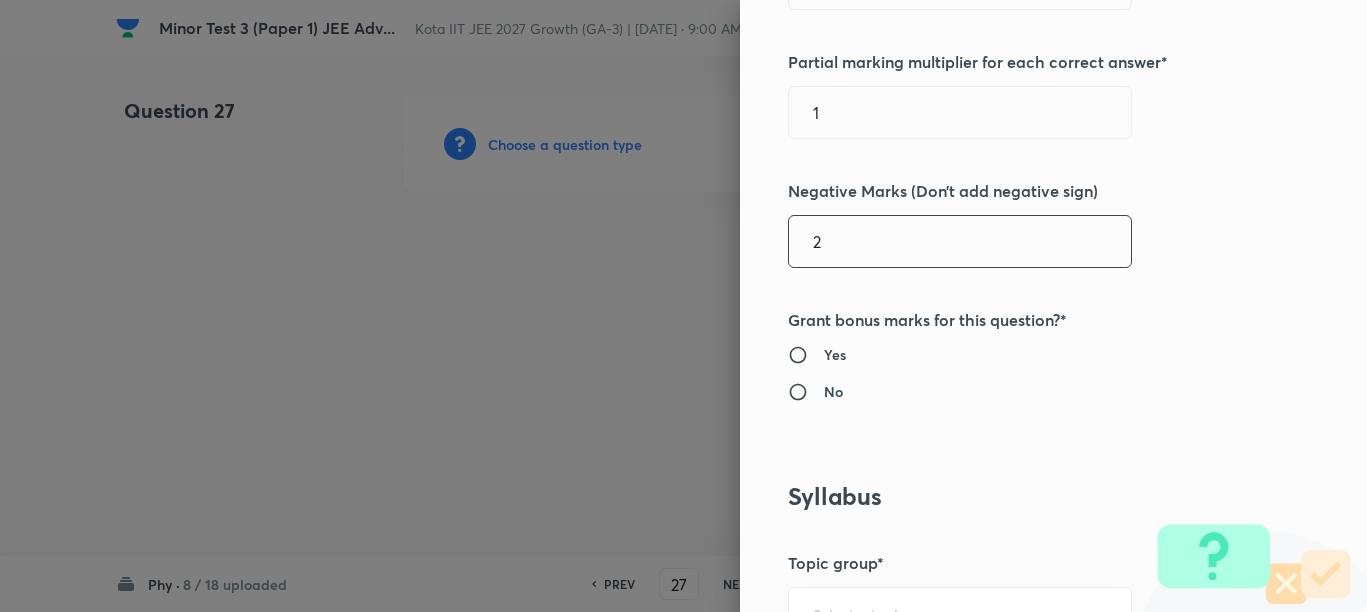 type on "2" 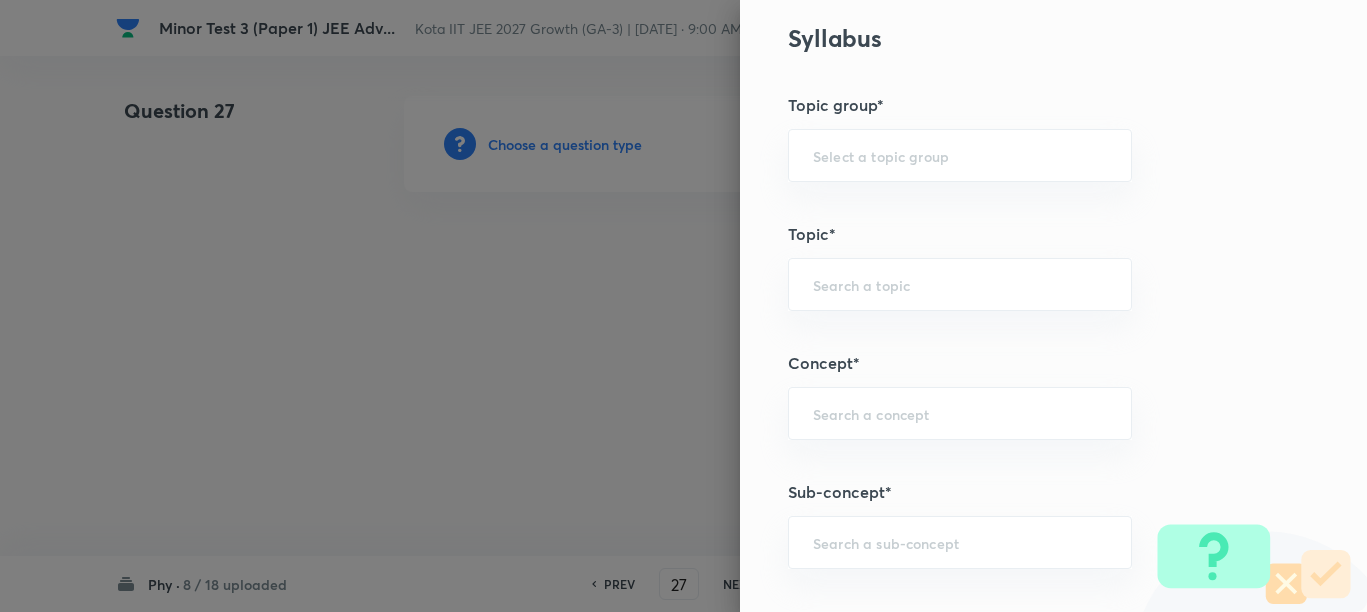 scroll, scrollTop: 1250, scrollLeft: 0, axis: vertical 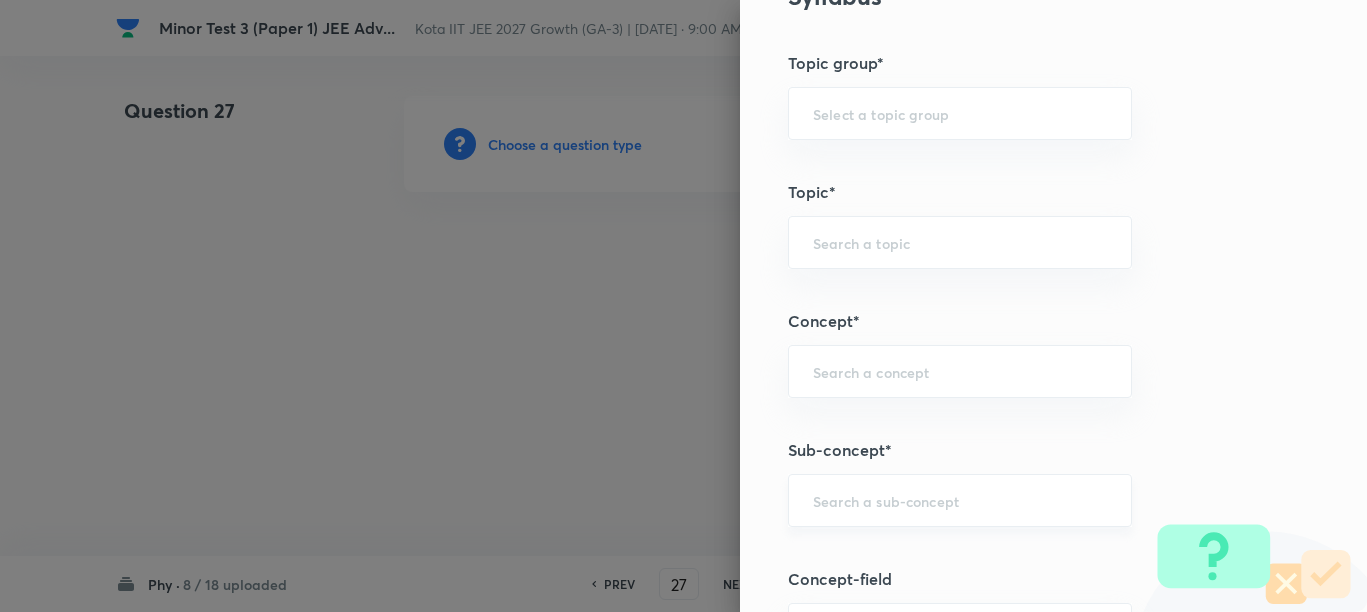 click at bounding box center (960, 500) 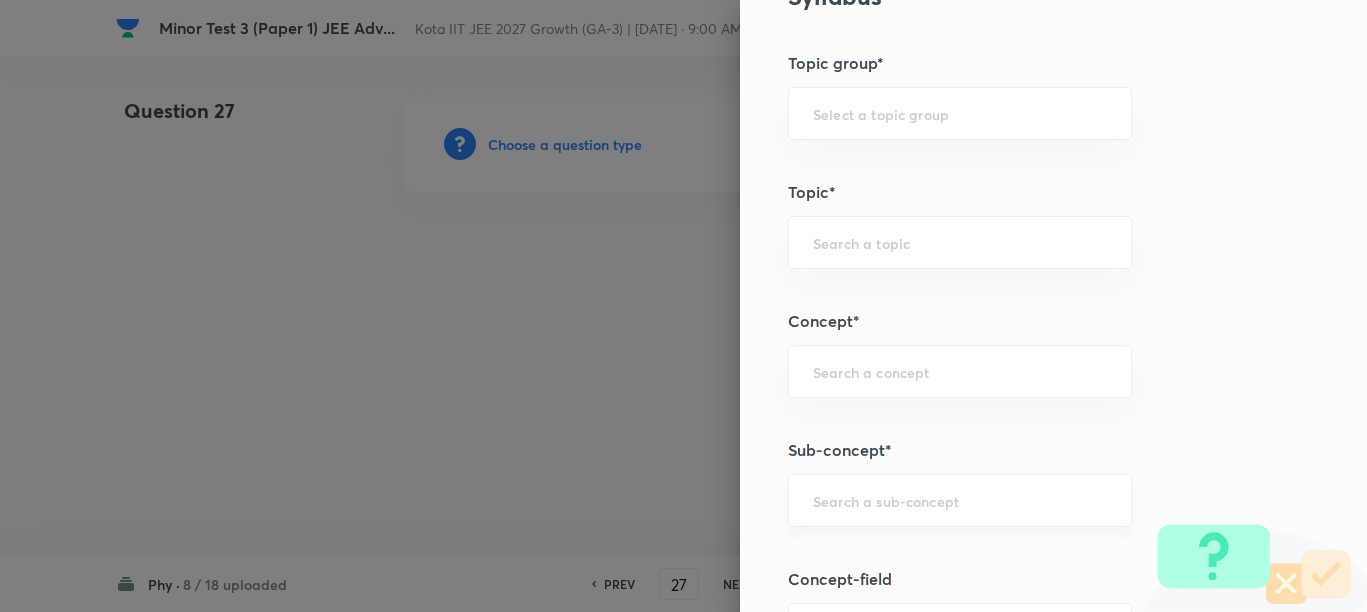 paste on "Representation of Vector" 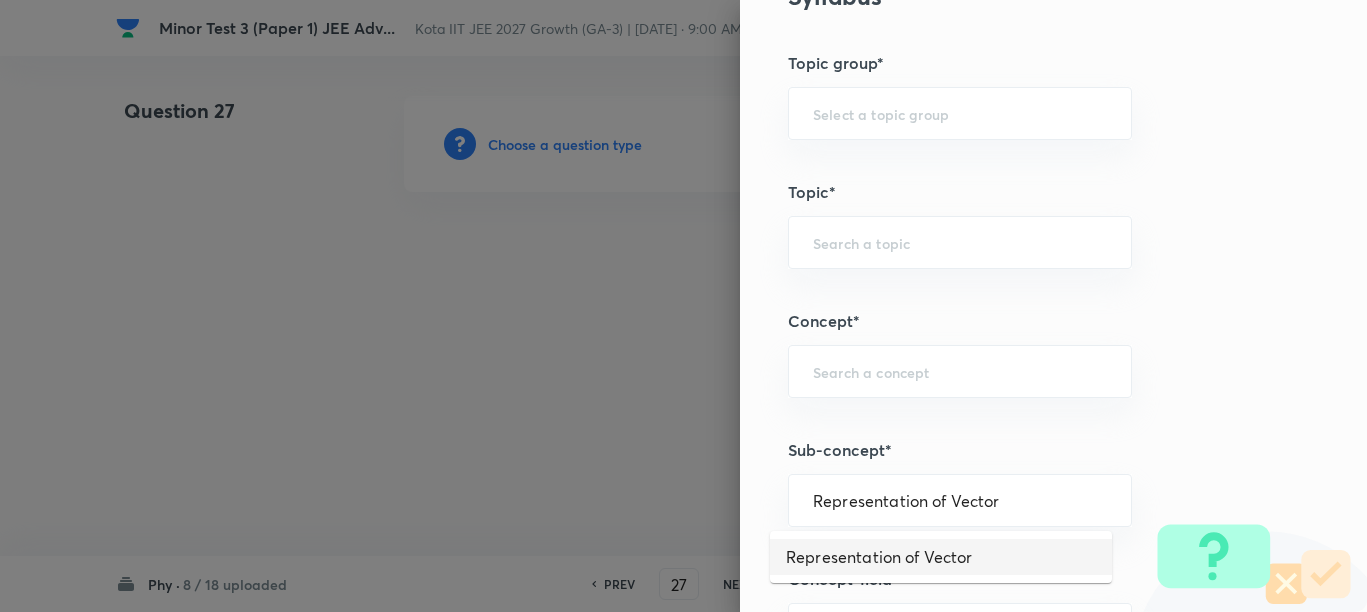 click on "Representation of Vector" at bounding box center (941, 557) 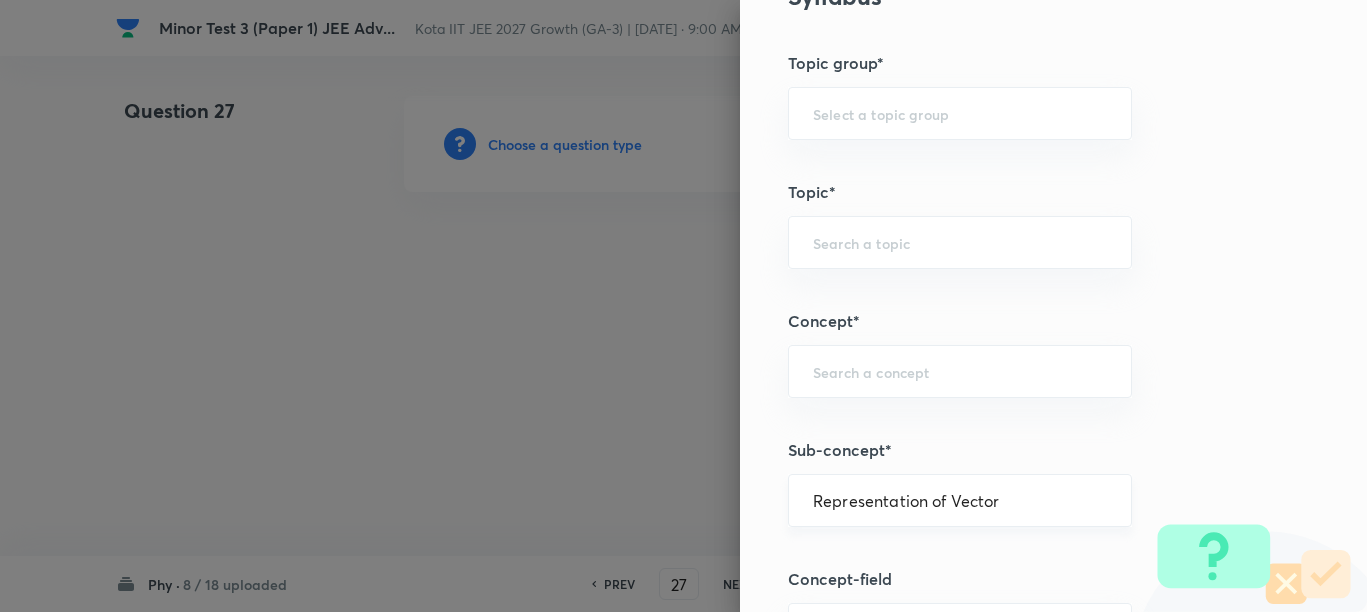 type on "Physics" 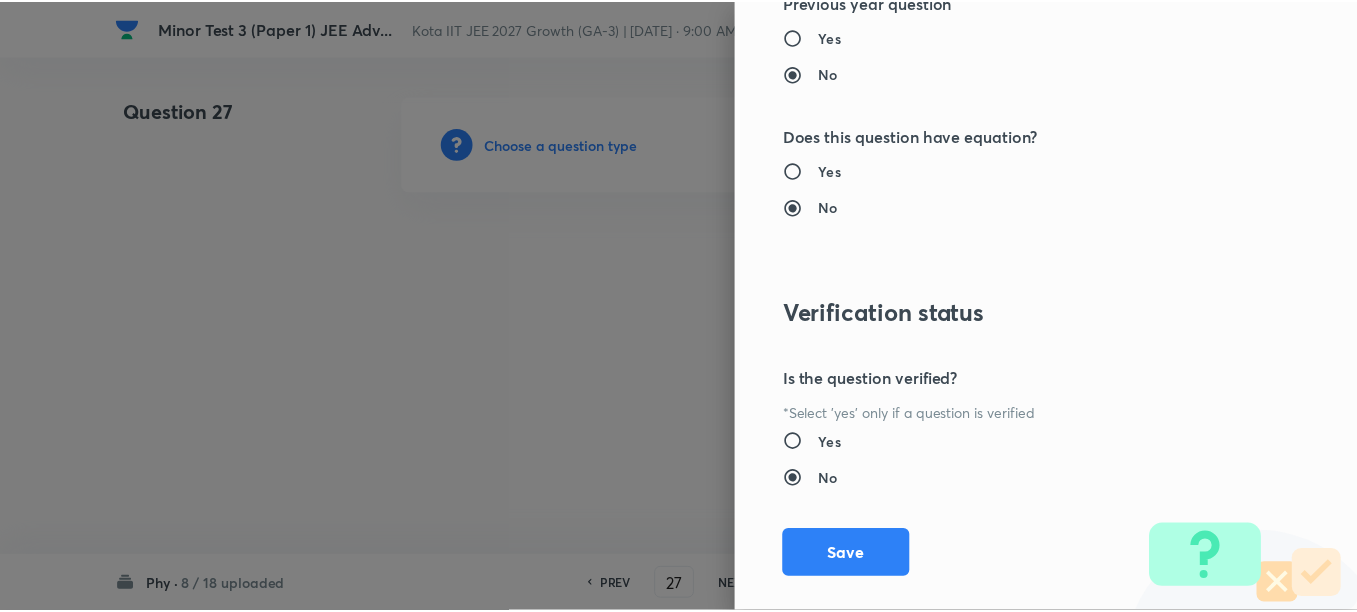 scroll, scrollTop: 2511, scrollLeft: 0, axis: vertical 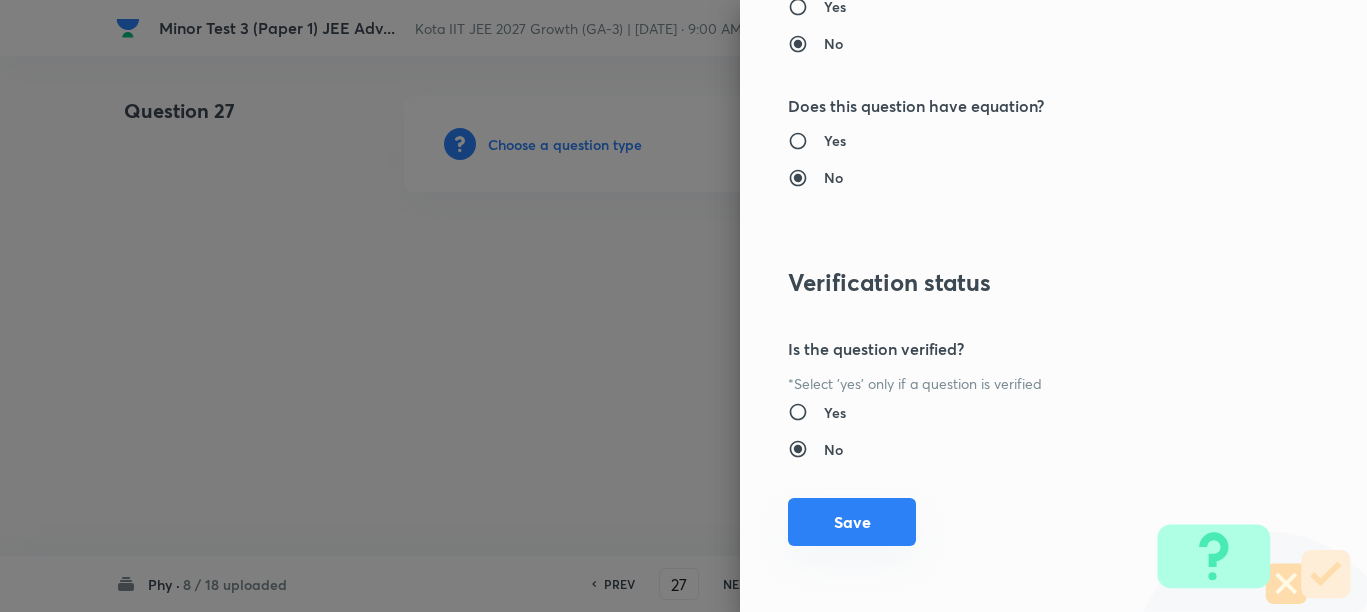 click on "Save" at bounding box center (852, 522) 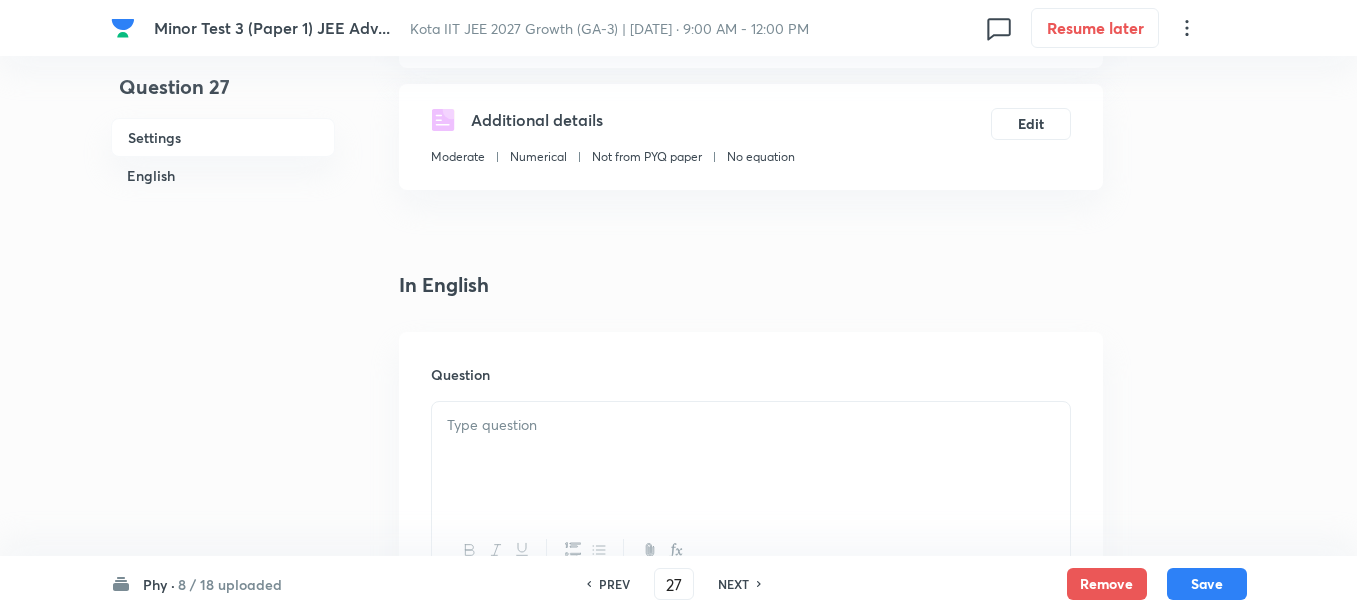 scroll, scrollTop: 375, scrollLeft: 0, axis: vertical 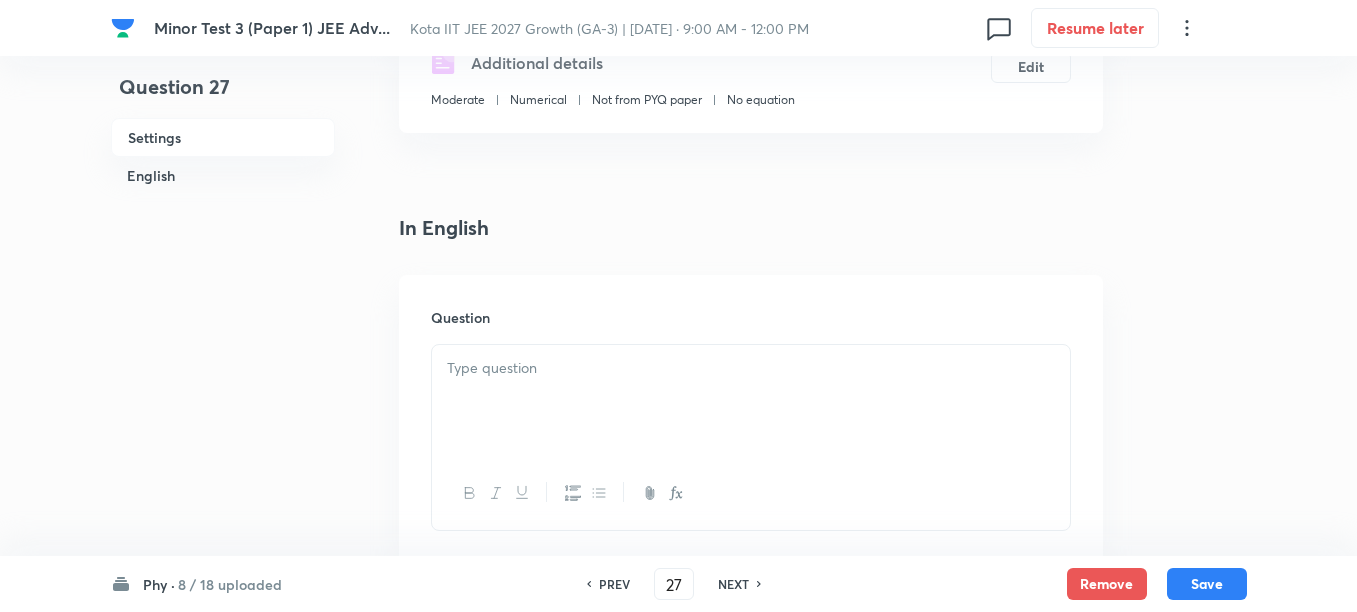 click at bounding box center [751, 368] 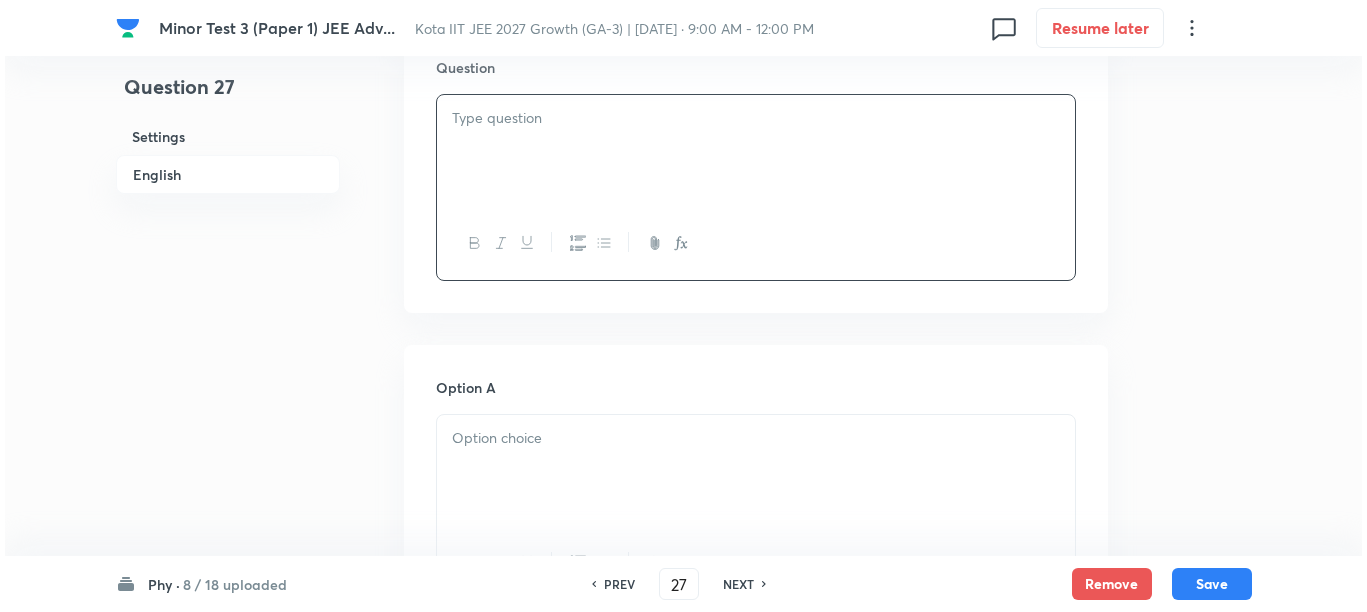 scroll, scrollTop: 500, scrollLeft: 0, axis: vertical 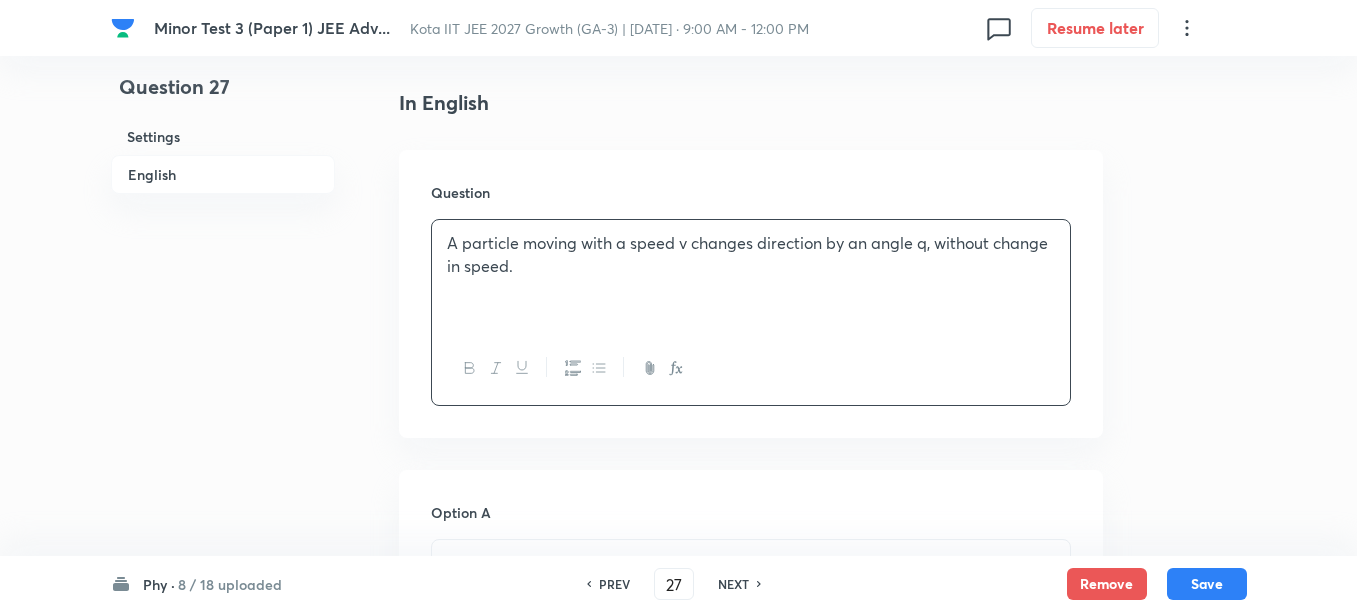 click on "A particle moving with a speed v changes direction by an angle q, without change in speed." at bounding box center (751, 254) 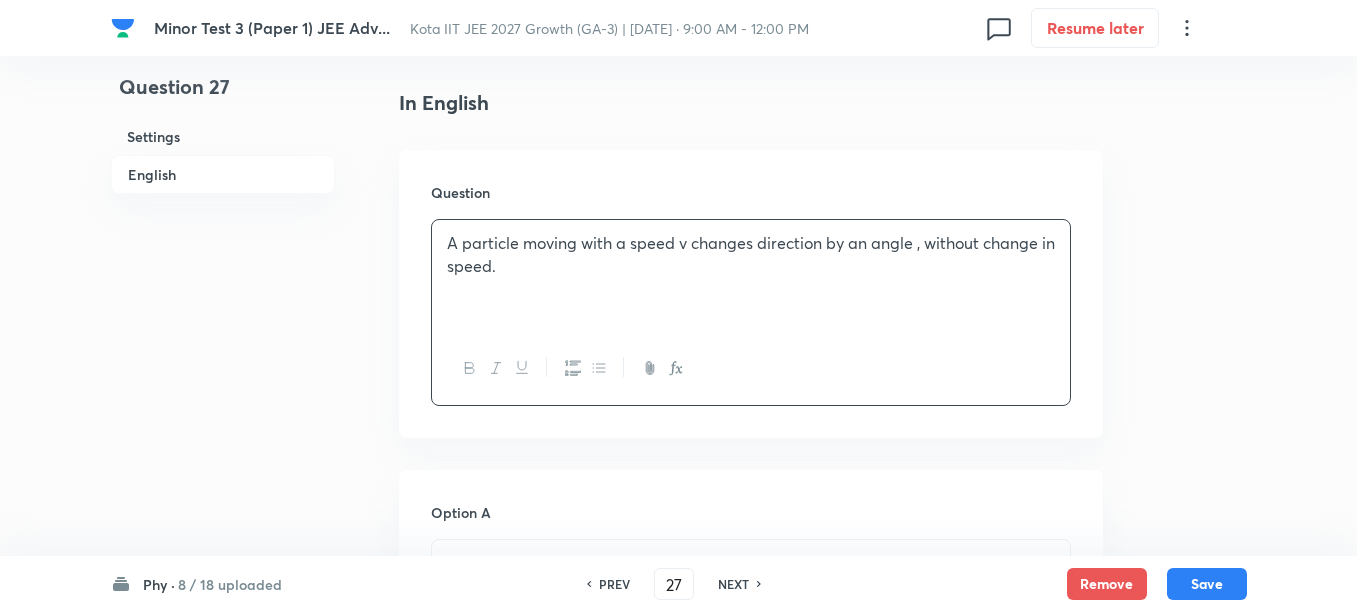 click 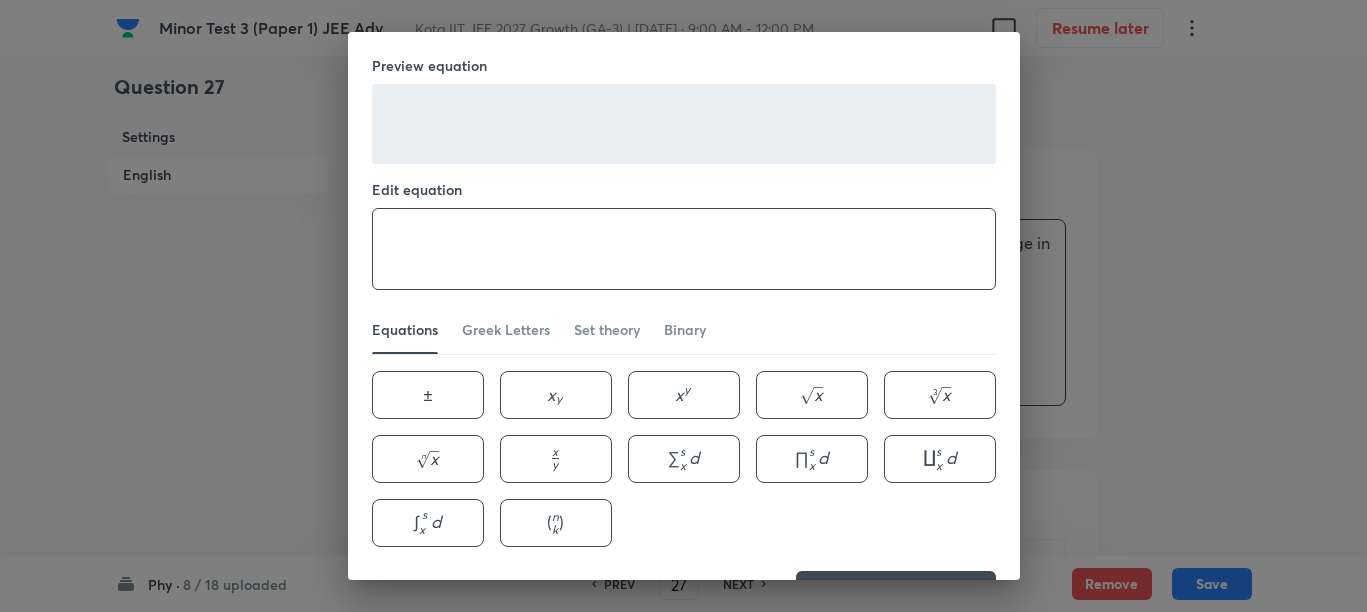 click at bounding box center (684, 249) 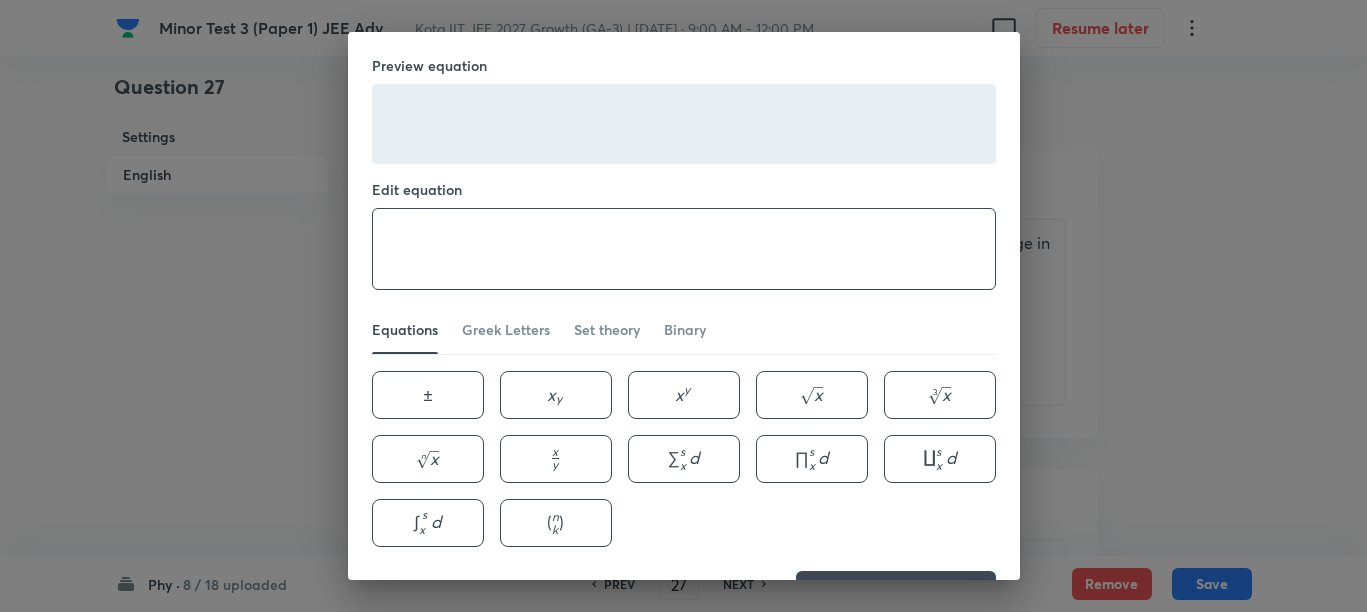paste on "\theta" 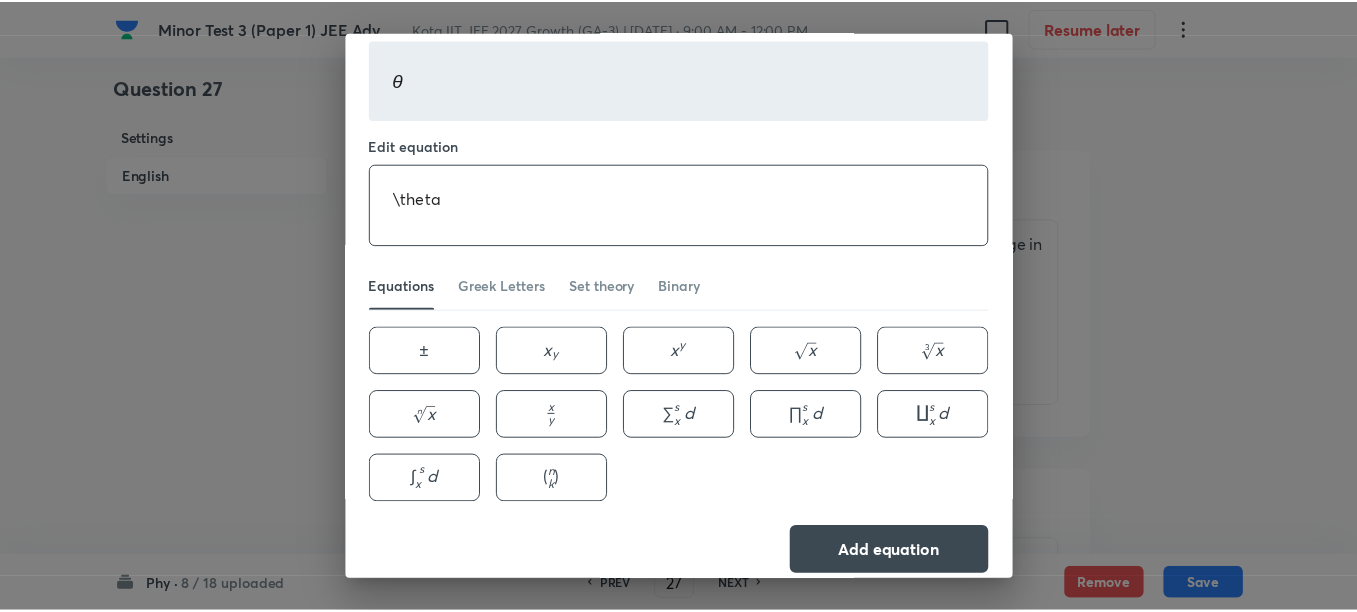scroll, scrollTop: 63, scrollLeft: 0, axis: vertical 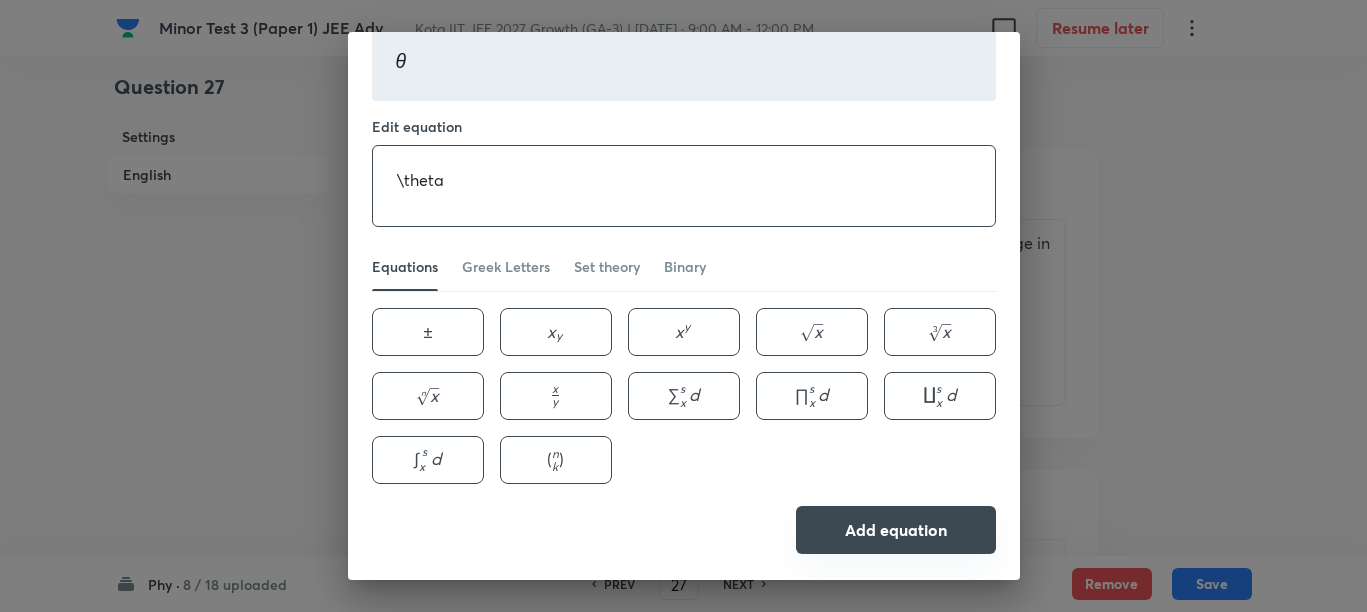 type on "\theta" 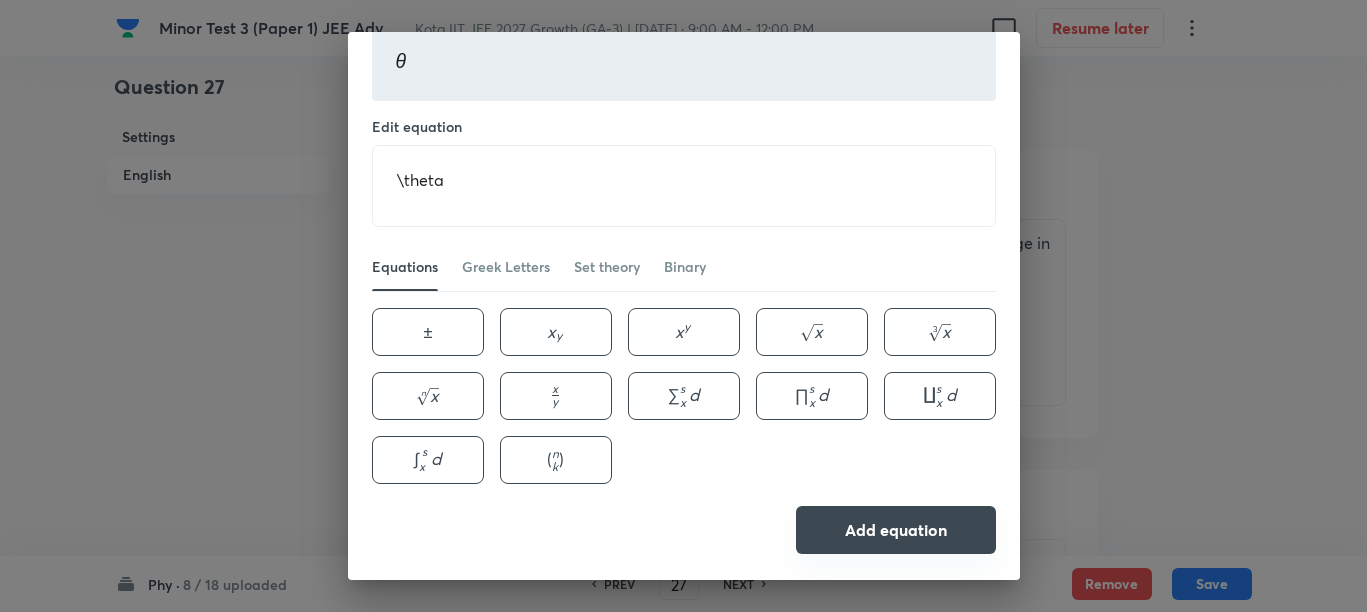 click on "Add equation" at bounding box center [896, 530] 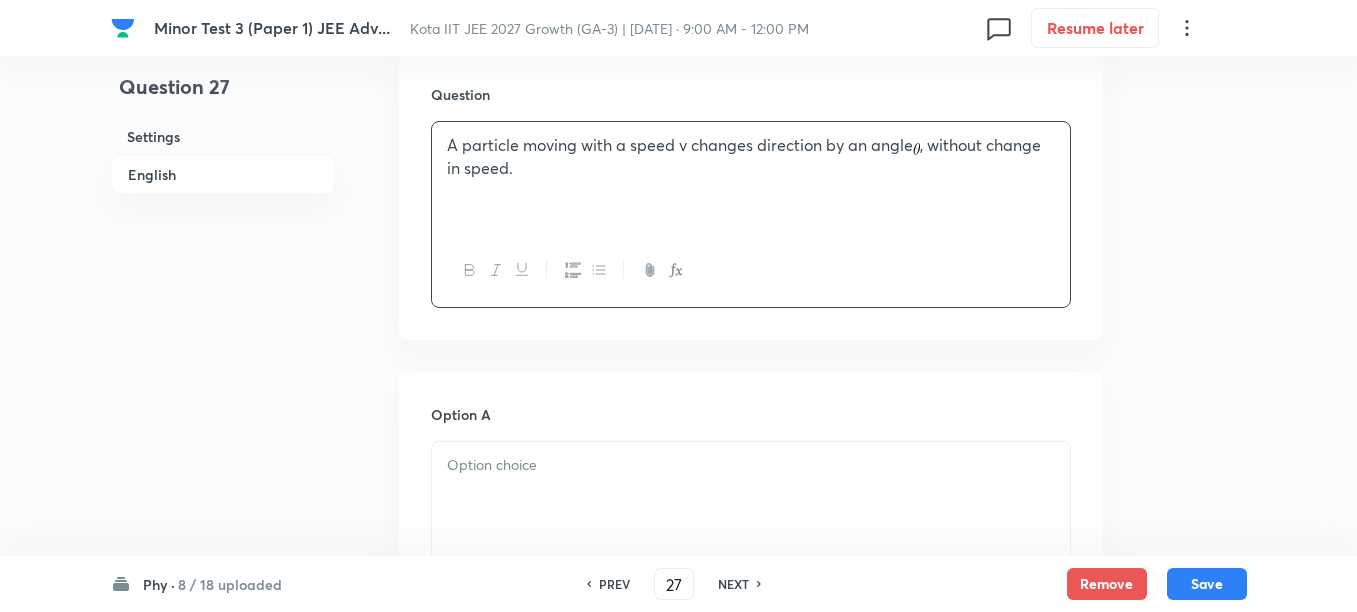 scroll, scrollTop: 750, scrollLeft: 0, axis: vertical 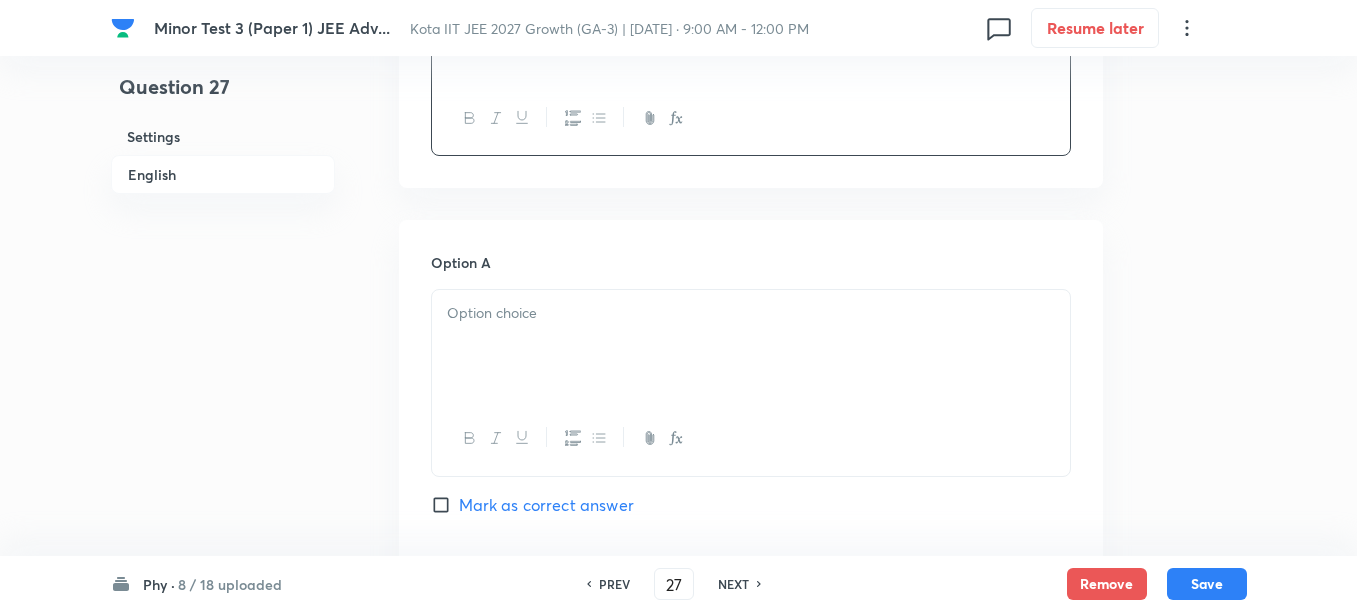 click at bounding box center (751, 346) 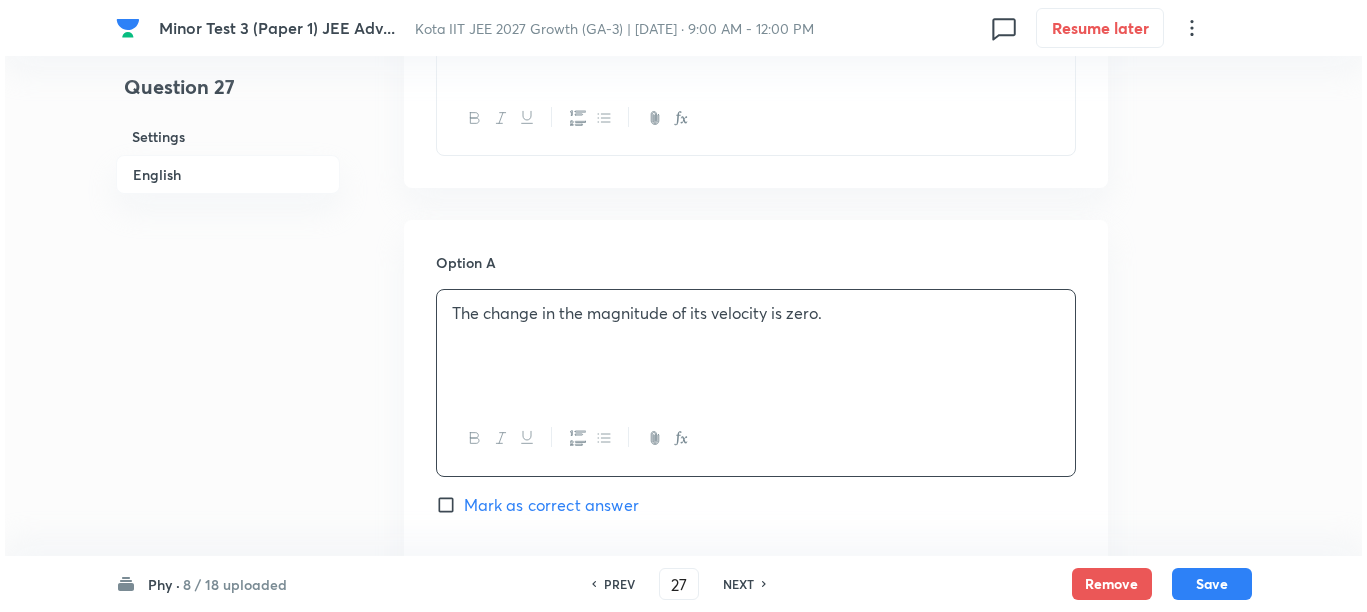 scroll, scrollTop: 1000, scrollLeft: 0, axis: vertical 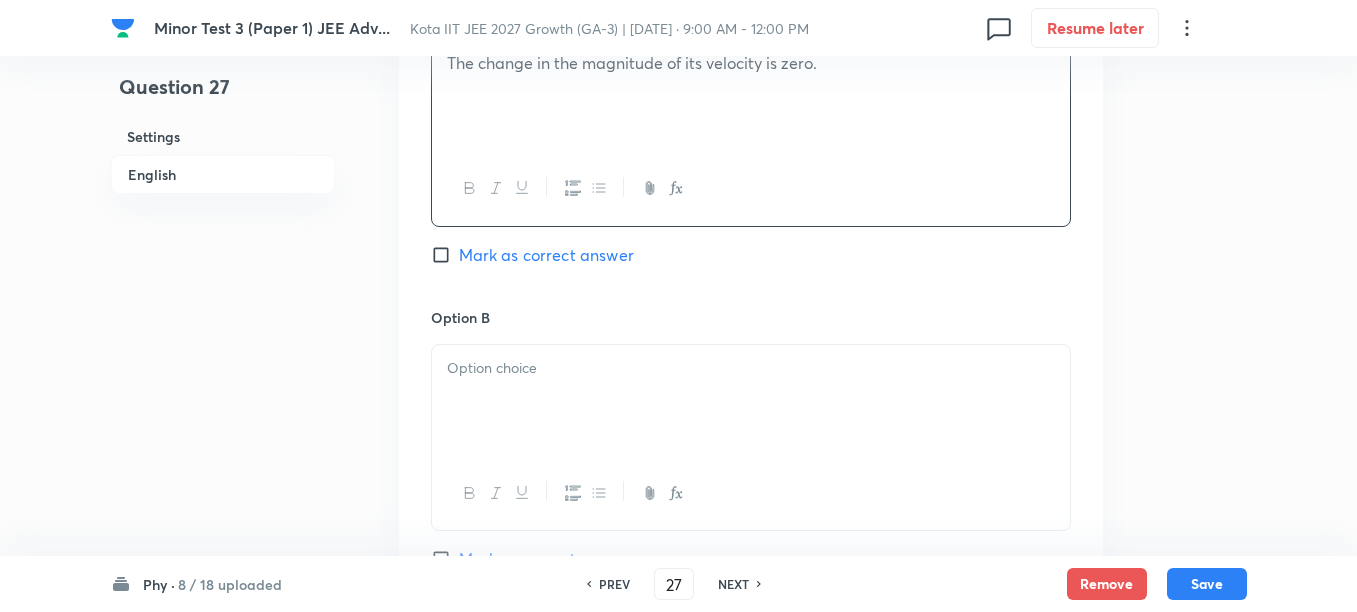 click at bounding box center (751, 401) 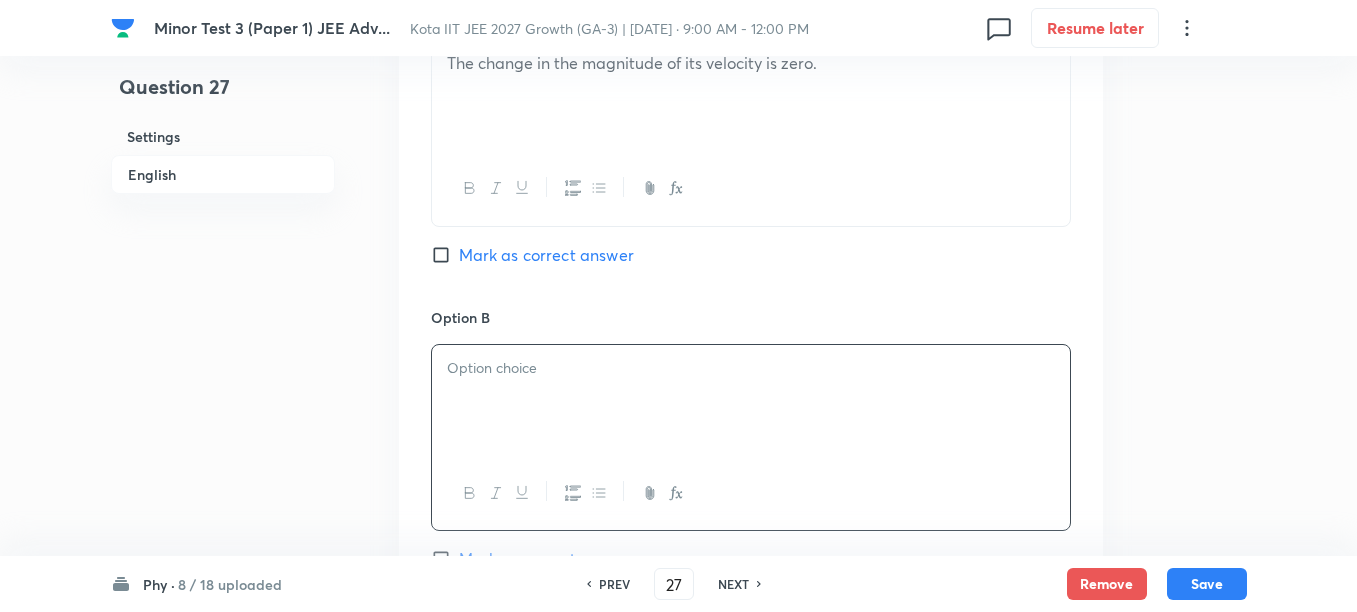 paste 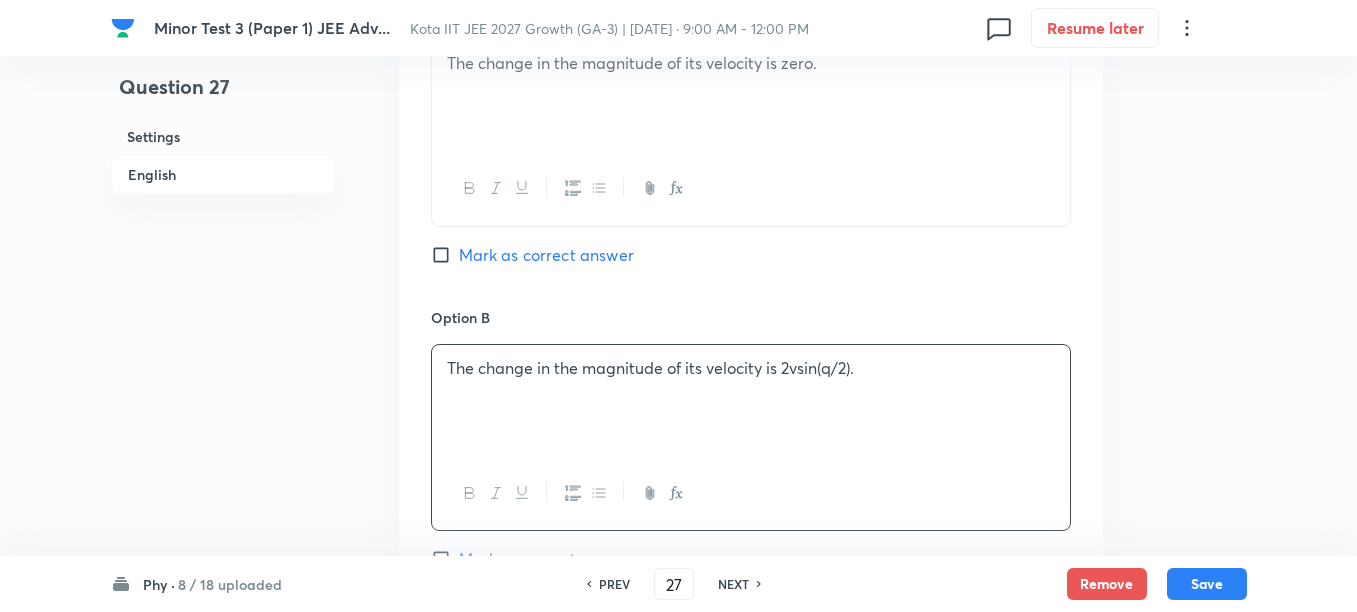 click on "The change in the magnitude of its velocity is 2vsin(q/2)." at bounding box center (751, 368) 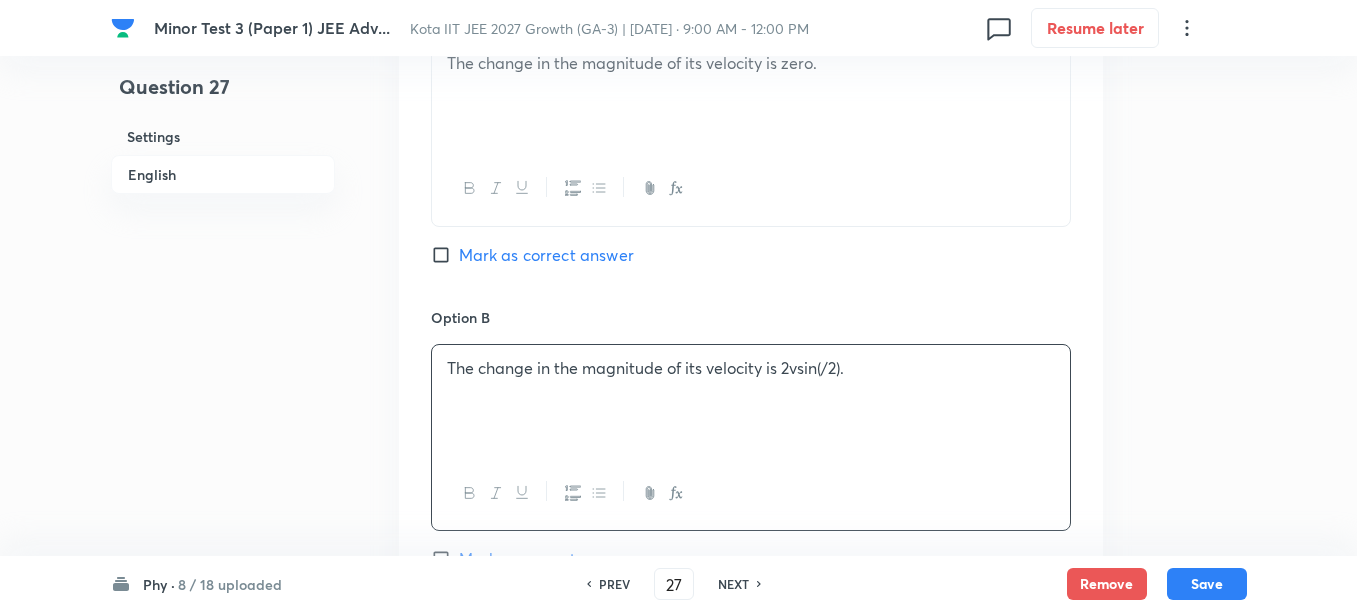 click 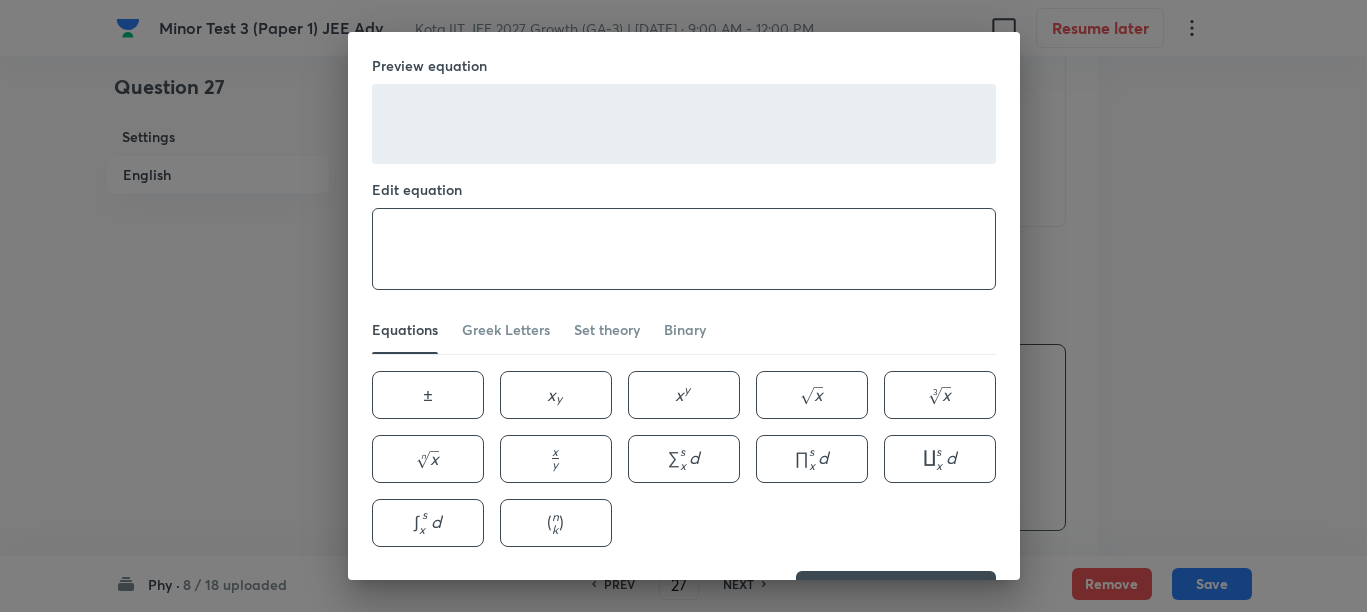 click at bounding box center [684, 249] 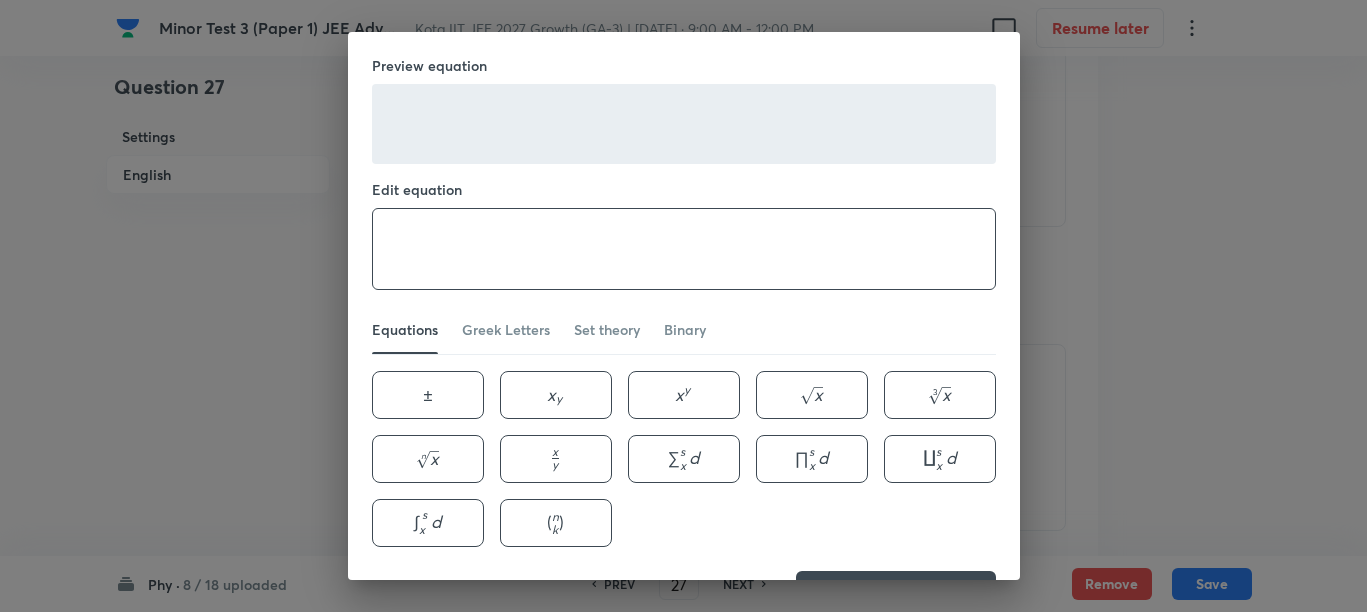paste on "The change in the magnitude of its velocity is 2vsin(/2)." 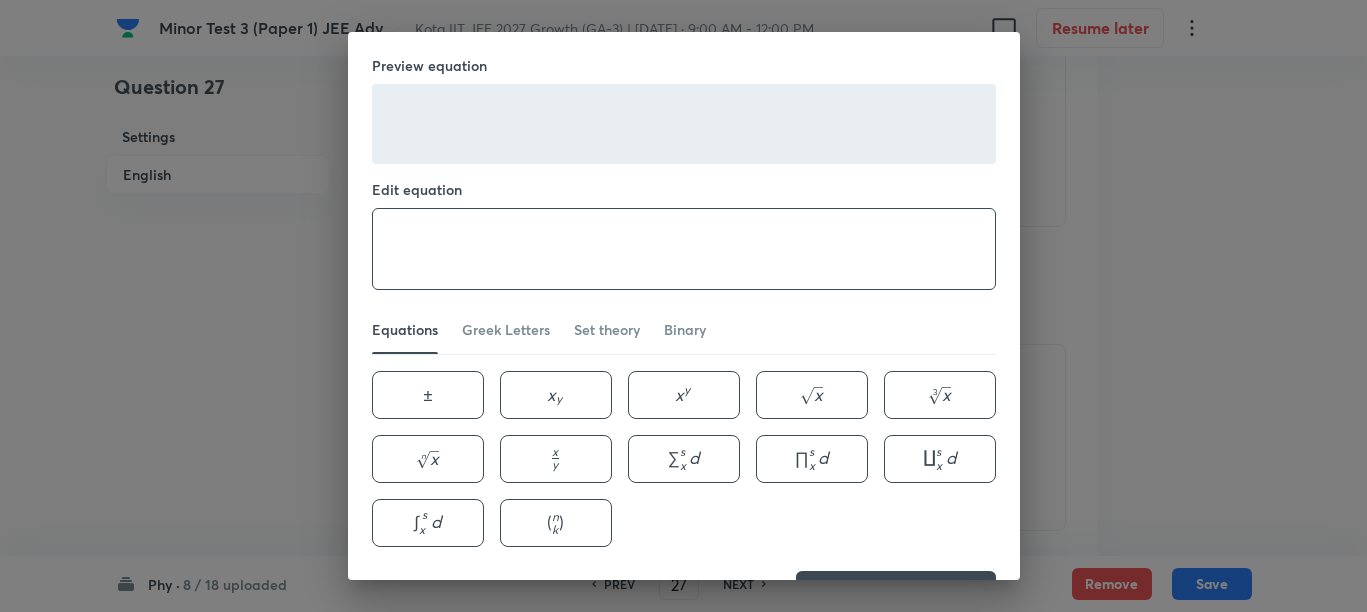paste on "\theta" 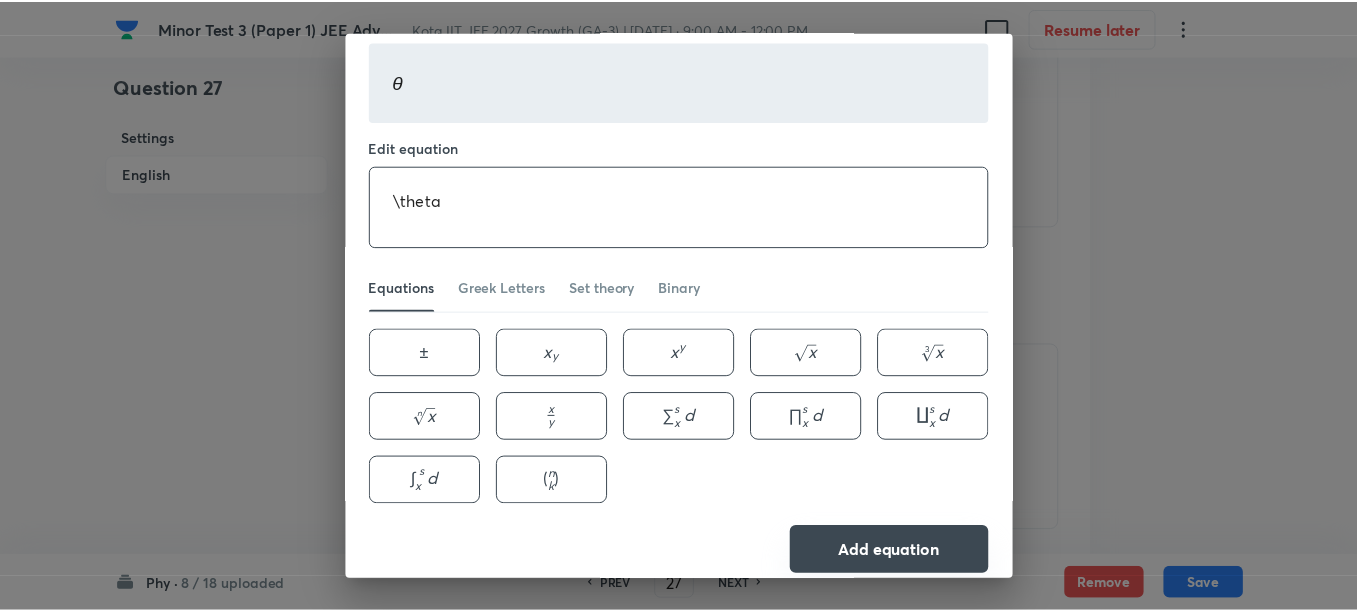 scroll, scrollTop: 63, scrollLeft: 0, axis: vertical 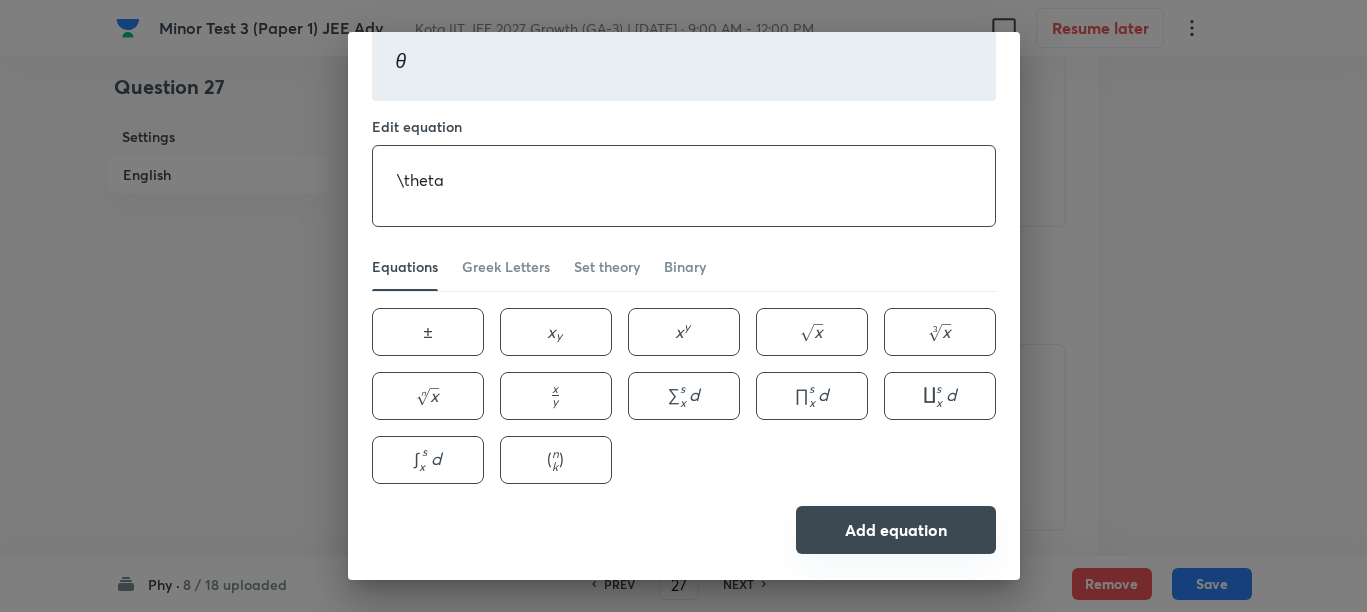 type on "\theta" 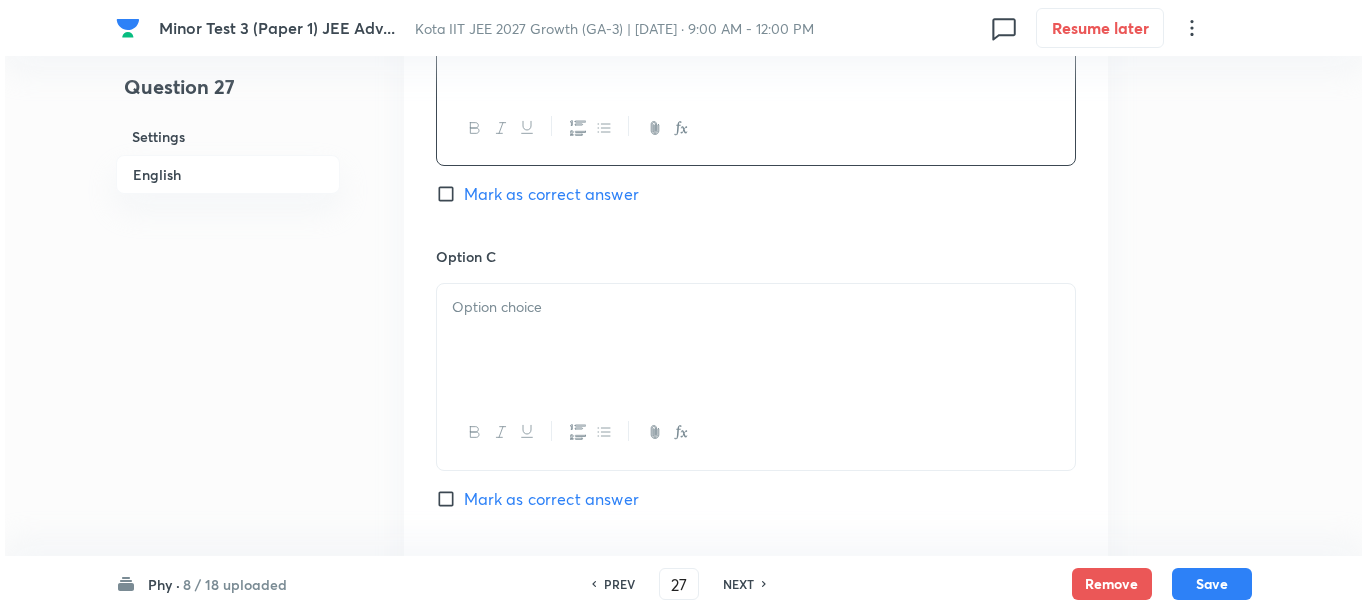 scroll, scrollTop: 1375, scrollLeft: 0, axis: vertical 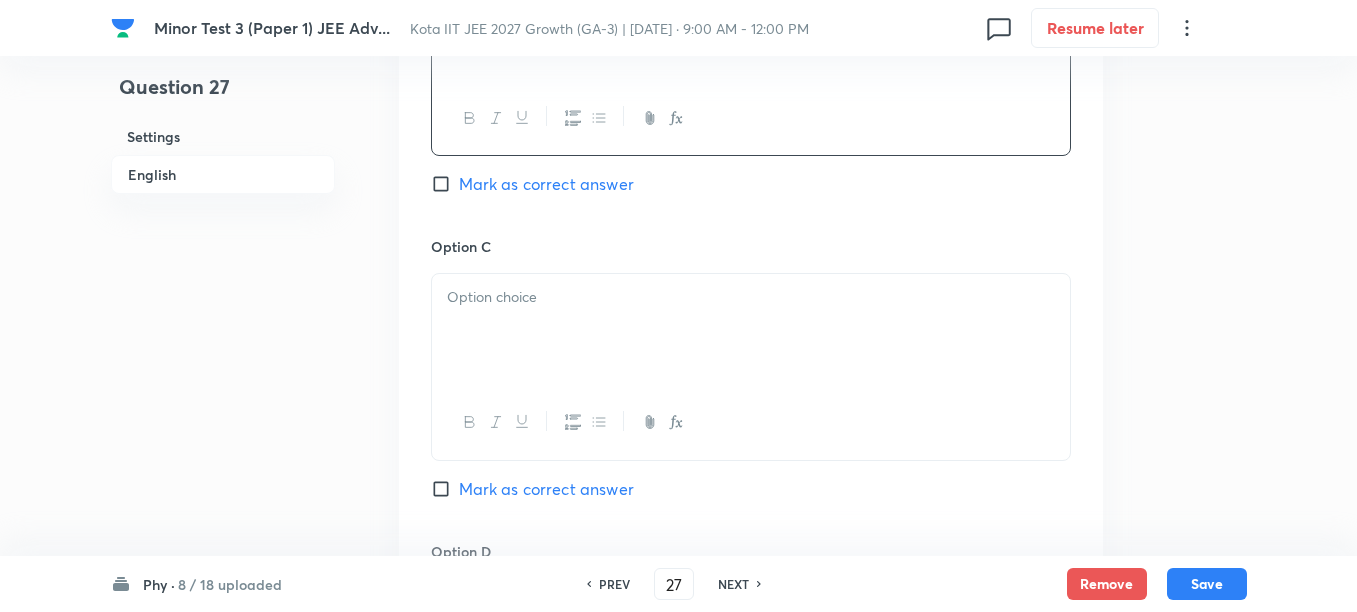 click at bounding box center [751, 330] 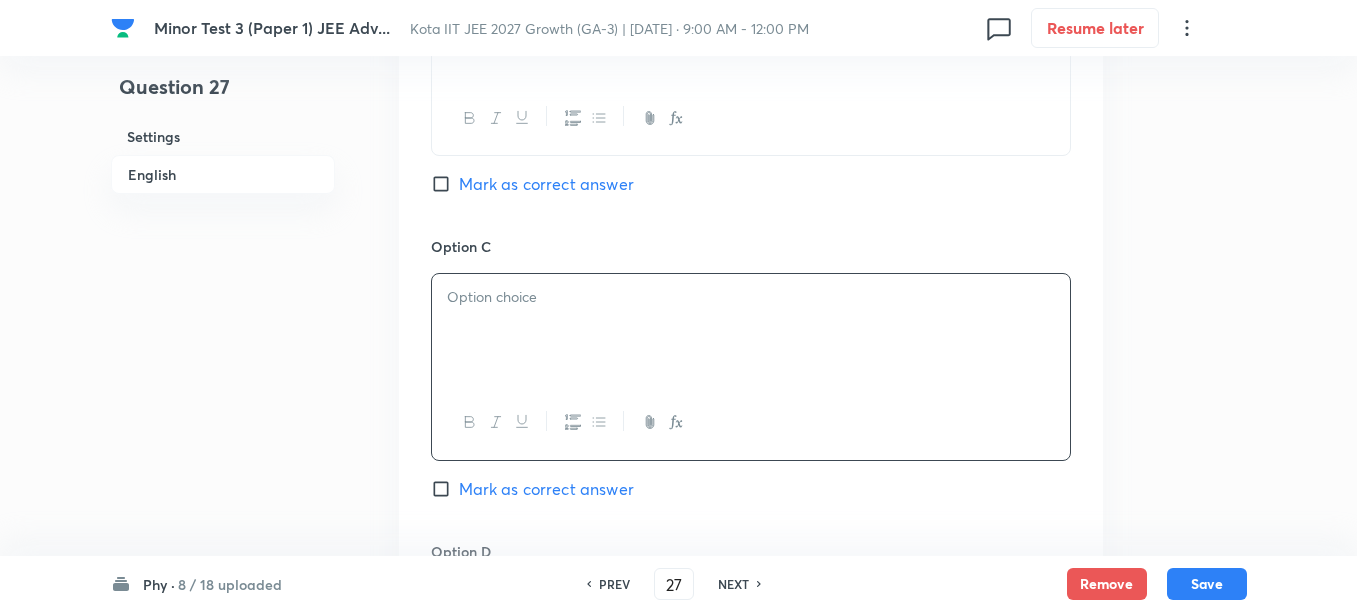 paste 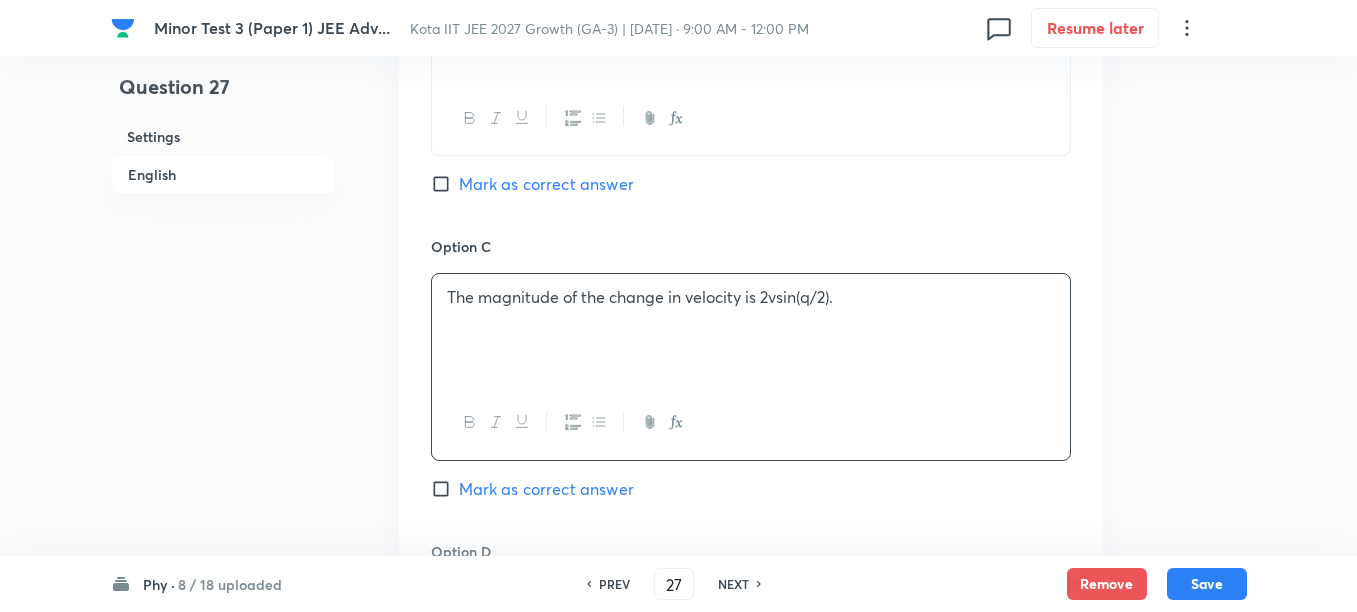click on "The magnitude of the change in velocity is 2vsin(q/2)." at bounding box center [751, 297] 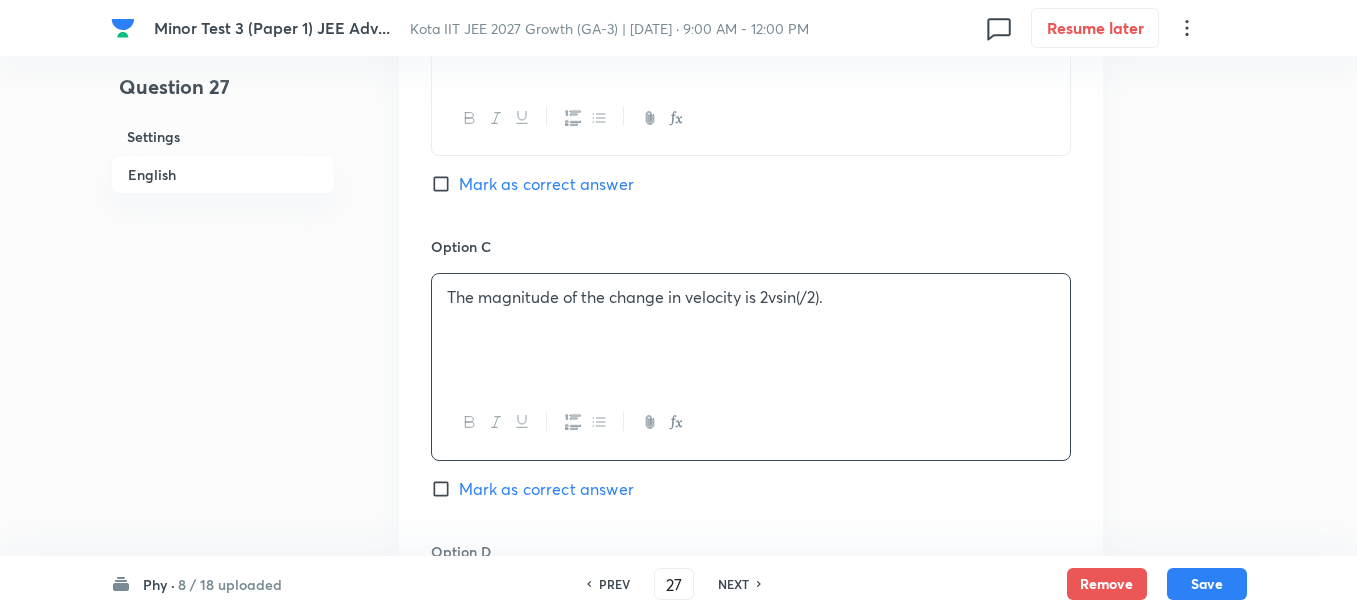 click 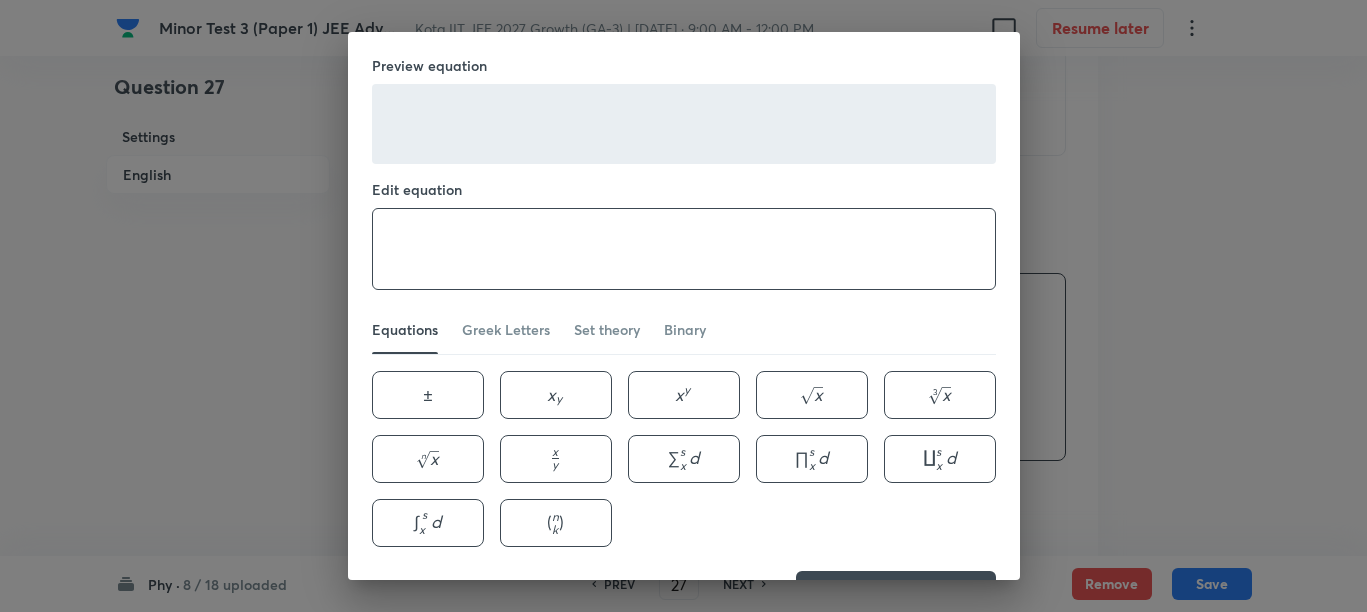 click at bounding box center (684, 249) 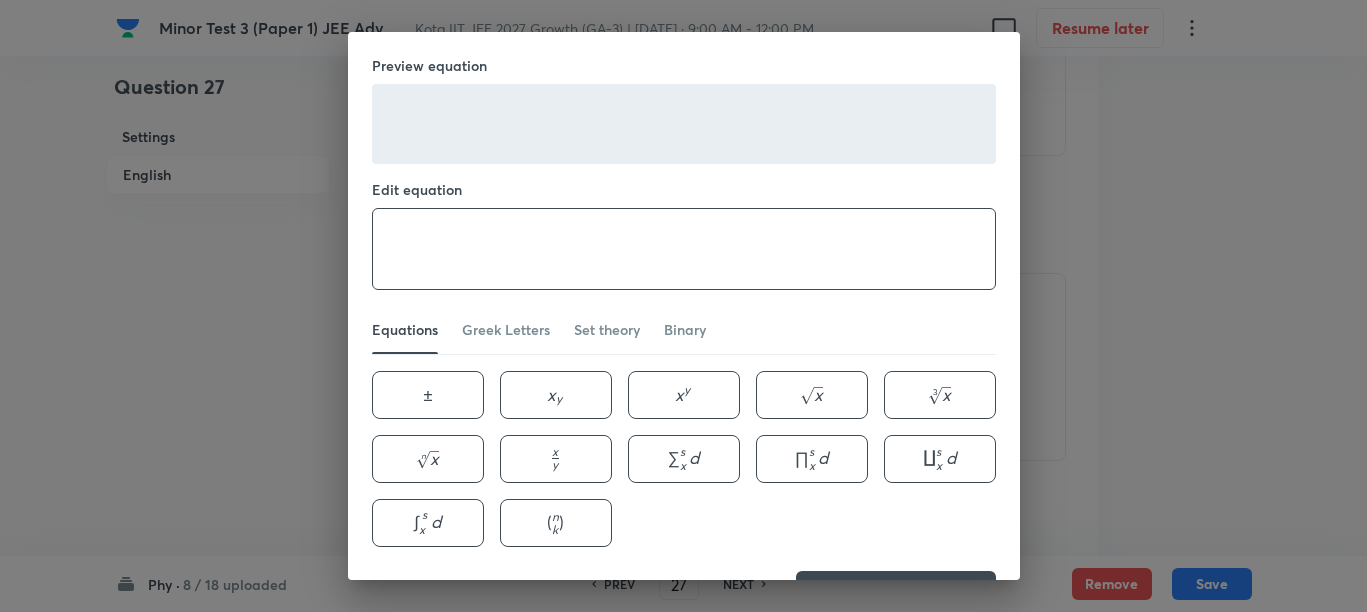 paste on "\theta" 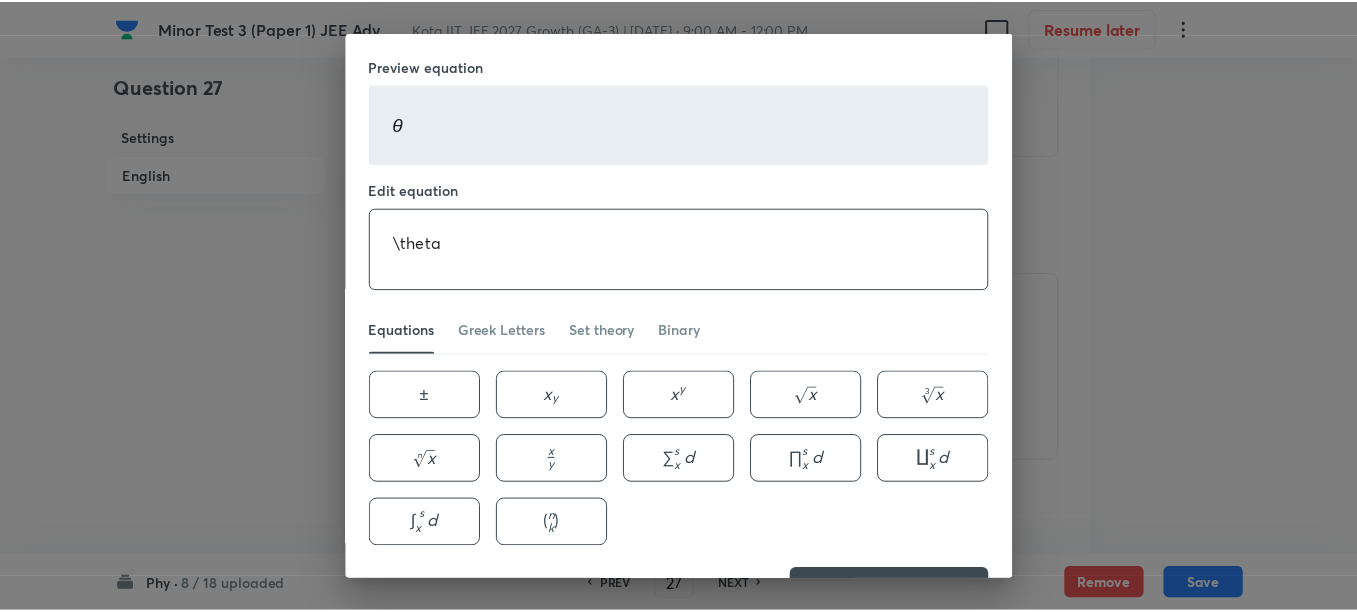 scroll, scrollTop: 63, scrollLeft: 0, axis: vertical 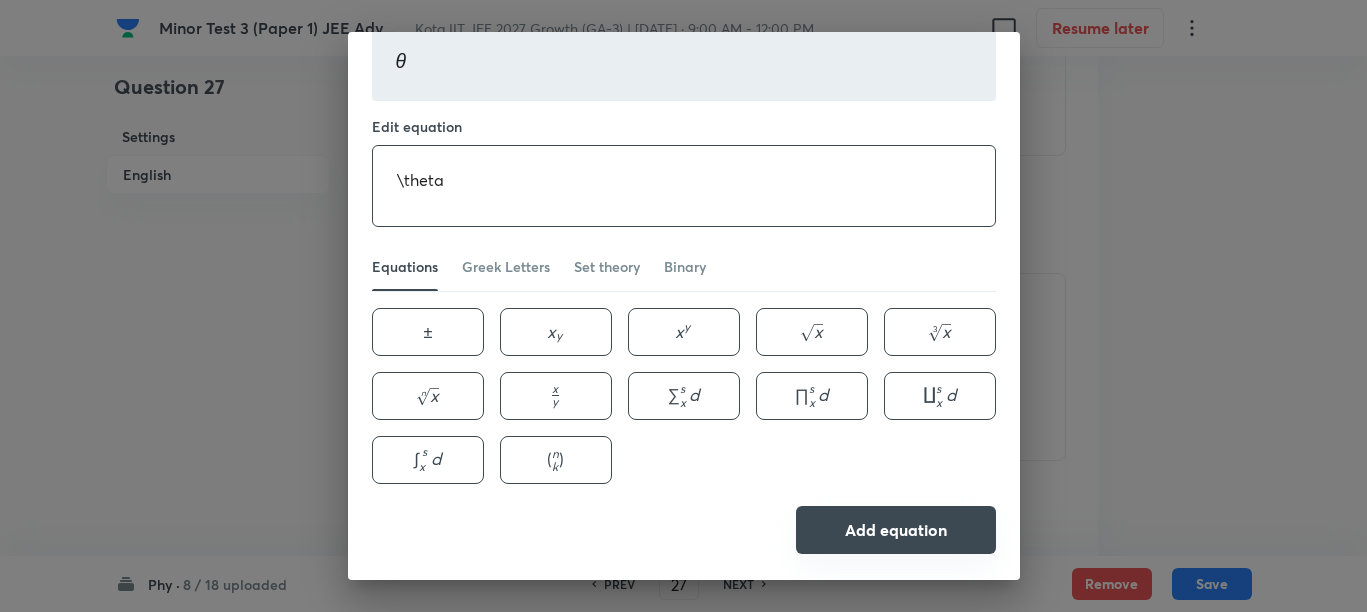 type on "\theta" 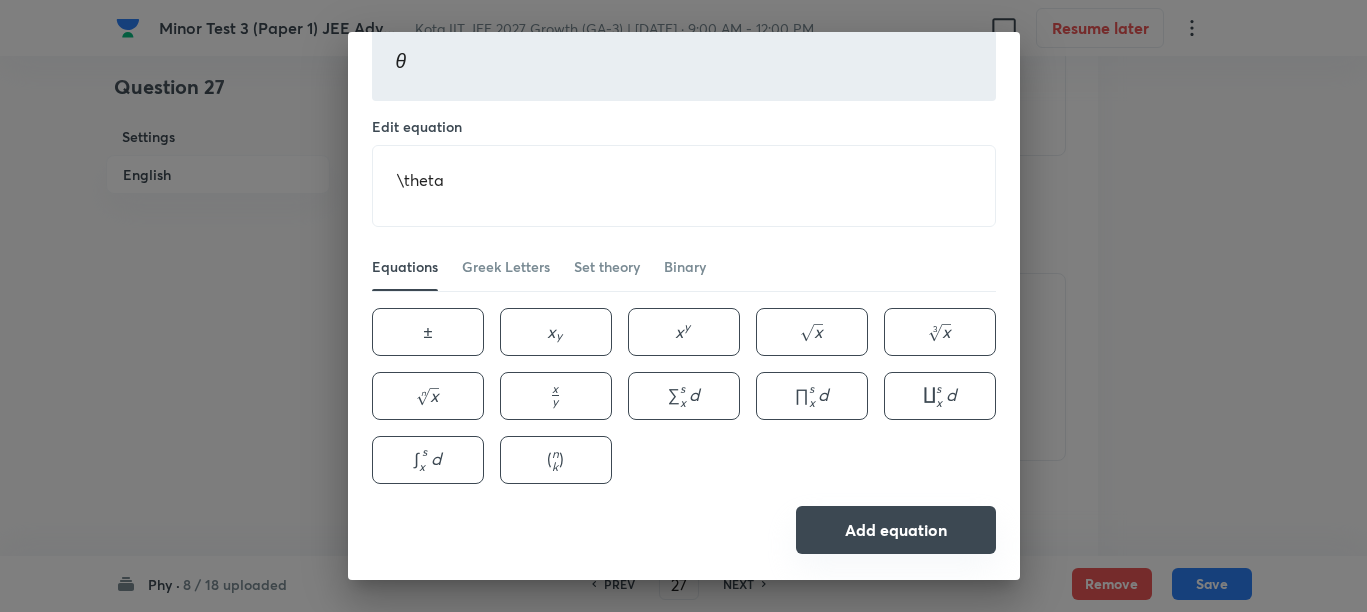 click on "Add equation" at bounding box center [896, 530] 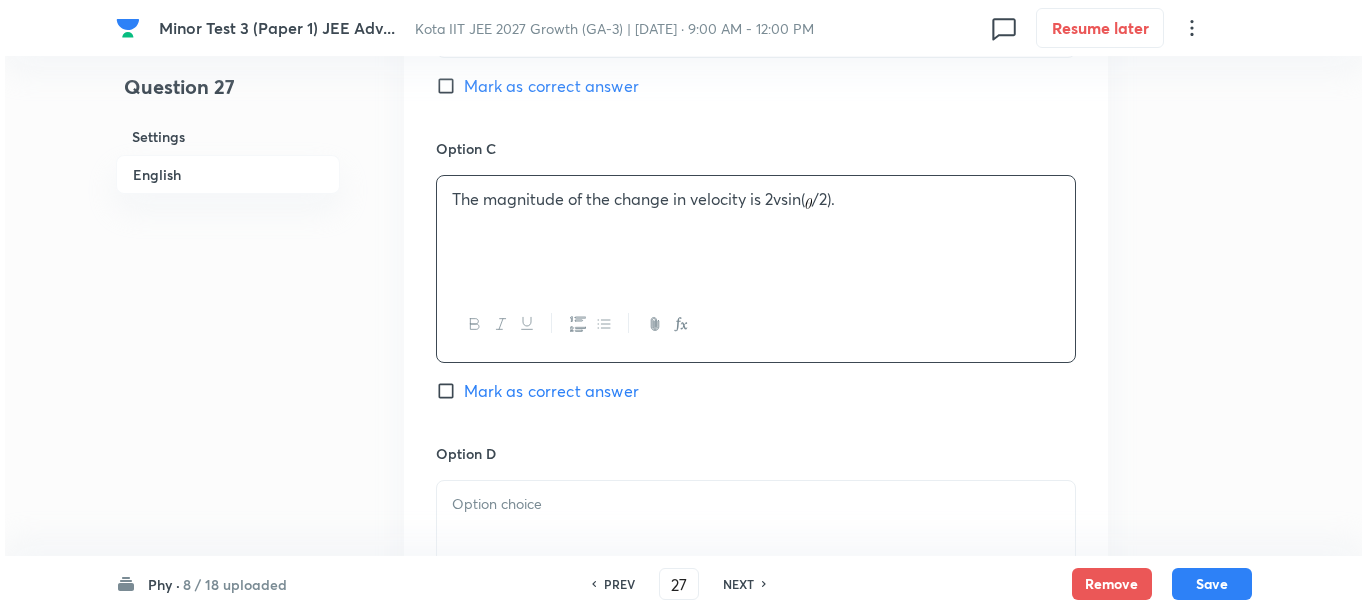 scroll, scrollTop: 1625, scrollLeft: 0, axis: vertical 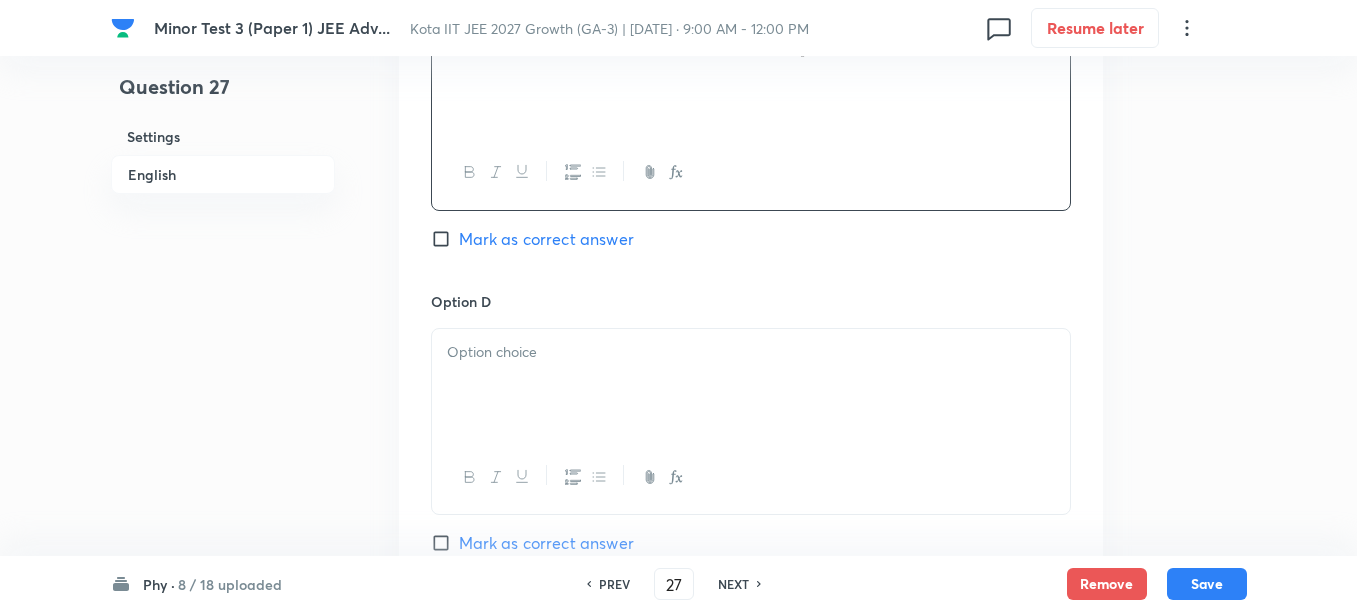 click at bounding box center (751, 385) 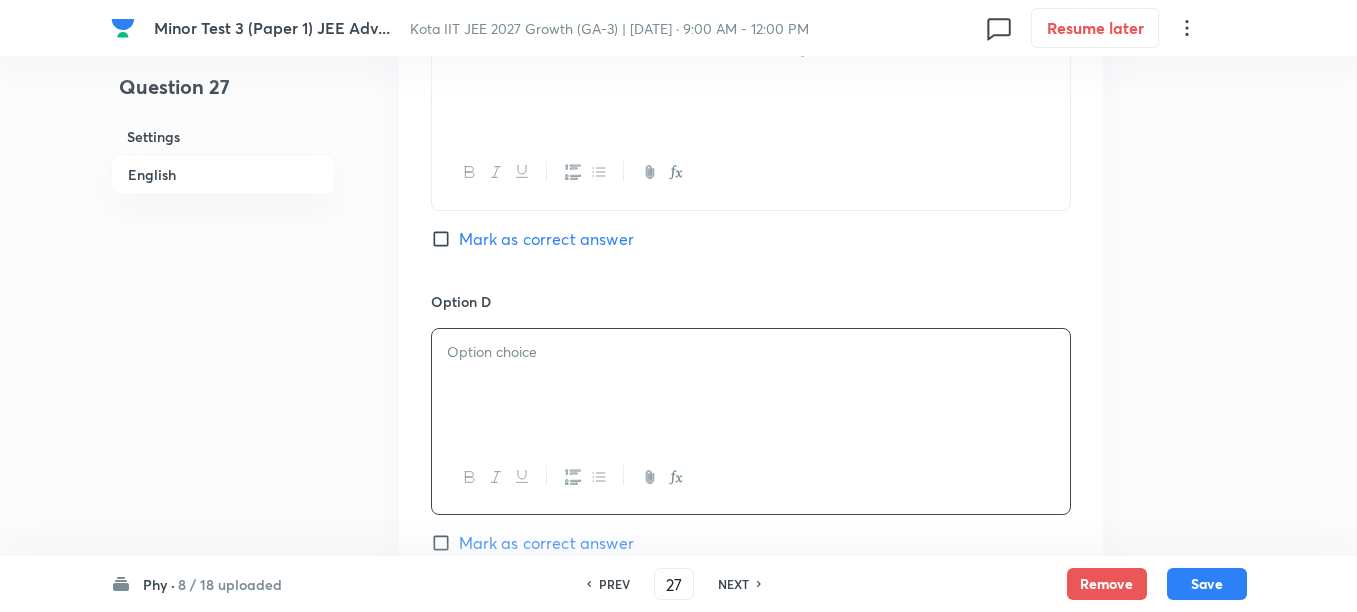 paste 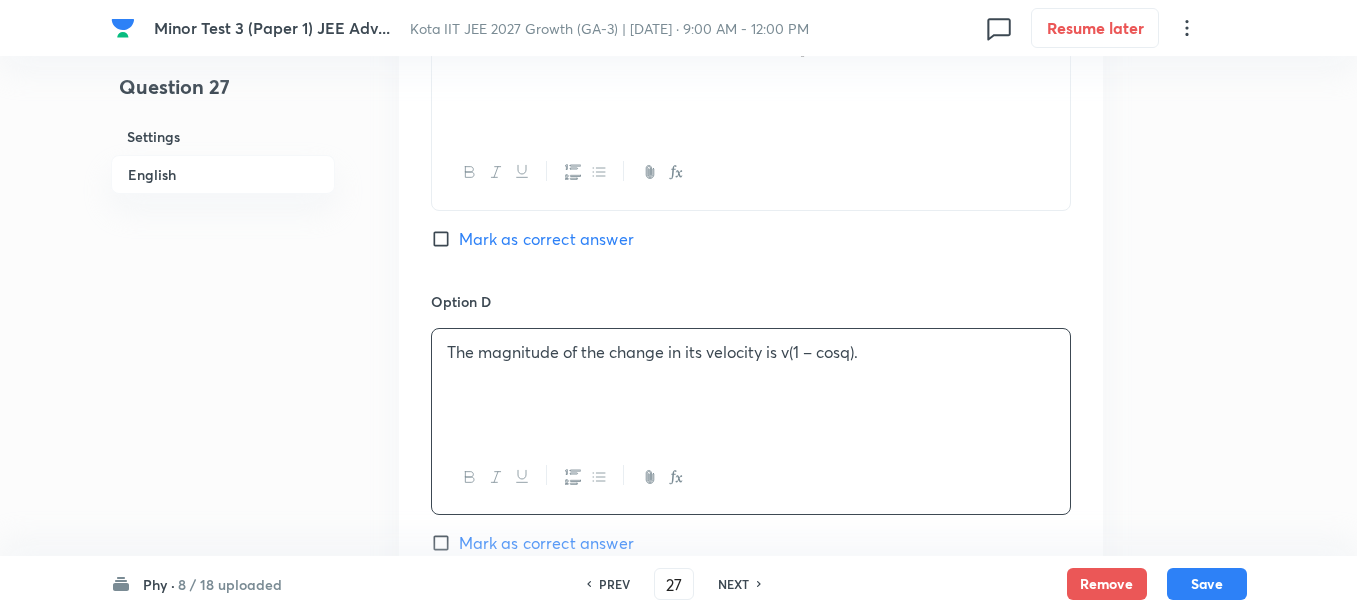 click on "The magnitude of the change in its velocity is v(1 – cosq)." at bounding box center [751, 352] 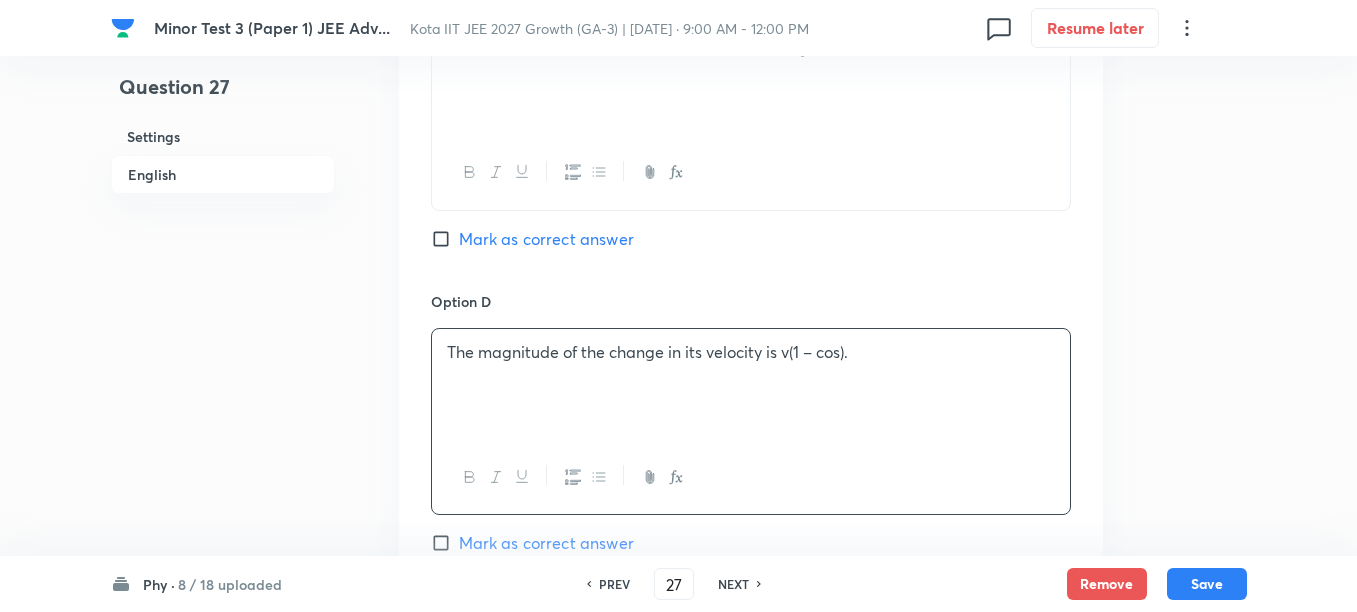 click 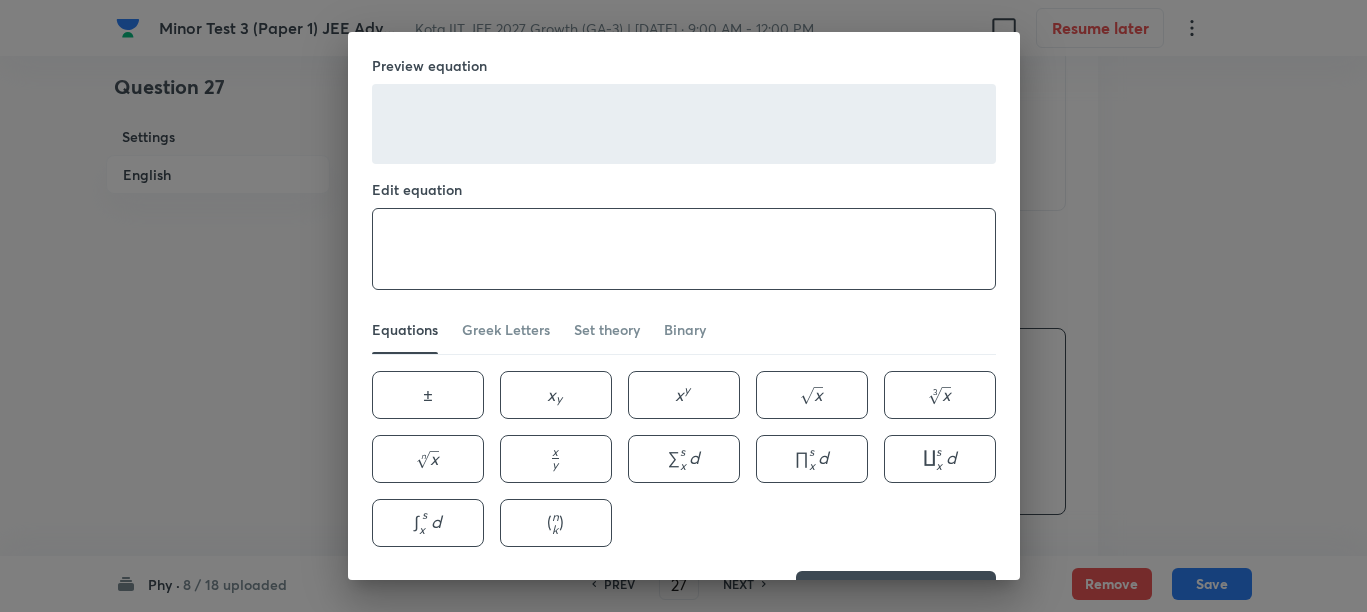 click at bounding box center [684, 249] 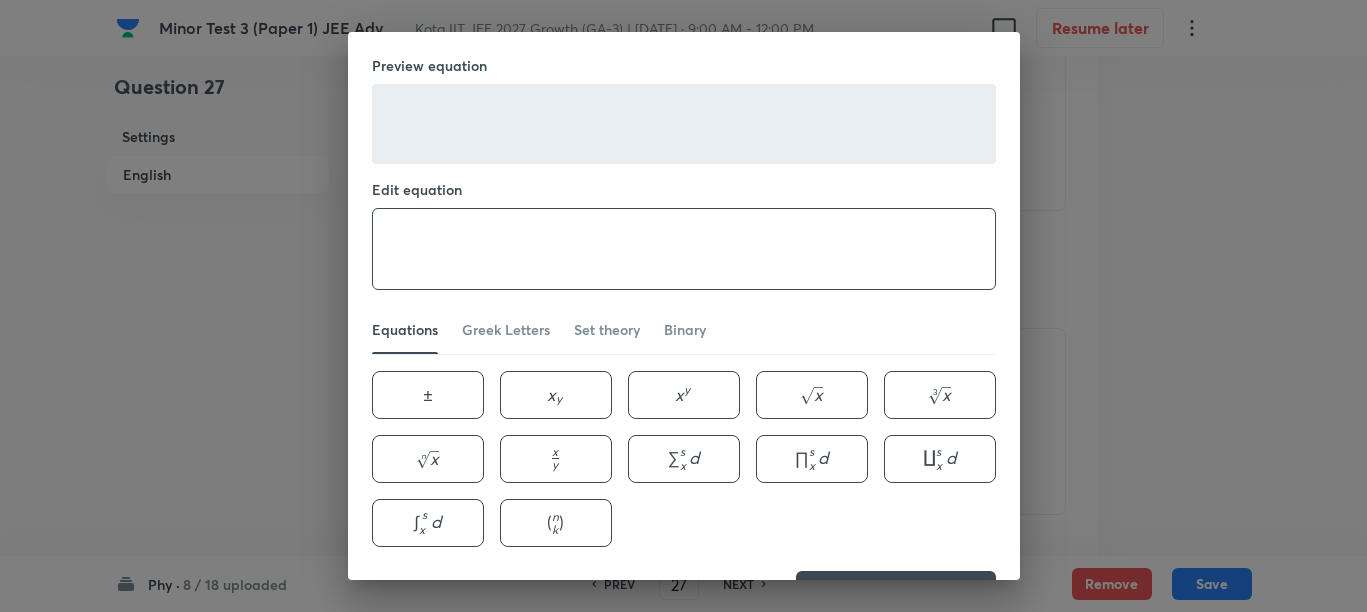 paste on "\theta" 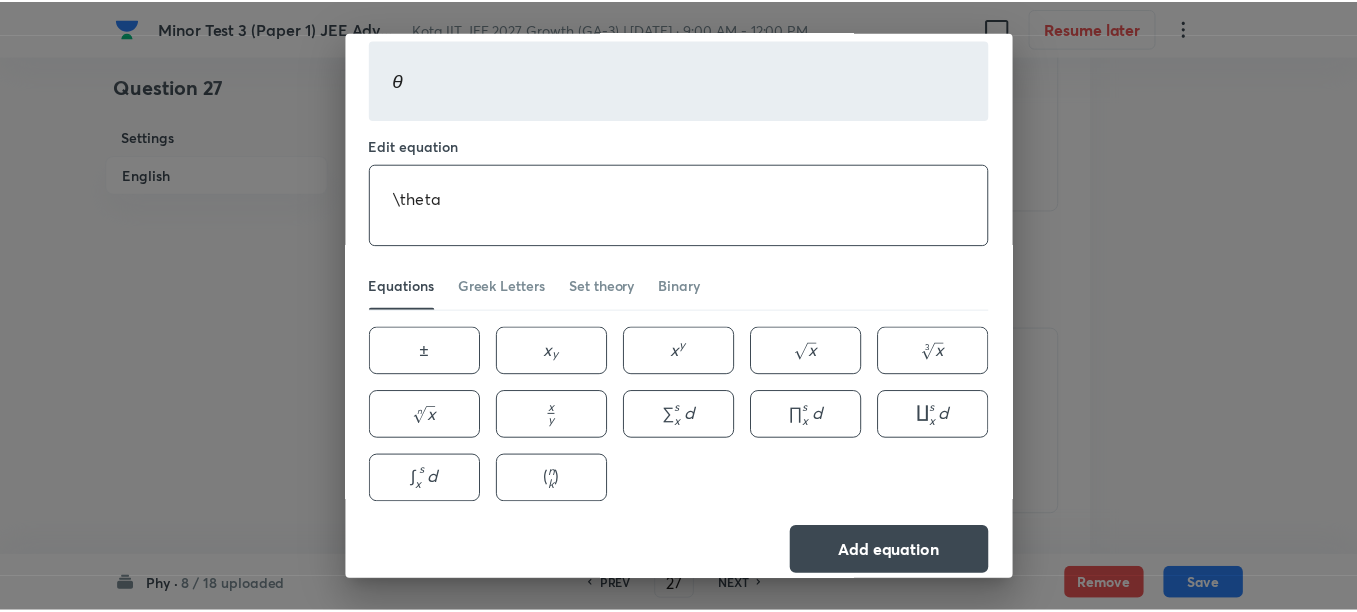 scroll, scrollTop: 63, scrollLeft: 0, axis: vertical 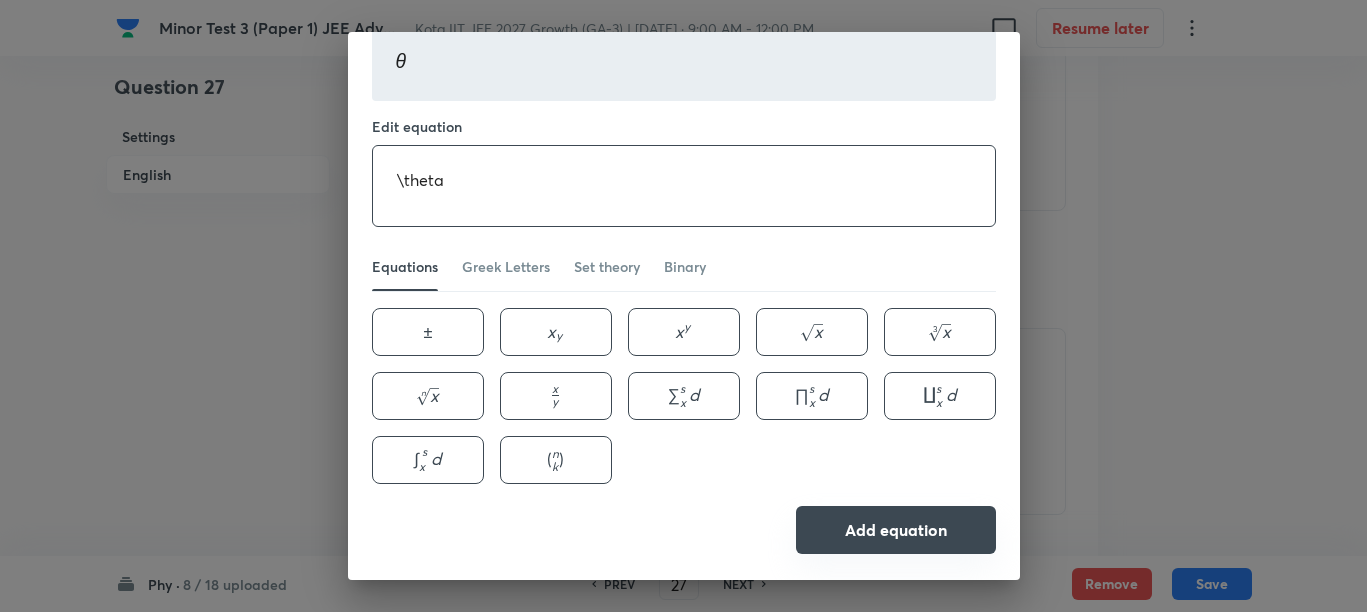 type on "\theta" 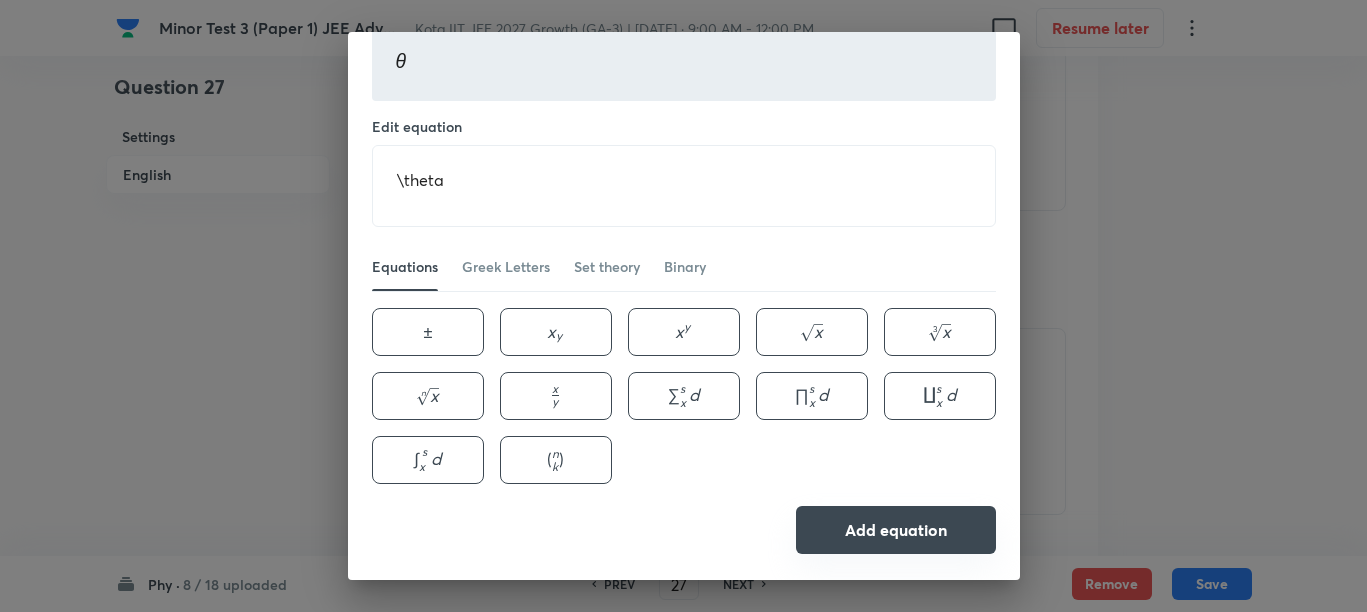 click on "Add equation" at bounding box center [896, 530] 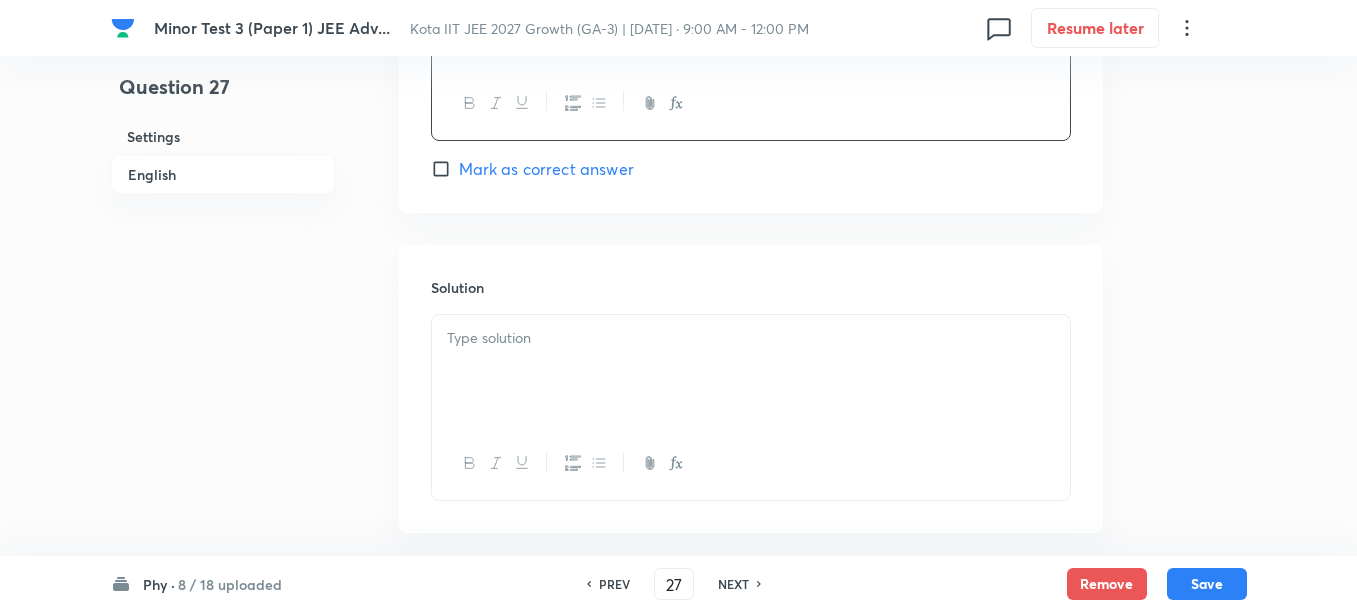 scroll, scrollTop: 2000, scrollLeft: 0, axis: vertical 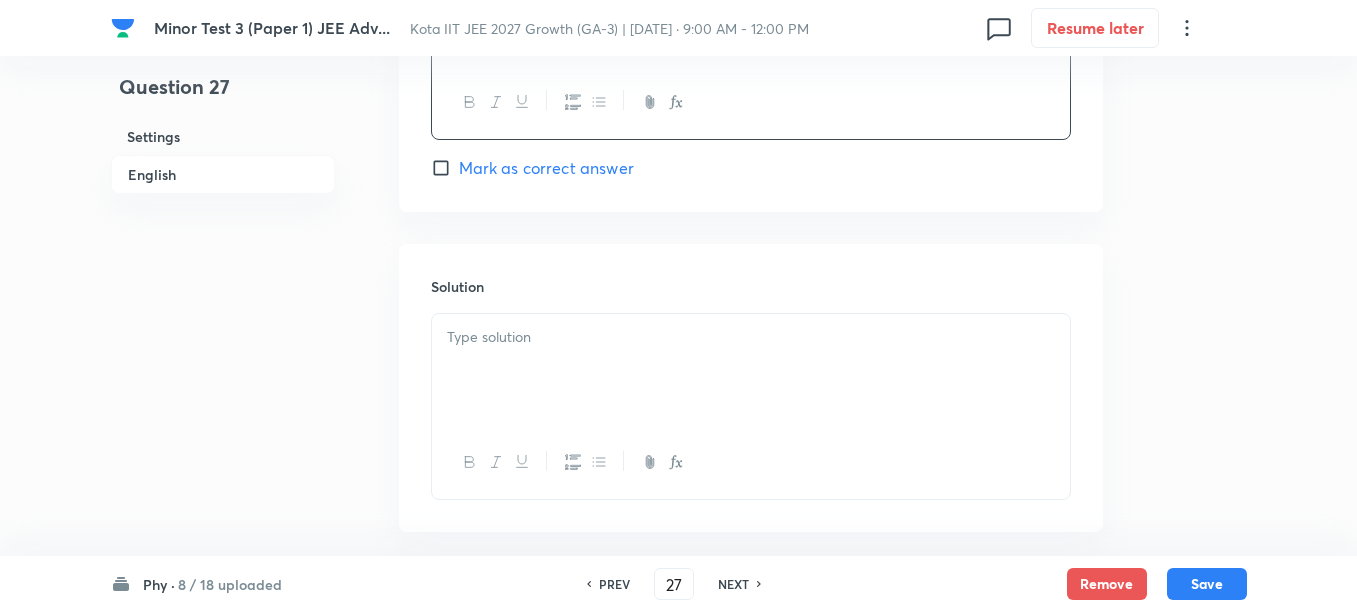 click at bounding box center [751, 370] 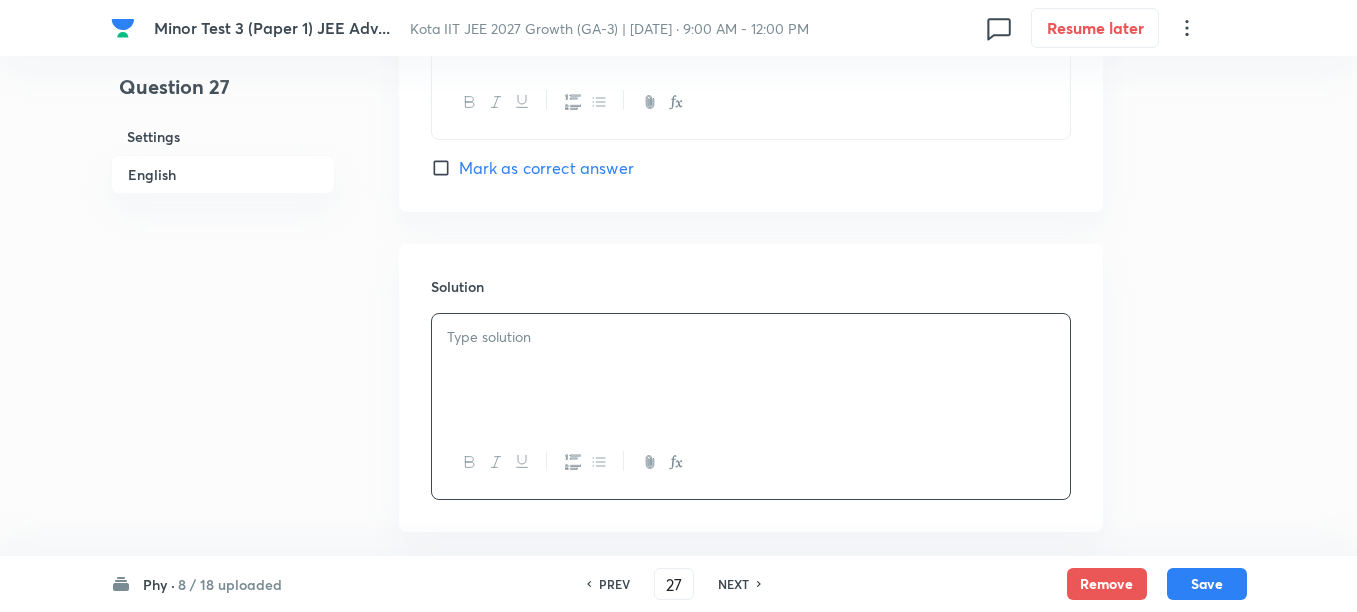 type 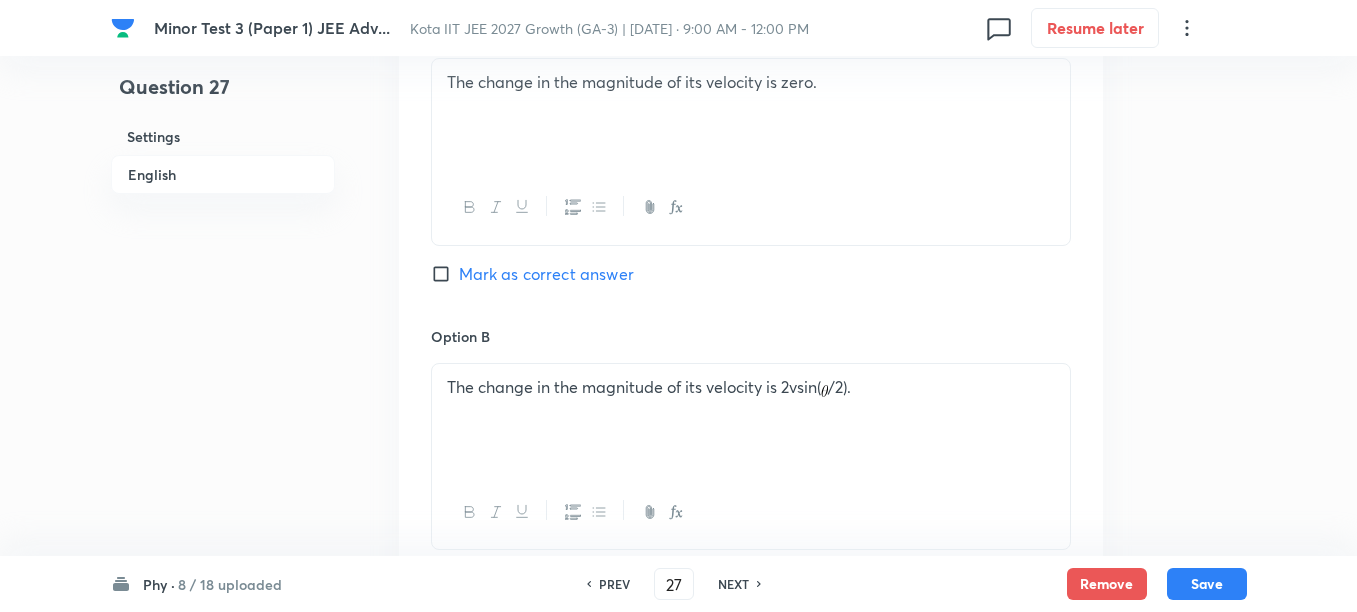 scroll, scrollTop: 1000, scrollLeft: 0, axis: vertical 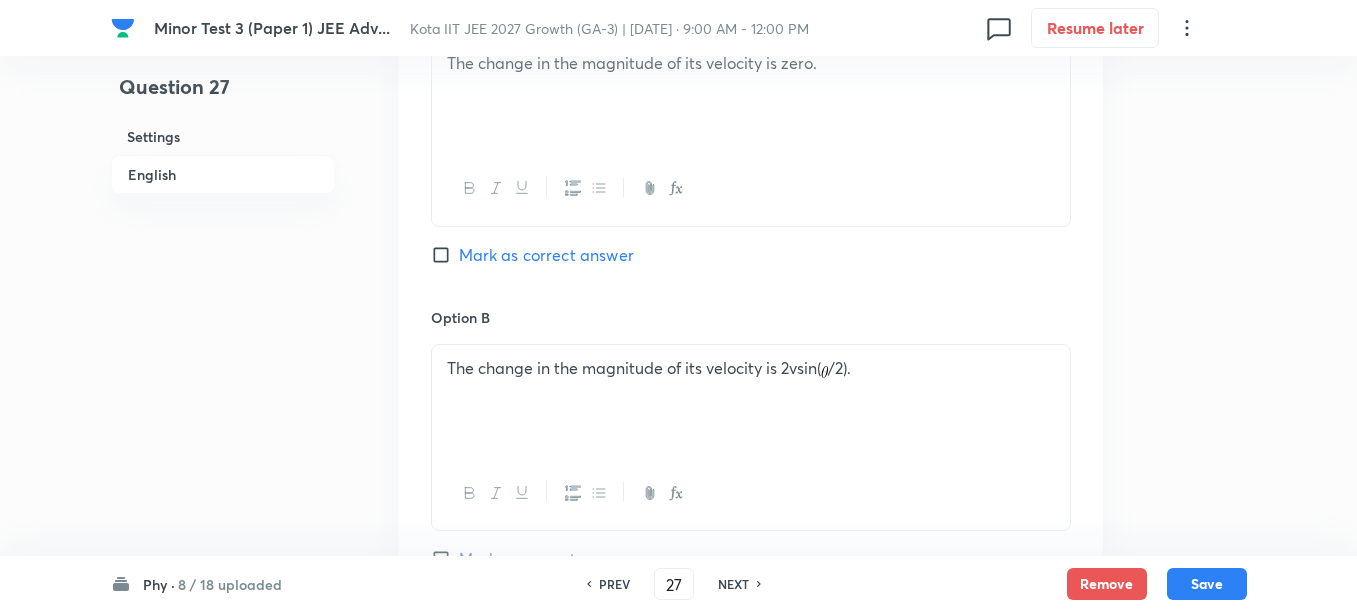 click on "Mark as correct answer" at bounding box center [546, 255] 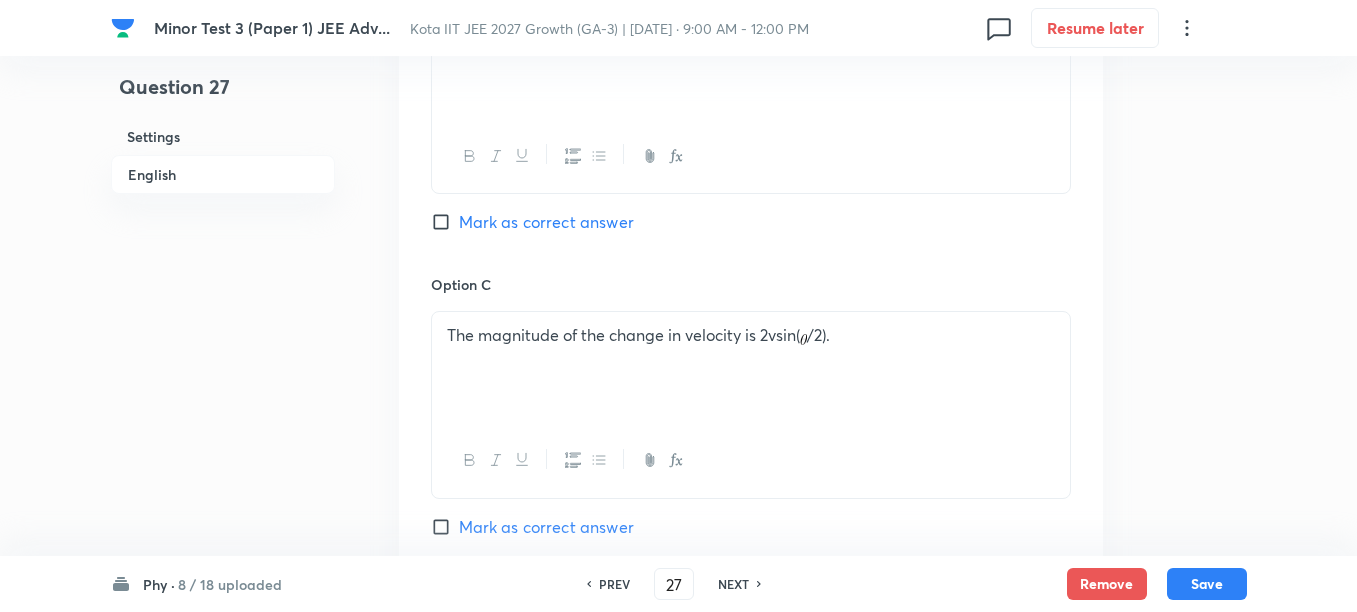 scroll, scrollTop: 1375, scrollLeft: 0, axis: vertical 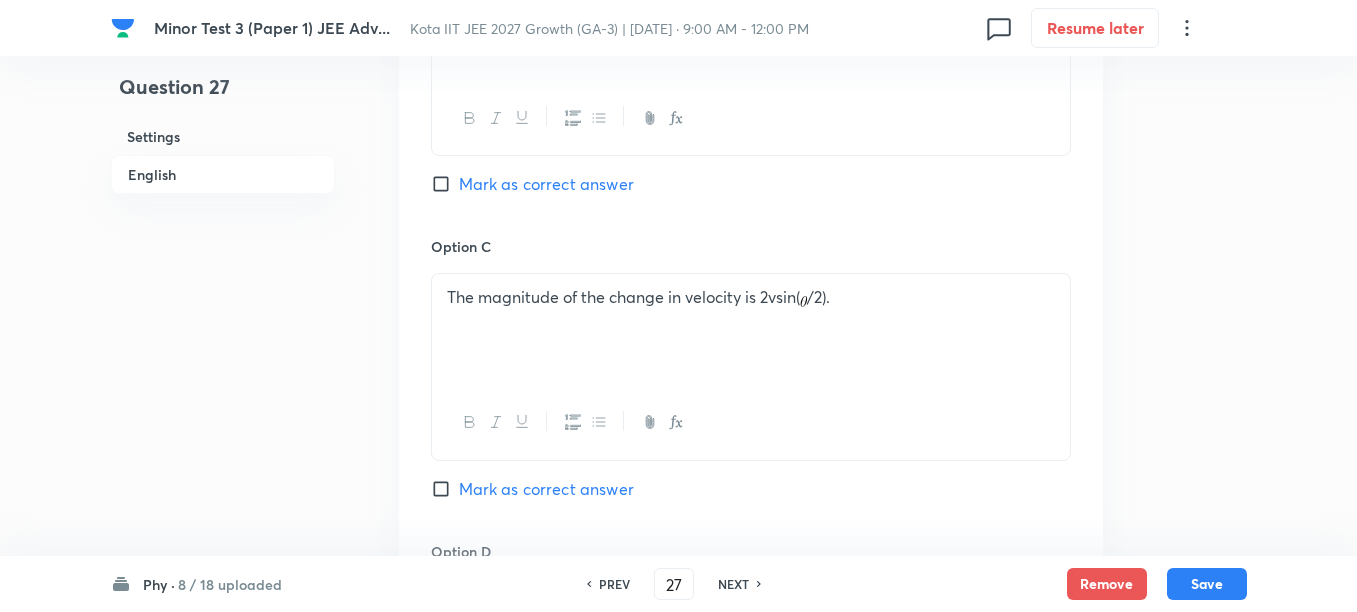 click on "Mark as correct answer" at bounding box center (546, 489) 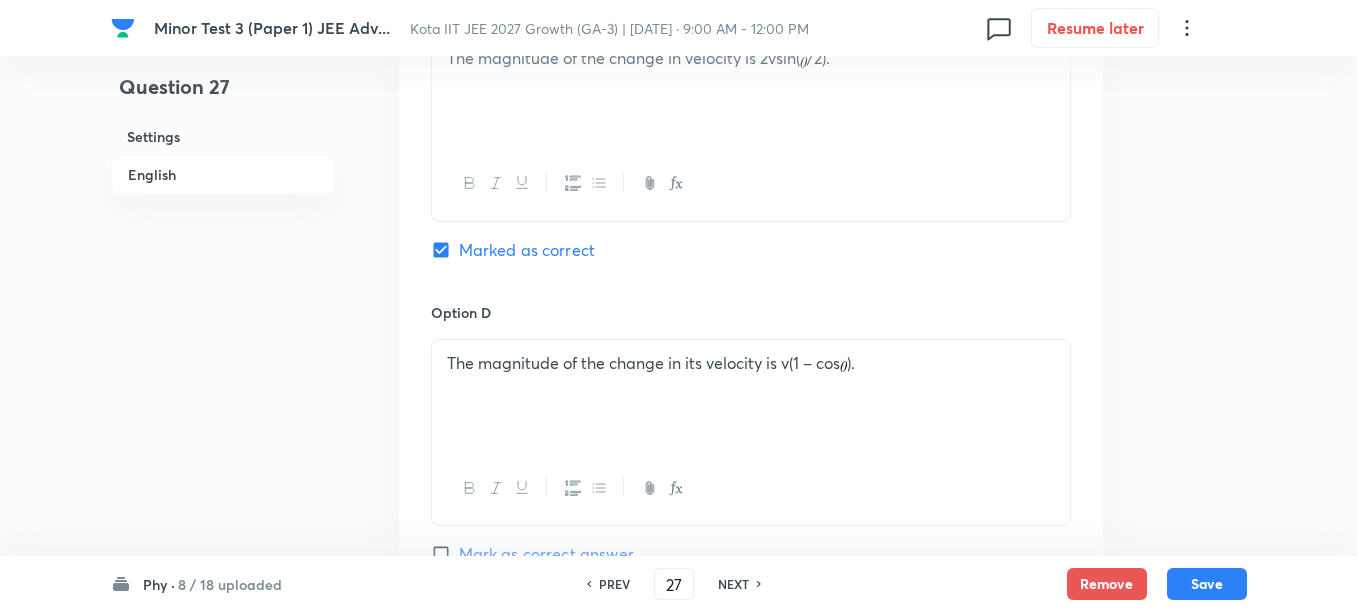 scroll, scrollTop: 1625, scrollLeft: 0, axis: vertical 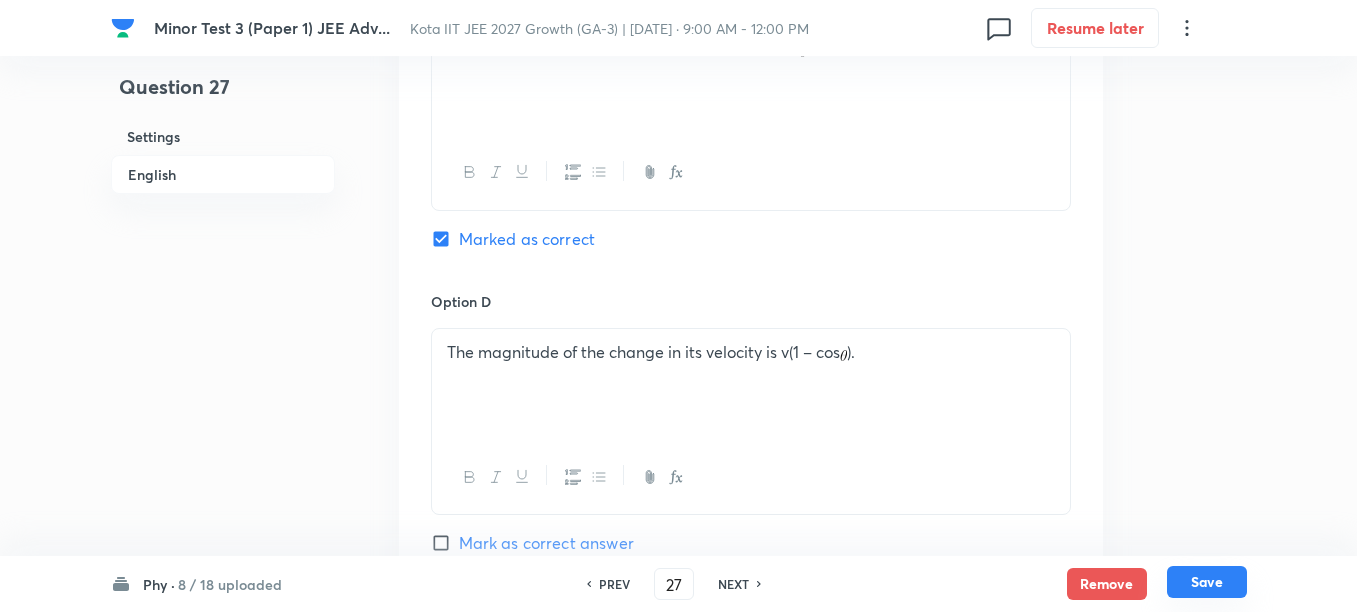 click on "Save" at bounding box center (1207, 582) 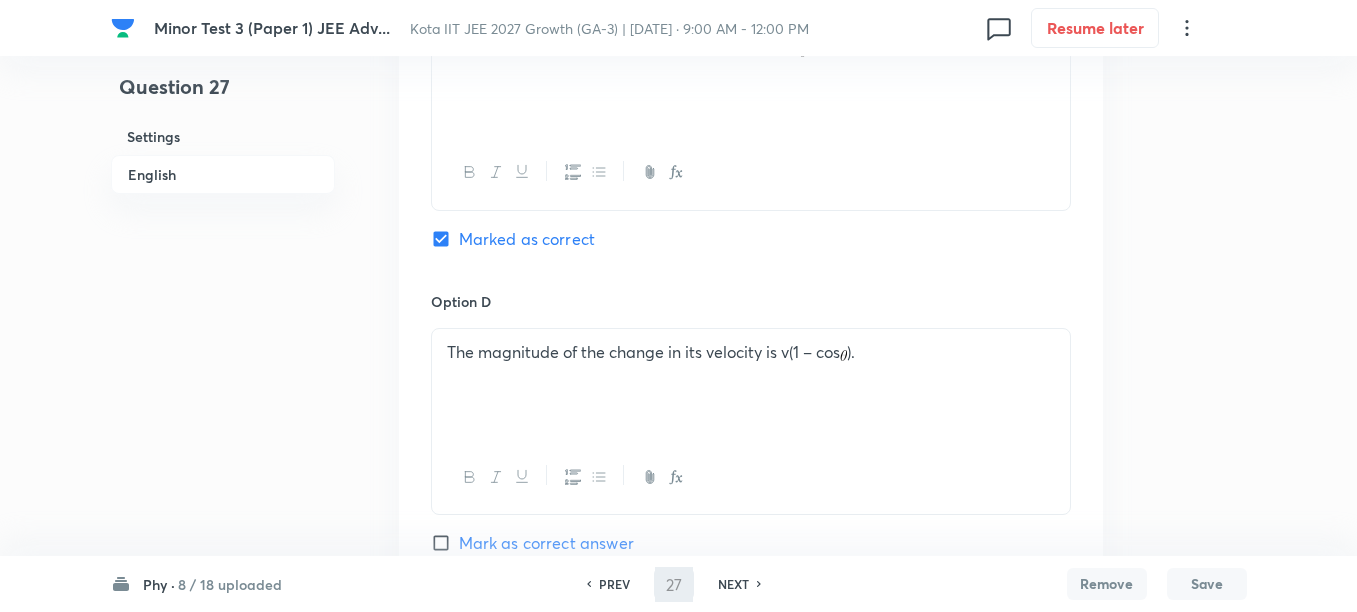 type on "28" 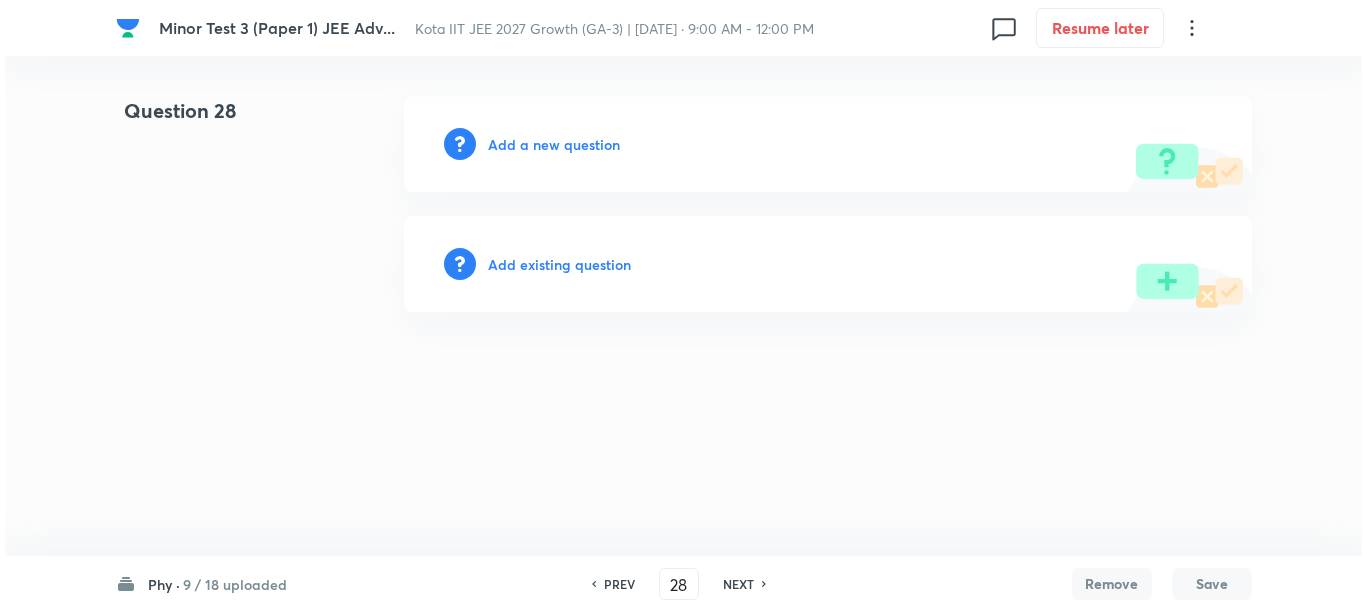 scroll, scrollTop: 0, scrollLeft: 0, axis: both 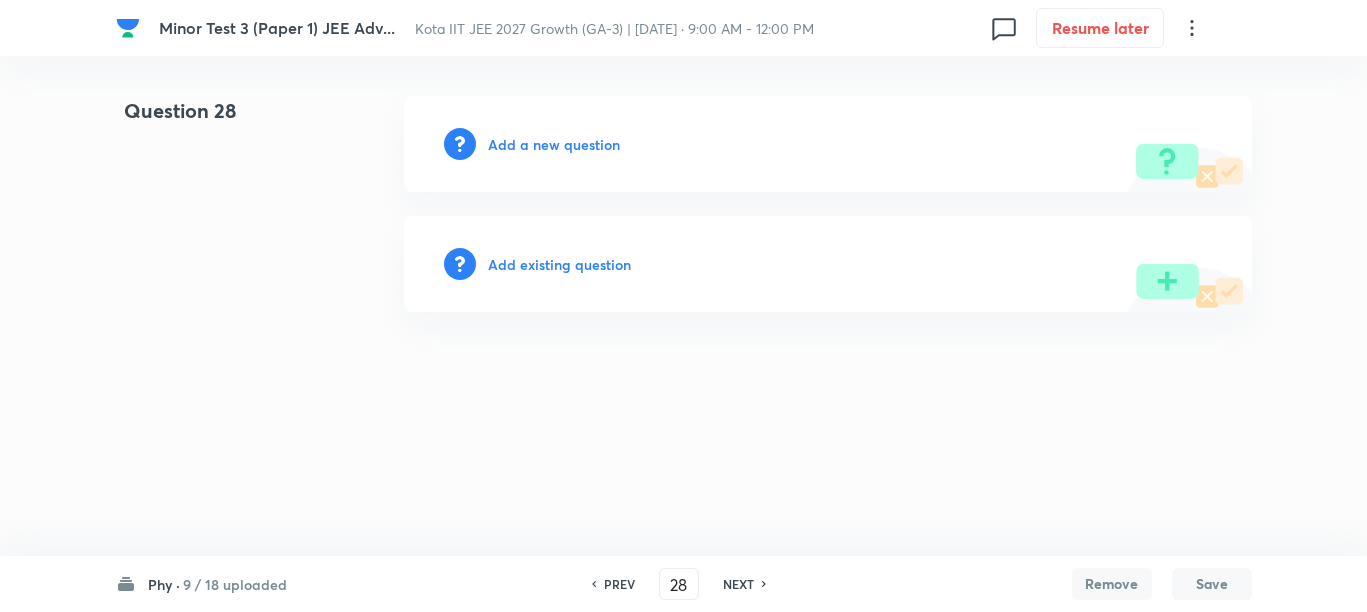 click on "Add a new question" at bounding box center (554, 144) 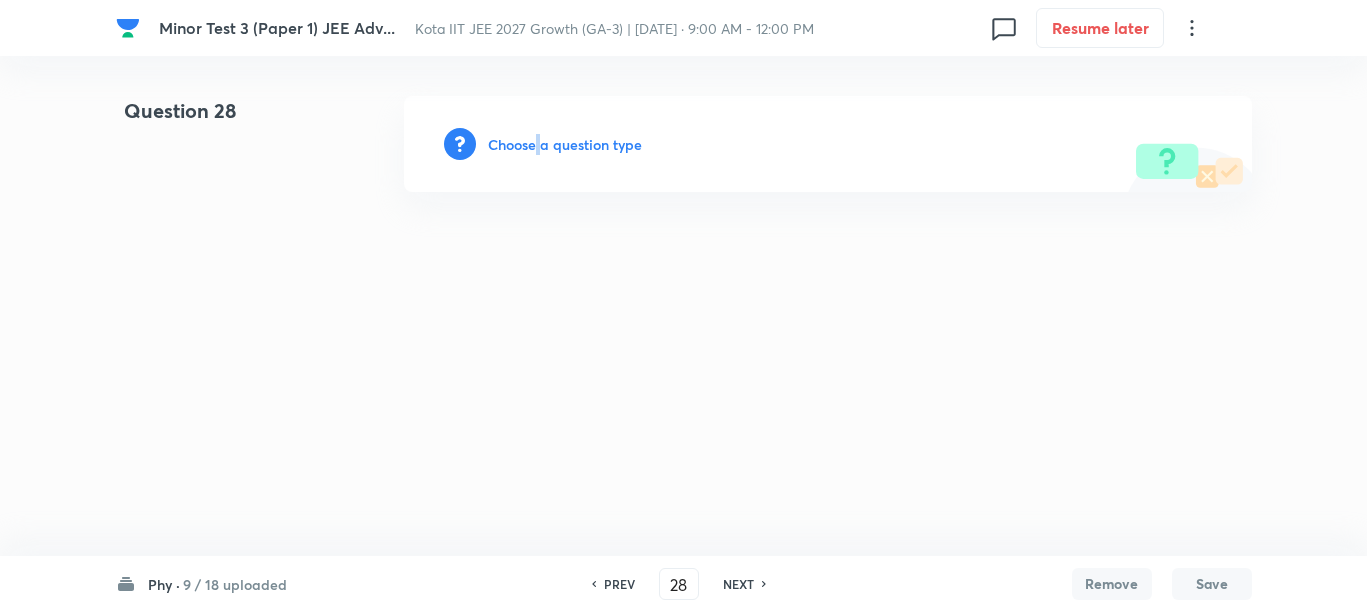 click on "Choose a question type" at bounding box center (565, 144) 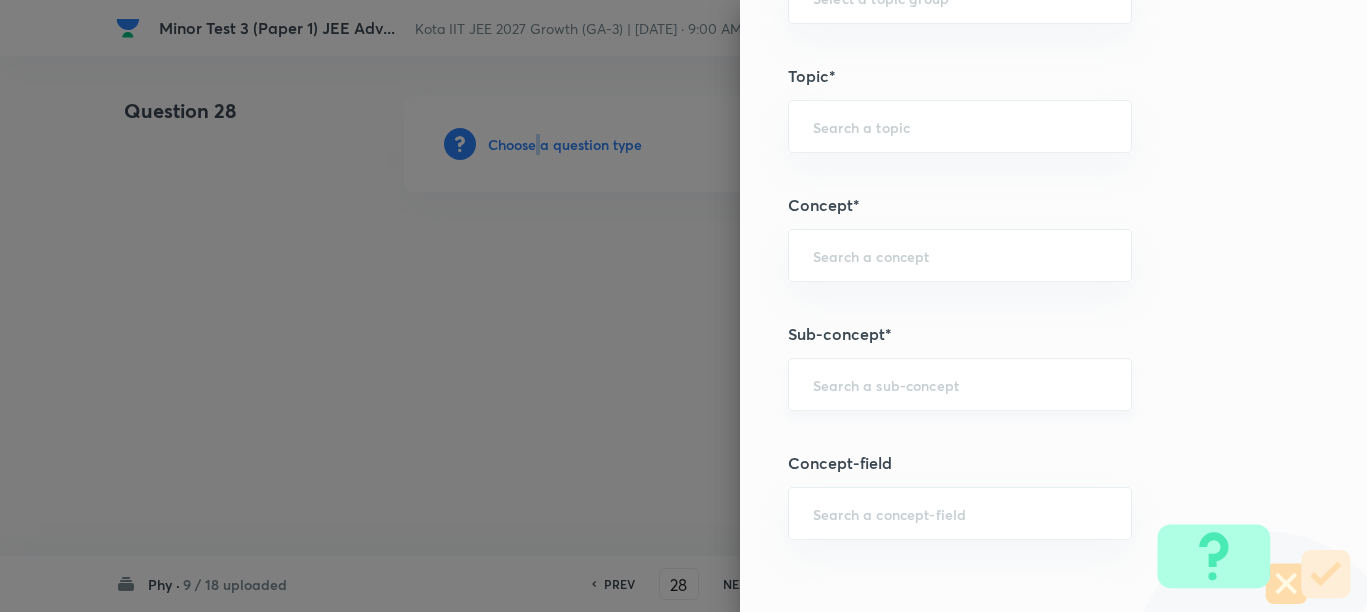 scroll, scrollTop: 1375, scrollLeft: 0, axis: vertical 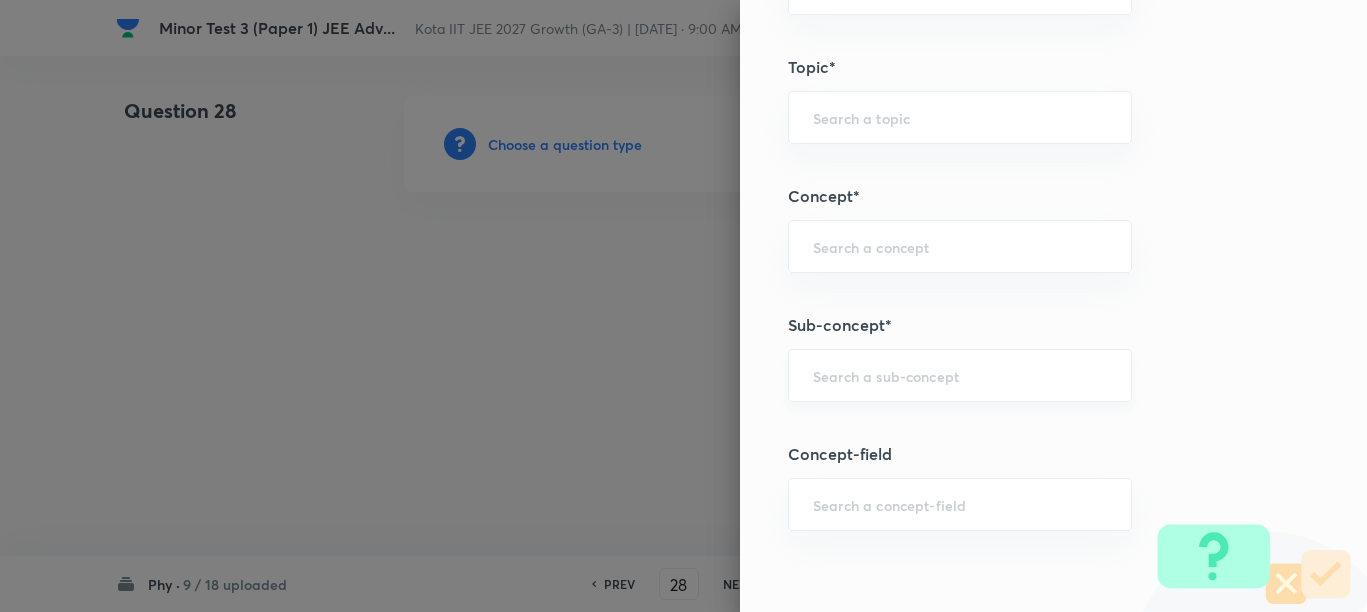 click at bounding box center (960, 375) 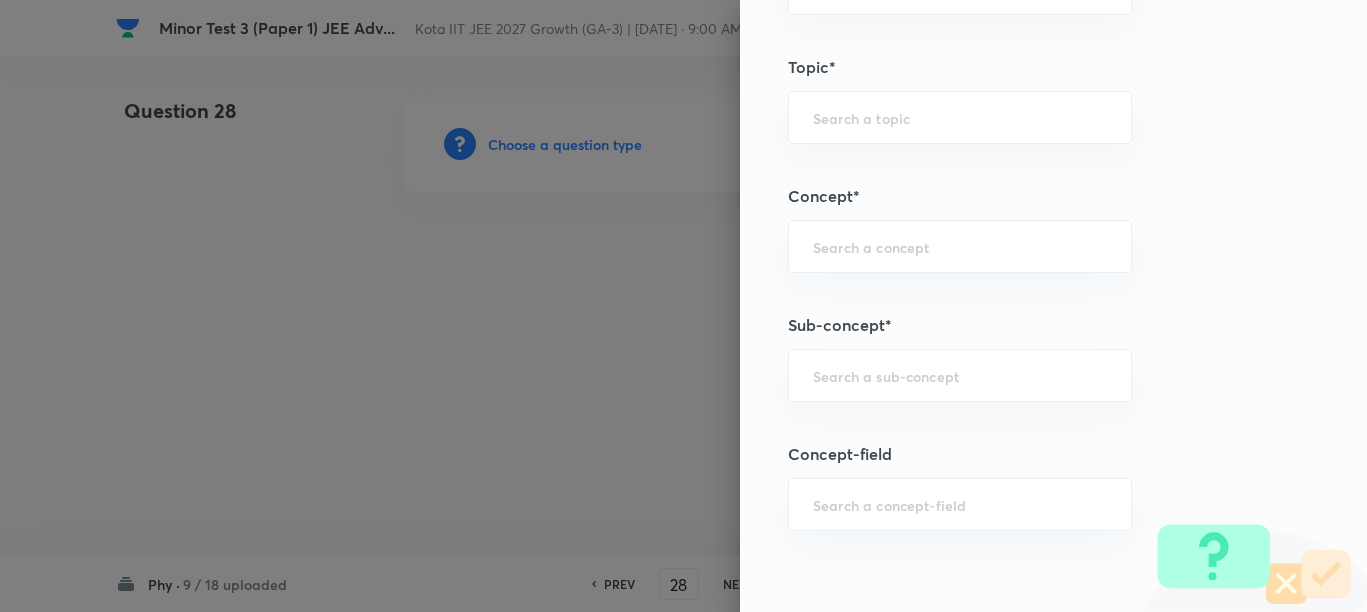 paste on "Motion in a Straight Line" 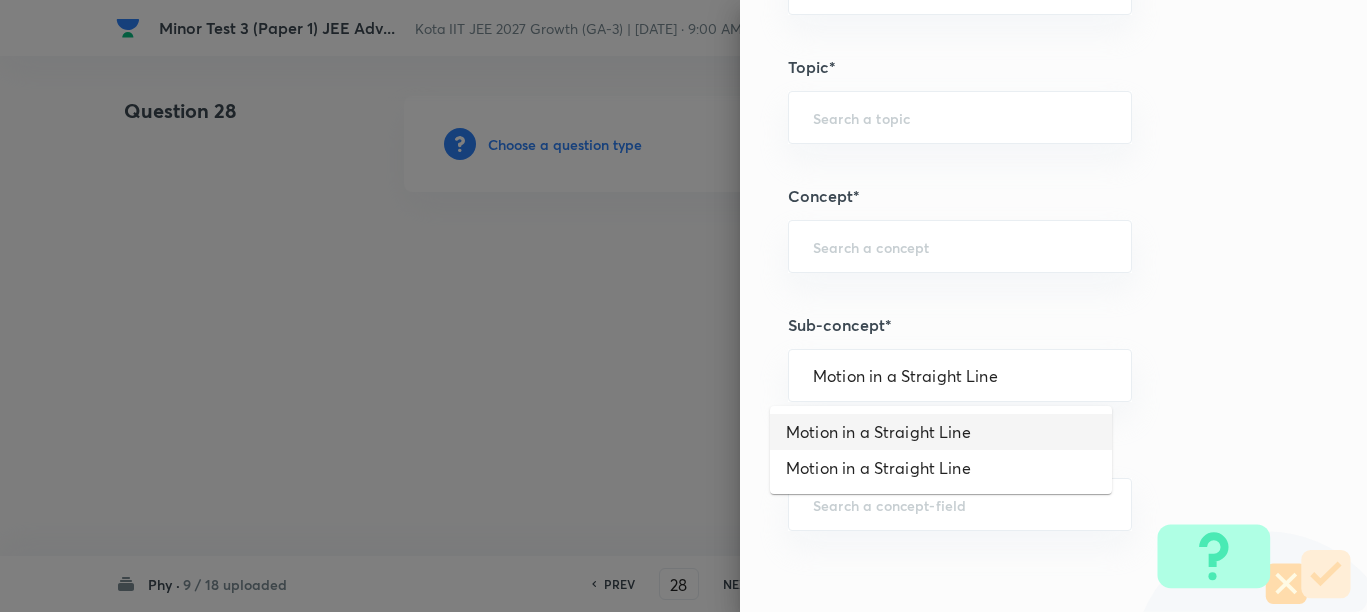click on "Motion in a Straight Line" at bounding box center (941, 432) 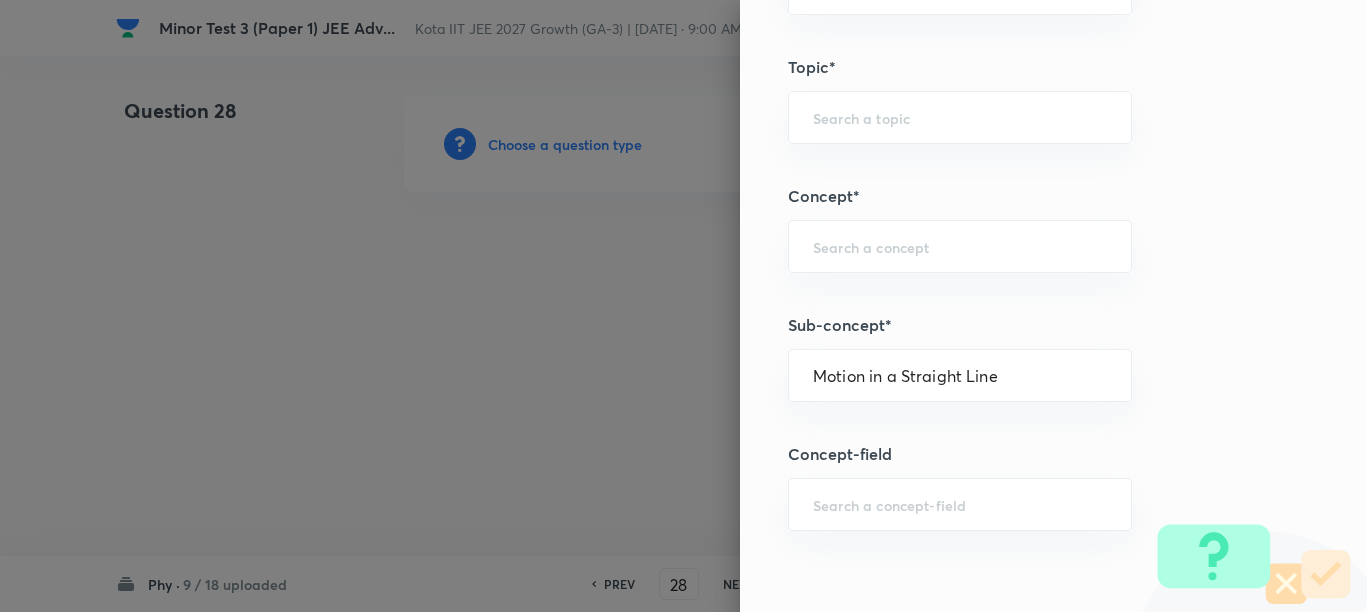 type on "Physics" 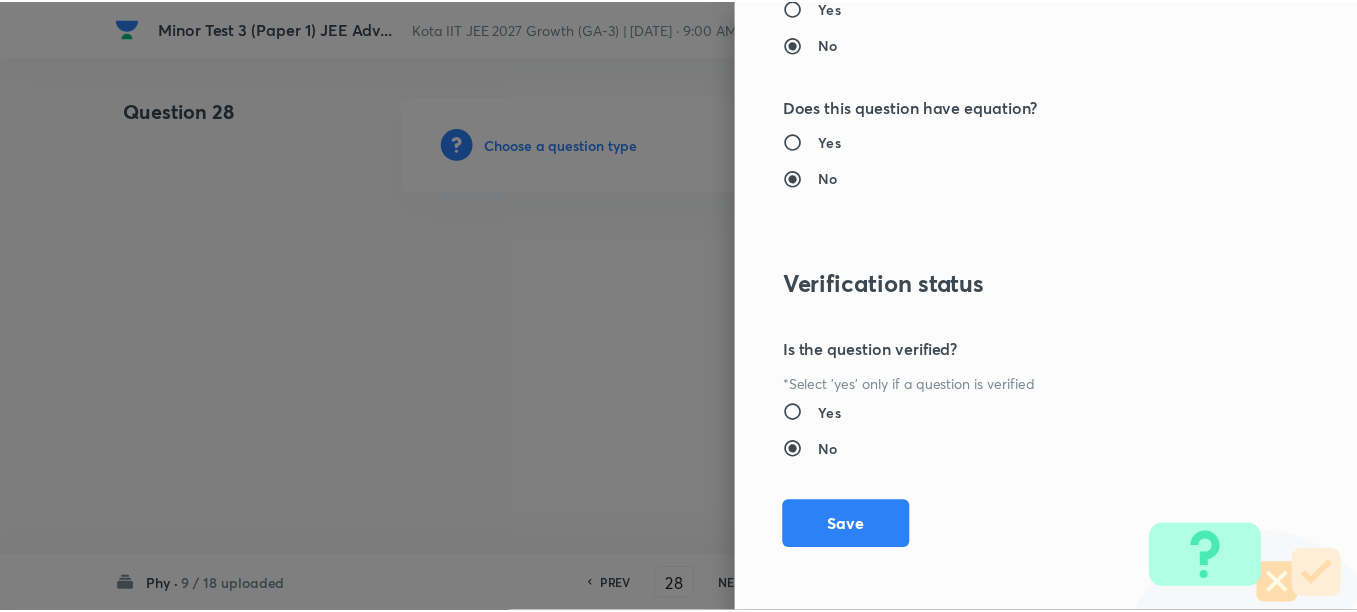 scroll, scrollTop: 2511, scrollLeft: 0, axis: vertical 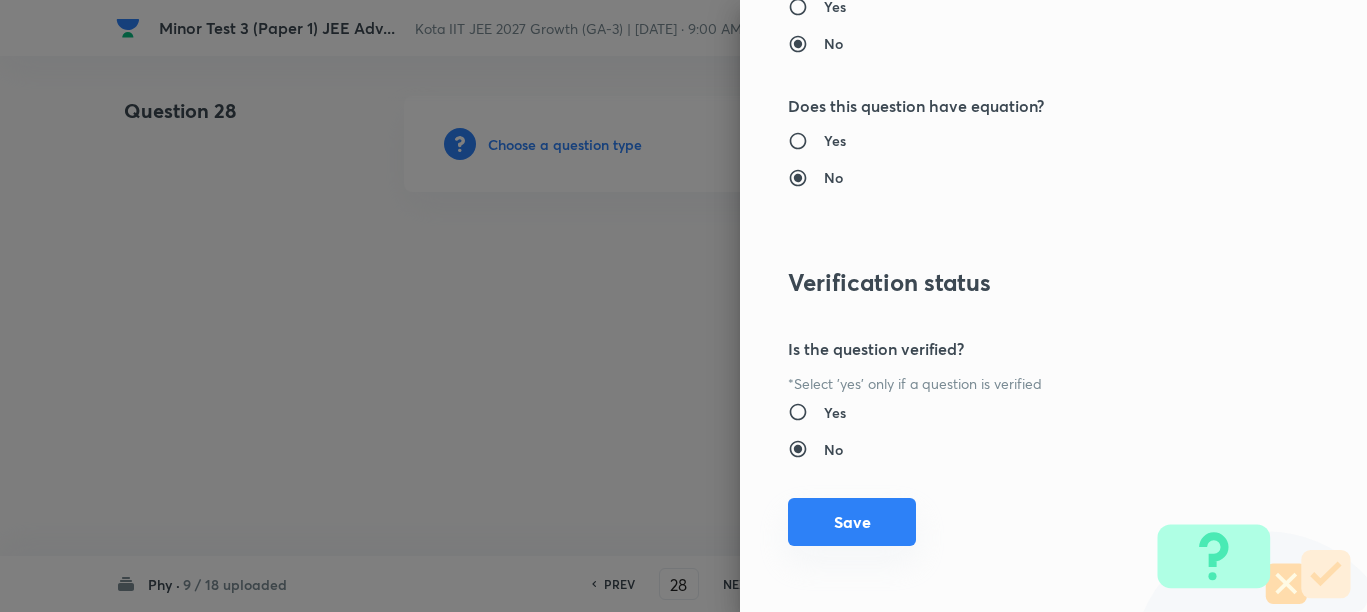 click on "Save" at bounding box center [852, 522] 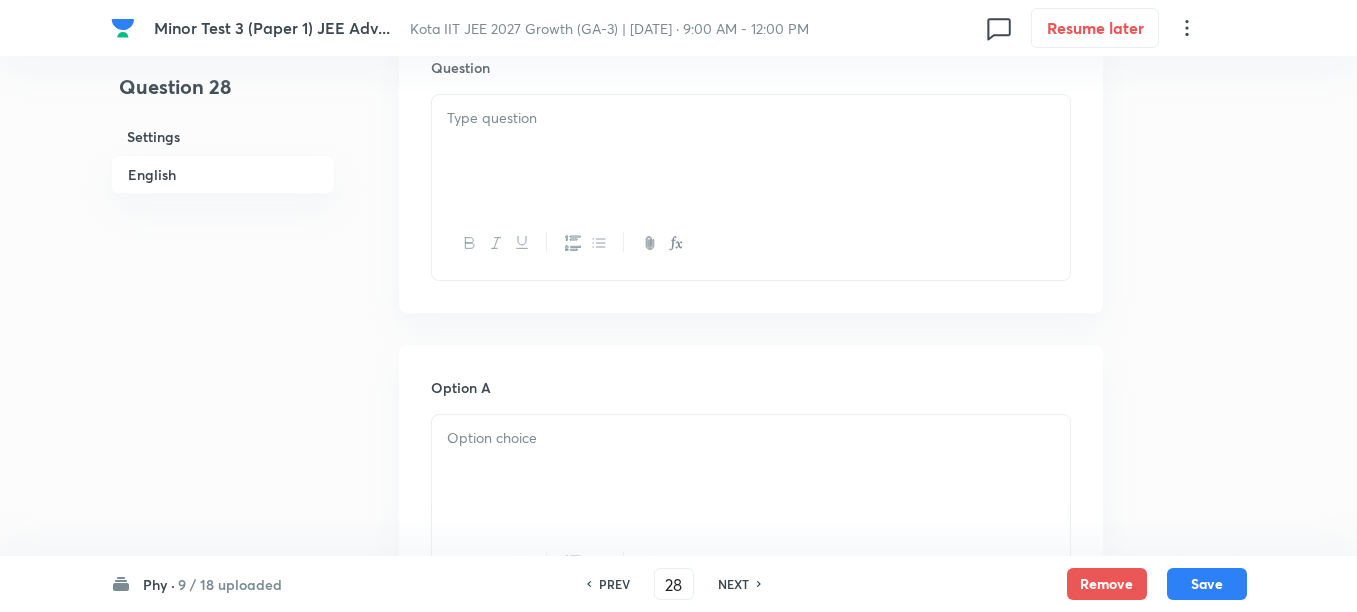 scroll, scrollTop: 500, scrollLeft: 0, axis: vertical 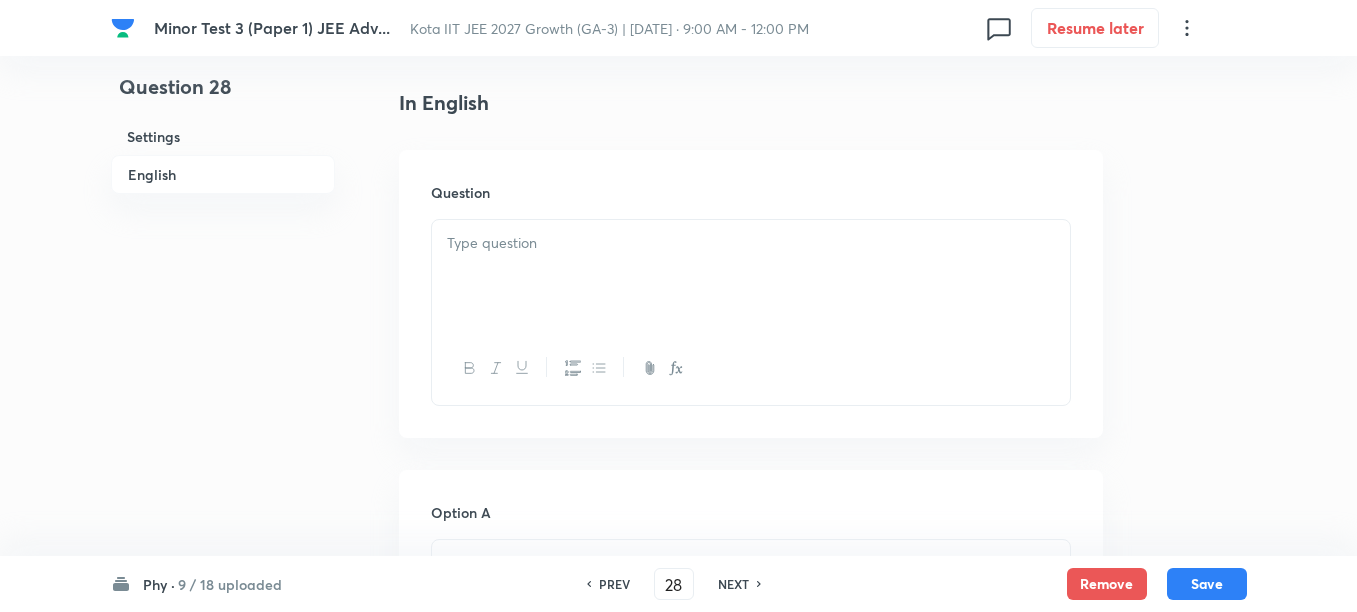 click at bounding box center (751, 276) 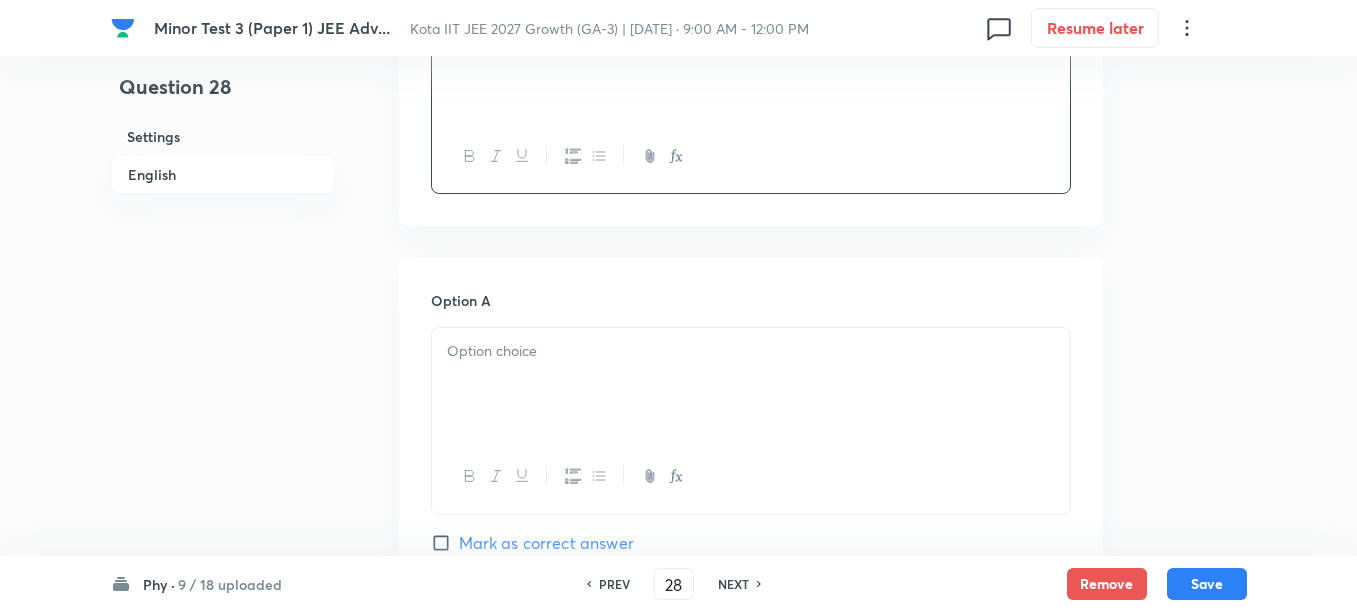 scroll, scrollTop: 750, scrollLeft: 0, axis: vertical 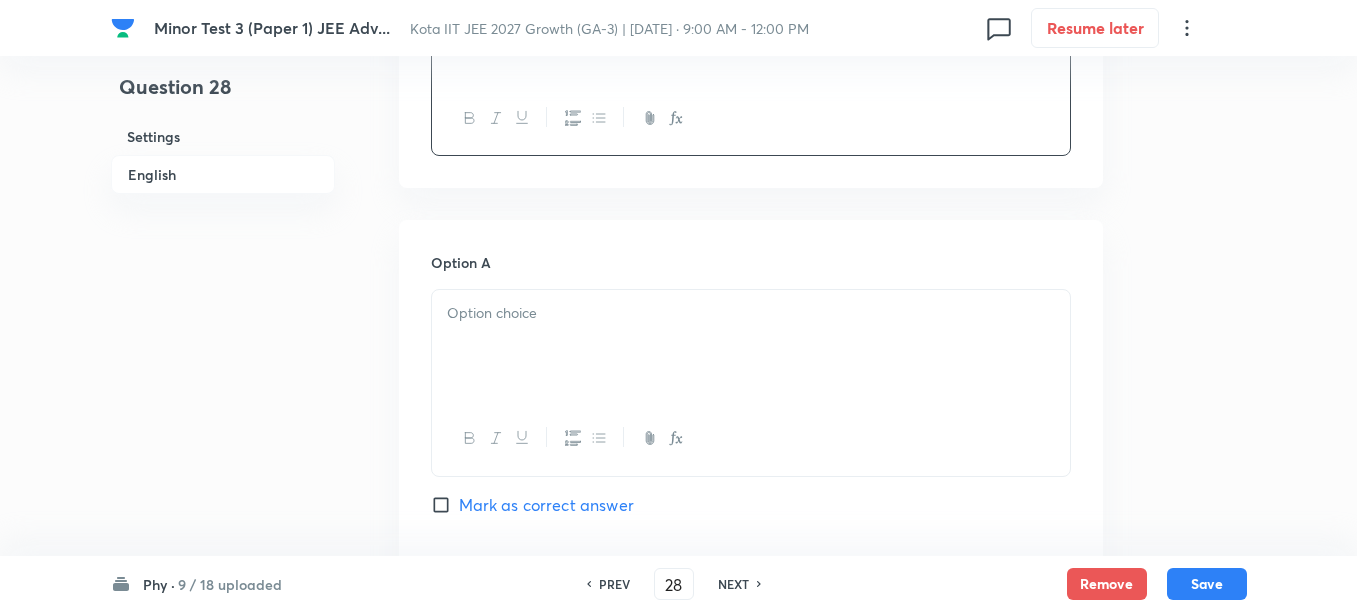 click at bounding box center [751, 346] 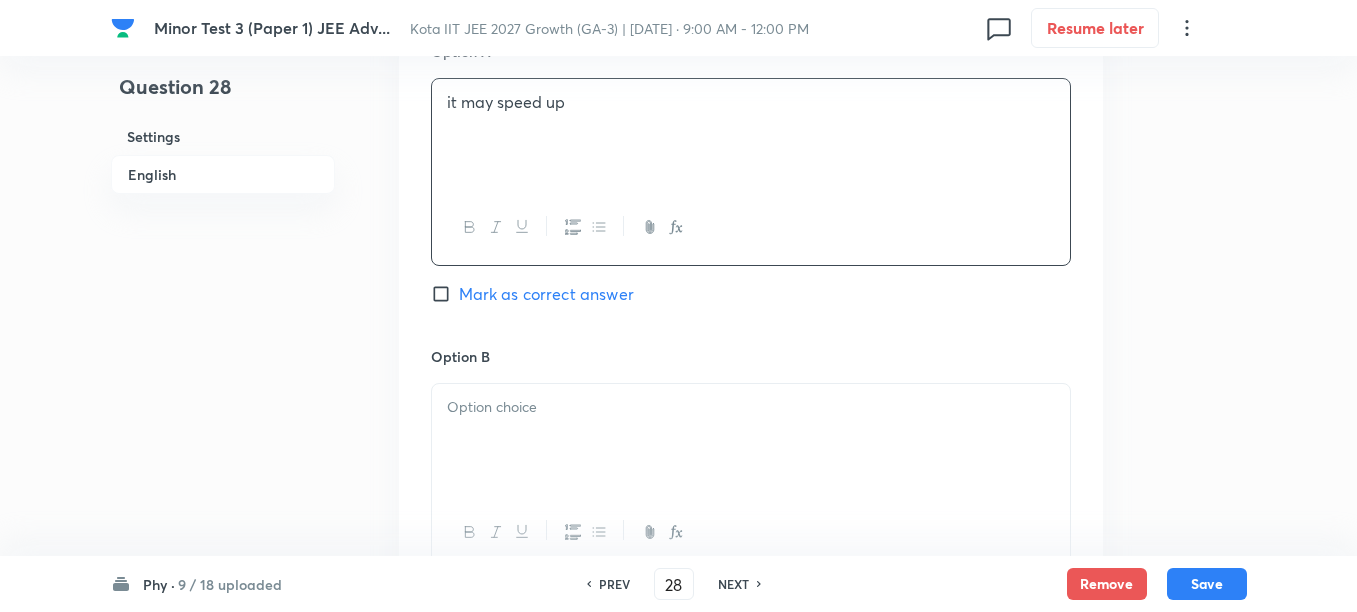 scroll, scrollTop: 1000, scrollLeft: 0, axis: vertical 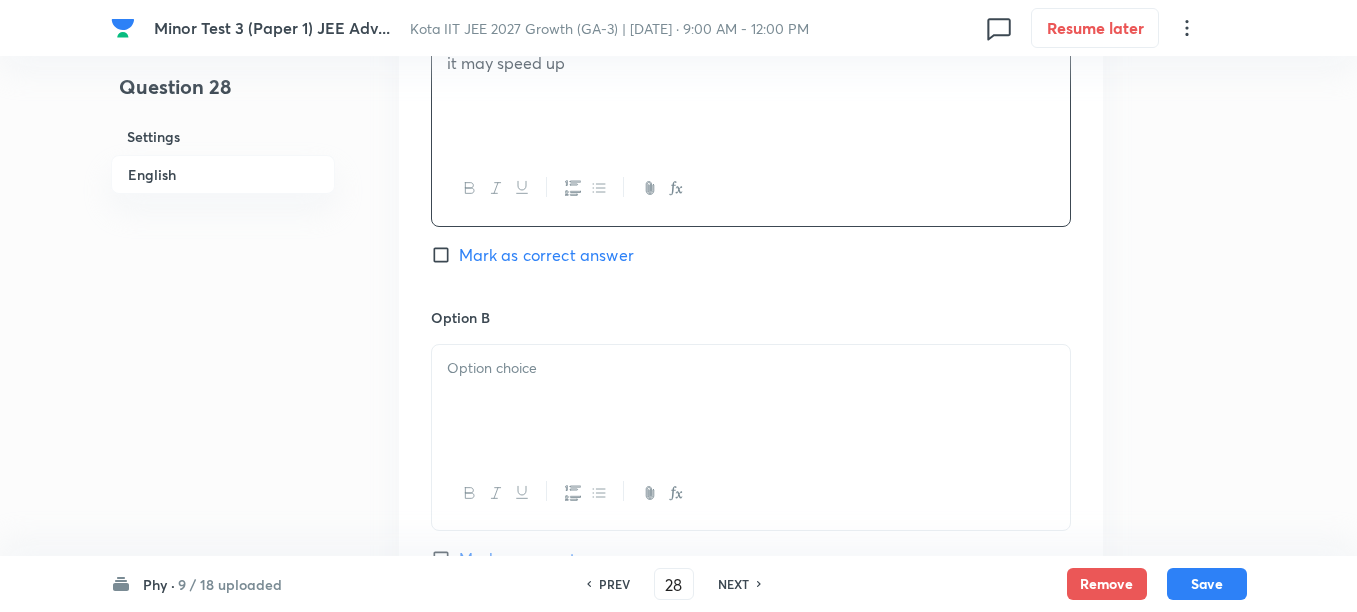 click at bounding box center [751, 401] 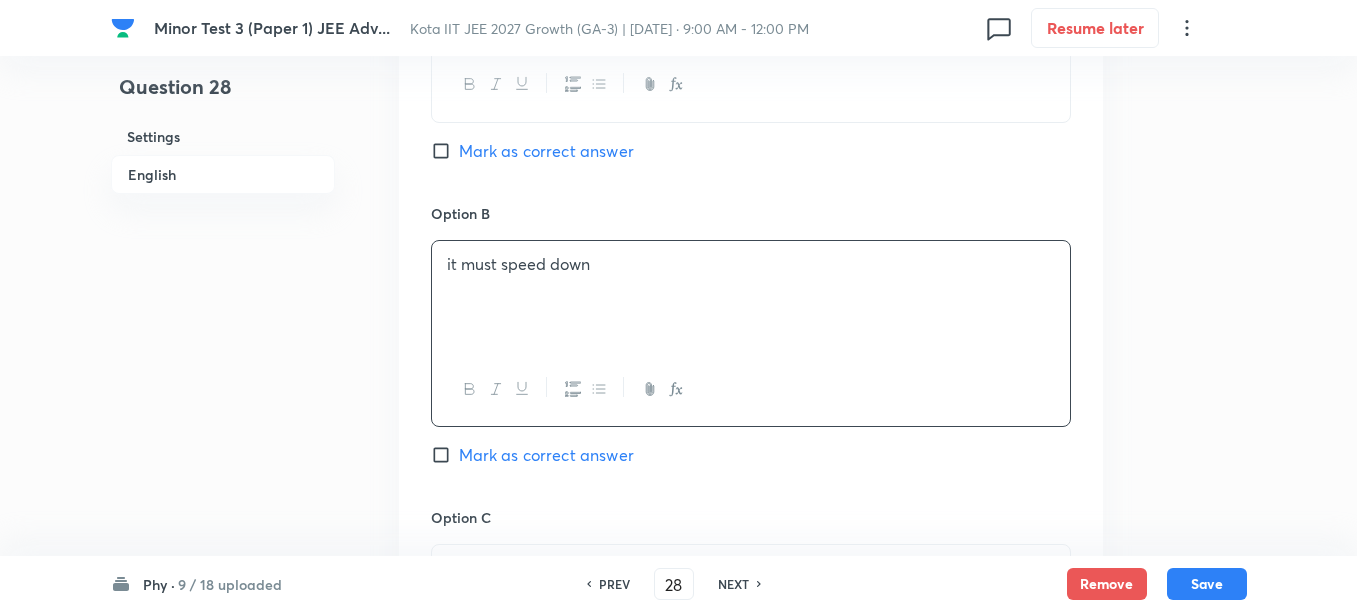 scroll, scrollTop: 1250, scrollLeft: 0, axis: vertical 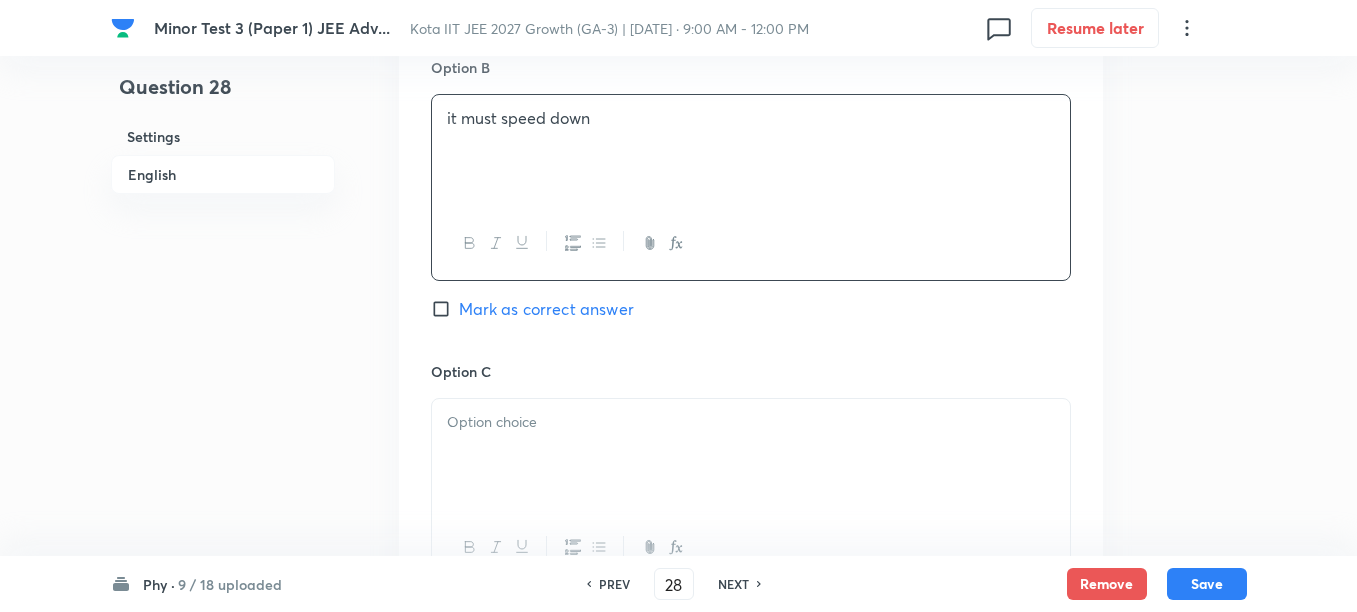 click at bounding box center [751, 455] 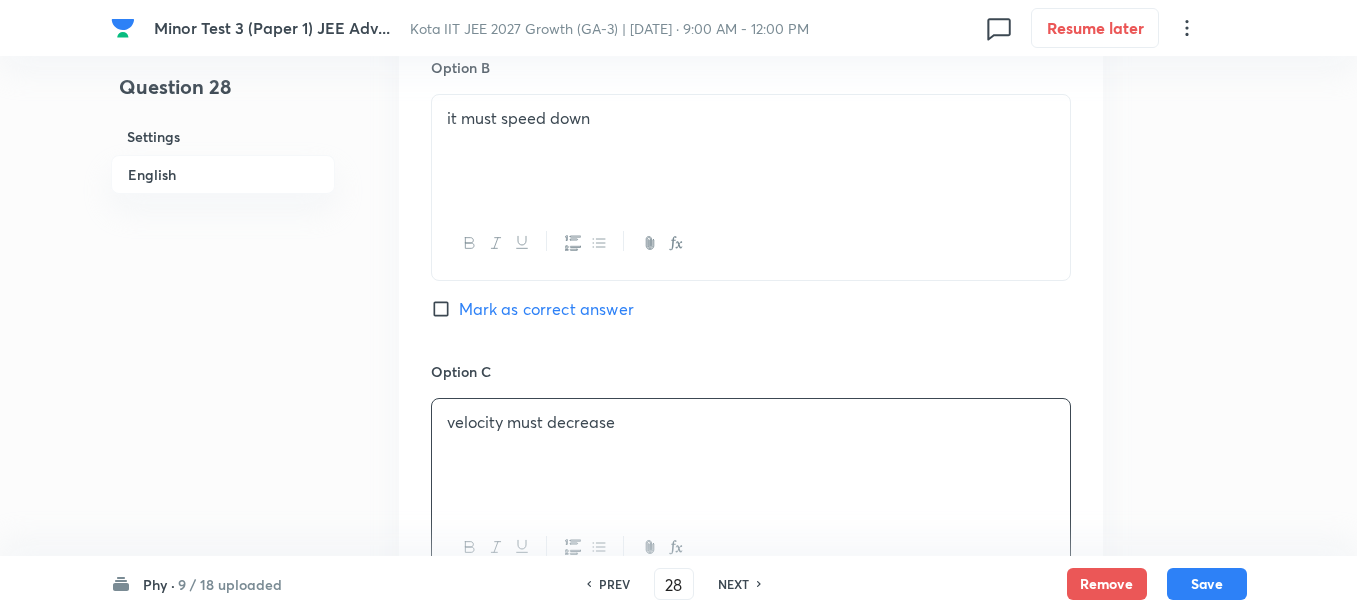 scroll, scrollTop: 1500, scrollLeft: 0, axis: vertical 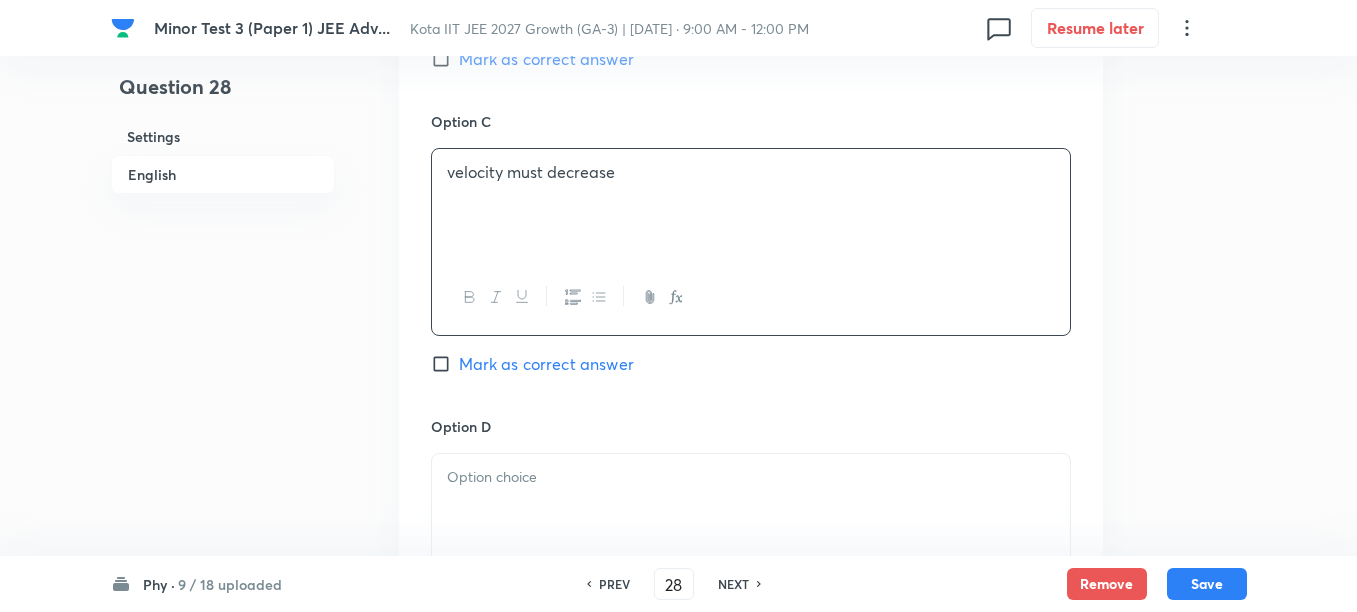click at bounding box center [751, 510] 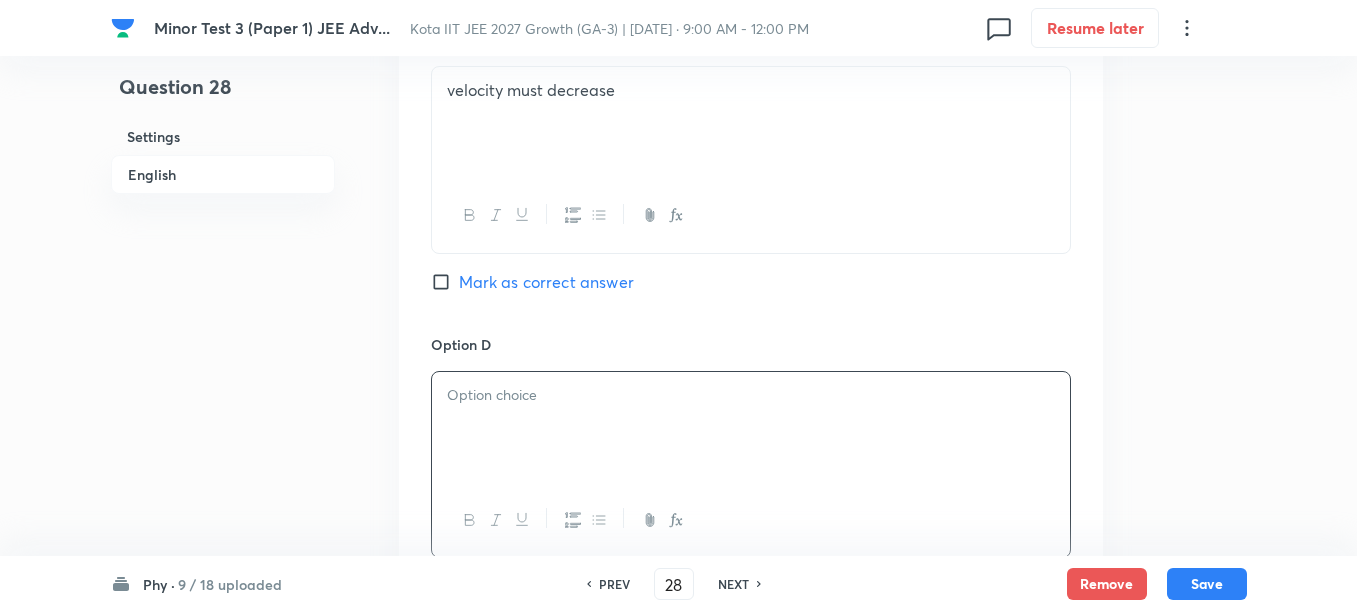 scroll, scrollTop: 1625, scrollLeft: 0, axis: vertical 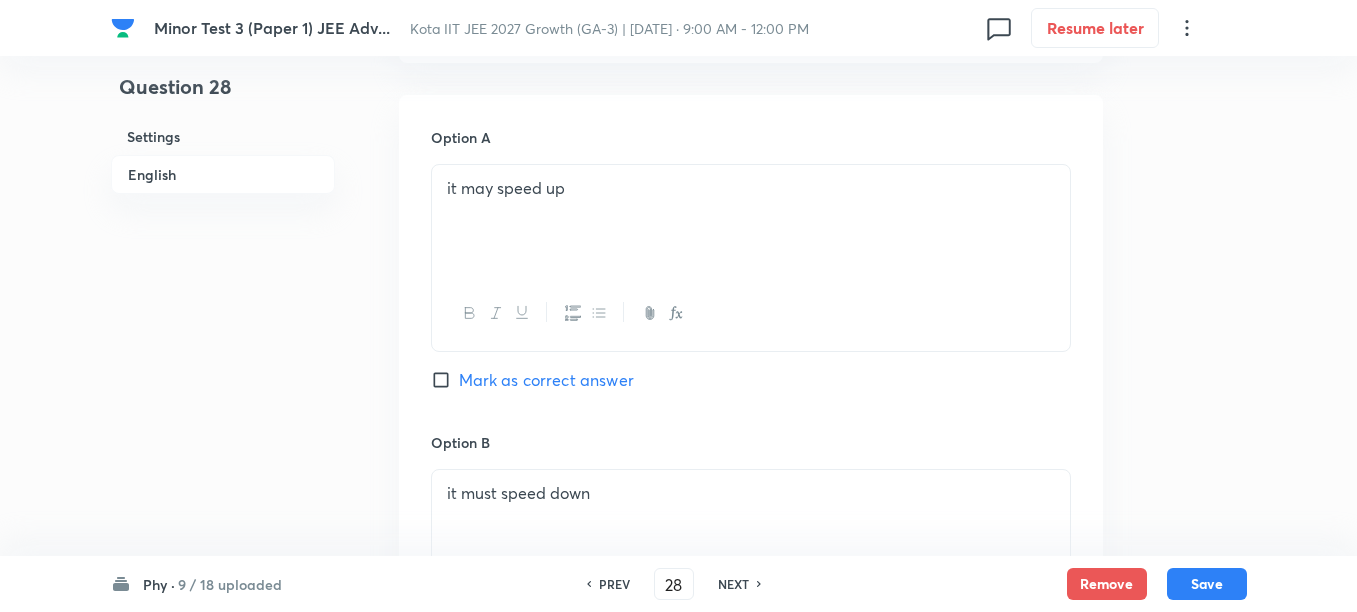 click on "Mark as correct answer" at bounding box center (546, 380) 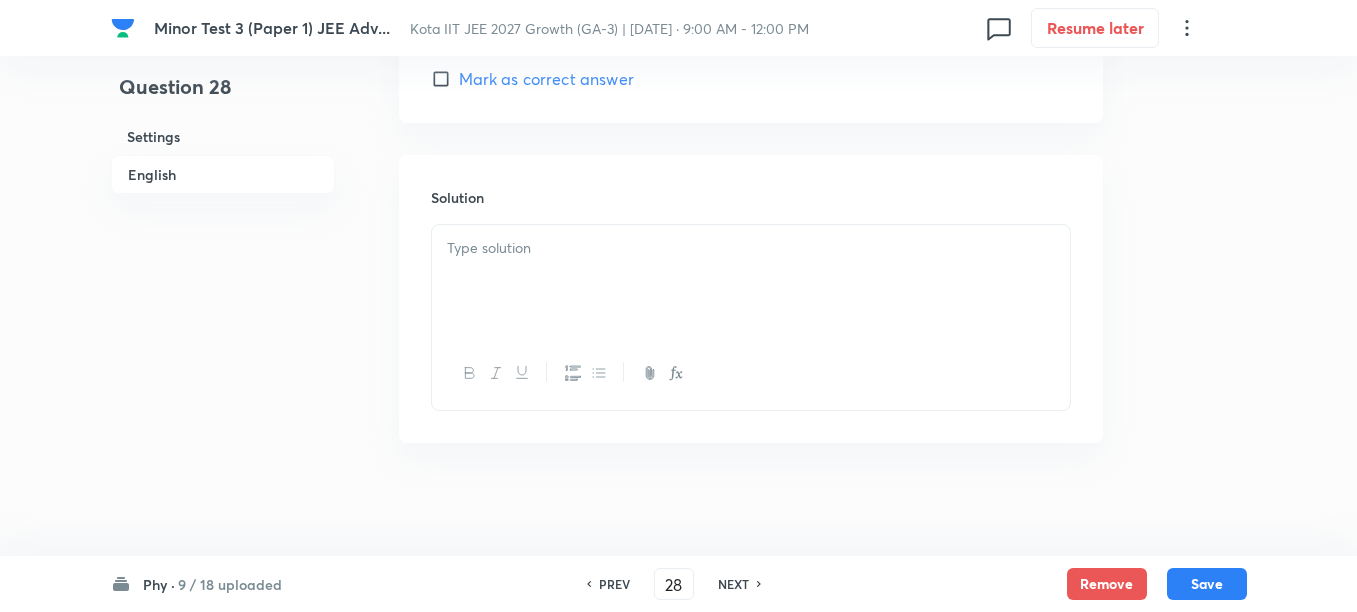scroll, scrollTop: 2096, scrollLeft: 0, axis: vertical 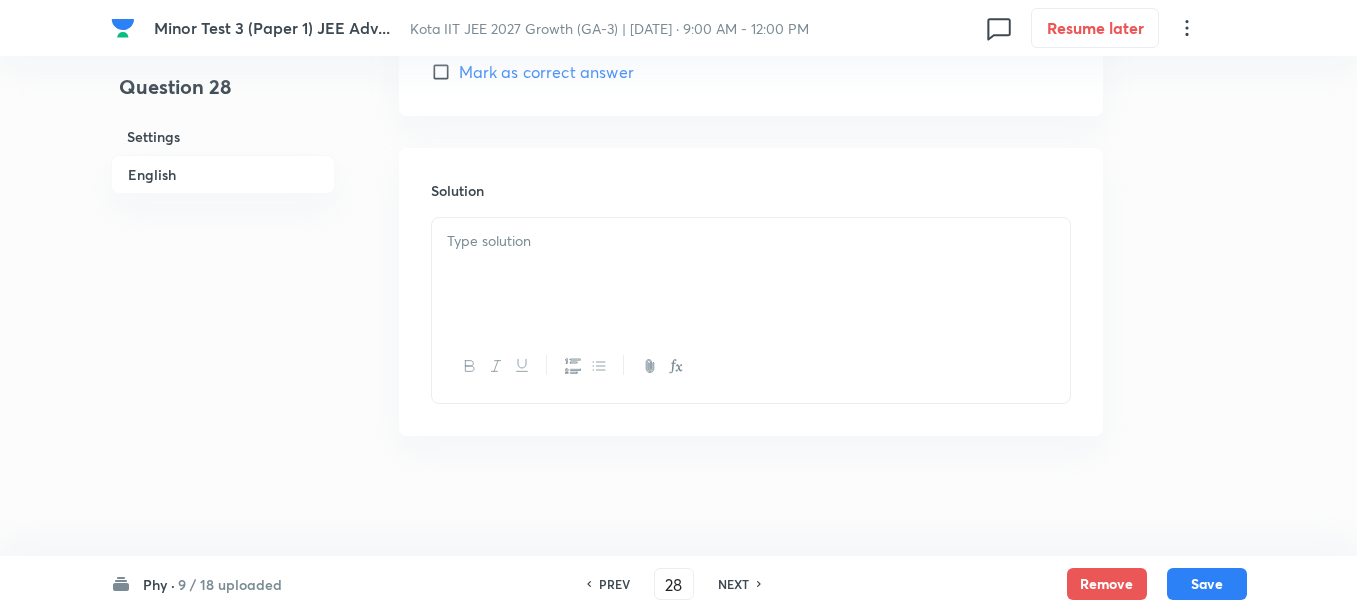 click at bounding box center (751, 274) 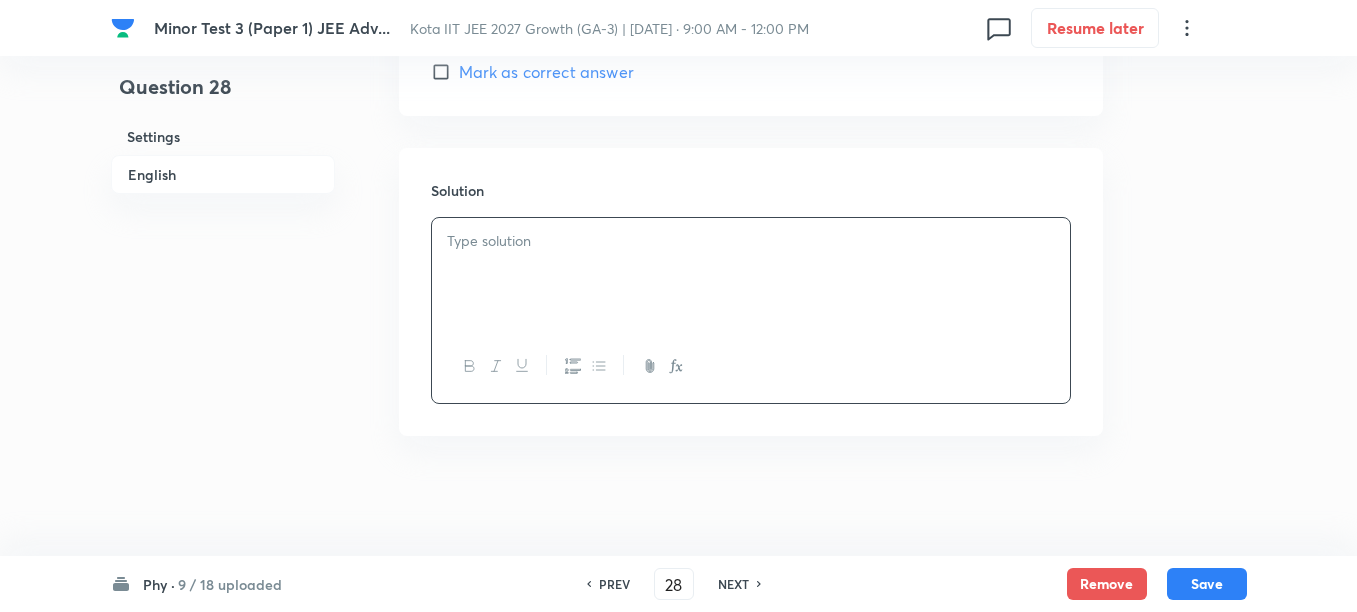 type 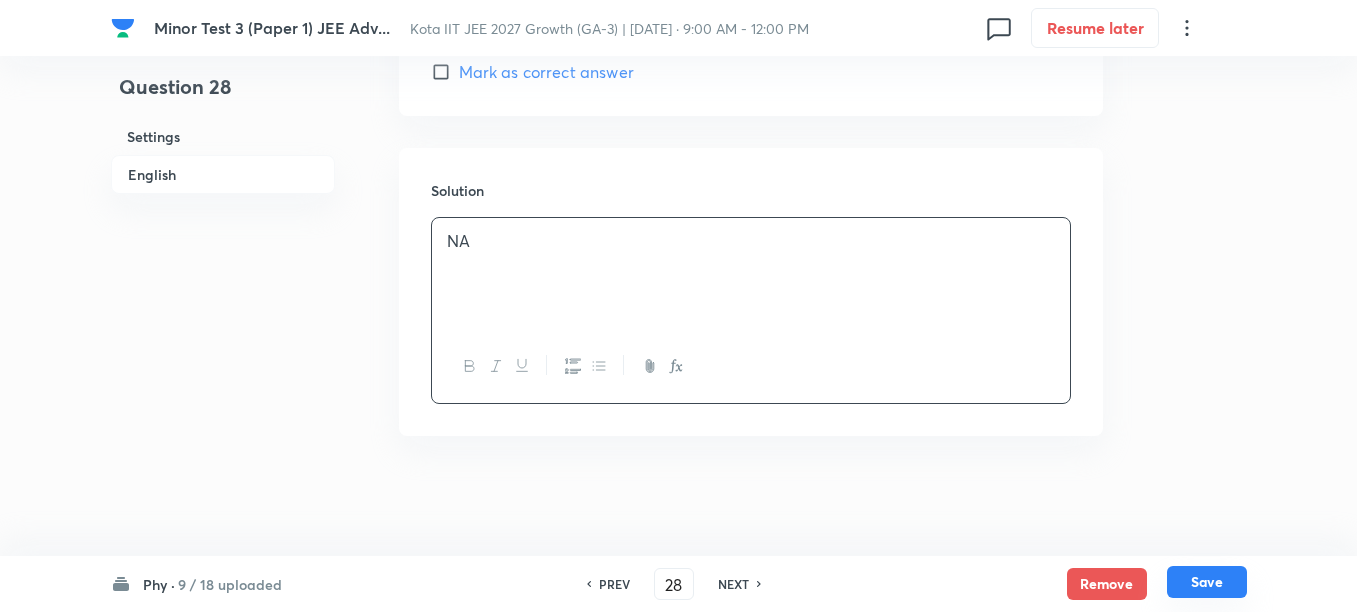 click on "Save" at bounding box center [1207, 582] 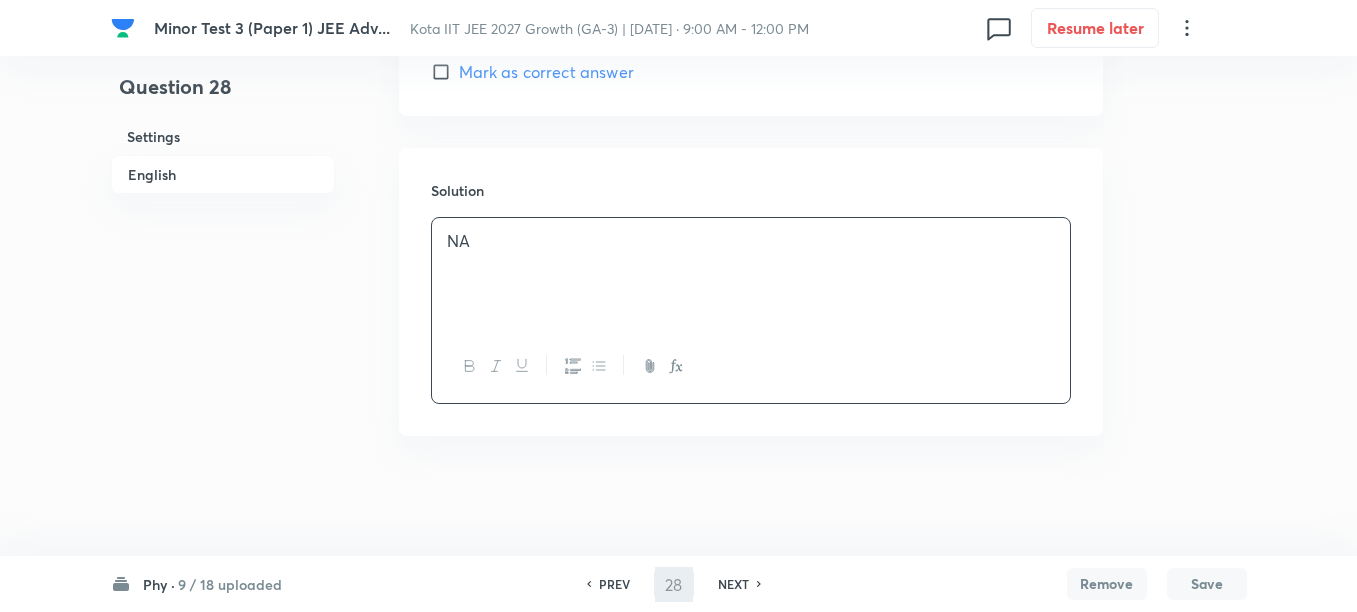 type on "29" 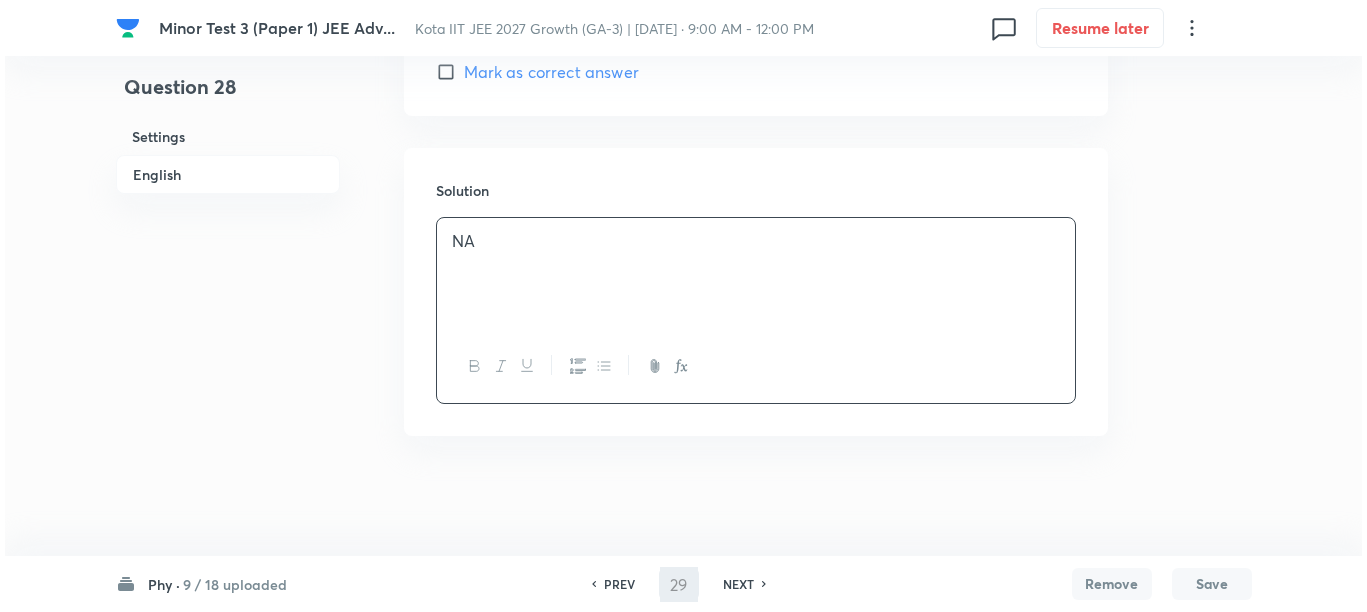 scroll, scrollTop: 0, scrollLeft: 0, axis: both 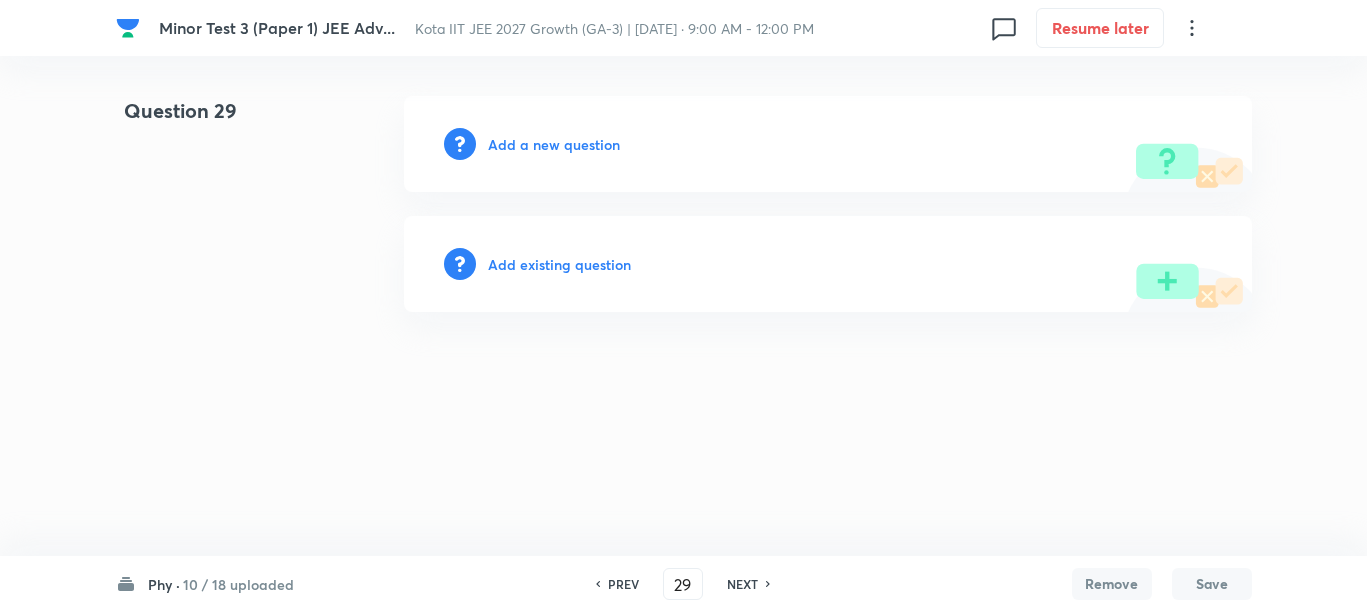 click on "Add a new question" at bounding box center (554, 144) 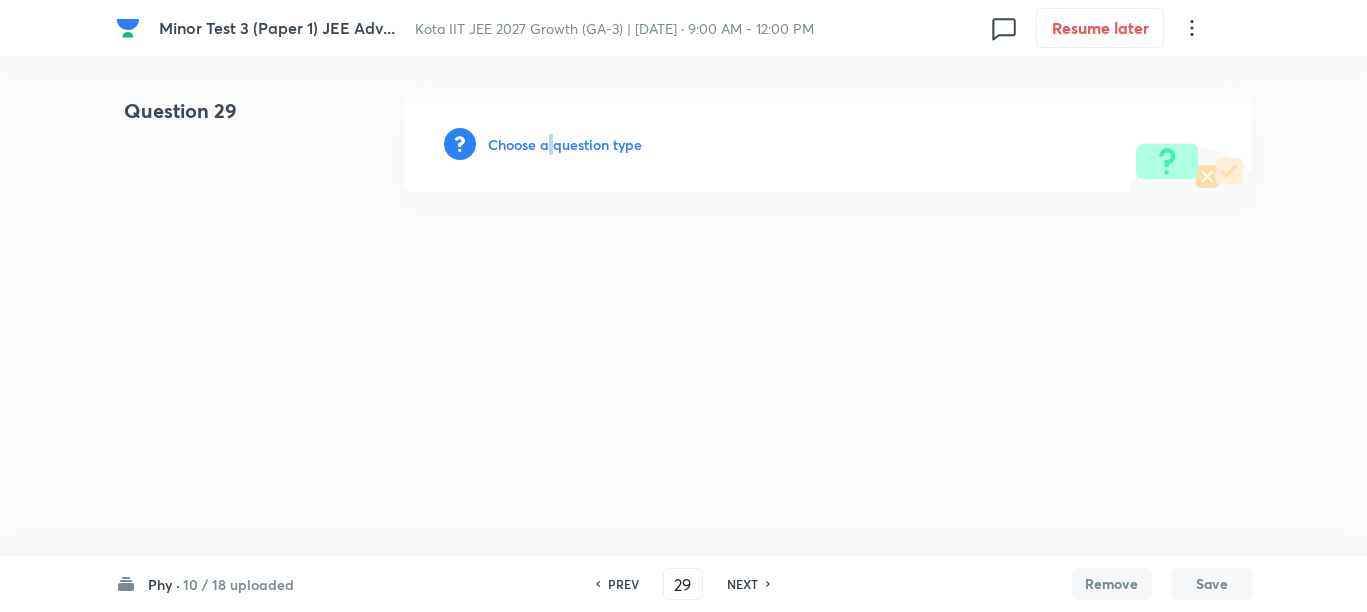 click on "Choose a question type" at bounding box center (565, 144) 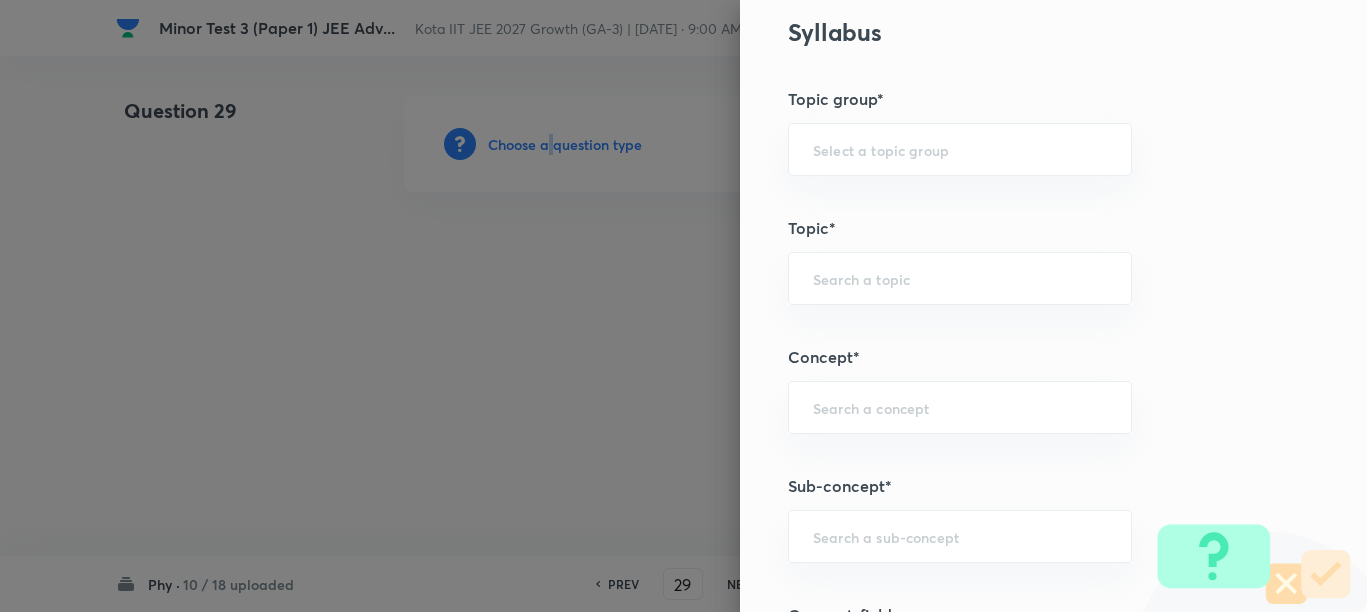 scroll, scrollTop: 1250, scrollLeft: 0, axis: vertical 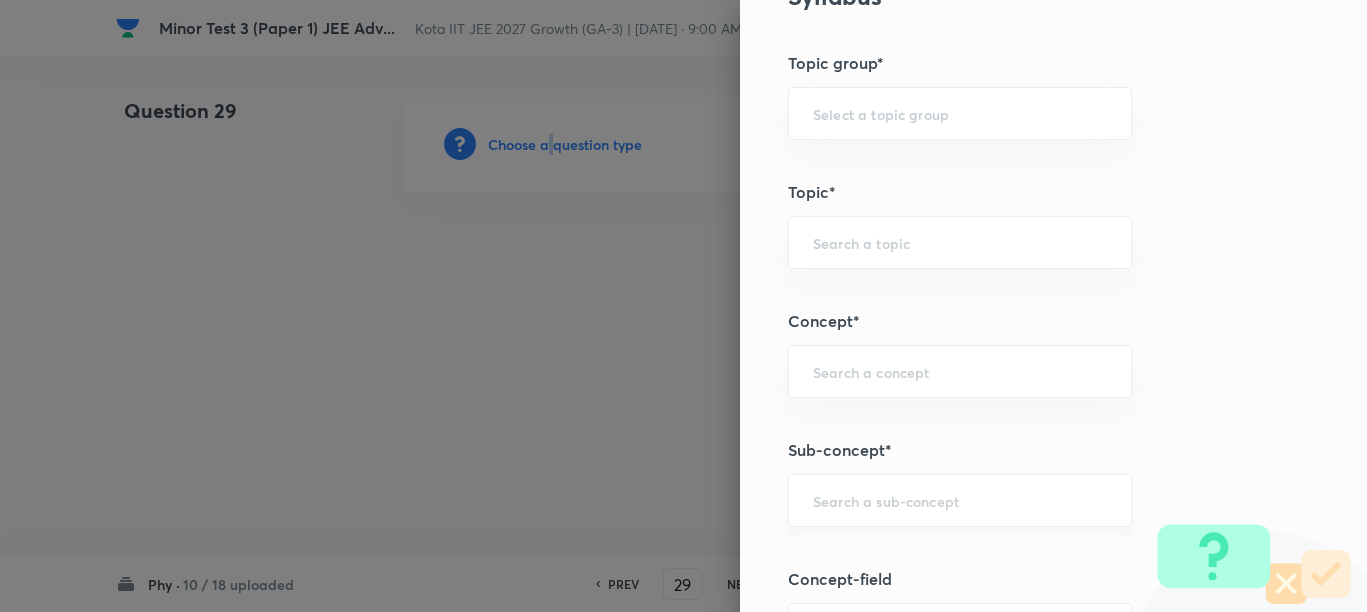 click on "​" at bounding box center [960, 500] 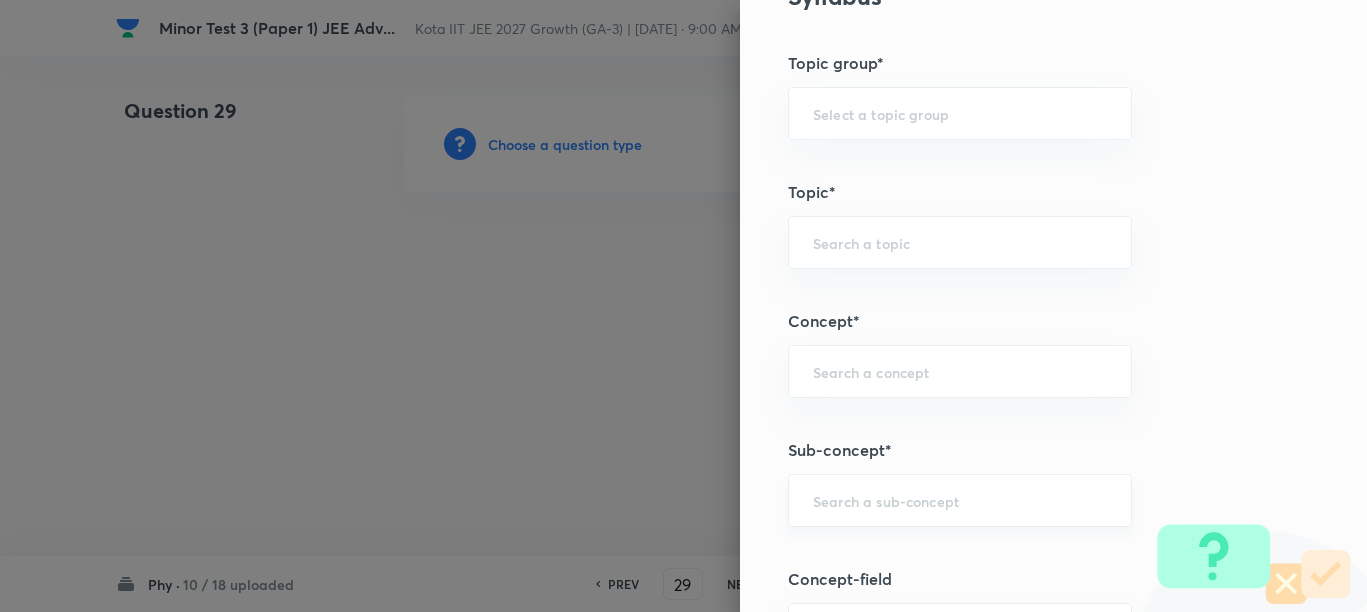 paste on "Motion in a Straight Line" 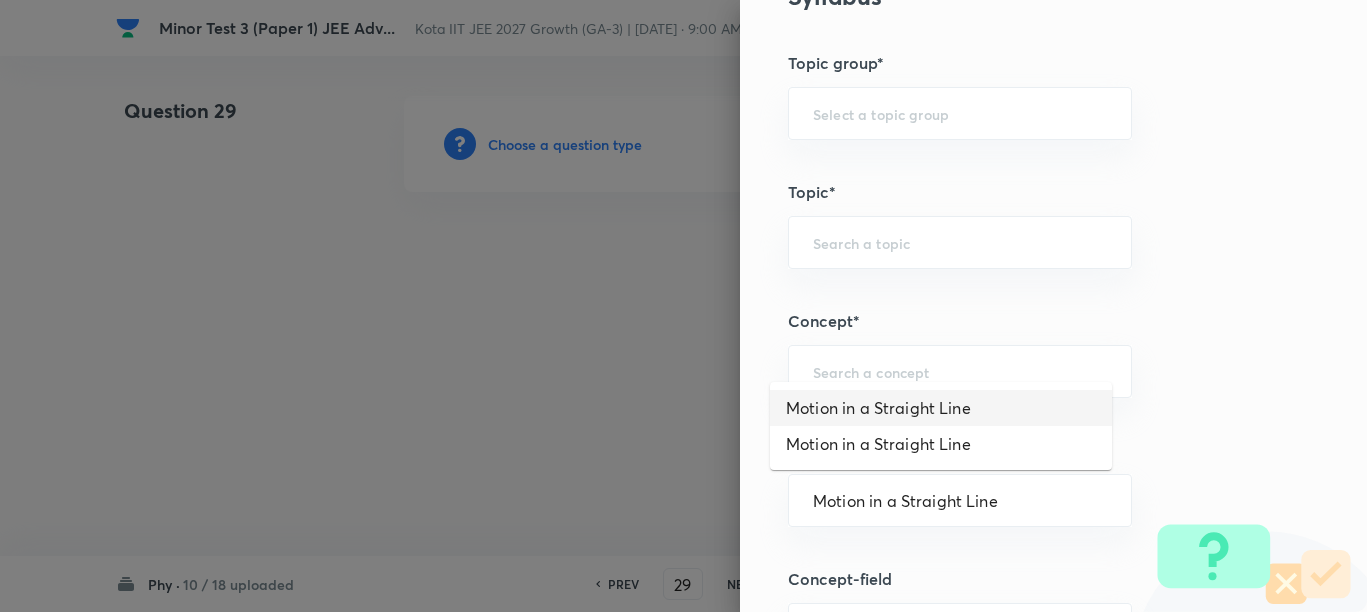 click on "Motion in a Straight Line" at bounding box center (941, 408) 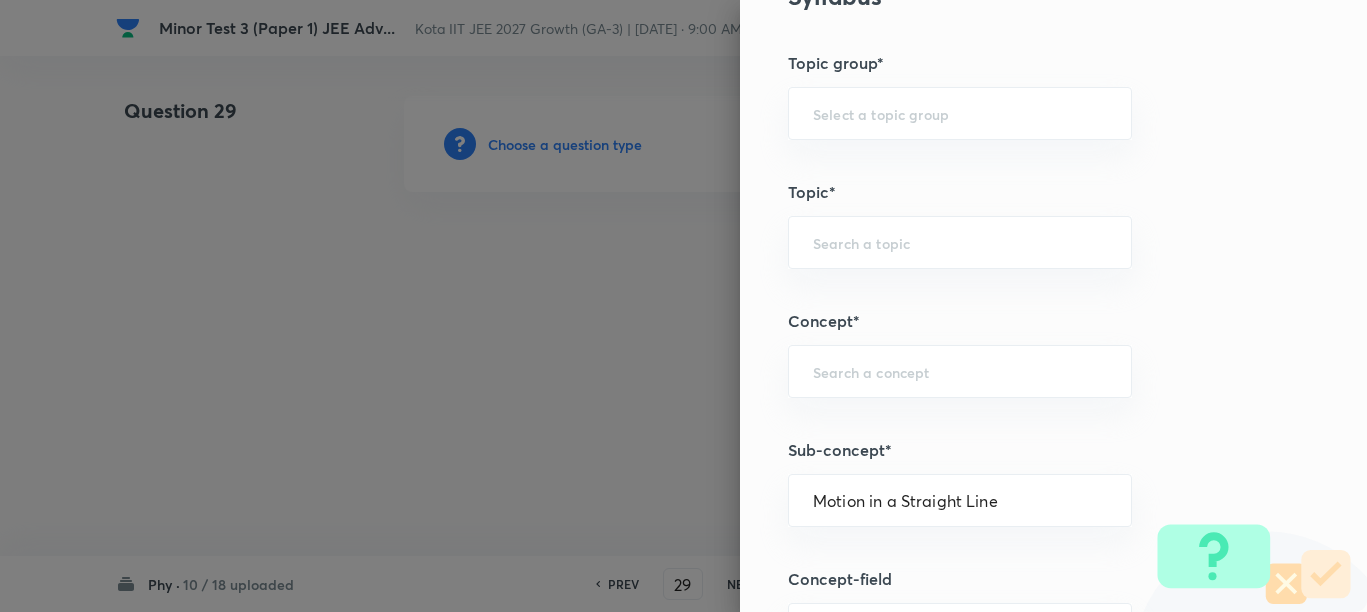 type on "Physics" 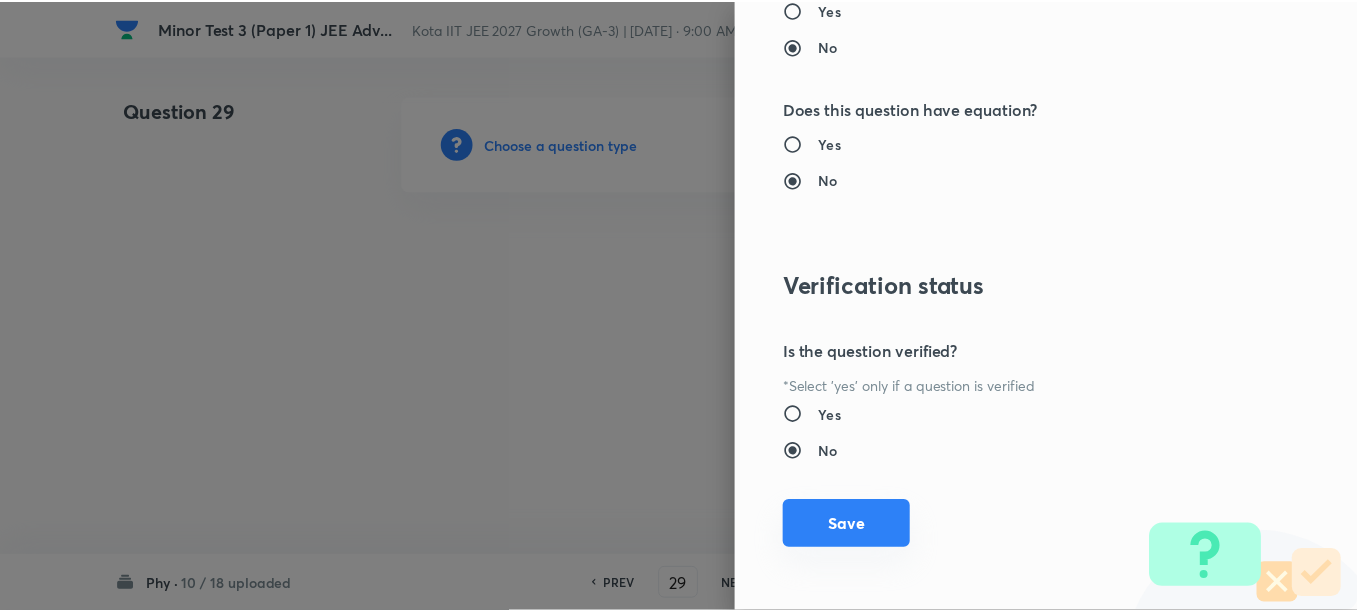 scroll, scrollTop: 2511, scrollLeft: 0, axis: vertical 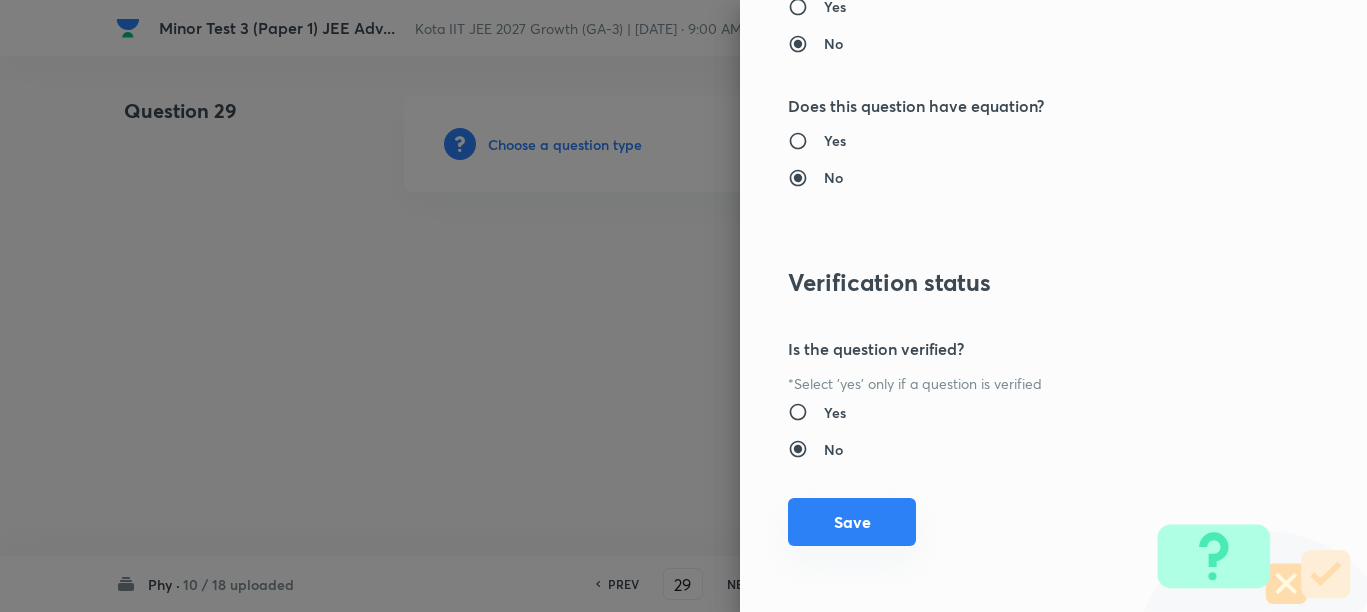 click on "Save" at bounding box center [852, 522] 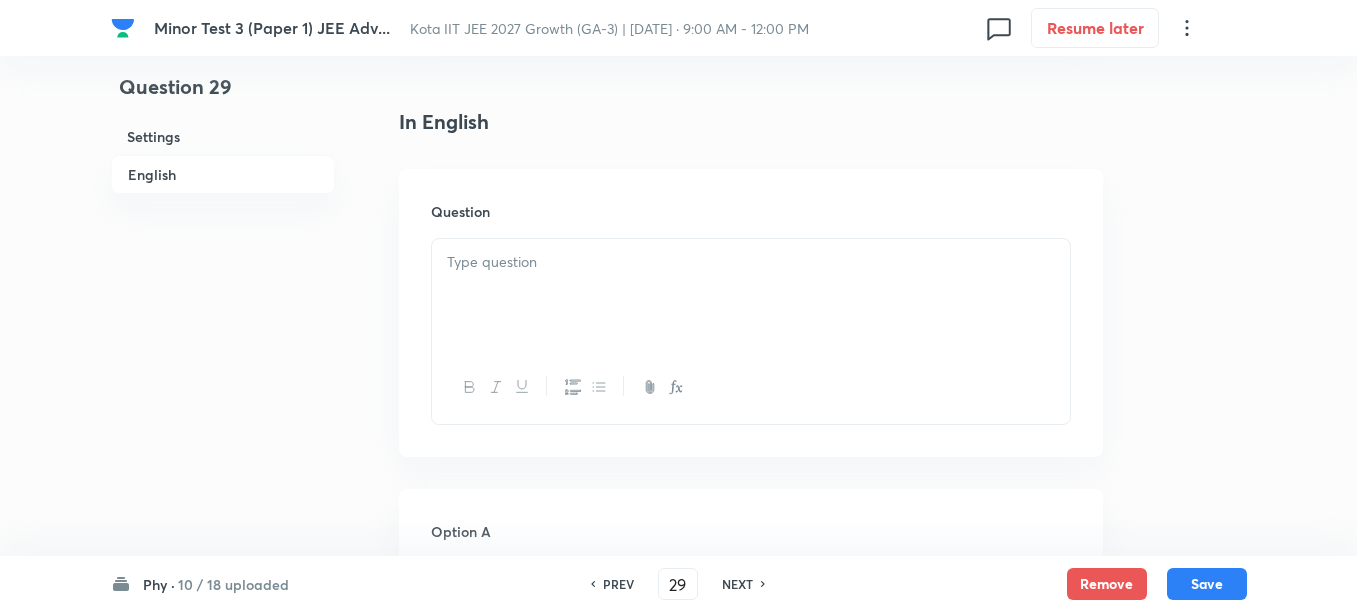 scroll, scrollTop: 375, scrollLeft: 0, axis: vertical 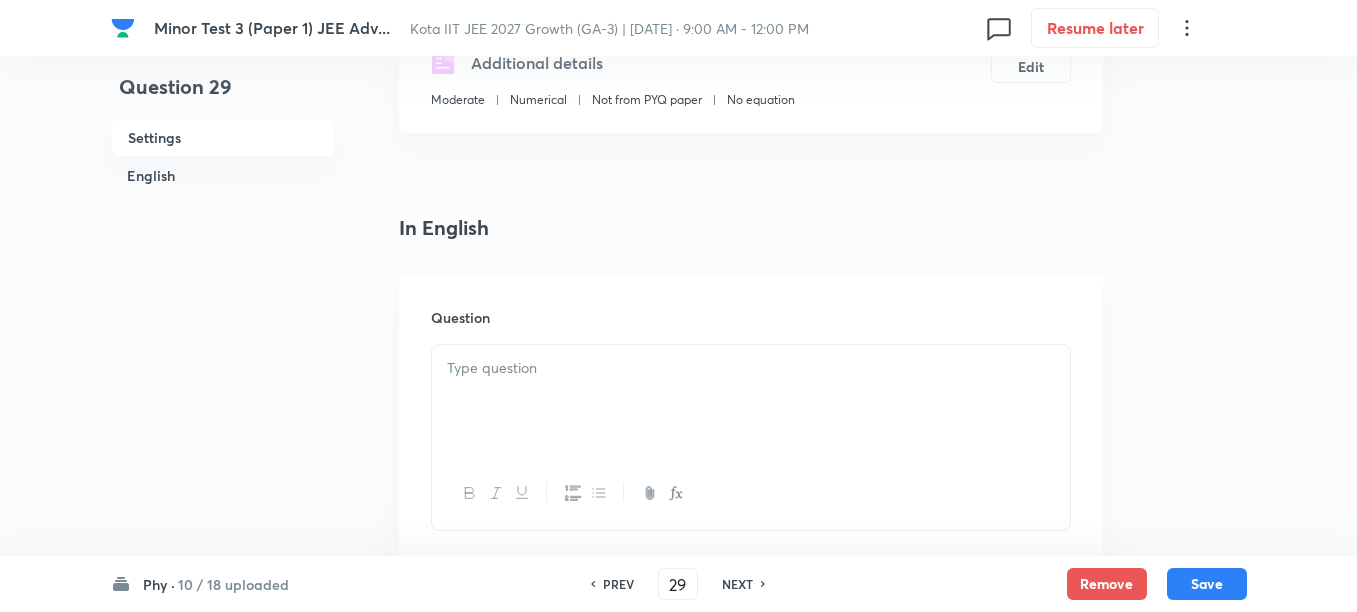 click at bounding box center [751, 401] 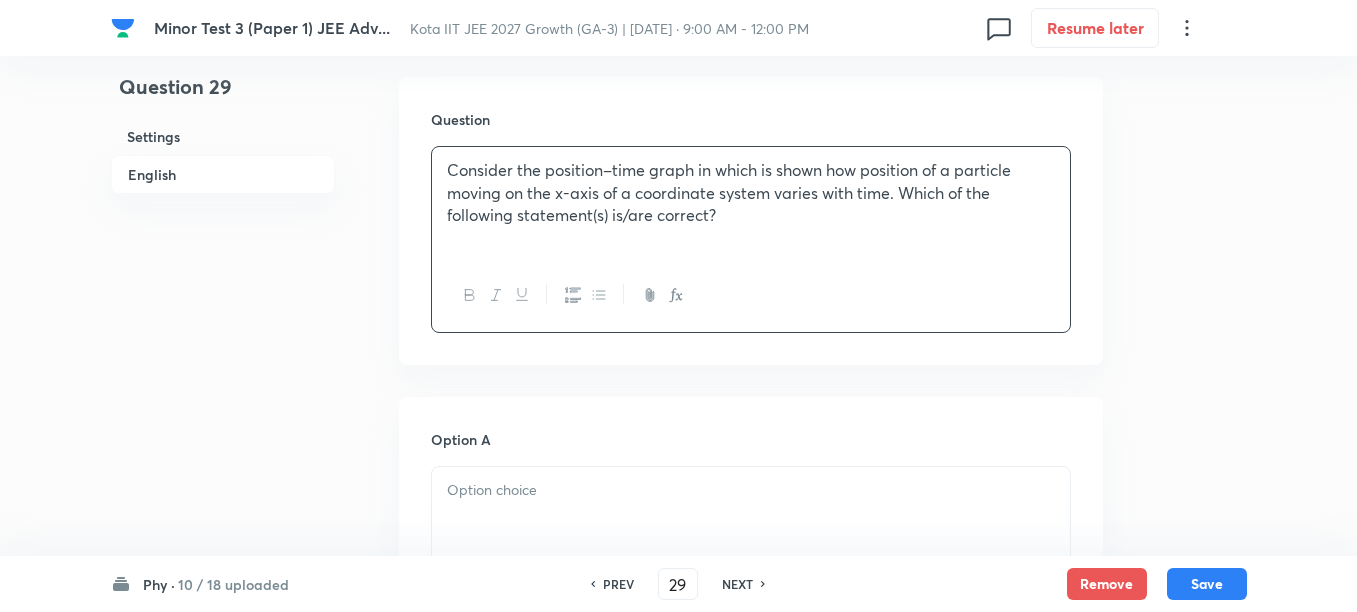 scroll, scrollTop: 625, scrollLeft: 0, axis: vertical 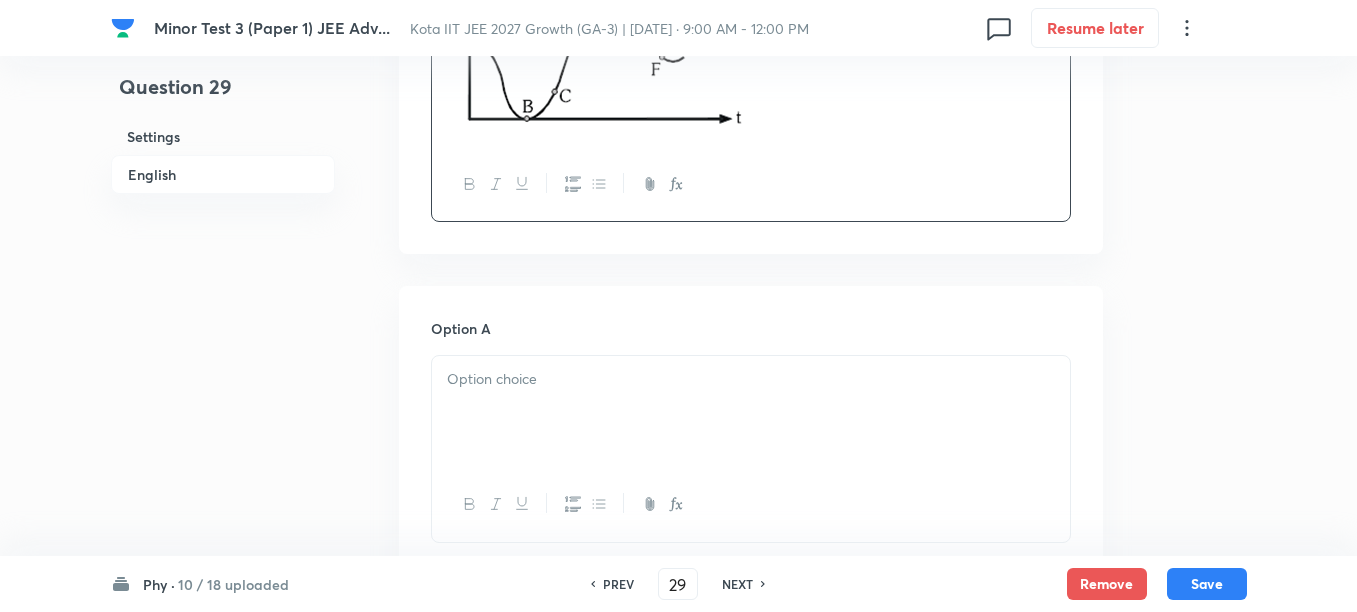 click at bounding box center [751, 412] 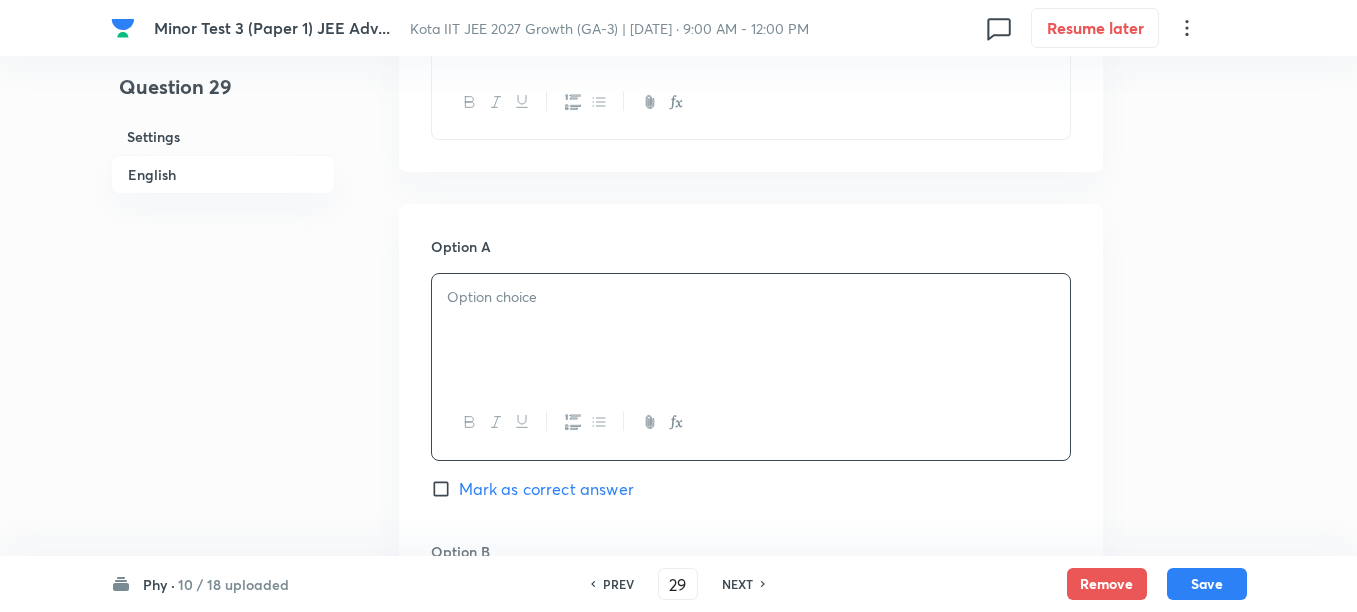 scroll, scrollTop: 1000, scrollLeft: 0, axis: vertical 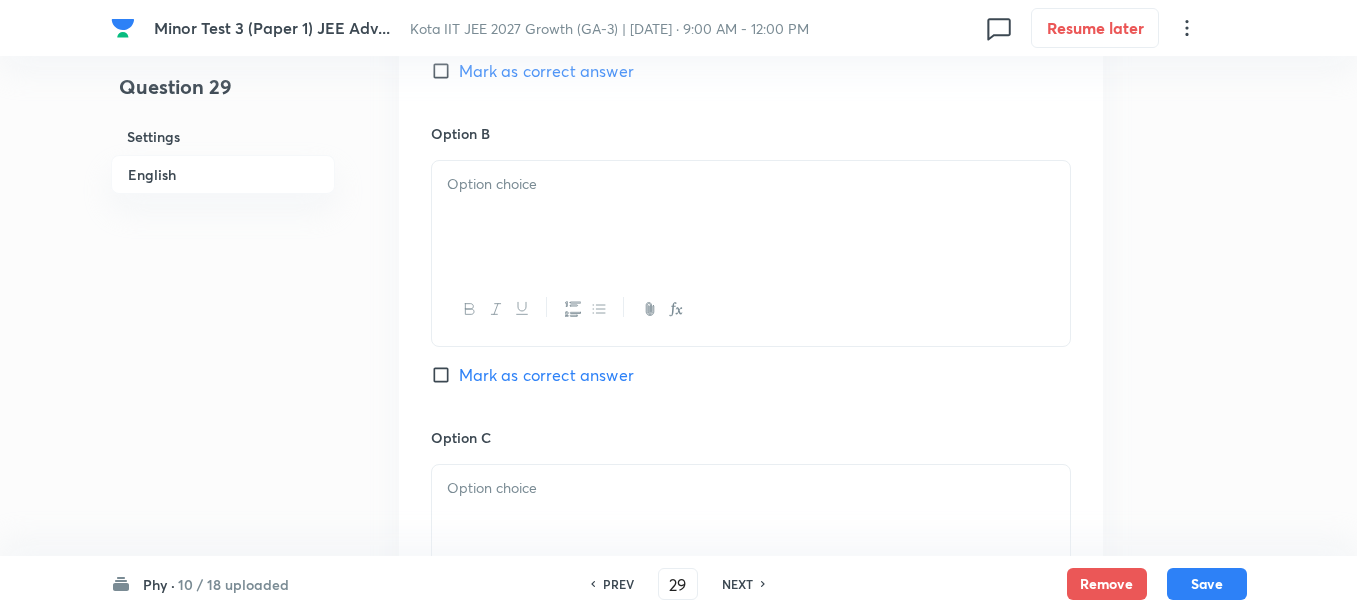 click at bounding box center (751, 217) 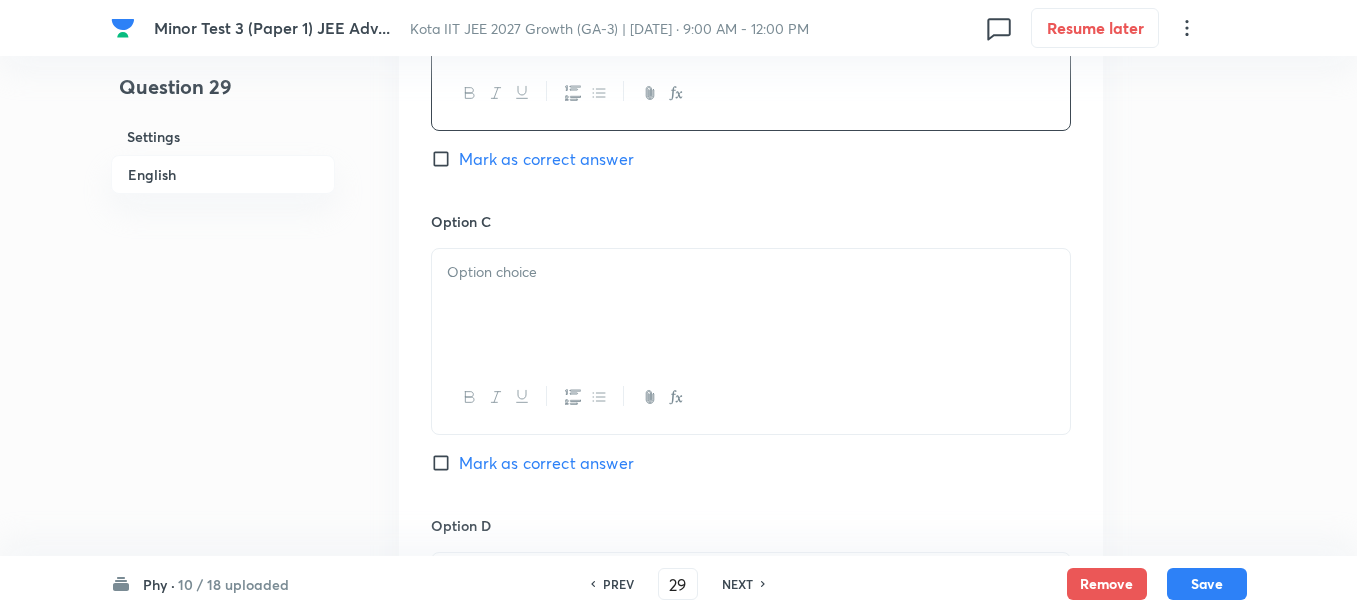 scroll, scrollTop: 1625, scrollLeft: 0, axis: vertical 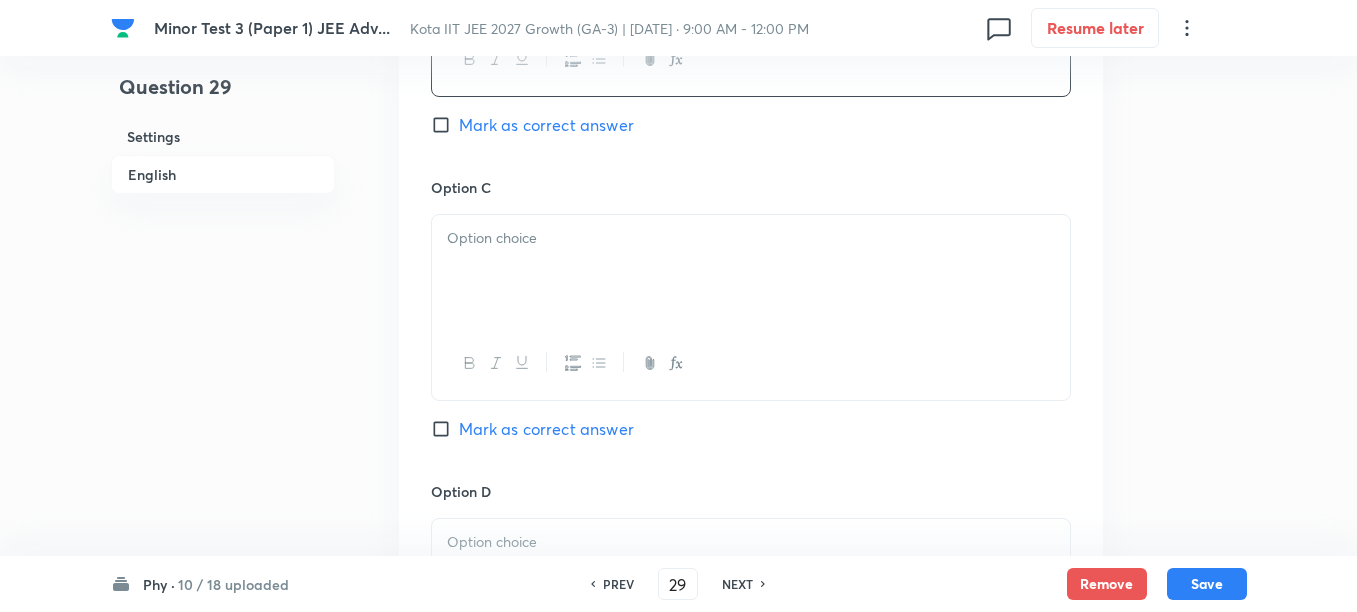 click at bounding box center (751, 271) 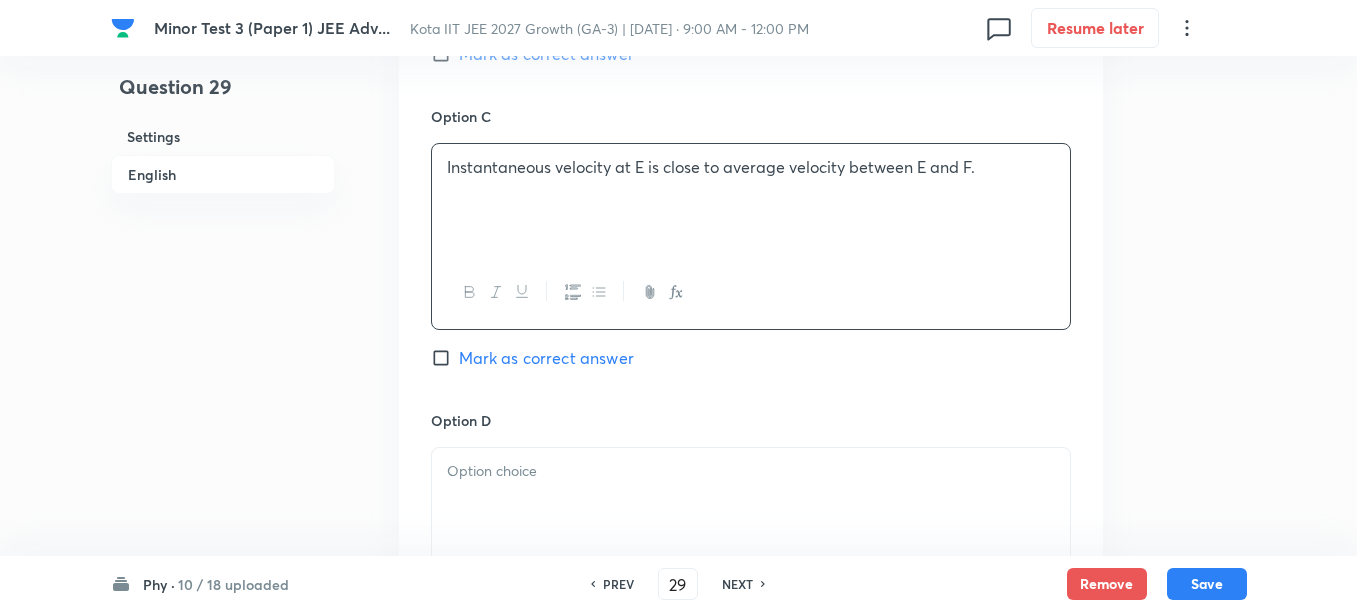 scroll, scrollTop: 1750, scrollLeft: 0, axis: vertical 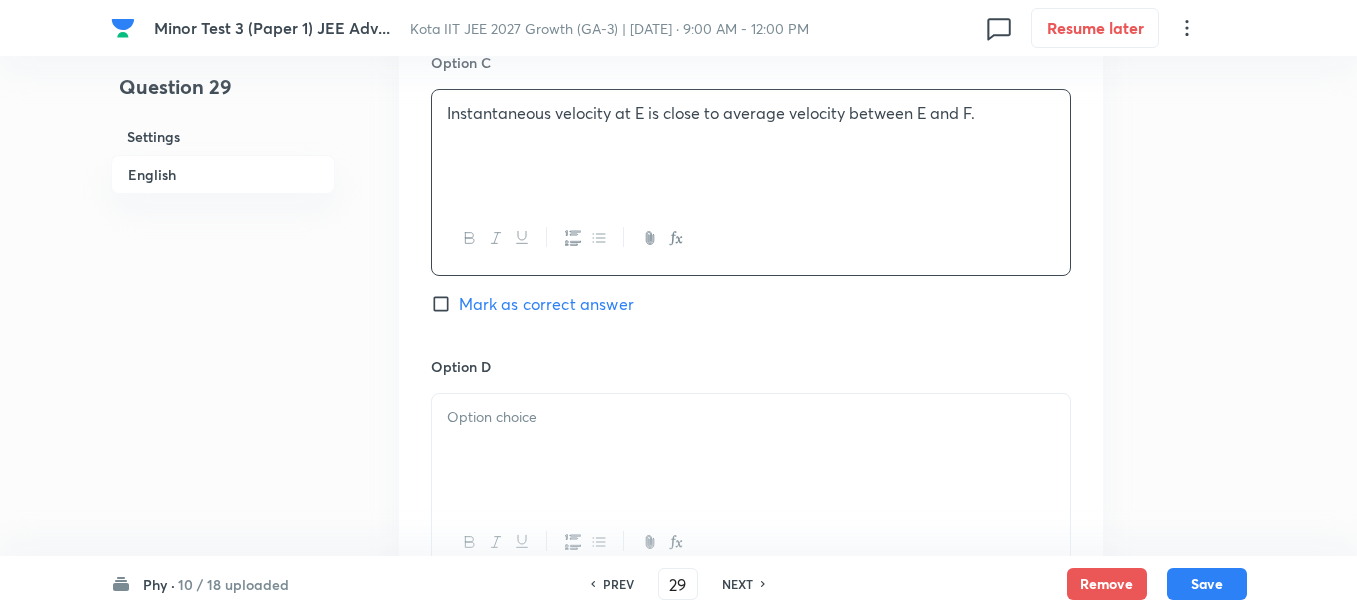 click at bounding box center (751, 450) 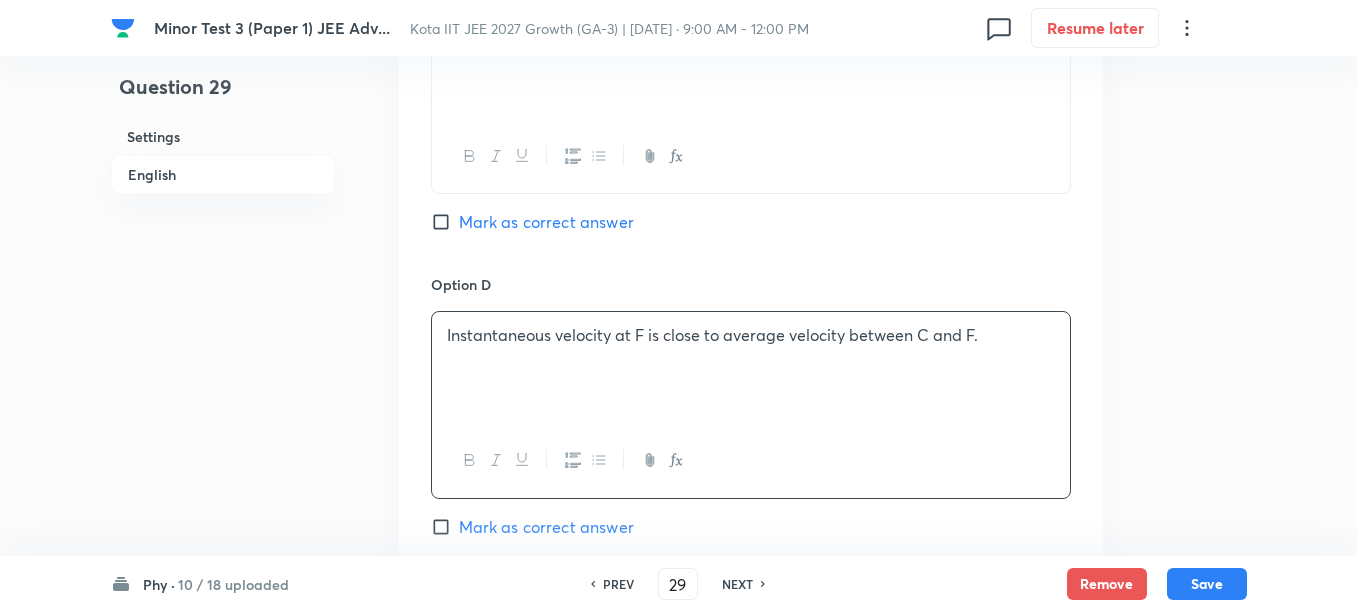 scroll, scrollTop: 1875, scrollLeft: 0, axis: vertical 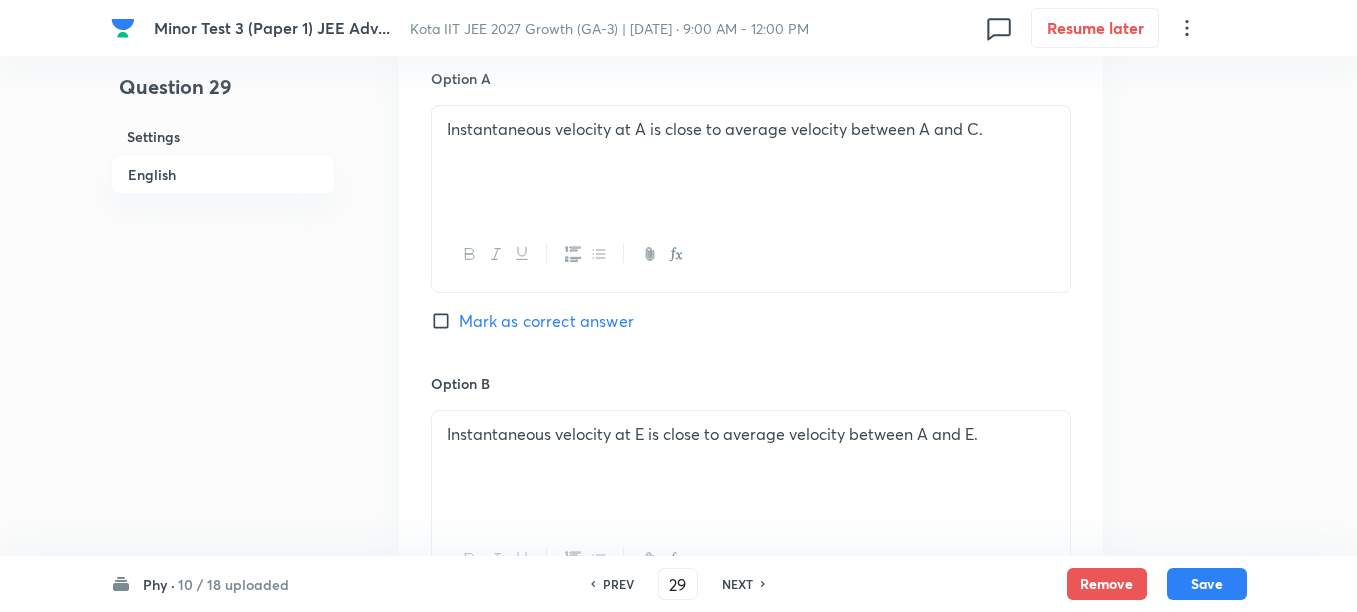 click on "Mark as correct answer" at bounding box center [546, 321] 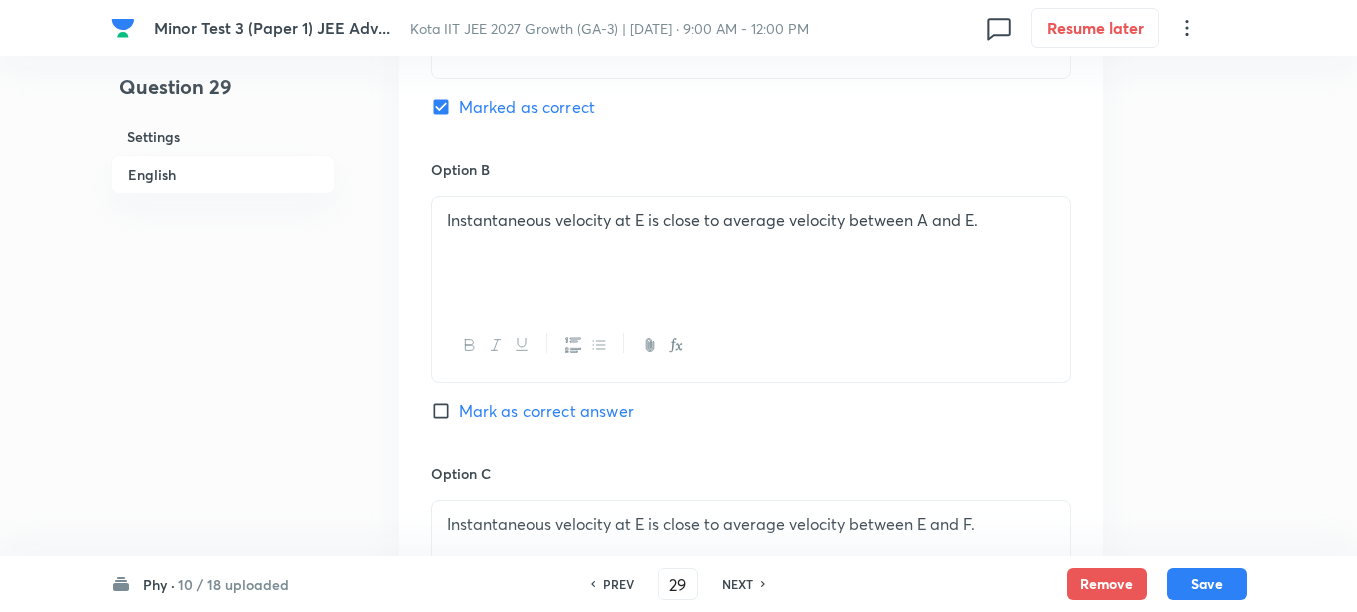 scroll, scrollTop: 1375, scrollLeft: 0, axis: vertical 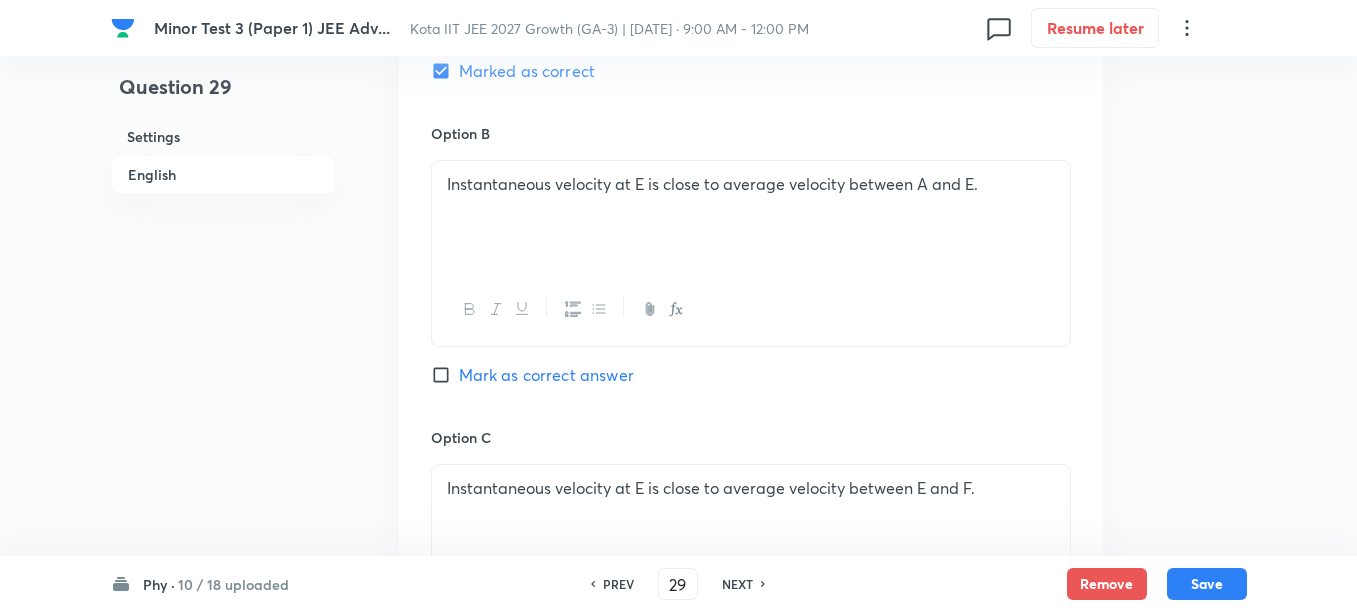 click on "Option B Instantaneous velocity at E is close to average velocity between A and E. [PERSON_NAME] as correct answer" at bounding box center [751, 275] 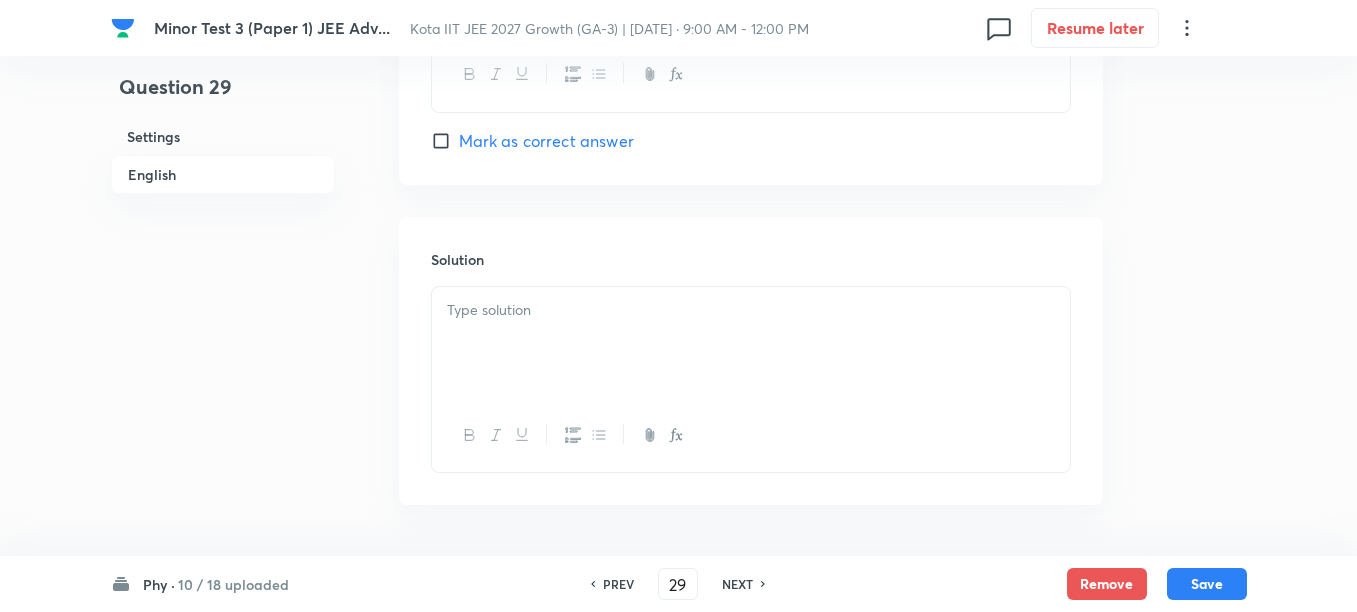 scroll, scrollTop: 2250, scrollLeft: 0, axis: vertical 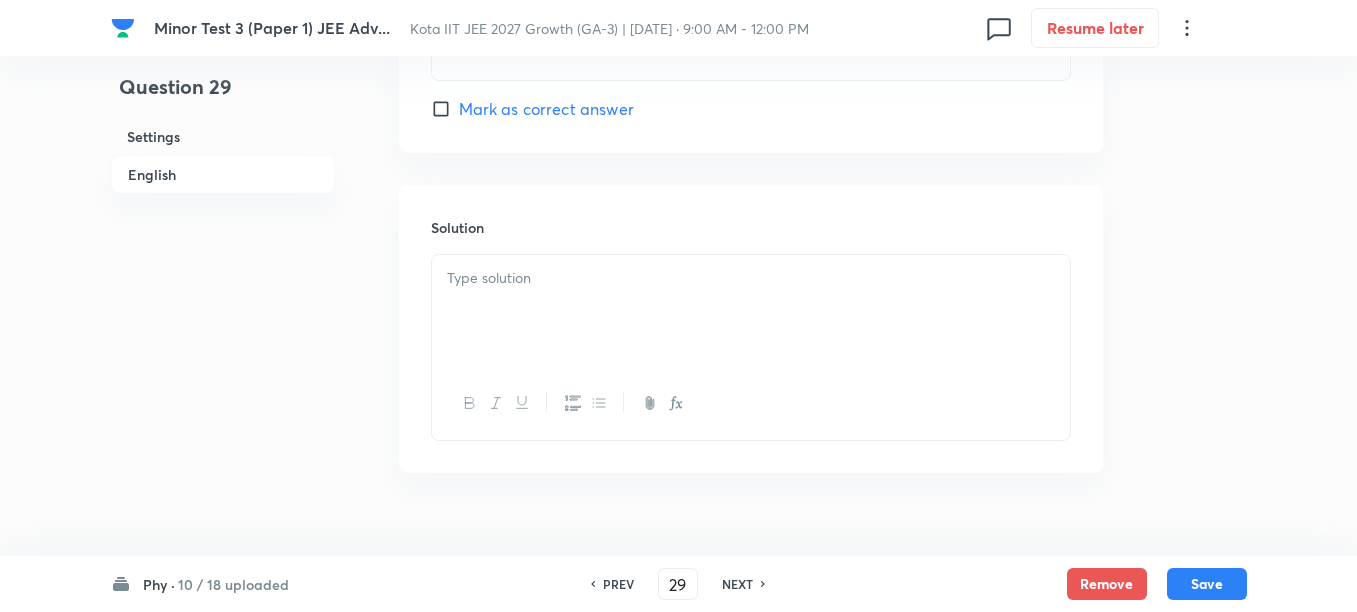 click at bounding box center (751, 311) 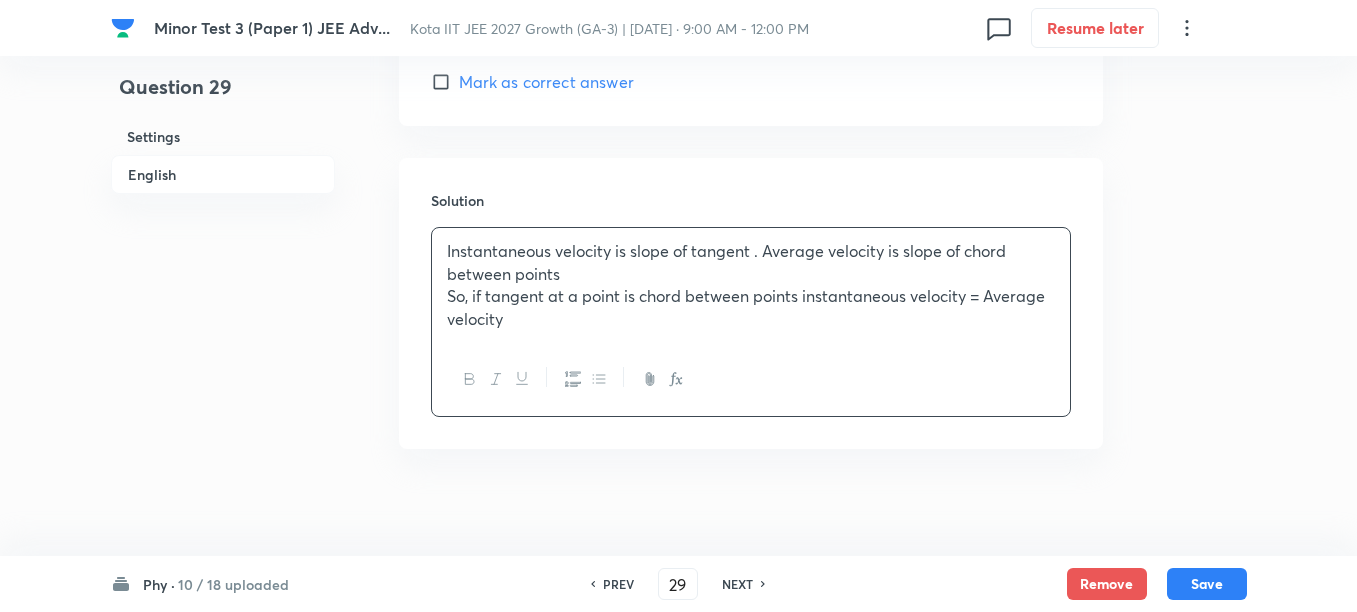 scroll, scrollTop: 2290, scrollLeft: 0, axis: vertical 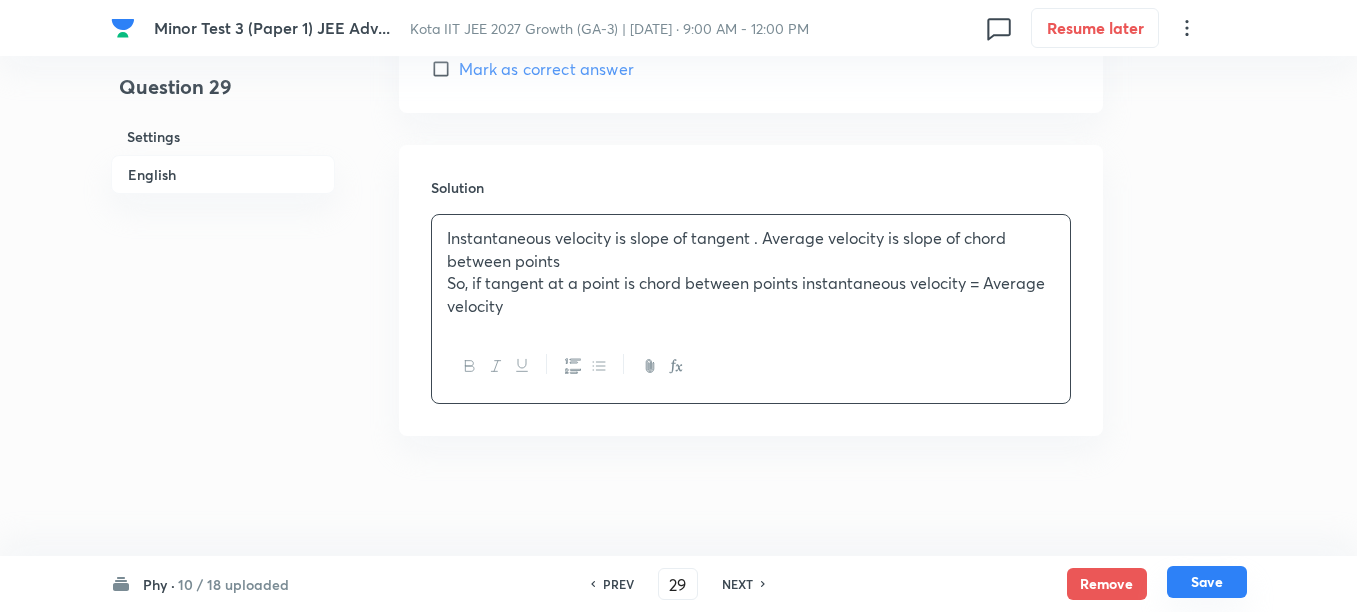 click on "Save" at bounding box center (1207, 582) 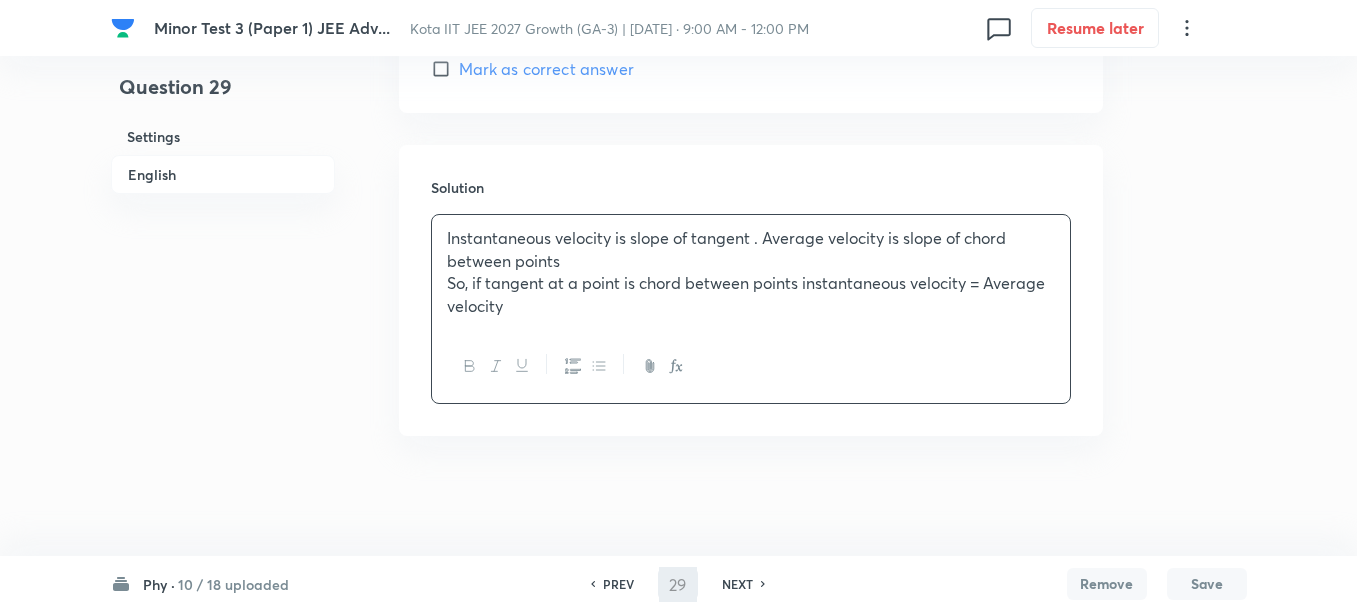 type on "30" 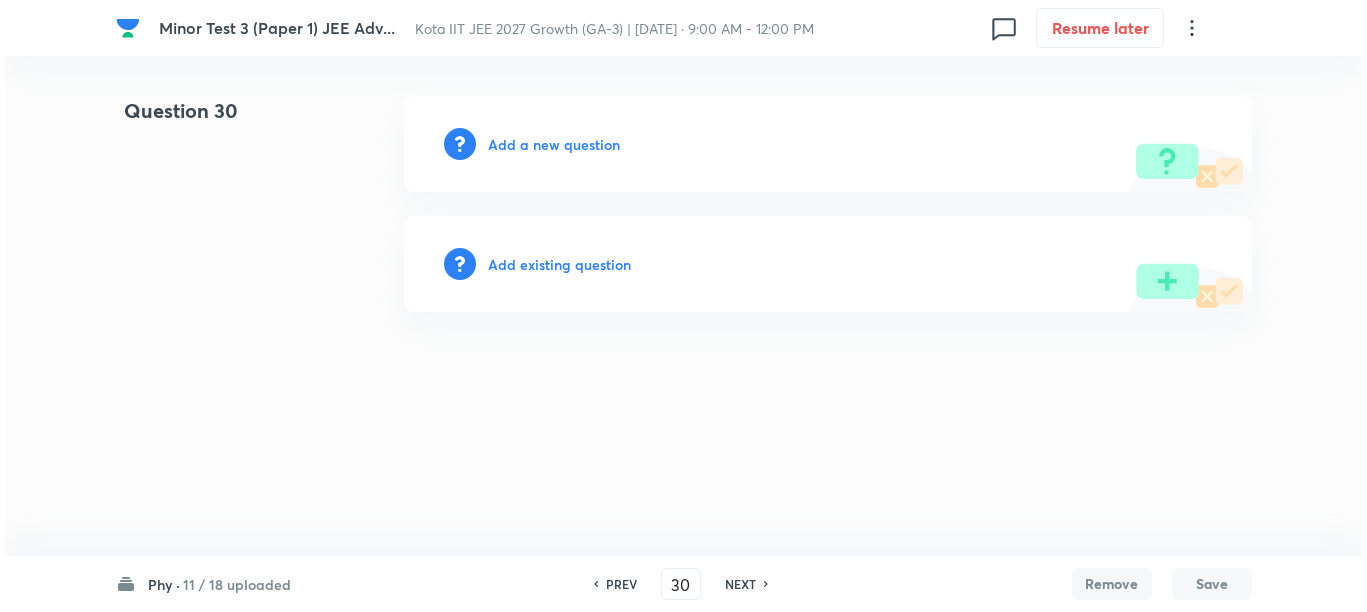 scroll, scrollTop: 0, scrollLeft: 0, axis: both 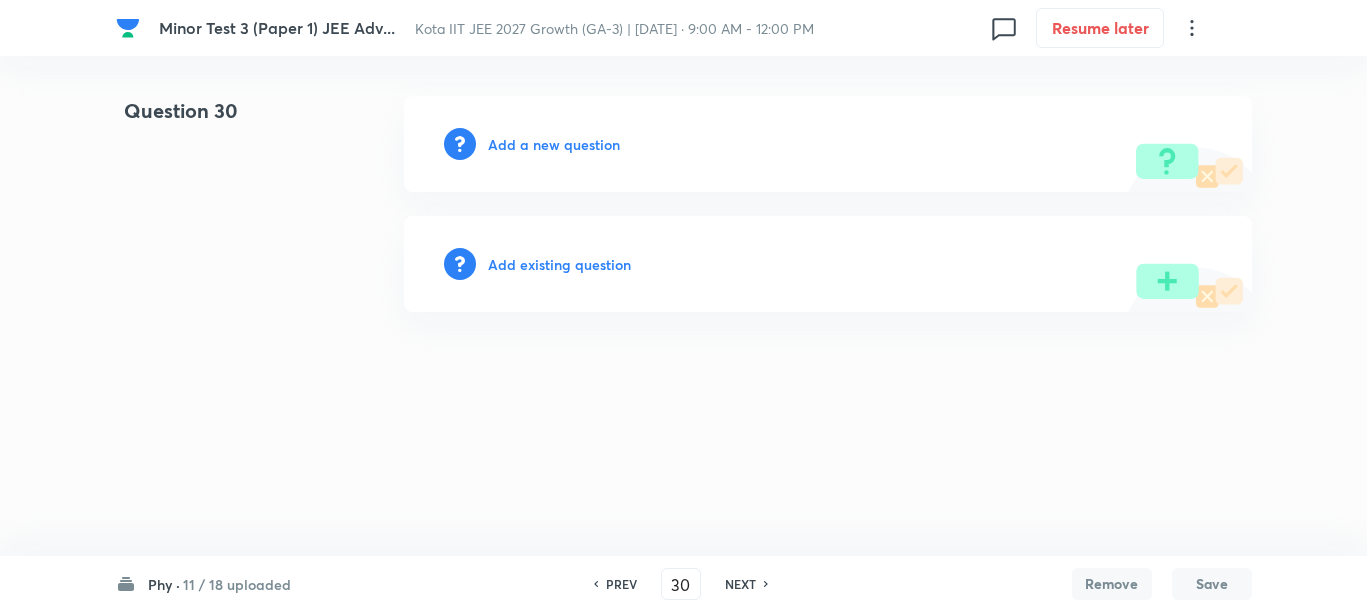 click on "Add a new question" at bounding box center [554, 144] 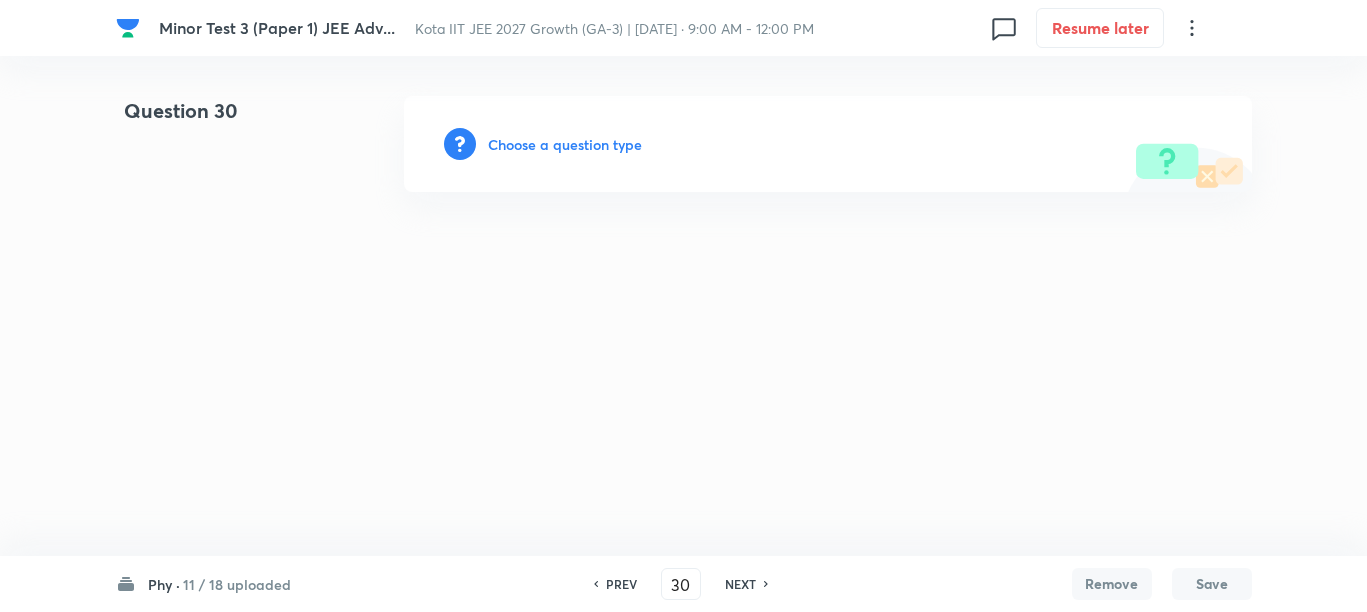 click on "Choose a question type" at bounding box center (565, 144) 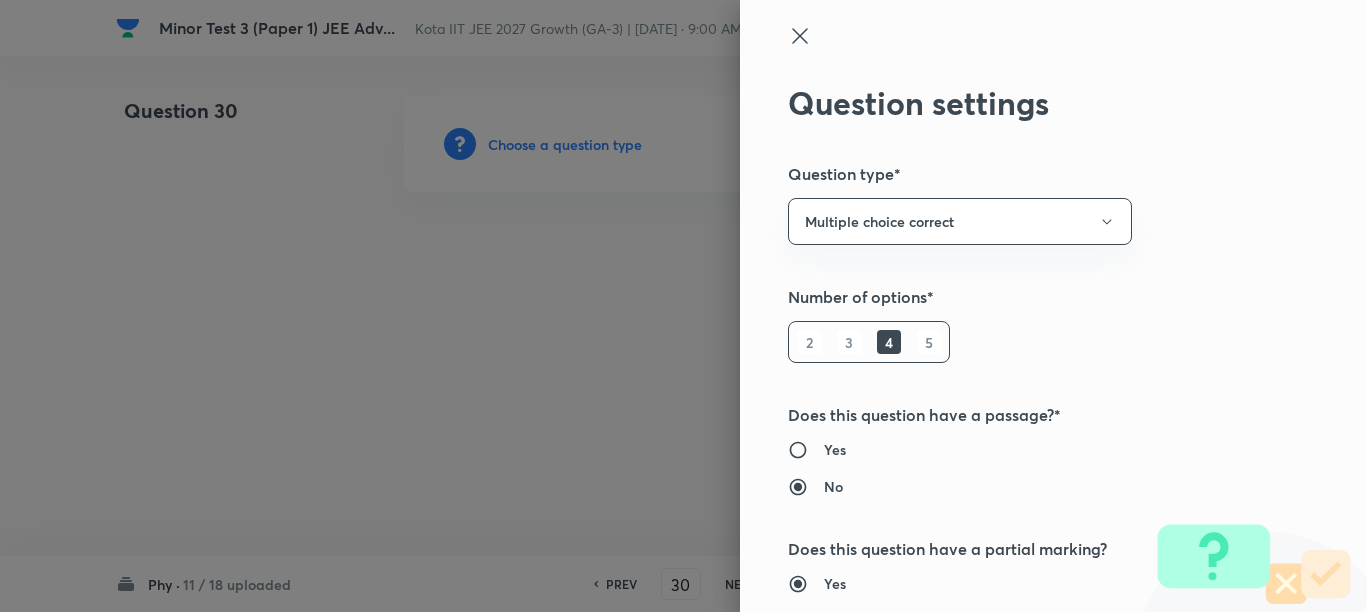 type 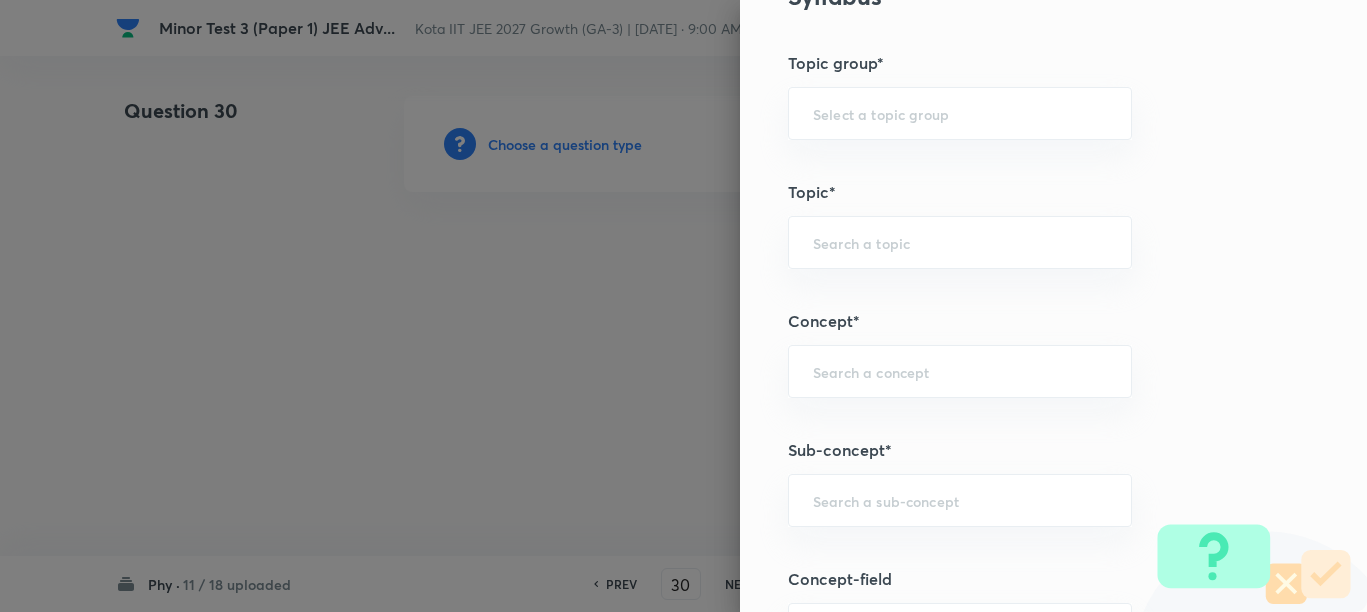 scroll, scrollTop: 1375, scrollLeft: 0, axis: vertical 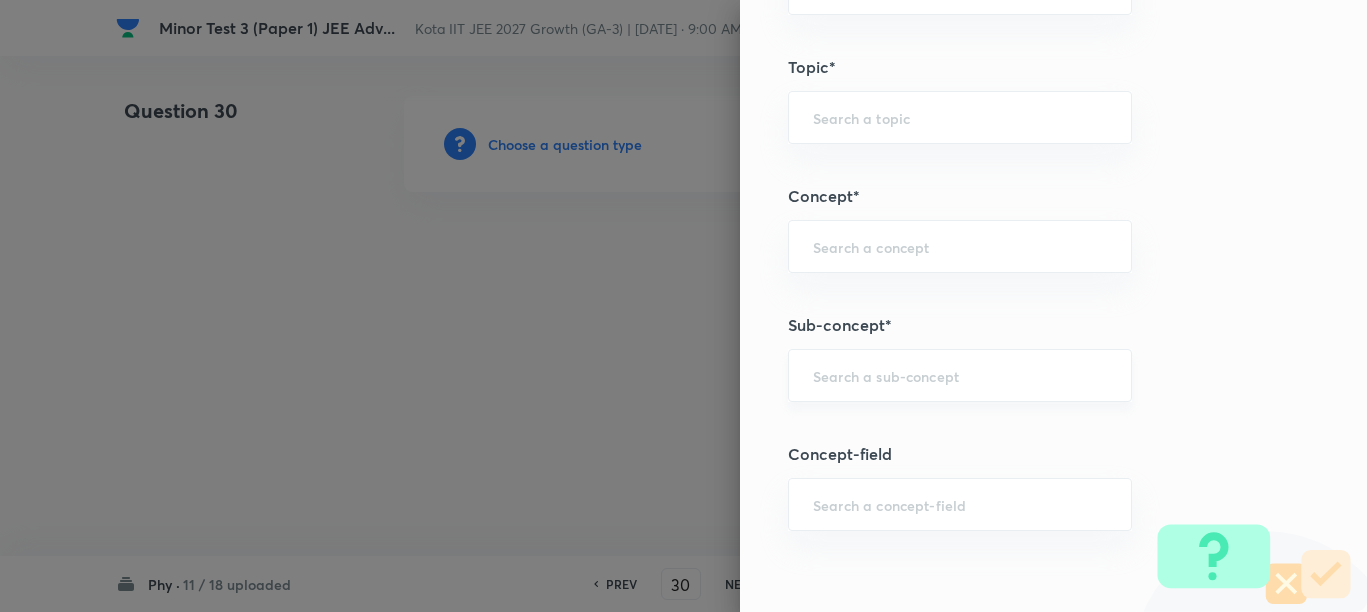 click at bounding box center [960, 375] 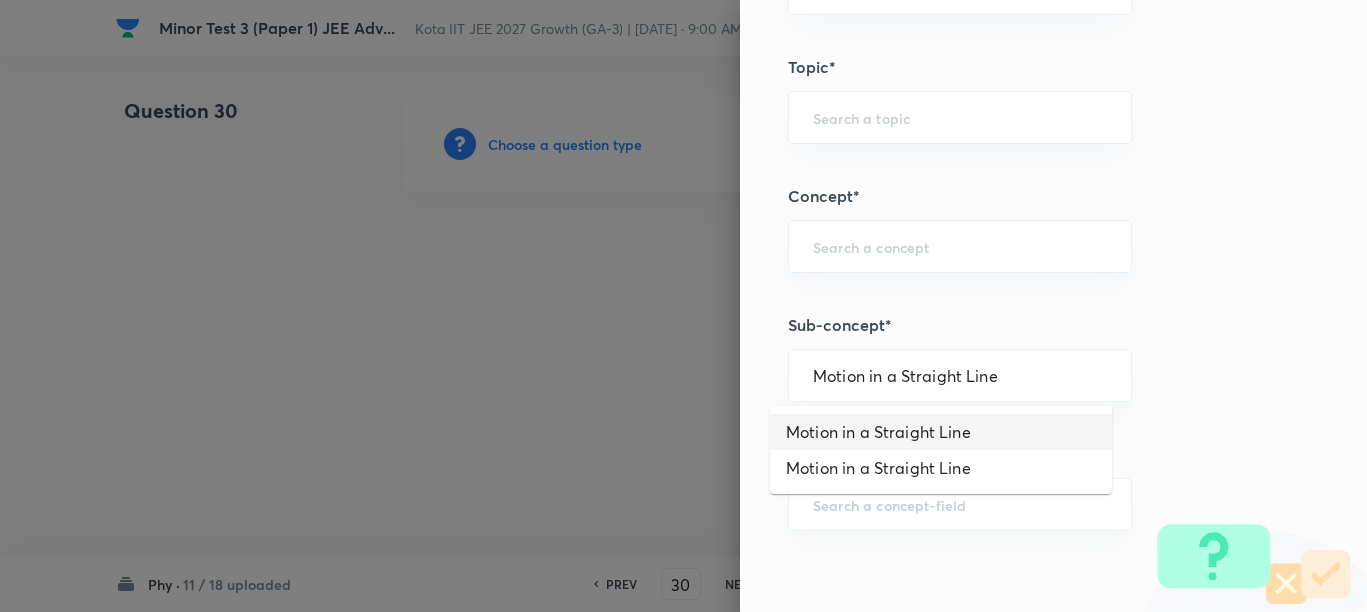 click on "Motion in a Straight Line" at bounding box center [941, 432] 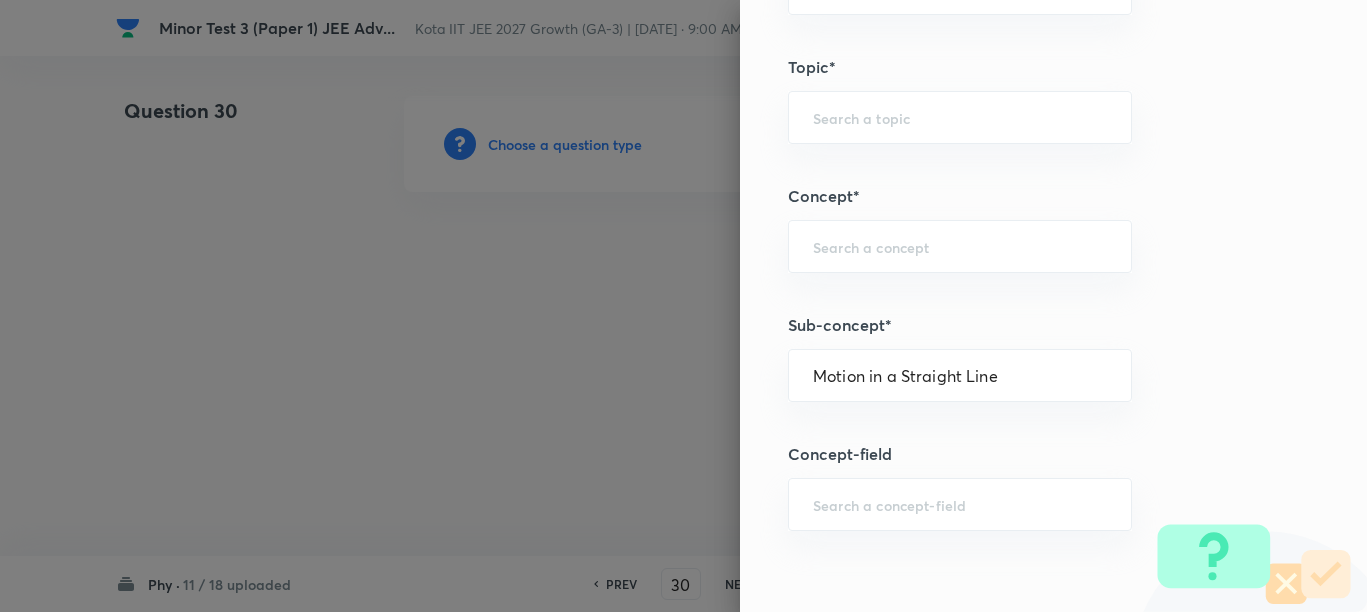 type on "Physics" 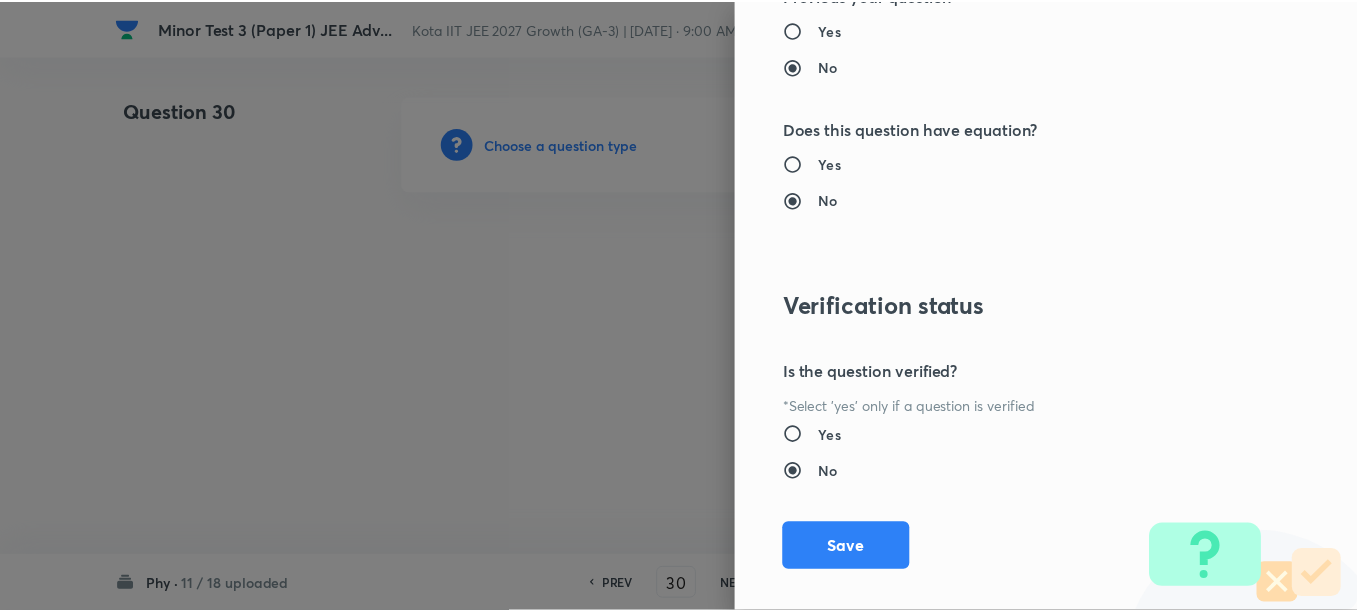 scroll, scrollTop: 2500, scrollLeft: 0, axis: vertical 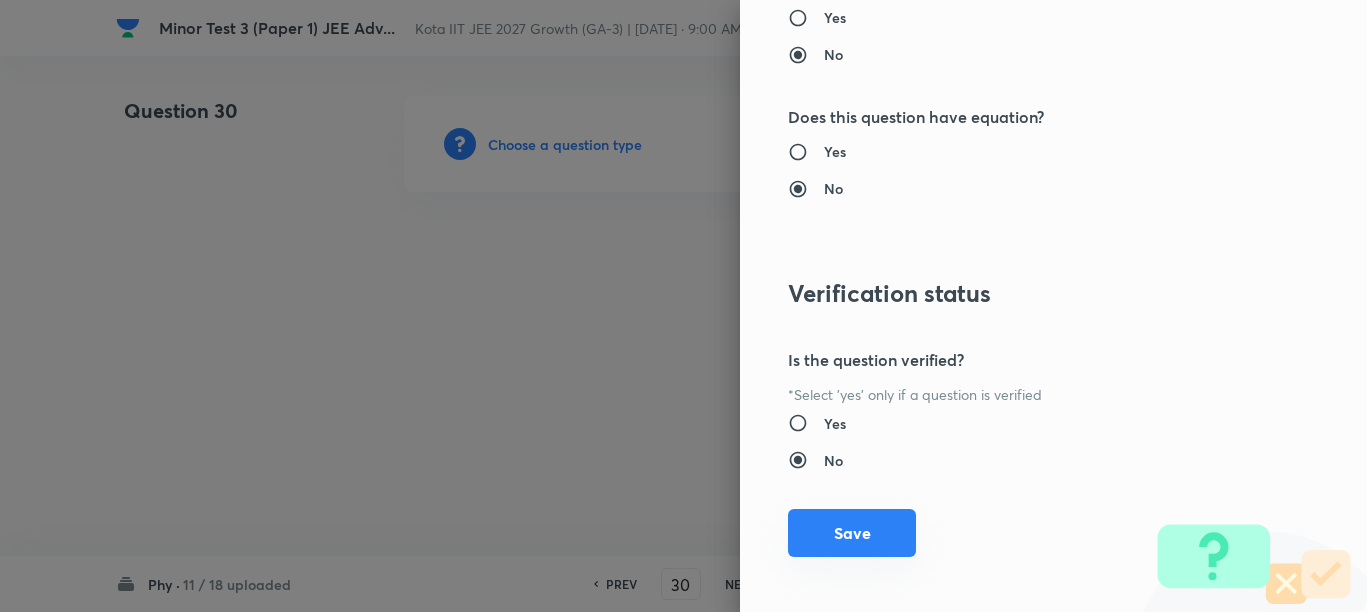 click on "Save" at bounding box center [852, 533] 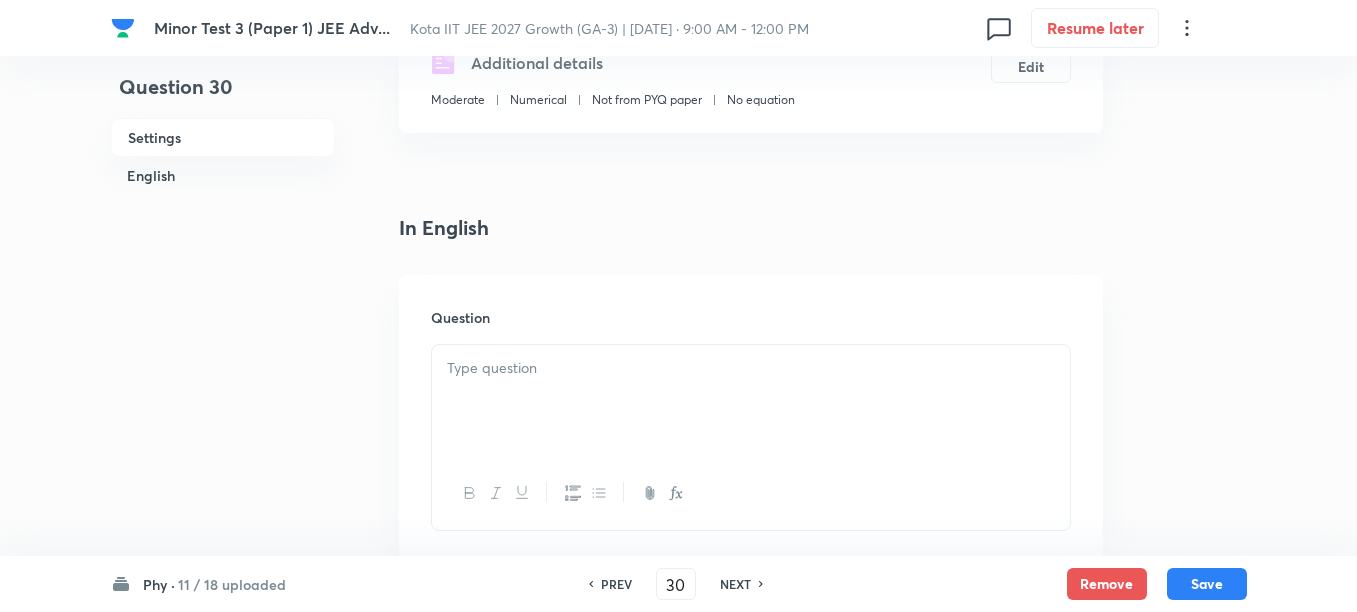 click at bounding box center [751, 401] 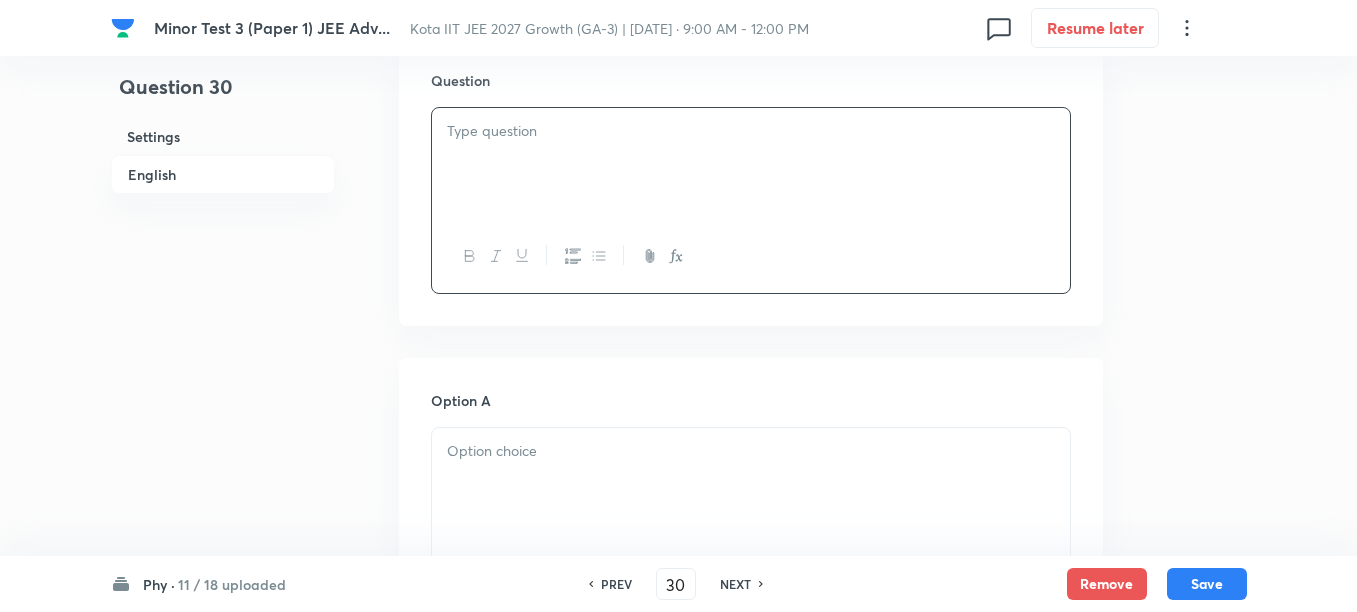 scroll, scrollTop: 625, scrollLeft: 0, axis: vertical 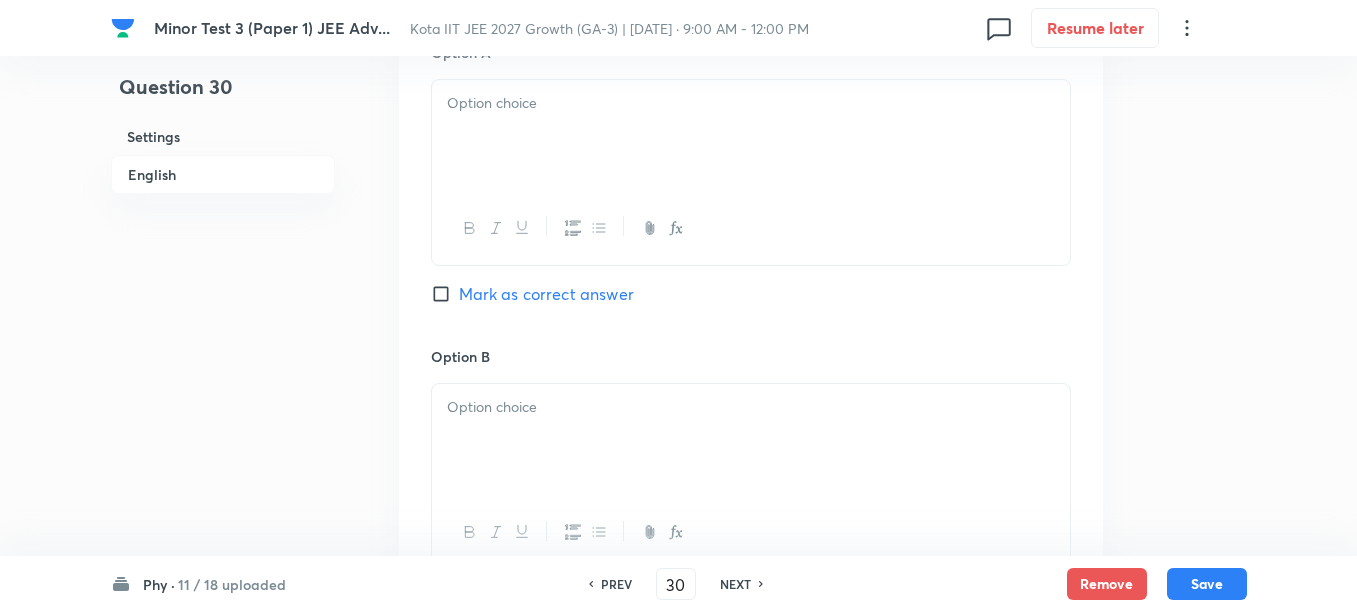 click at bounding box center (751, 136) 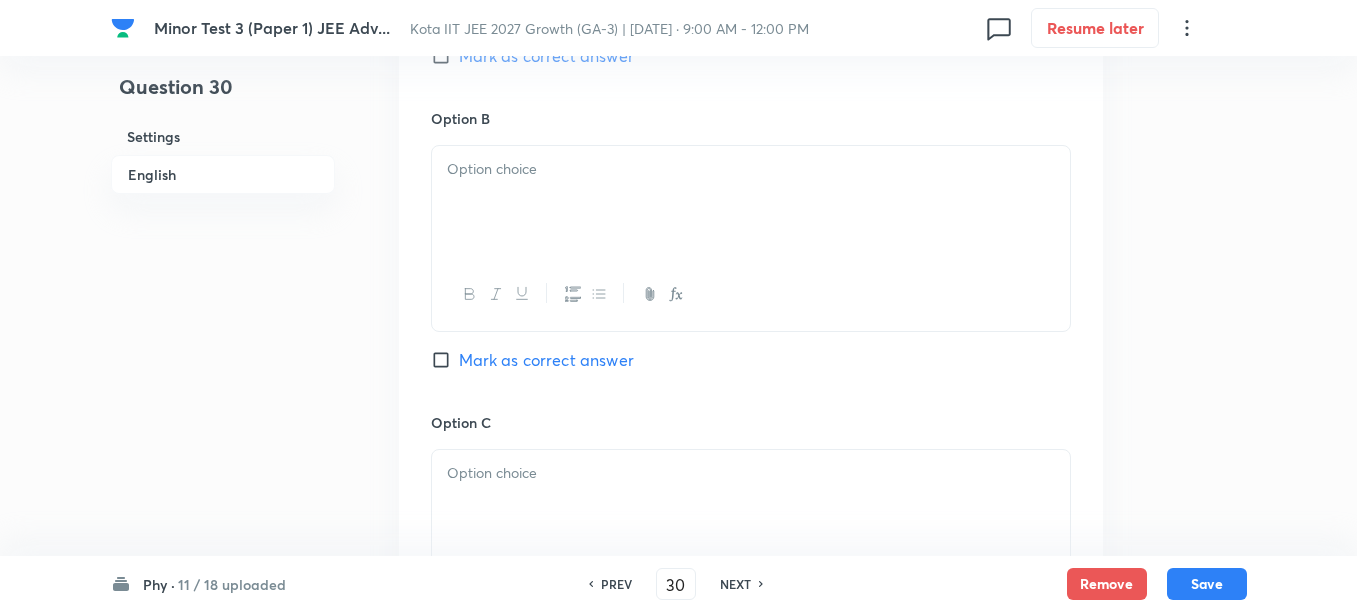 scroll, scrollTop: 1375, scrollLeft: 0, axis: vertical 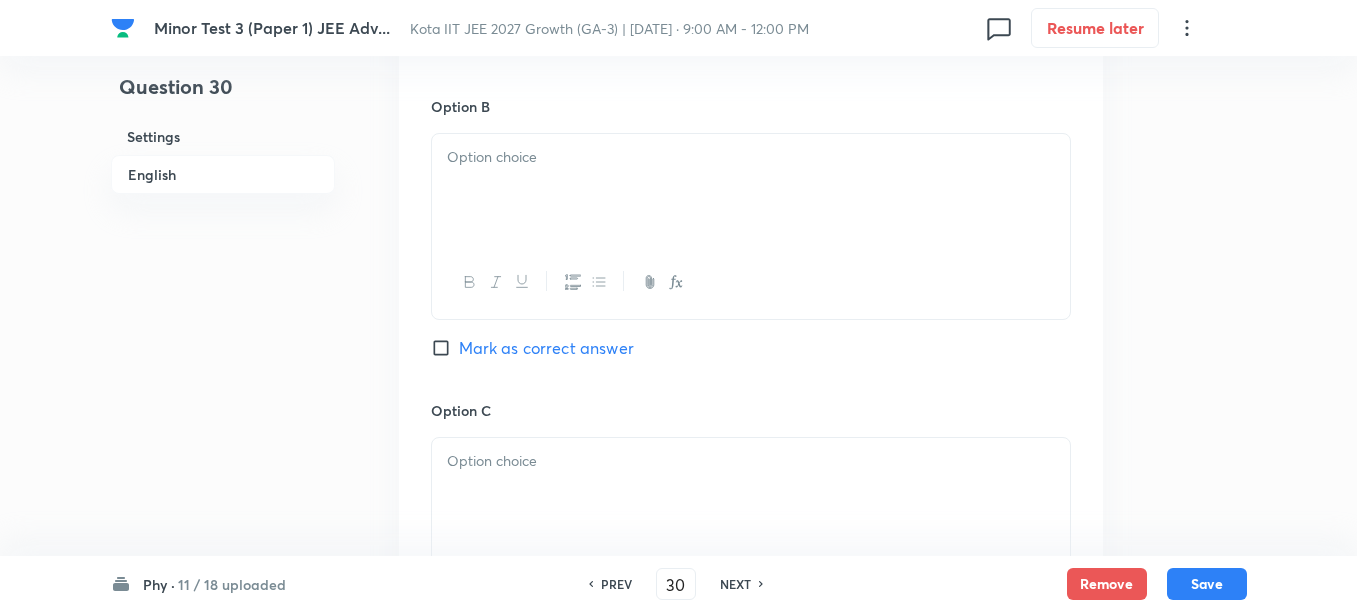 click at bounding box center [751, 190] 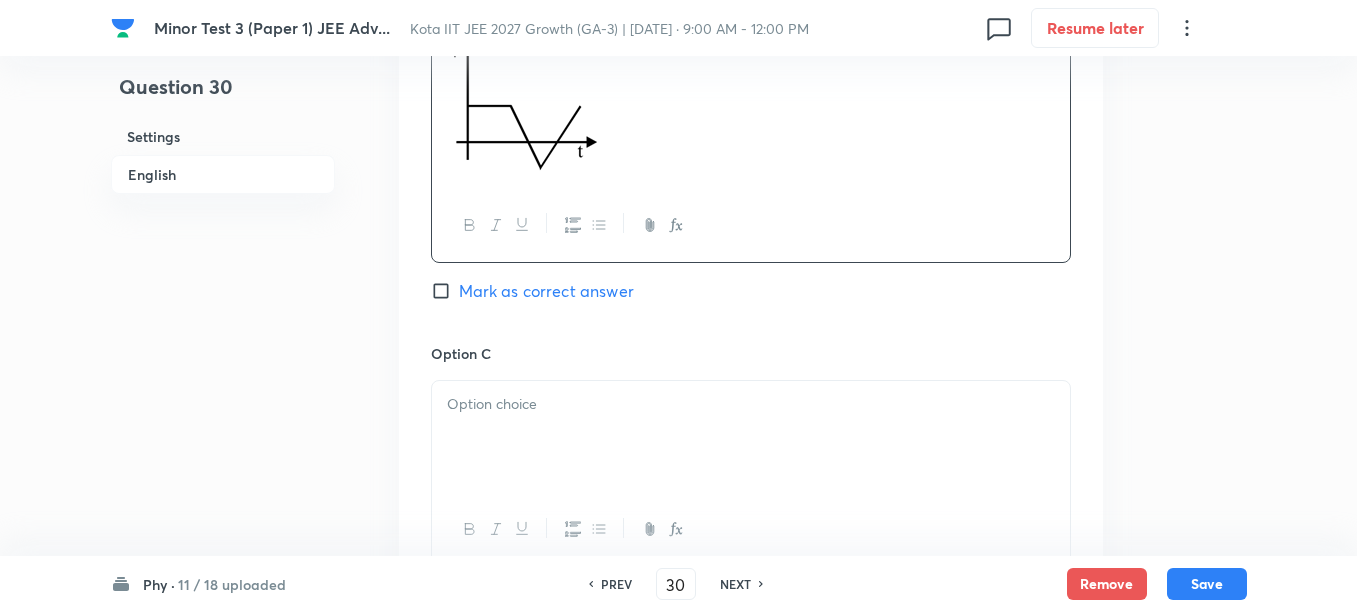 scroll, scrollTop: 1750, scrollLeft: 0, axis: vertical 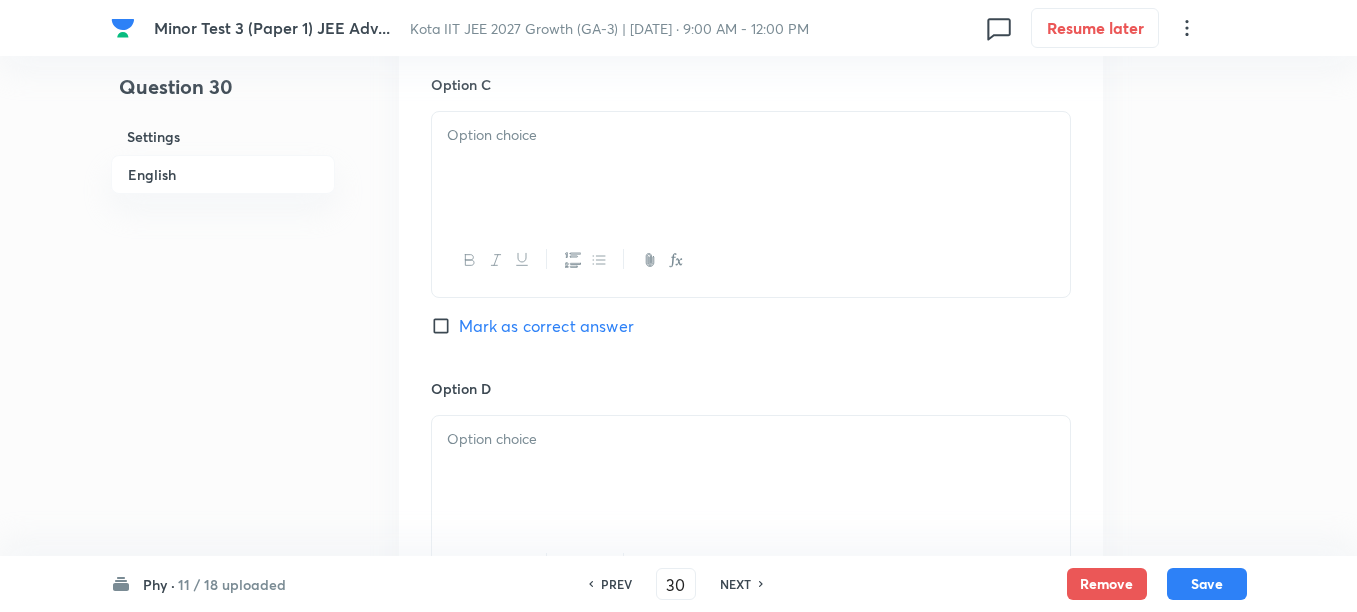 click at bounding box center [751, 168] 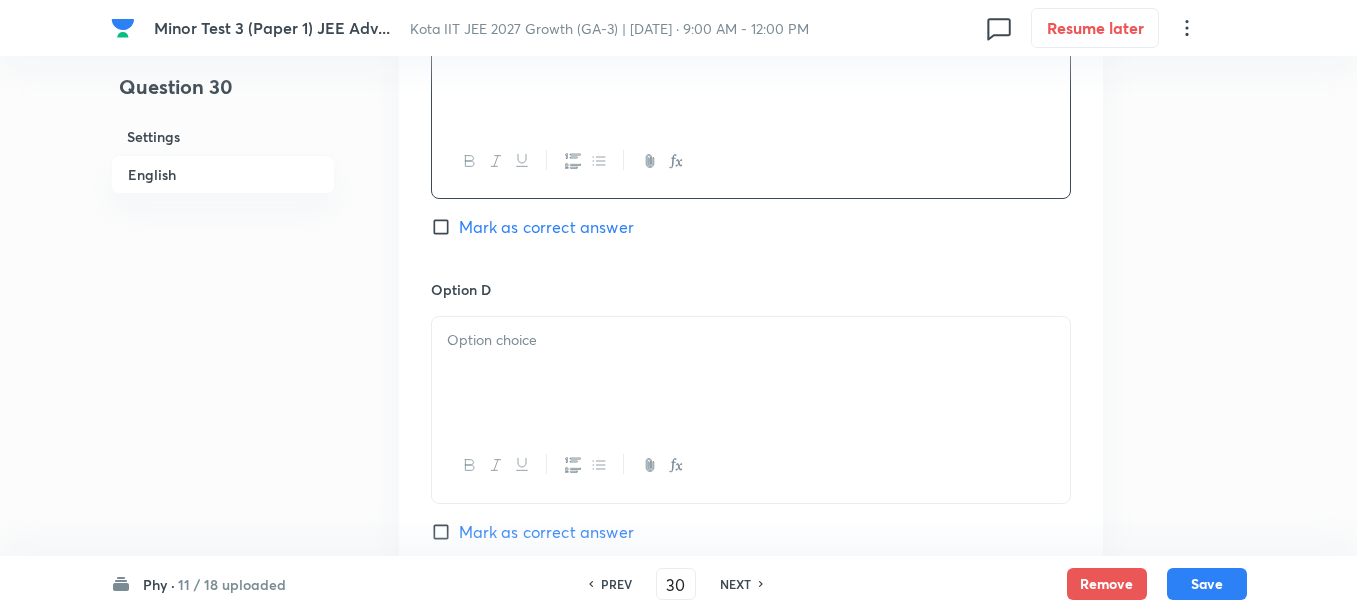 scroll, scrollTop: 2000, scrollLeft: 0, axis: vertical 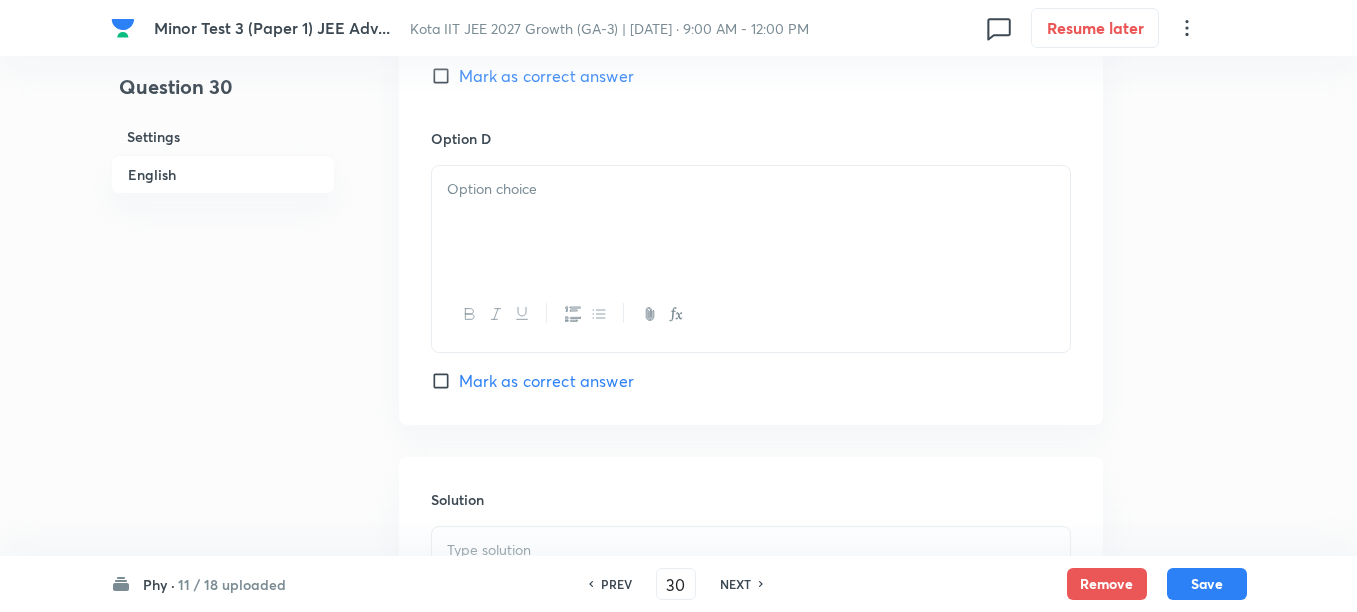 click at bounding box center [751, 222] 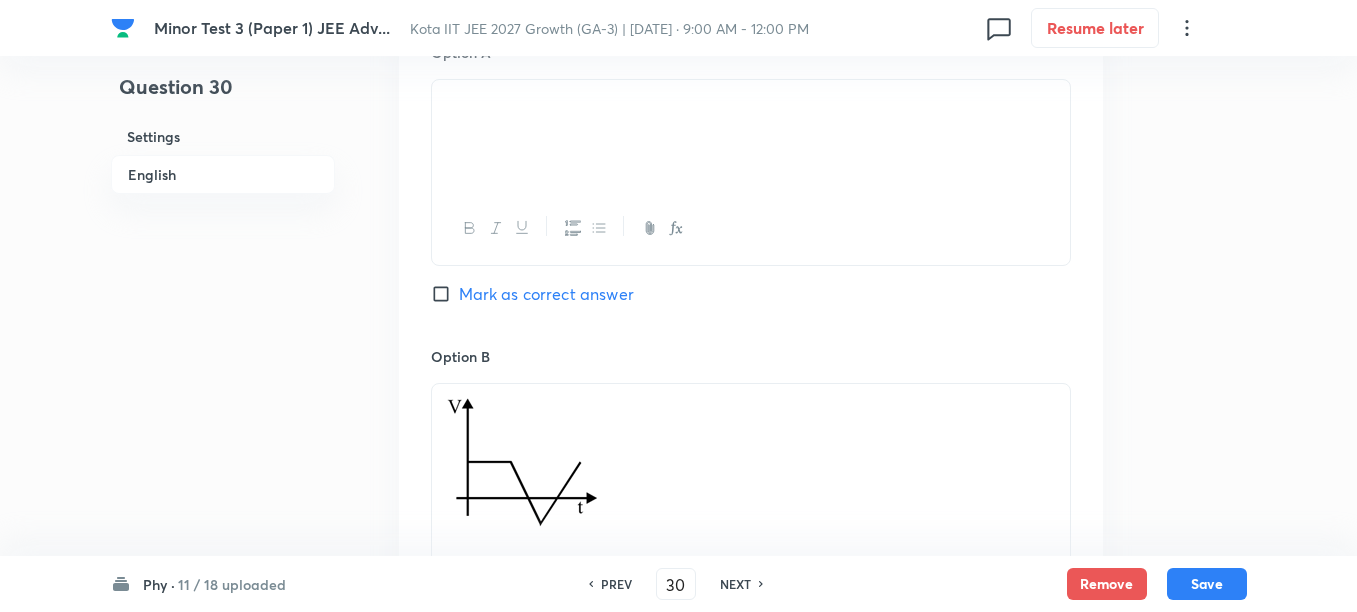 click on "Mark as correct answer" at bounding box center (546, 294) 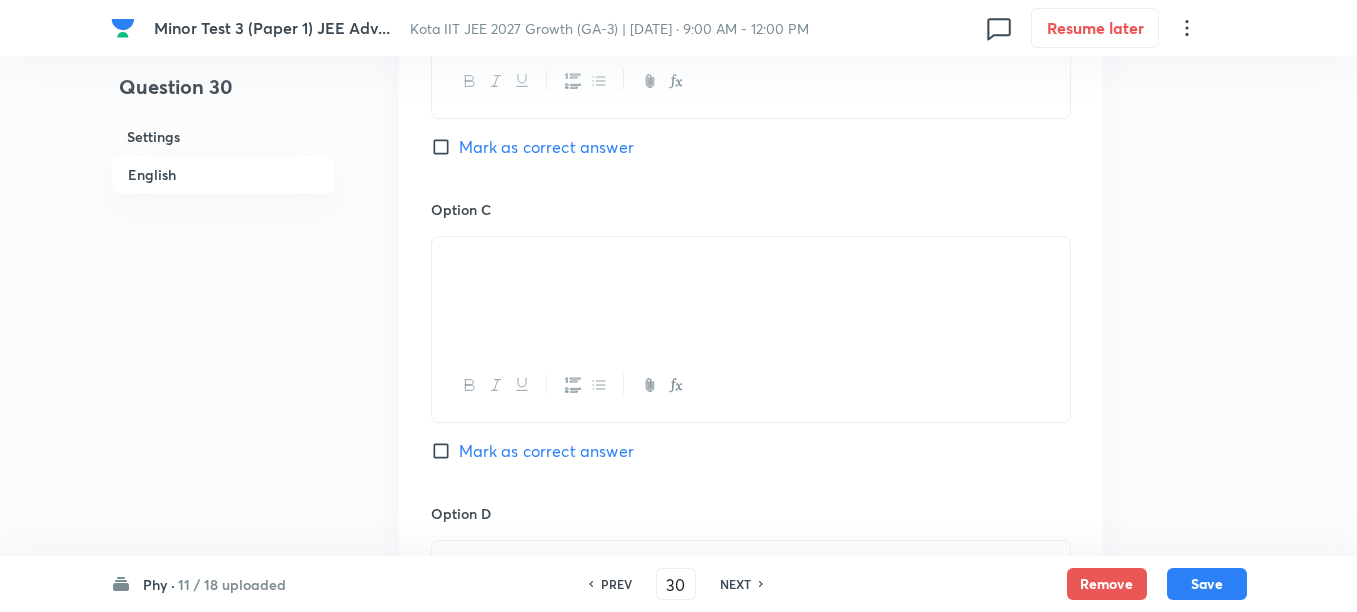 scroll, scrollTop: 1875, scrollLeft: 0, axis: vertical 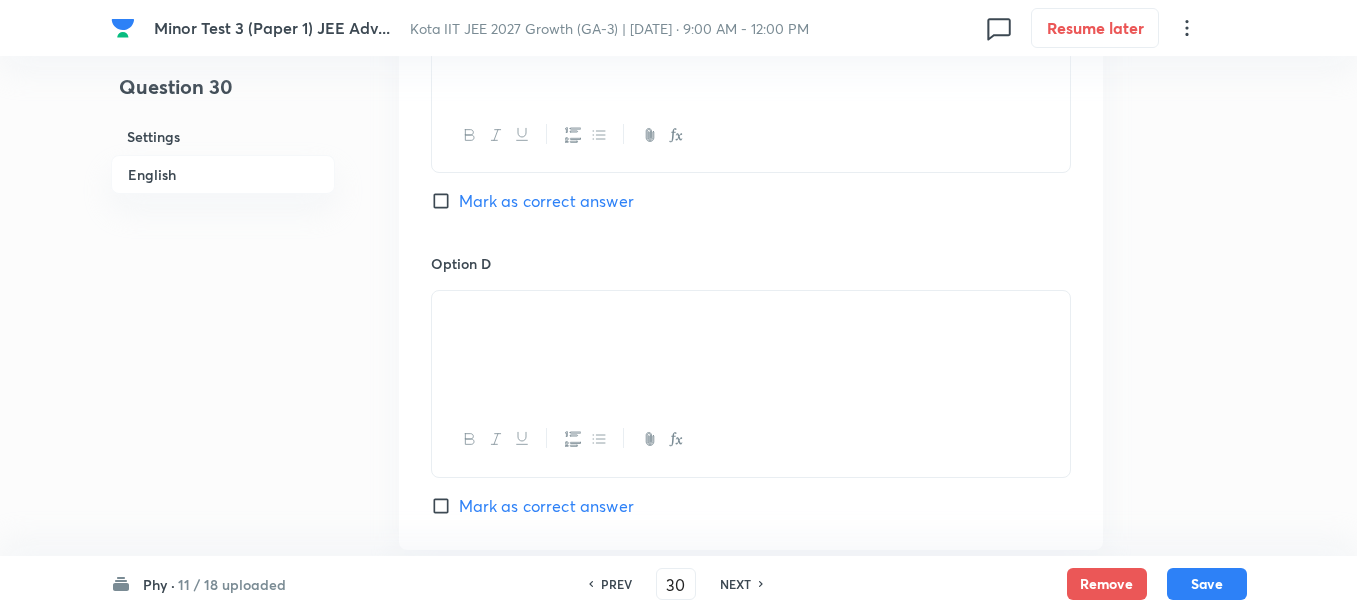 click on "Mark as correct answer" at bounding box center [546, 201] 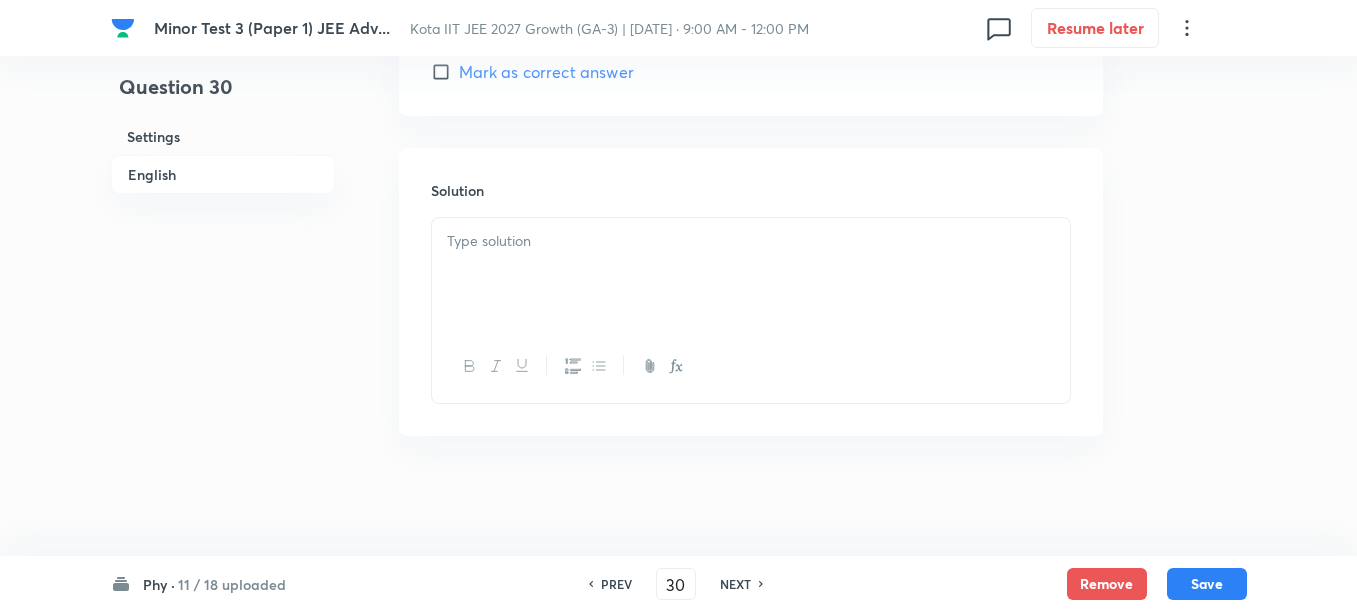 scroll, scrollTop: 2433, scrollLeft: 0, axis: vertical 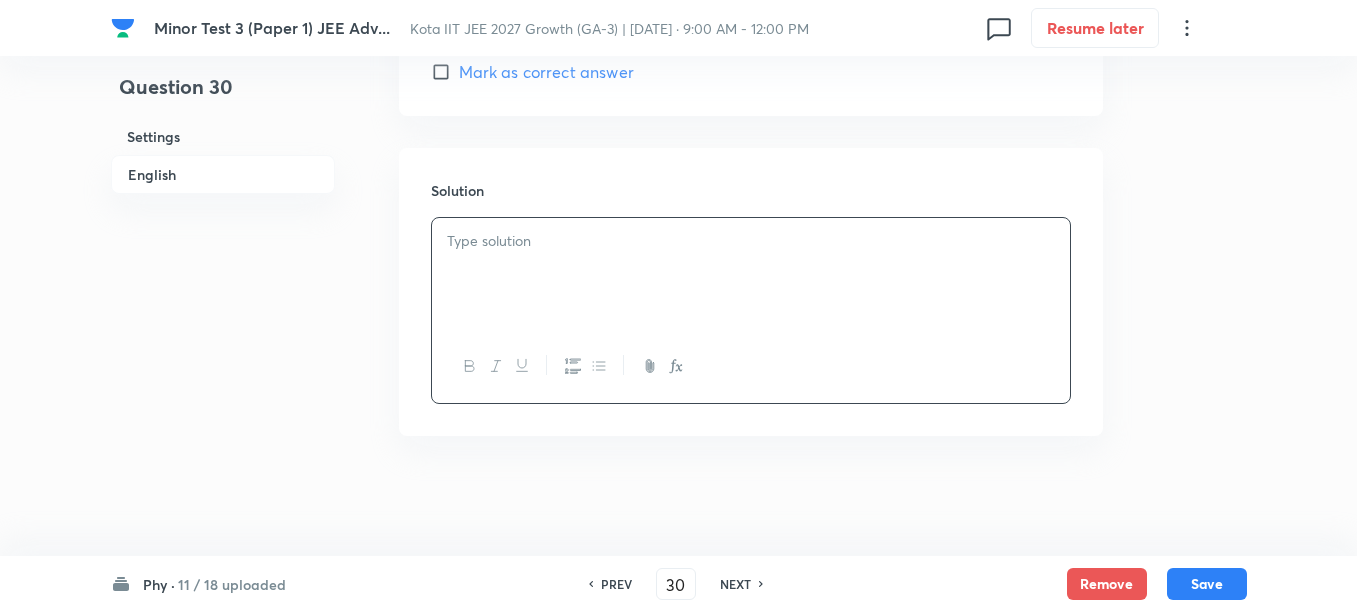 type 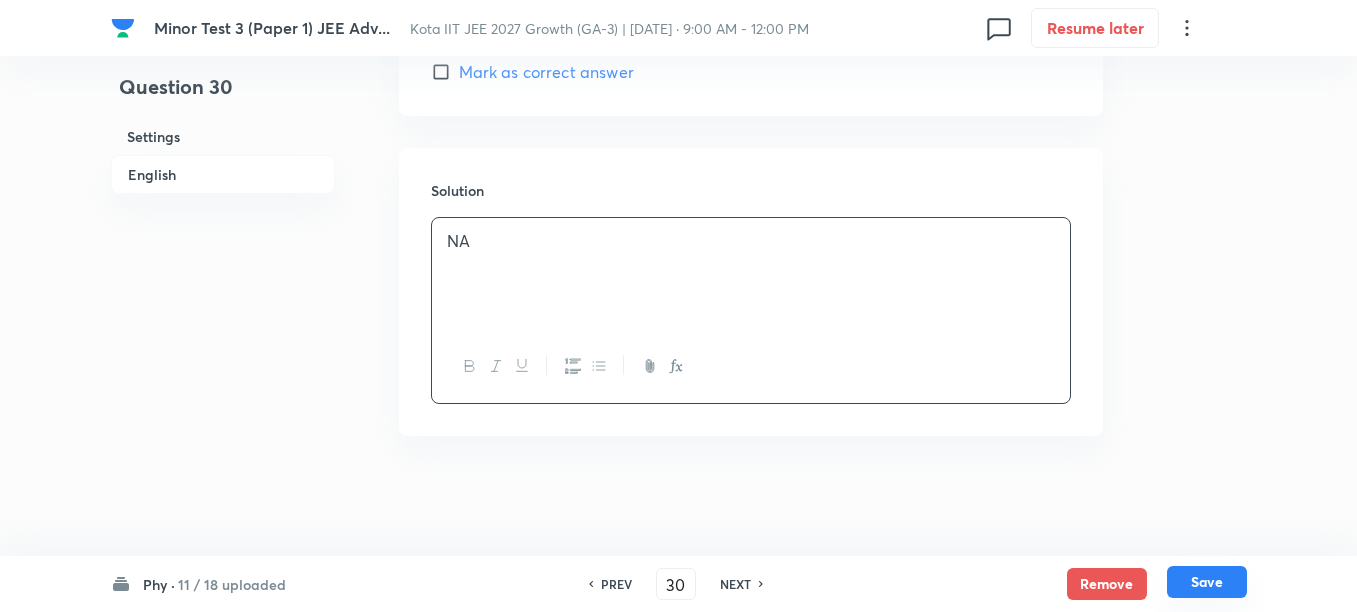 click on "Save" at bounding box center (1207, 582) 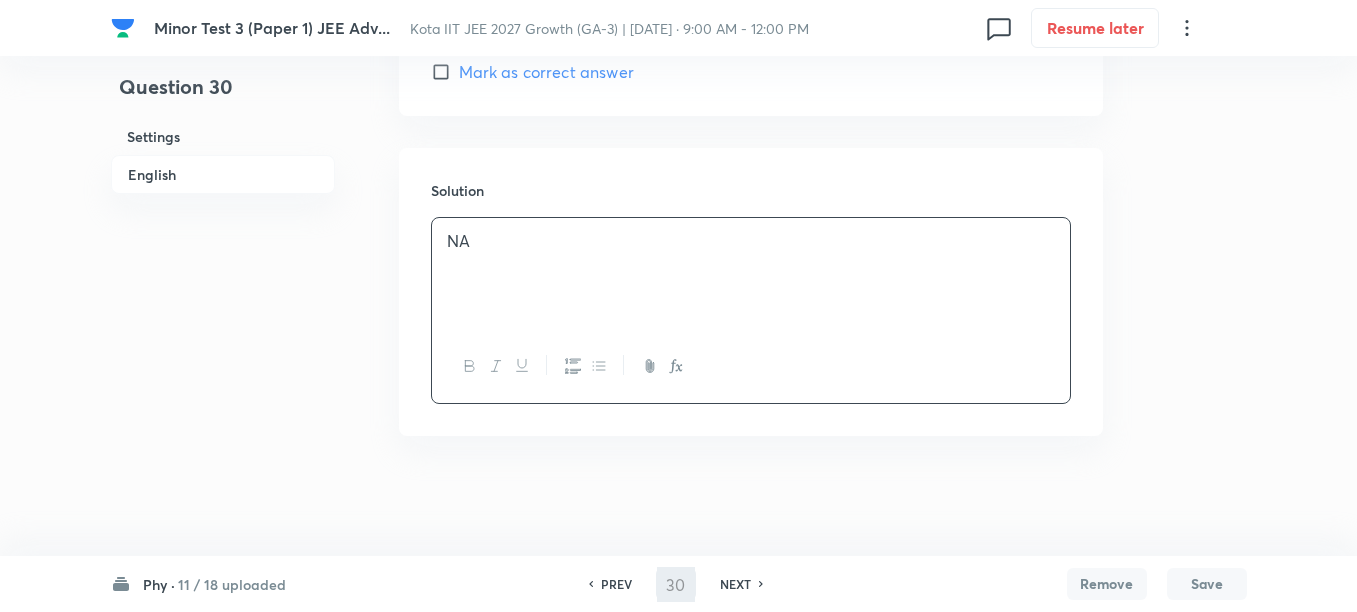 type on "31" 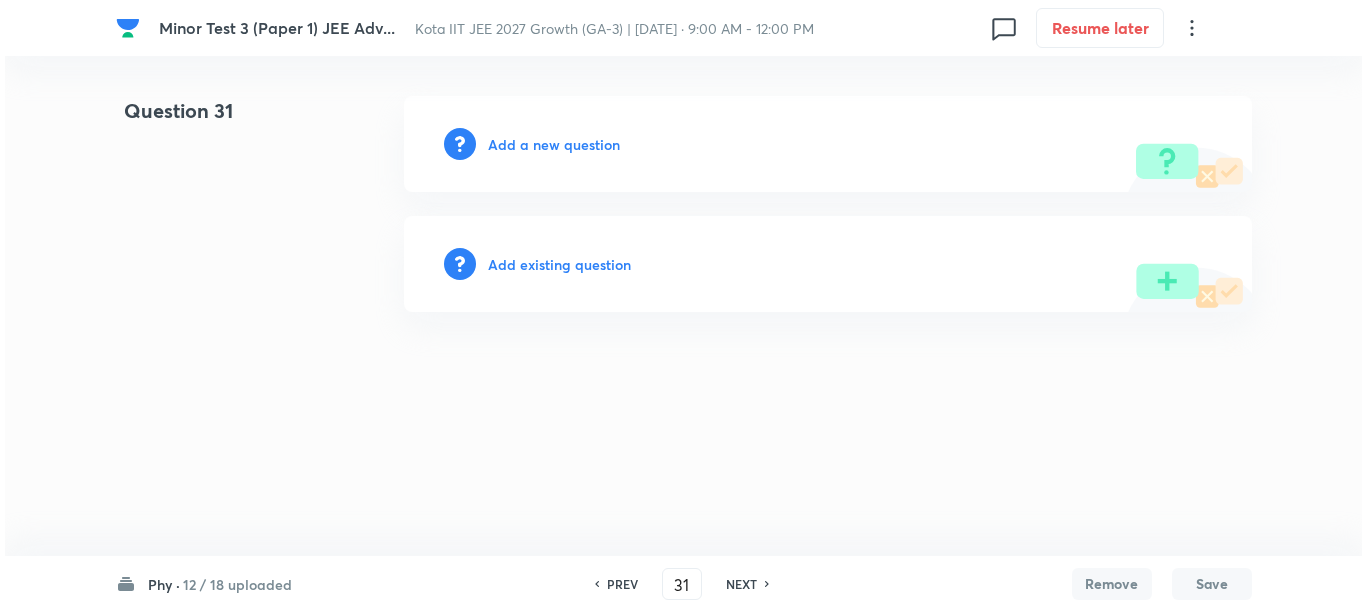 scroll, scrollTop: 0, scrollLeft: 0, axis: both 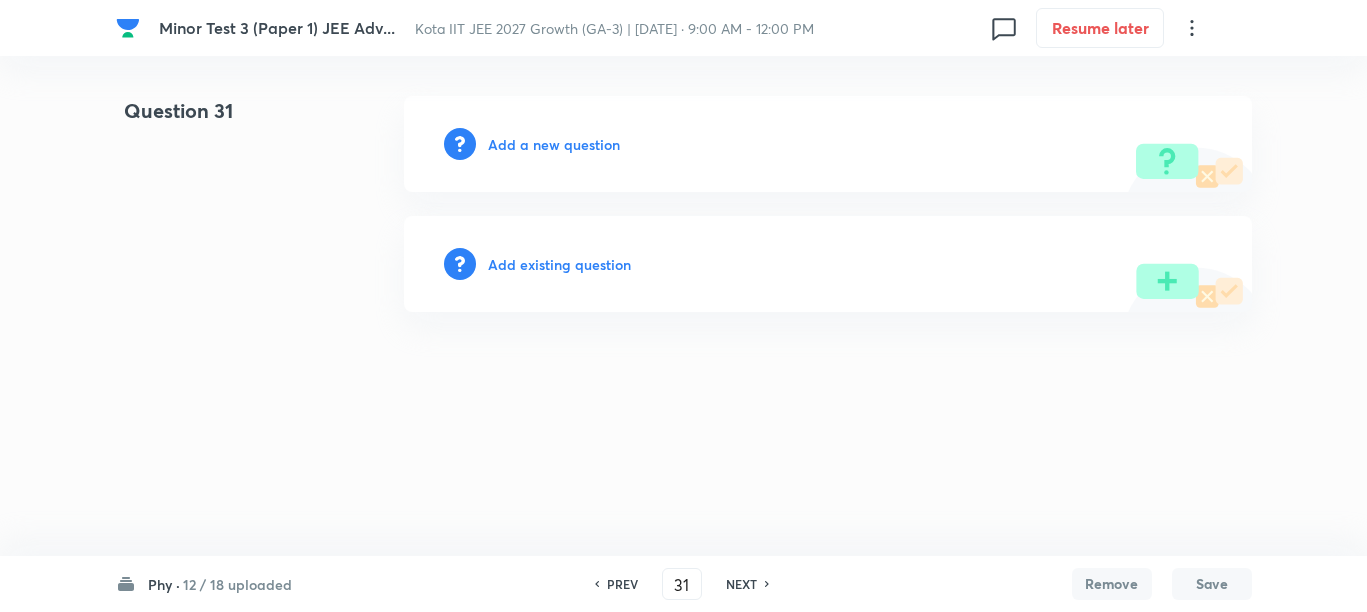 click on "Add a new question" at bounding box center [554, 144] 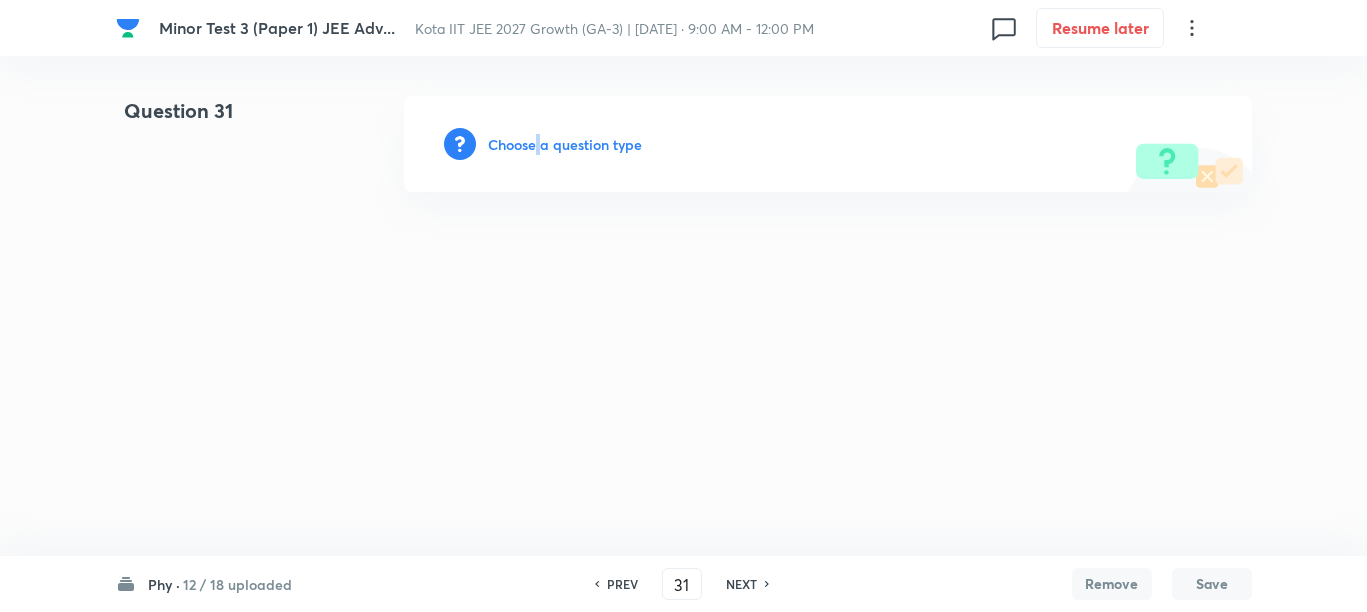 click on "Choose a question type" at bounding box center [565, 144] 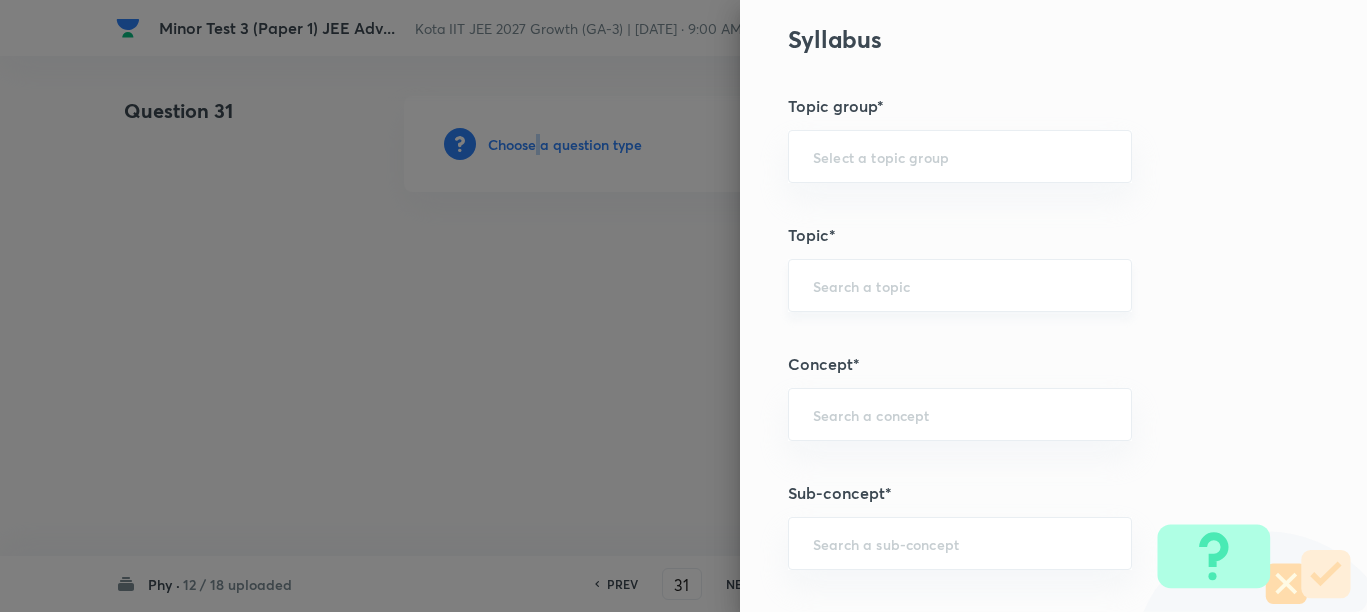 scroll, scrollTop: 1250, scrollLeft: 0, axis: vertical 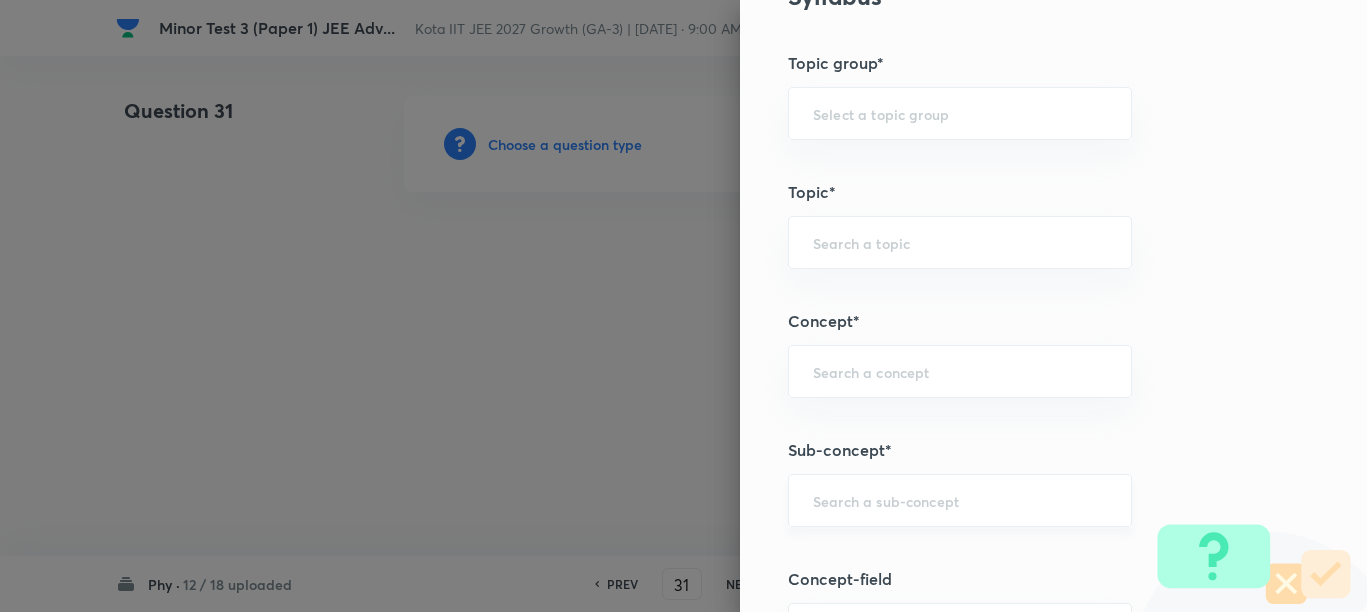 click at bounding box center (960, 500) 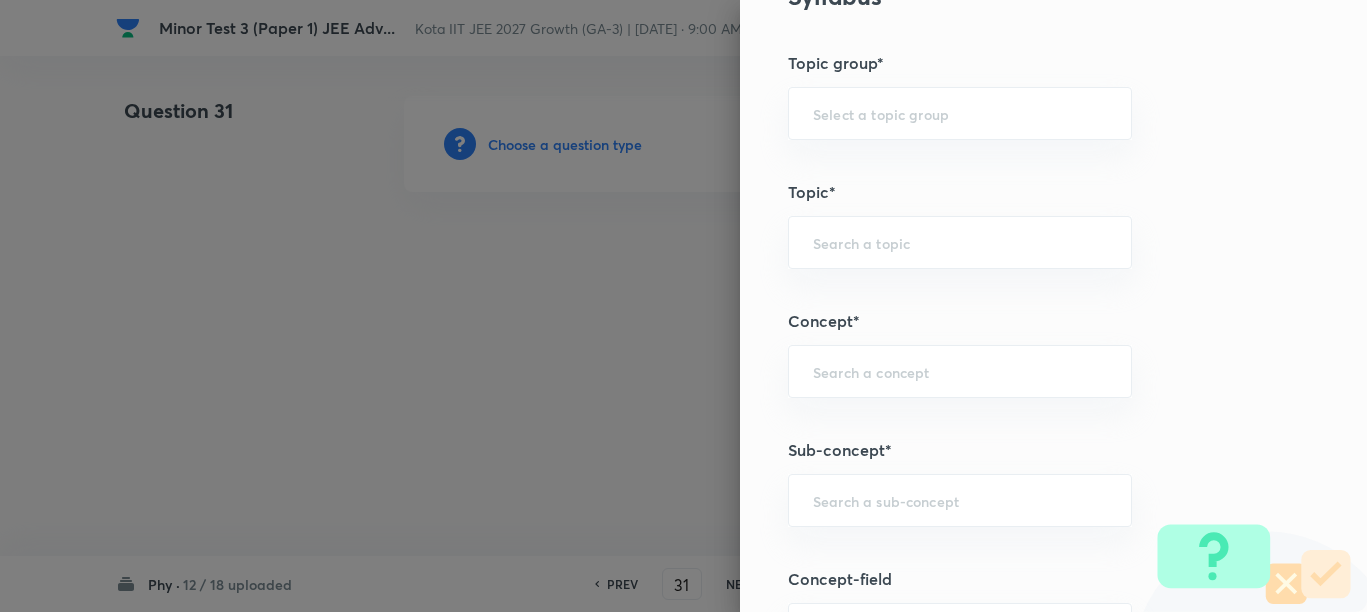 paste on "Motion in a Straight Line" 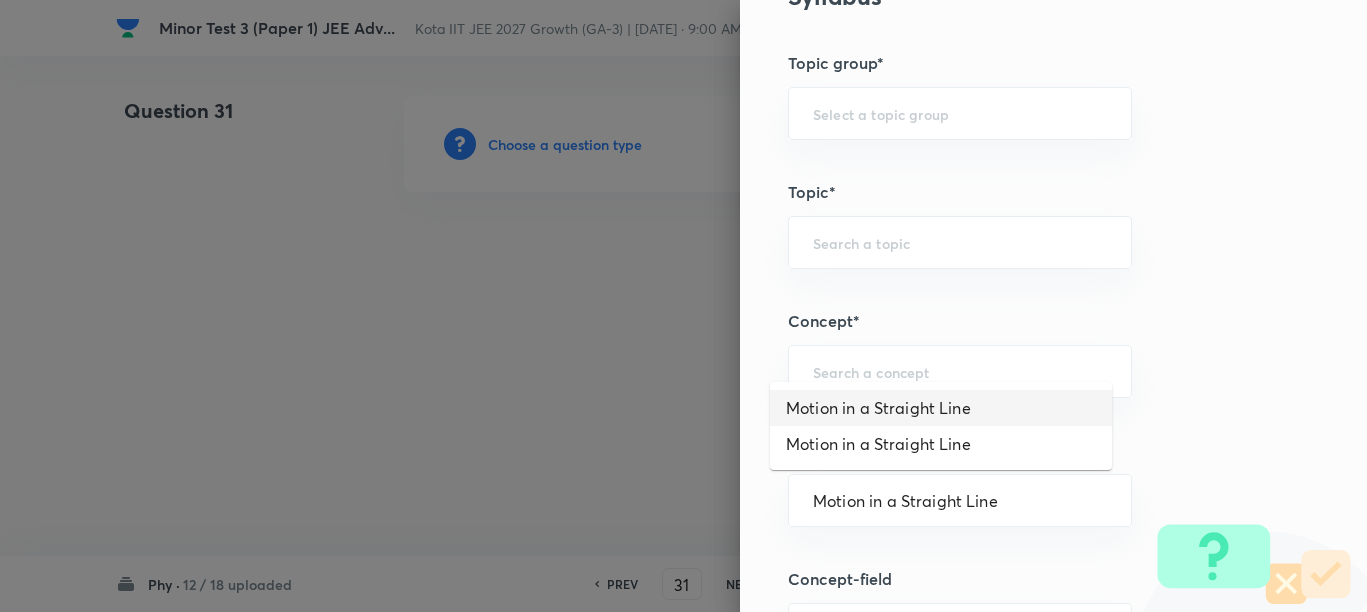 click on "Motion in a Straight Line" at bounding box center (941, 408) 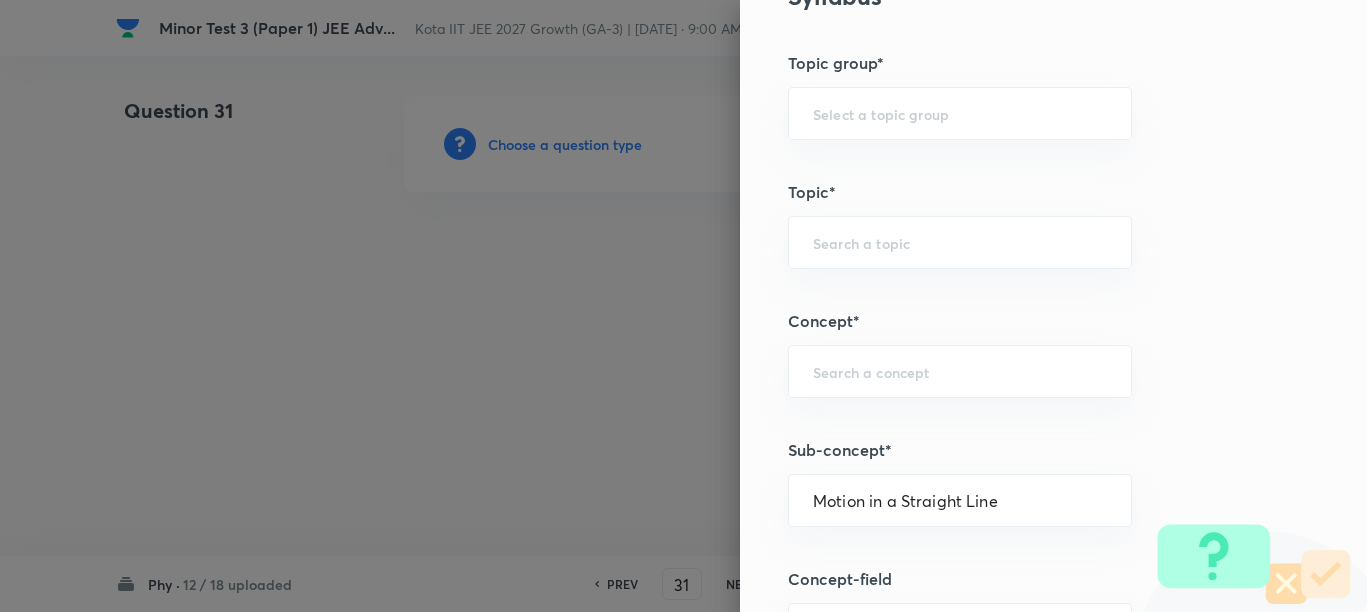 type on "Physics" 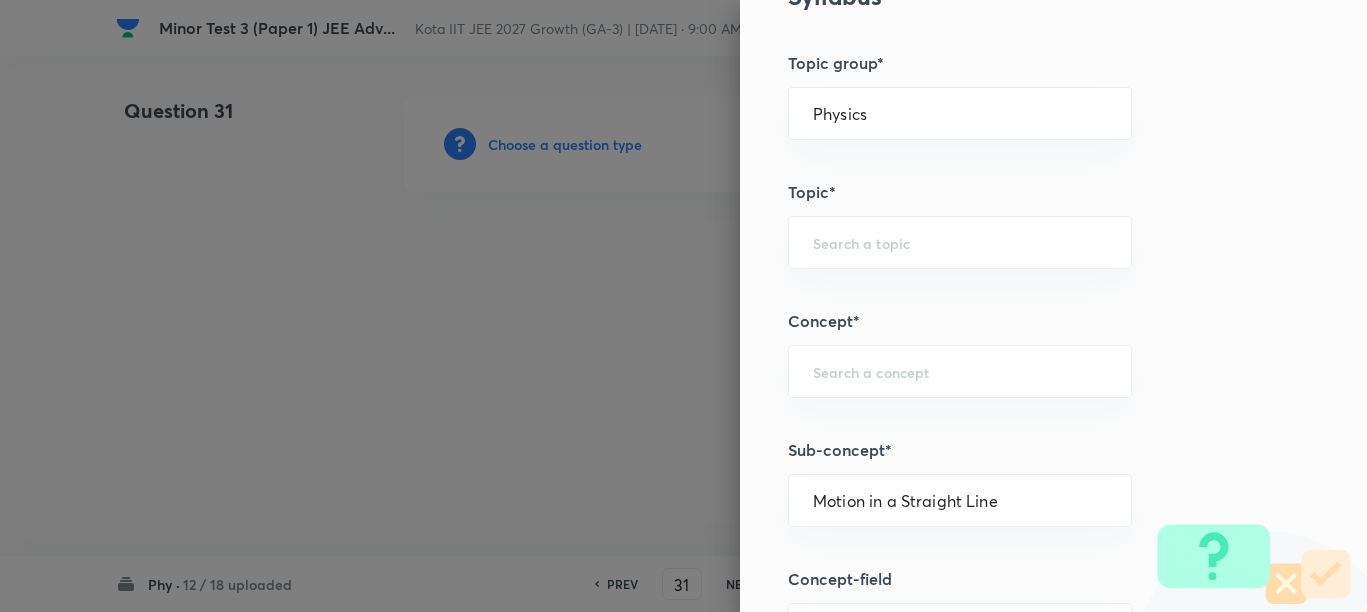 type on "Mechanics" 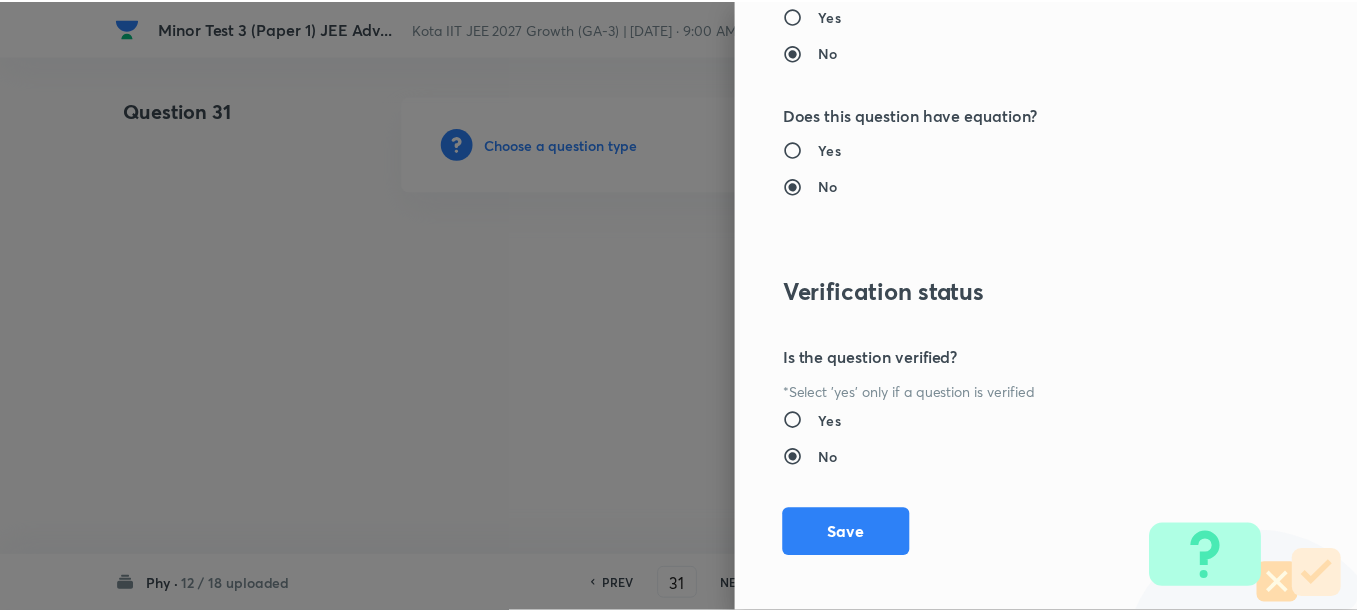 scroll, scrollTop: 2511, scrollLeft: 0, axis: vertical 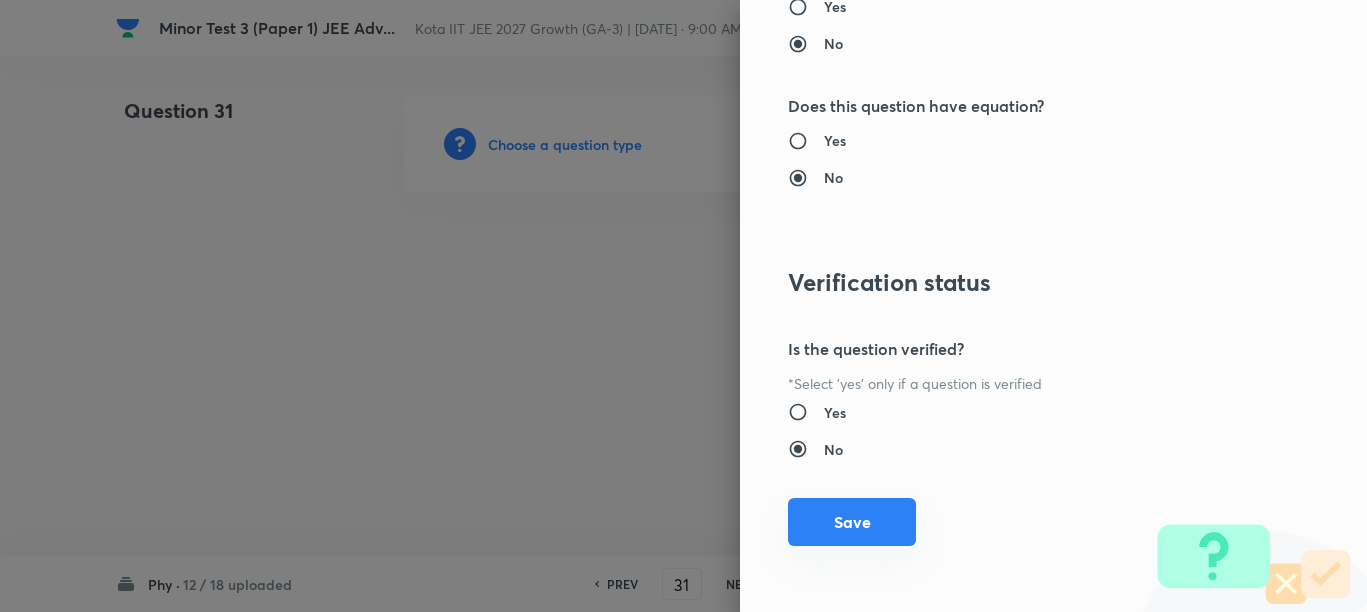 click on "Save" at bounding box center [852, 522] 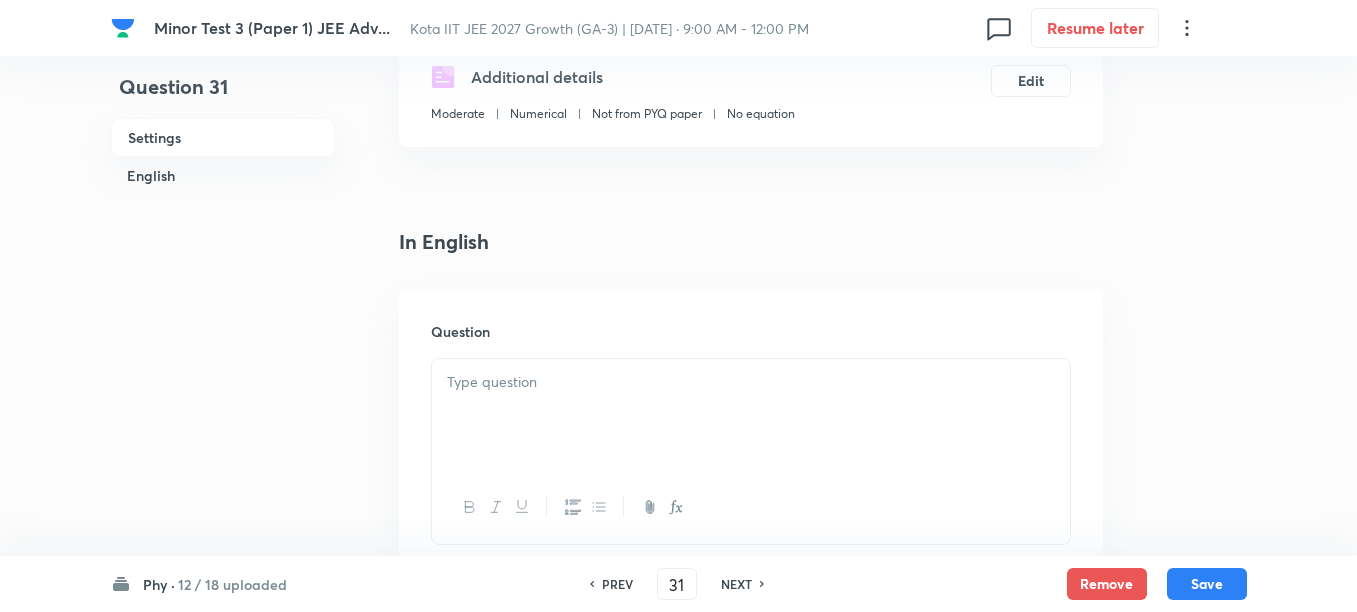 scroll, scrollTop: 500, scrollLeft: 0, axis: vertical 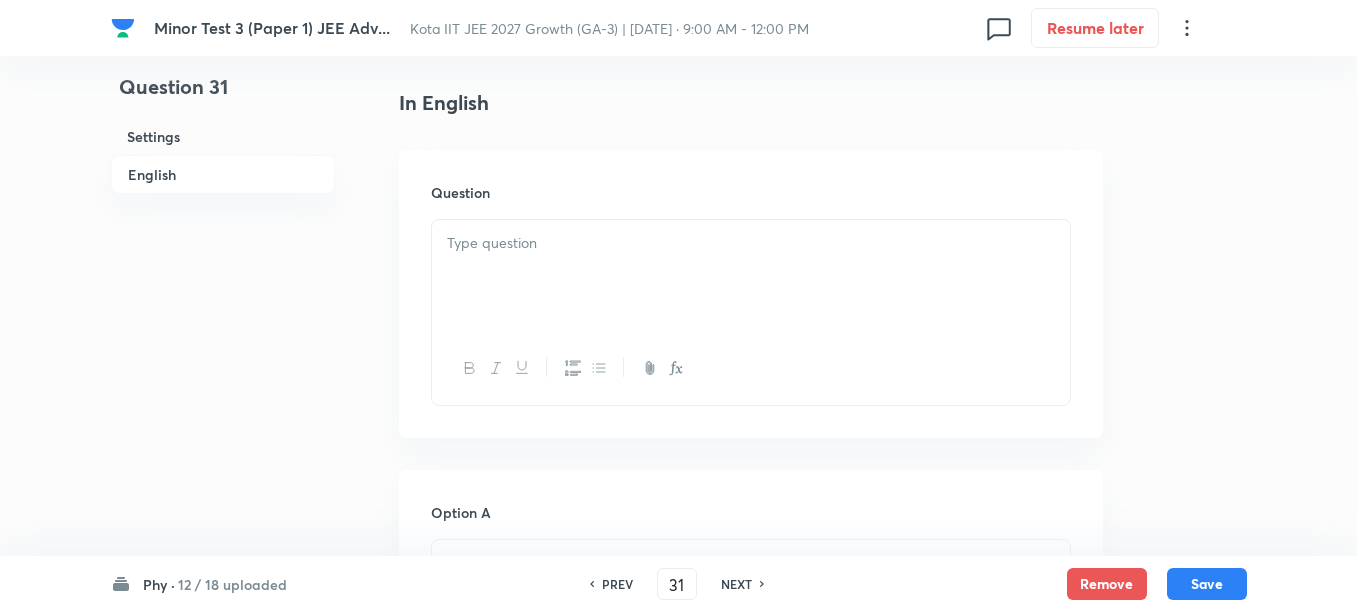 click at bounding box center (751, 276) 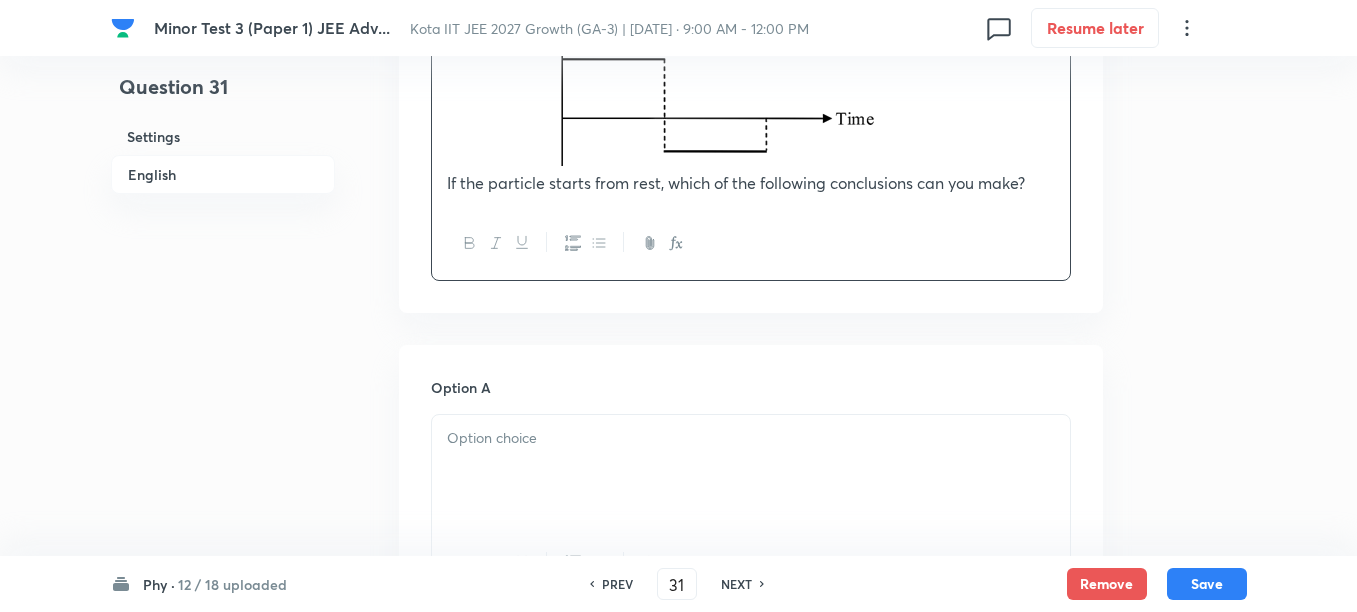 click at bounding box center (751, 438) 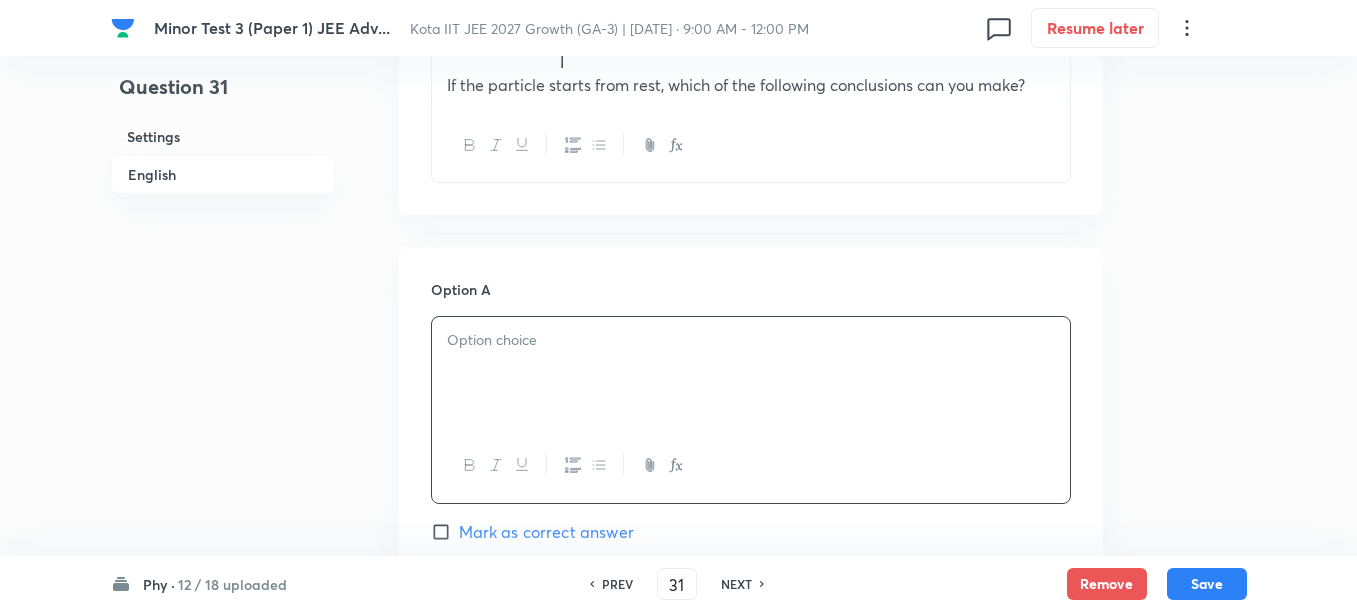 scroll, scrollTop: 1000, scrollLeft: 0, axis: vertical 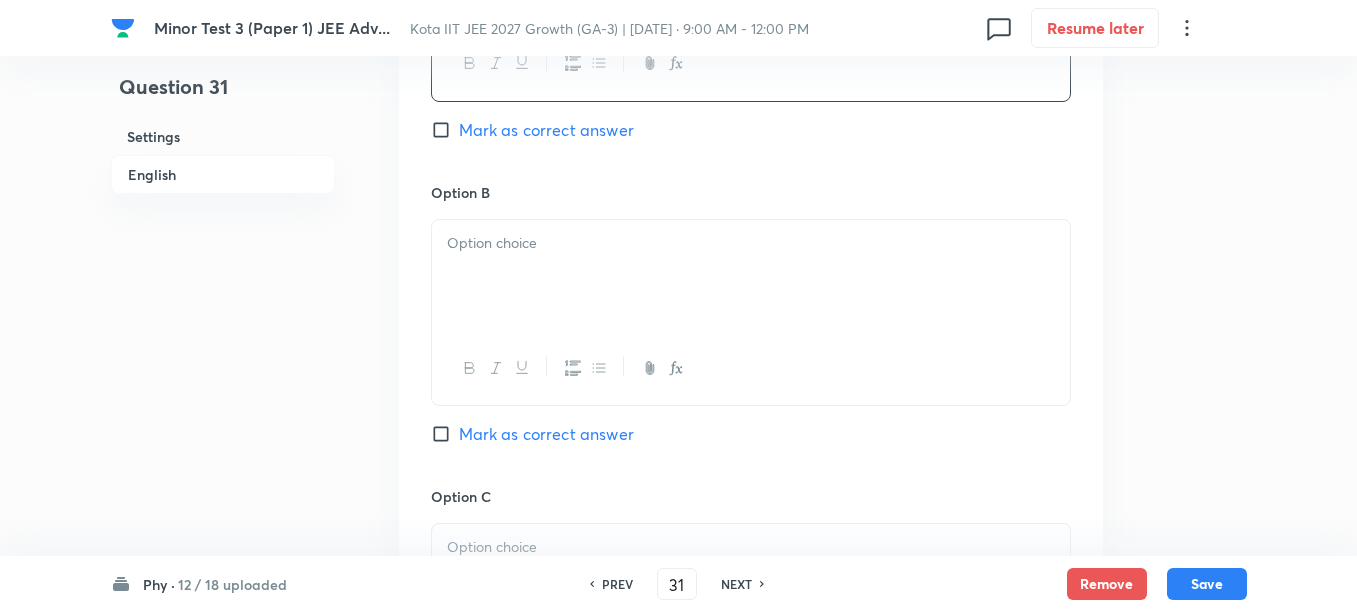 click at bounding box center (751, 276) 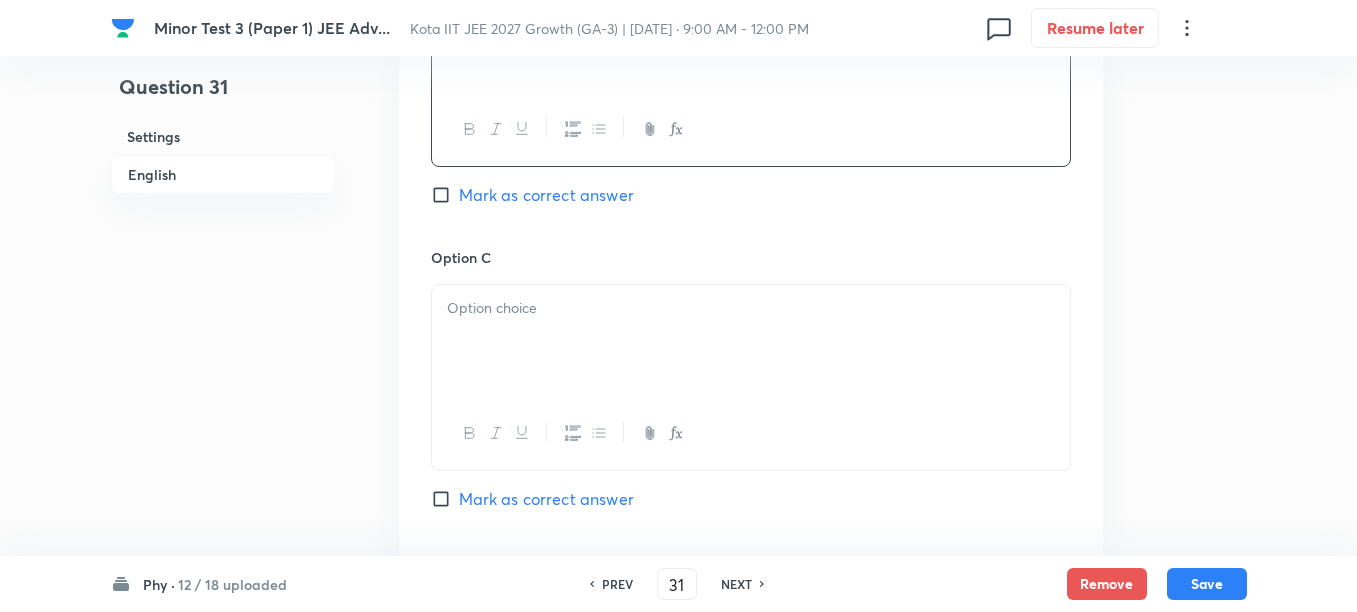 scroll, scrollTop: 1500, scrollLeft: 0, axis: vertical 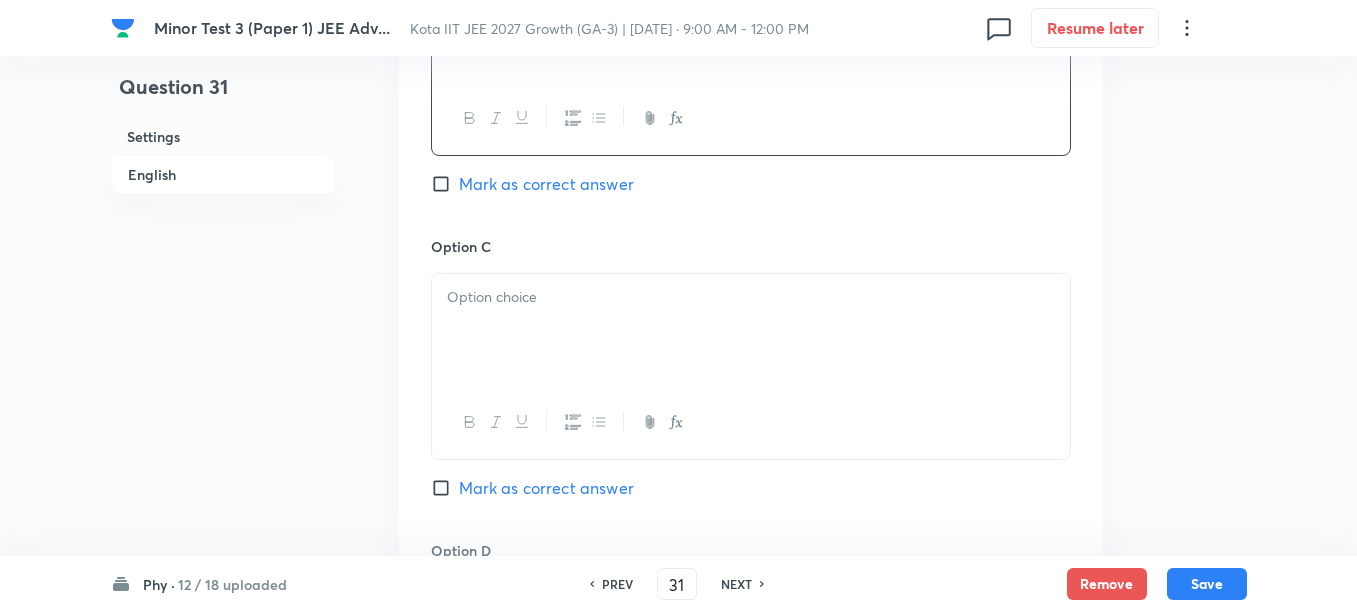 click at bounding box center (751, 330) 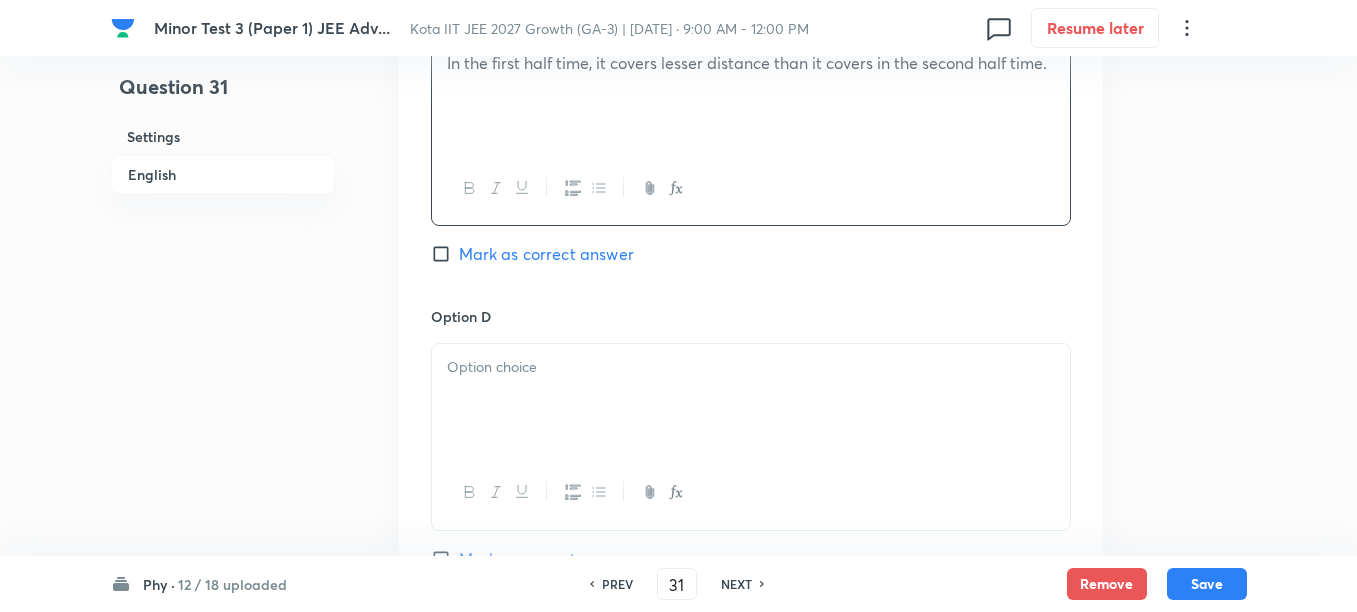 scroll, scrollTop: 1750, scrollLeft: 0, axis: vertical 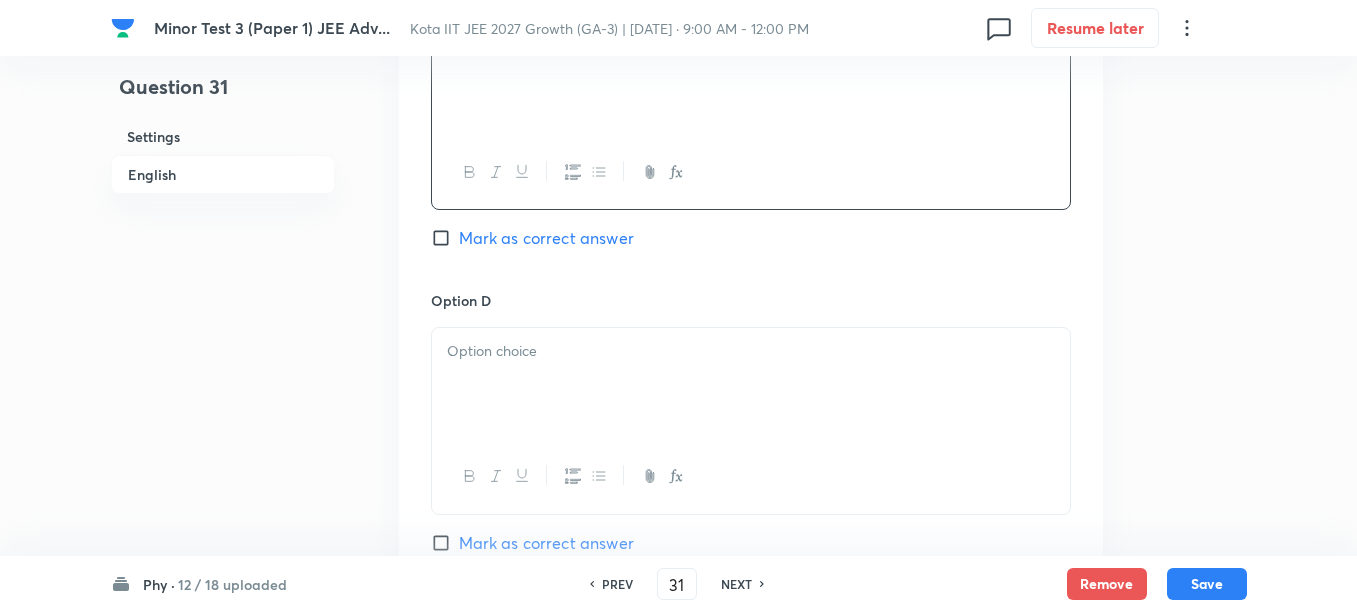 click at bounding box center [751, 384] 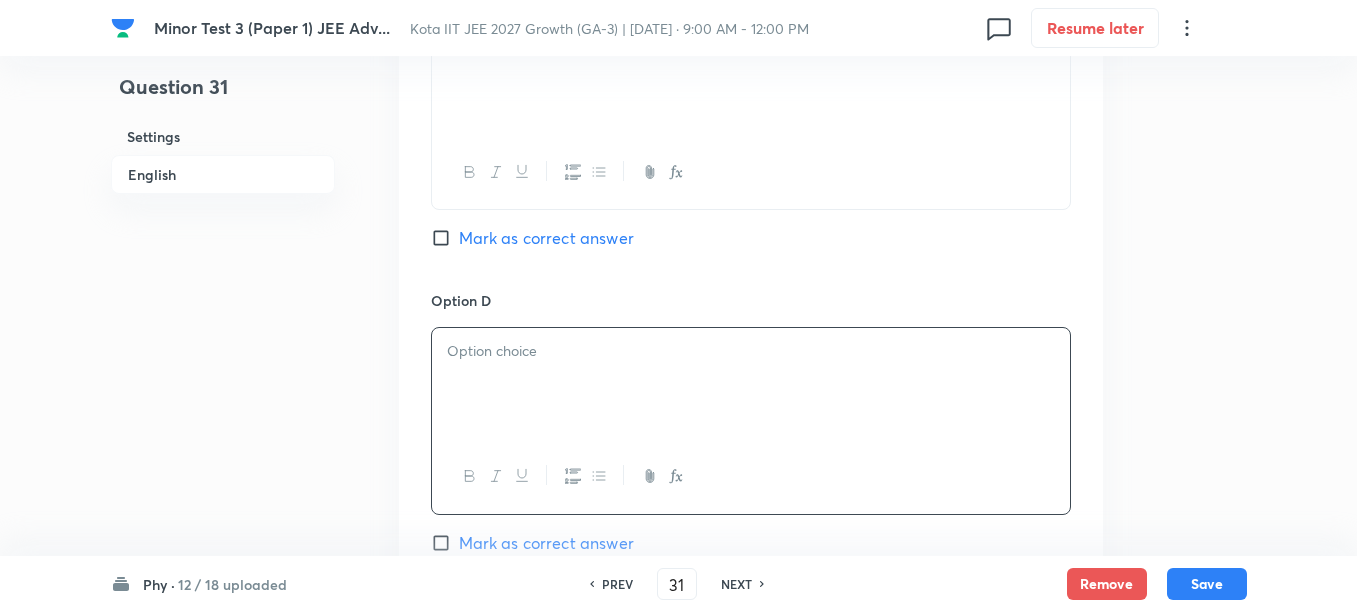 paste 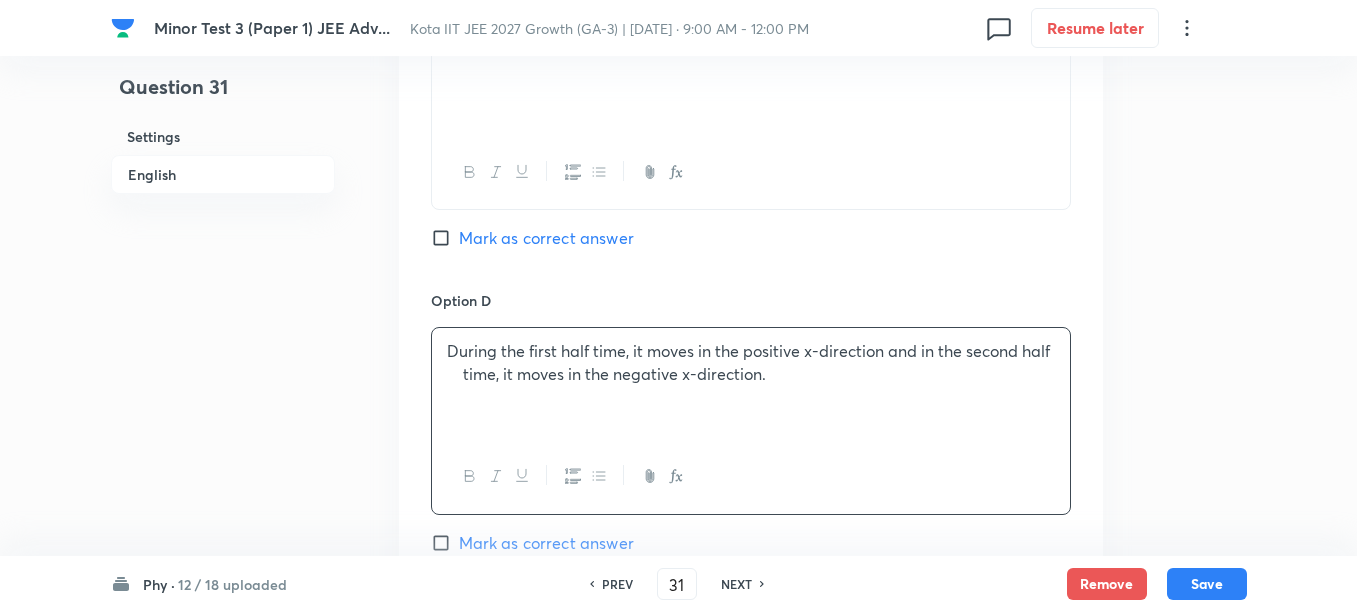 click on "During the first half time, it moves in the positive x-direction and in the second half     time, it moves in the negative x-direction." at bounding box center (751, 362) 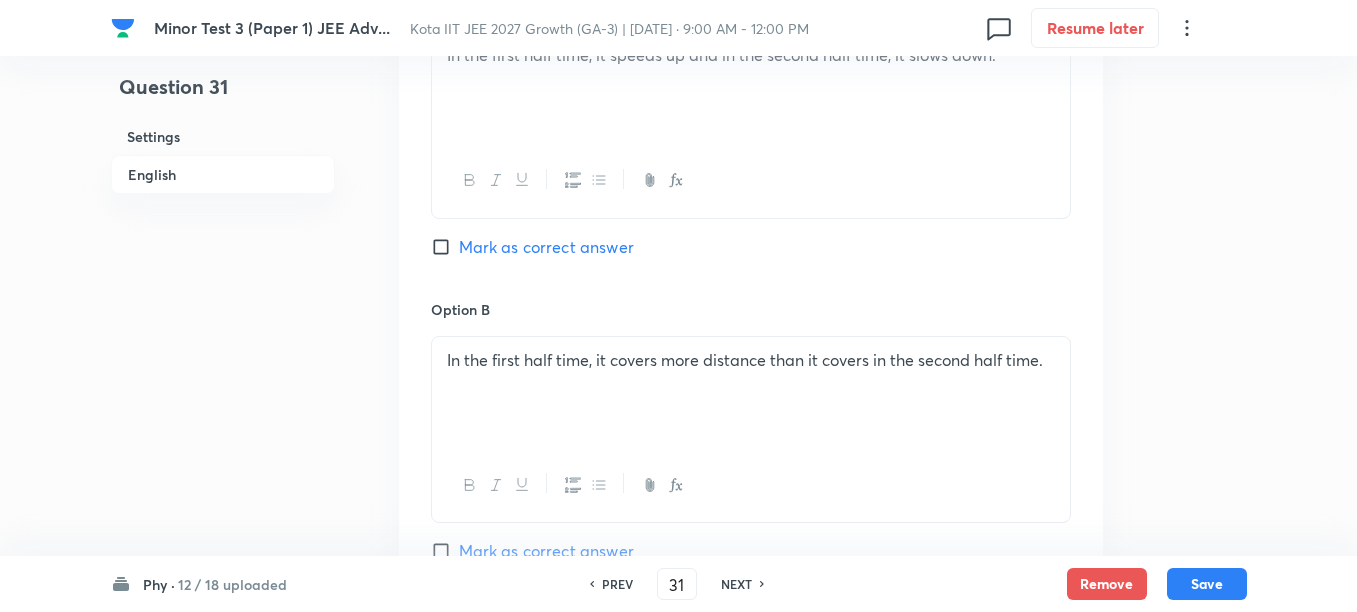 scroll, scrollTop: 875, scrollLeft: 0, axis: vertical 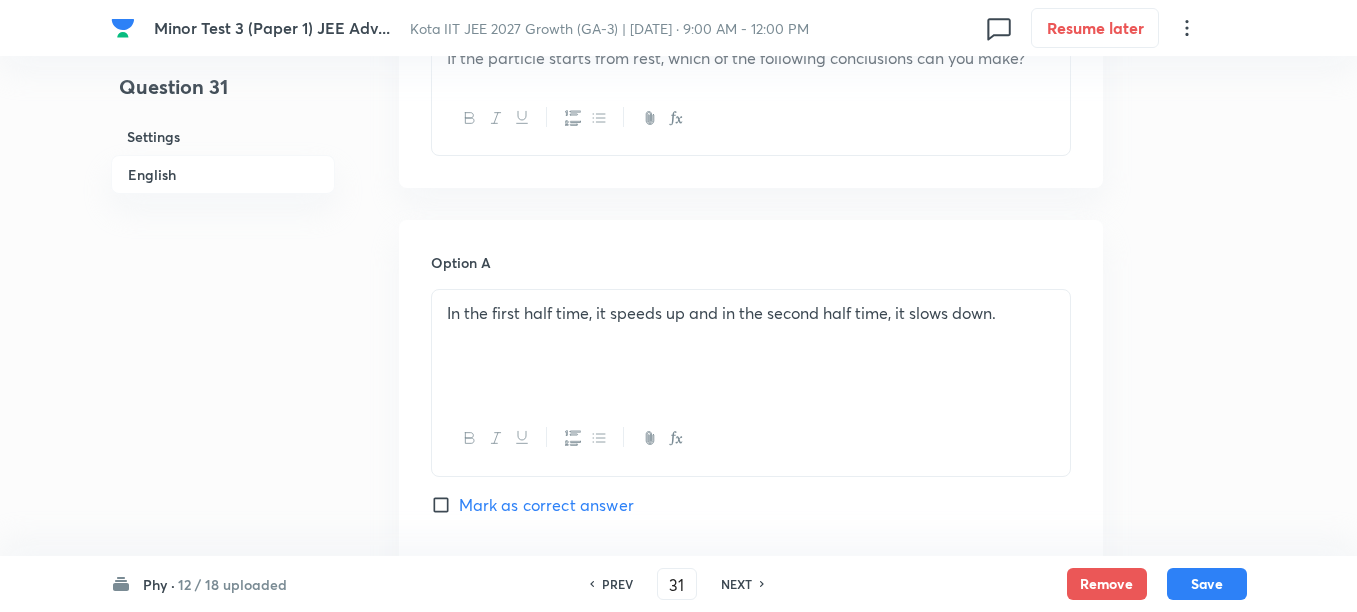 click on "Mark as correct answer" at bounding box center (546, 505) 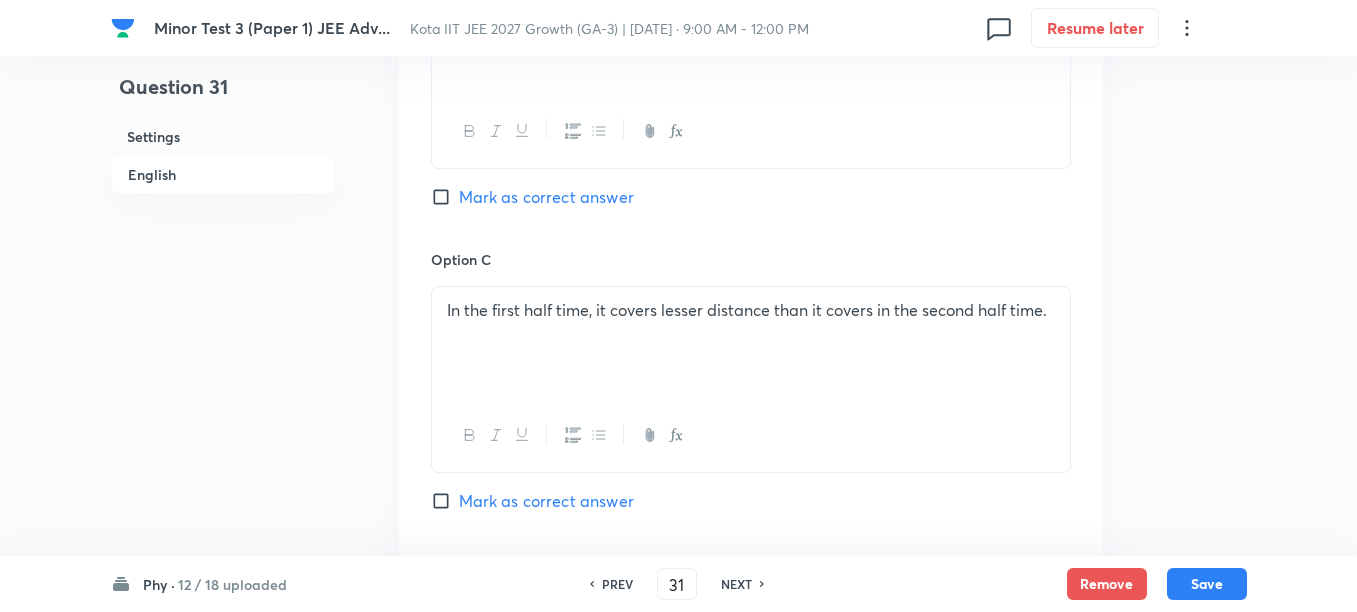 scroll, scrollTop: 1500, scrollLeft: 0, axis: vertical 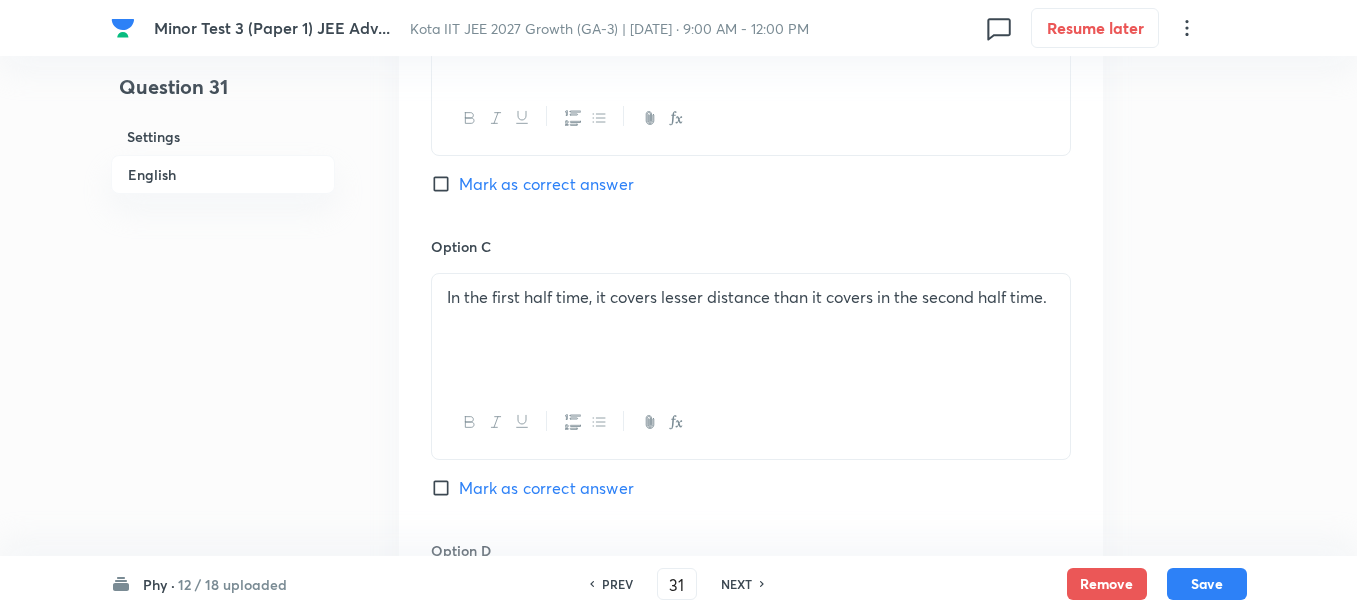 click on "Mark as correct answer" at bounding box center (546, 488) 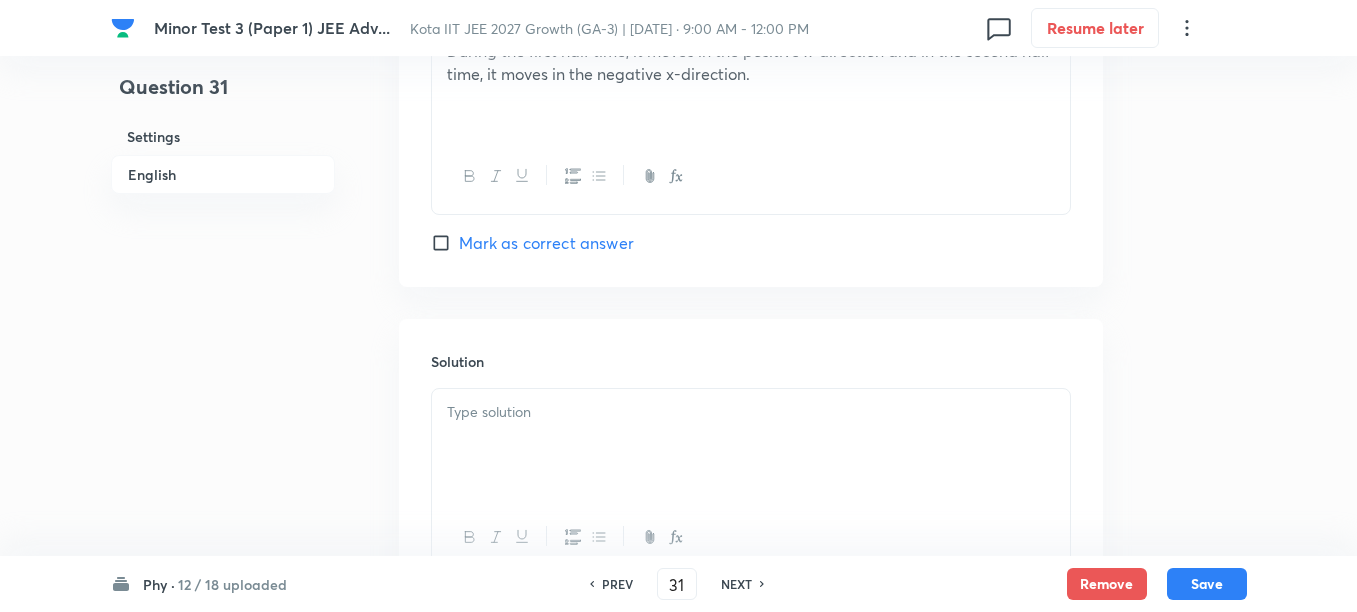 scroll, scrollTop: 2221, scrollLeft: 0, axis: vertical 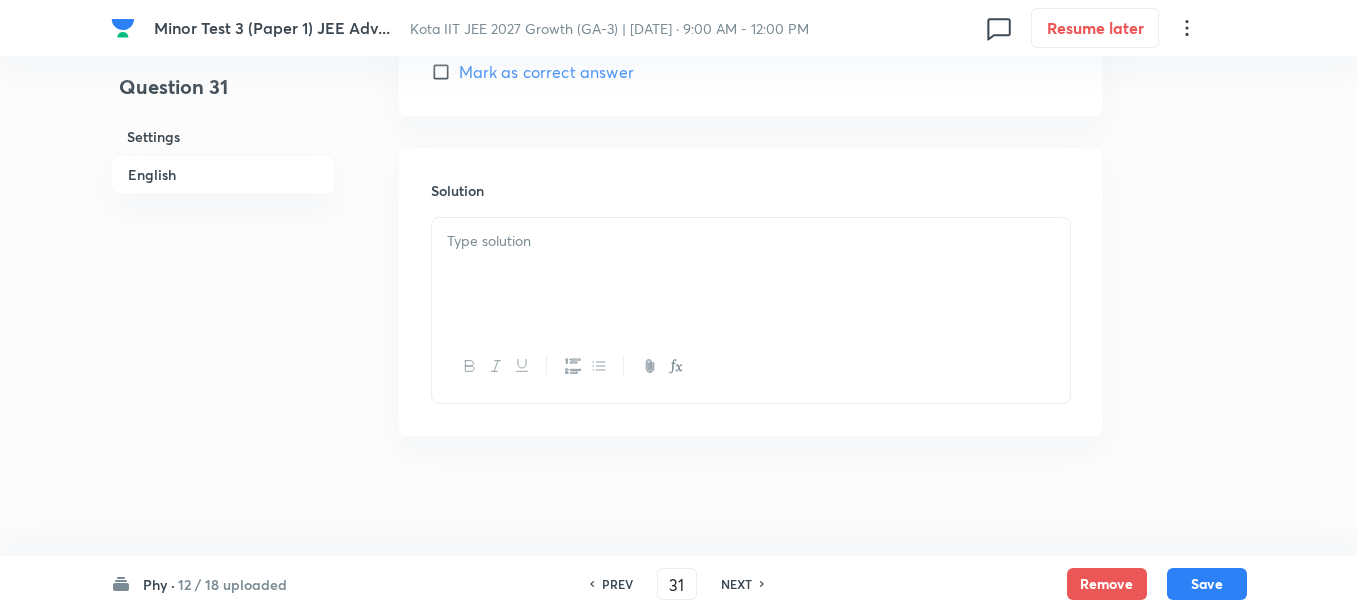 click at bounding box center (751, 366) 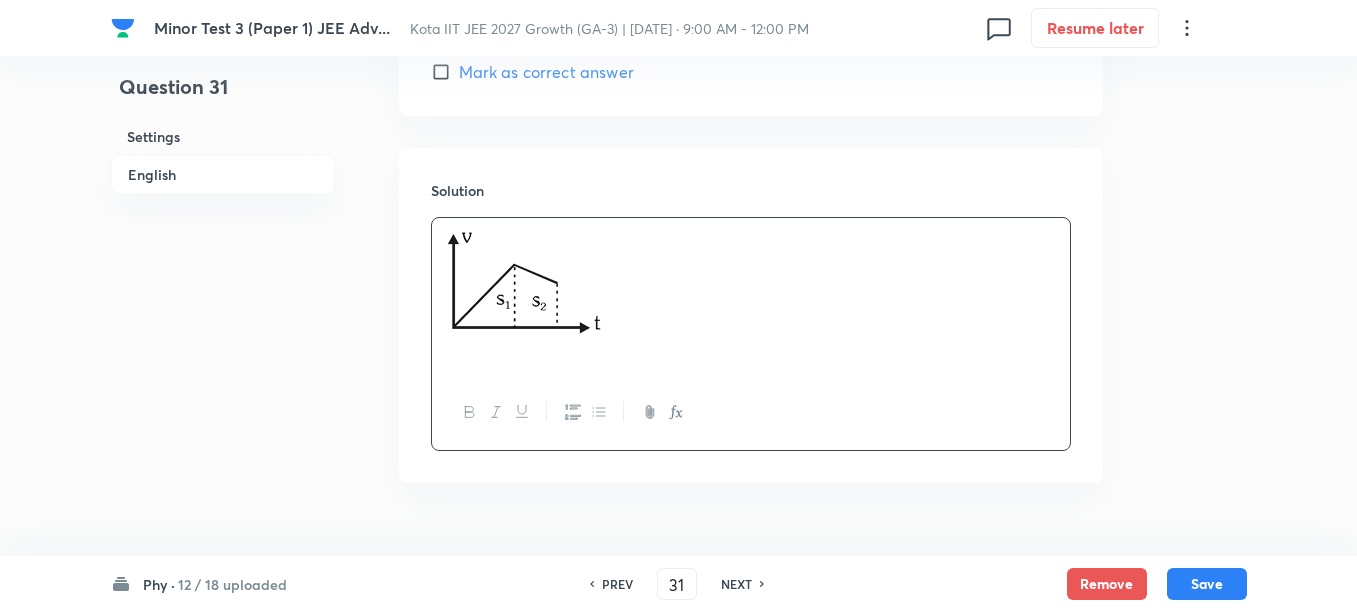 paste 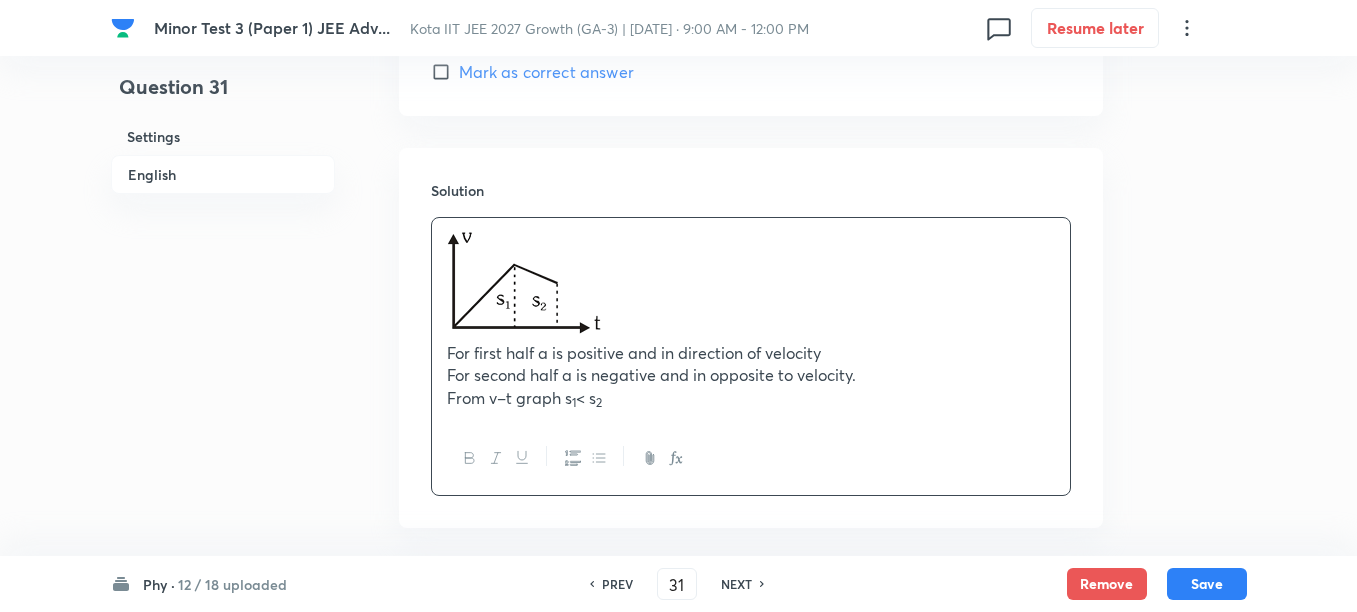 click on "For second half a is negative and in opposite to velocity." at bounding box center (751, 375) 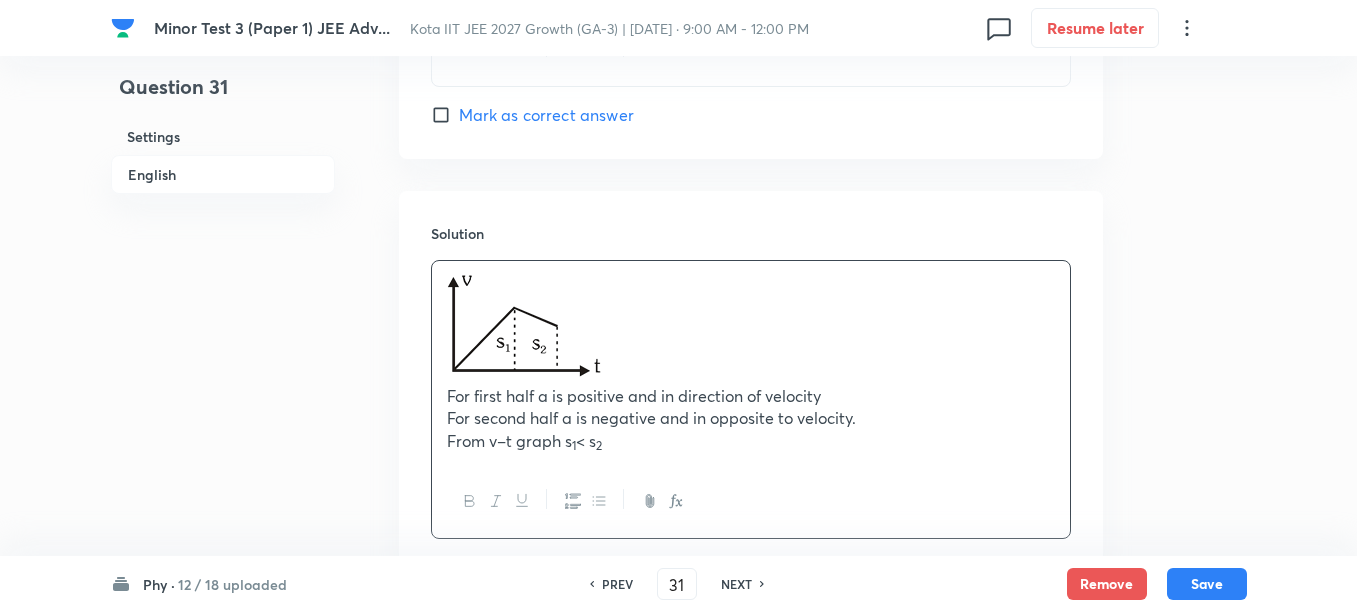 scroll, scrollTop: 2221, scrollLeft: 0, axis: vertical 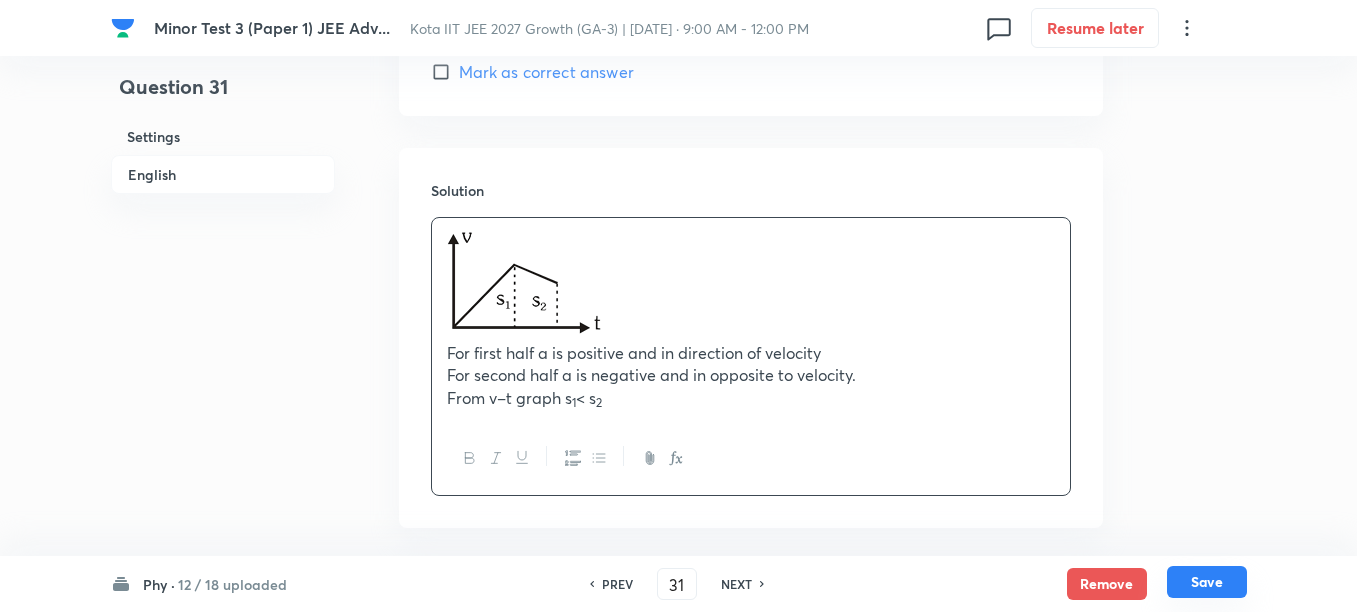 click on "Save" at bounding box center (1207, 582) 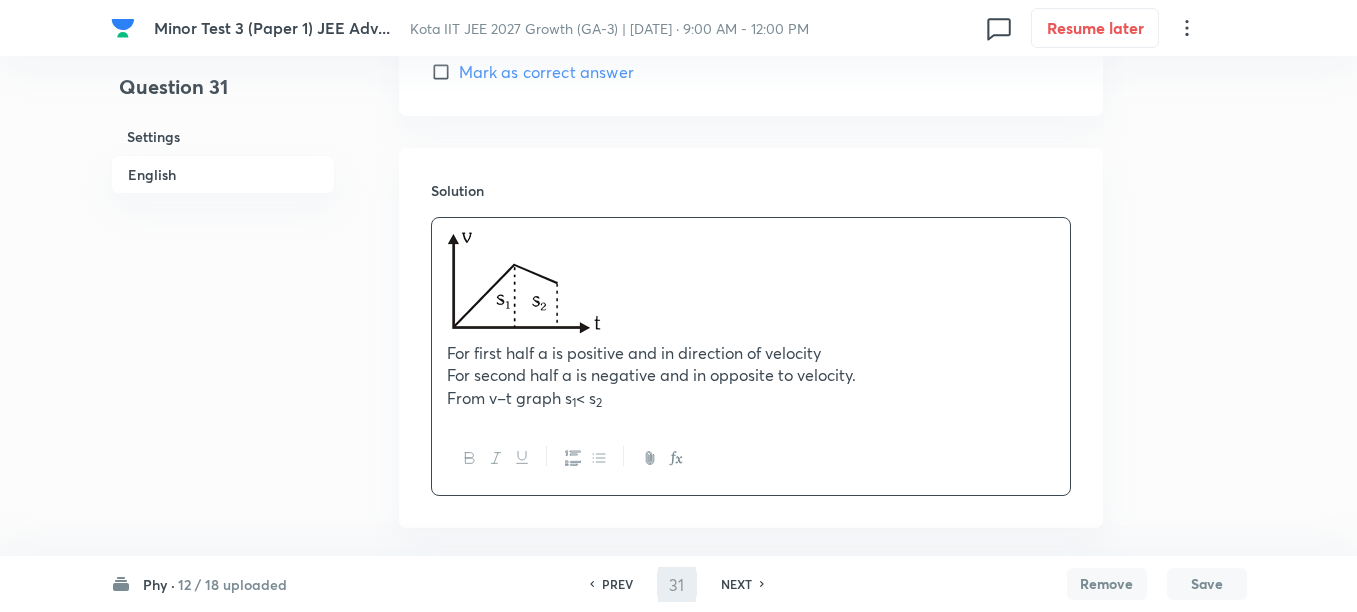 type on "32" 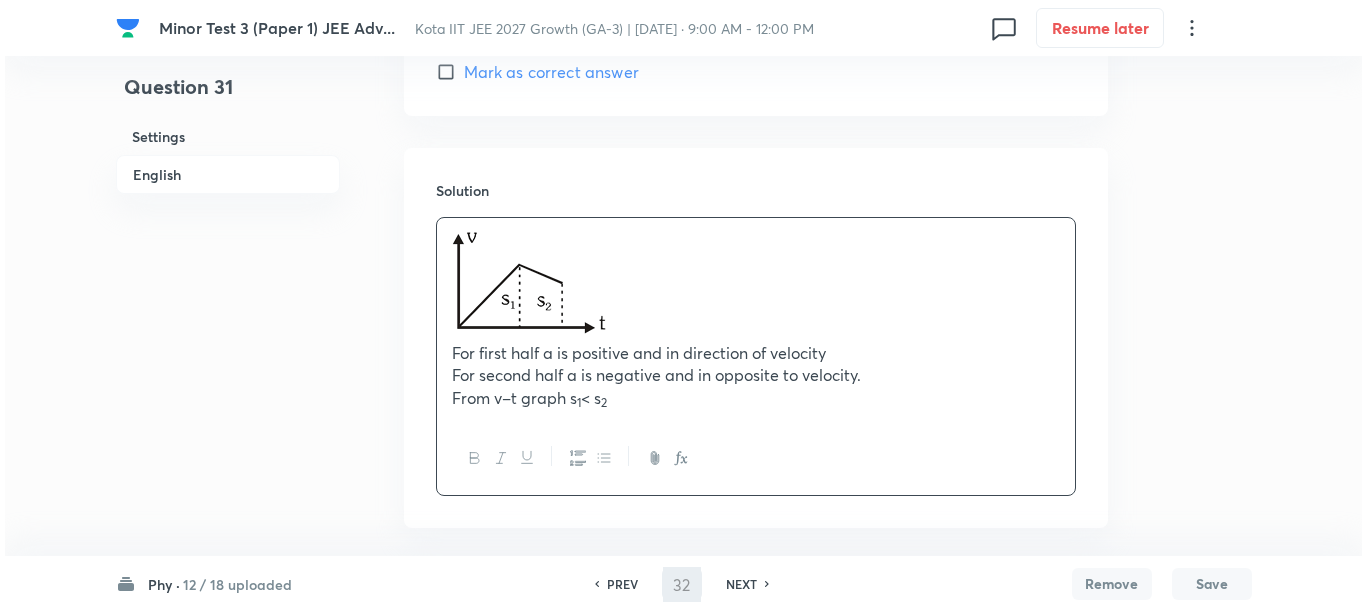 scroll, scrollTop: 0, scrollLeft: 0, axis: both 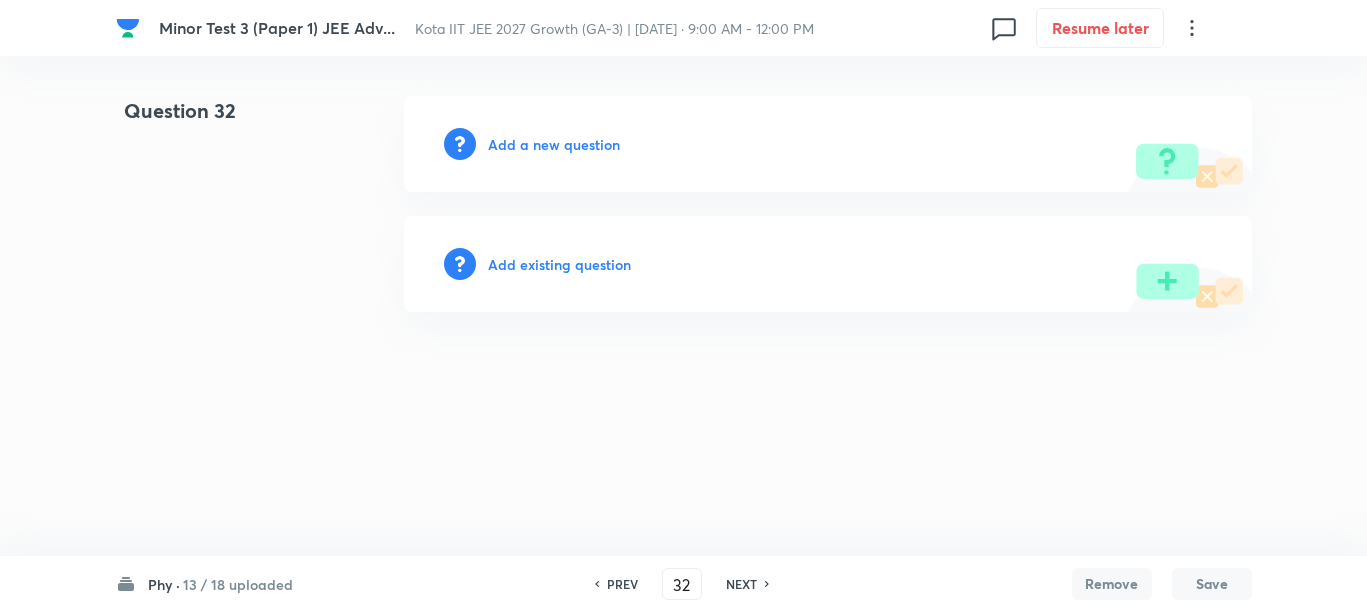click on "Add a new question" at bounding box center (554, 144) 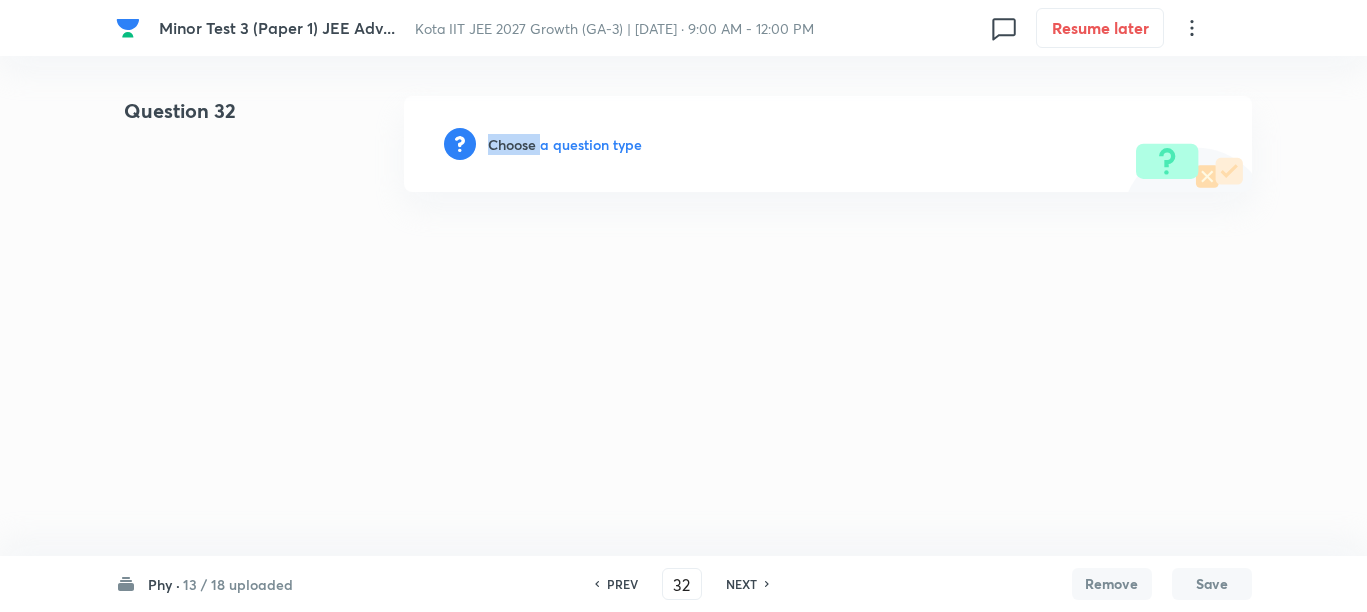 click on "Choose a question type" at bounding box center (565, 144) 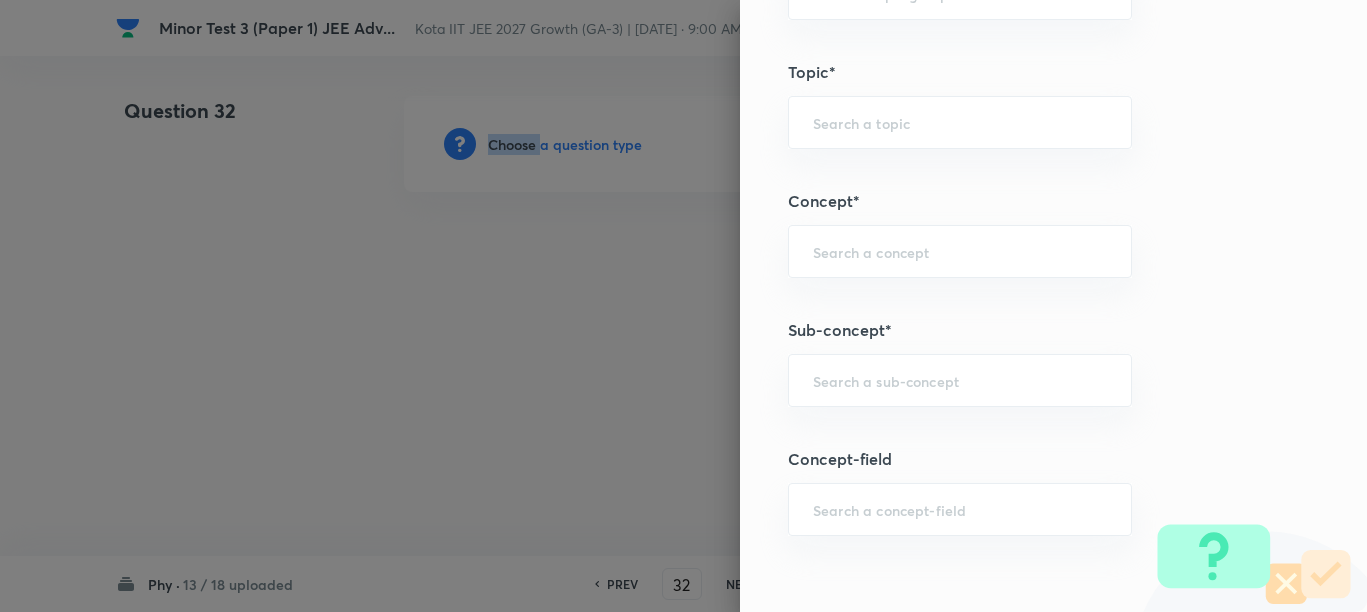 scroll, scrollTop: 1375, scrollLeft: 0, axis: vertical 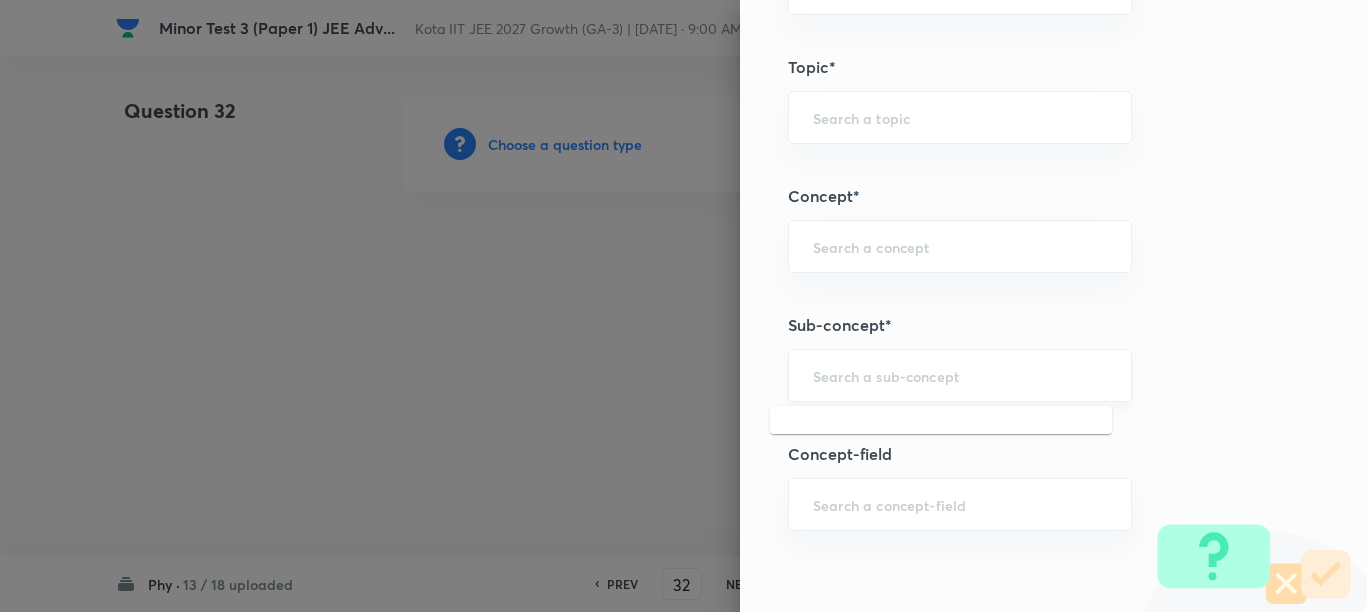 click at bounding box center (960, 375) 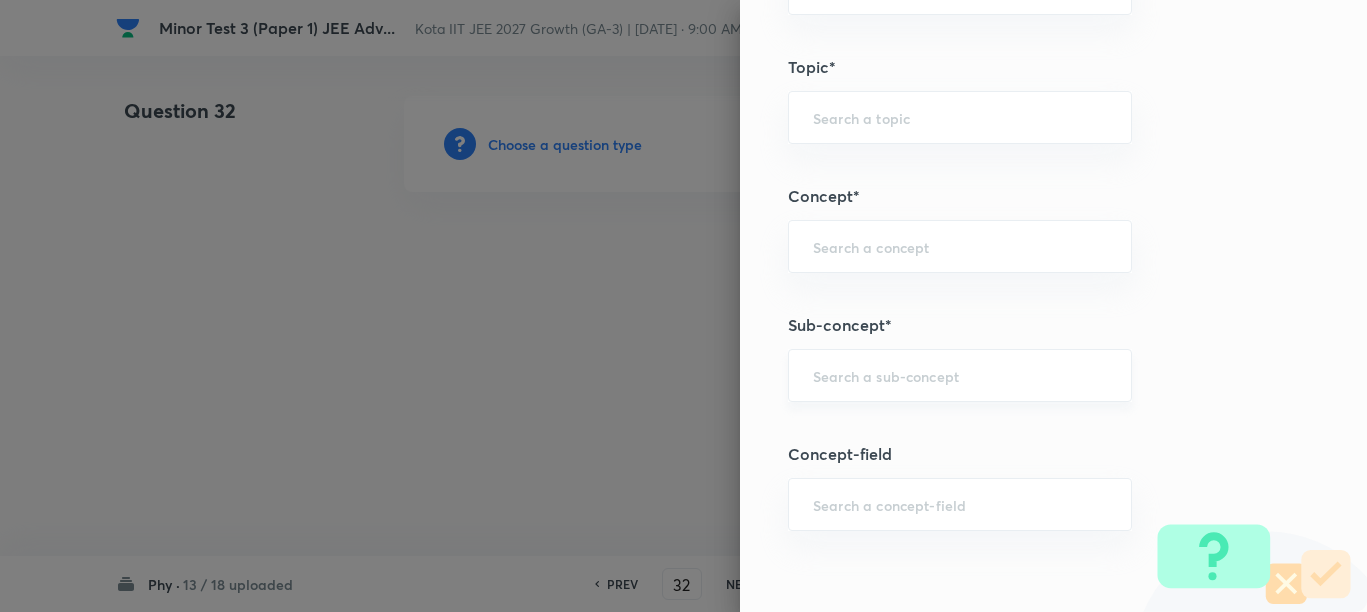 paste on "Motion in a Straight Line" 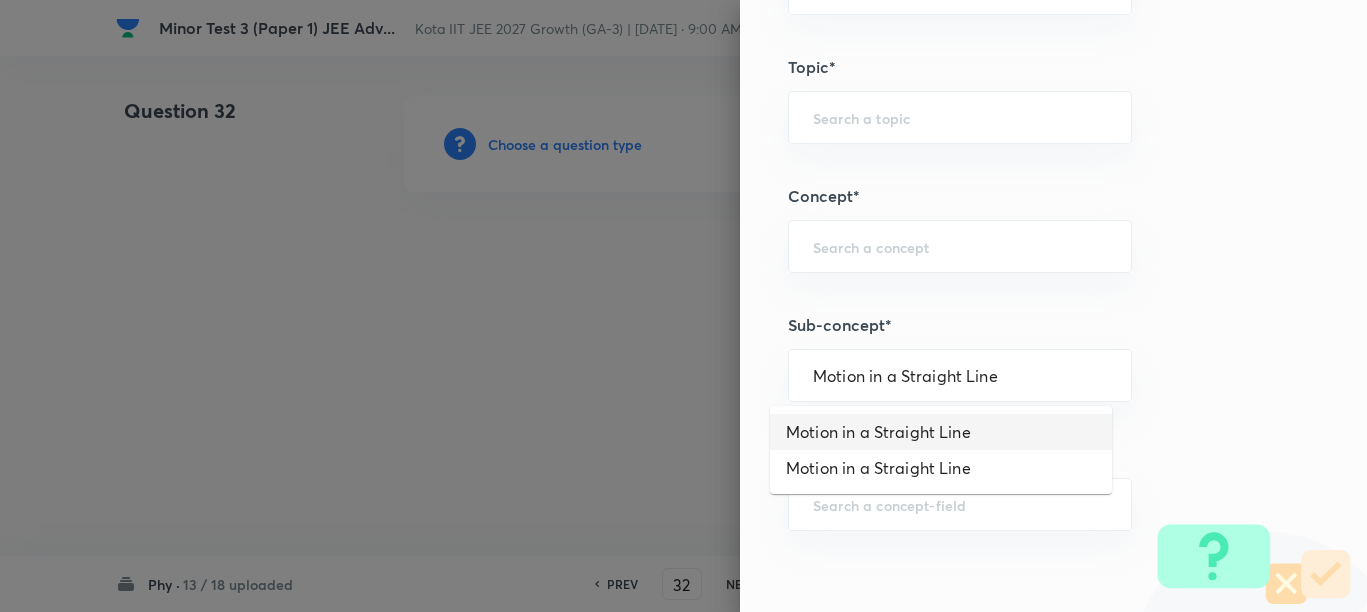 click on "Motion in a Straight Line" at bounding box center [941, 432] 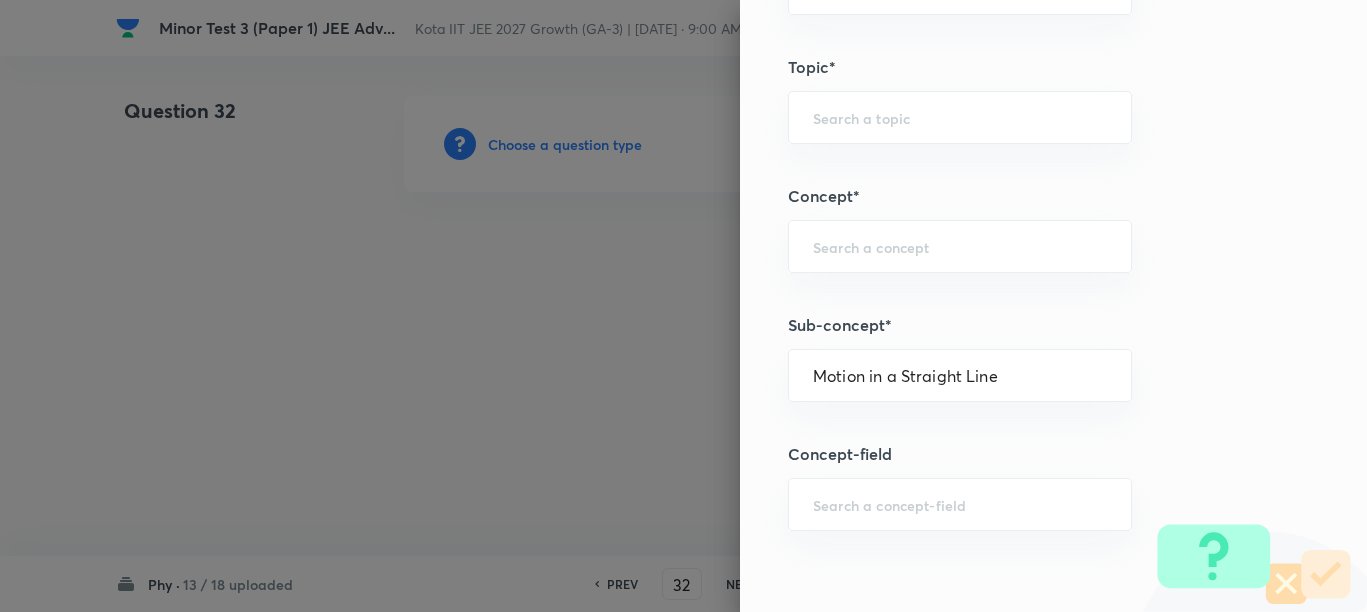 type on "Physics" 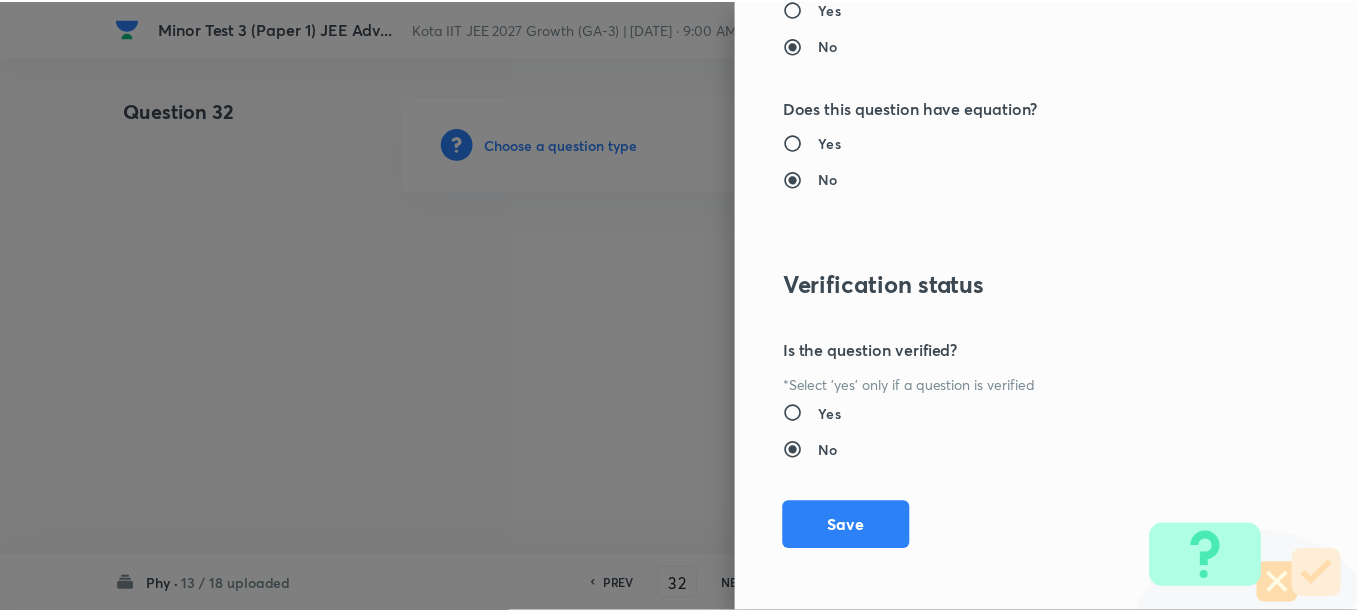 scroll, scrollTop: 2511, scrollLeft: 0, axis: vertical 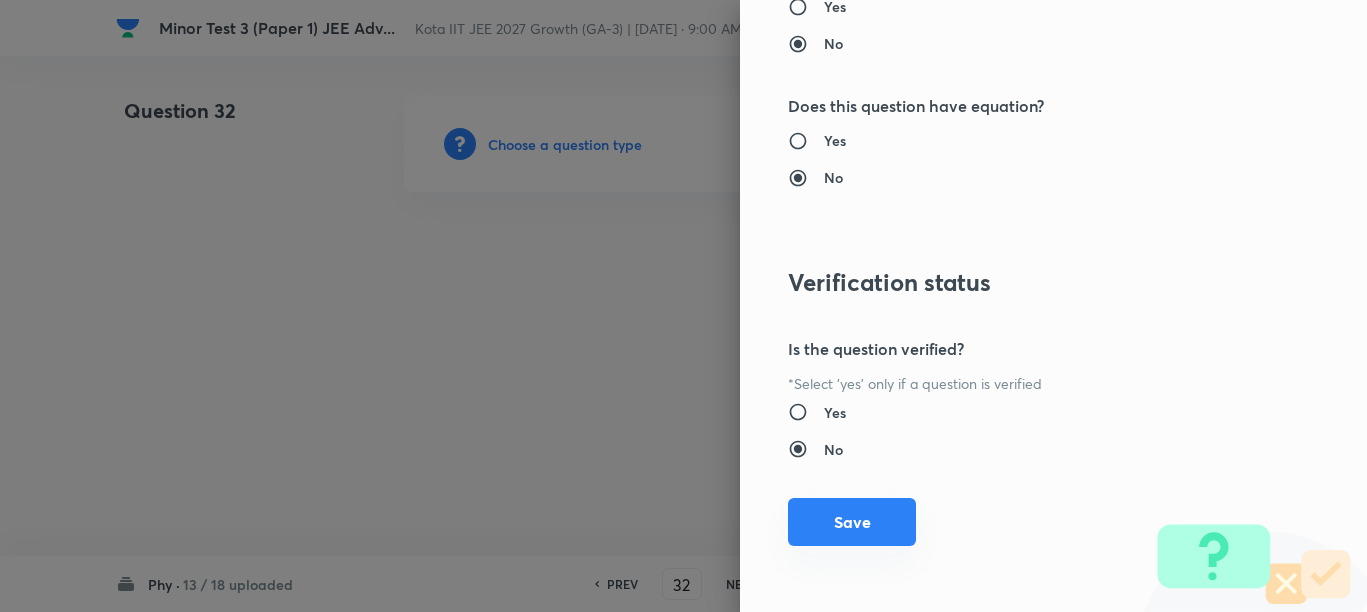 click on "Save" at bounding box center (852, 522) 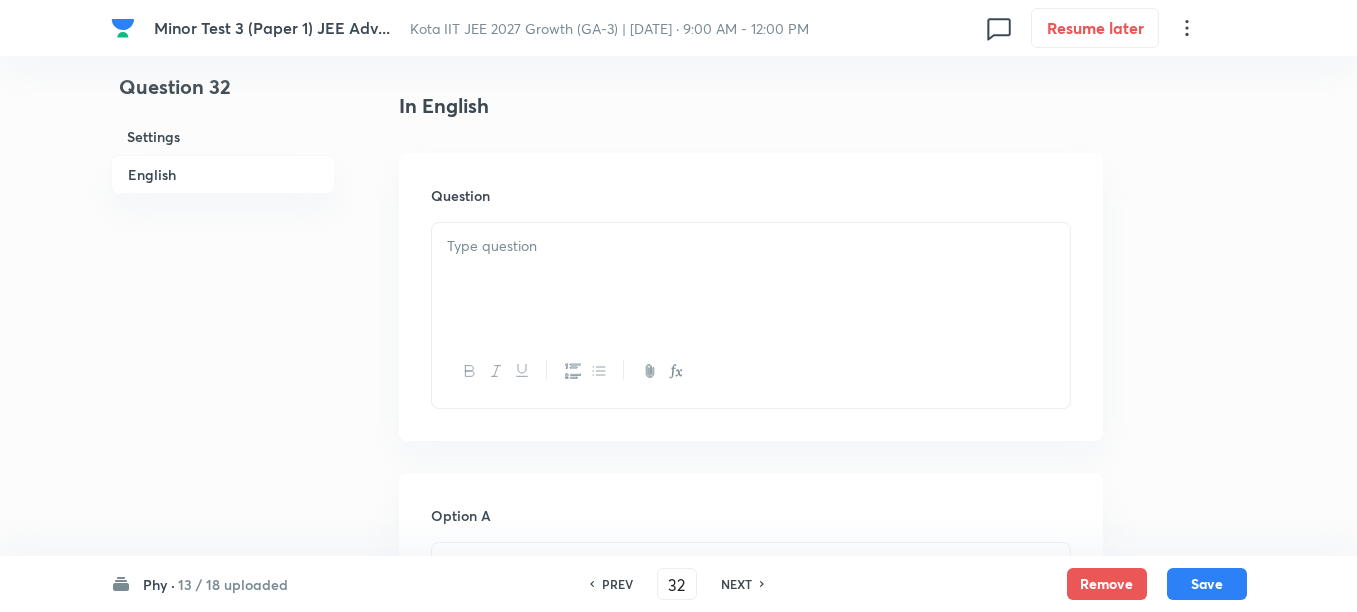 scroll, scrollTop: 500, scrollLeft: 0, axis: vertical 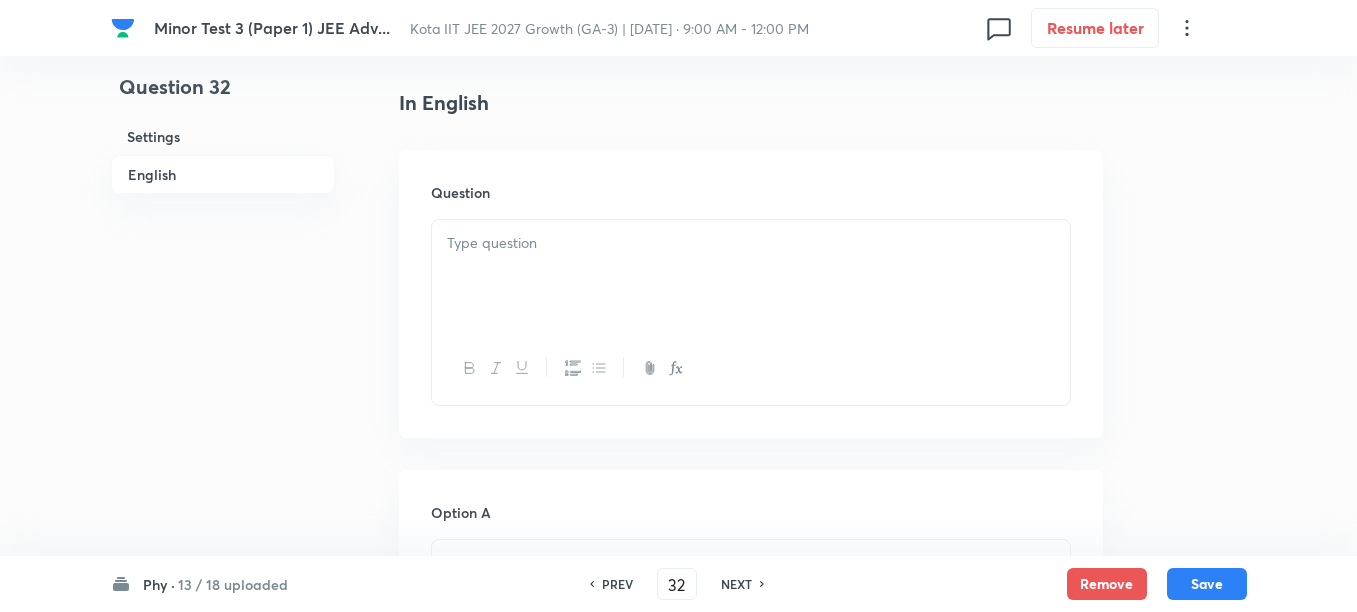 click at bounding box center [751, 276] 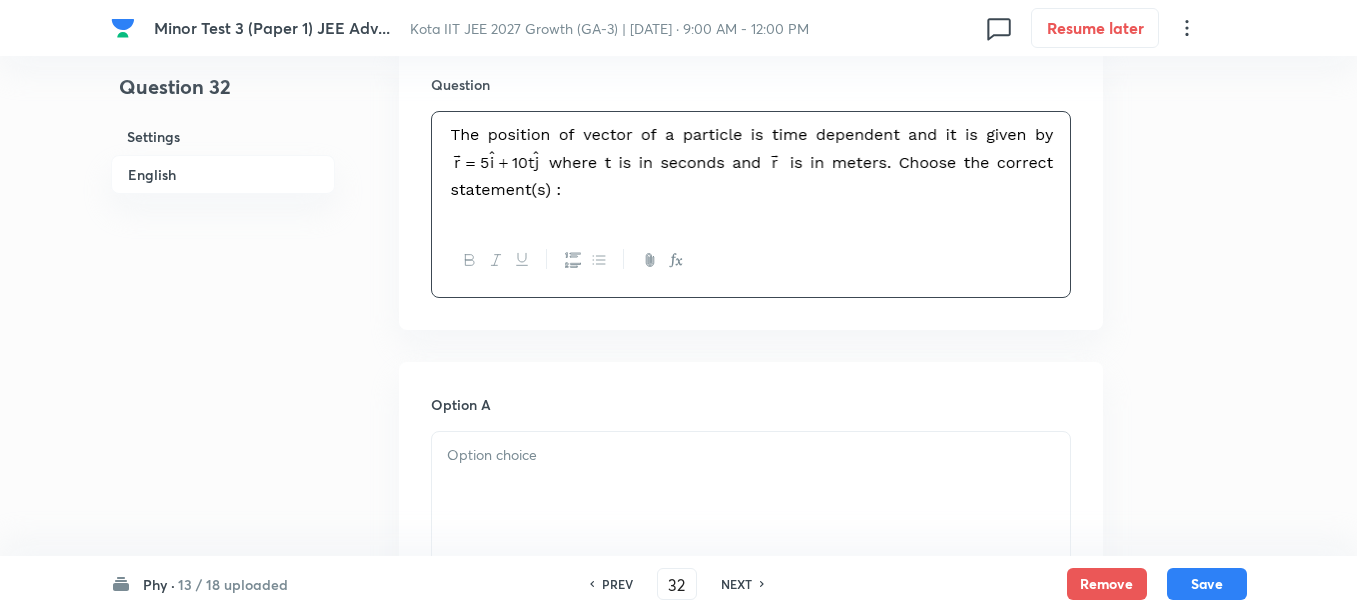 scroll, scrollTop: 750, scrollLeft: 0, axis: vertical 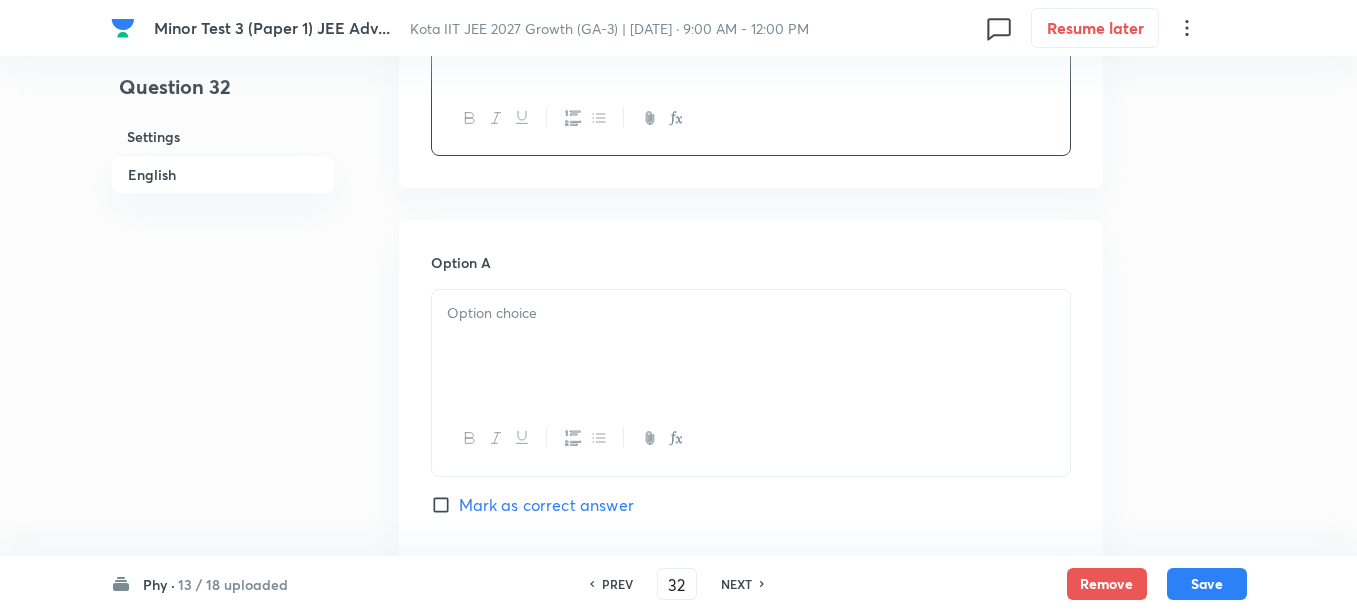 click at bounding box center (751, 346) 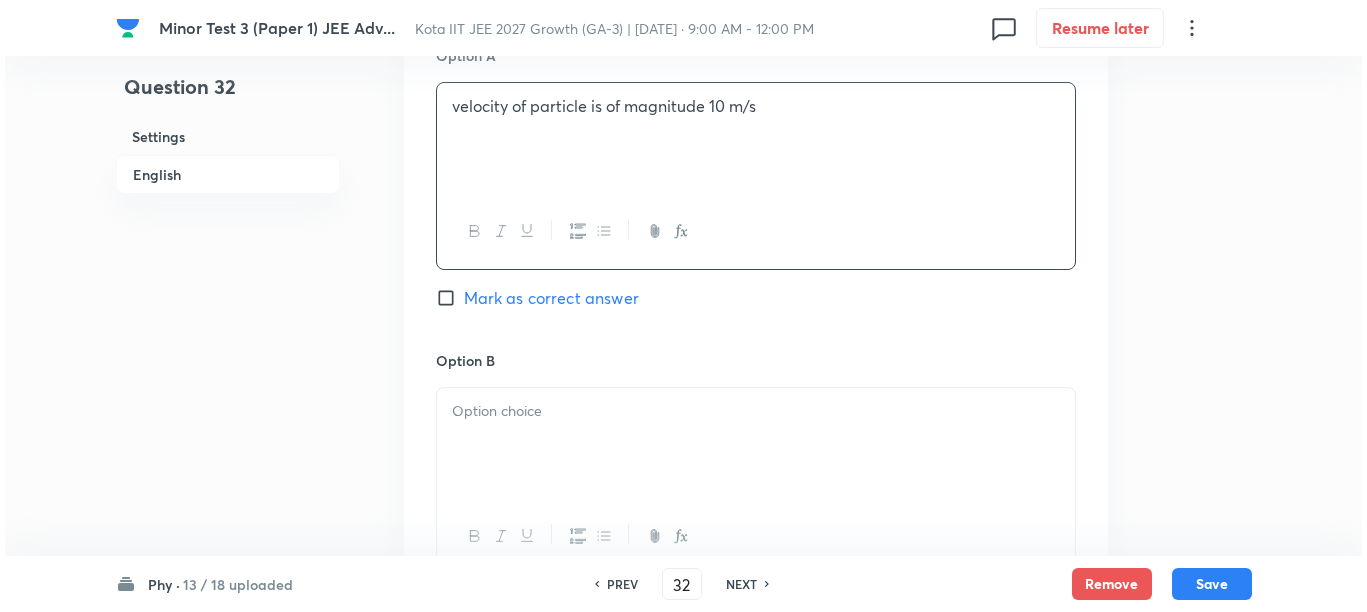 scroll, scrollTop: 1000, scrollLeft: 0, axis: vertical 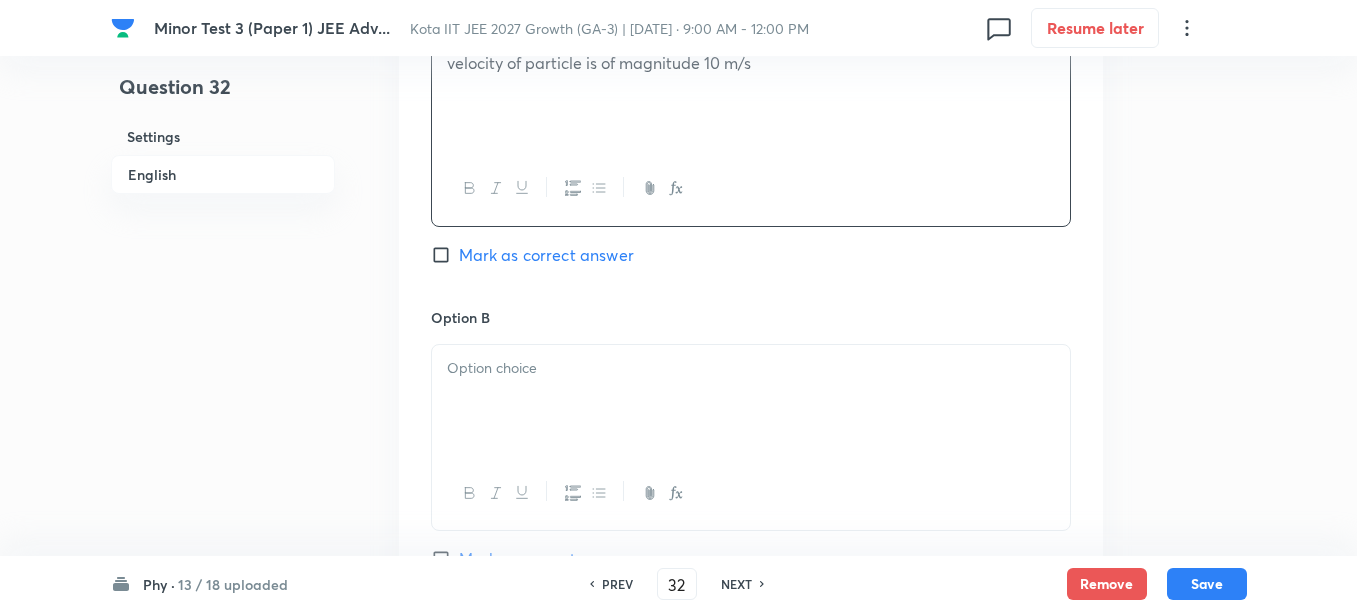 click at bounding box center (751, 401) 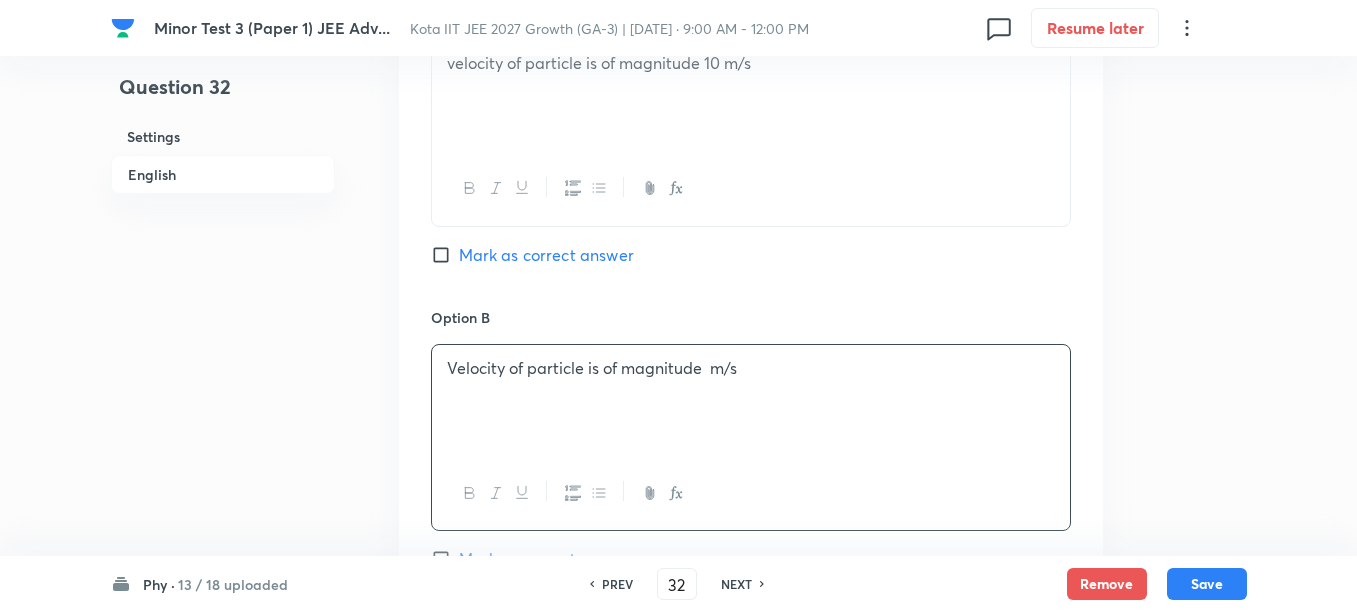 click on "Velocity of particle is of magnitude  m/s" at bounding box center (751, 368) 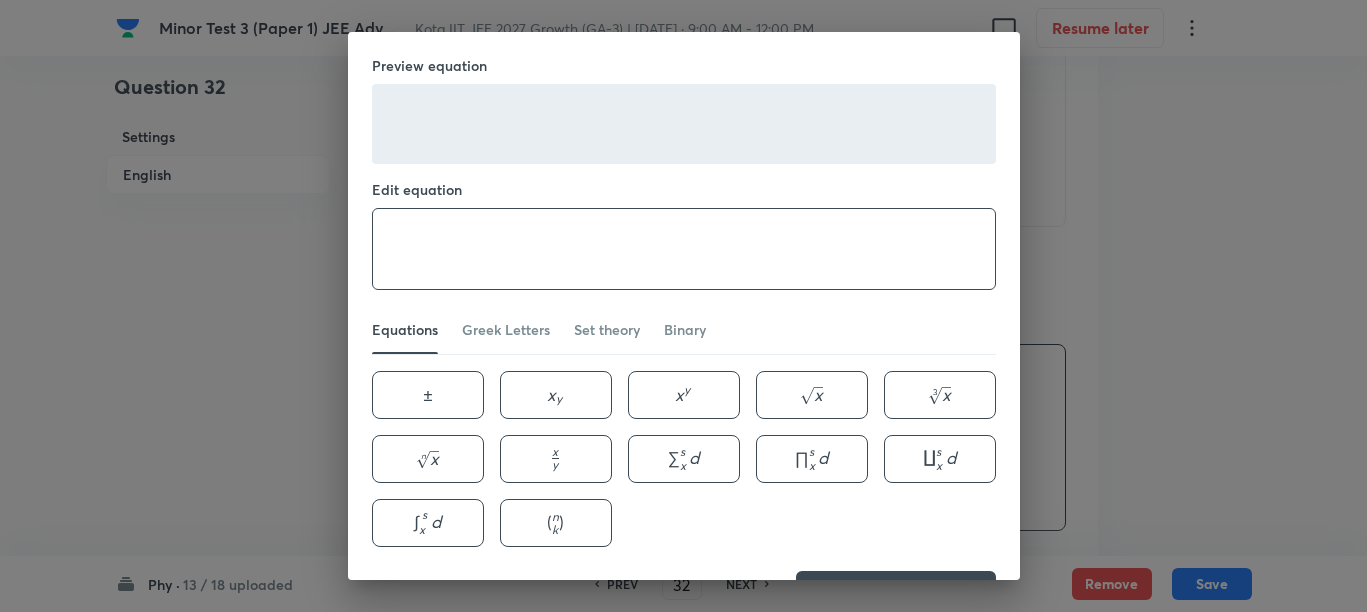 click at bounding box center (684, 249) 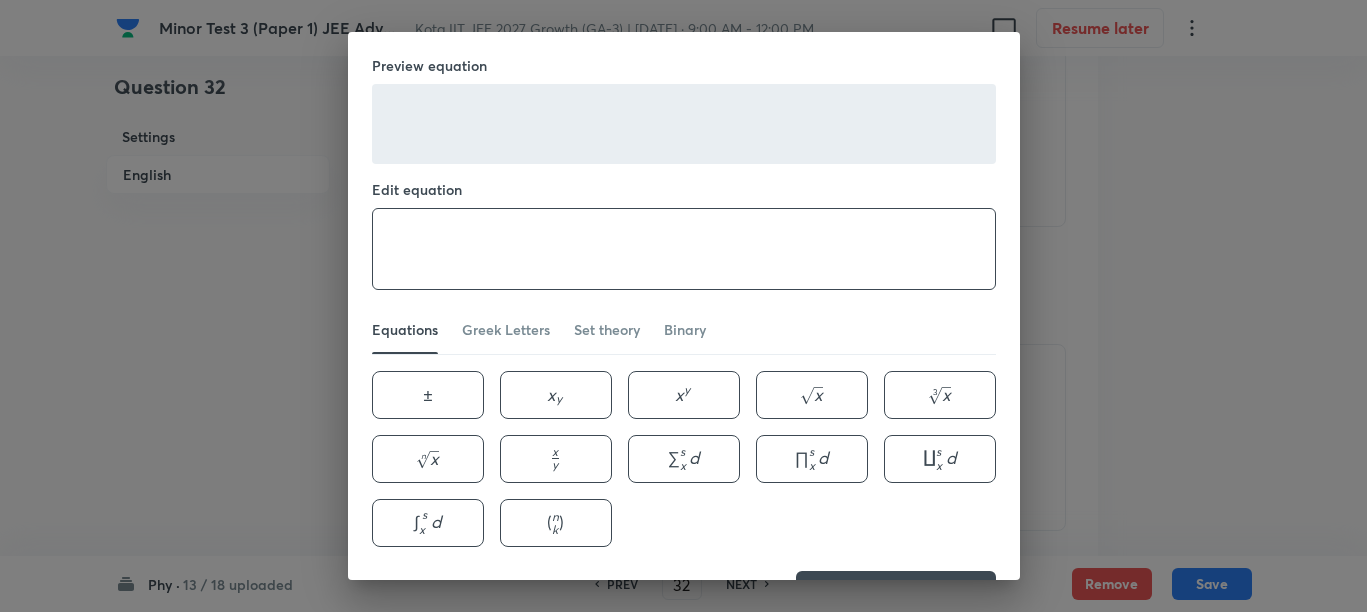 paste on "\sqrt{125}" 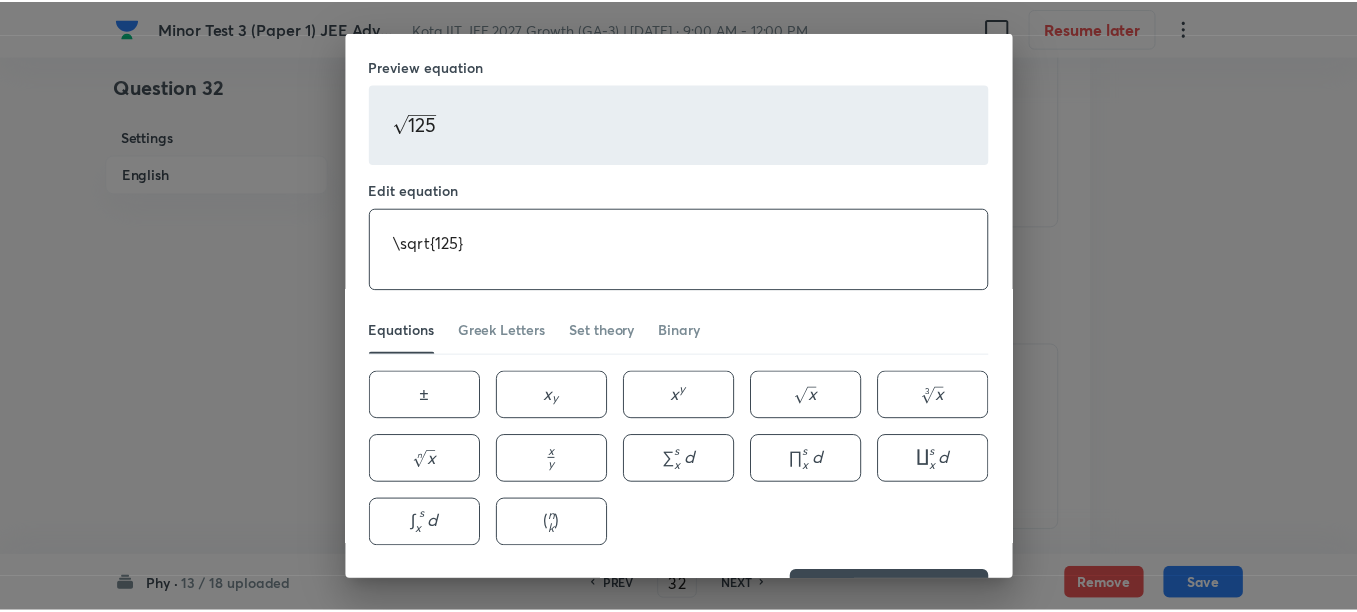scroll, scrollTop: 63, scrollLeft: 0, axis: vertical 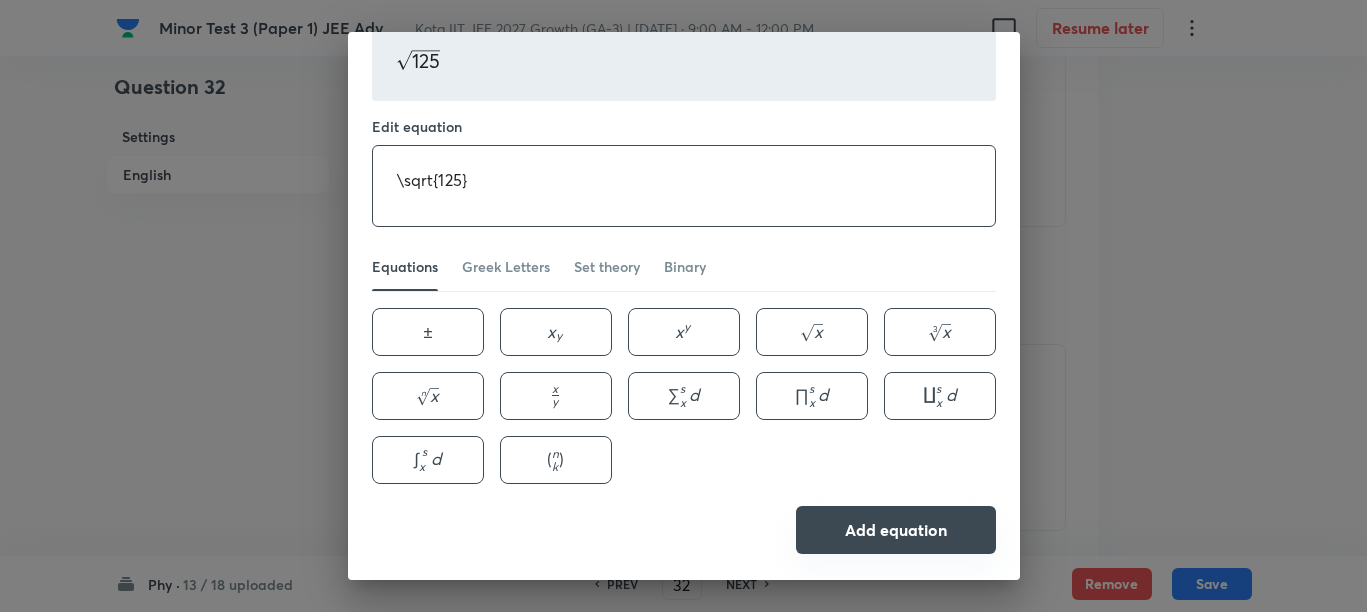 type on "\sqrt{125}" 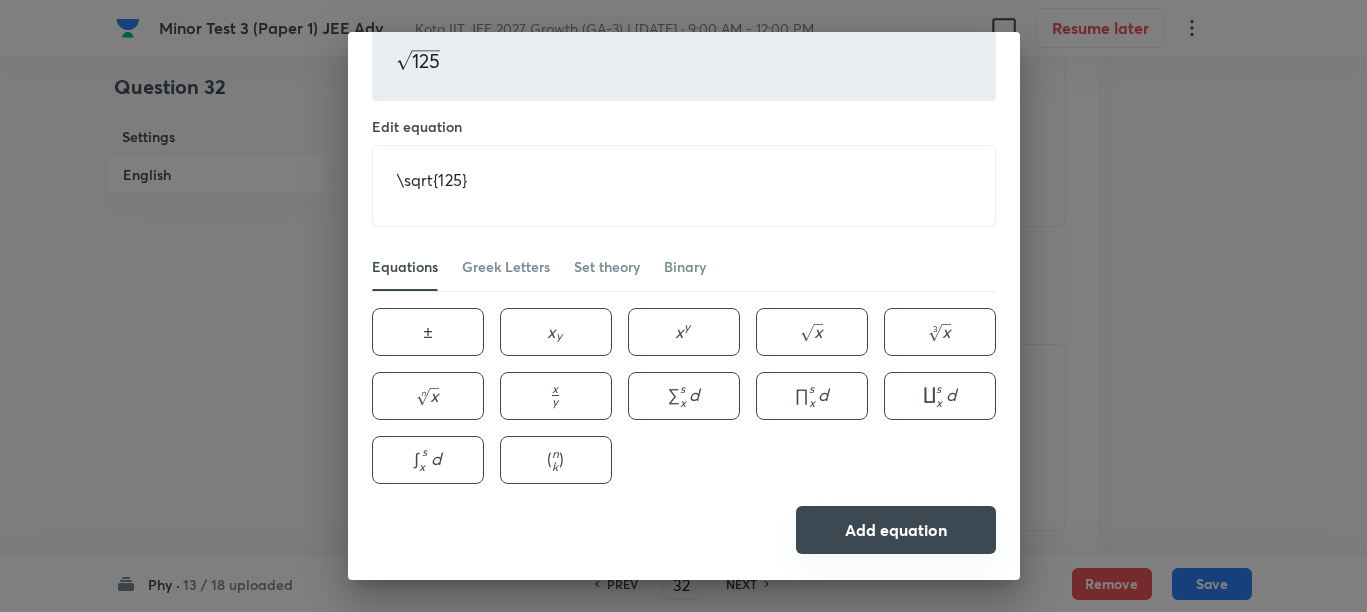 click on "Add equation" at bounding box center [896, 530] 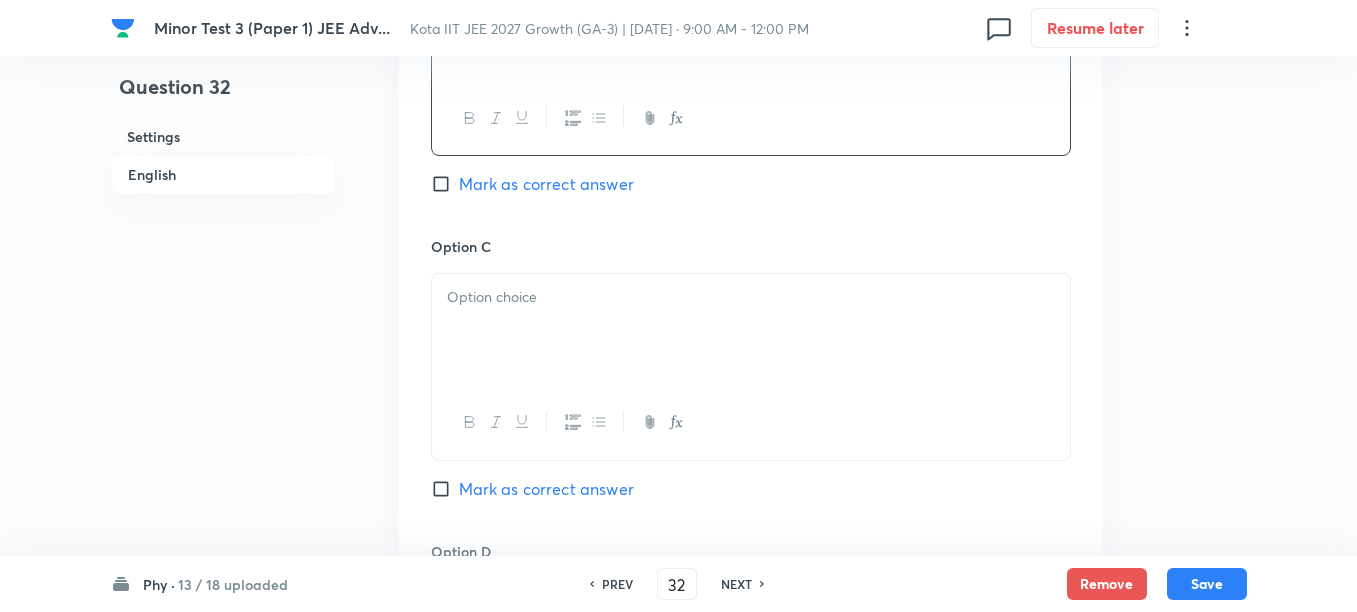 click at bounding box center (751, 330) 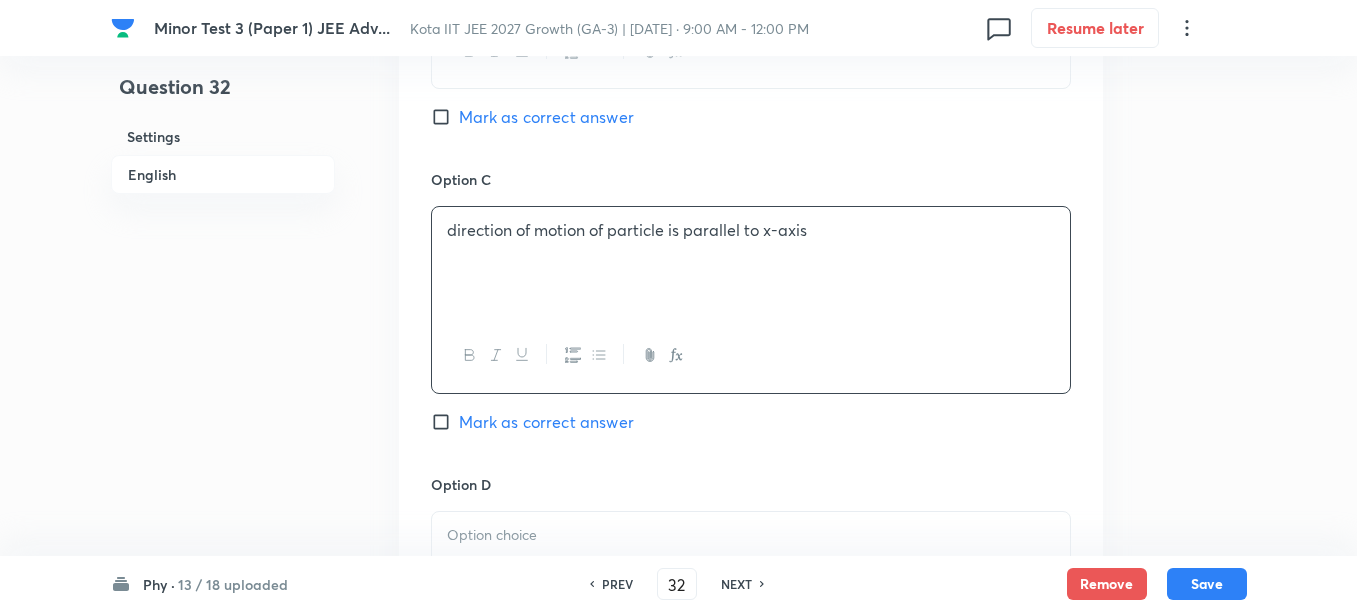 scroll, scrollTop: 1625, scrollLeft: 0, axis: vertical 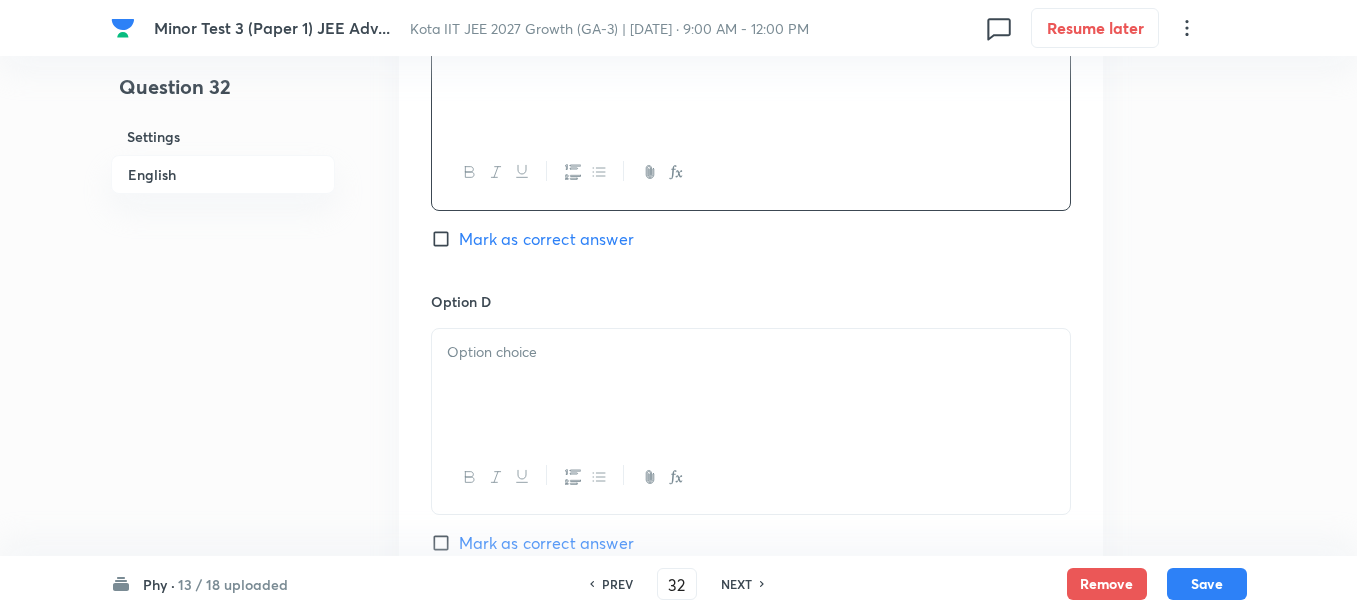 click at bounding box center (751, 385) 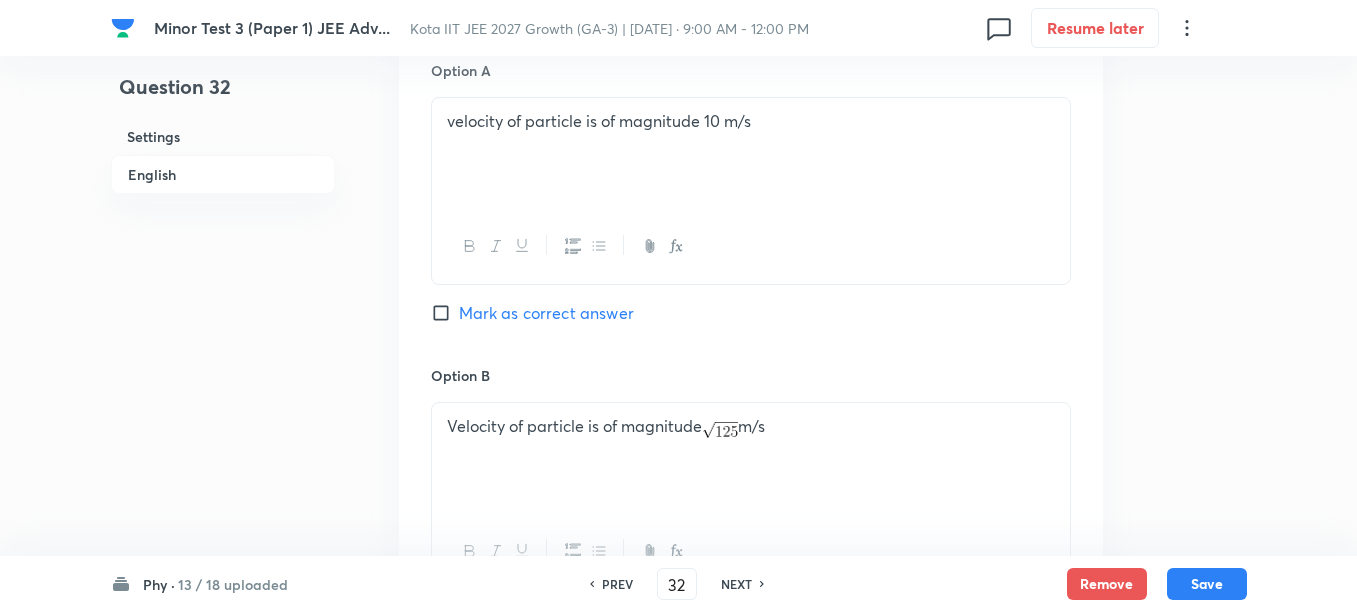 scroll, scrollTop: 875, scrollLeft: 0, axis: vertical 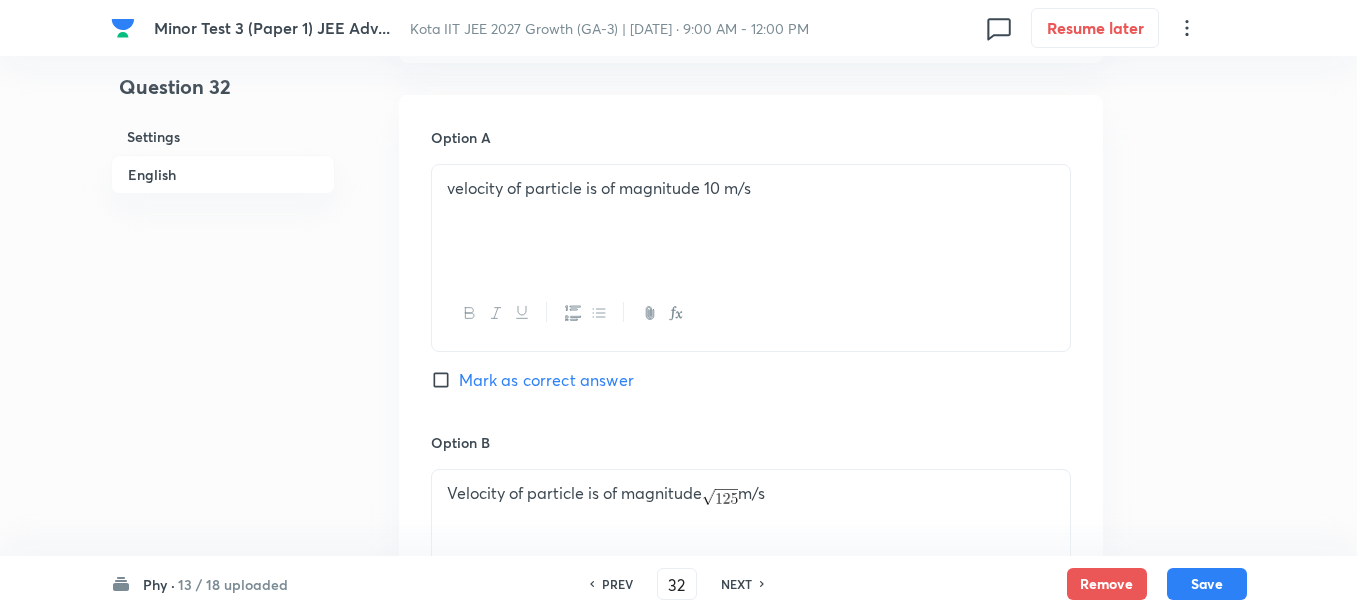 click on "Velocity of particle is of magnitude   m/s" at bounding box center (751, 493) 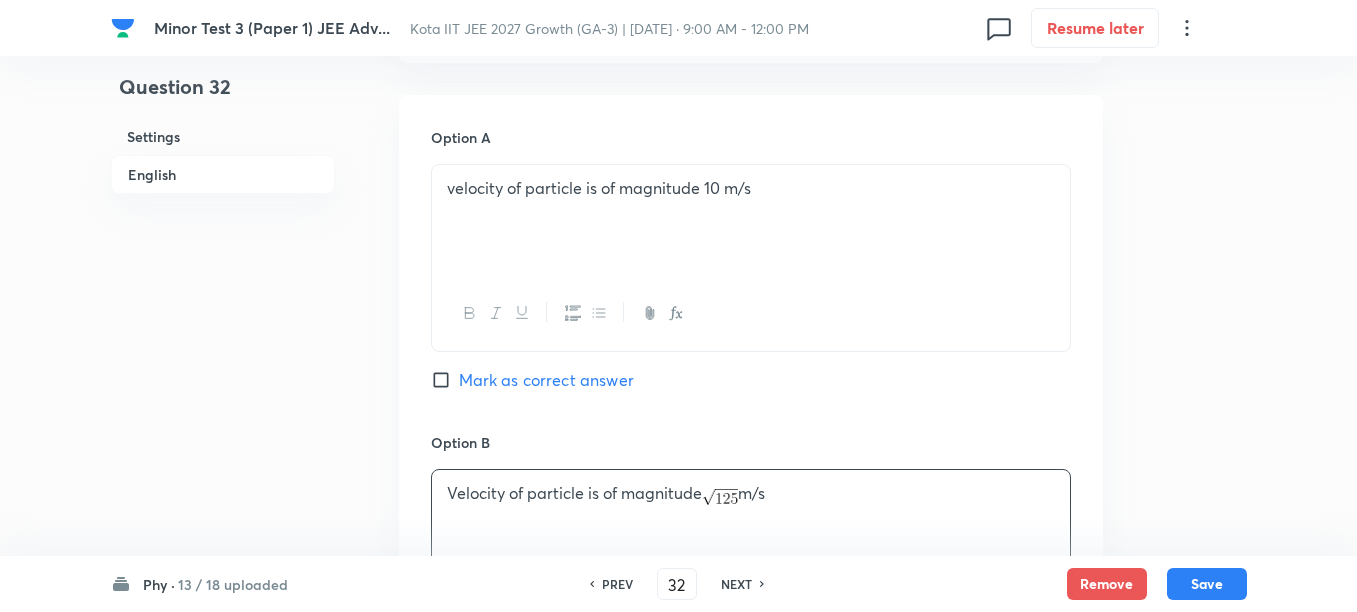 type 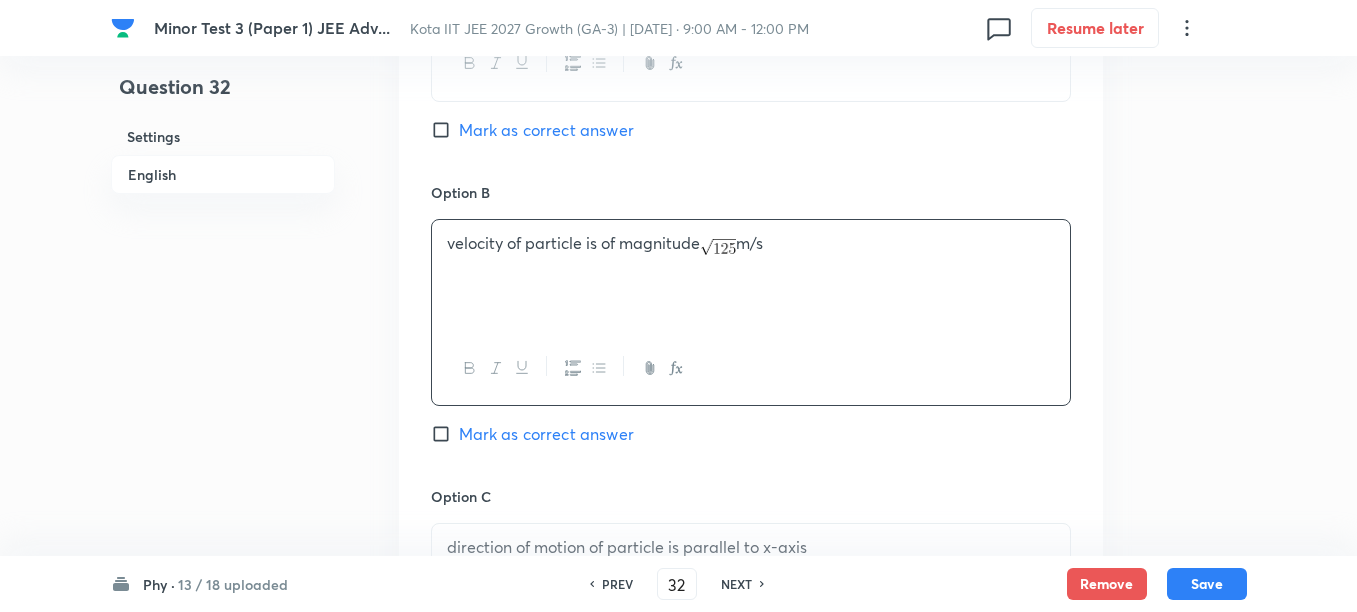 scroll, scrollTop: 875, scrollLeft: 0, axis: vertical 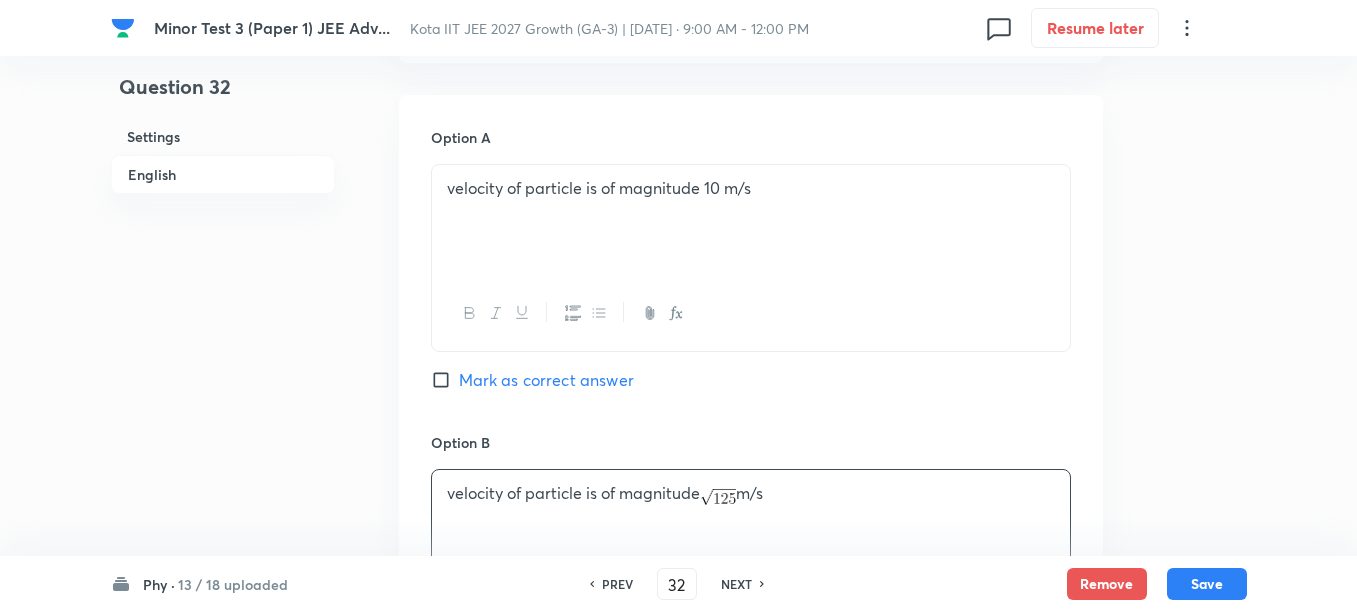 click on "Mark as correct answer" at bounding box center (546, 380) 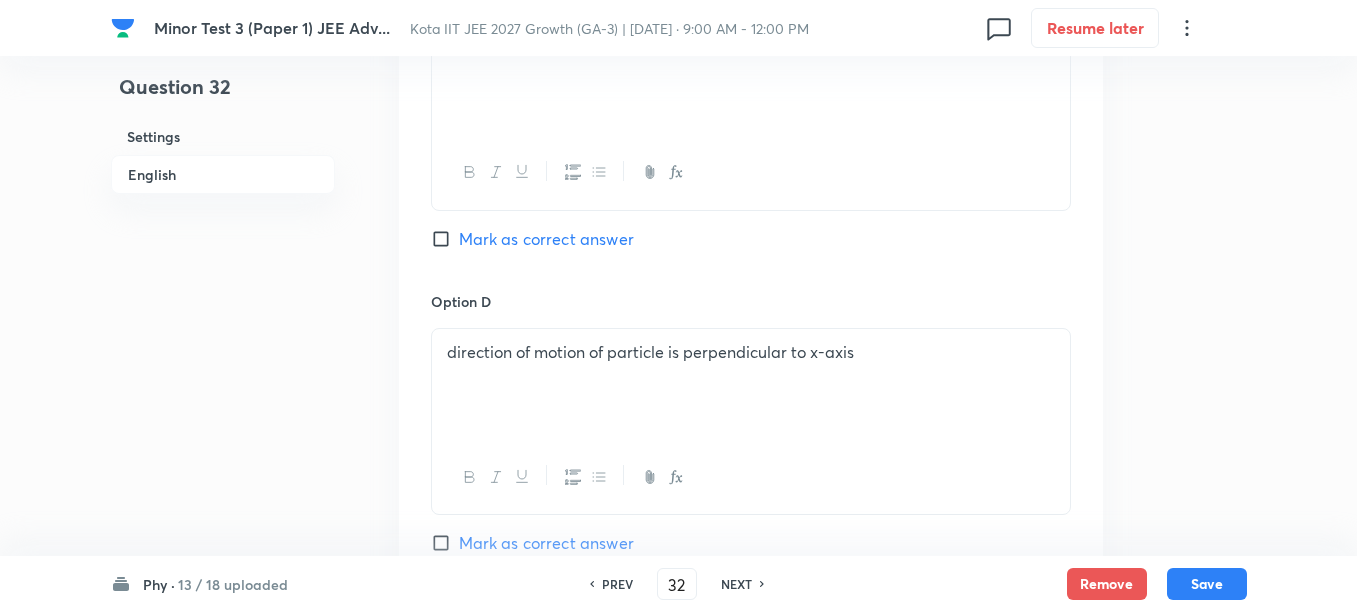 scroll, scrollTop: 1875, scrollLeft: 0, axis: vertical 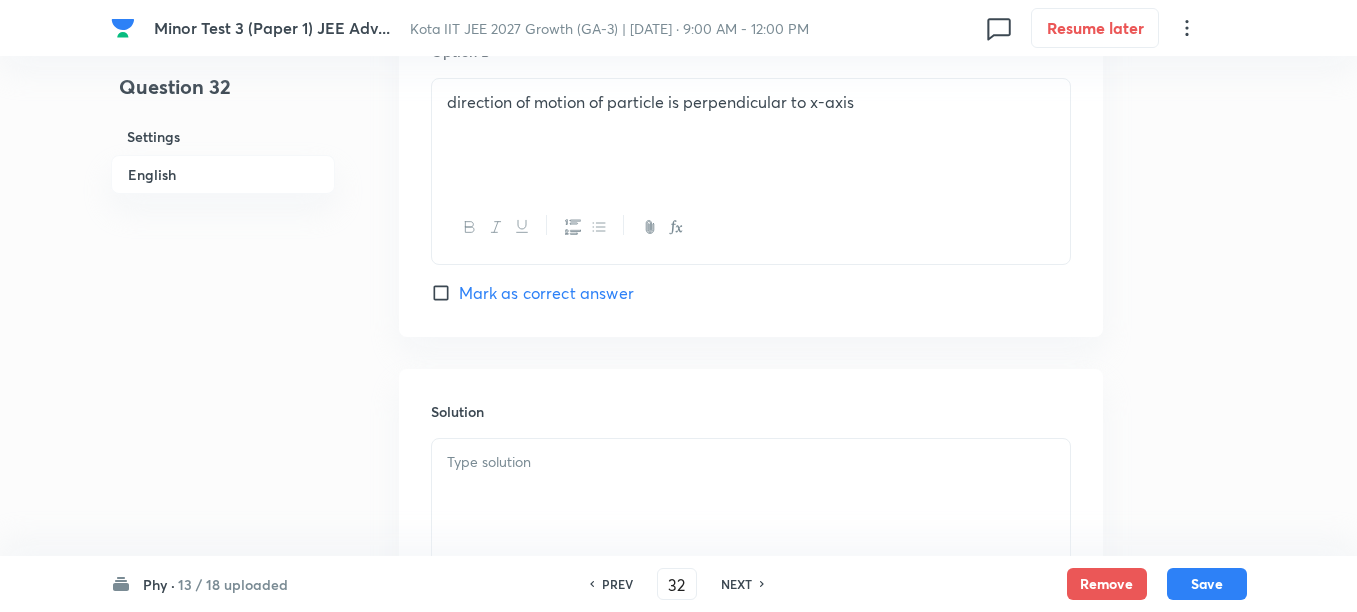 click on "Mark as correct answer" at bounding box center (546, 293) 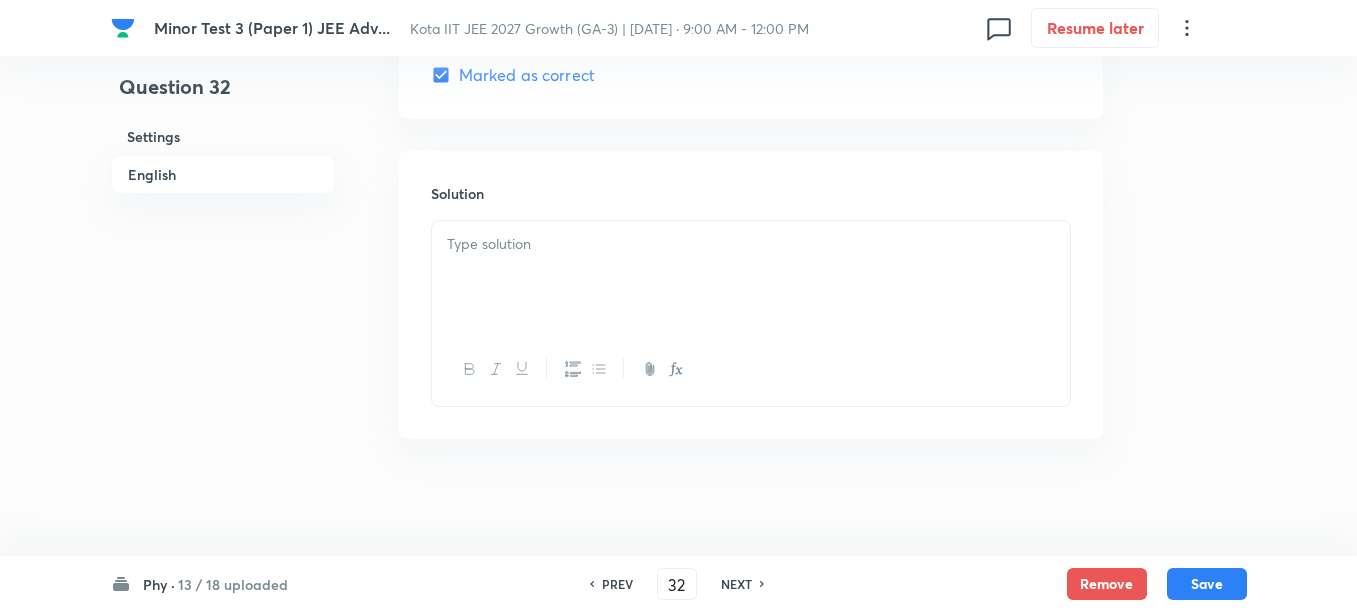 scroll, scrollTop: 2096, scrollLeft: 0, axis: vertical 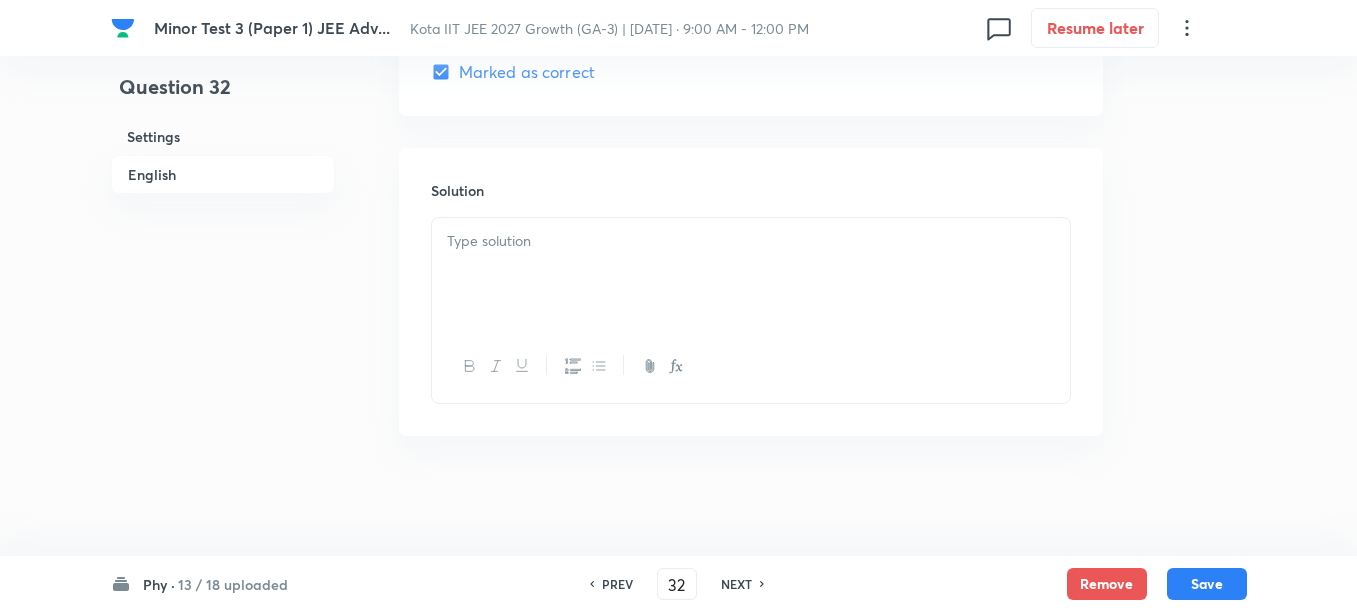 click at bounding box center [751, 274] 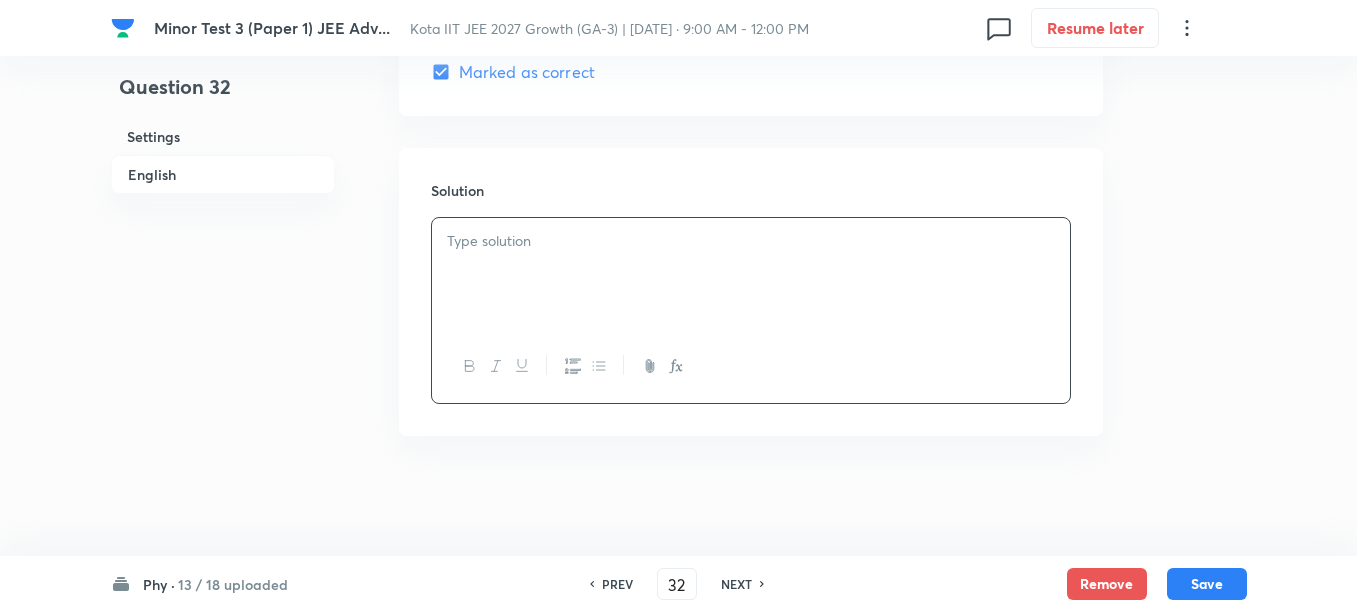 type 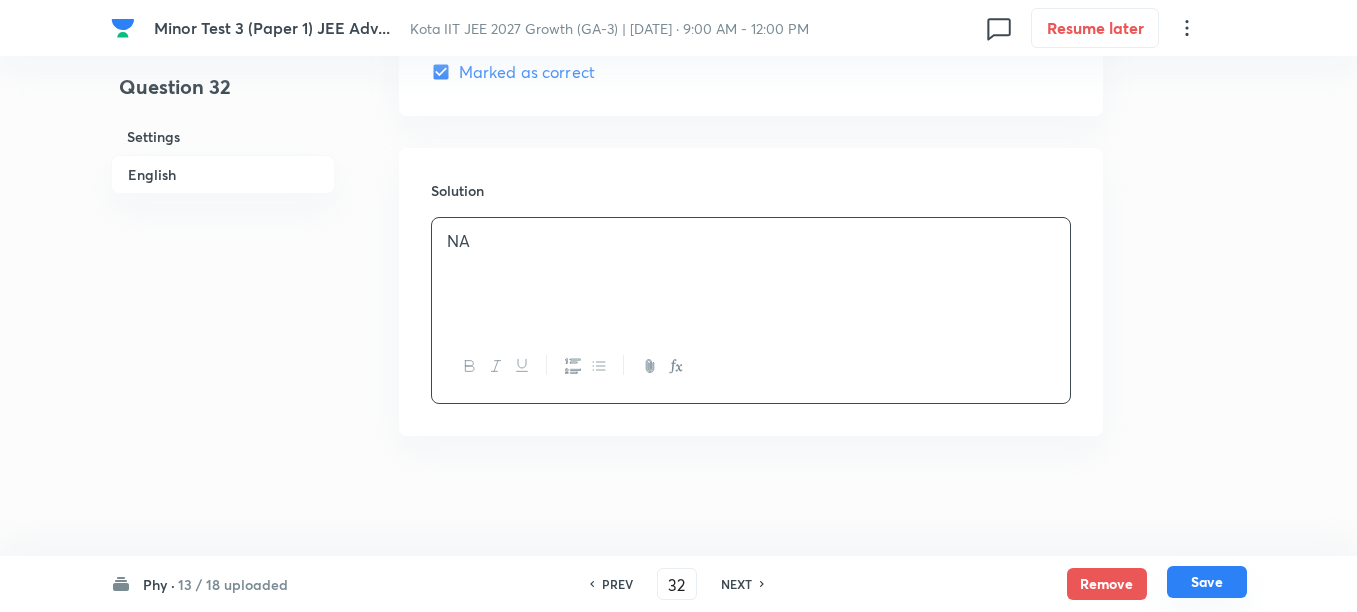 click on "Save" at bounding box center (1207, 582) 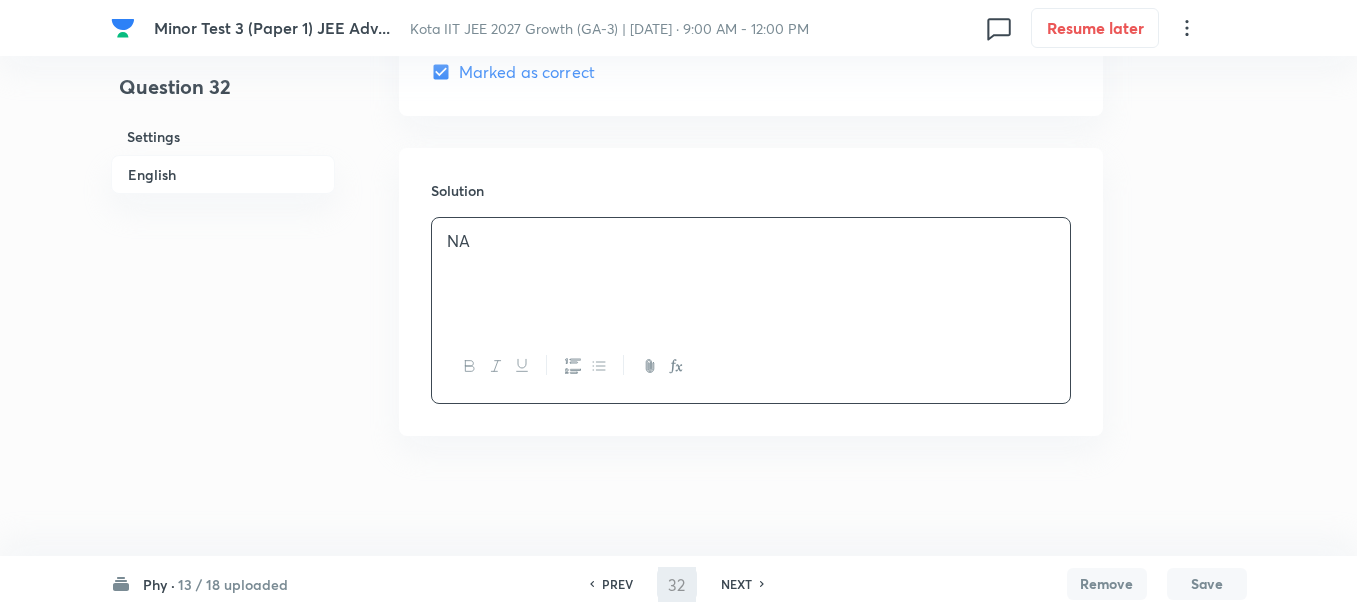 type on "33" 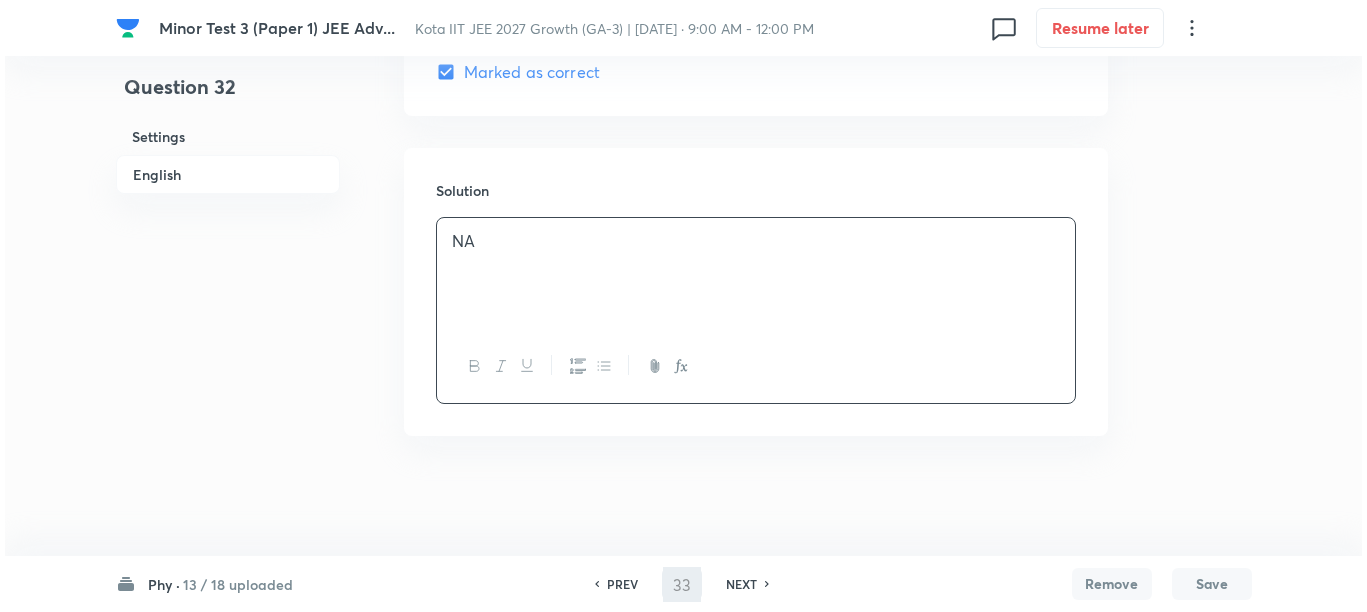 scroll, scrollTop: 0, scrollLeft: 0, axis: both 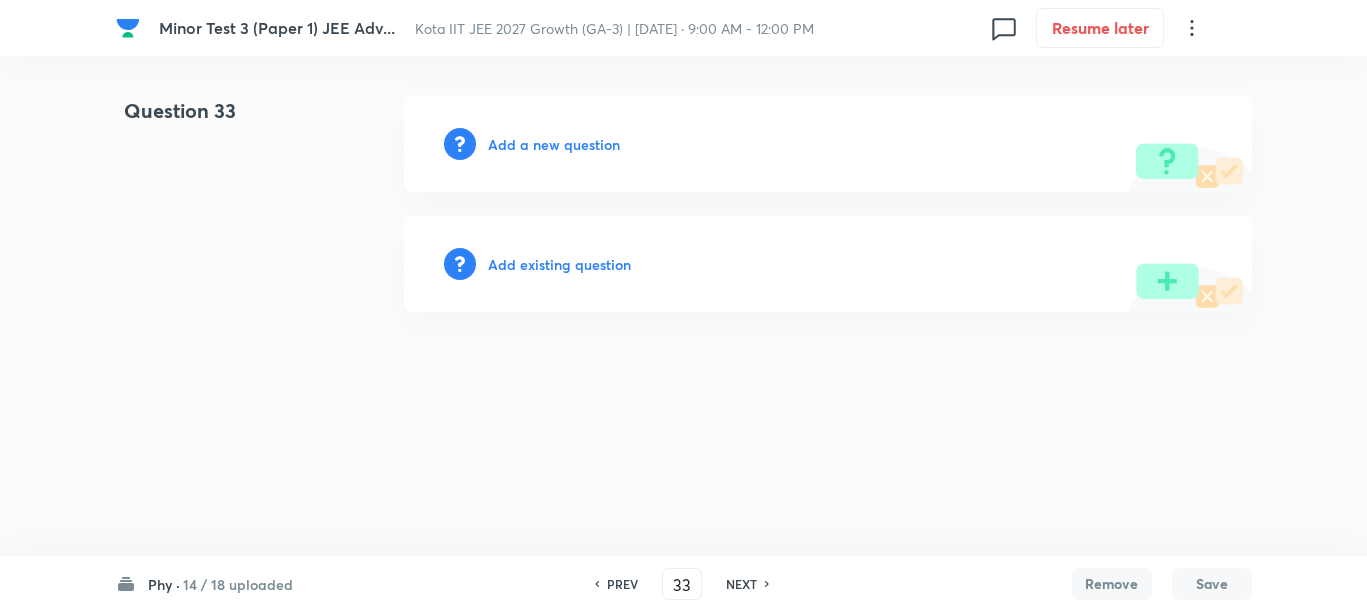 click on "Add a new question" at bounding box center [554, 144] 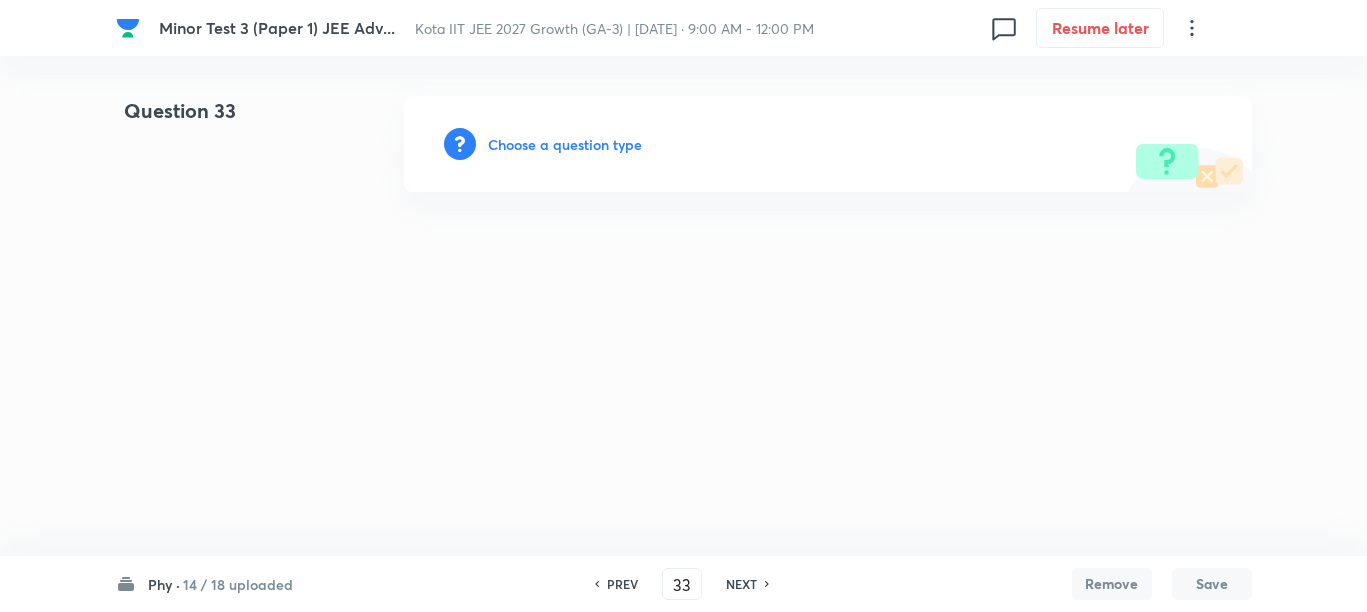 click on "Choose a question type" at bounding box center [565, 144] 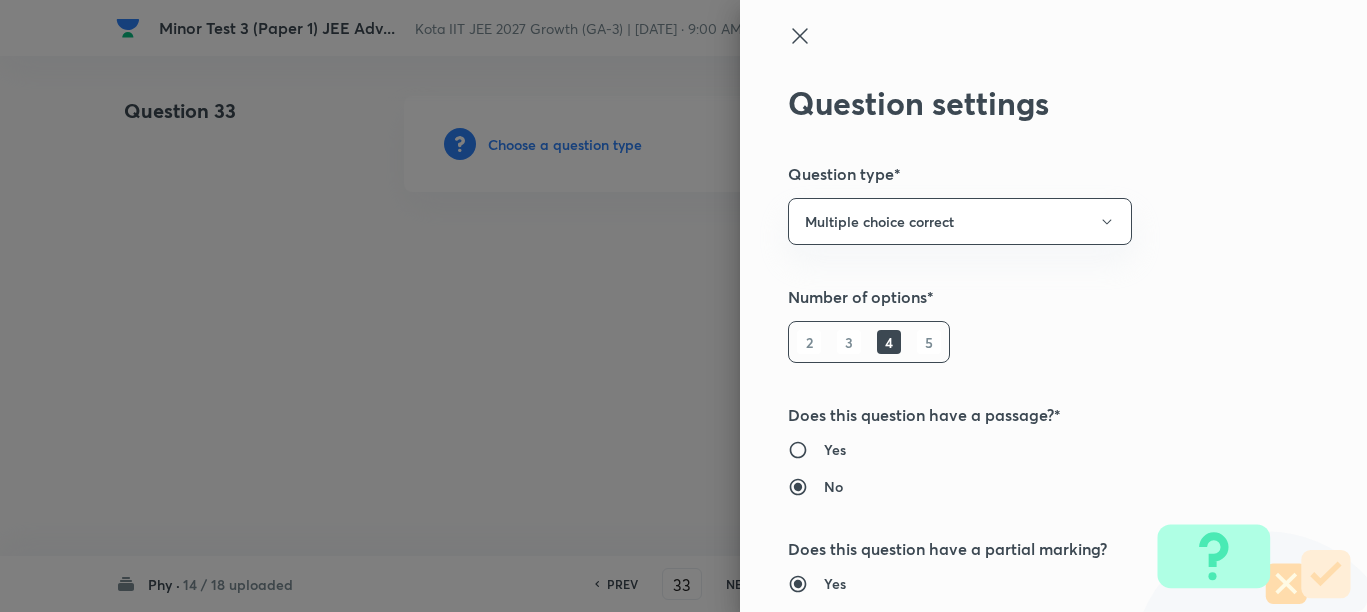type 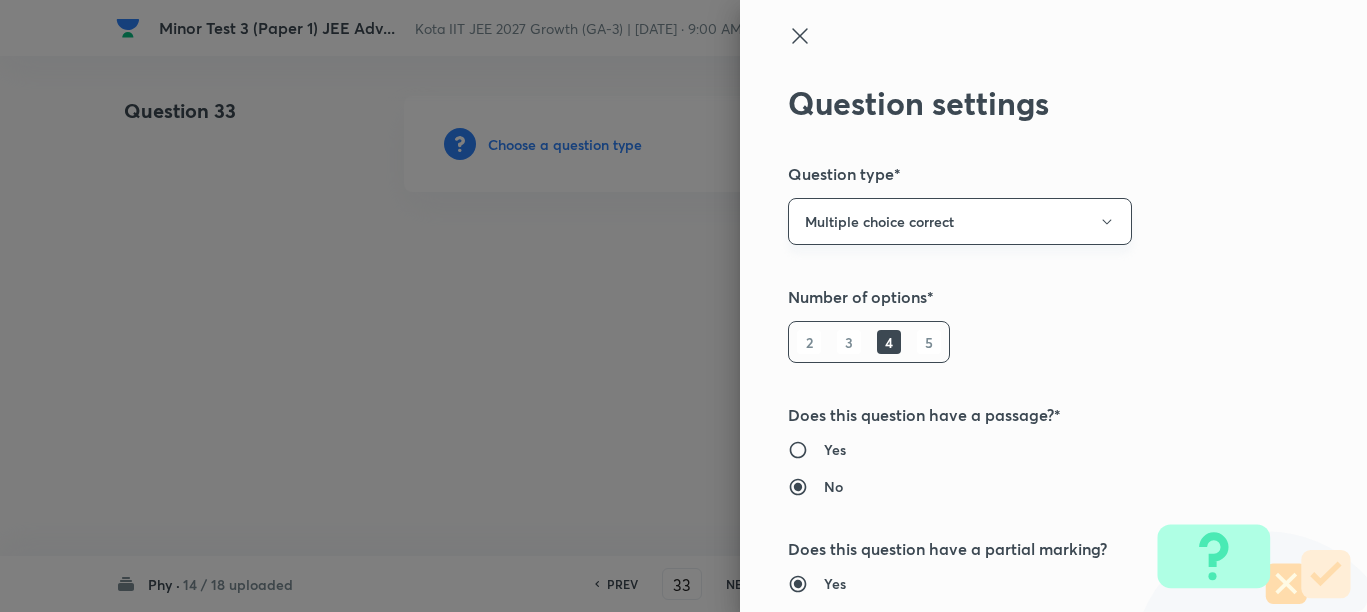 click 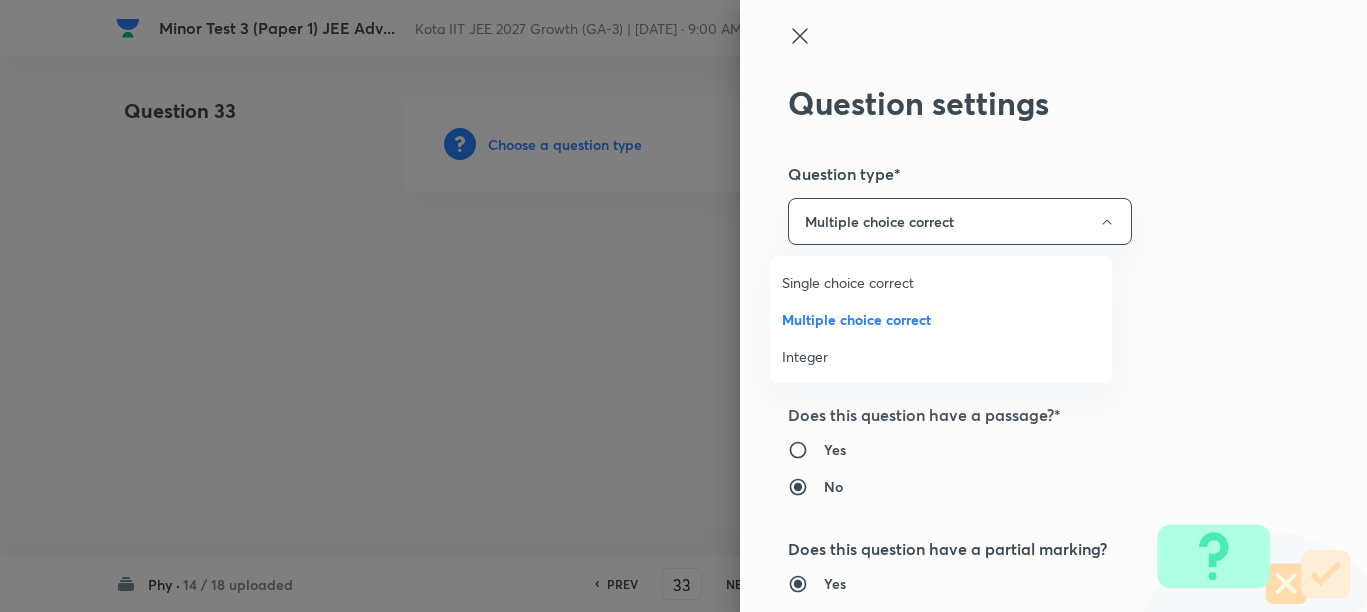 click on "Single choice correct" at bounding box center (941, 282) 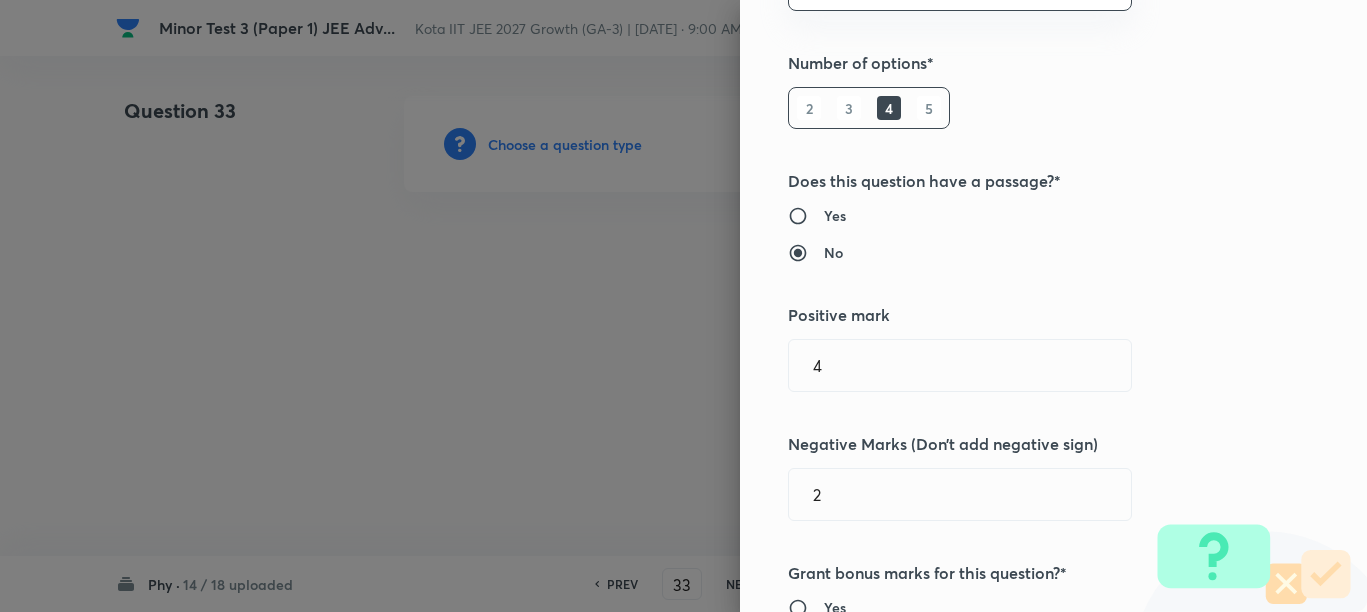 scroll, scrollTop: 250, scrollLeft: 0, axis: vertical 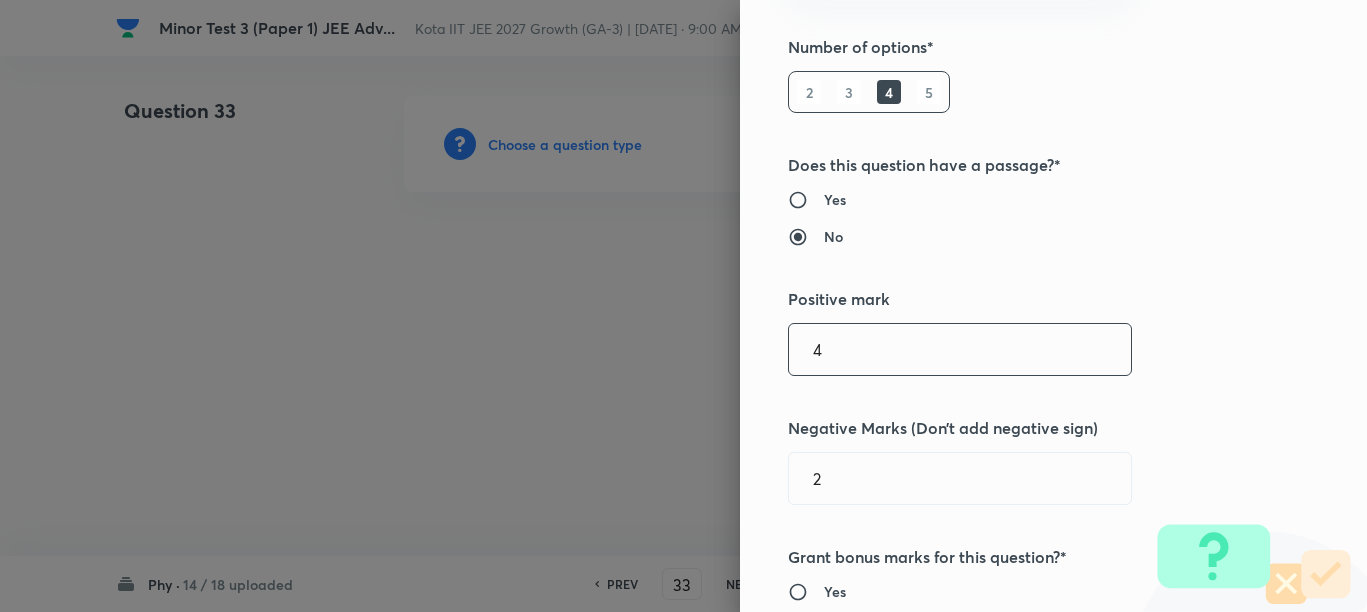 click on "4" at bounding box center [960, 349] 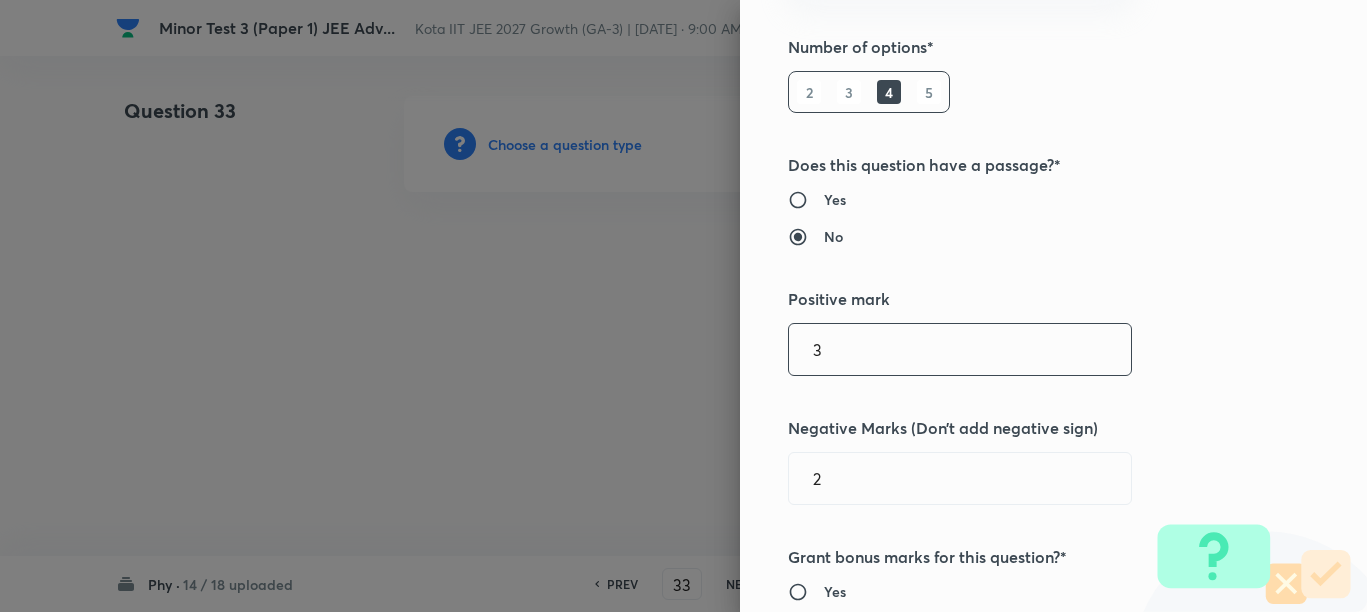 type on "3" 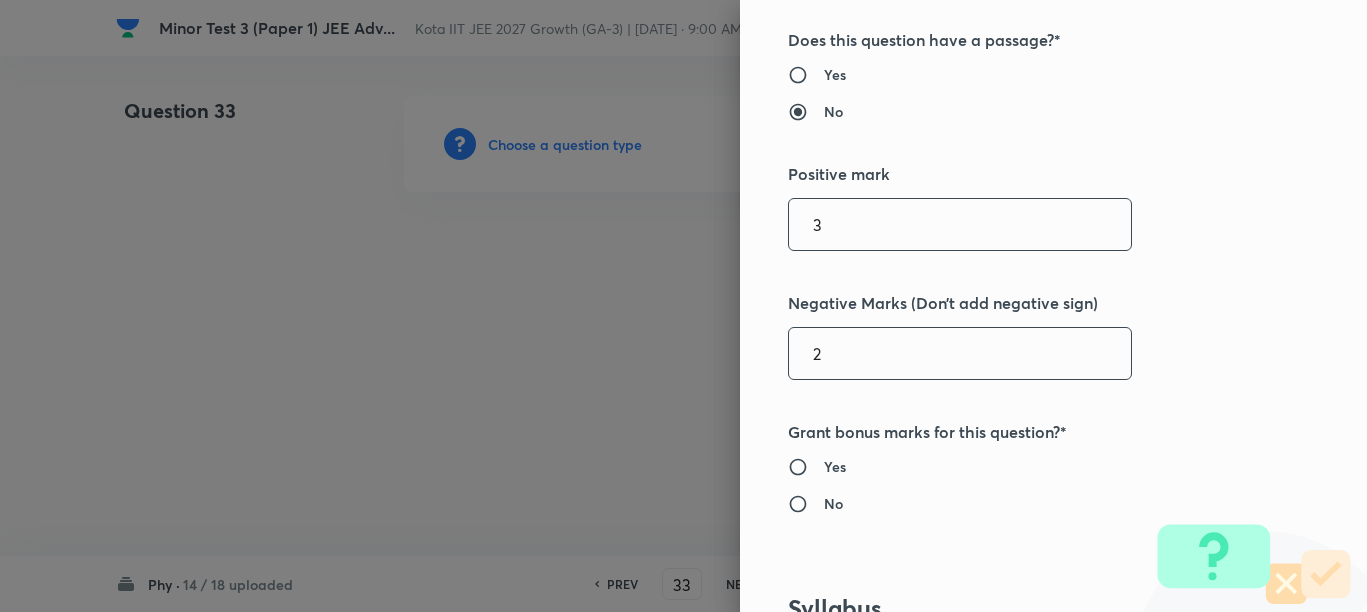 click on "2" at bounding box center [960, 353] 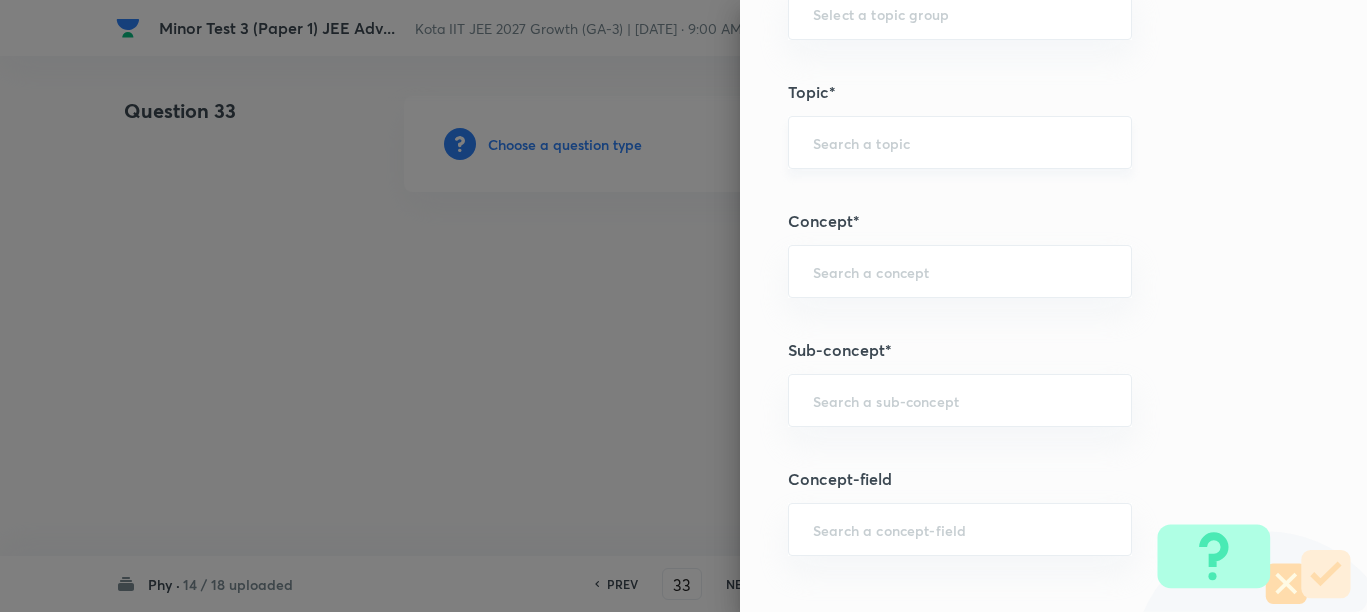 scroll, scrollTop: 1125, scrollLeft: 0, axis: vertical 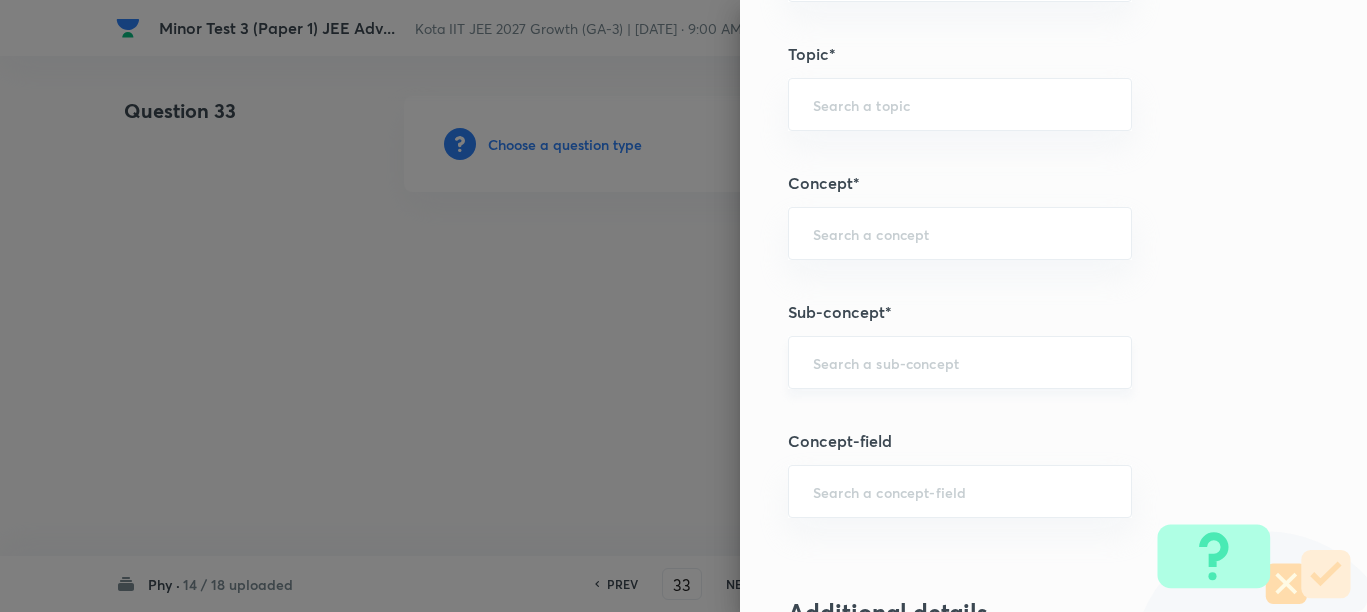 click on "​" at bounding box center (960, 362) 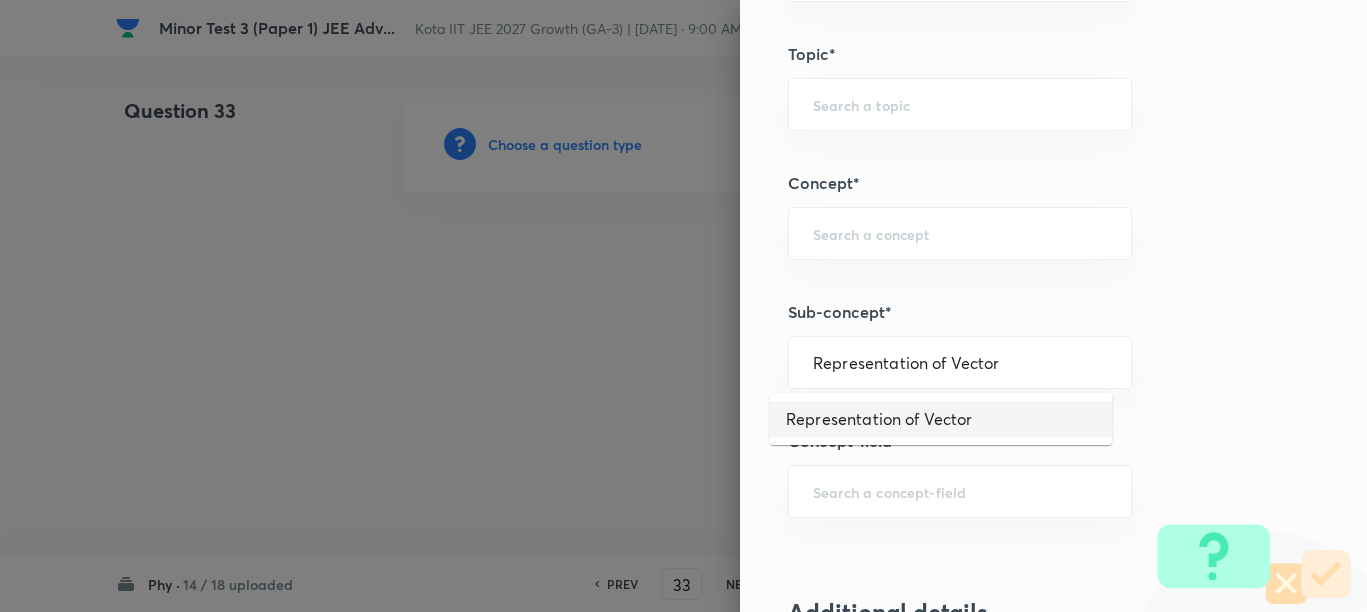 click on "Representation of Vector" at bounding box center (941, 419) 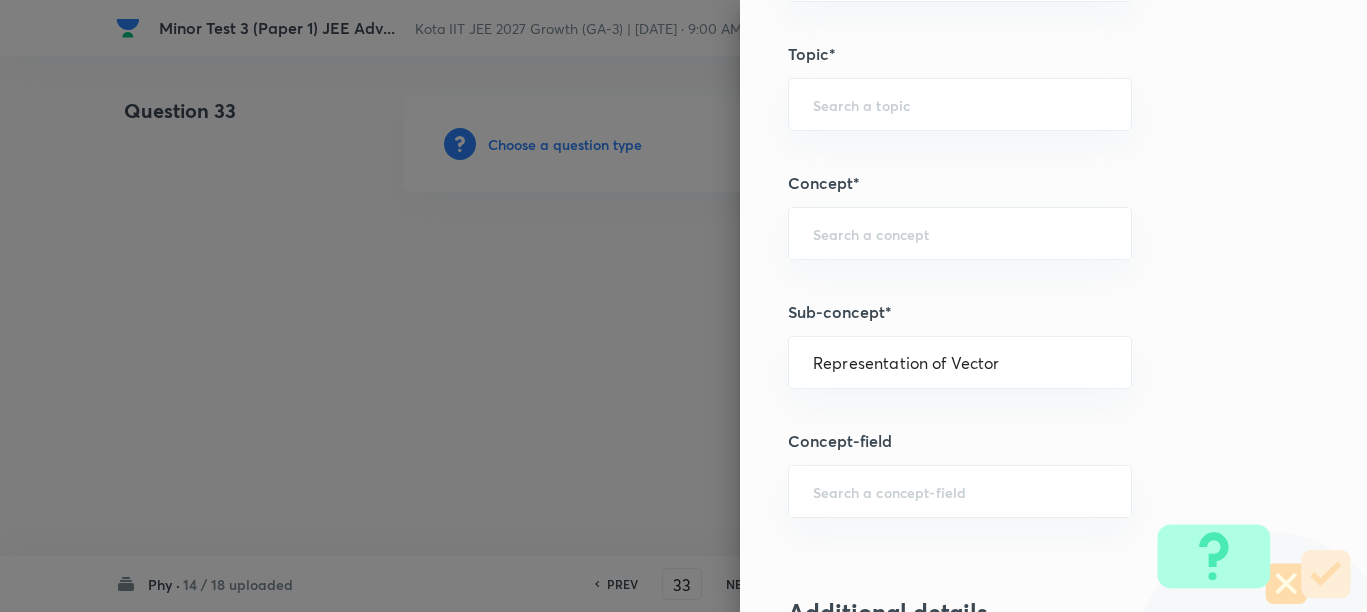 type on "Physics" 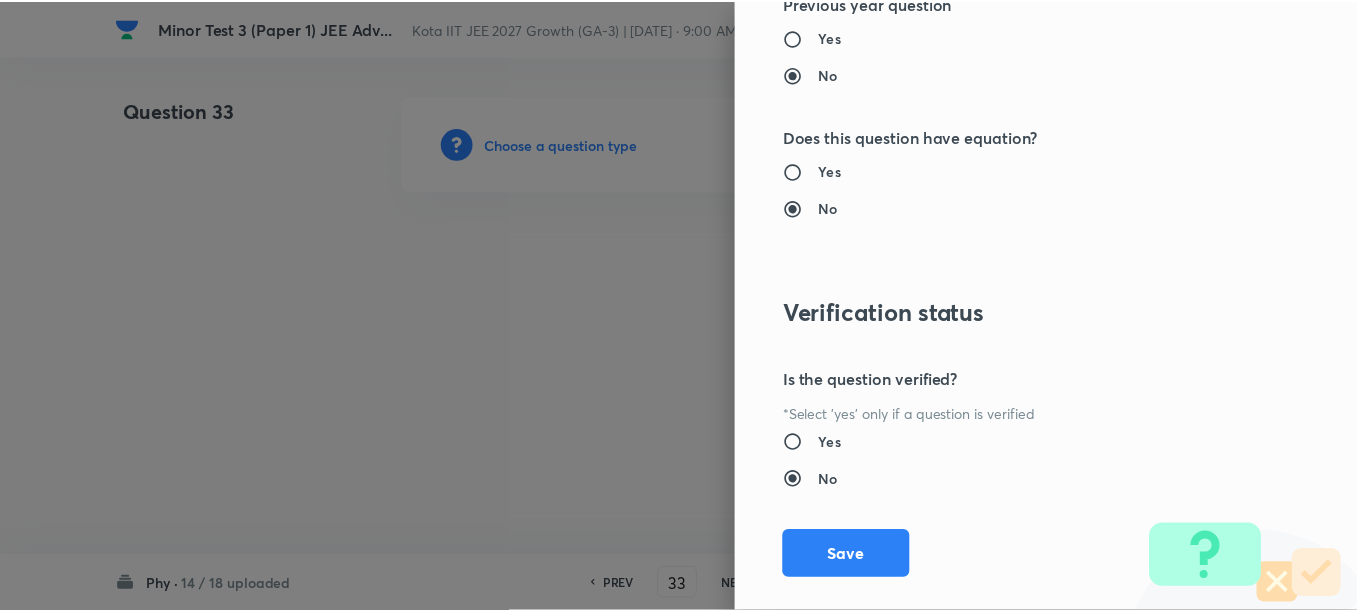 scroll, scrollTop: 2248, scrollLeft: 0, axis: vertical 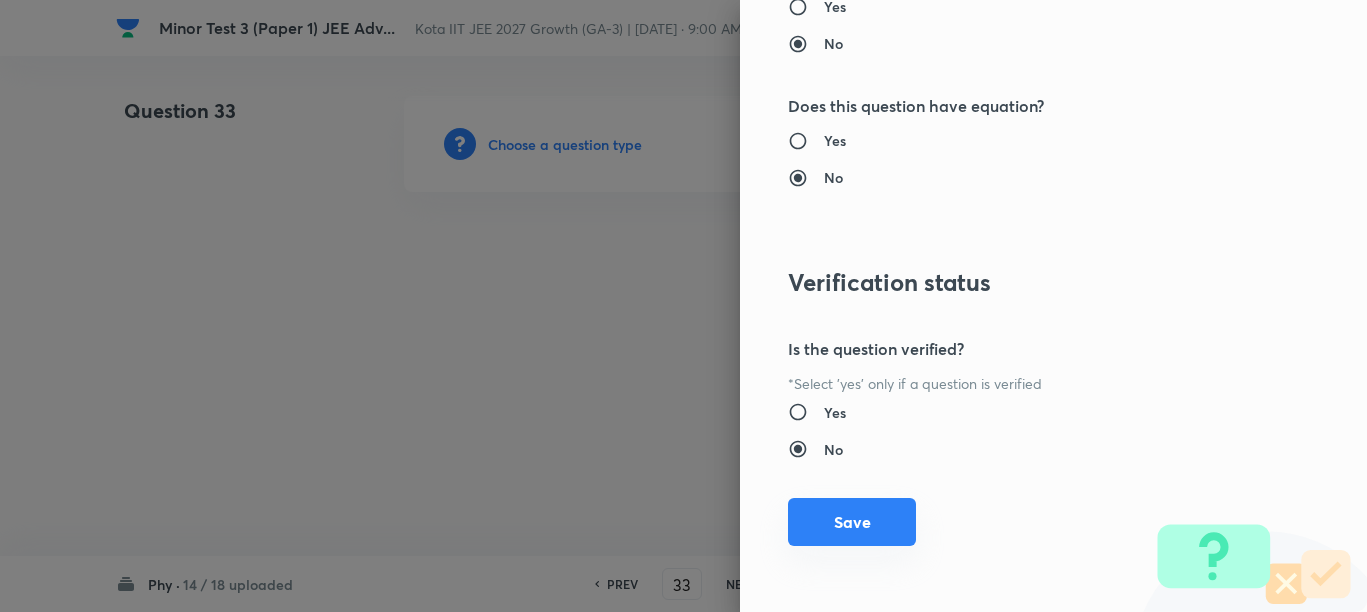 click on "Save" at bounding box center [852, 522] 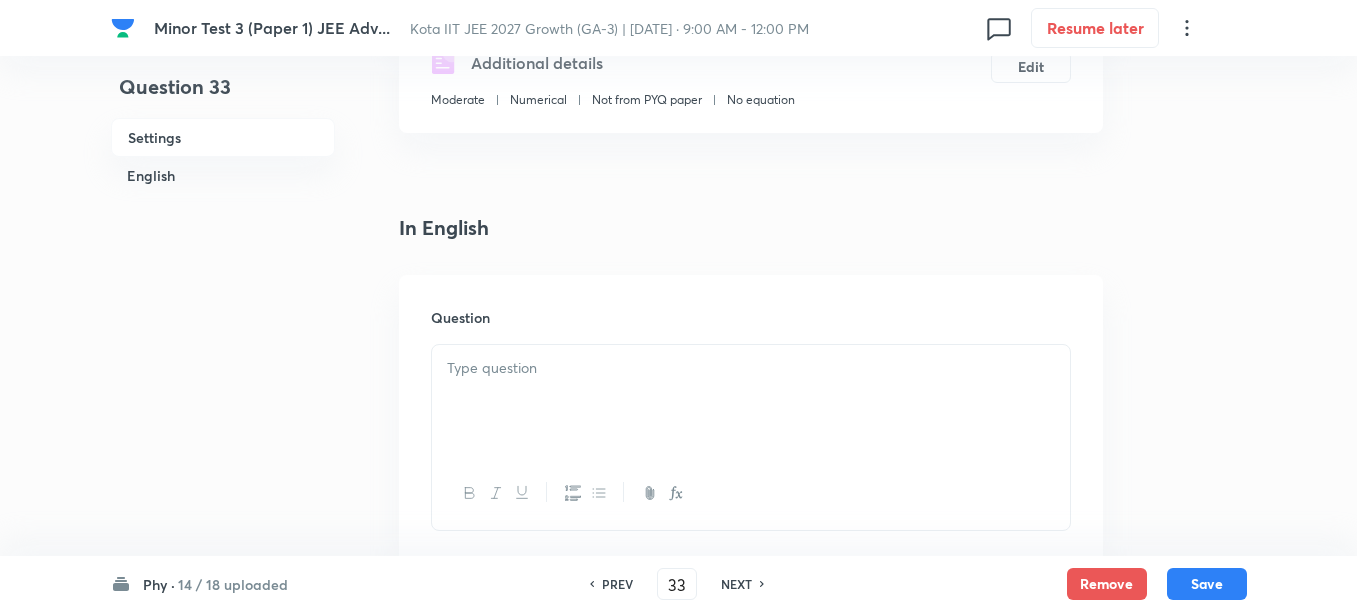 click at bounding box center (751, 401) 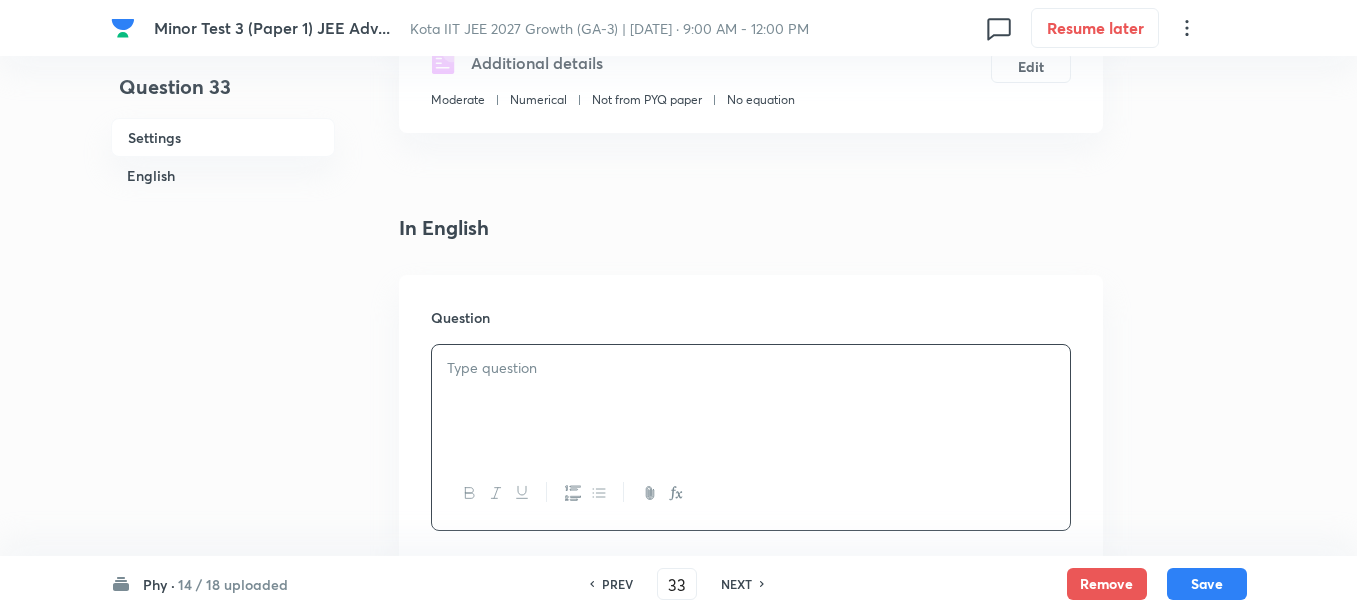 scroll, scrollTop: 500, scrollLeft: 0, axis: vertical 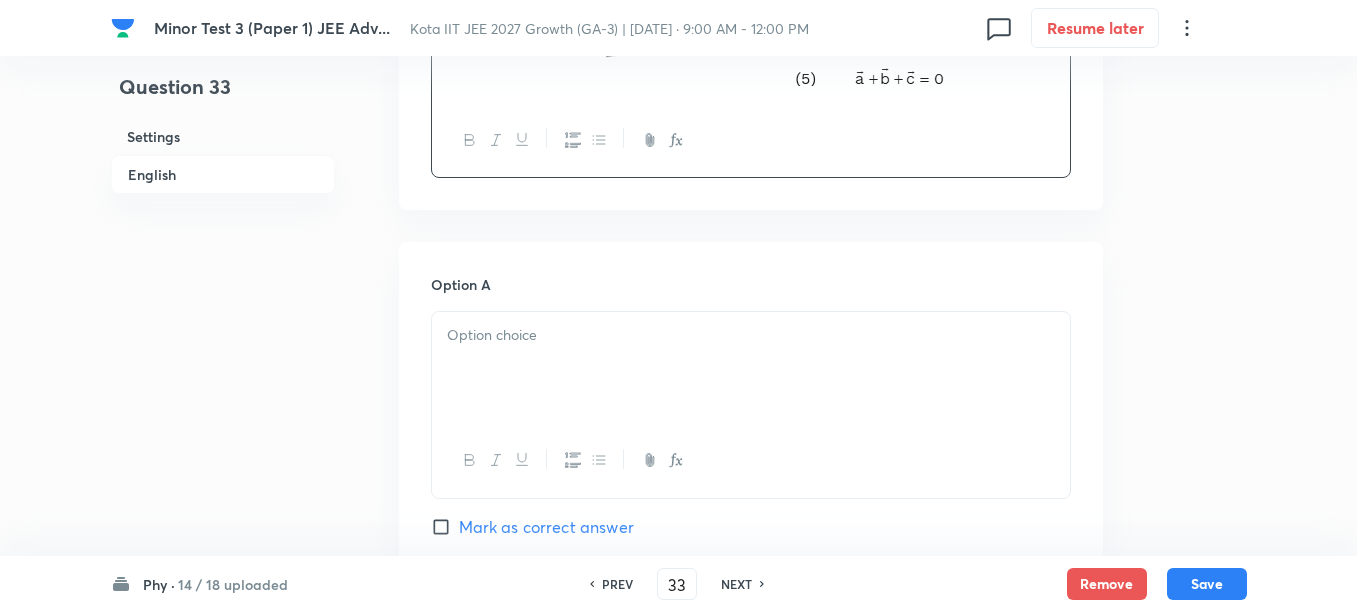 click at bounding box center (751, 335) 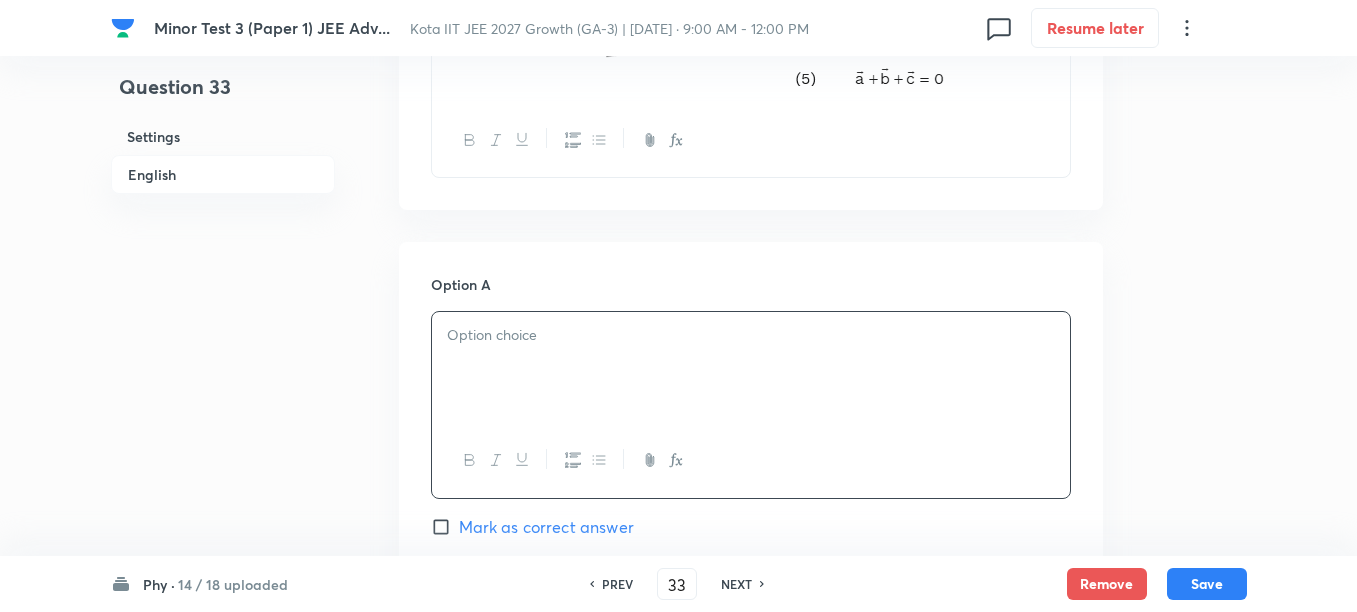 paste 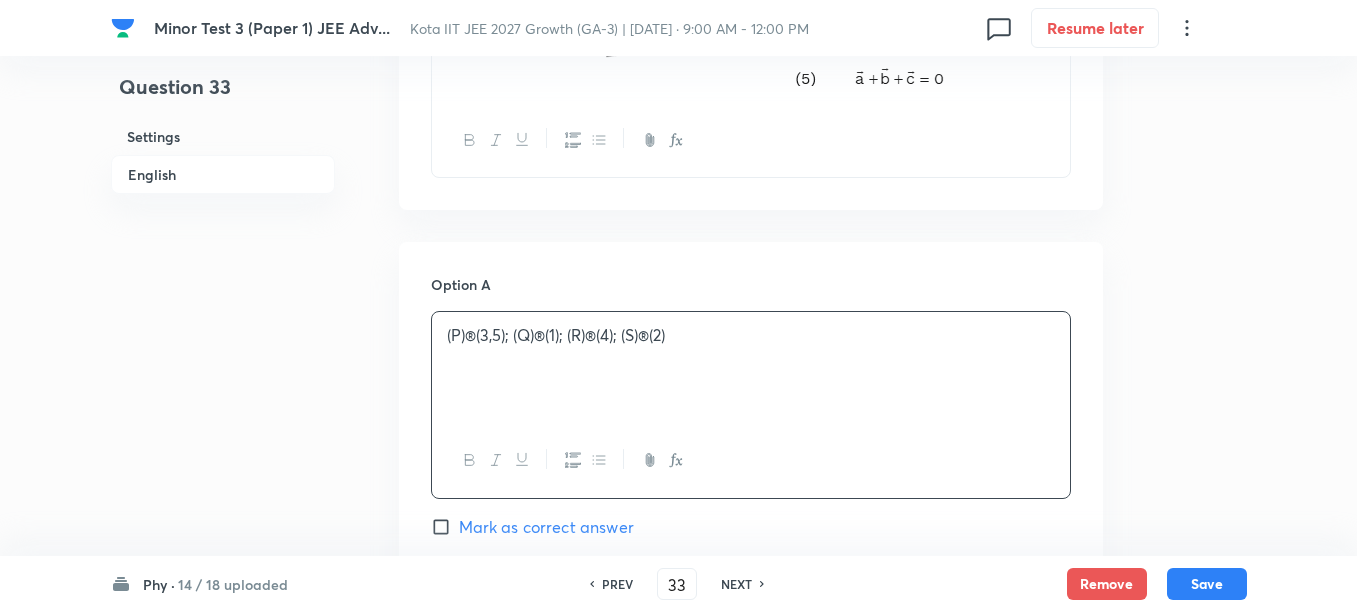 click on "(P)®(3,5); (Q)®(1); (R)®(4); (S)®(2)" at bounding box center [751, 335] 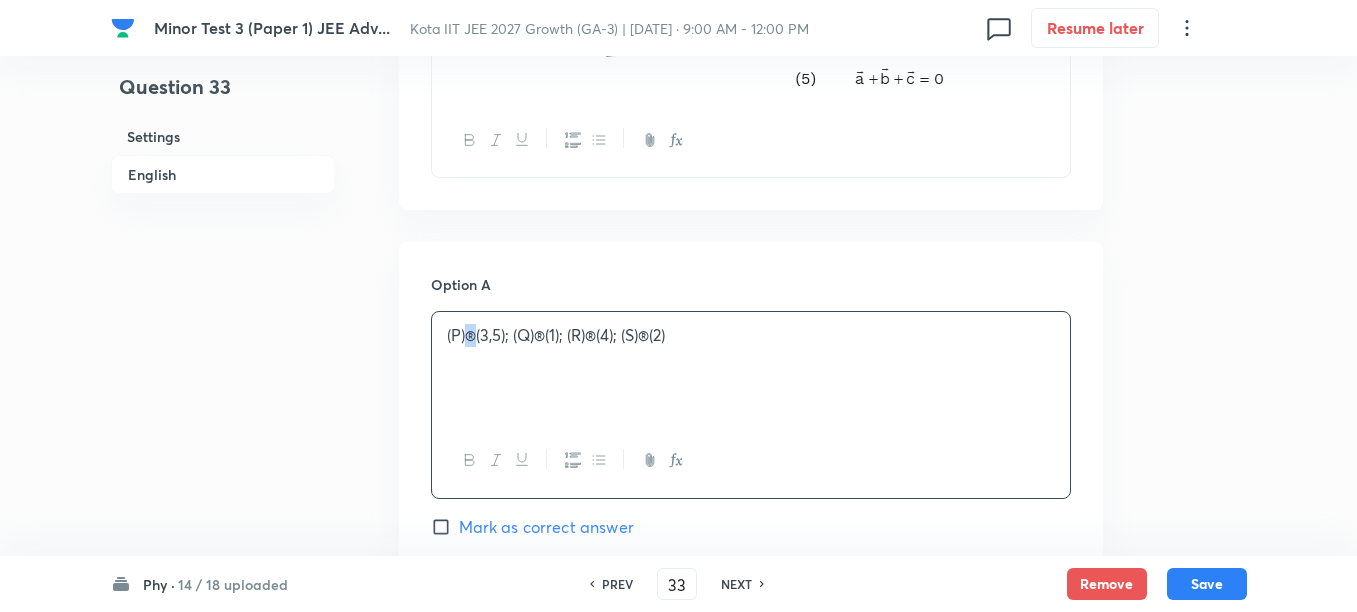 type 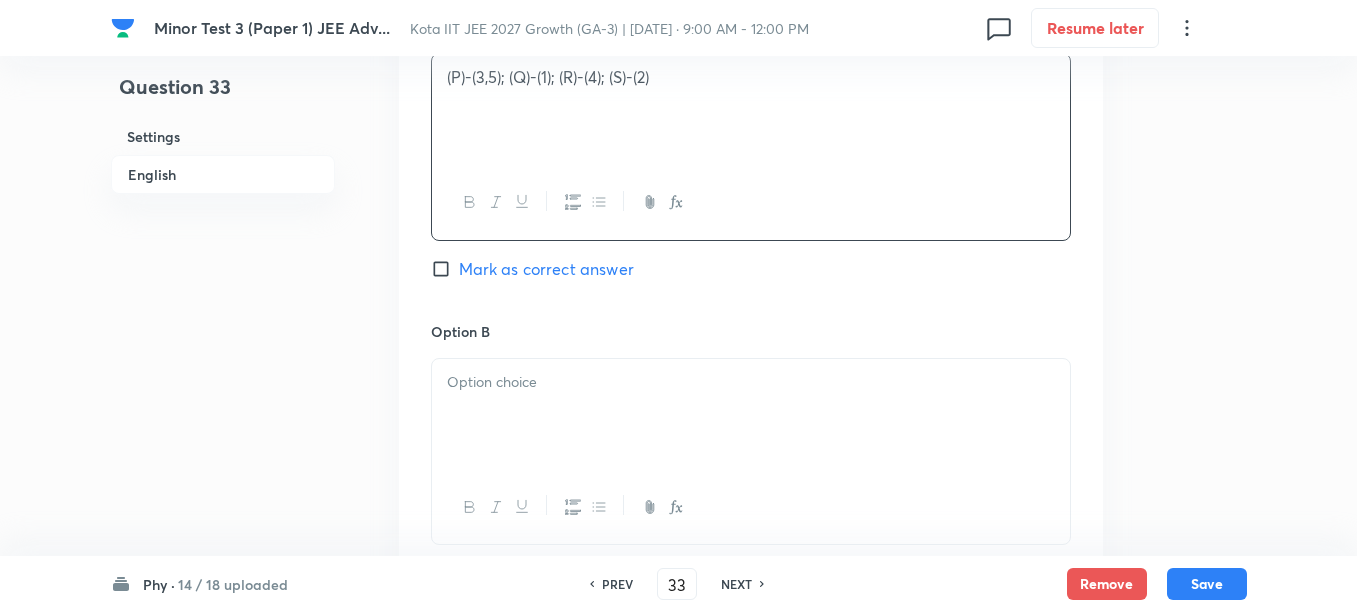scroll, scrollTop: 1500, scrollLeft: 0, axis: vertical 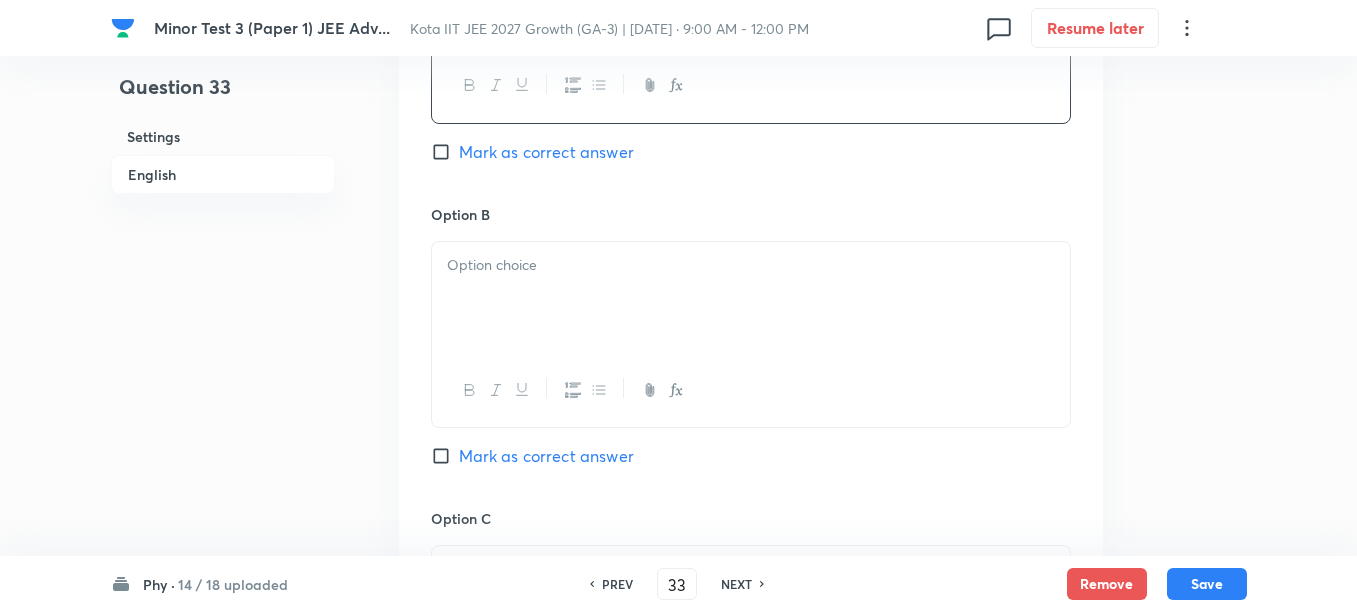 click at bounding box center (751, 298) 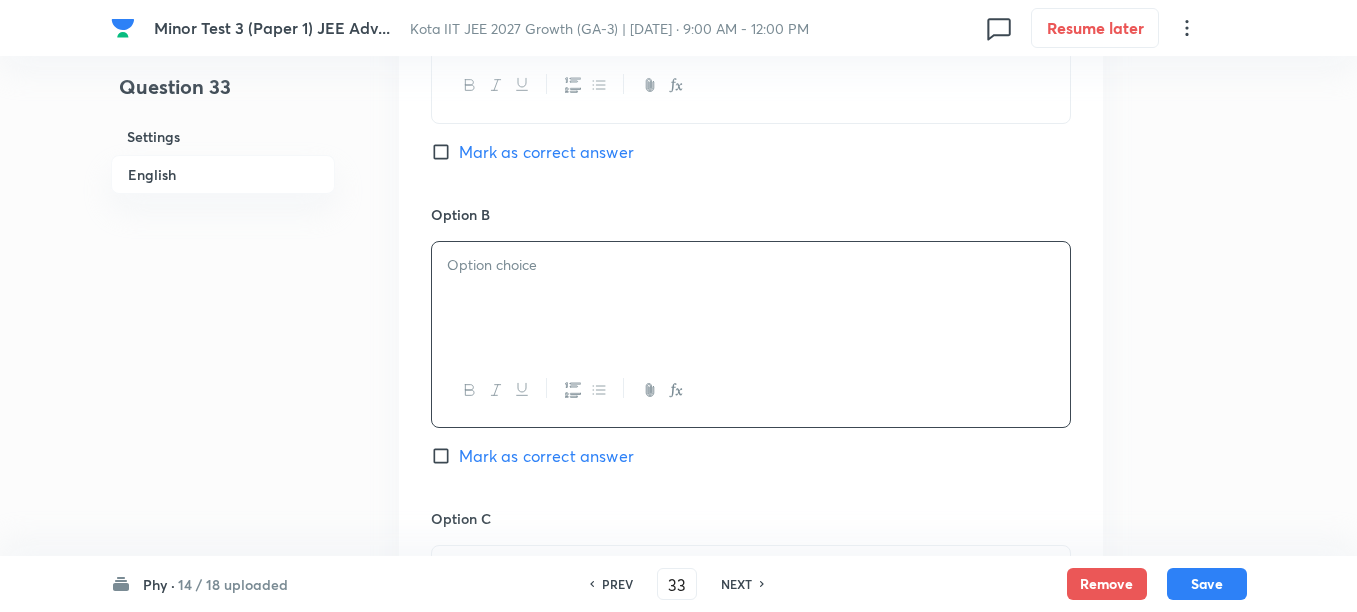 paste 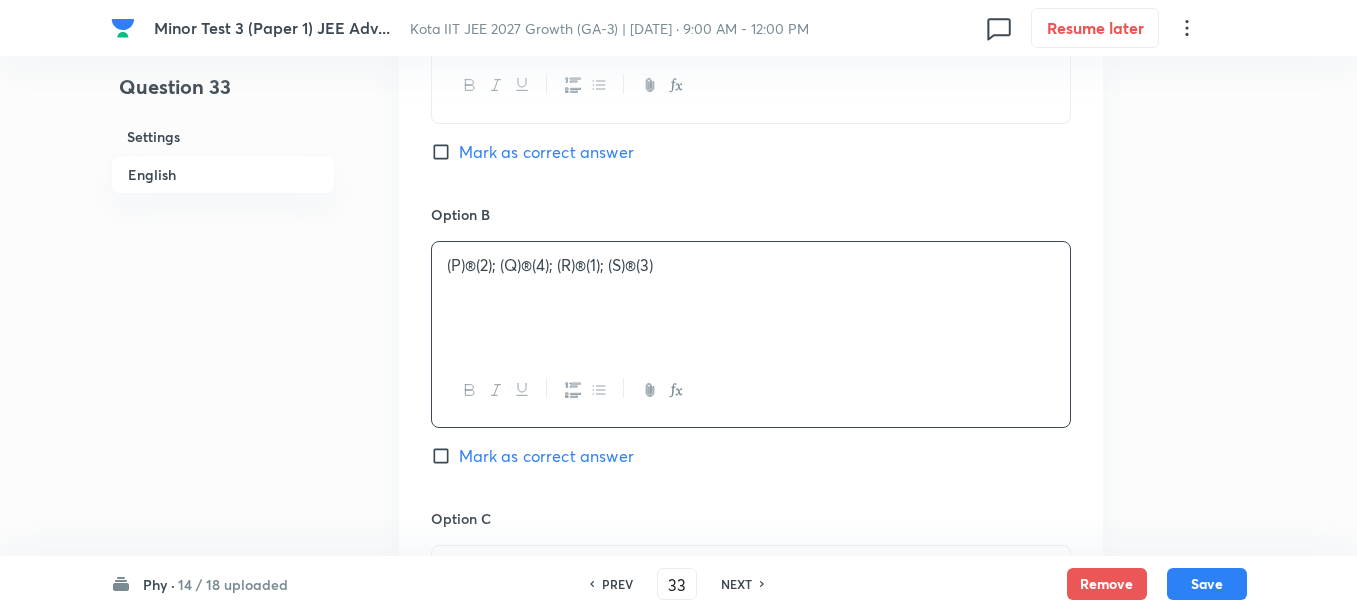 click on "(P)®(2); (Q)®(4); (R)®(1); (S)®(3)" at bounding box center (751, 265) 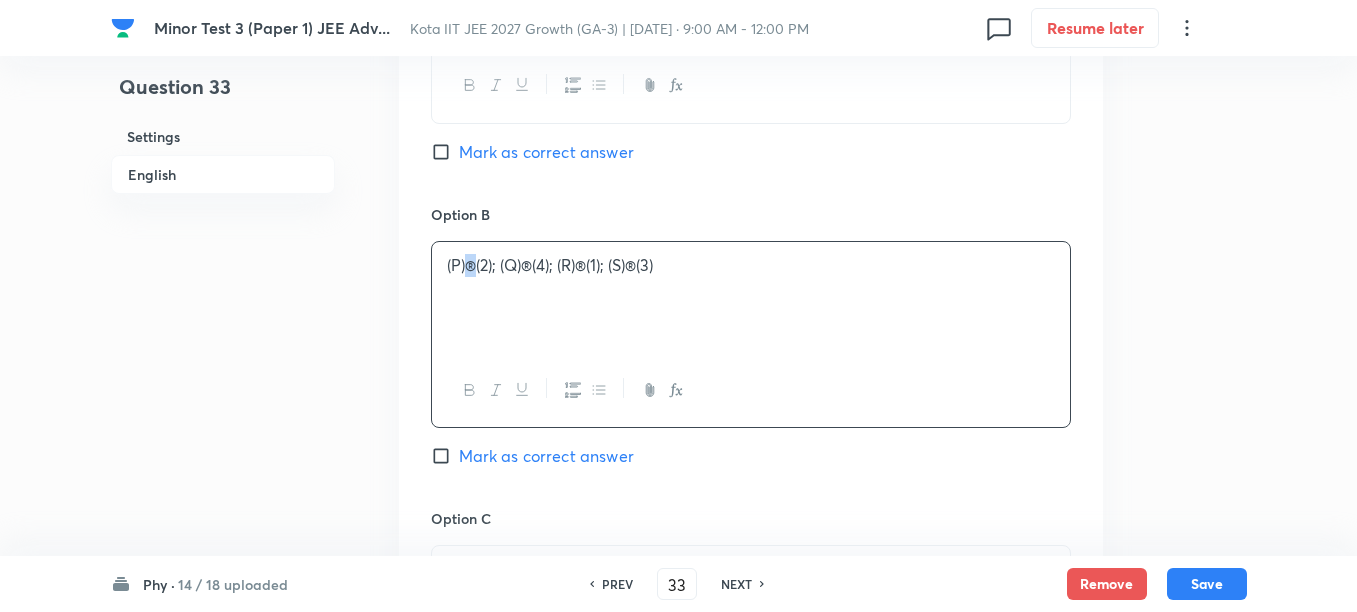 type 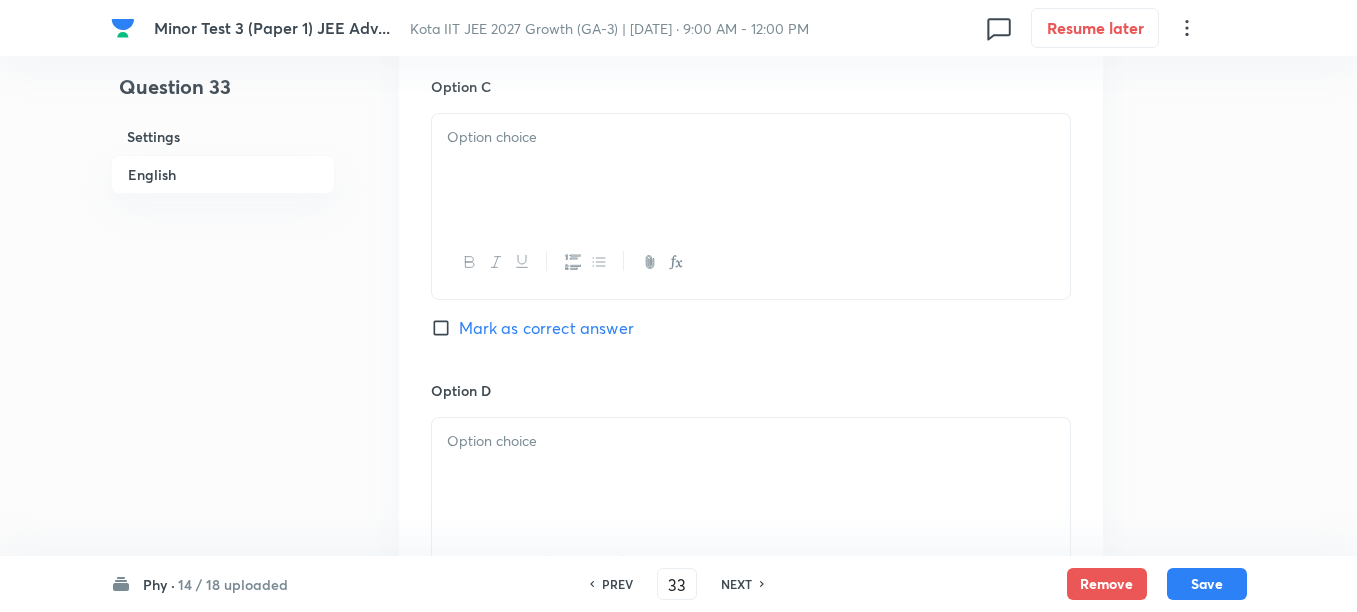scroll, scrollTop: 1875, scrollLeft: 0, axis: vertical 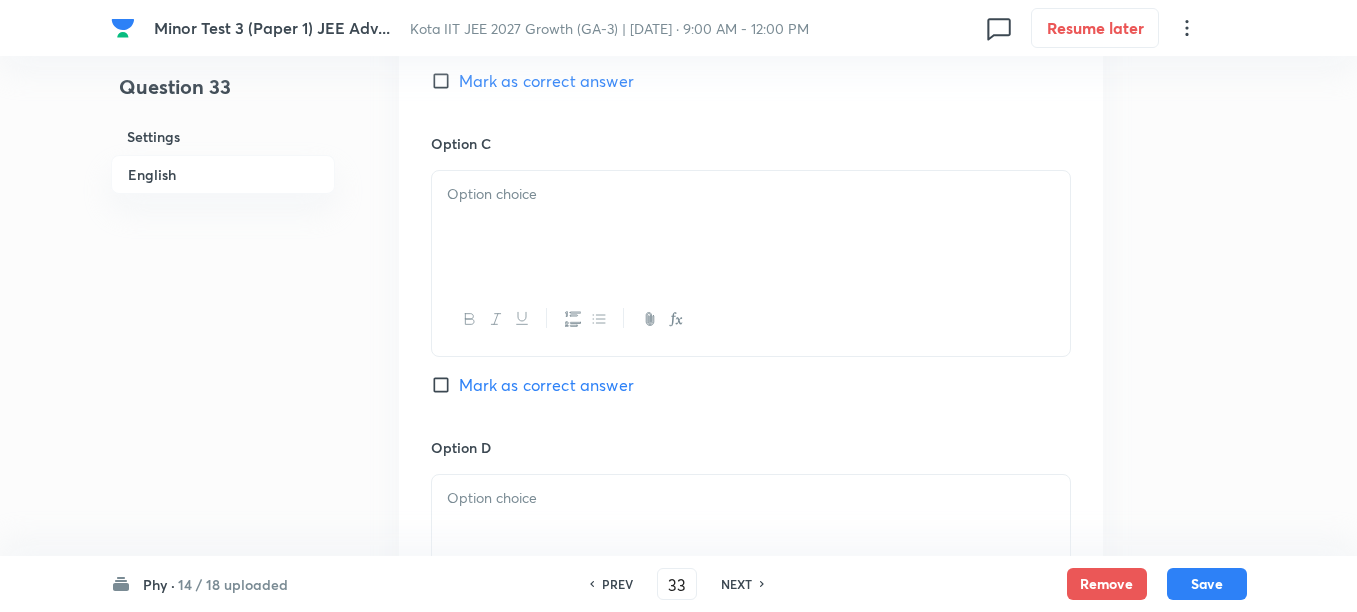 click at bounding box center [751, 227] 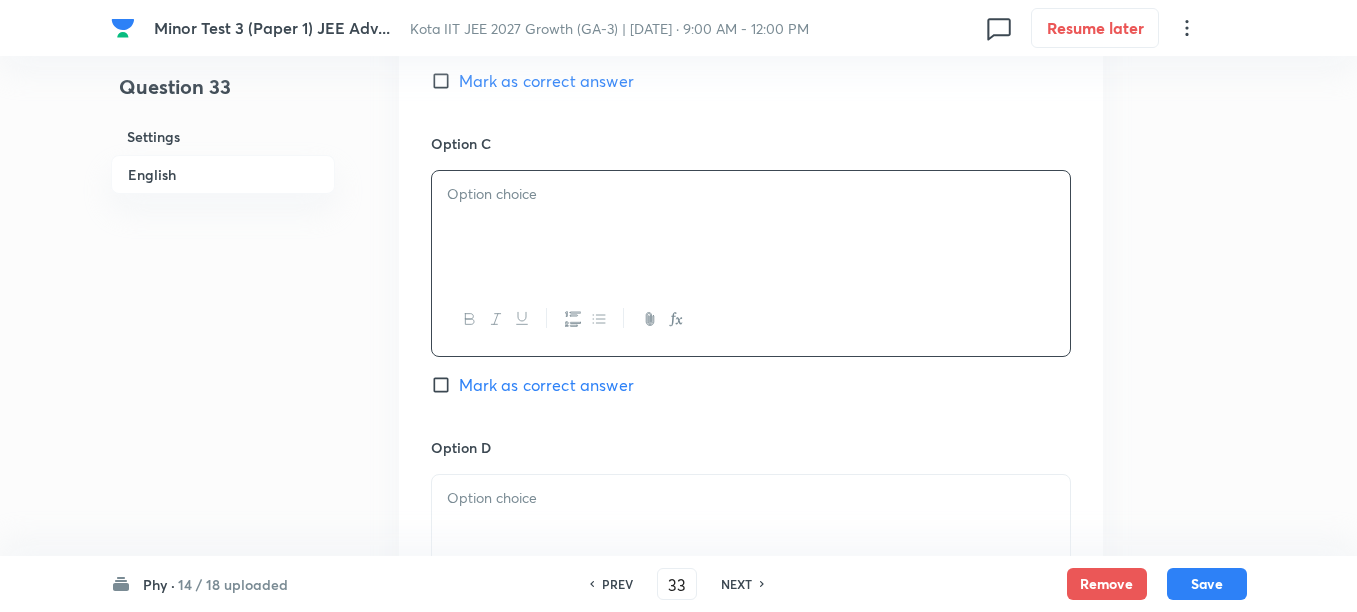 paste 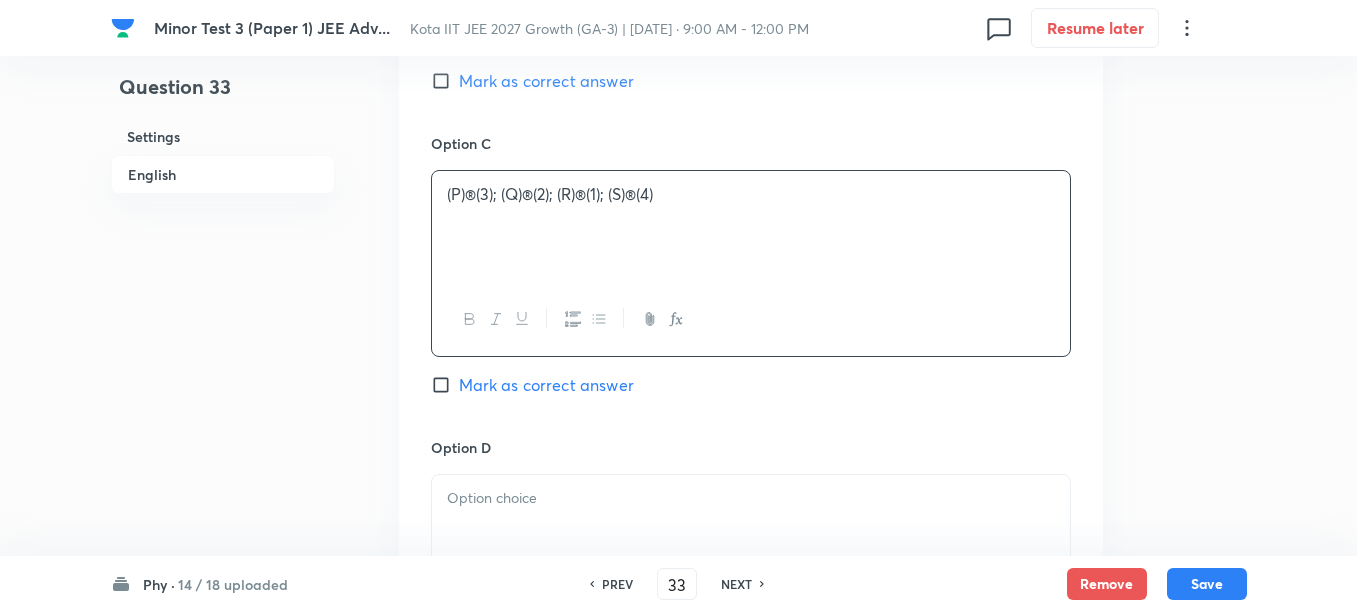 click on "(P)®(3); (Q)®(2); (R)®(1); (S)®(4)" at bounding box center (751, 194) 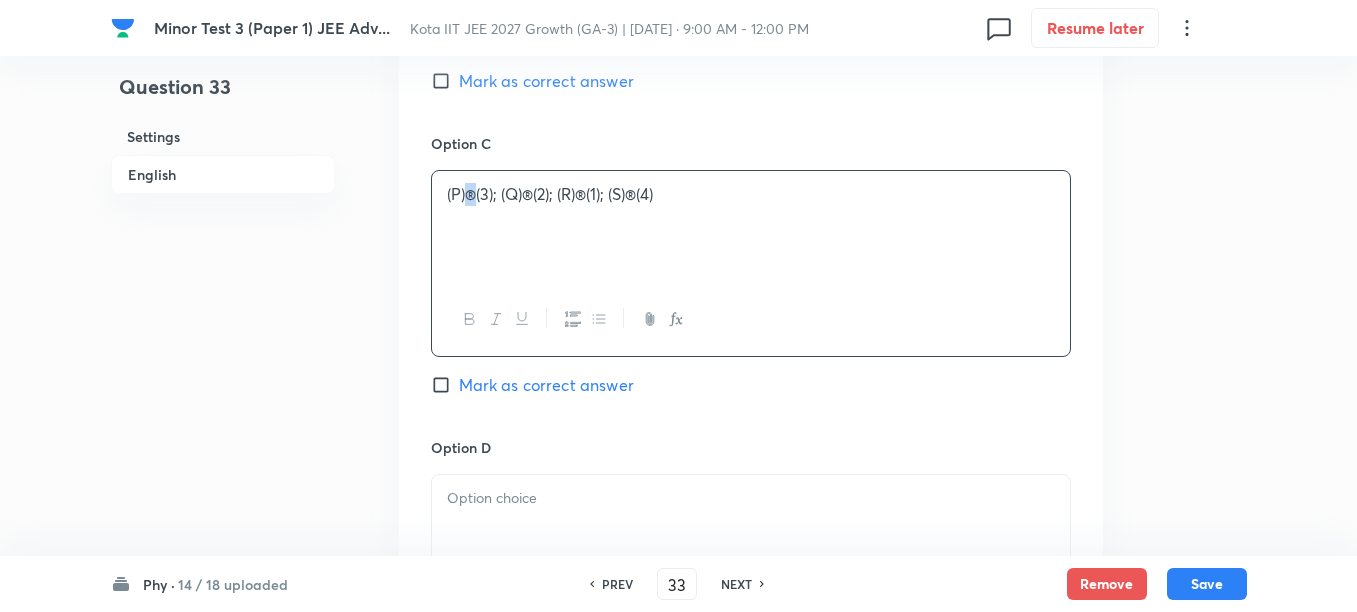type 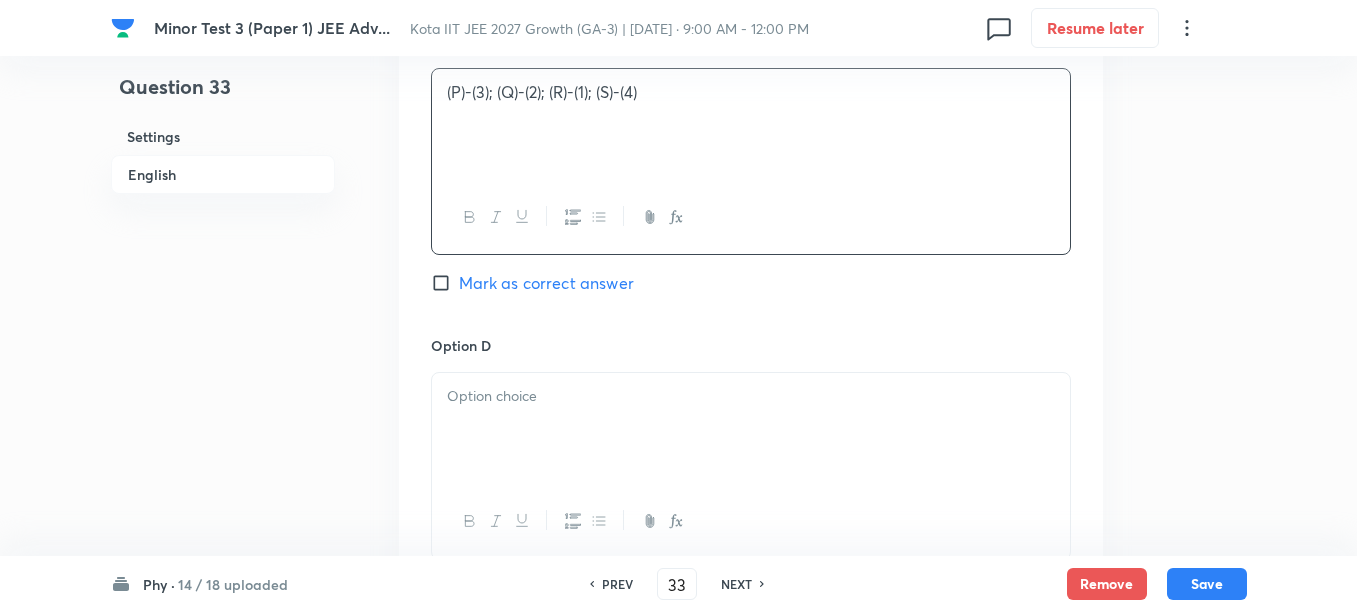 scroll, scrollTop: 2125, scrollLeft: 0, axis: vertical 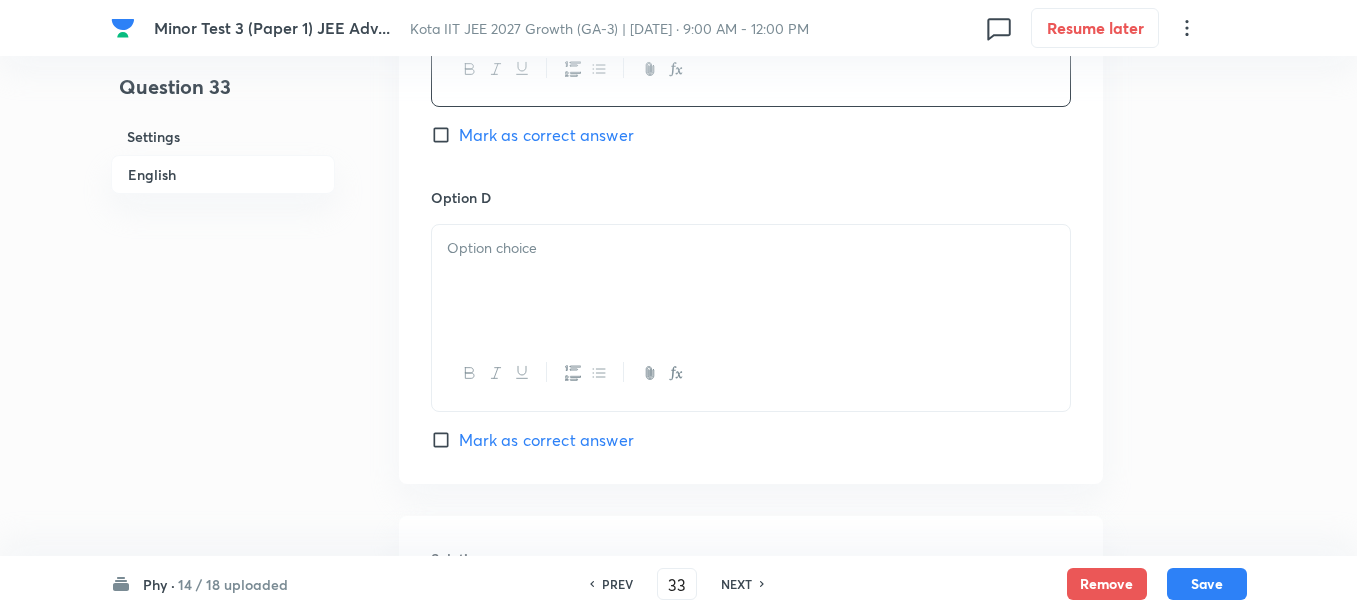 click at bounding box center (751, 281) 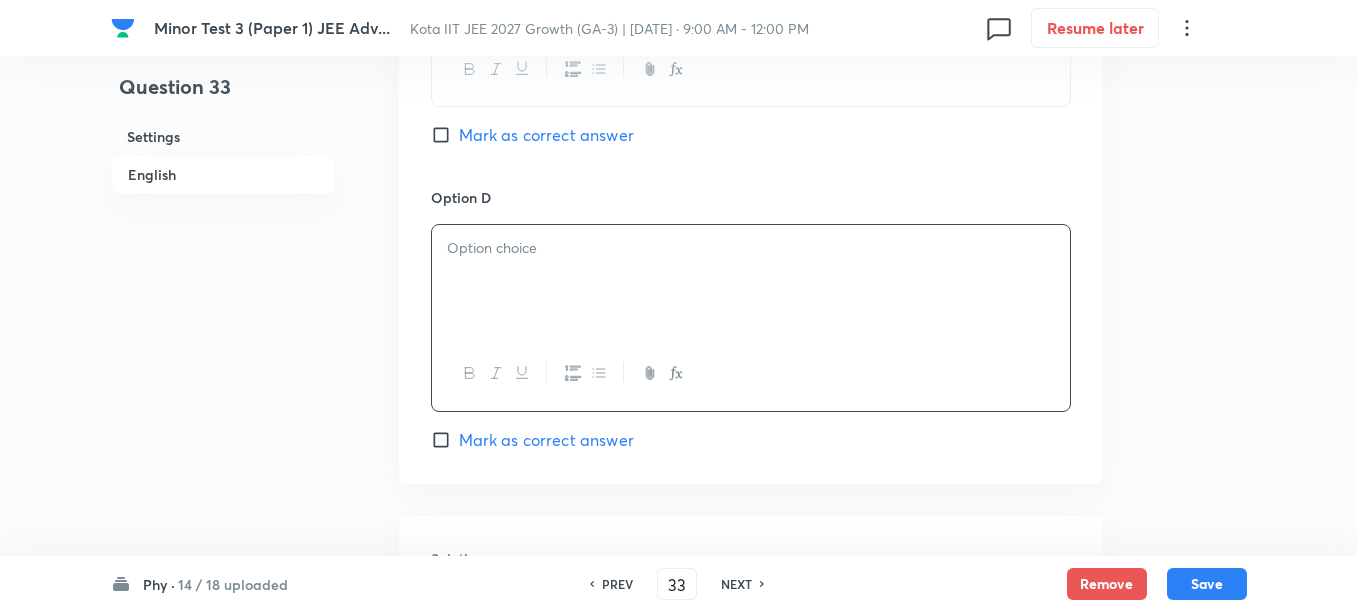 paste 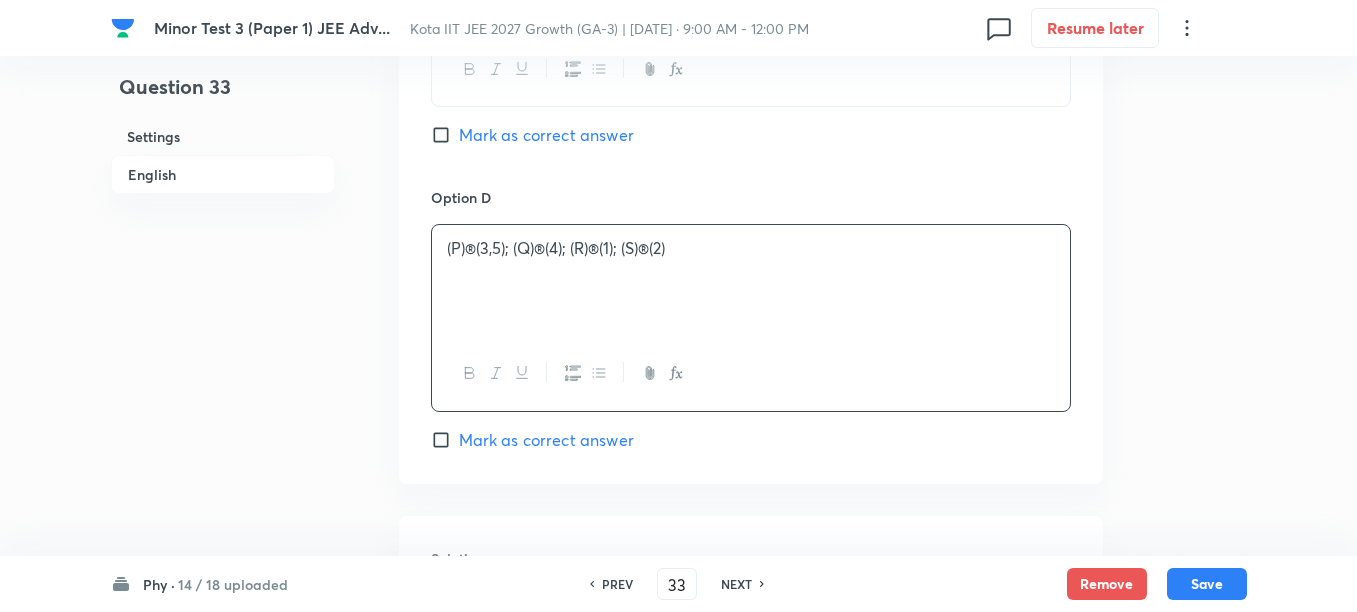click on "(P)®(3,5); (Q)®(4); (R)®(1); (S)®(2)" at bounding box center [751, 248] 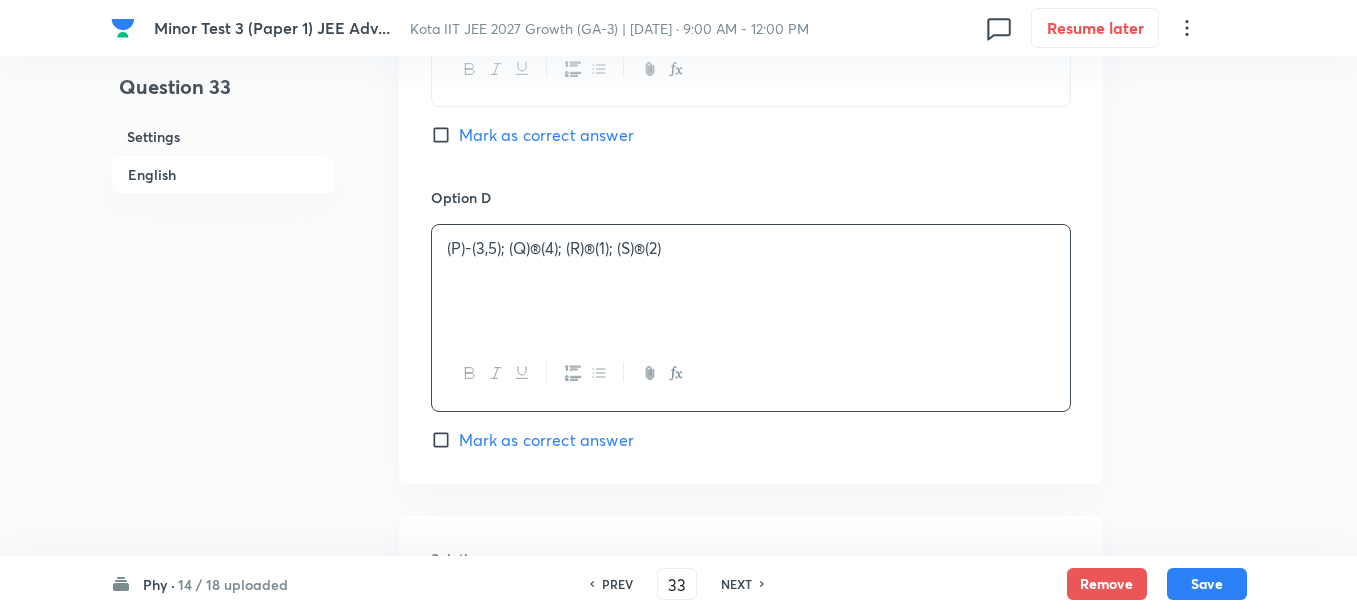 click on "(P)-(3,5); (Q)®(4); (R)®(1); (S)®(2)" at bounding box center (751, 248) 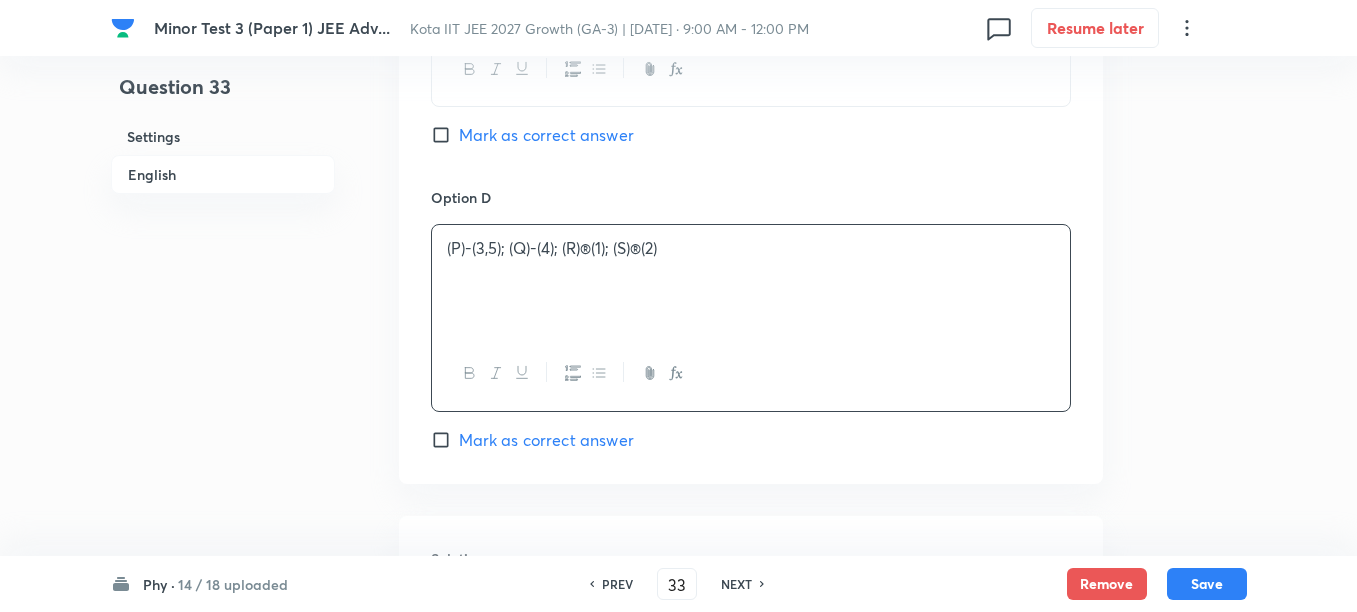 click on "(P)-(3,5); (Q)-(4); (R)®(1); (S)®(2)" at bounding box center [751, 248] 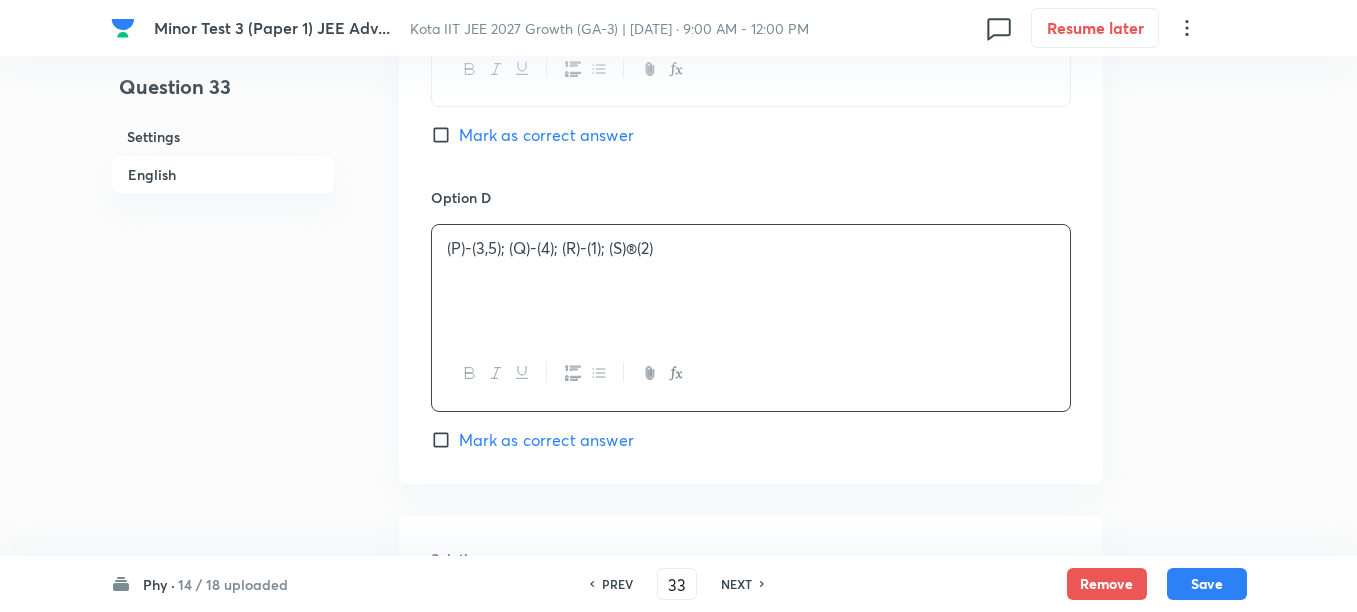 click on "(P)-(3,5); (Q)-(4); (R)-(1); (S)®(2)" at bounding box center [751, 248] 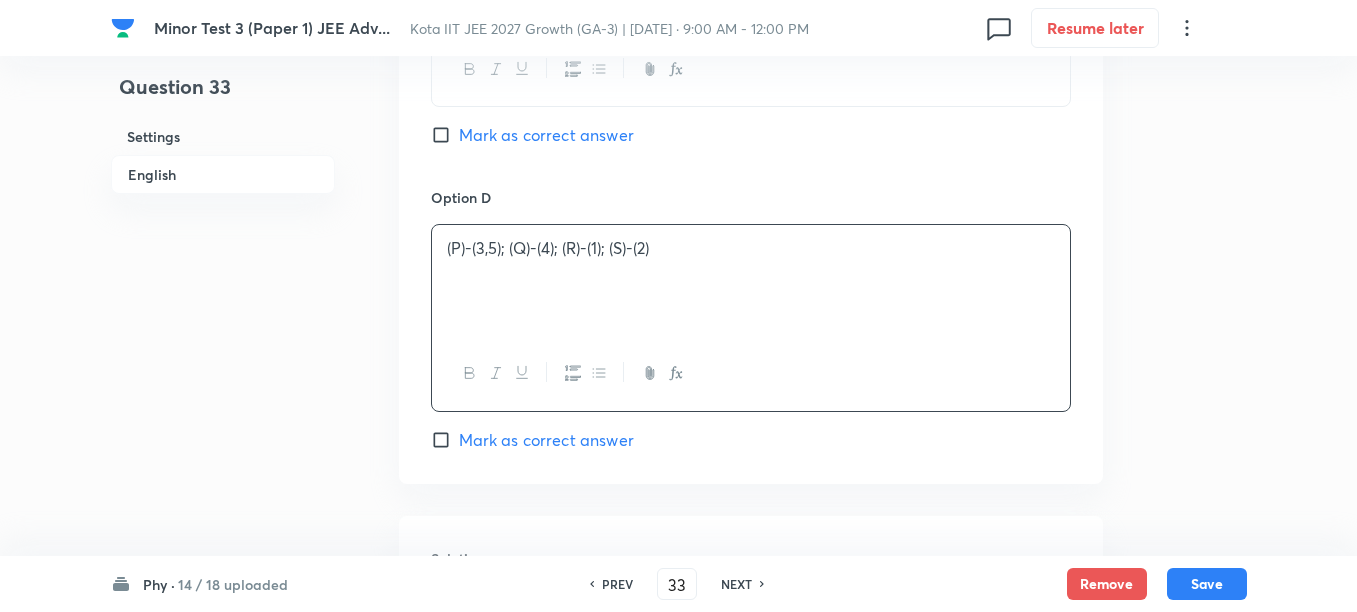 click on "Mark as correct answer" at bounding box center [546, 440] 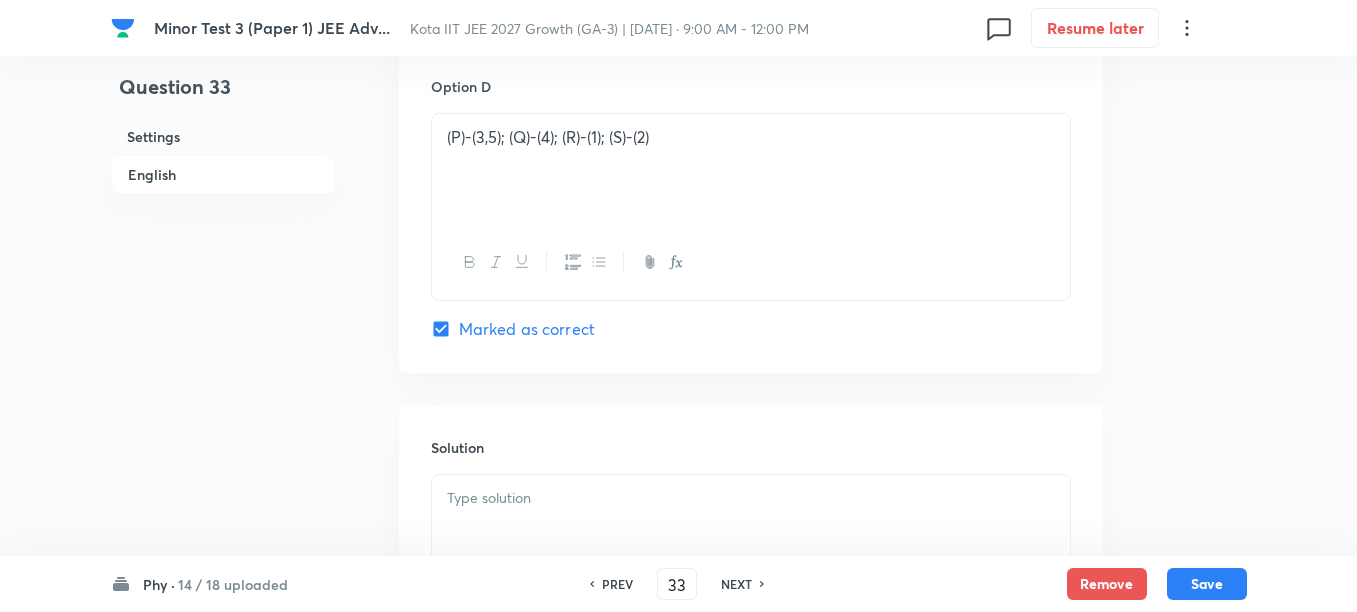 scroll, scrollTop: 2375, scrollLeft: 0, axis: vertical 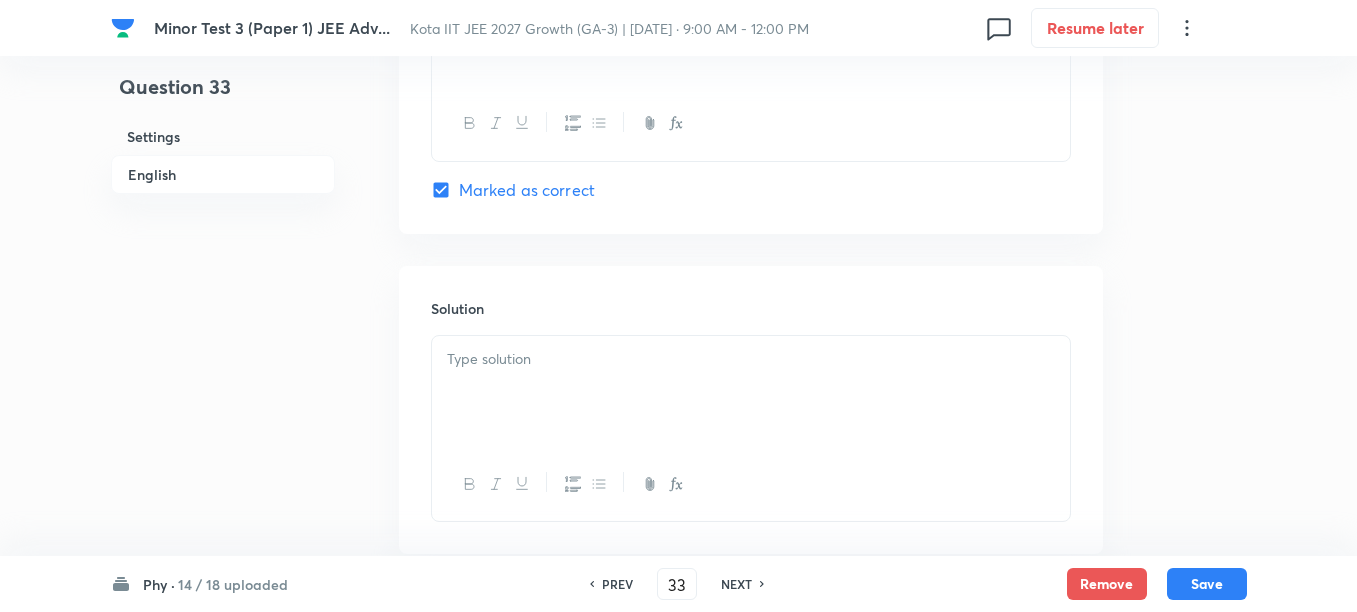 click at bounding box center (751, 392) 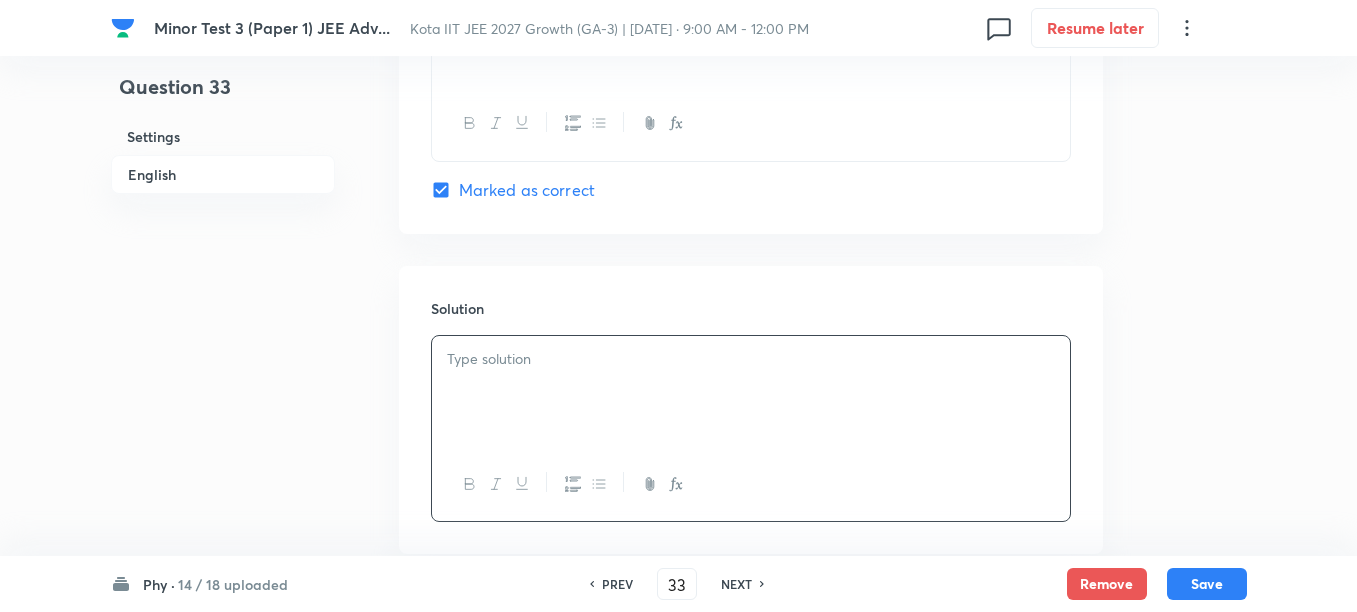 type 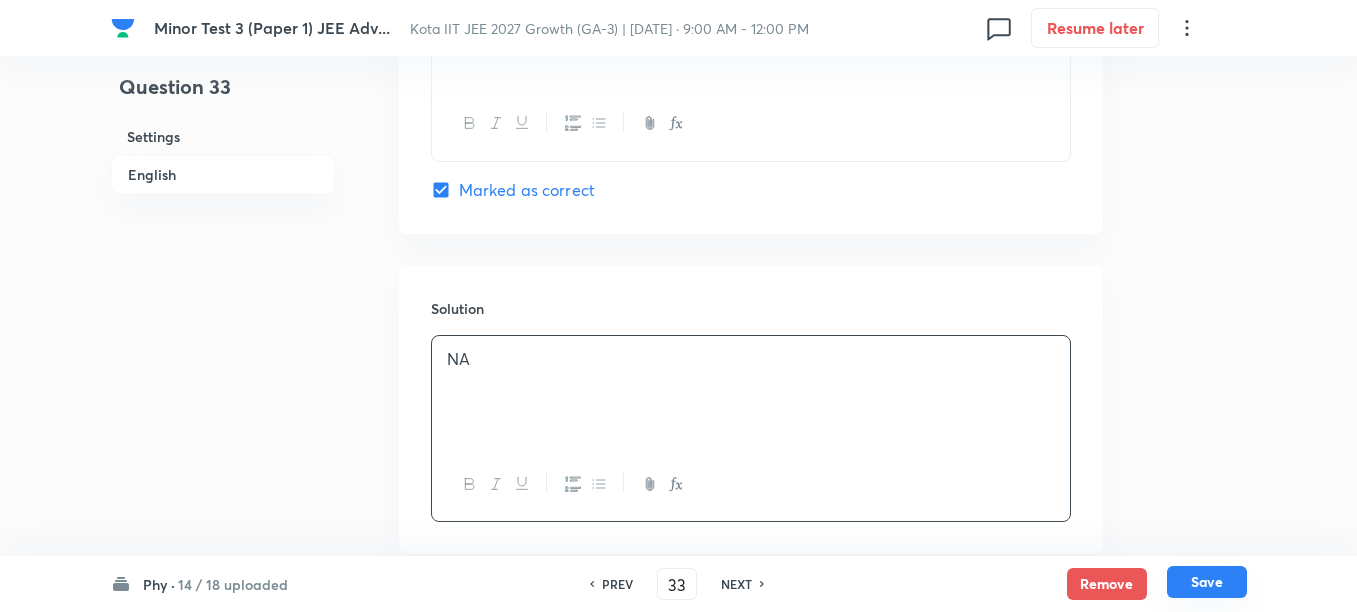 click on "Save" at bounding box center (1207, 582) 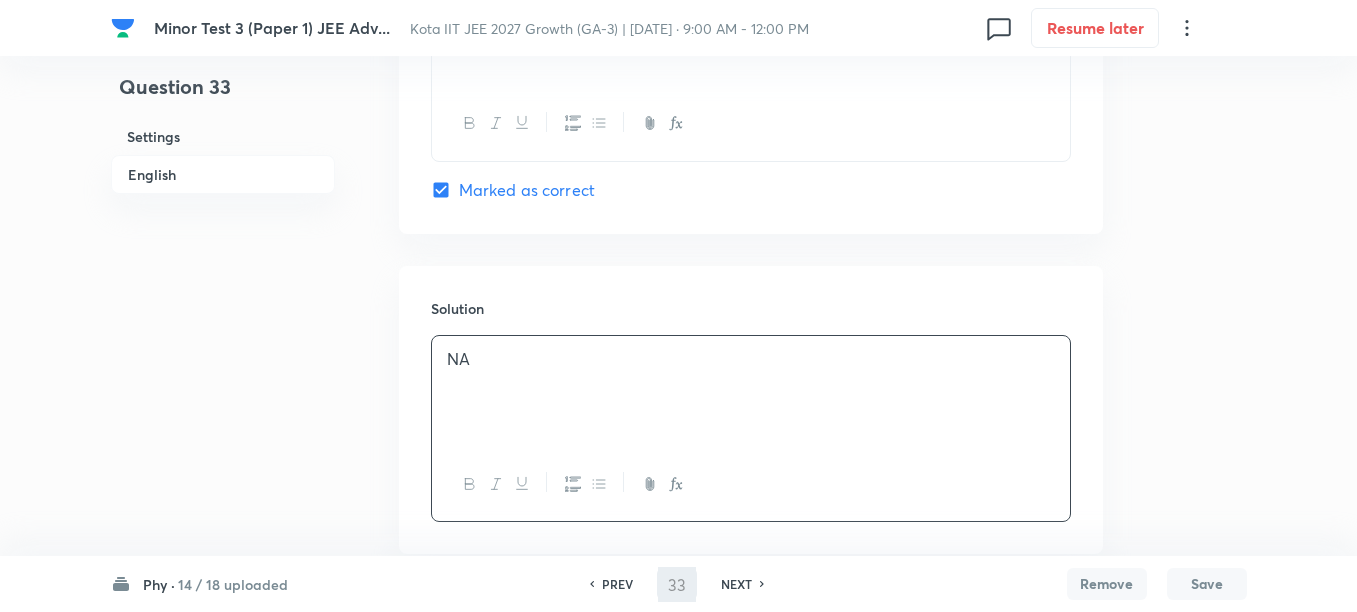 type on "34" 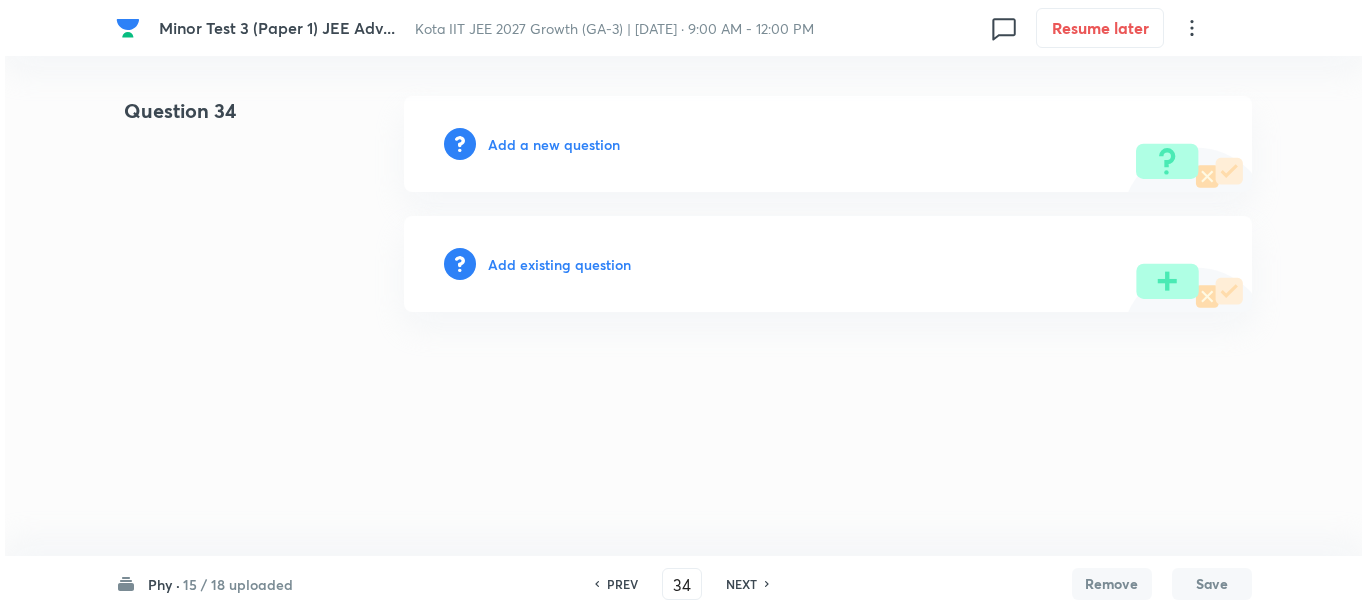 scroll, scrollTop: 0, scrollLeft: 0, axis: both 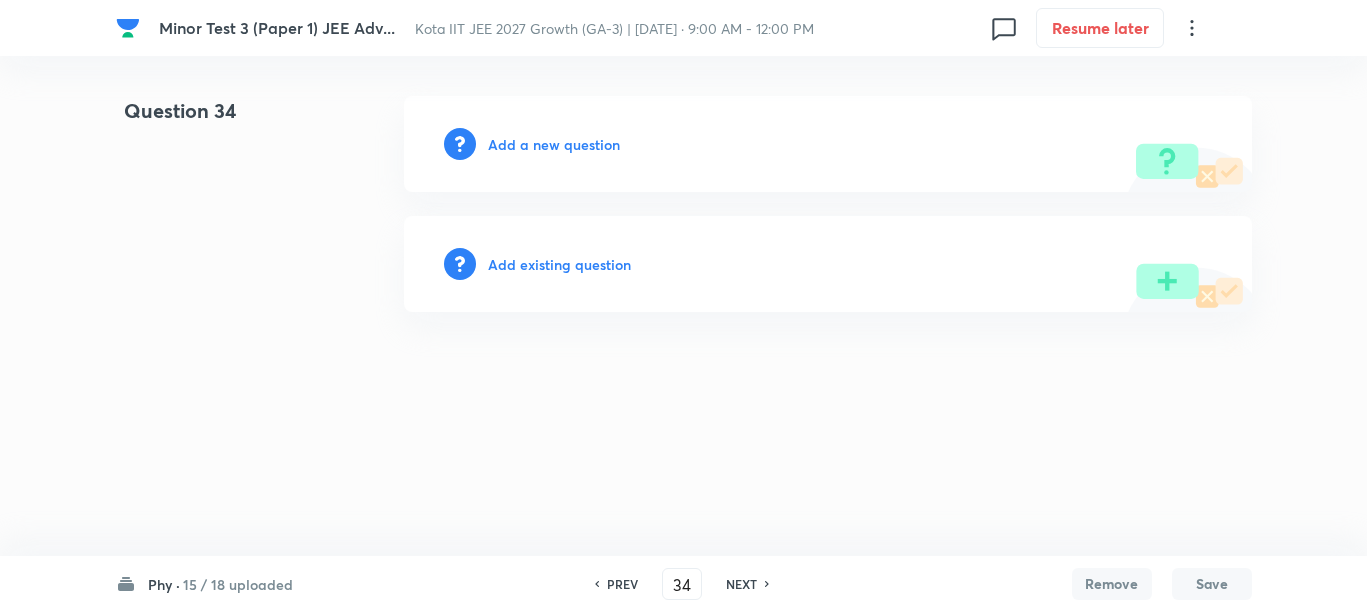 click on "Add a new question" at bounding box center [554, 144] 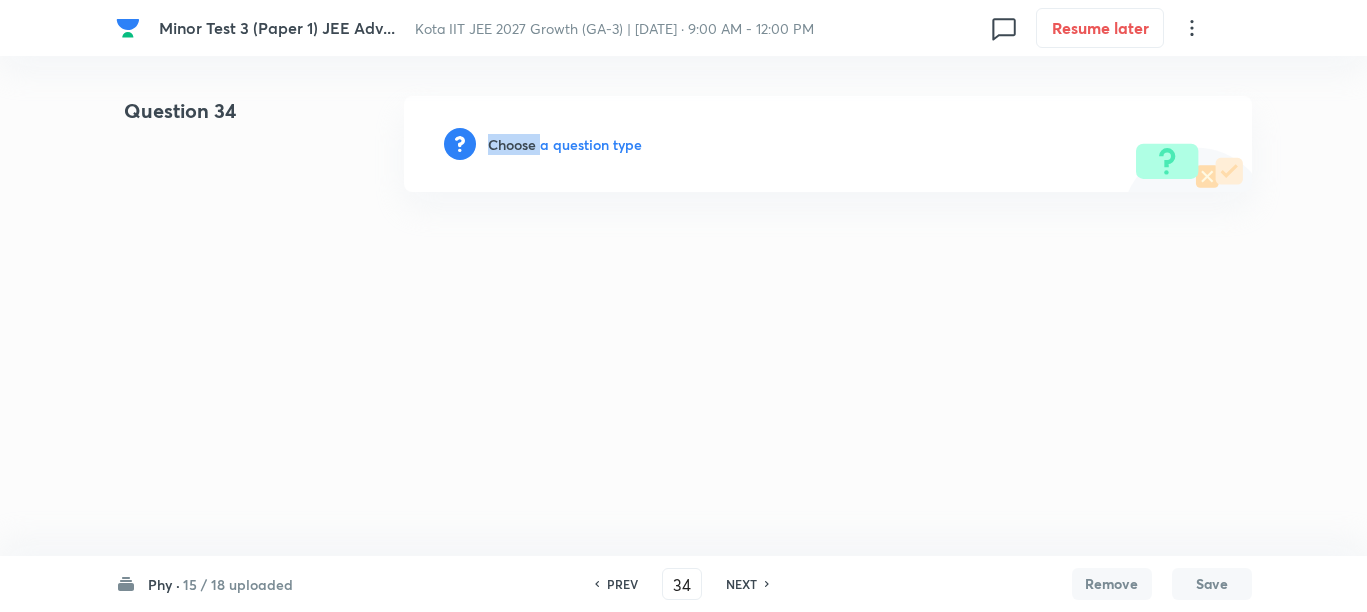 click on "Choose a question type" at bounding box center (565, 144) 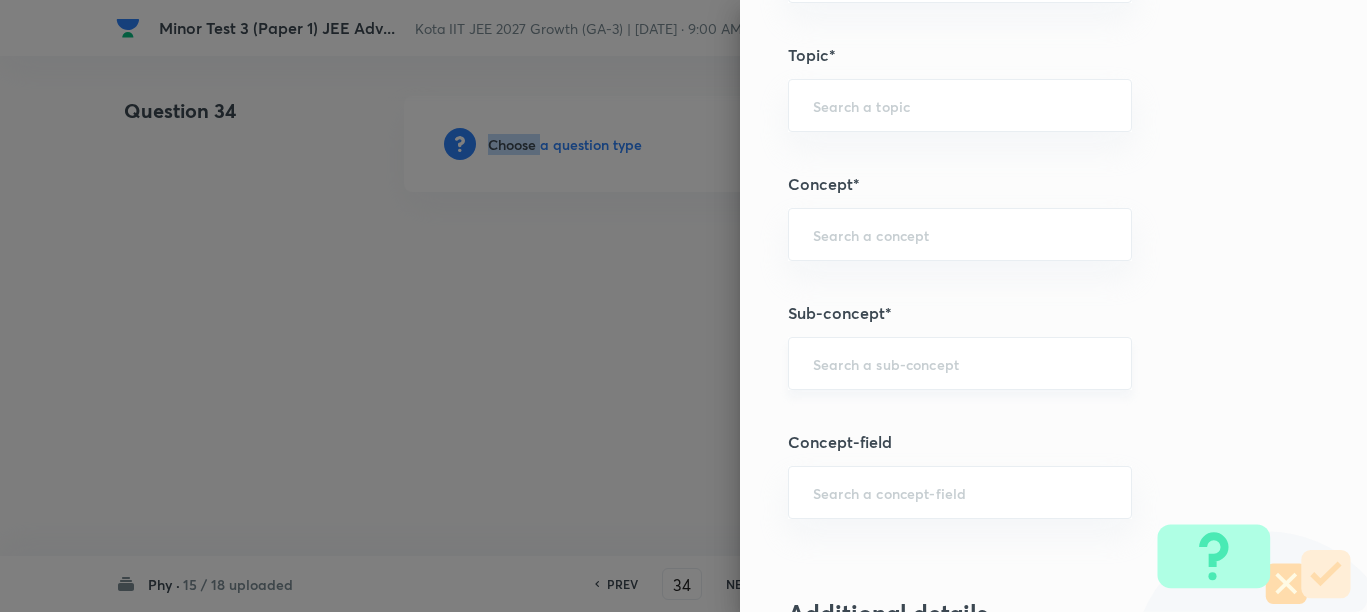 scroll, scrollTop: 1125, scrollLeft: 0, axis: vertical 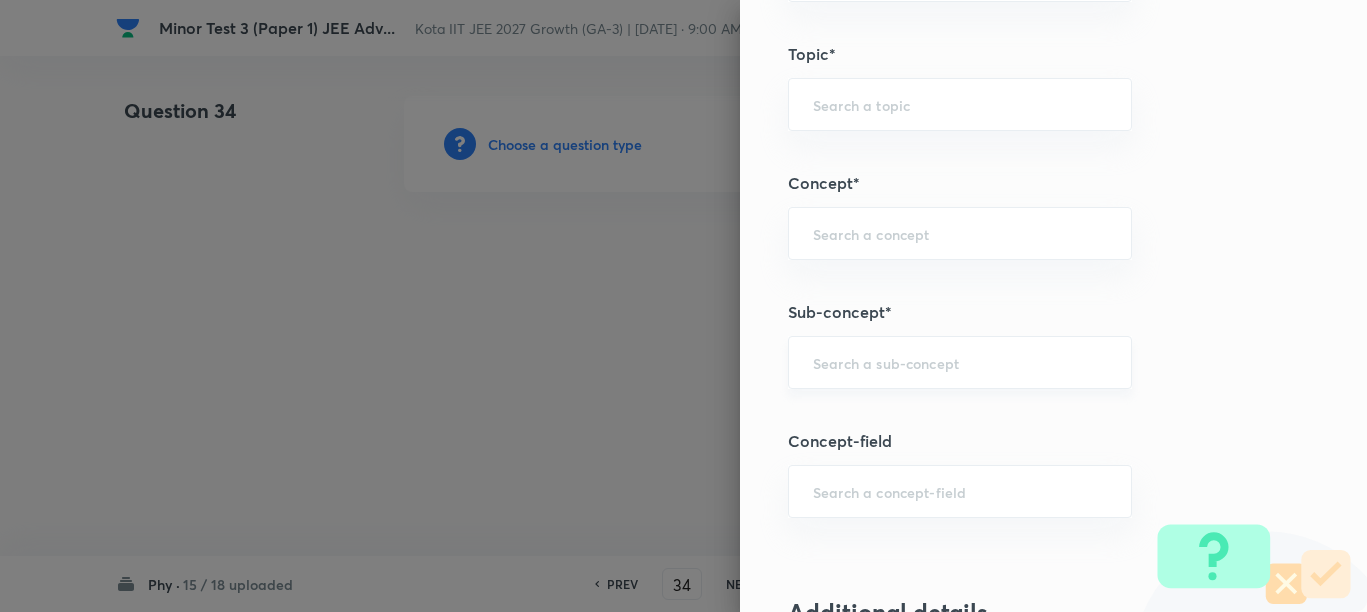 click at bounding box center [960, 362] 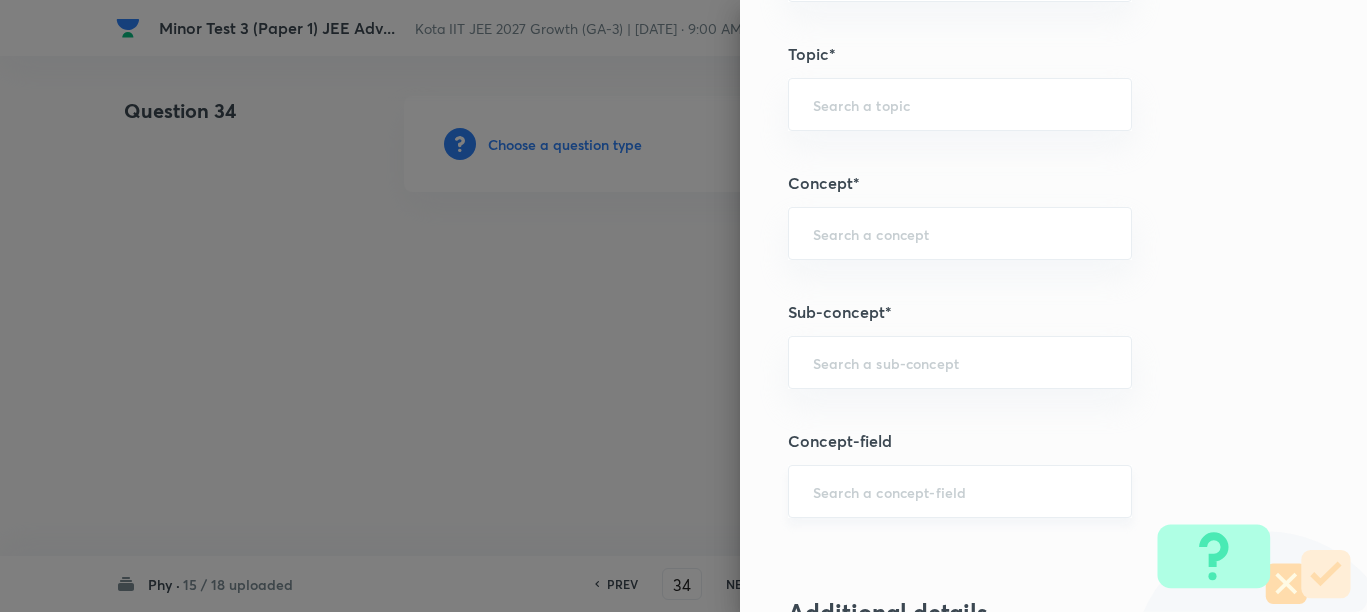 paste on "Physical quantity" 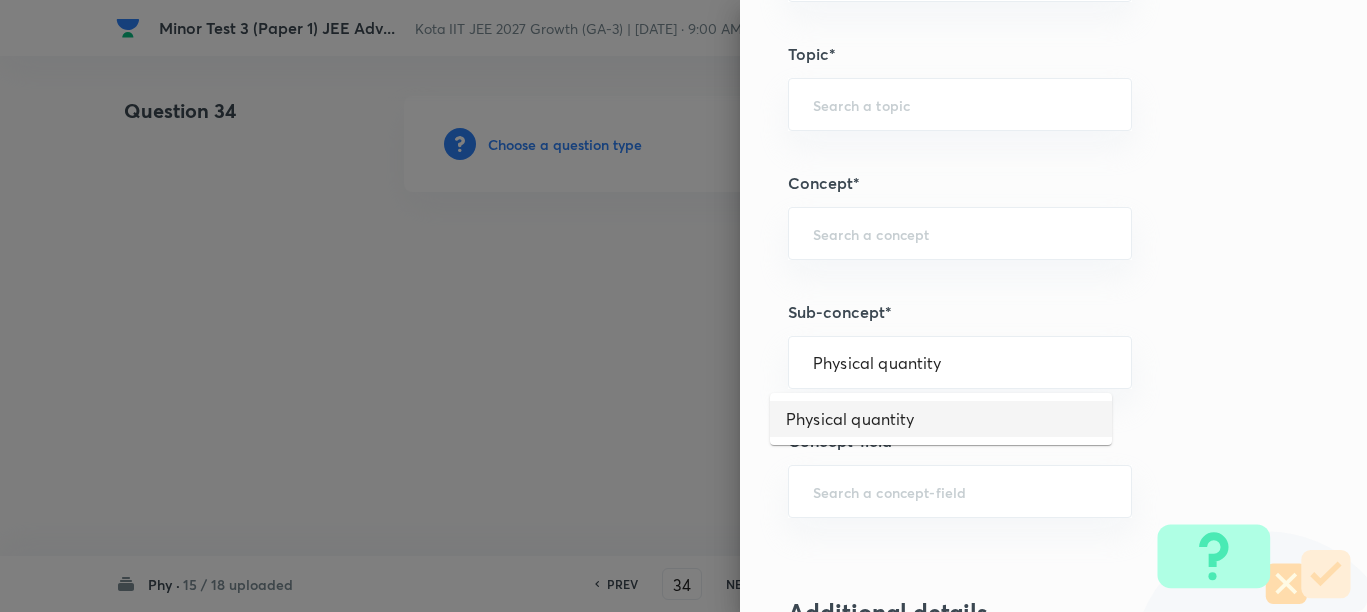 click on "Physical quantity" at bounding box center [941, 419] 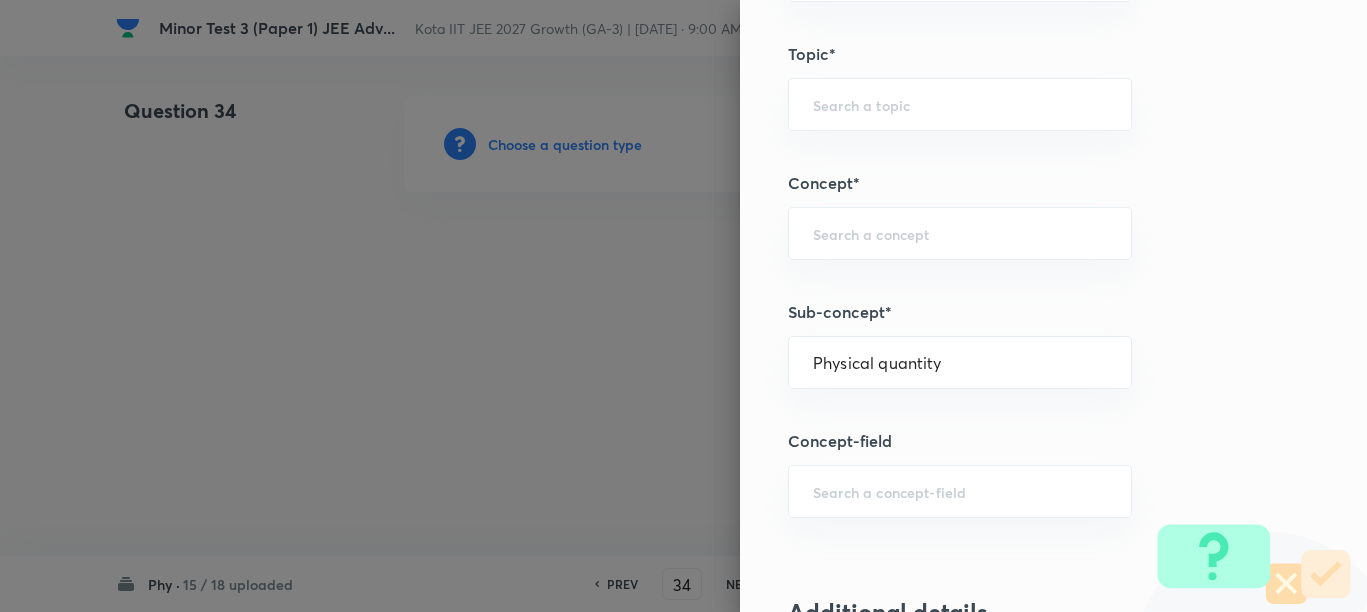 type on "Physics" 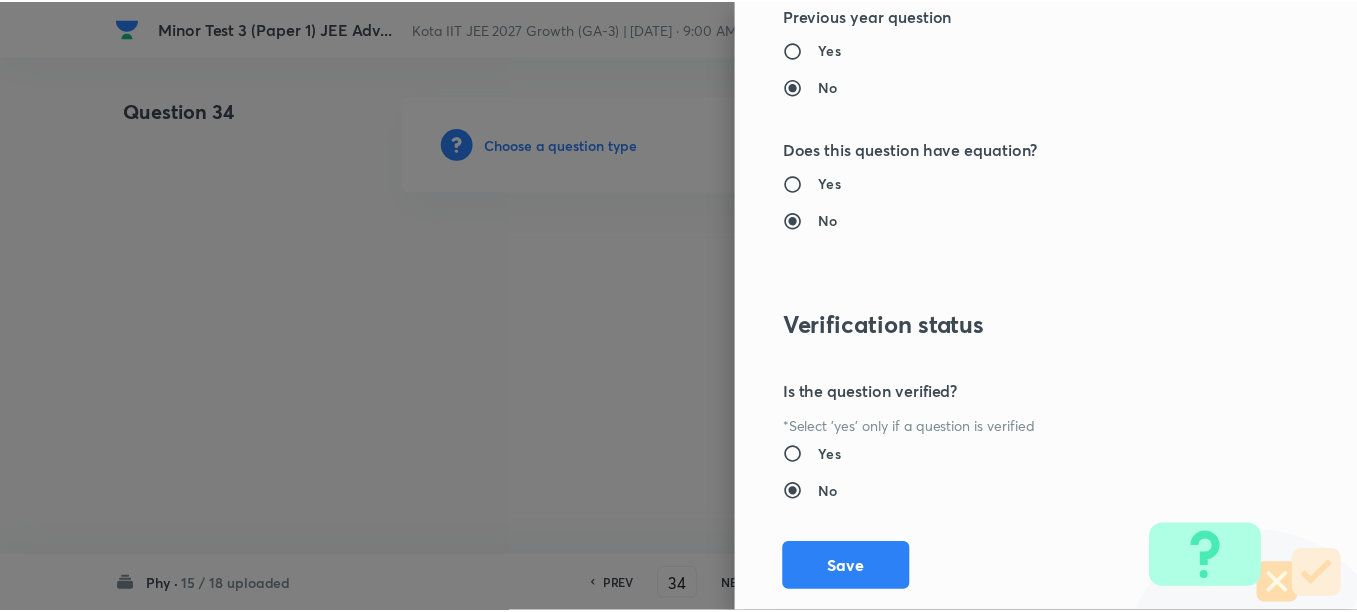 scroll, scrollTop: 2248, scrollLeft: 0, axis: vertical 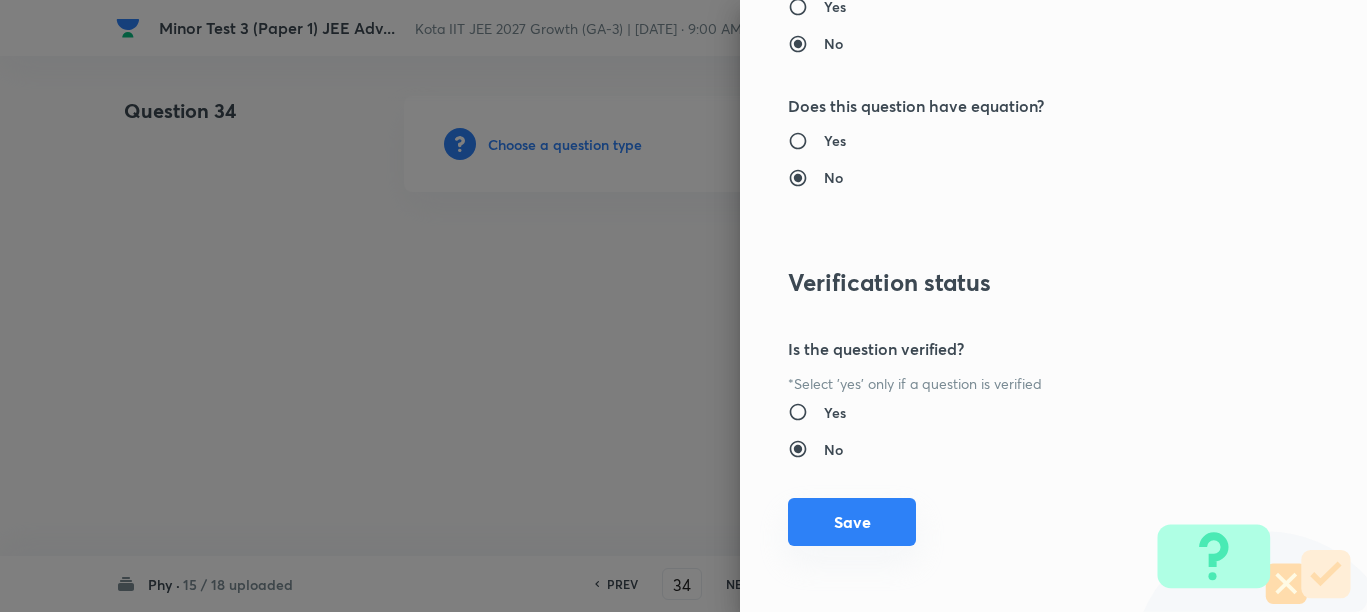 click on "Save" at bounding box center (852, 522) 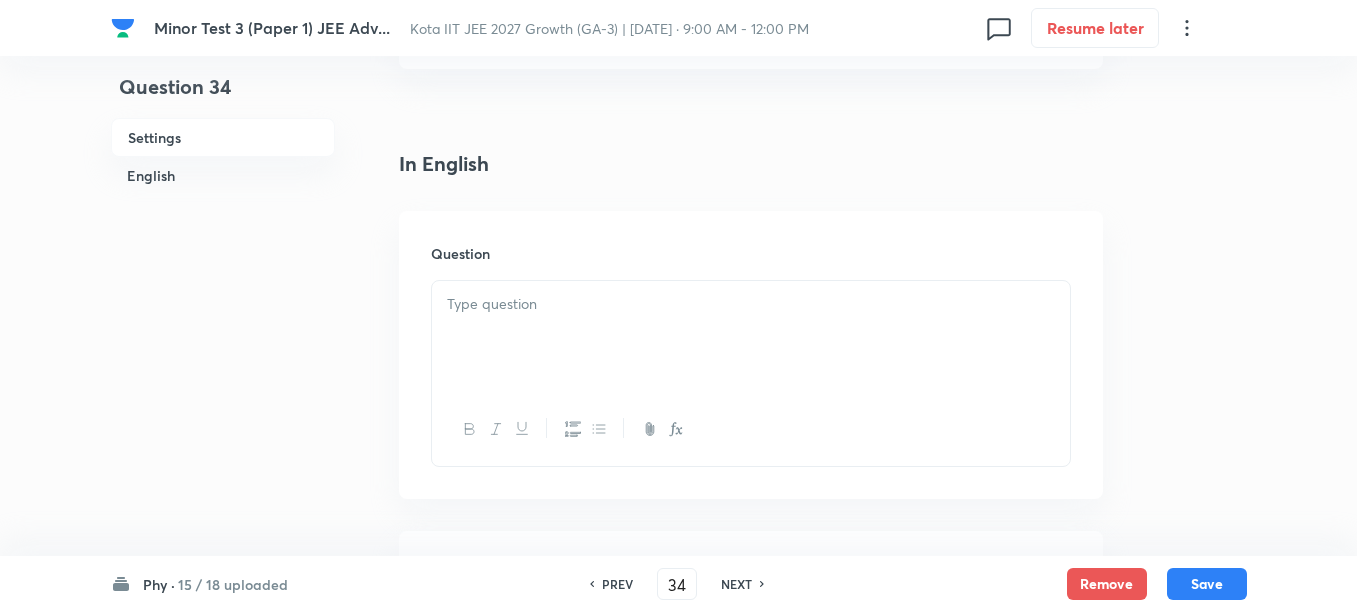scroll, scrollTop: 500, scrollLeft: 0, axis: vertical 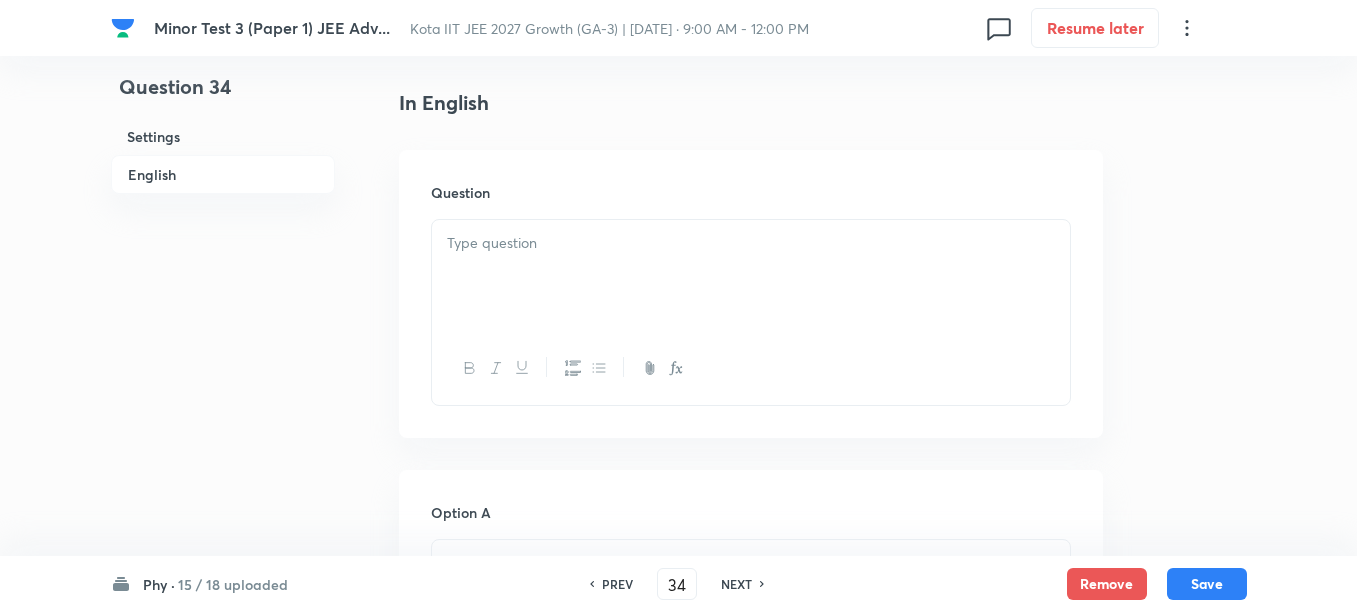 click at bounding box center [751, 276] 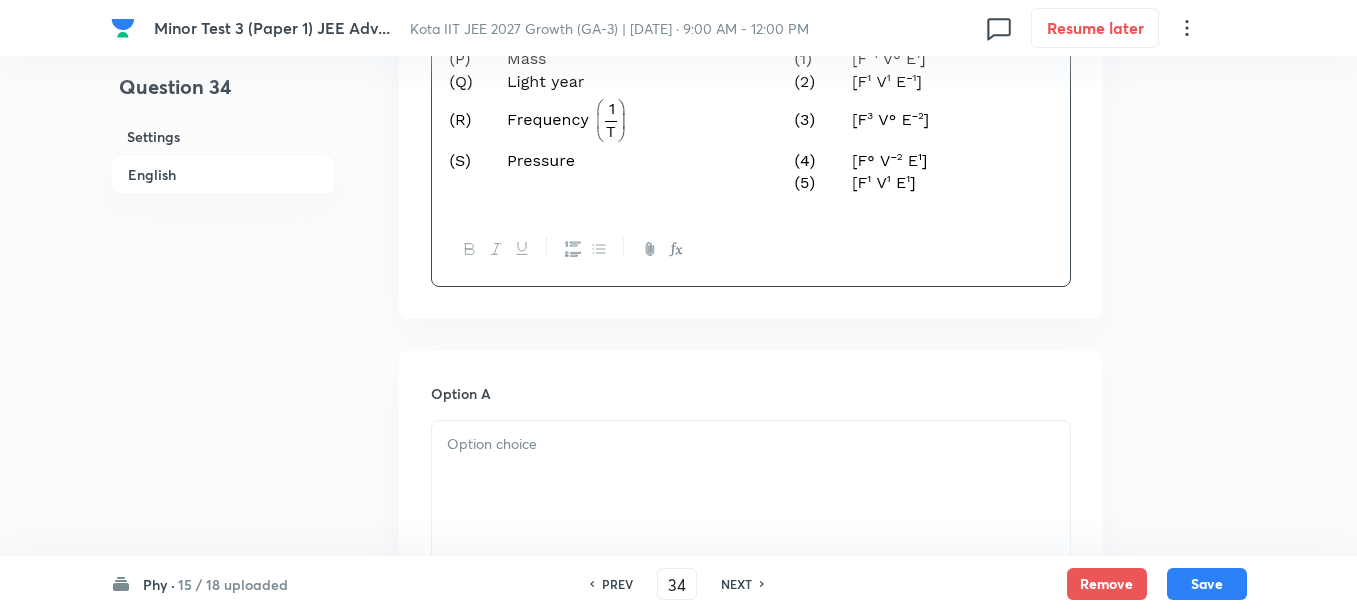 scroll, scrollTop: 875, scrollLeft: 0, axis: vertical 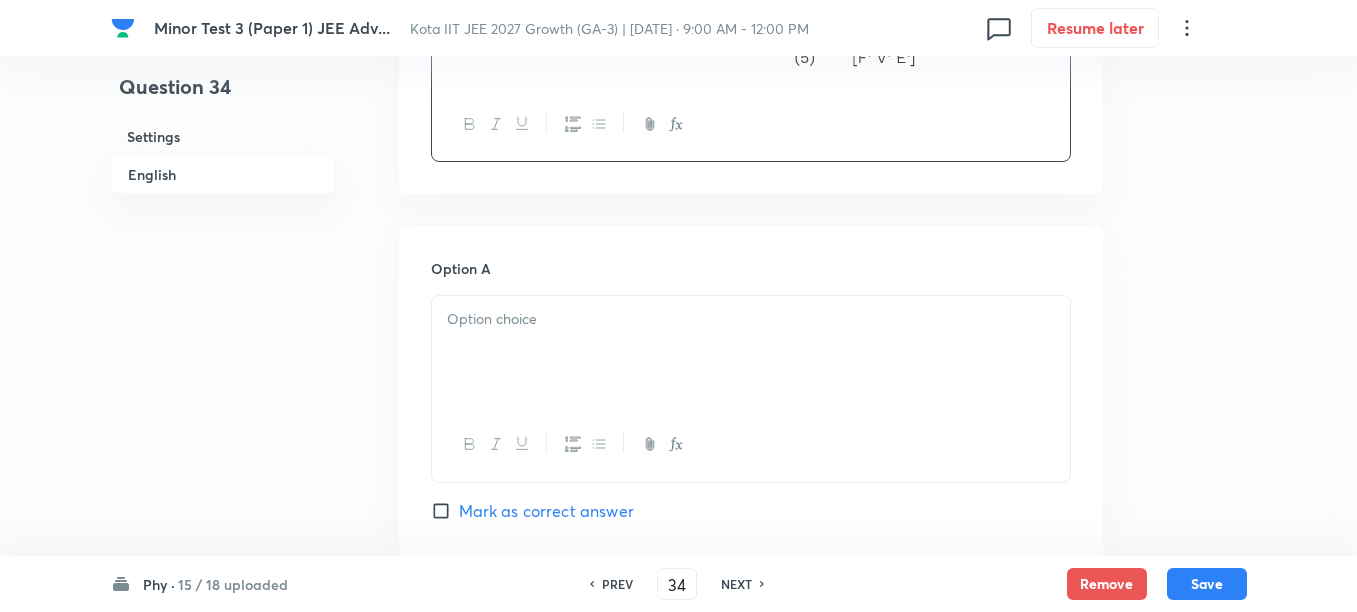 click at bounding box center [751, 352] 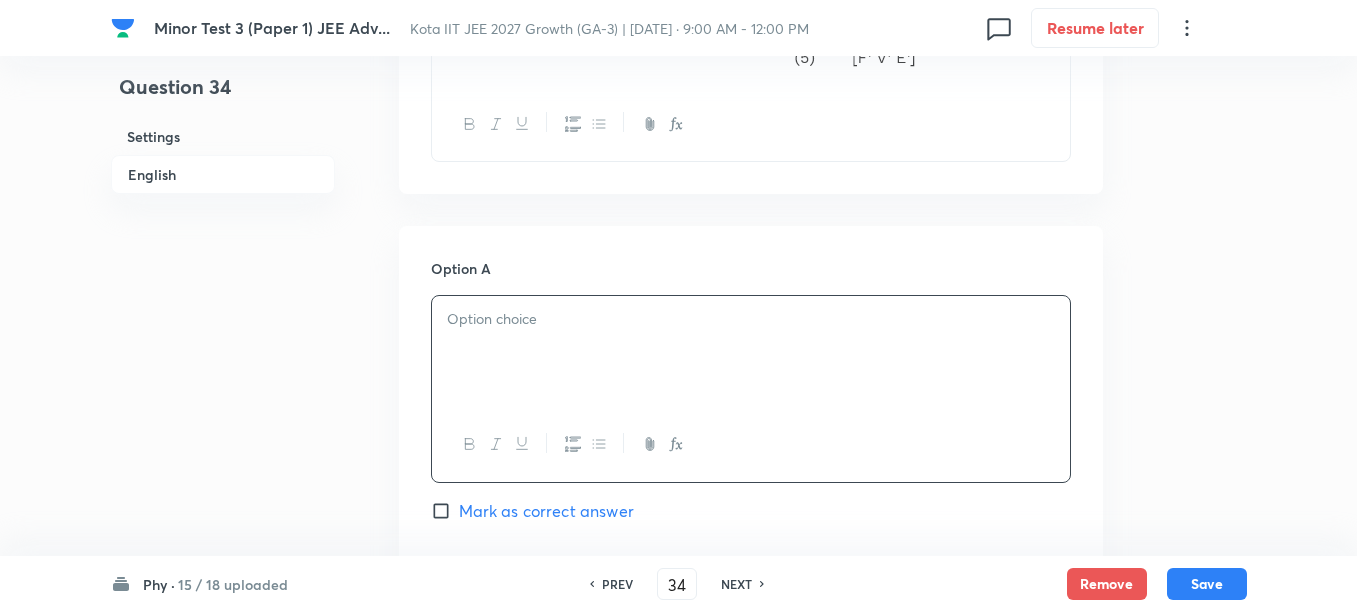 paste 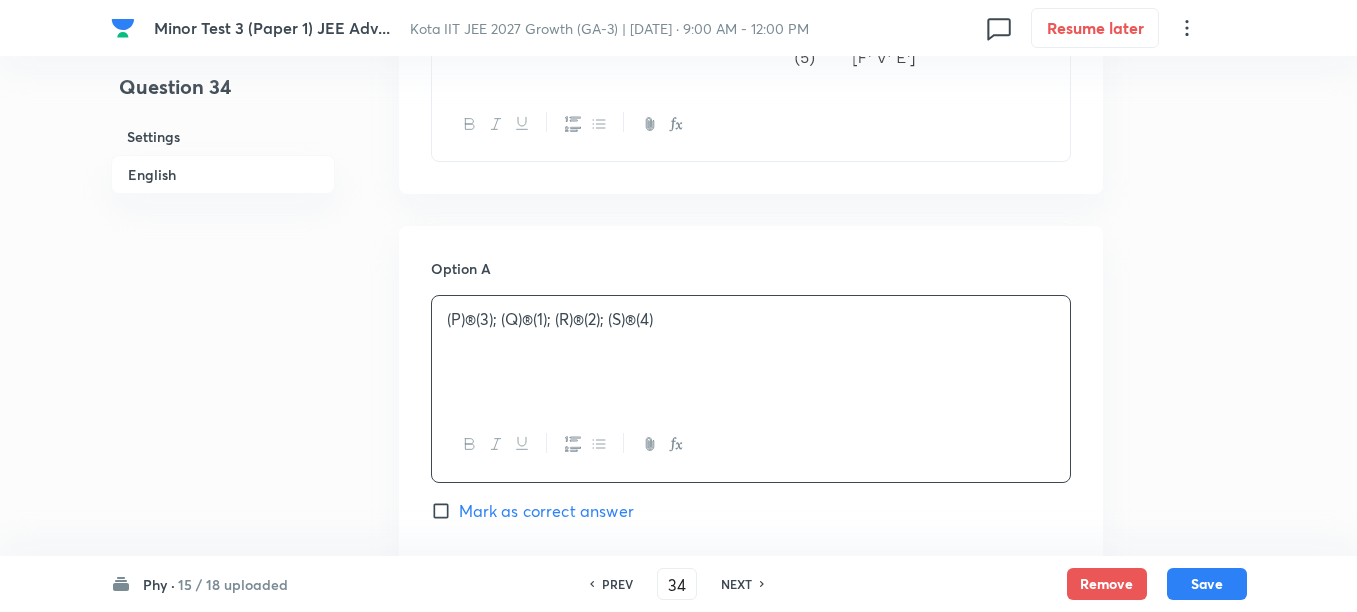 click on "(P)®(3); (Q)®(1); (R)®(2); (S)®(4)" at bounding box center (751, 319) 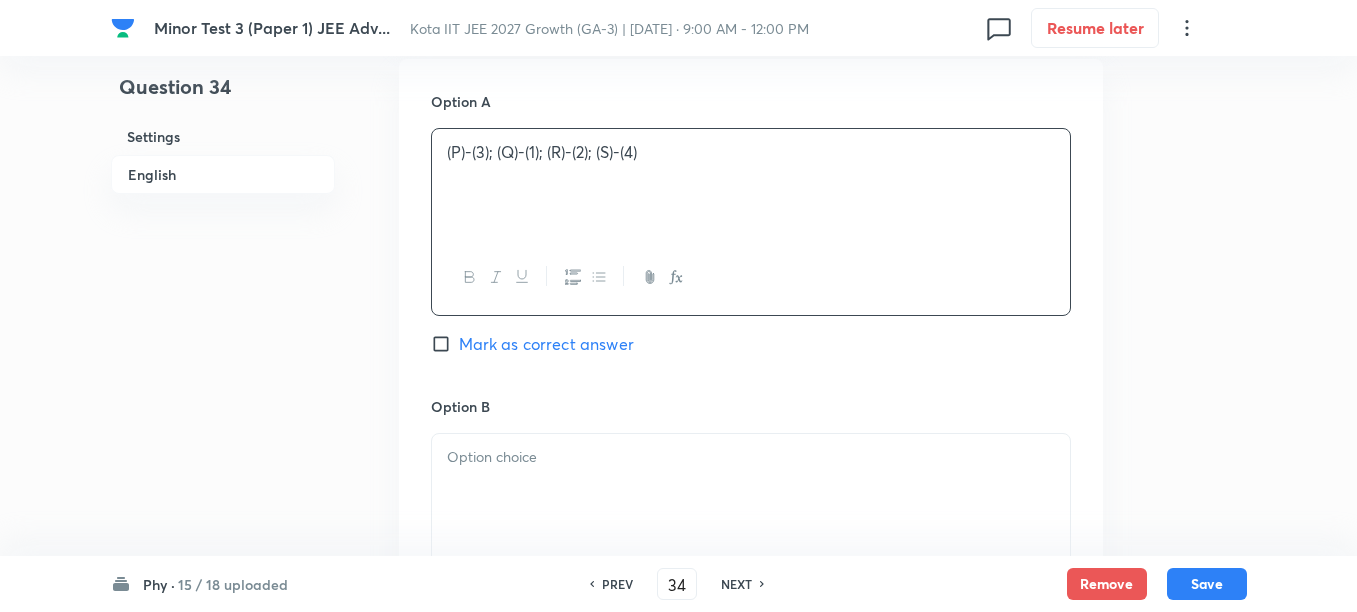 scroll, scrollTop: 1250, scrollLeft: 0, axis: vertical 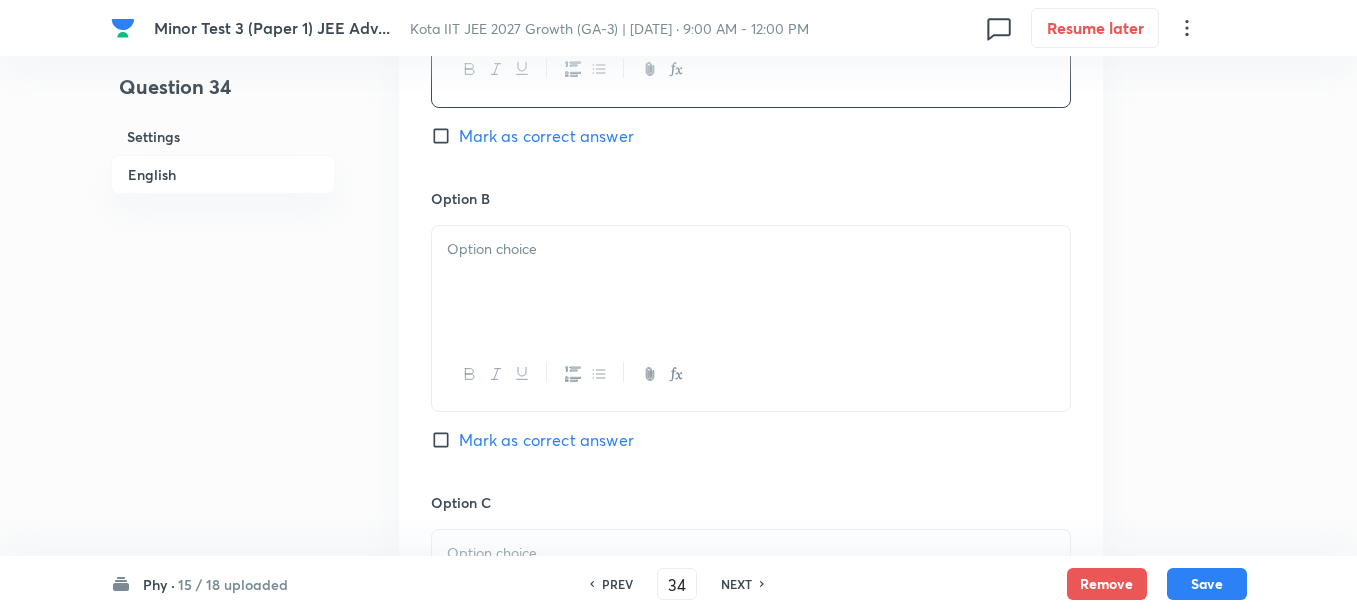 click at bounding box center [751, 282] 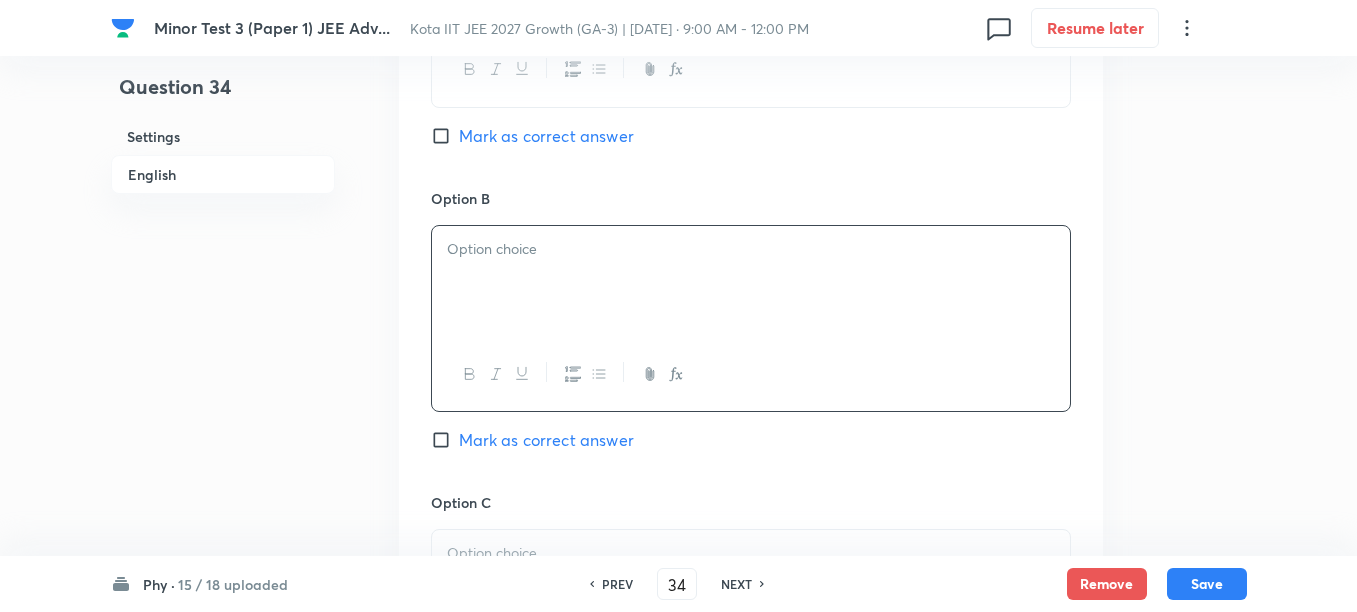 paste 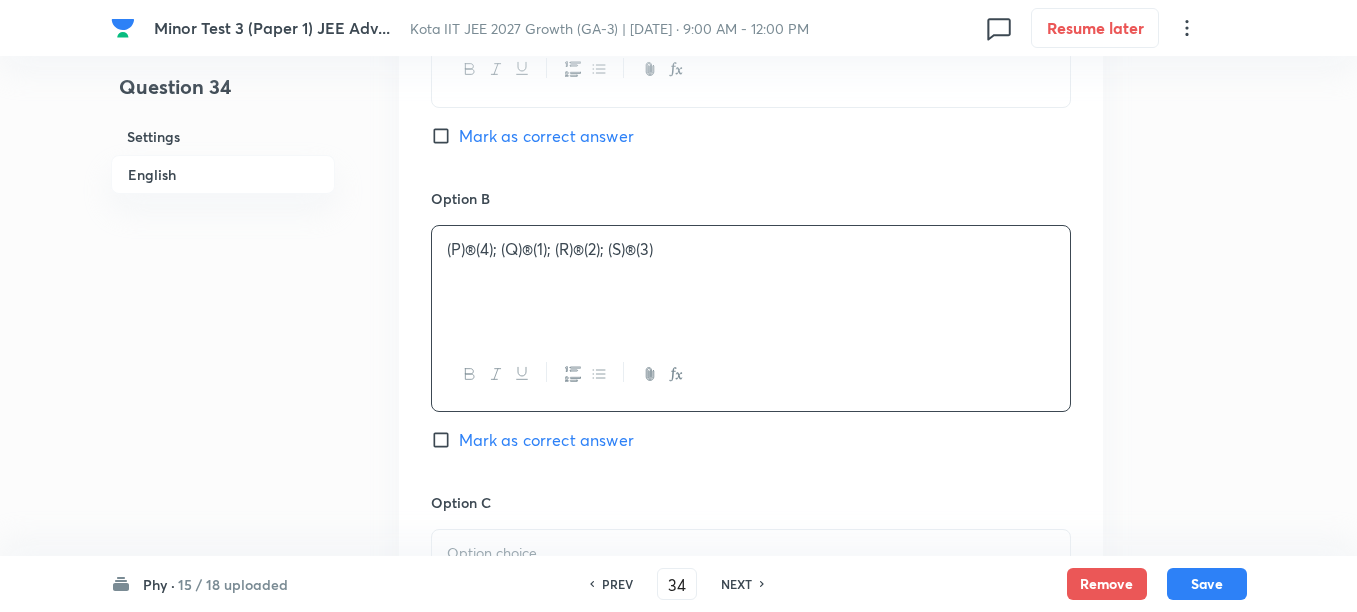 click on "(P)®(4); (Q)®(1); (R)®(2); (S)®(3)" at bounding box center [751, 249] 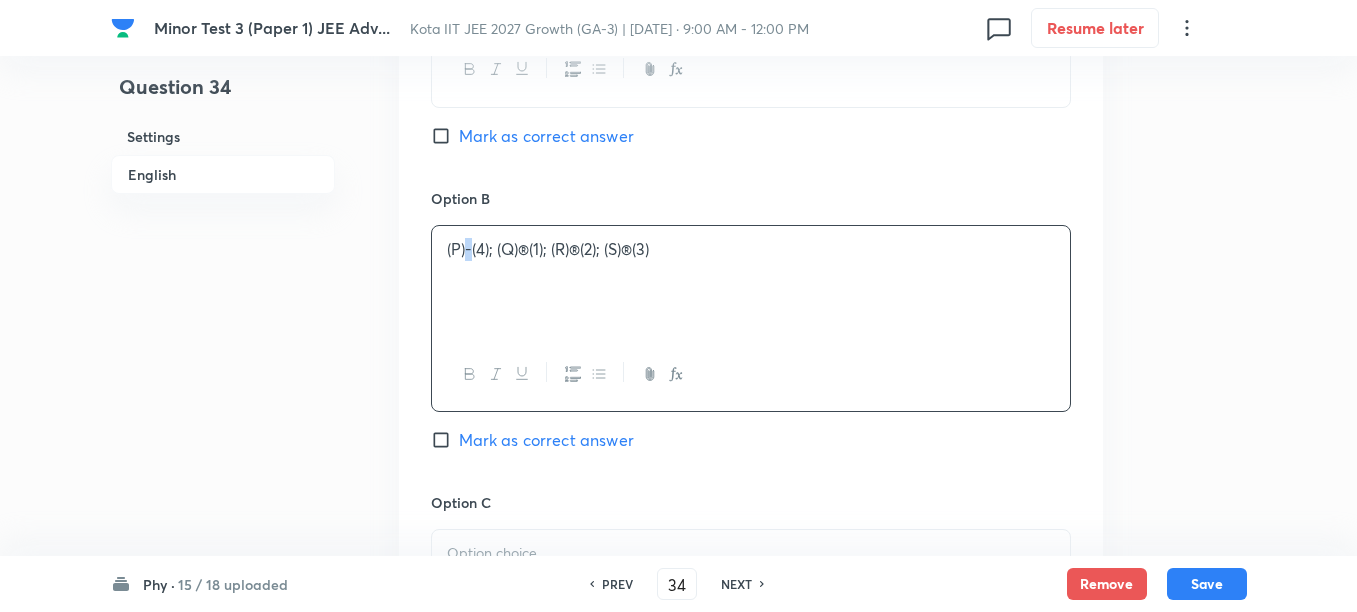 copy on "-" 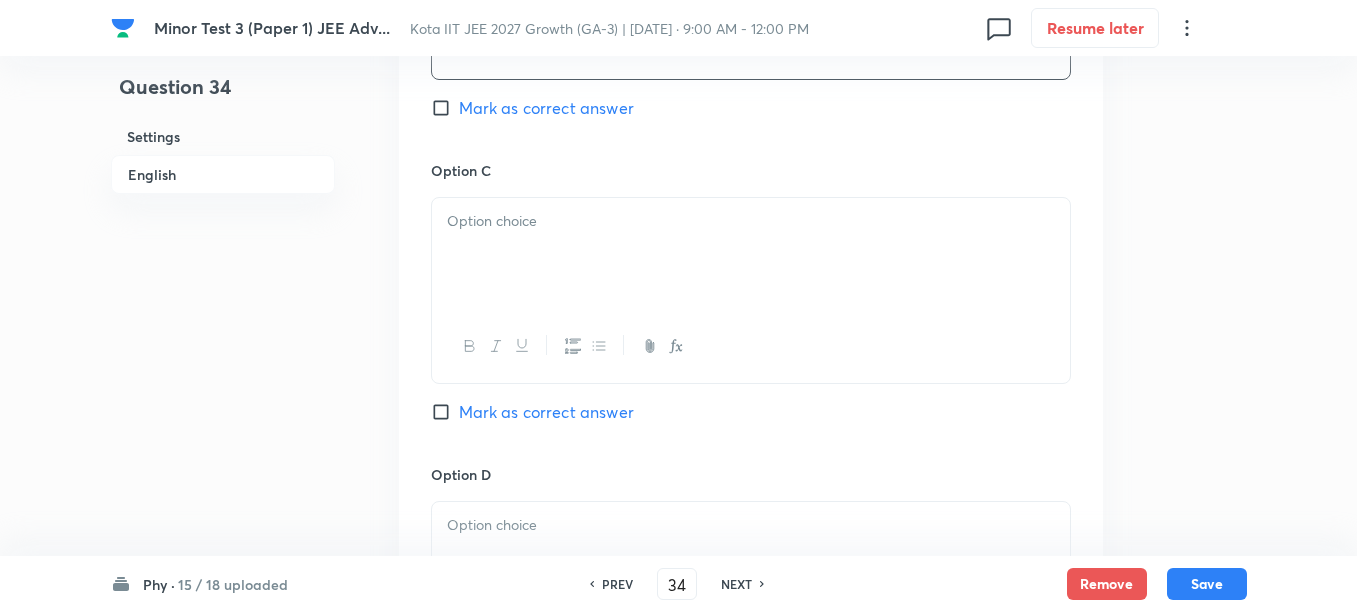 scroll, scrollTop: 1625, scrollLeft: 0, axis: vertical 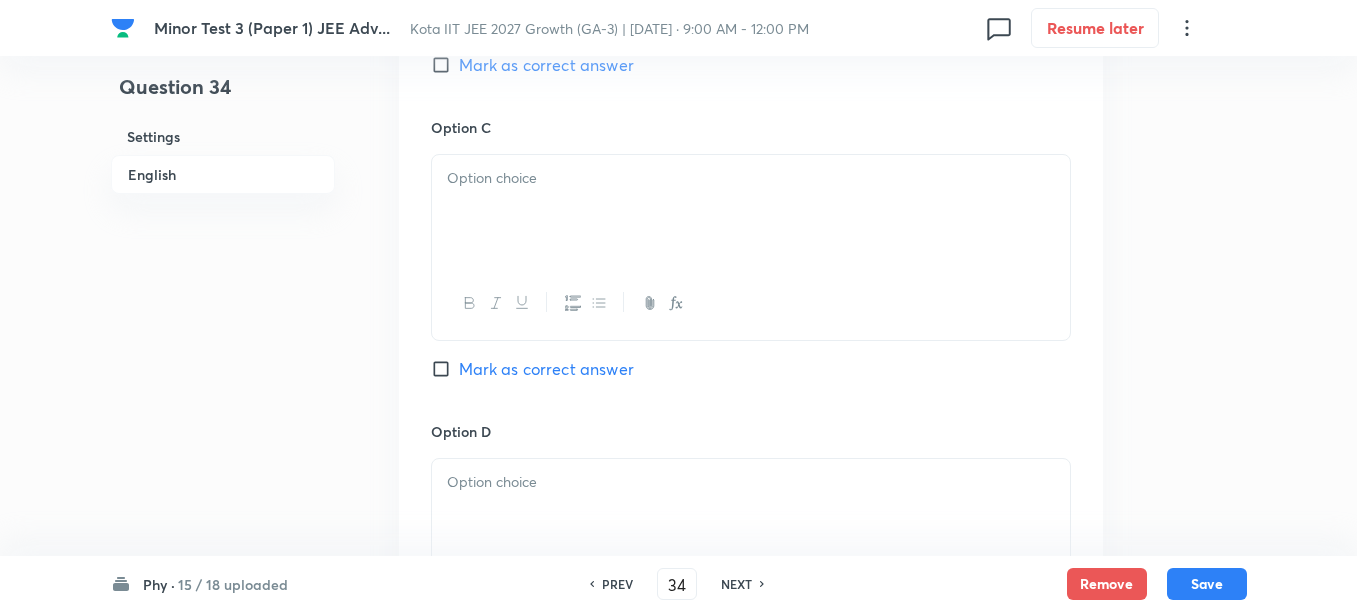 click at bounding box center (751, 211) 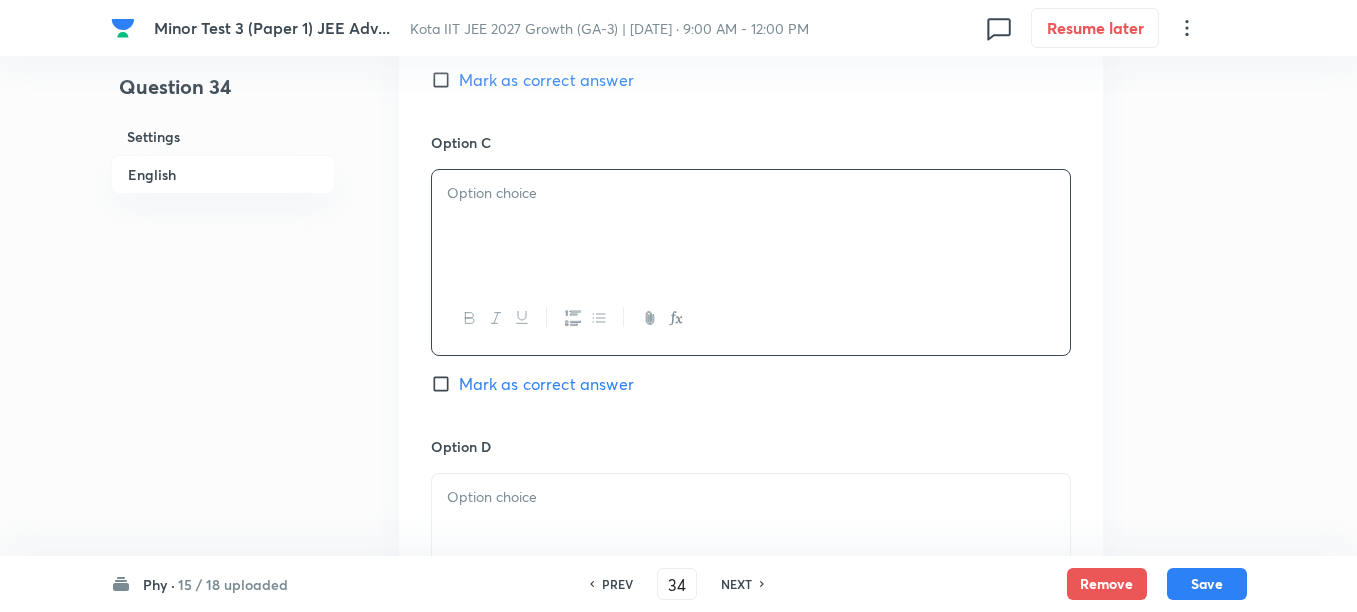 scroll, scrollTop: 1625, scrollLeft: 0, axis: vertical 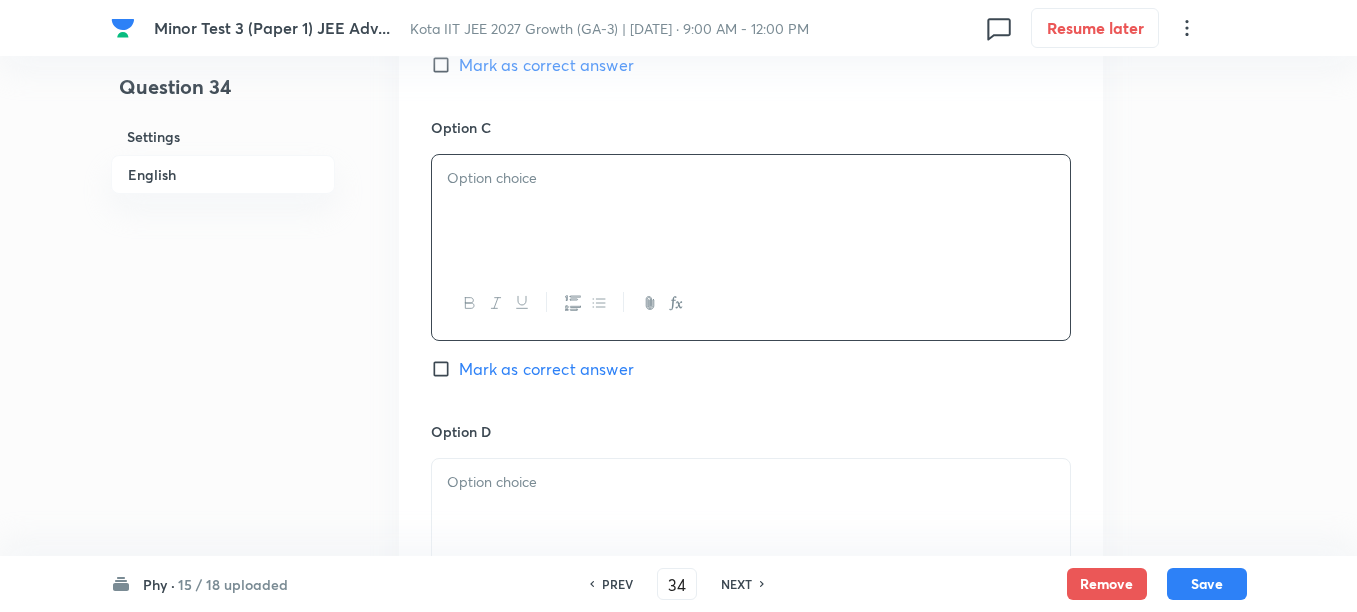 click at bounding box center [751, 211] 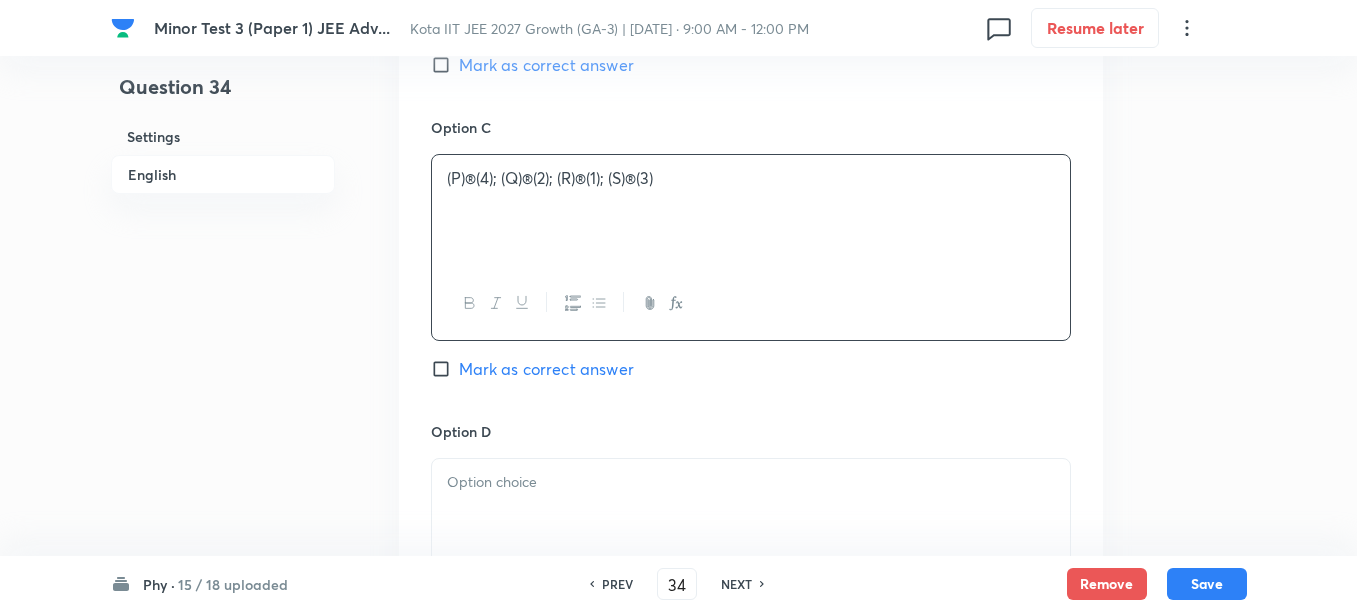 click on "(P)®(4); (Q)®(2); (R)®(1); (S)®(3)" at bounding box center (751, 178) 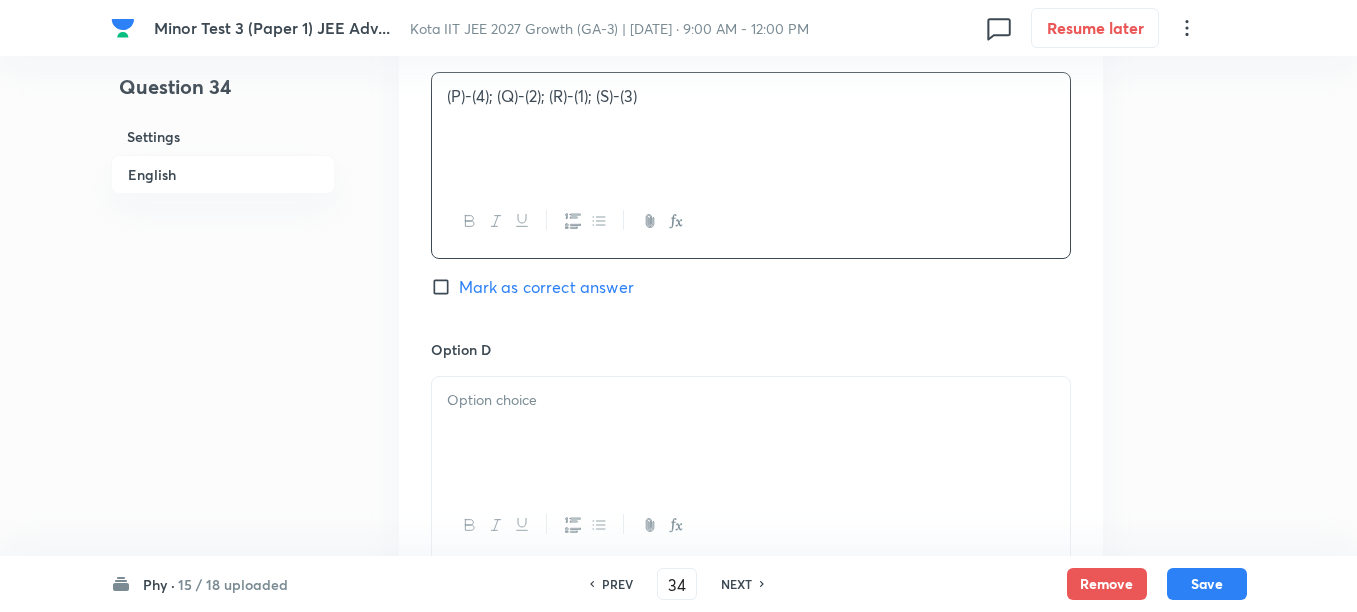 scroll, scrollTop: 1750, scrollLeft: 0, axis: vertical 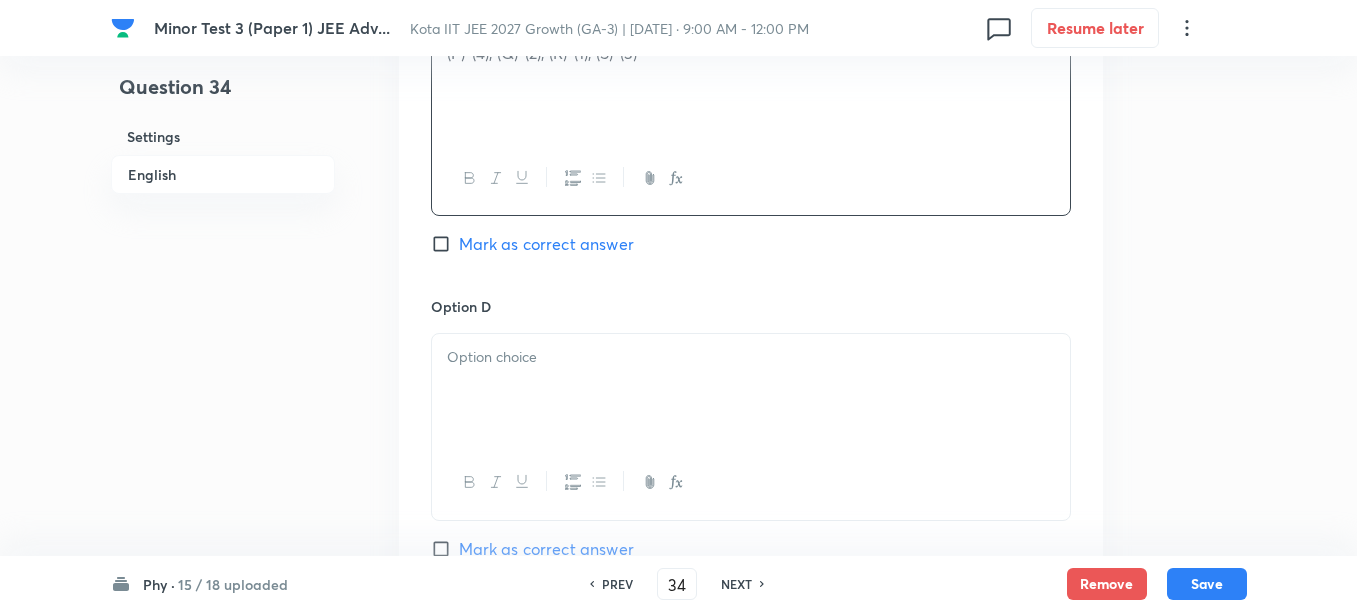 click at bounding box center [751, 390] 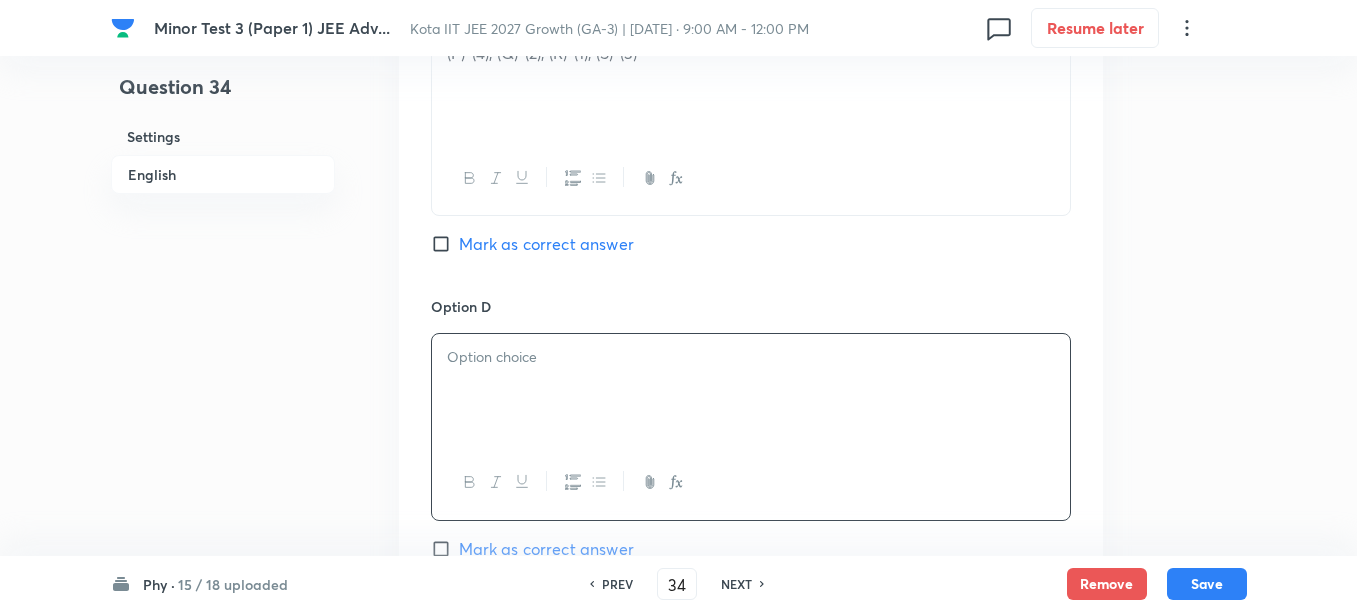 paste 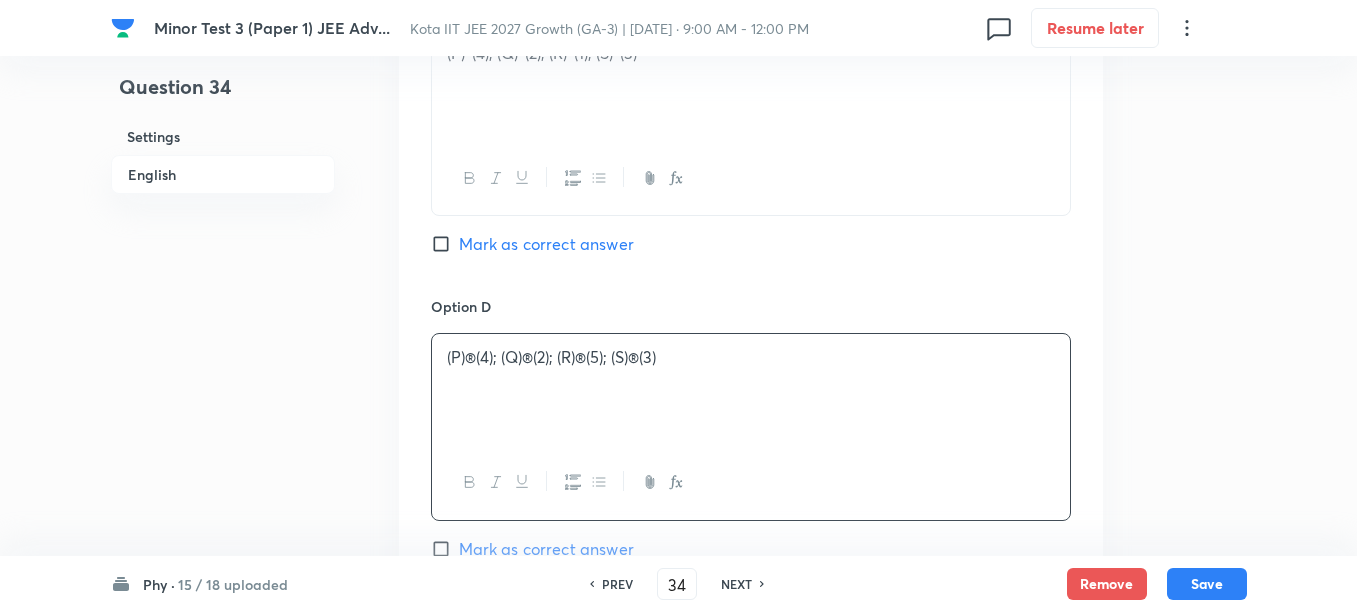 click on "(P)®(4); (Q)®(2); (R)®(5); (S)®(3)" at bounding box center [751, 357] 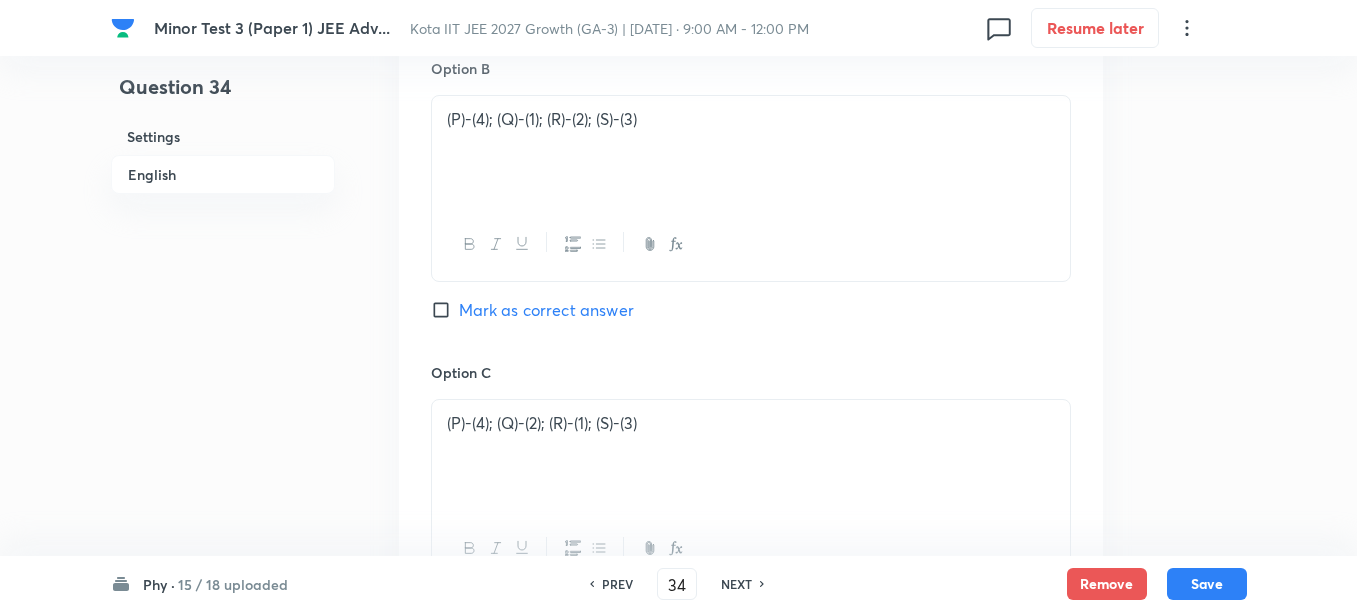 scroll, scrollTop: 1375, scrollLeft: 0, axis: vertical 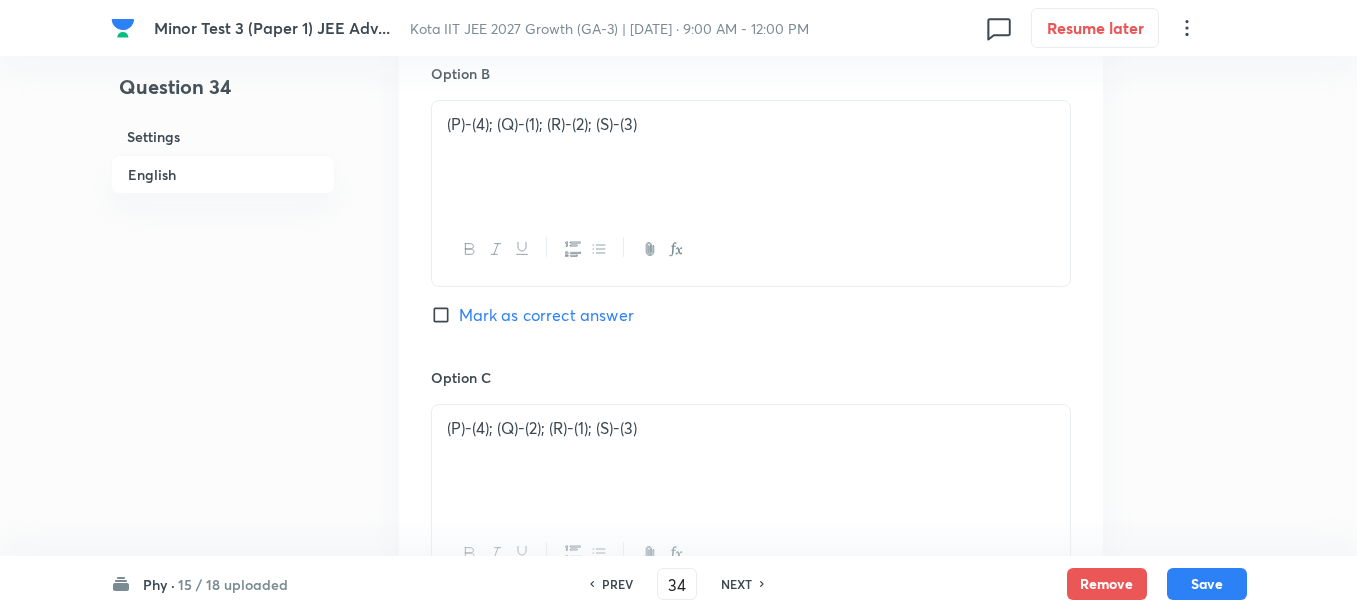 click on "Mark as correct answer" at bounding box center [546, 315] 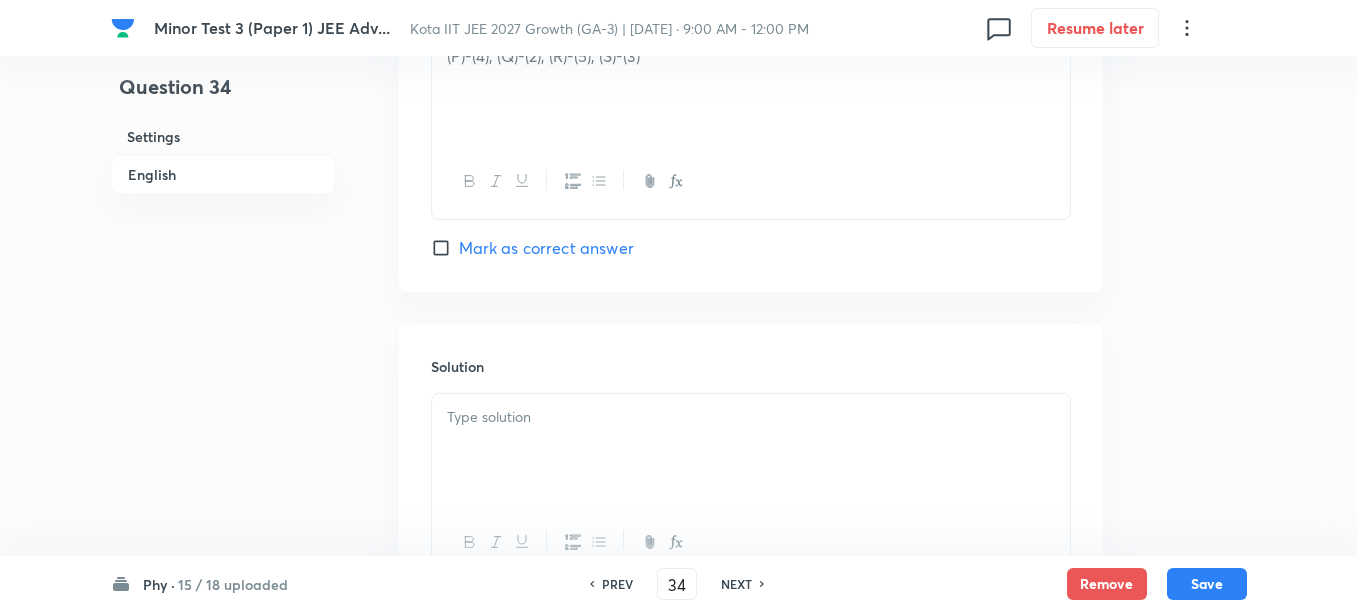 scroll, scrollTop: 2227, scrollLeft: 0, axis: vertical 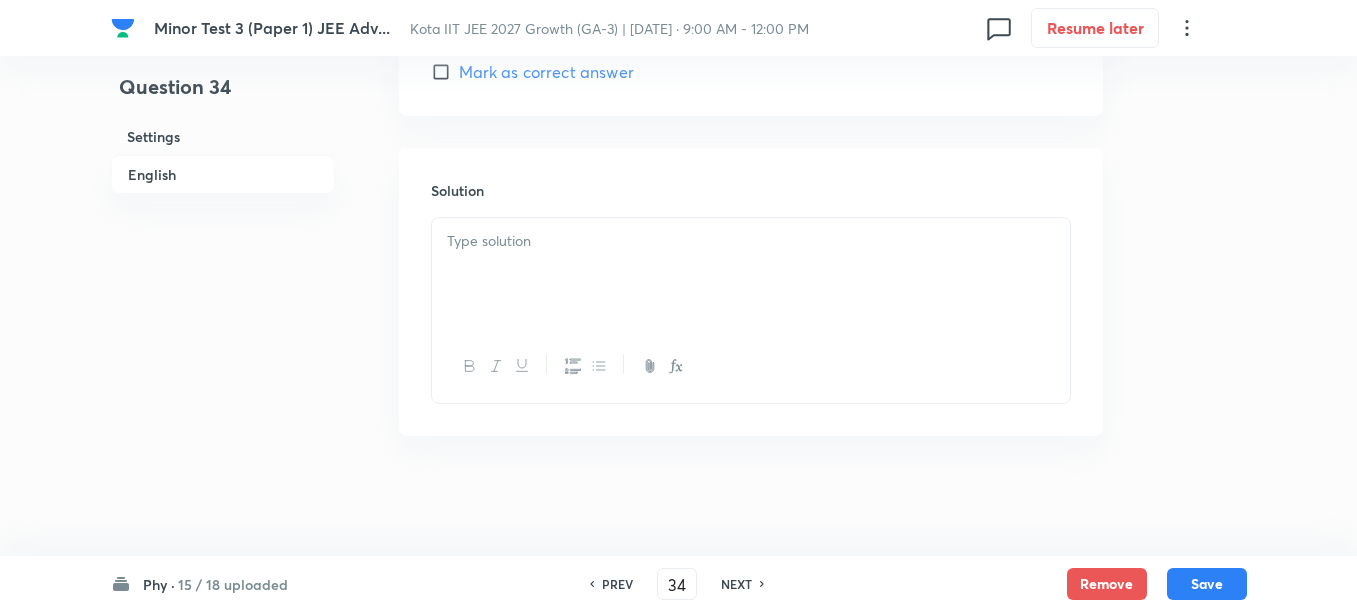 click at bounding box center [751, 274] 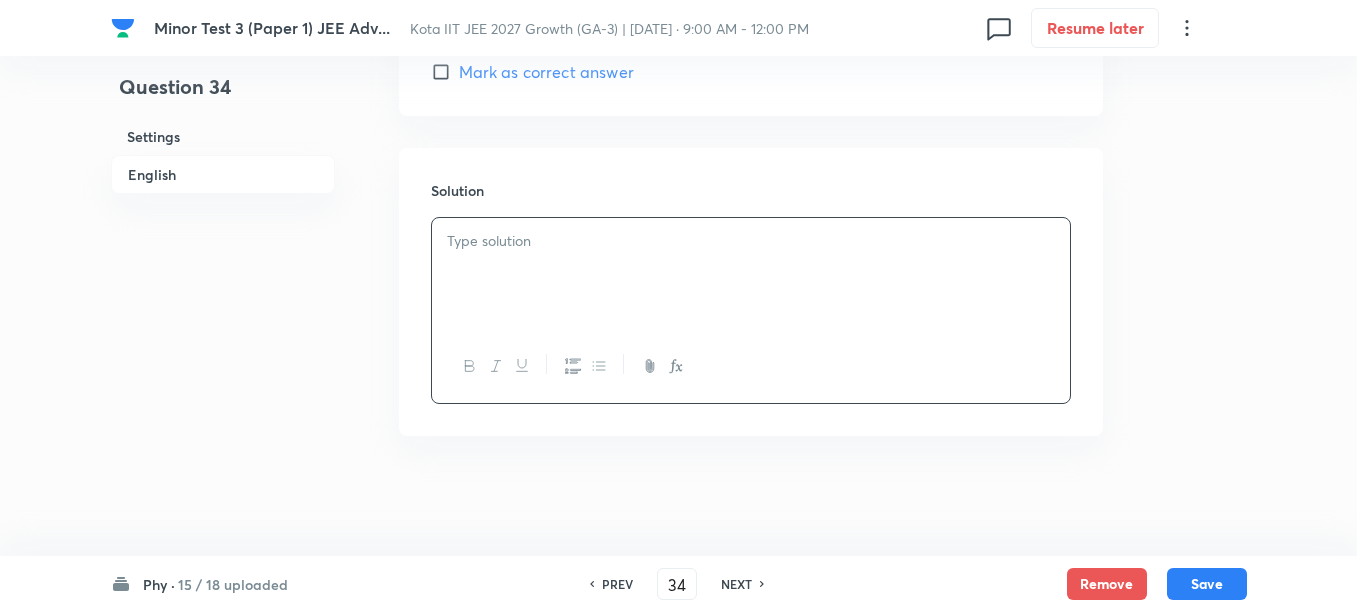 type 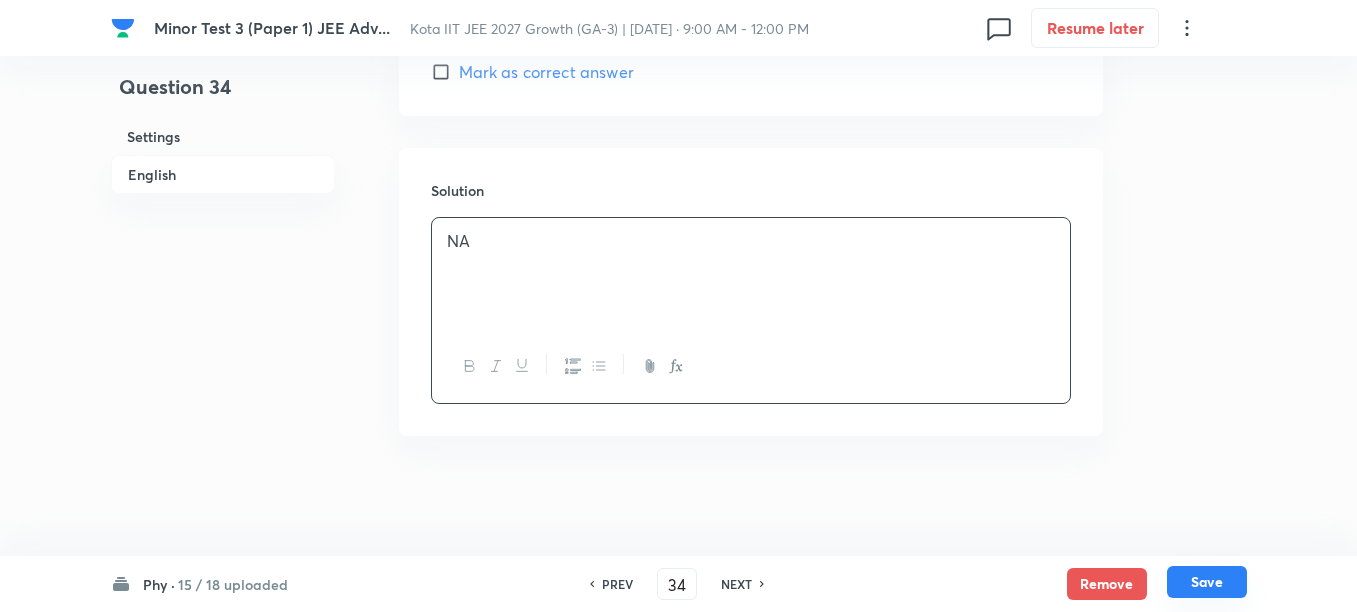 click on "Save" at bounding box center (1207, 582) 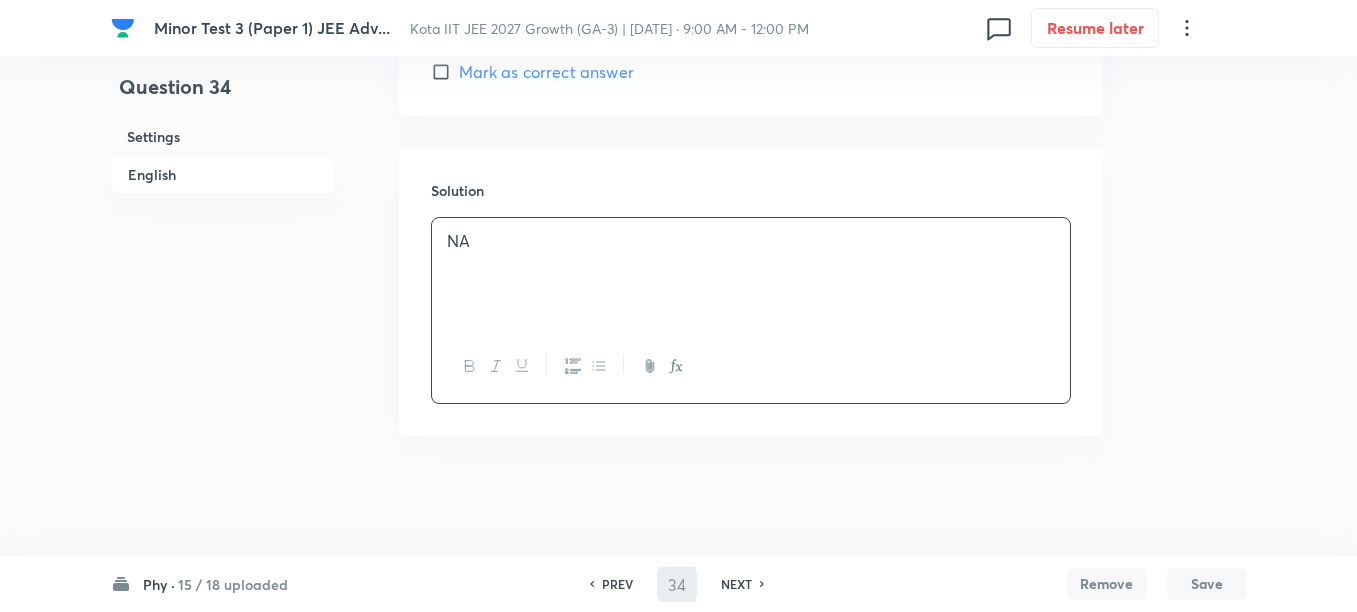 type on "35" 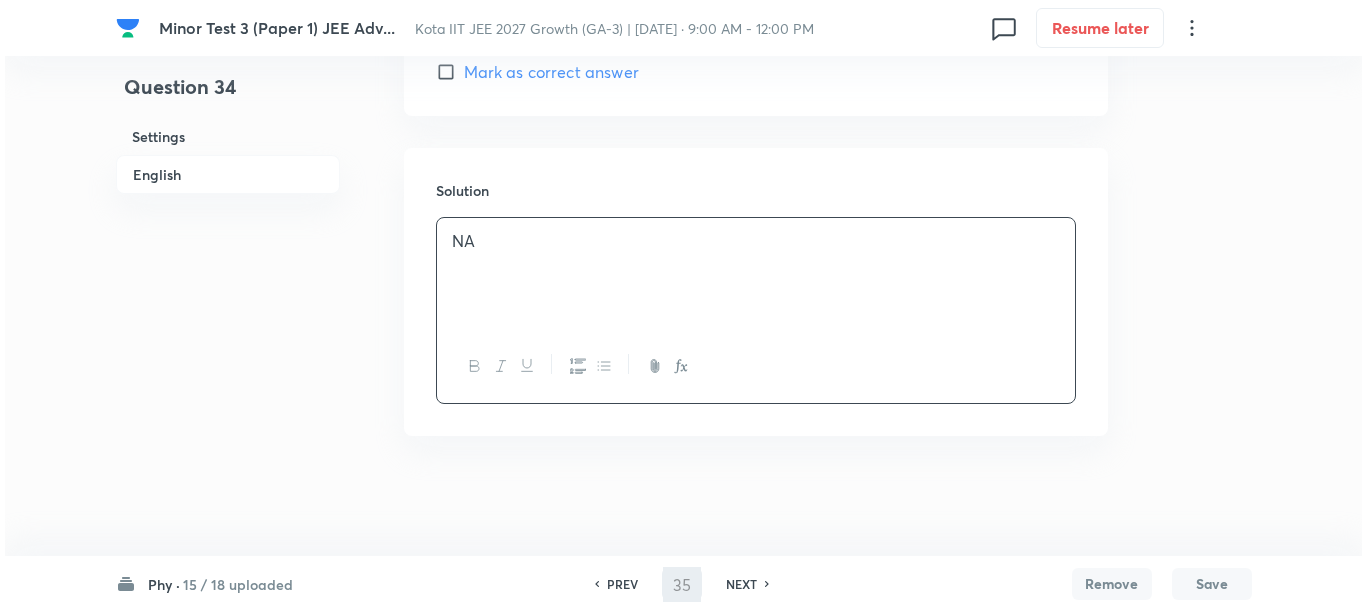 scroll, scrollTop: 0, scrollLeft: 0, axis: both 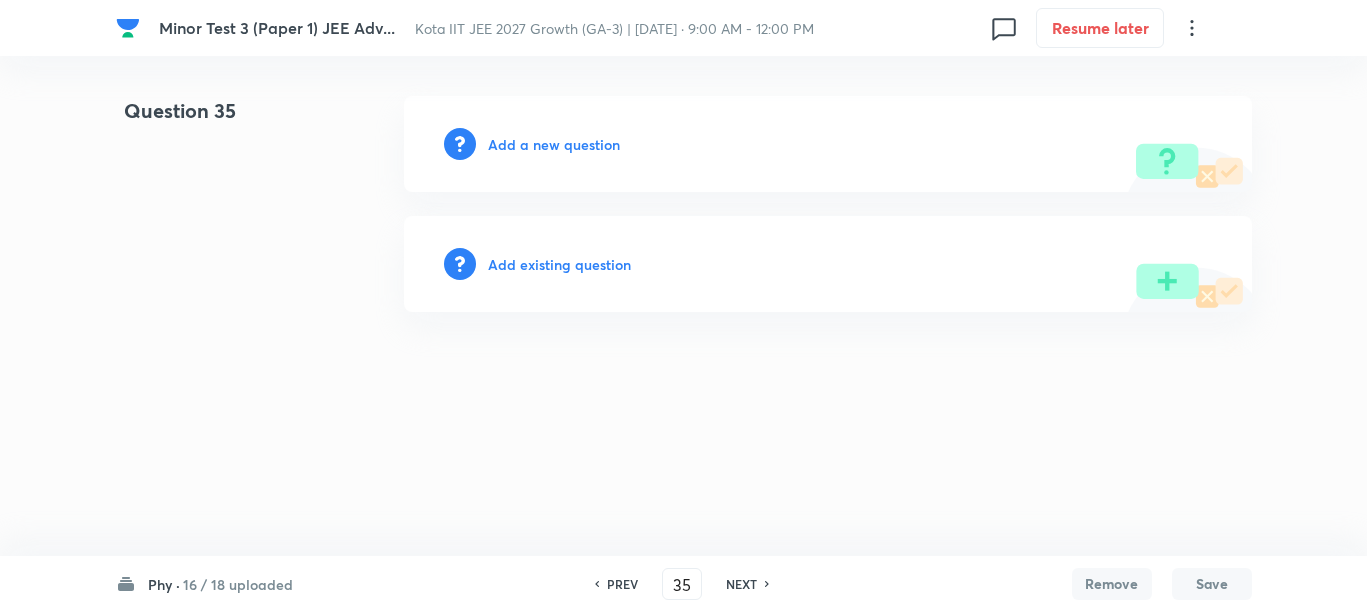click on "Add a new question" at bounding box center [554, 144] 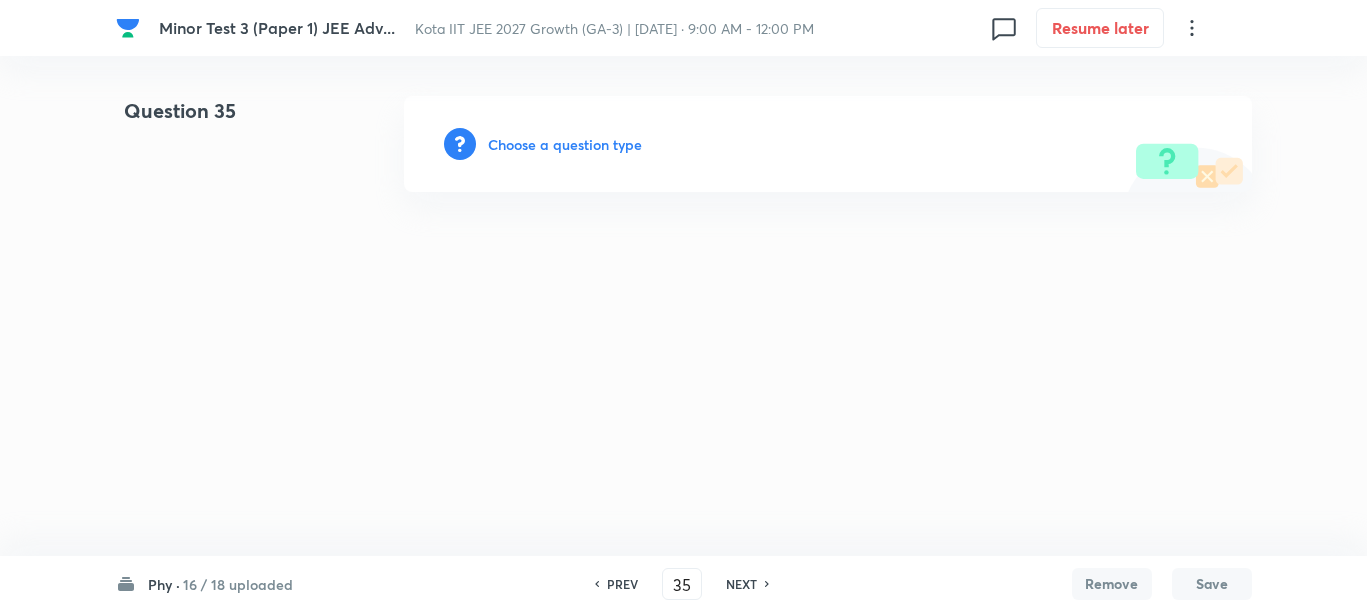click on "Choose a question type" at bounding box center (565, 144) 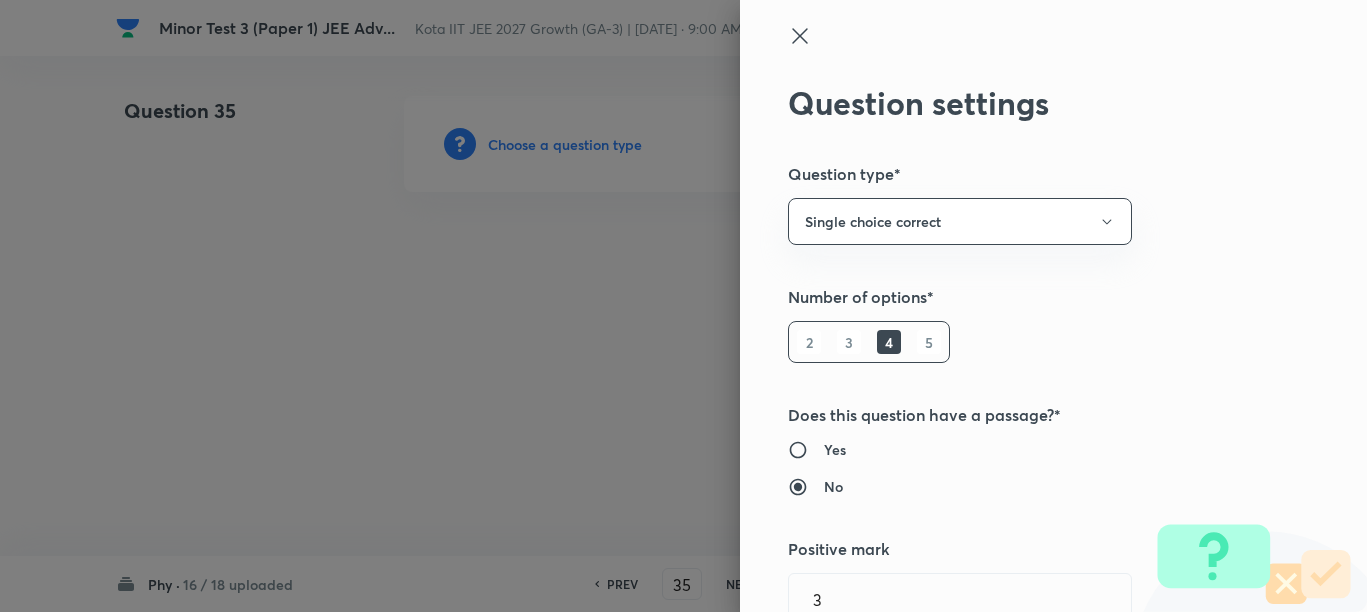 type 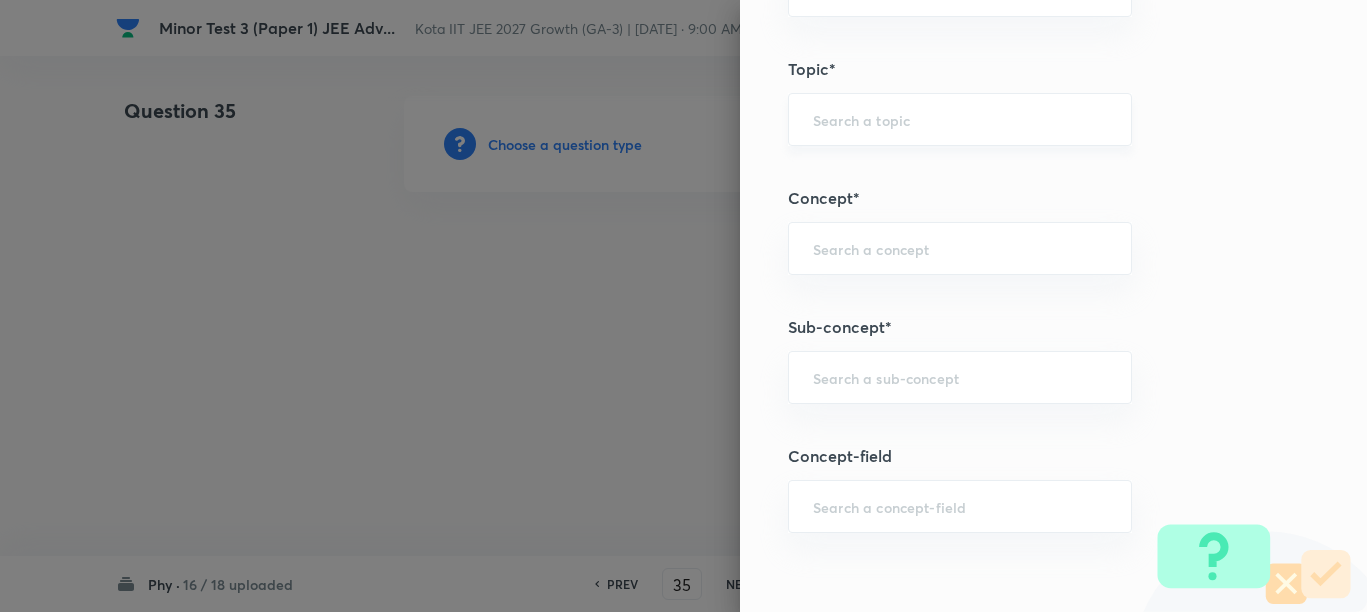 scroll, scrollTop: 1125, scrollLeft: 0, axis: vertical 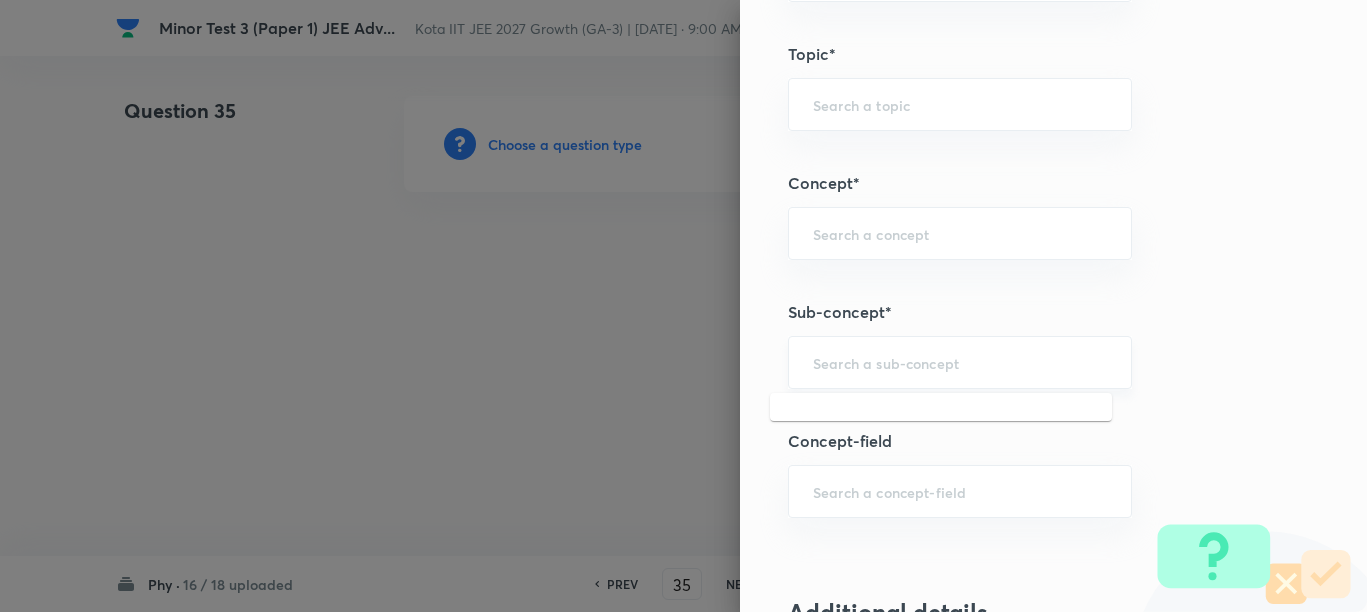 click at bounding box center [960, 362] 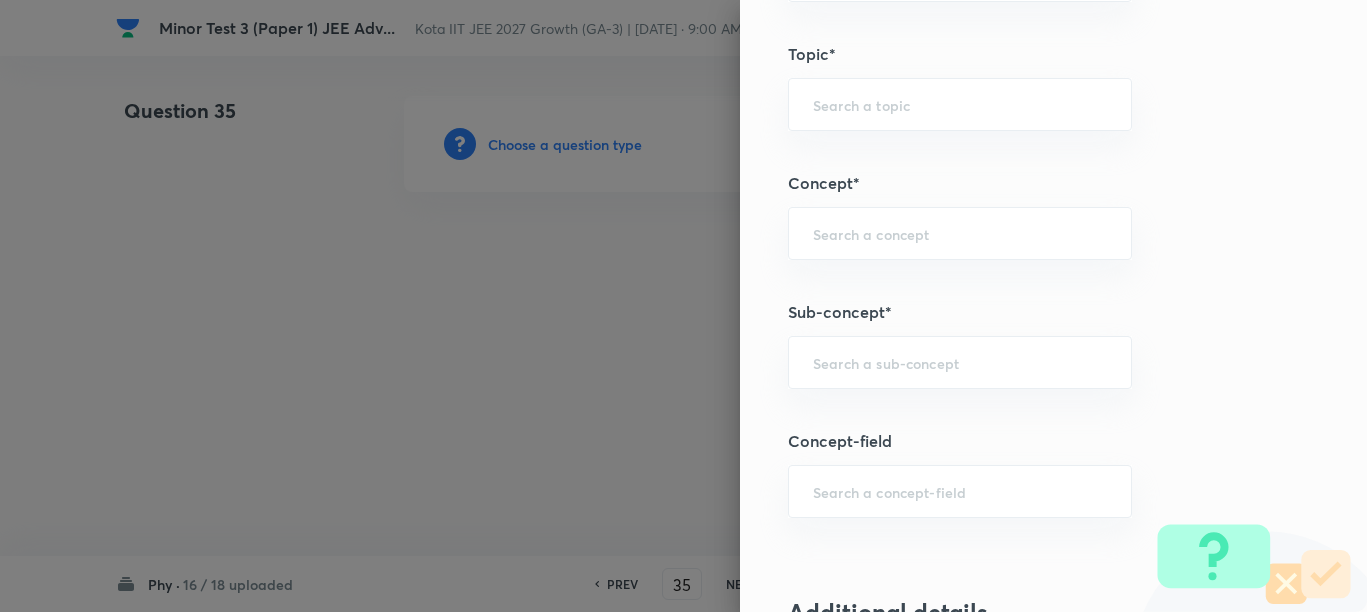 paste on "Motion in a Straight Line" 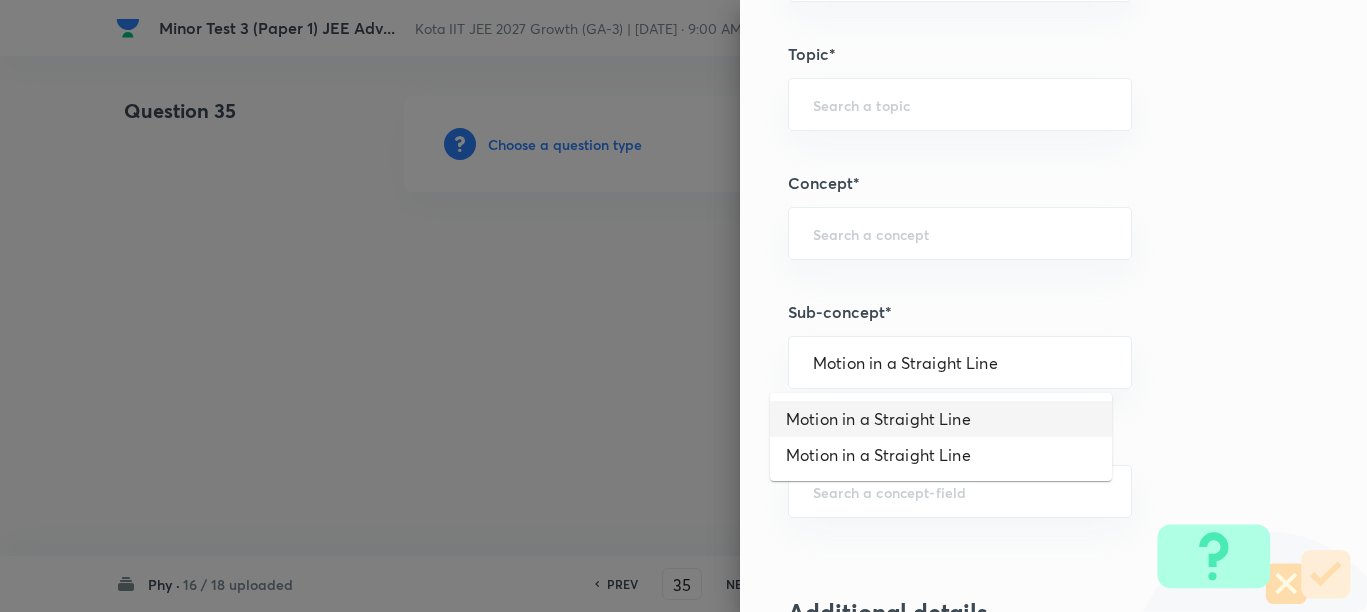 click on "Motion in a Straight Line" at bounding box center [941, 419] 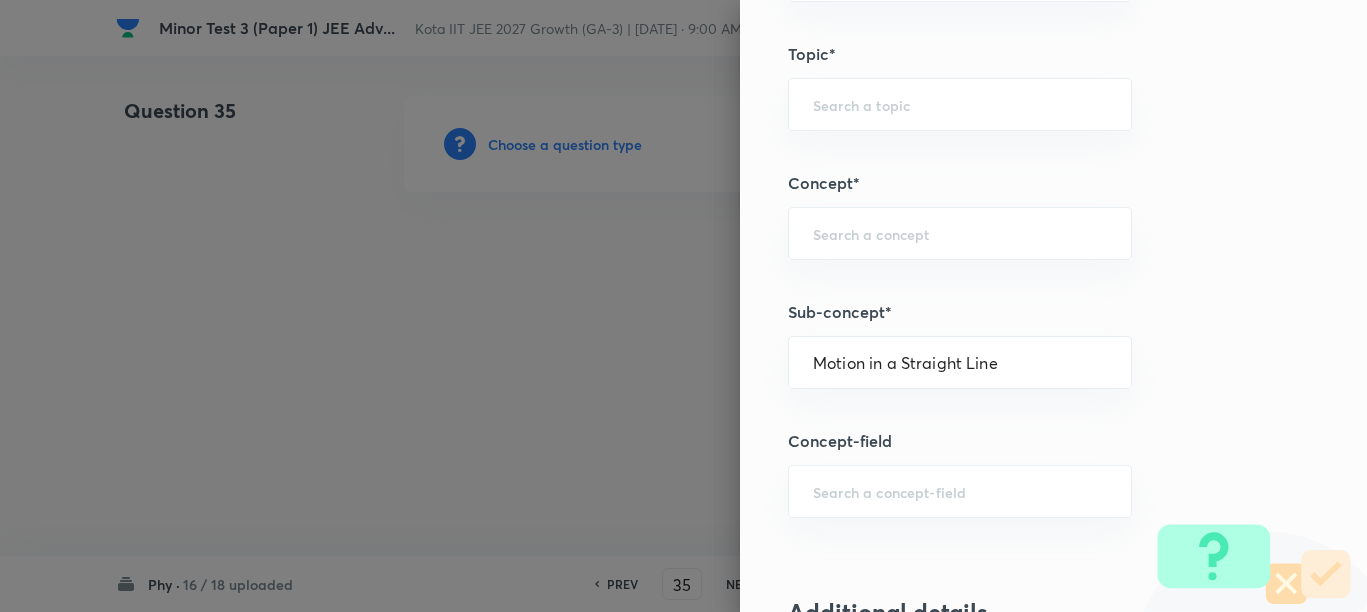 type on "Physics" 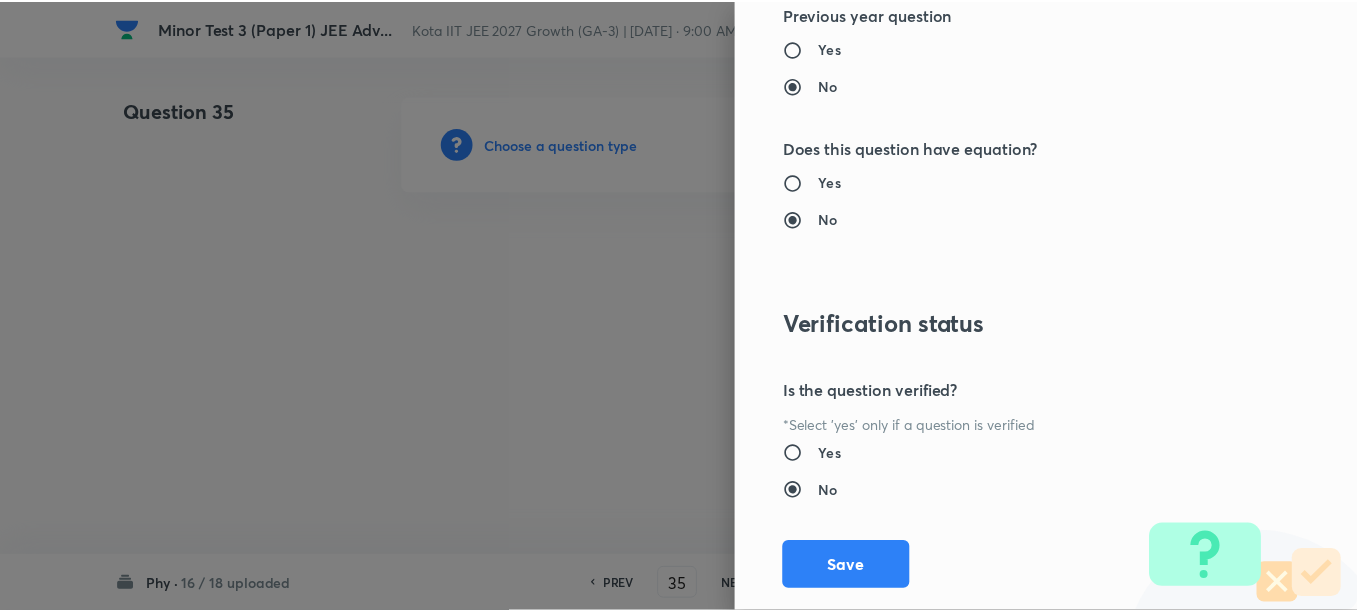 scroll, scrollTop: 2248, scrollLeft: 0, axis: vertical 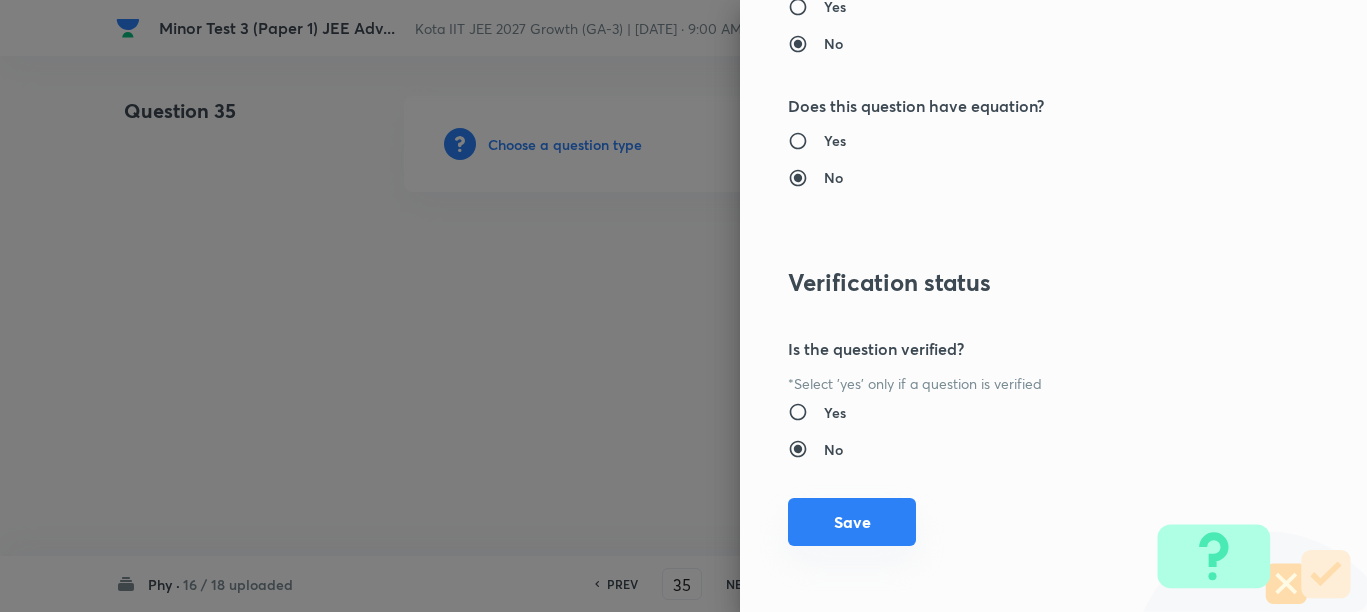 click on "Save" at bounding box center [852, 522] 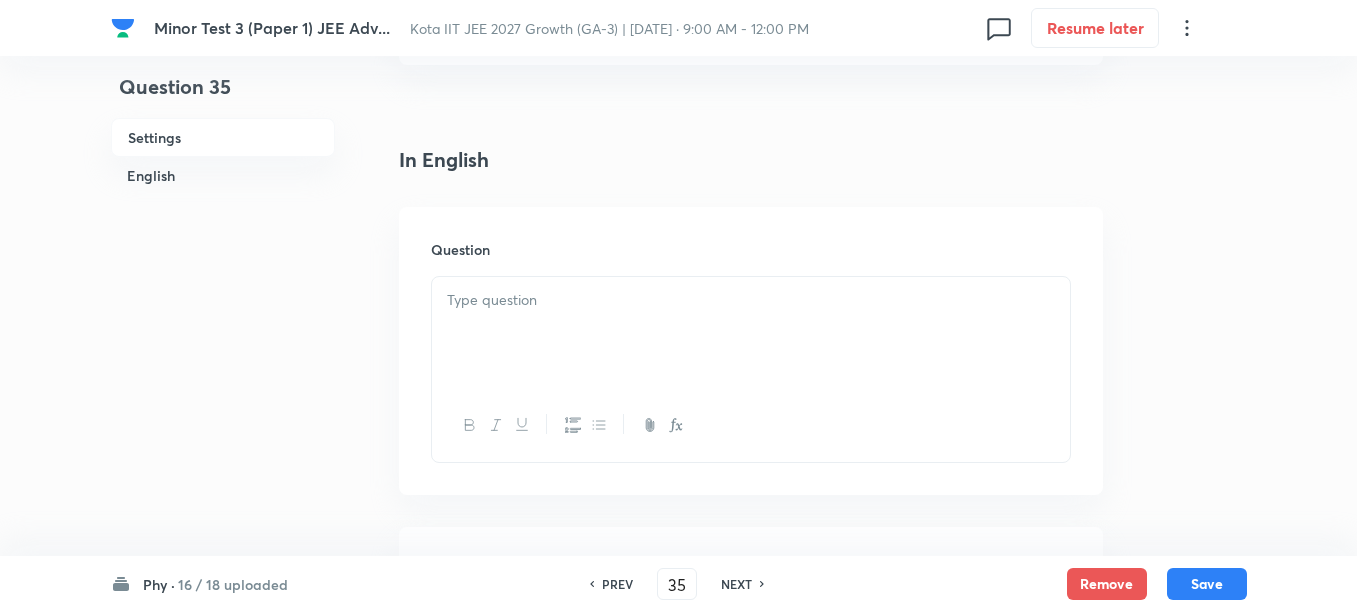 scroll, scrollTop: 500, scrollLeft: 0, axis: vertical 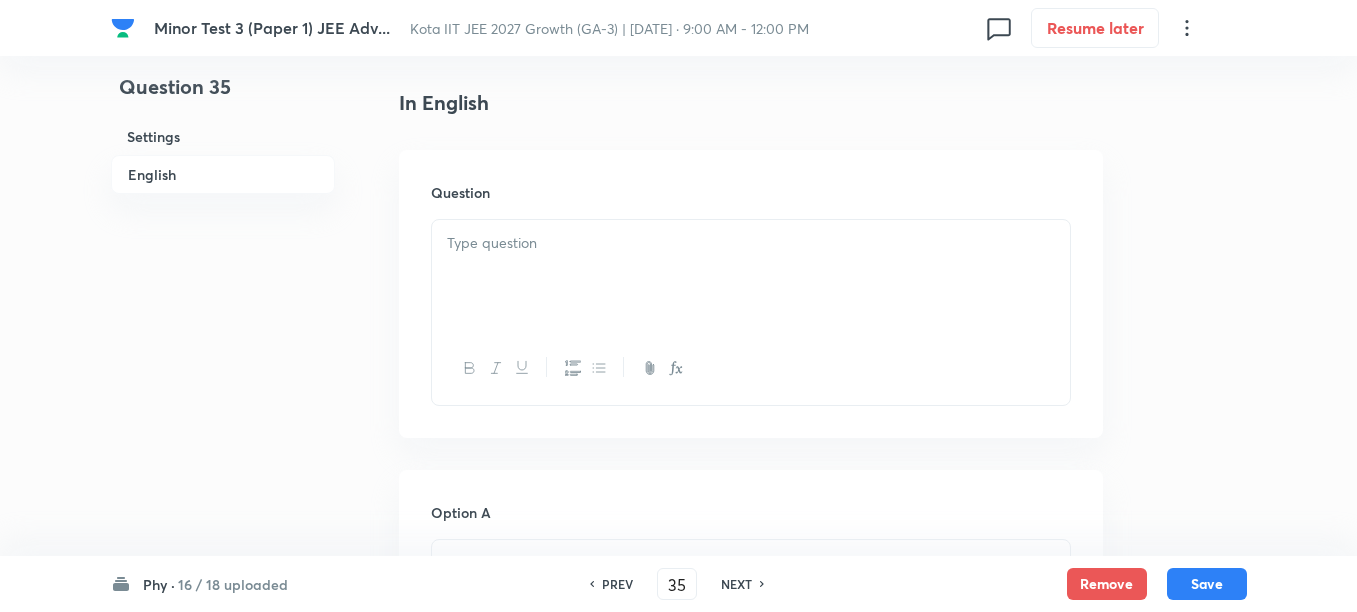 click at bounding box center (751, 276) 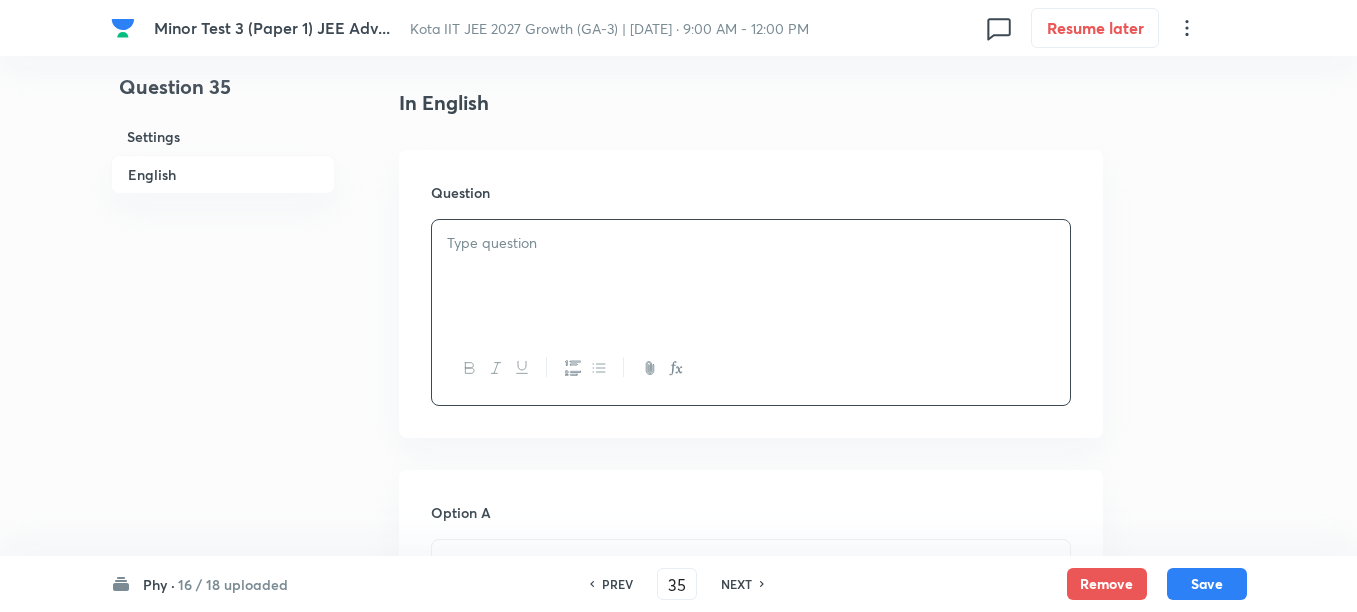 click at bounding box center [751, 276] 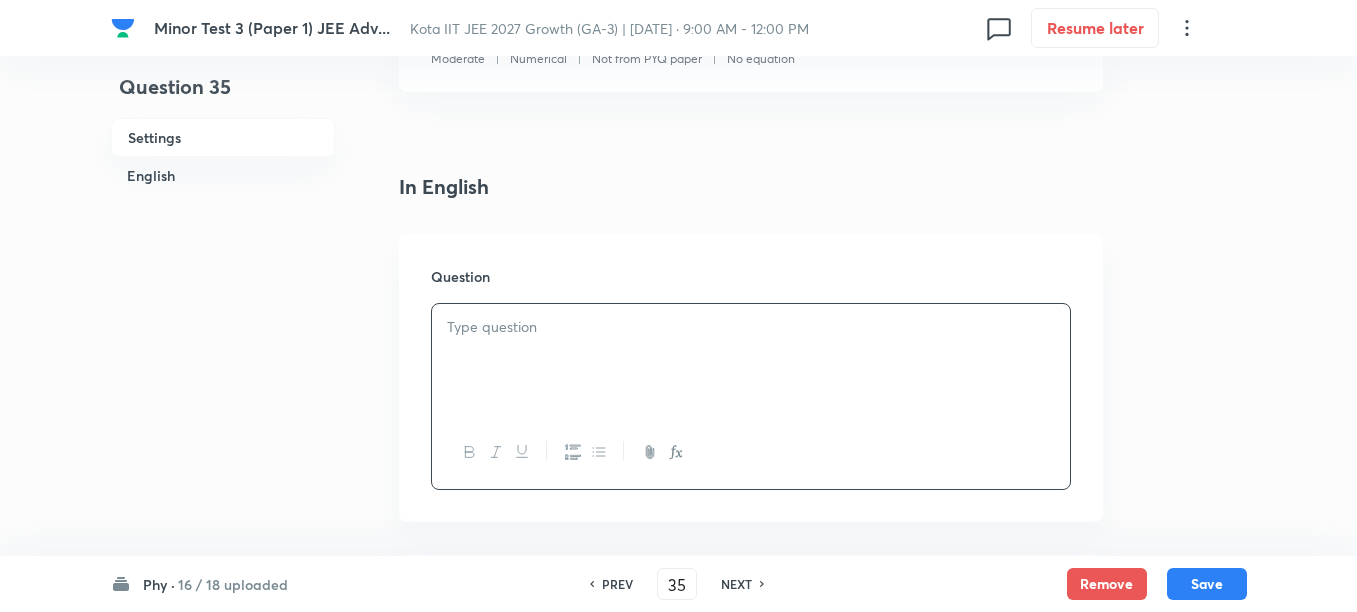 scroll, scrollTop: 375, scrollLeft: 0, axis: vertical 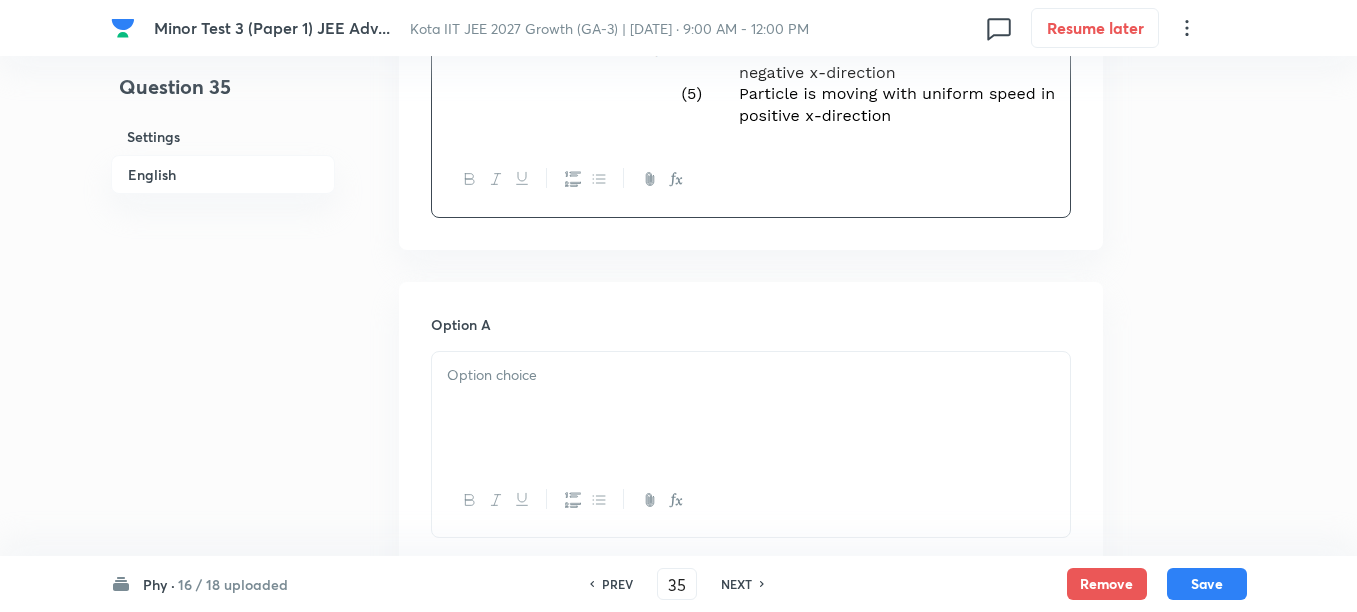 click at bounding box center [751, 408] 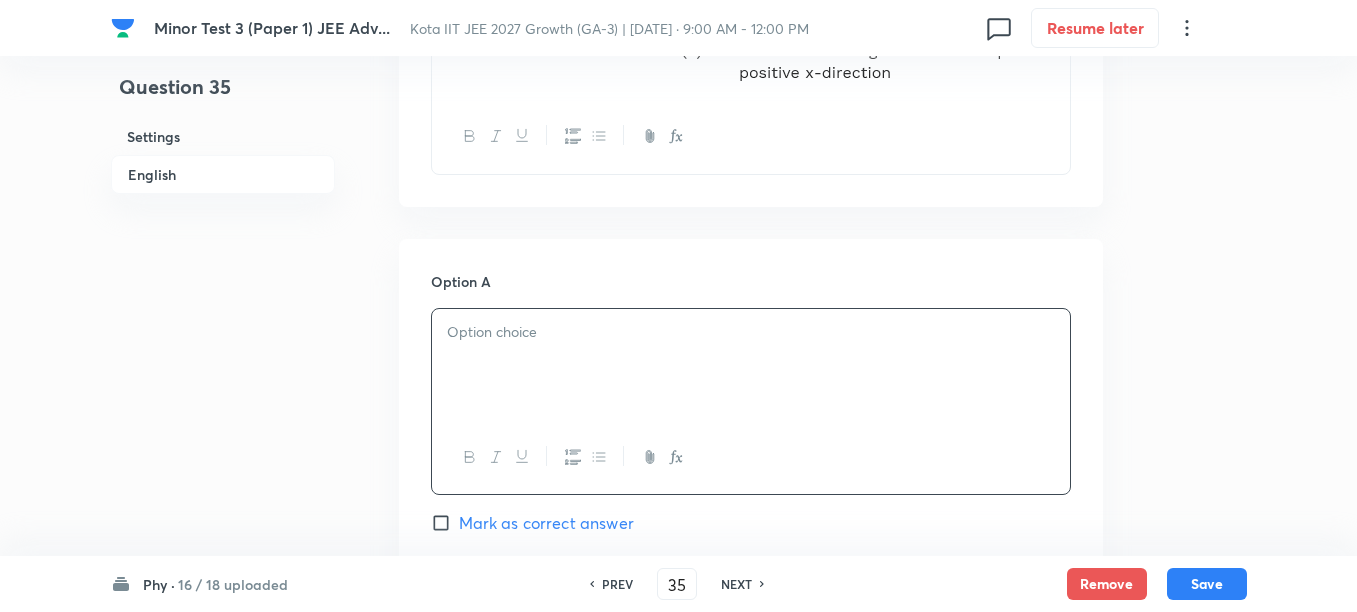 scroll, scrollTop: 1375, scrollLeft: 0, axis: vertical 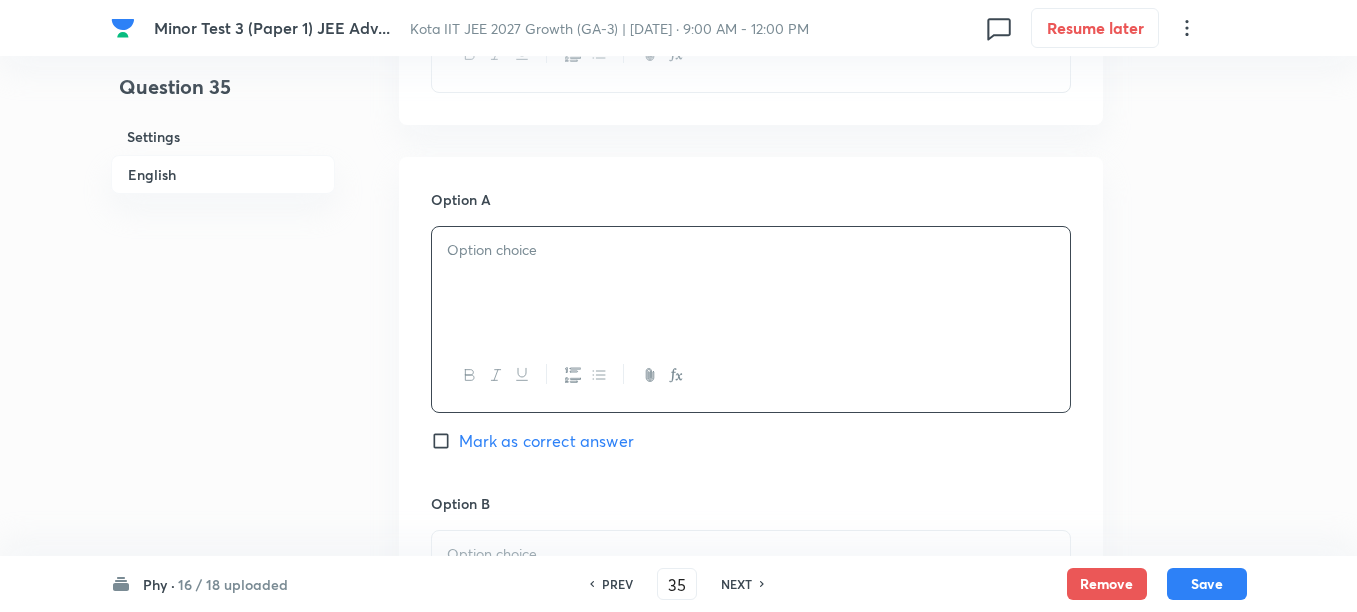 click at bounding box center (751, 283) 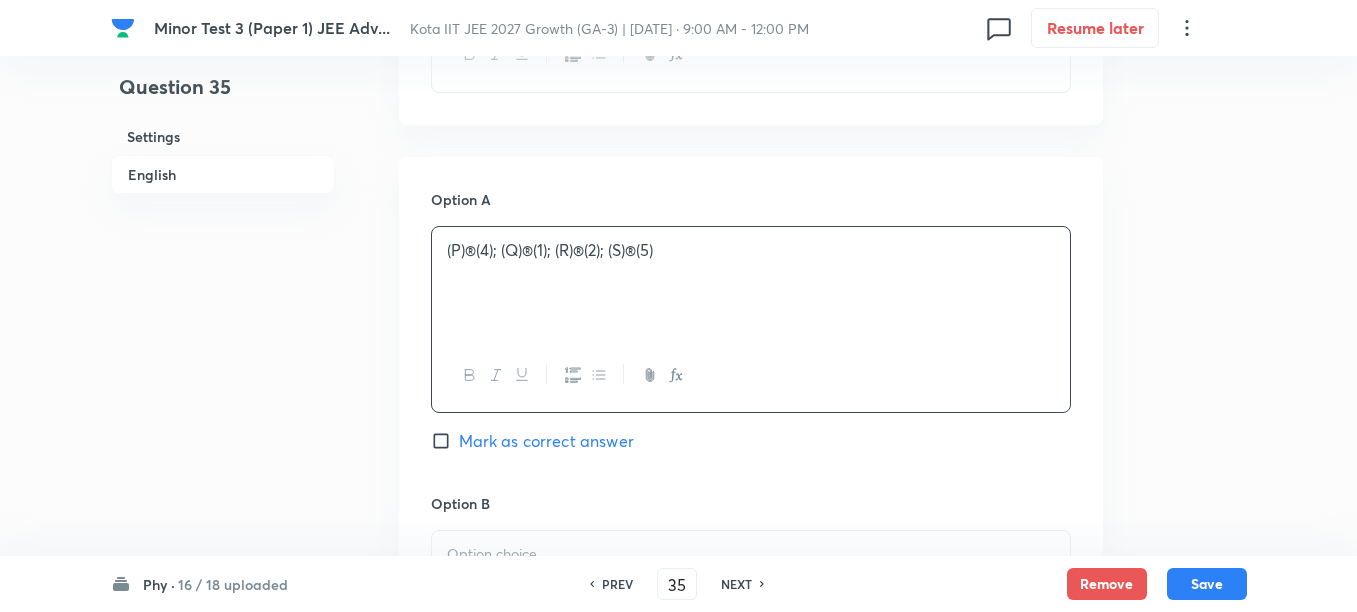 click on "(P)®(4); (Q)®(1); (R)®(2); (S)®(5)" at bounding box center [751, 250] 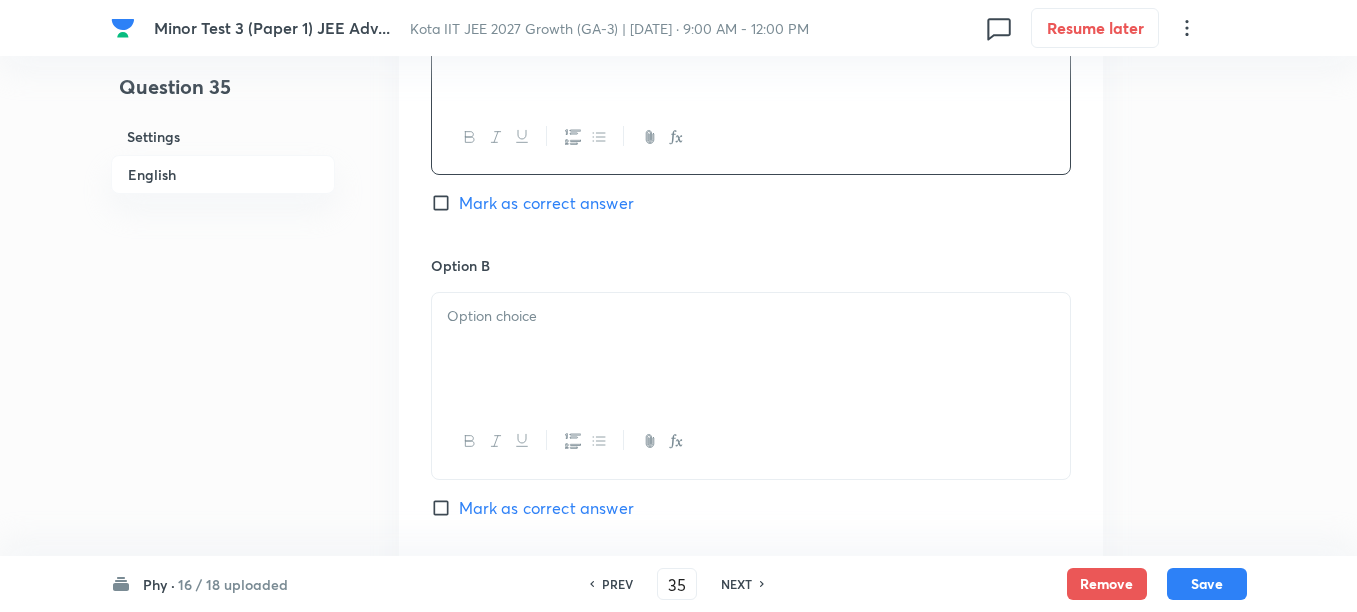 scroll, scrollTop: 1750, scrollLeft: 0, axis: vertical 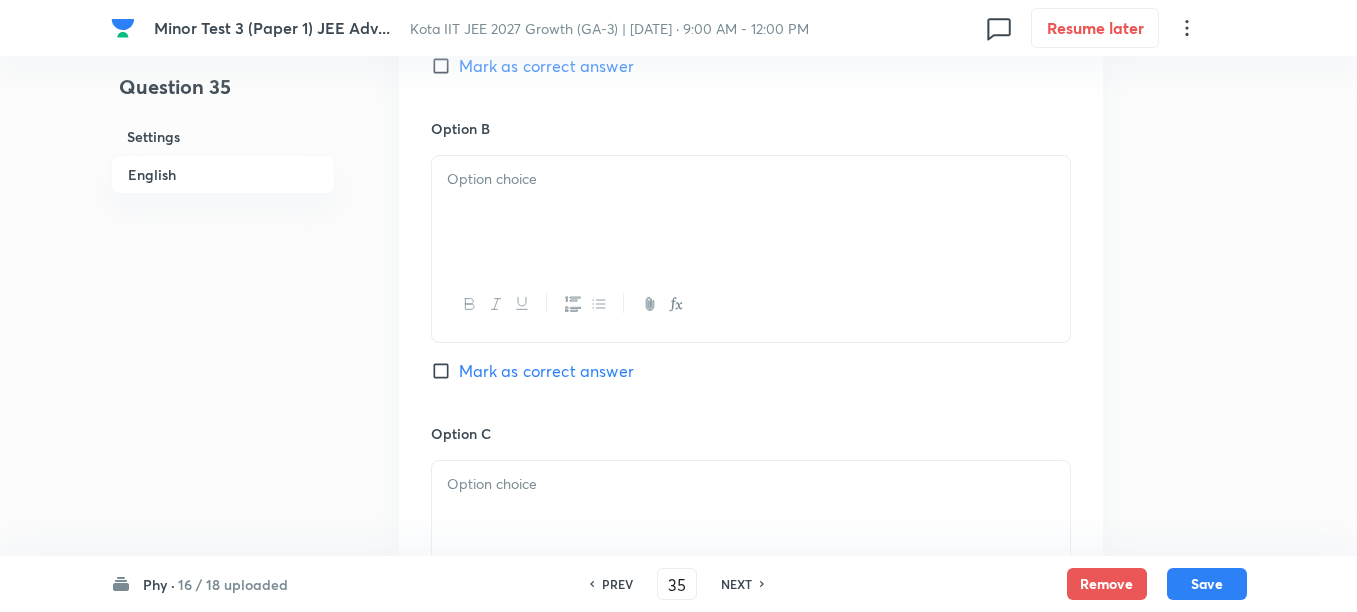 click at bounding box center (751, 212) 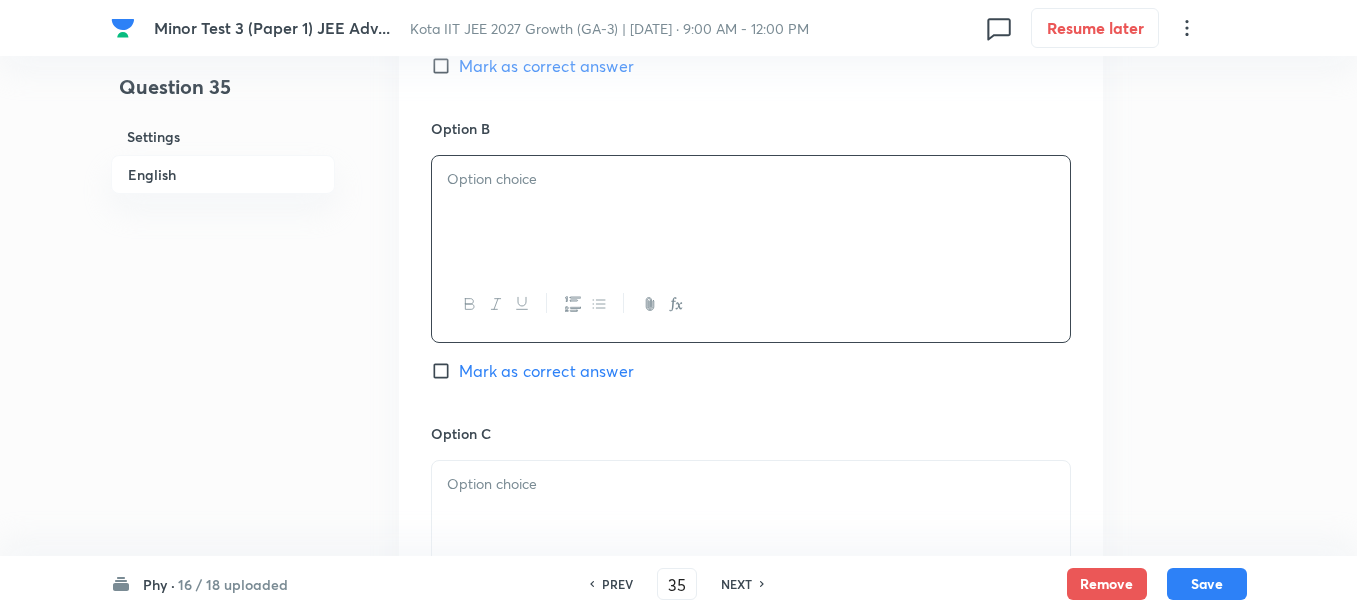 paste 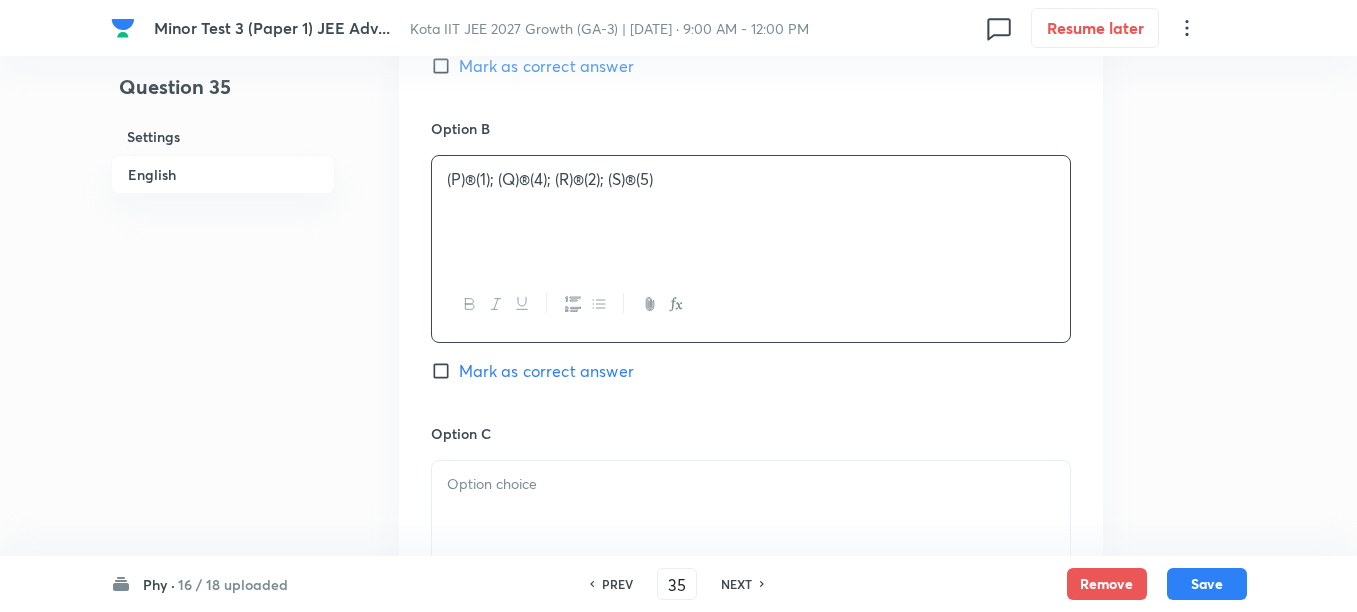 click on "(P)®(1); (Q)®(4); (R)®(2); (S)®(5)" at bounding box center [751, 179] 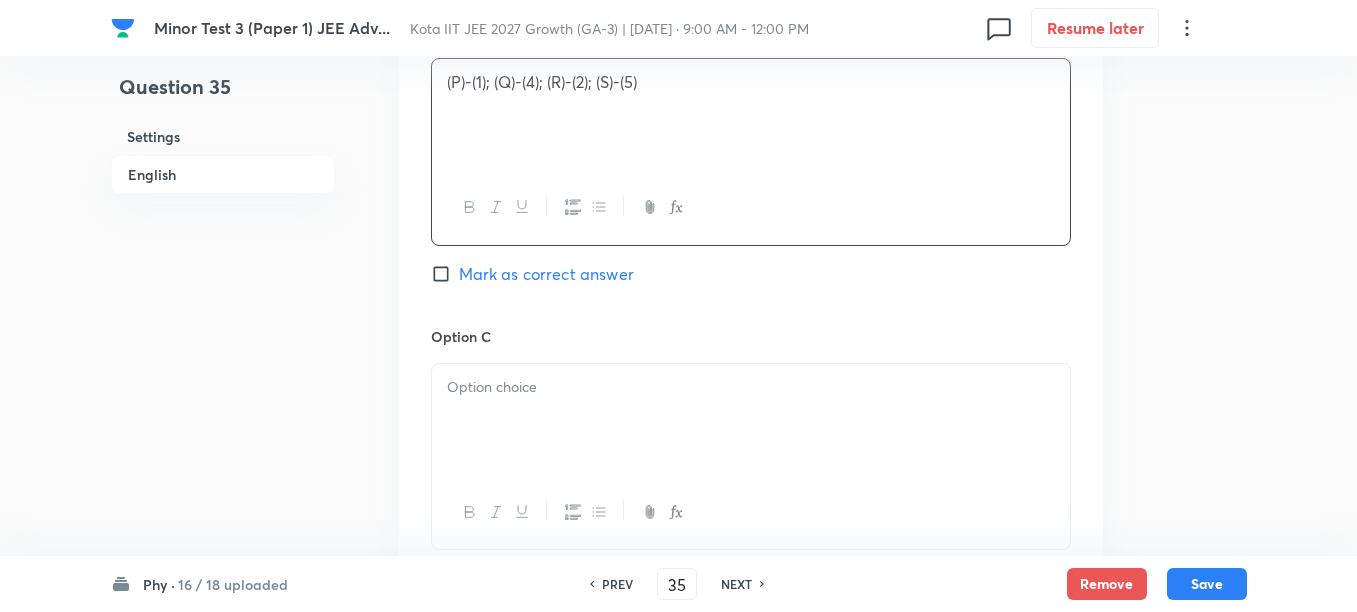 scroll, scrollTop: 2000, scrollLeft: 0, axis: vertical 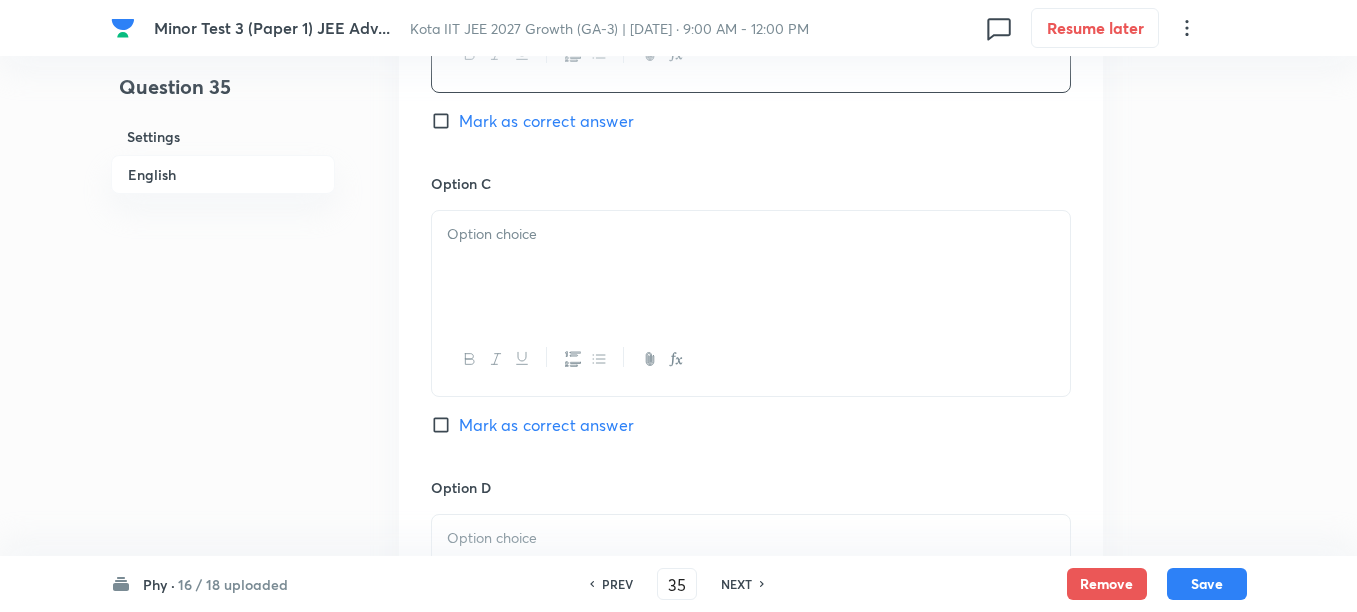 click at bounding box center [751, 267] 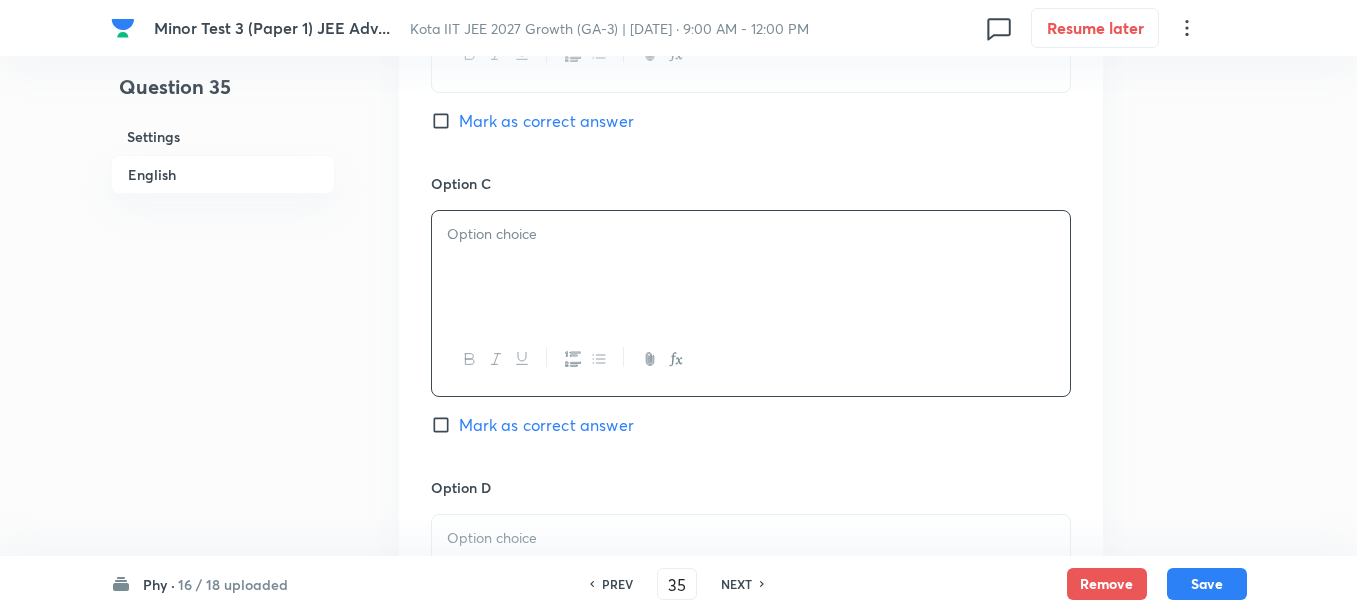 paste 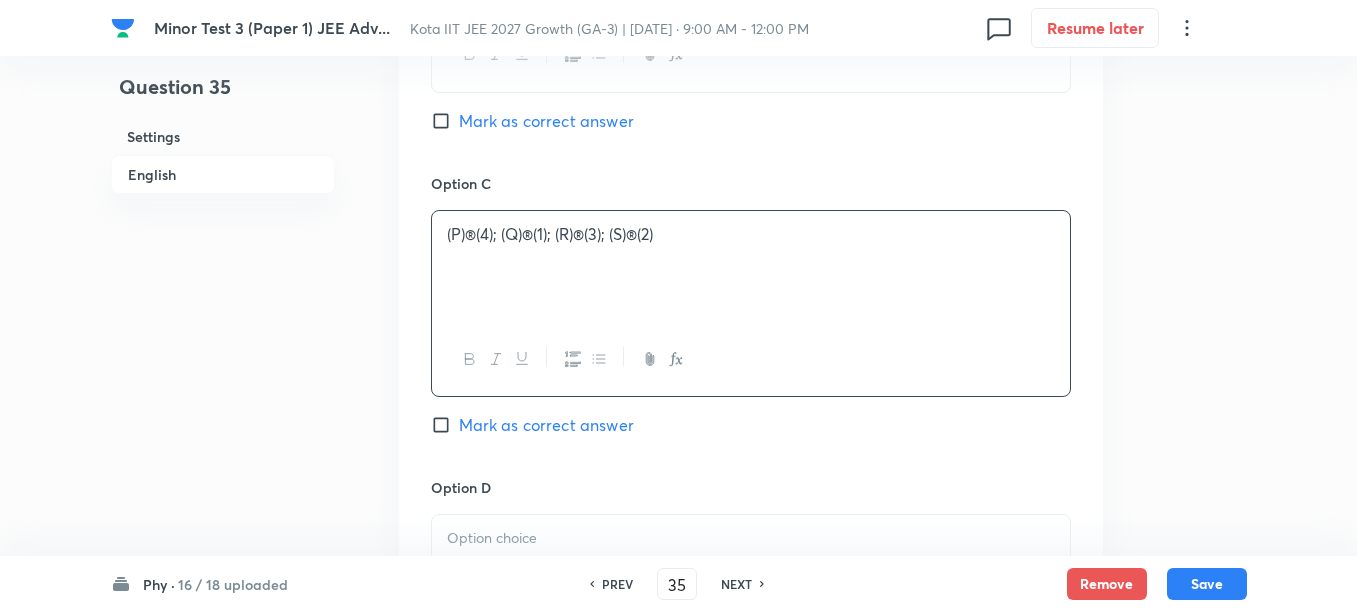 click on "(P)®(4); (Q)®(1); (R)®(3); (S)®(2)" at bounding box center (751, 234) 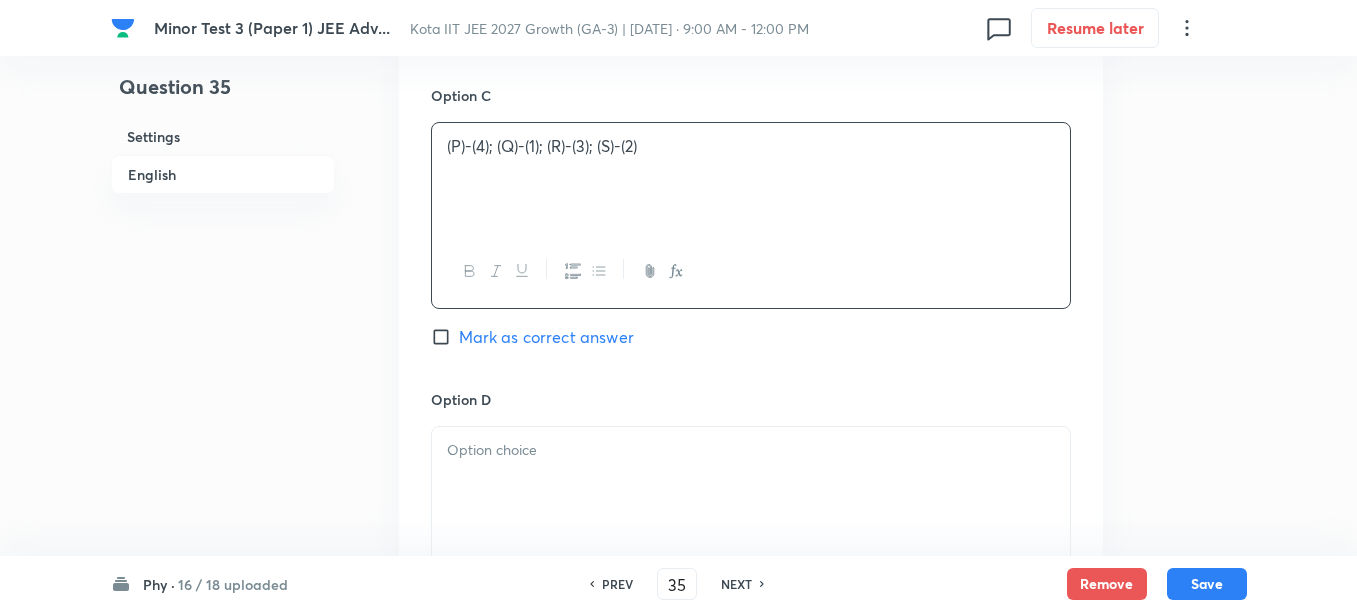 scroll, scrollTop: 2125, scrollLeft: 0, axis: vertical 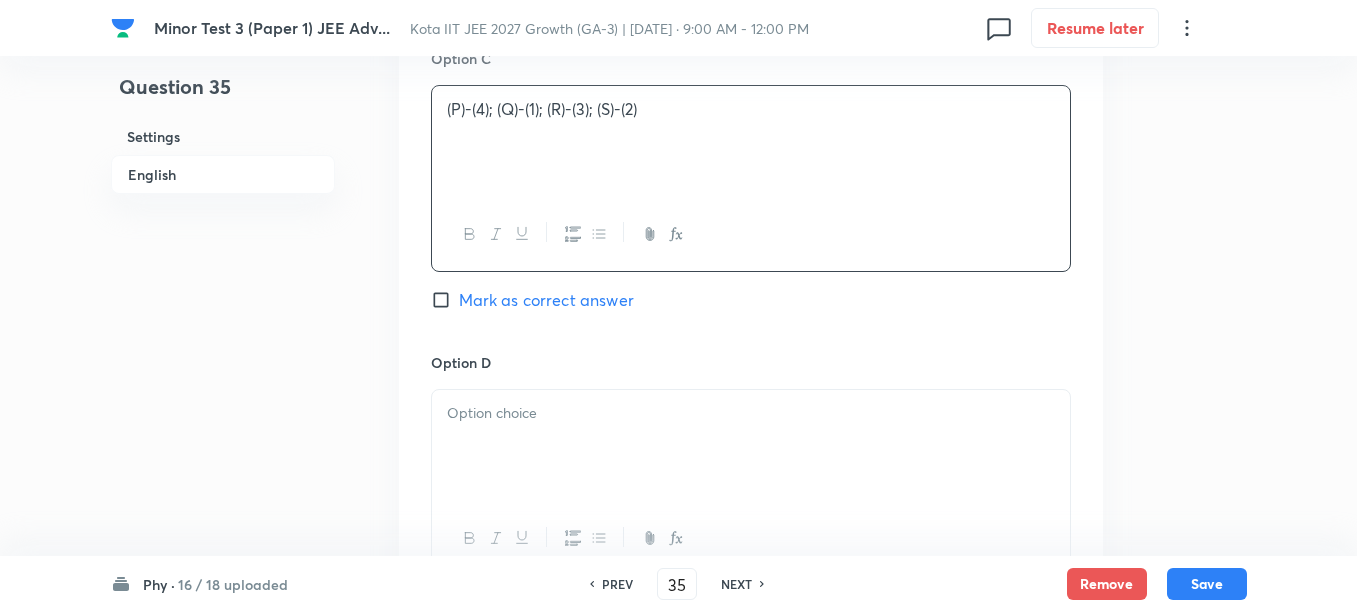 click at bounding box center (751, 446) 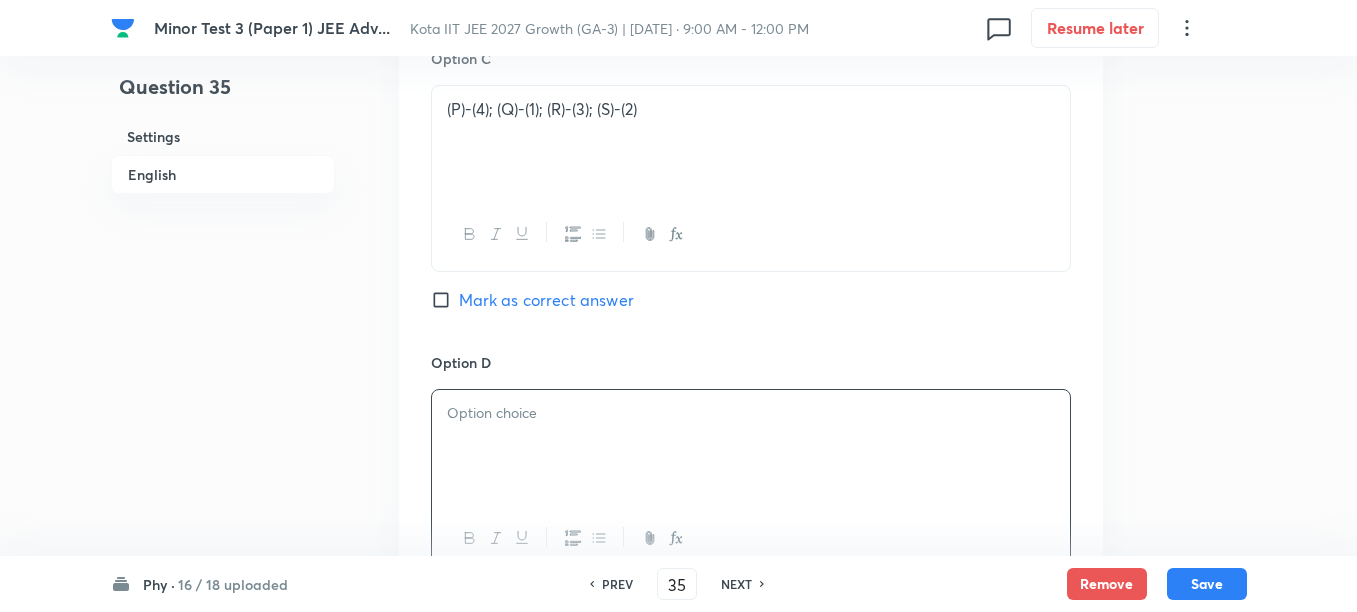 paste 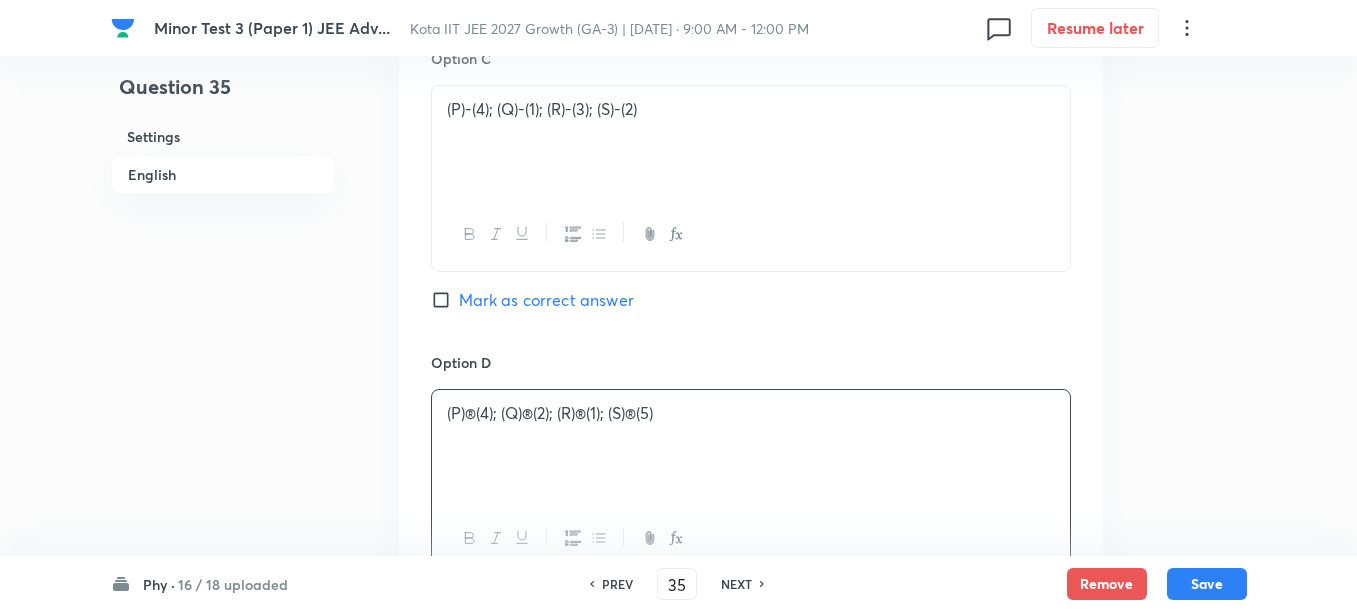 click on "(P)®(4); (Q)®(2); (R)®(1); (S)®(5)" at bounding box center [751, 413] 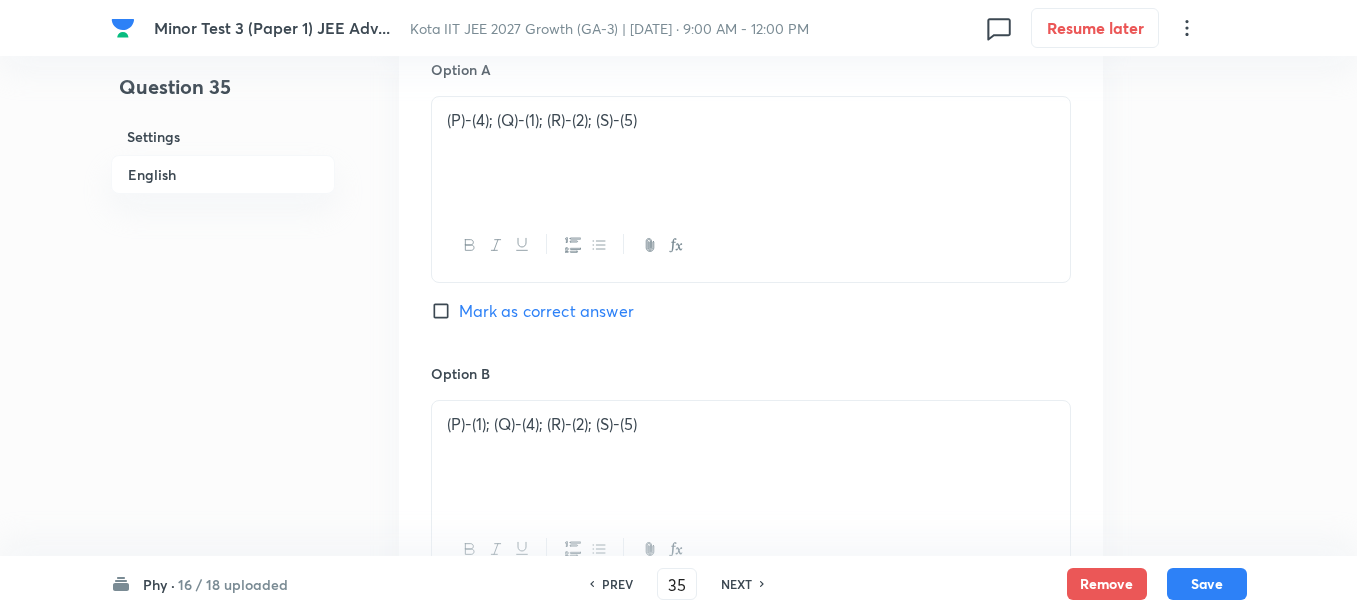 scroll, scrollTop: 1500, scrollLeft: 0, axis: vertical 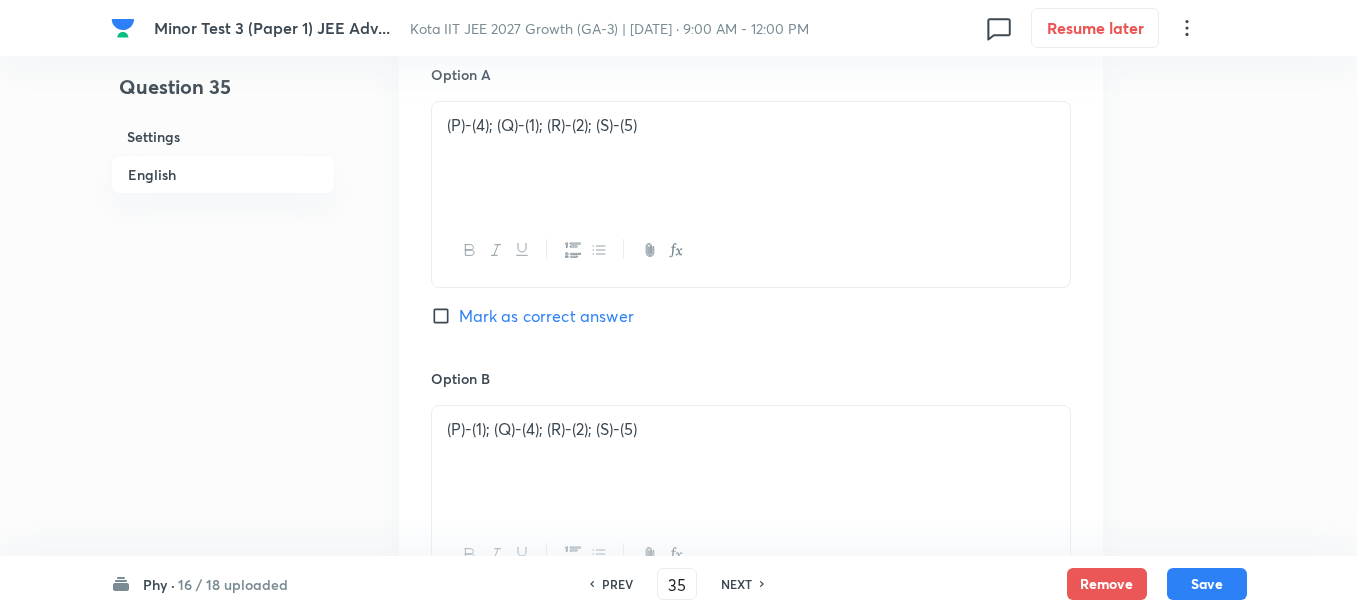 click on "Mark as correct answer" at bounding box center (546, 316) 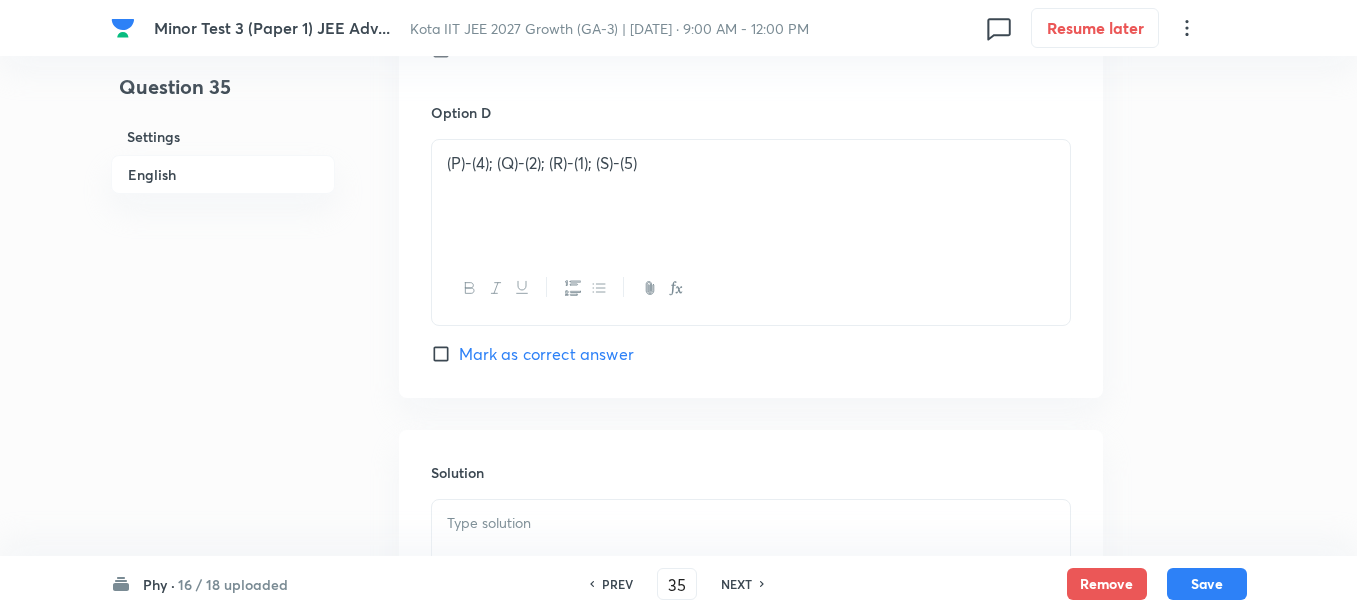 scroll, scrollTop: 2500, scrollLeft: 0, axis: vertical 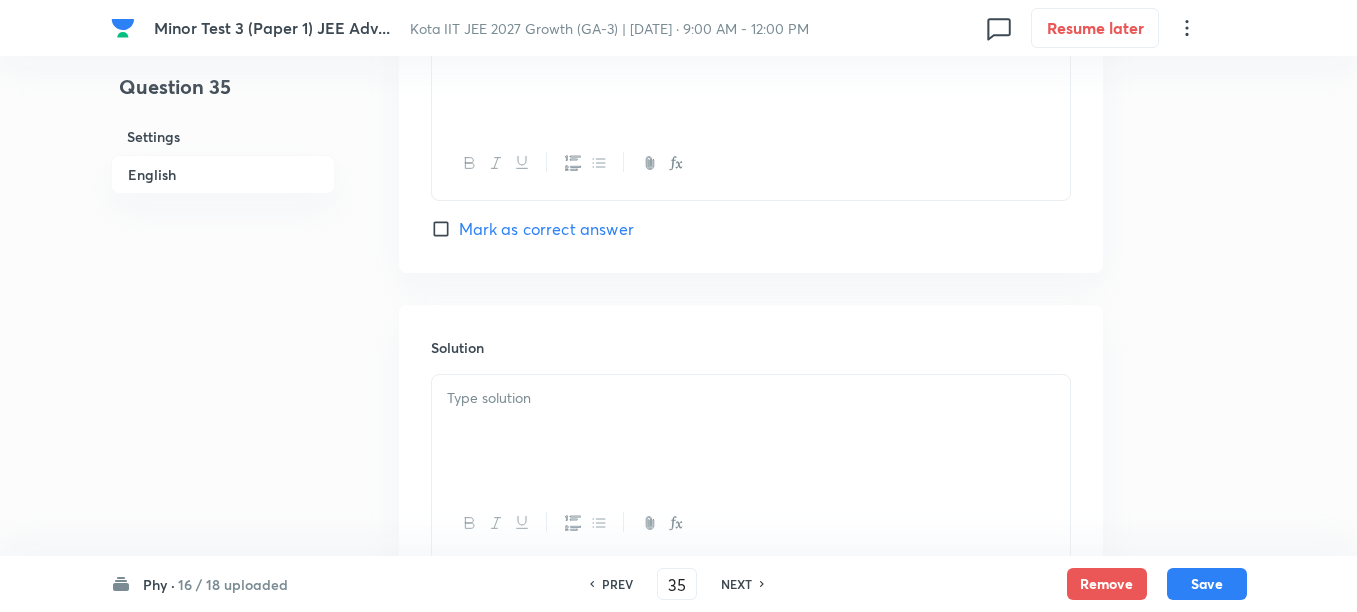 click at bounding box center (751, 431) 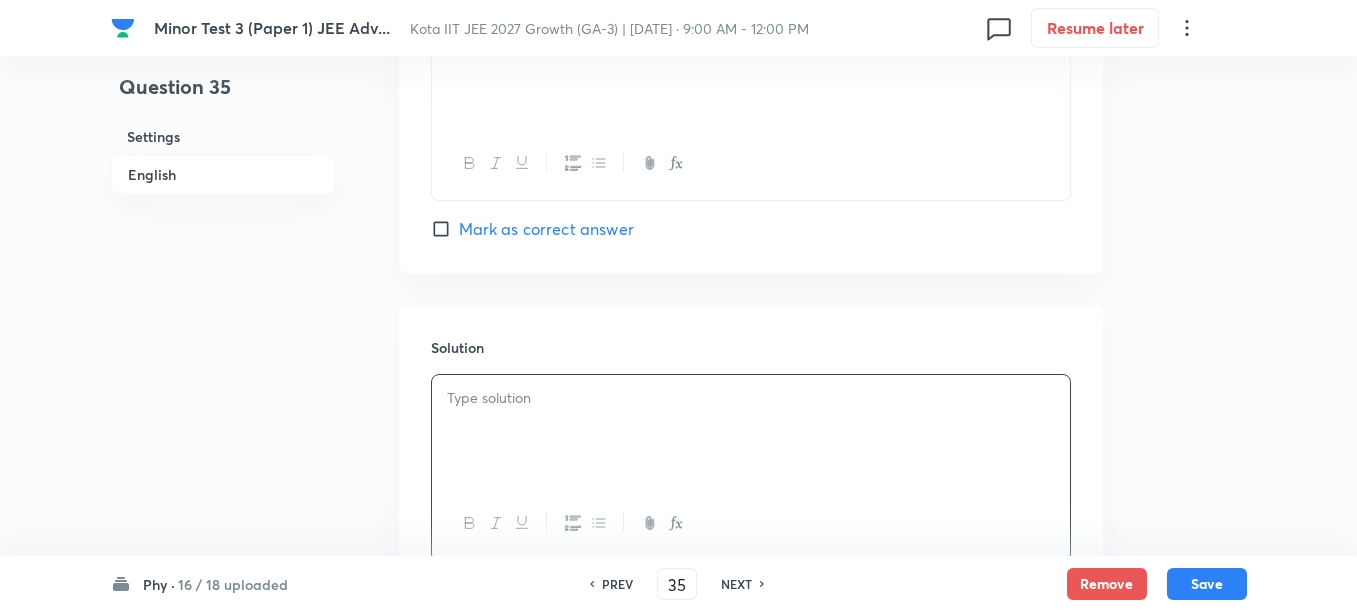 scroll, scrollTop: 2625, scrollLeft: 0, axis: vertical 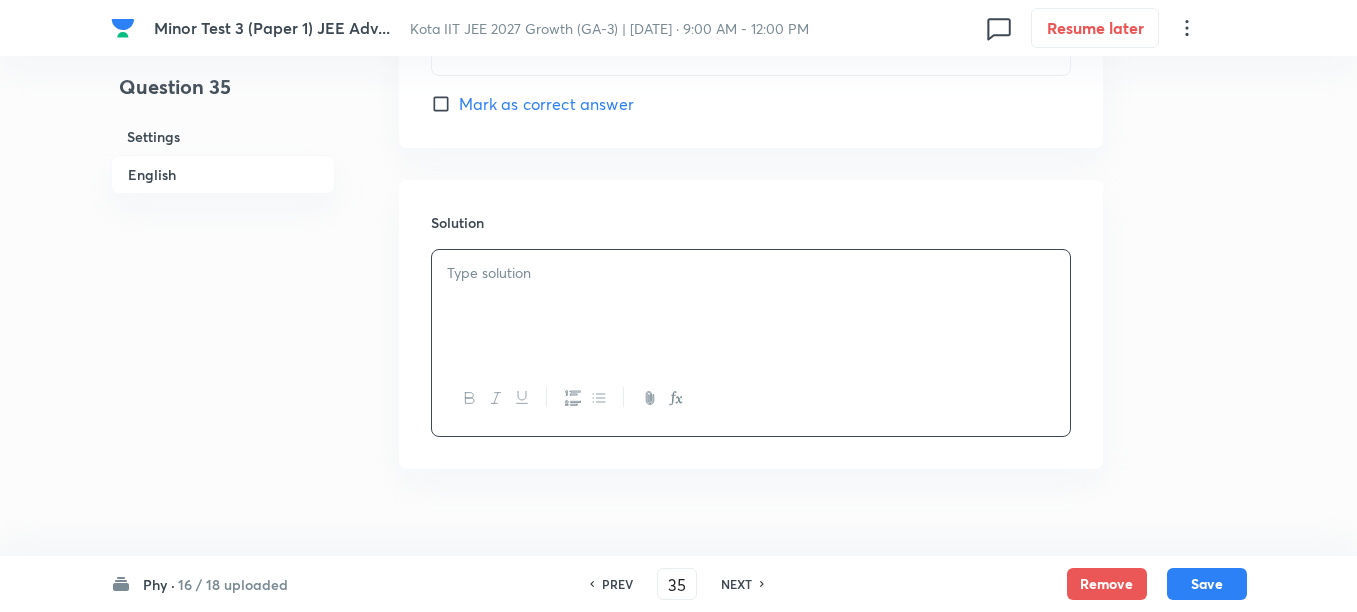 type 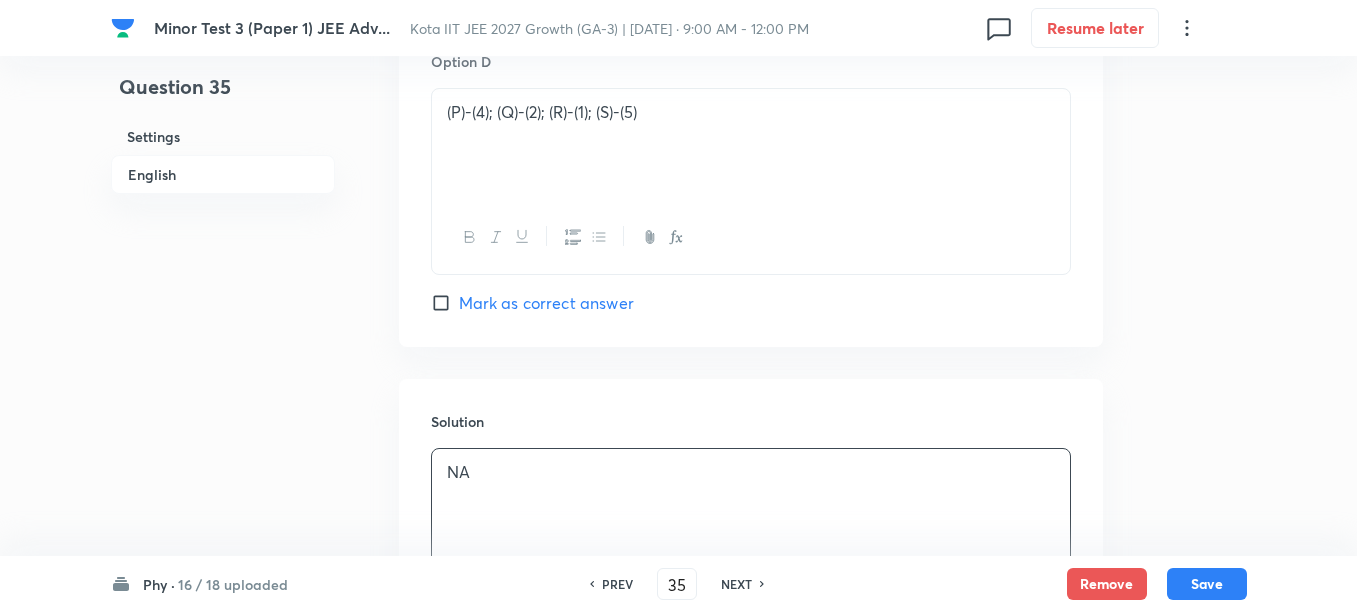 scroll, scrollTop: 2658, scrollLeft: 0, axis: vertical 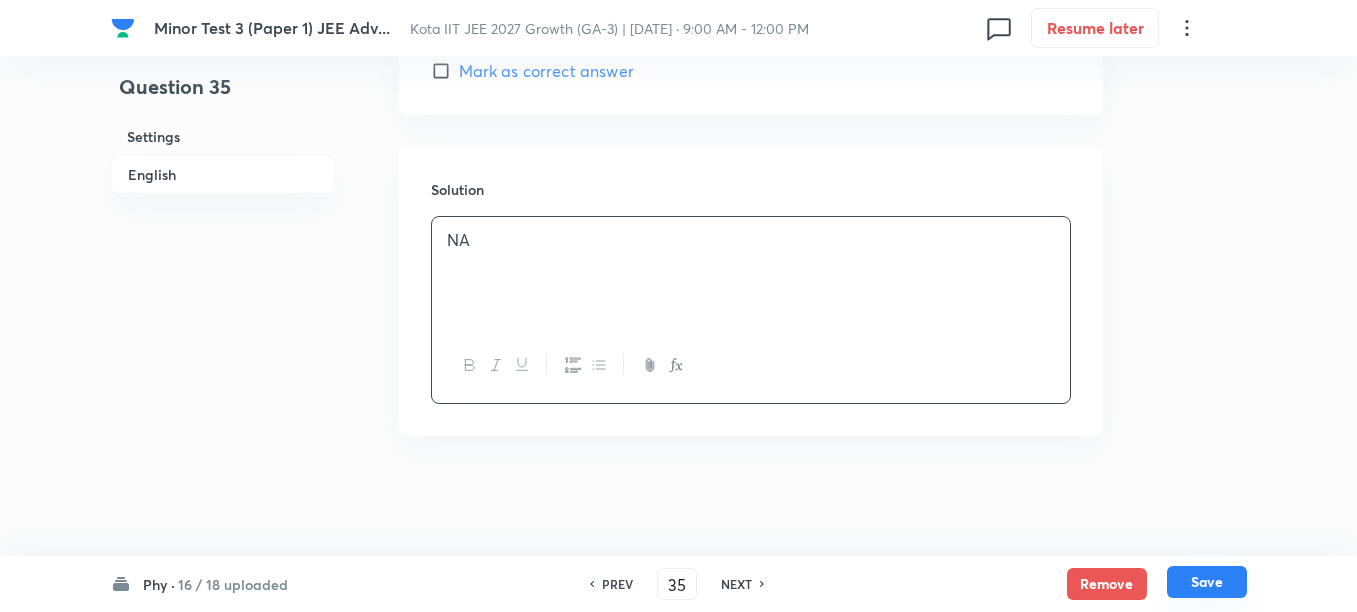 click on "Save" at bounding box center (1207, 582) 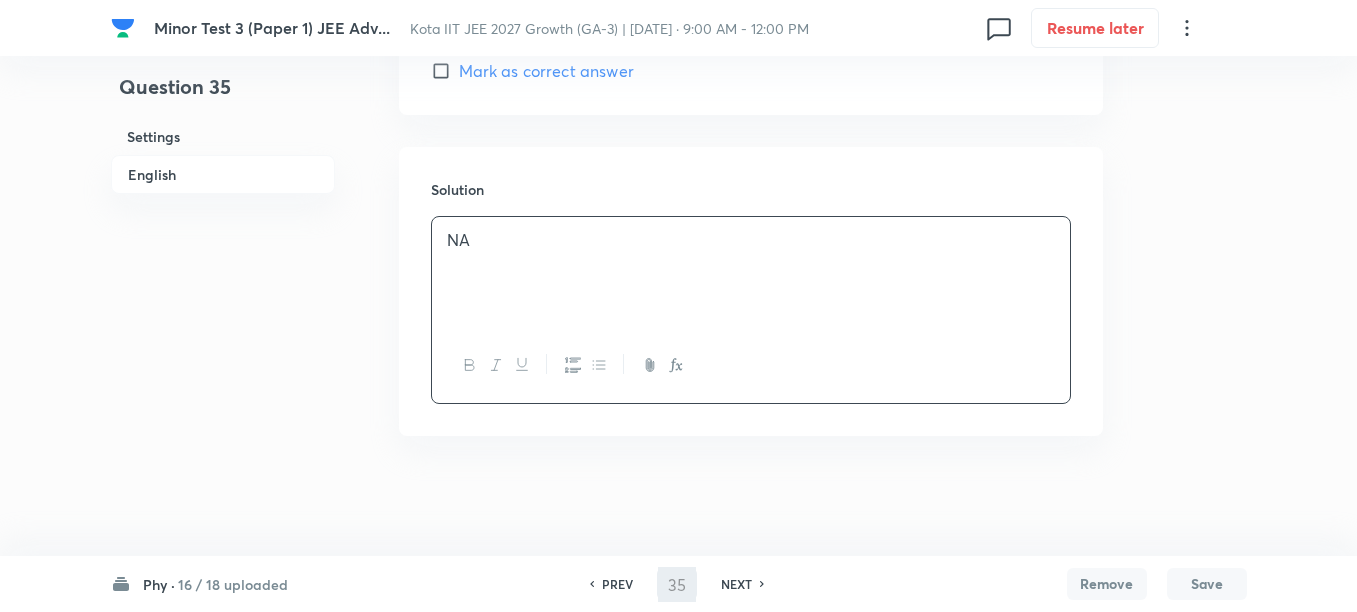 type on "36" 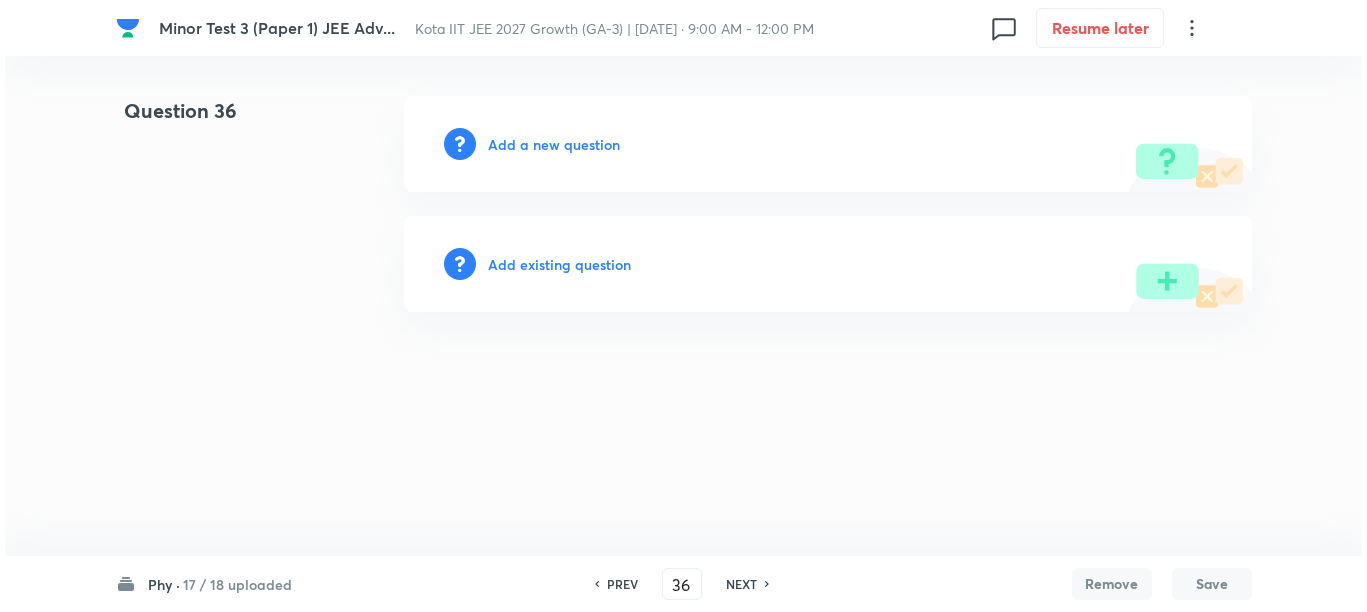 scroll, scrollTop: 0, scrollLeft: 0, axis: both 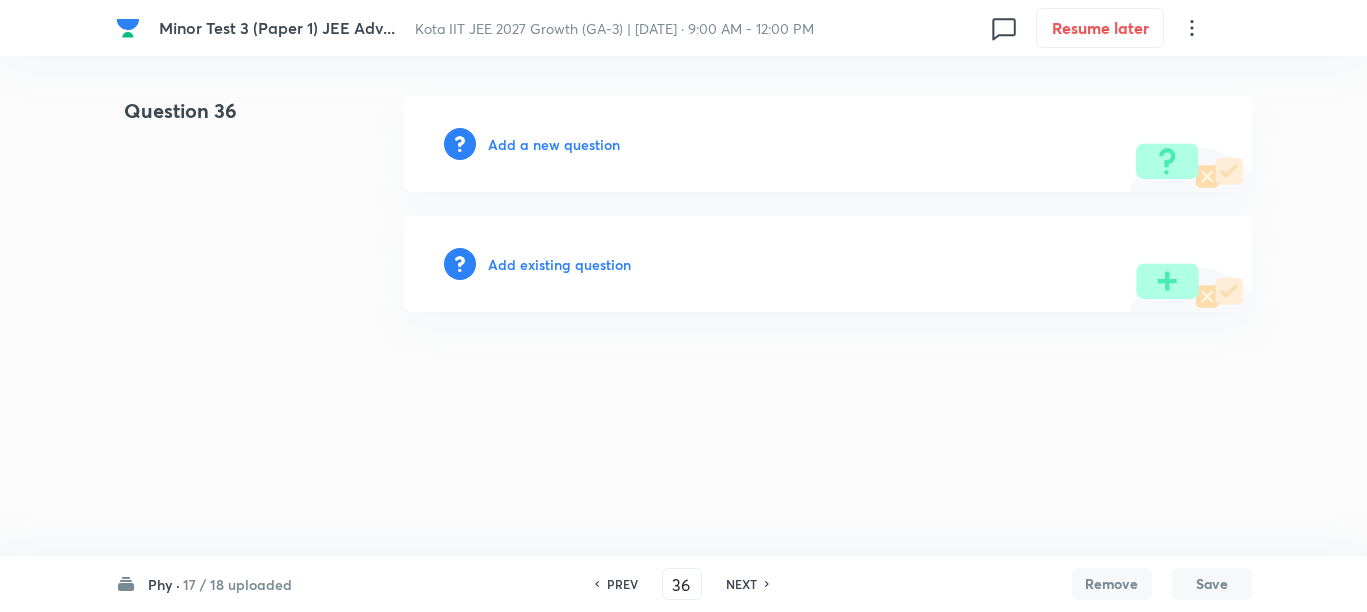 click on "Add a new question" at bounding box center [554, 144] 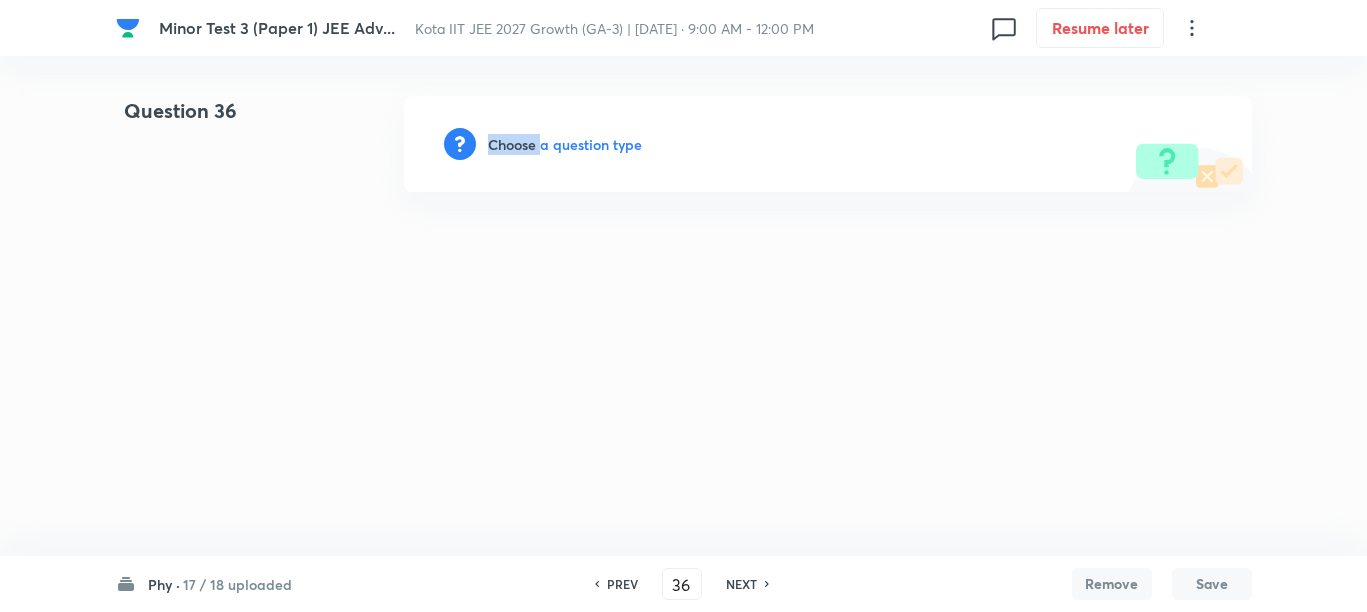 click on "Choose a question type" at bounding box center [565, 144] 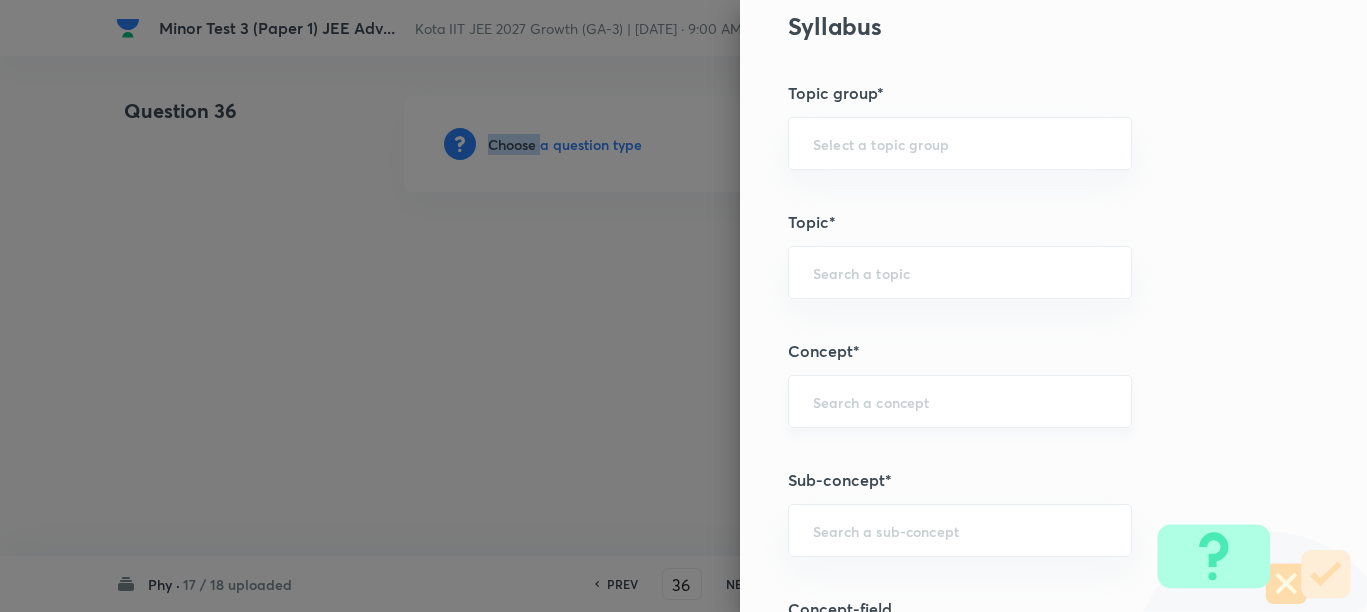 scroll, scrollTop: 1000, scrollLeft: 0, axis: vertical 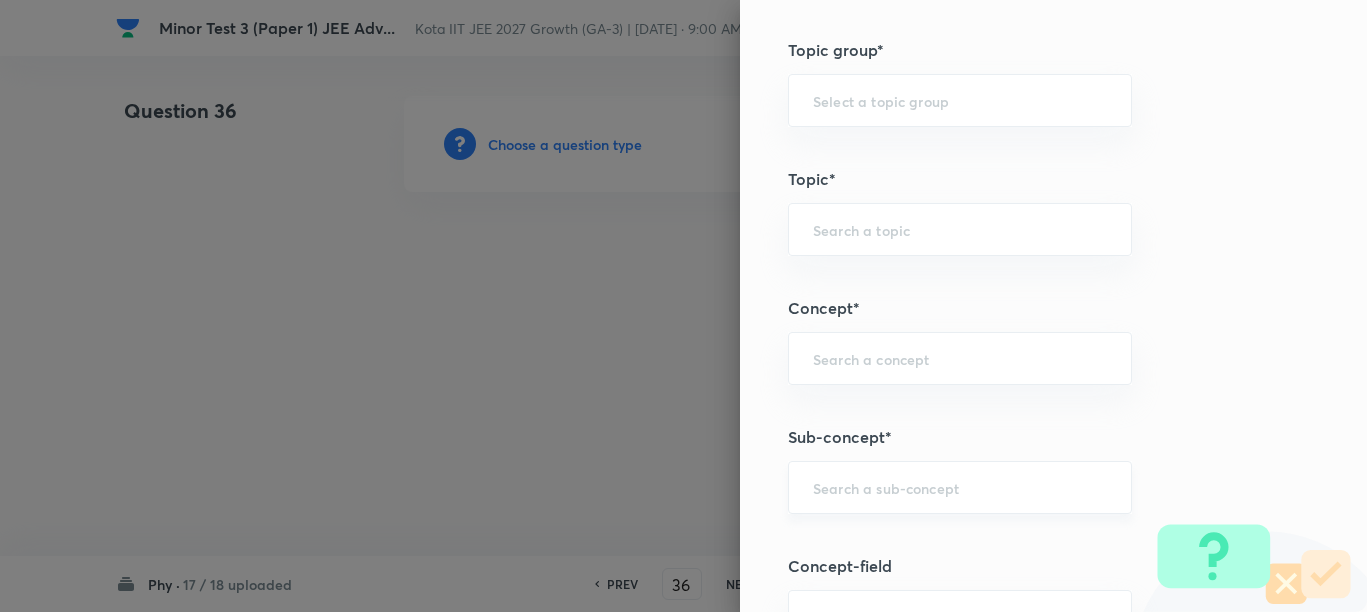 click at bounding box center [960, 487] 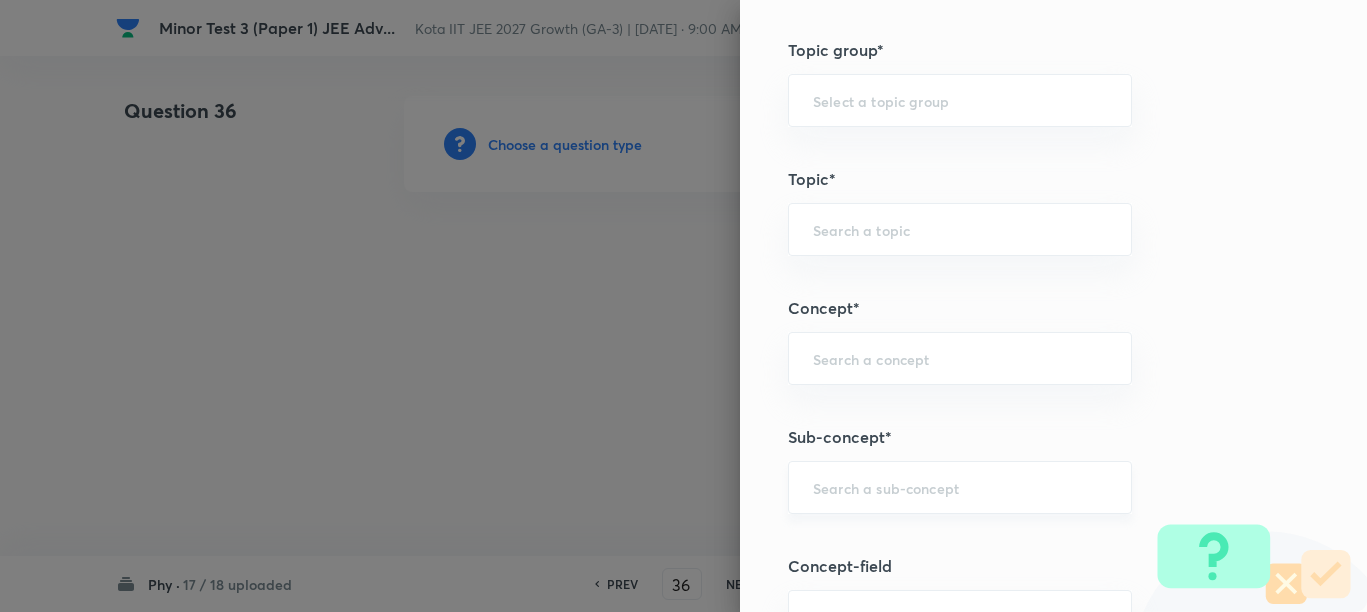 paste on "Motion in a Straight Line" 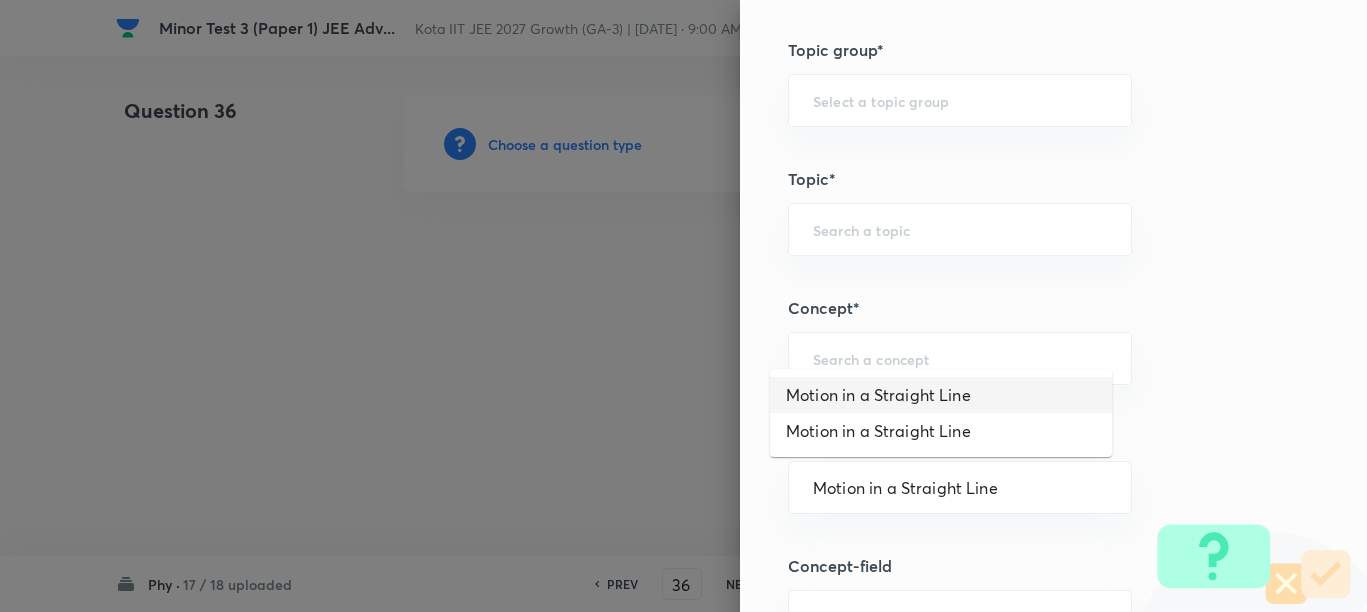click on "Motion in a Straight Line" at bounding box center (941, 395) 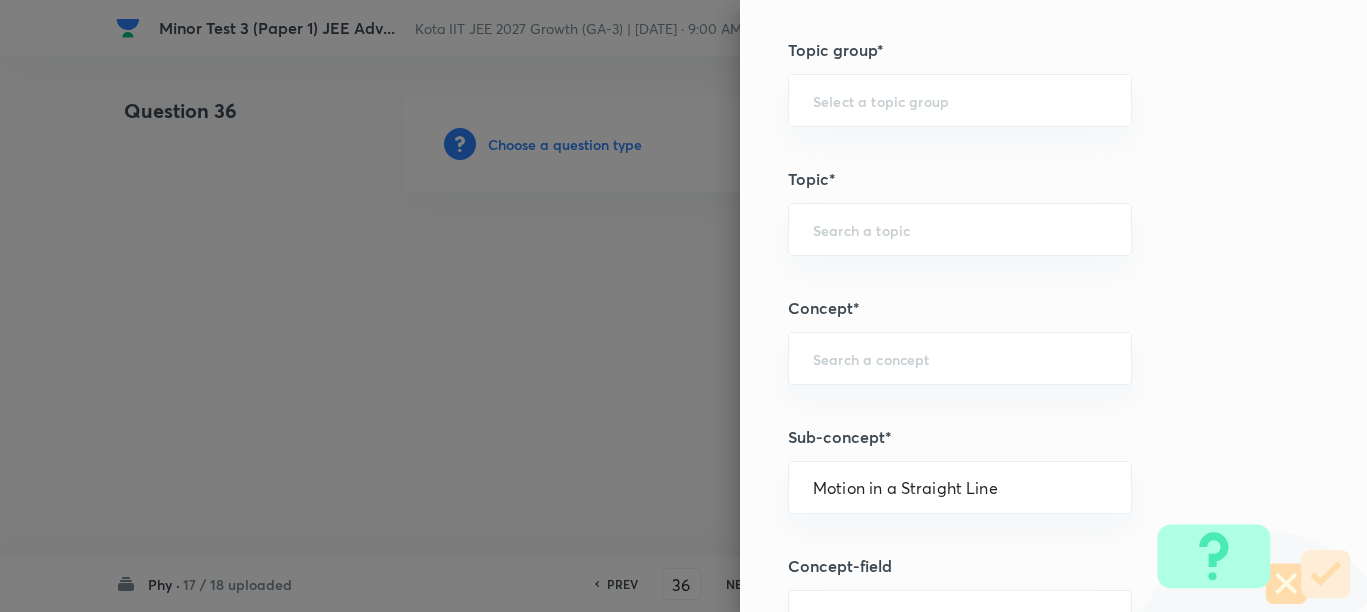 type on "Physics" 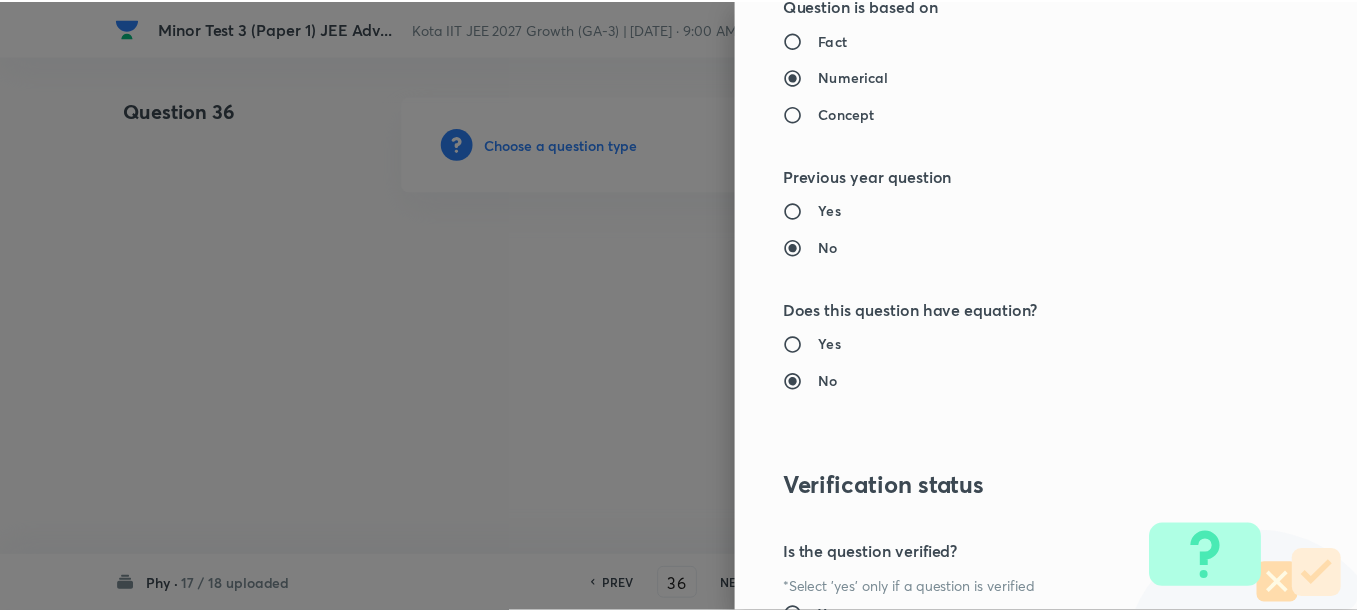 scroll, scrollTop: 2248, scrollLeft: 0, axis: vertical 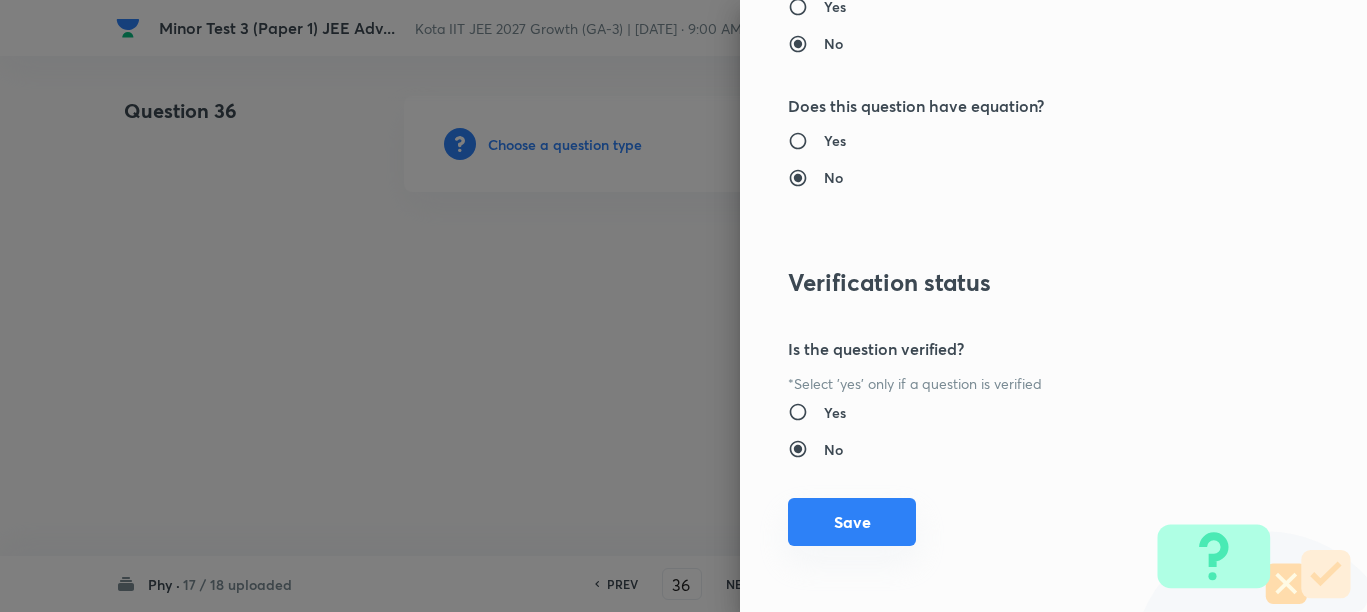 click on "Save" at bounding box center [852, 522] 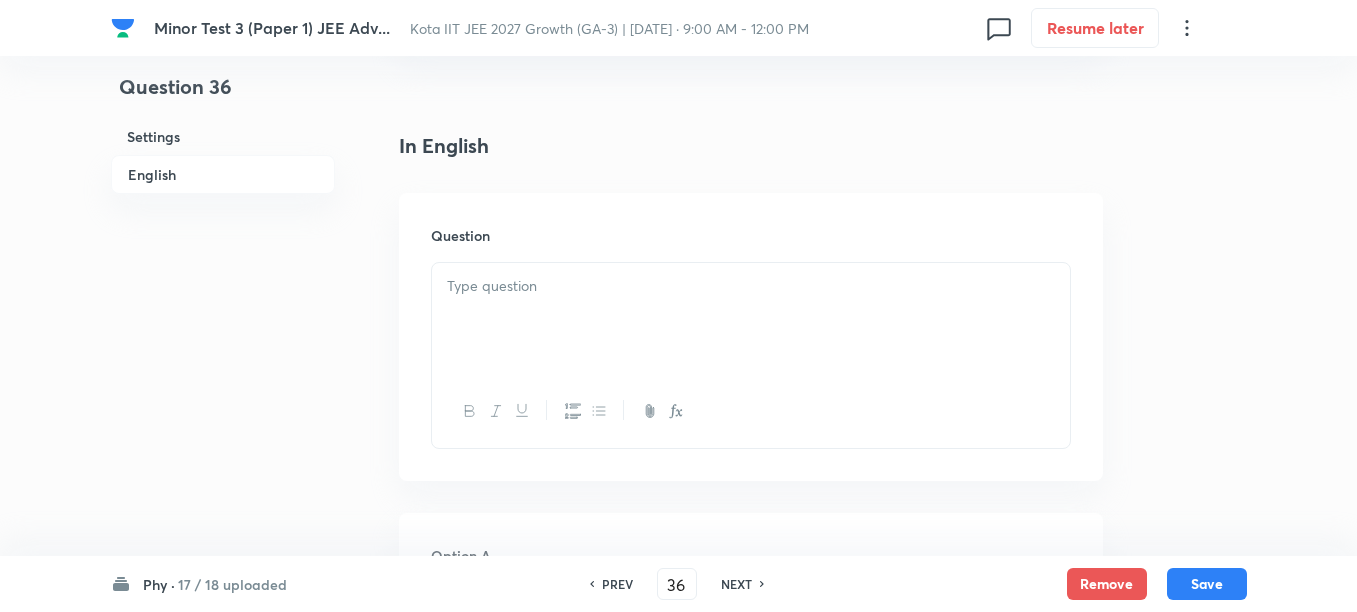 scroll, scrollTop: 500, scrollLeft: 0, axis: vertical 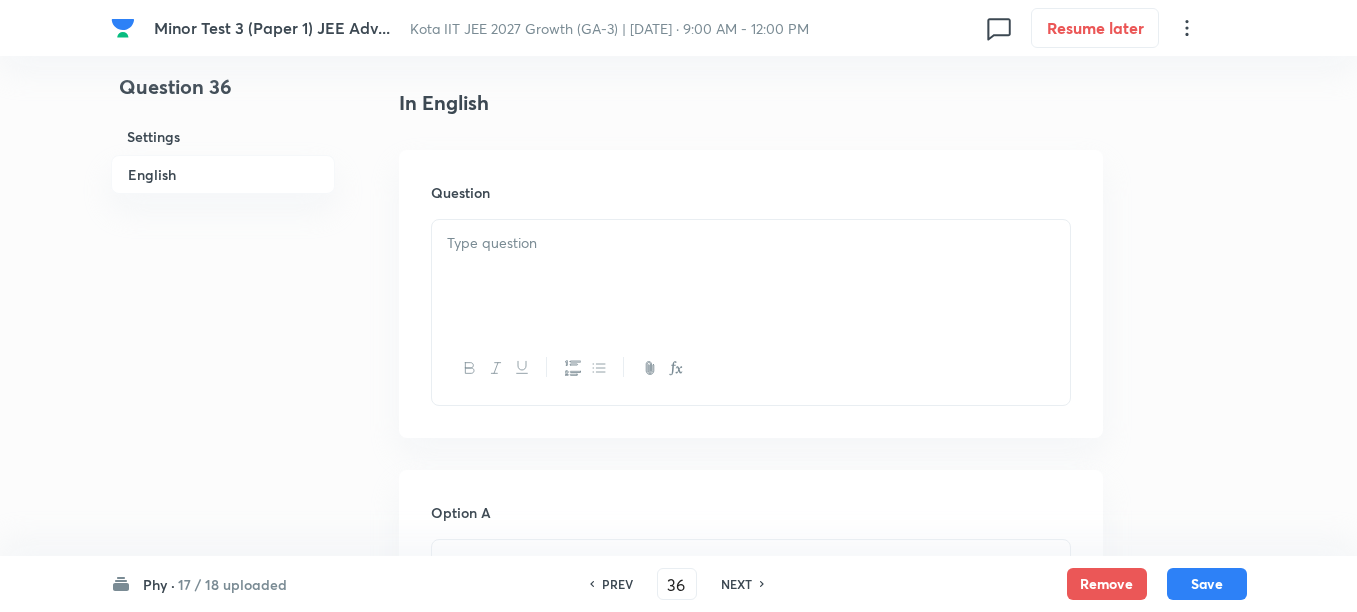 click at bounding box center (751, 276) 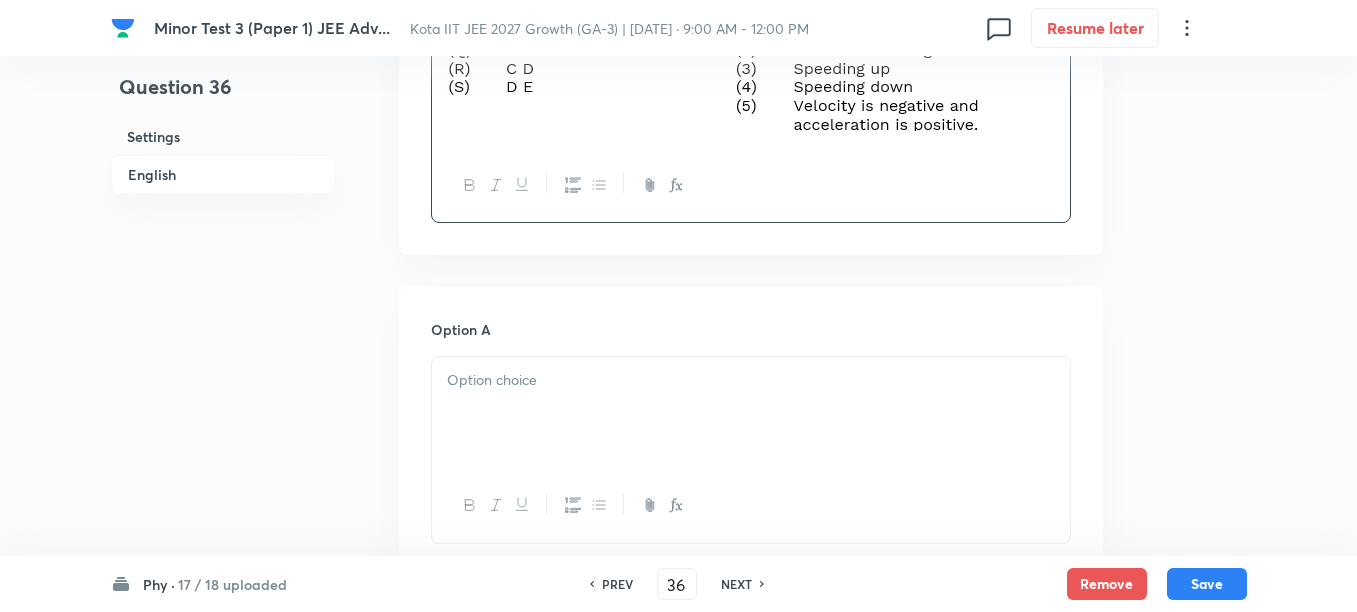 scroll, scrollTop: 1000, scrollLeft: 0, axis: vertical 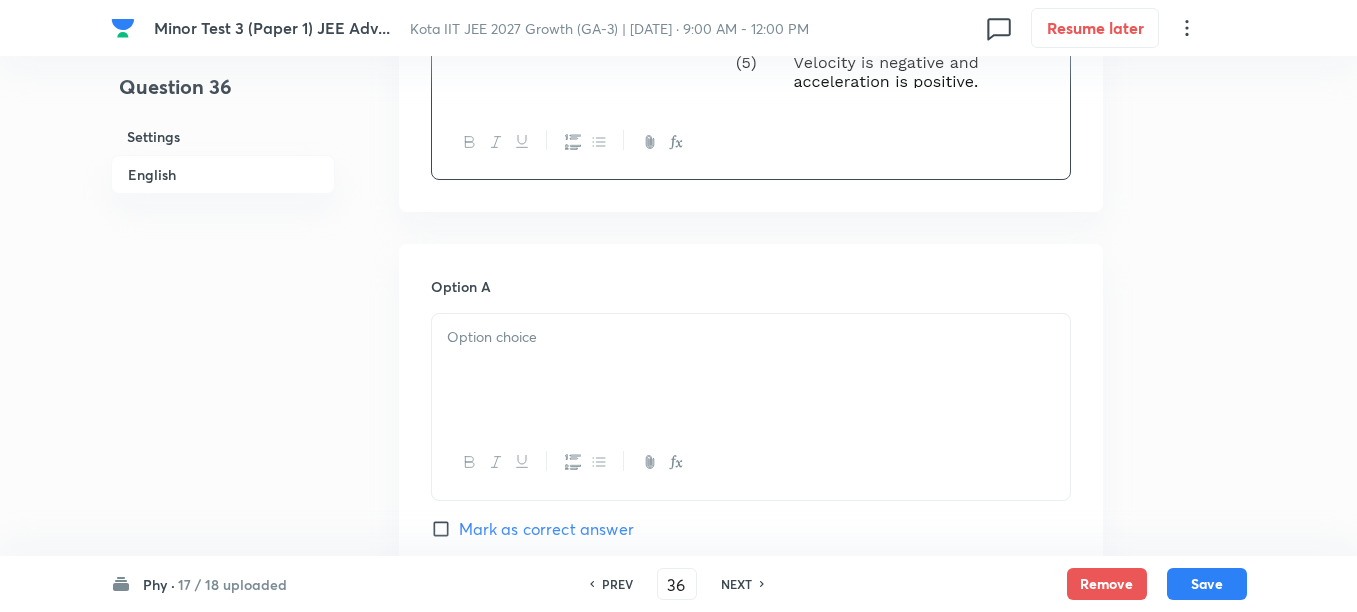 click at bounding box center (751, 370) 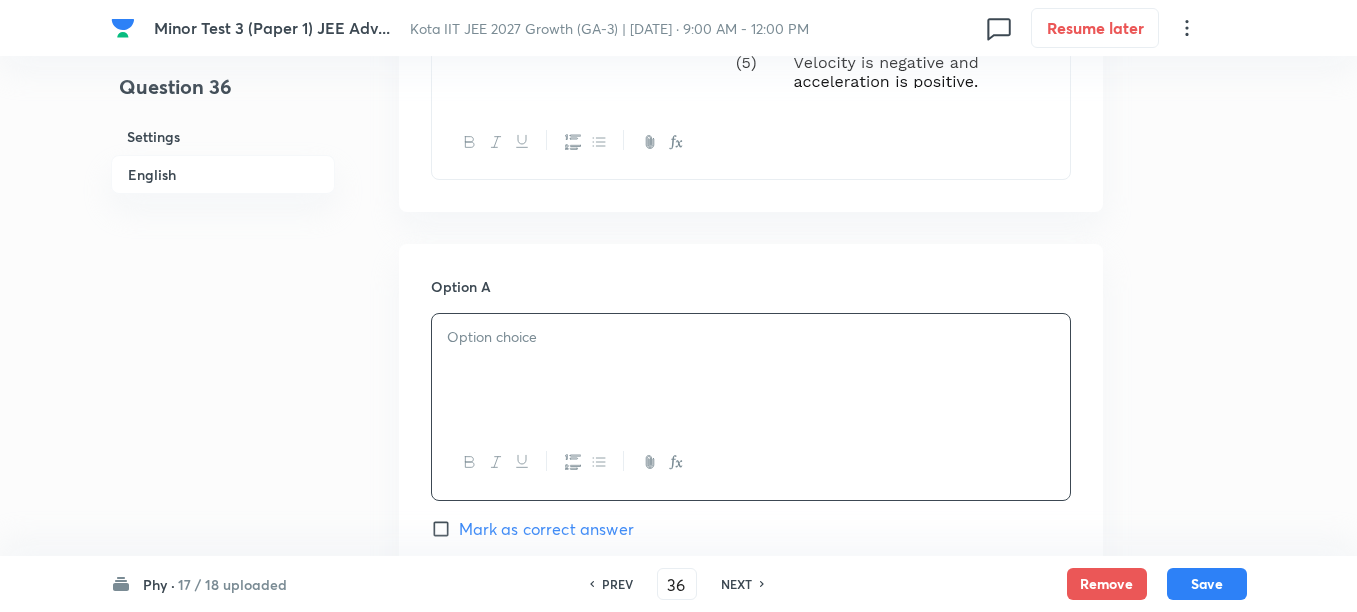 paste 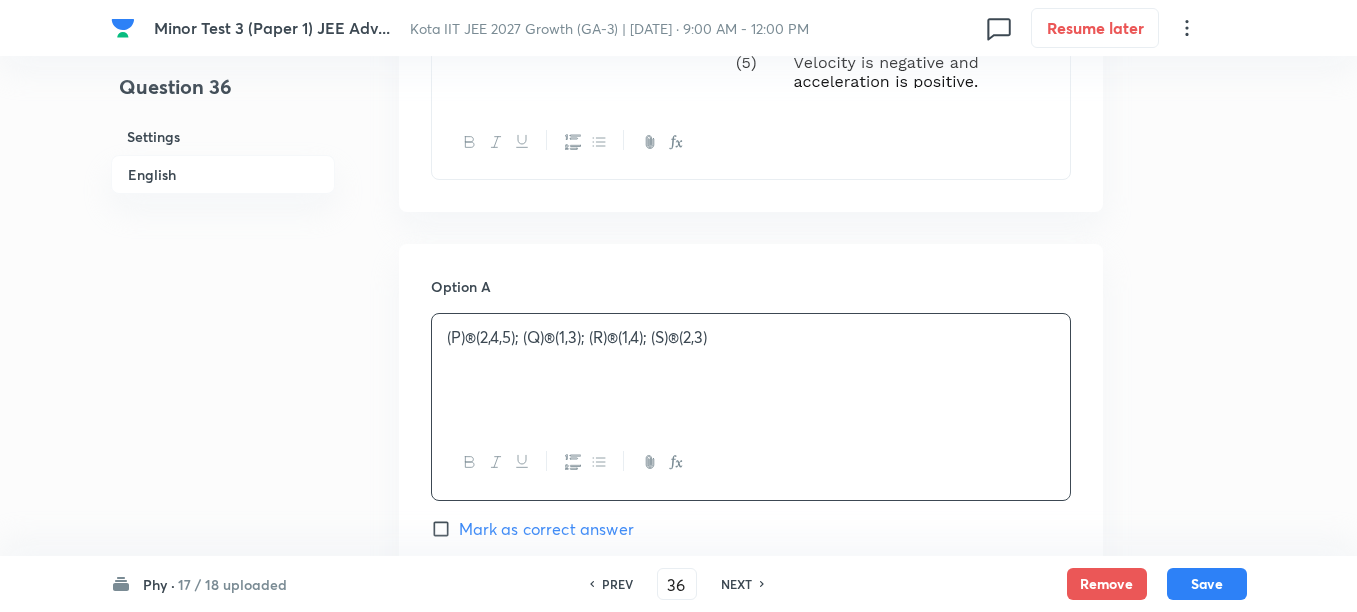 click on "(P)®(2,4,5); (Q)®(1,3); (R)®(1,4); (S)®(2,3)" at bounding box center (751, 337) 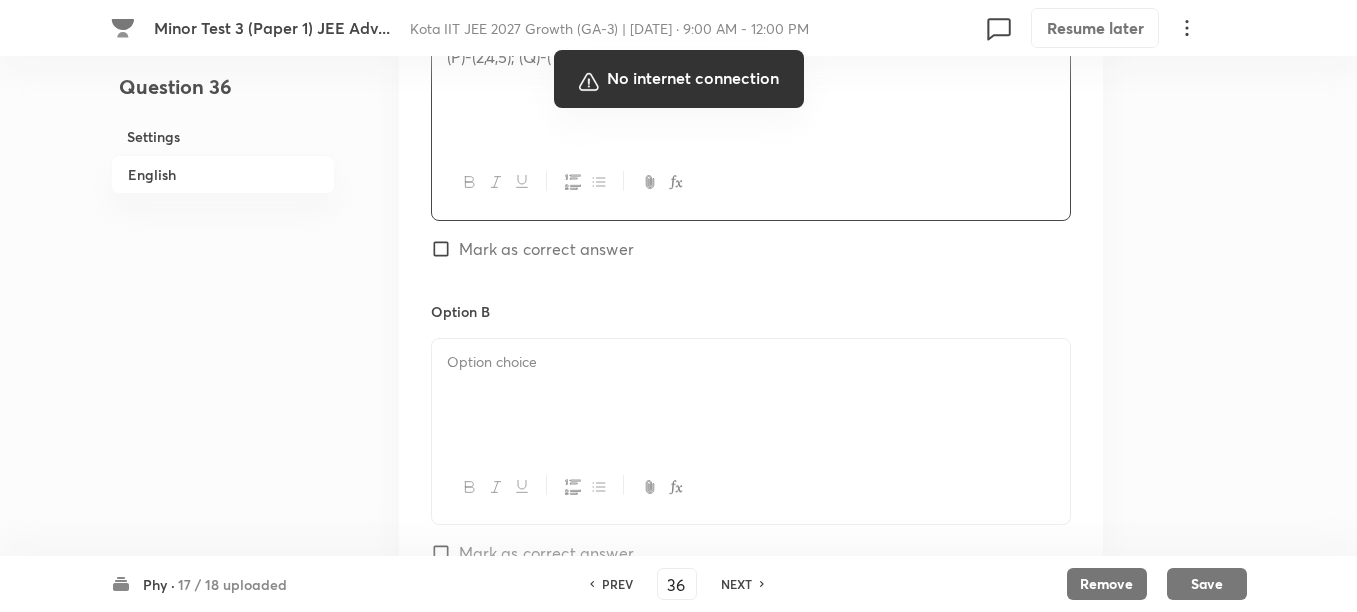 scroll, scrollTop: 1375, scrollLeft: 0, axis: vertical 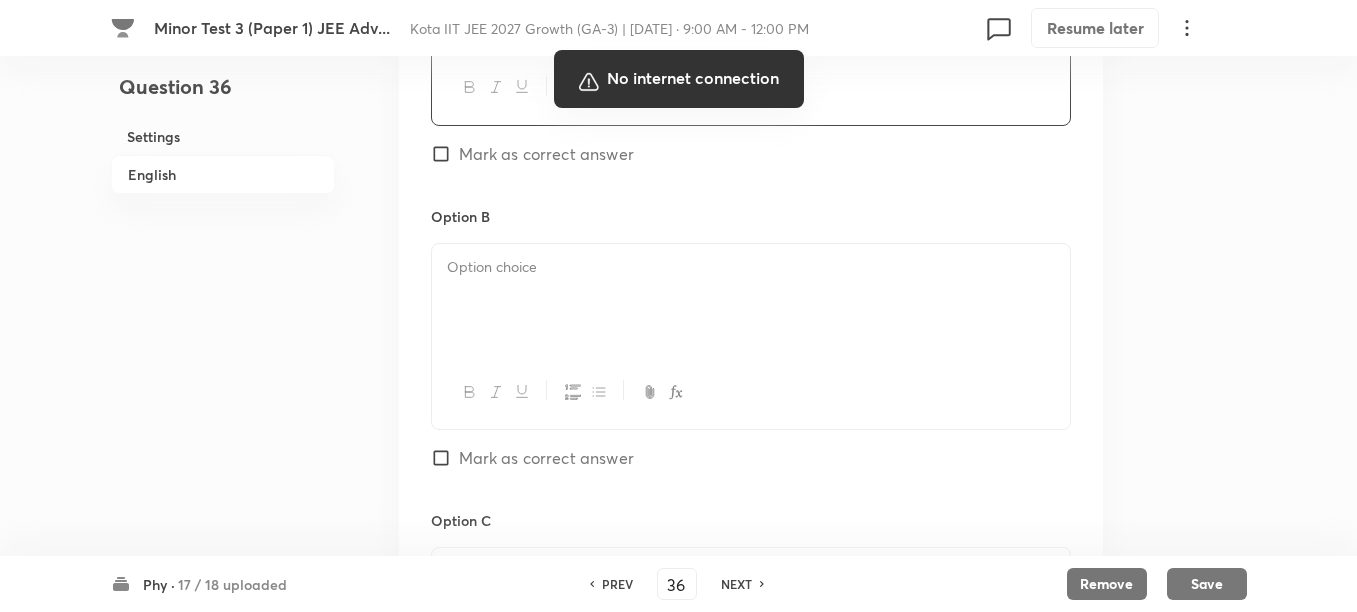 click at bounding box center (678, 306) 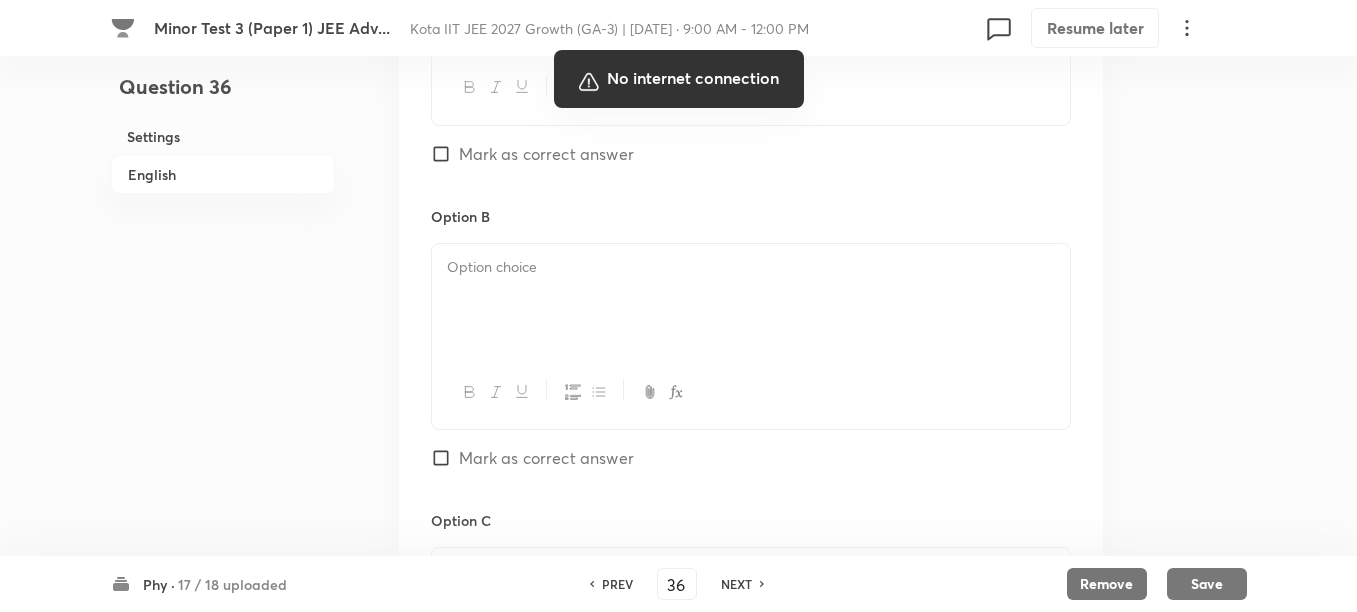 click at bounding box center [678, 306] 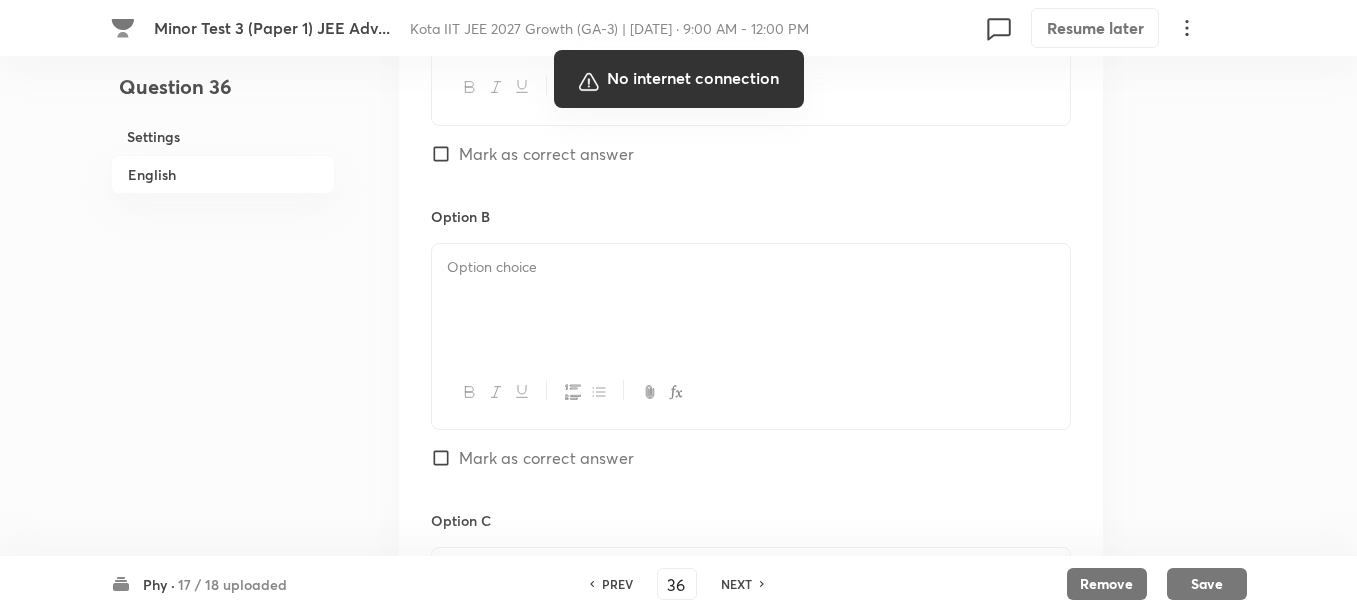 click at bounding box center [678, 306] 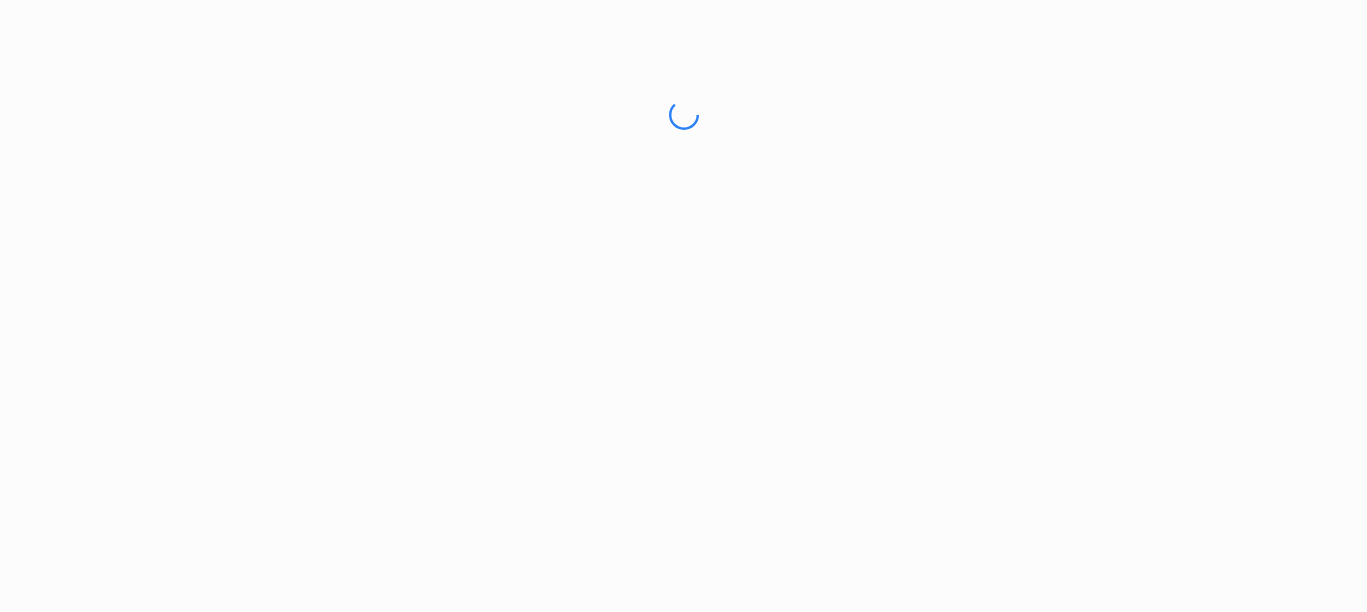 scroll, scrollTop: 0, scrollLeft: 0, axis: both 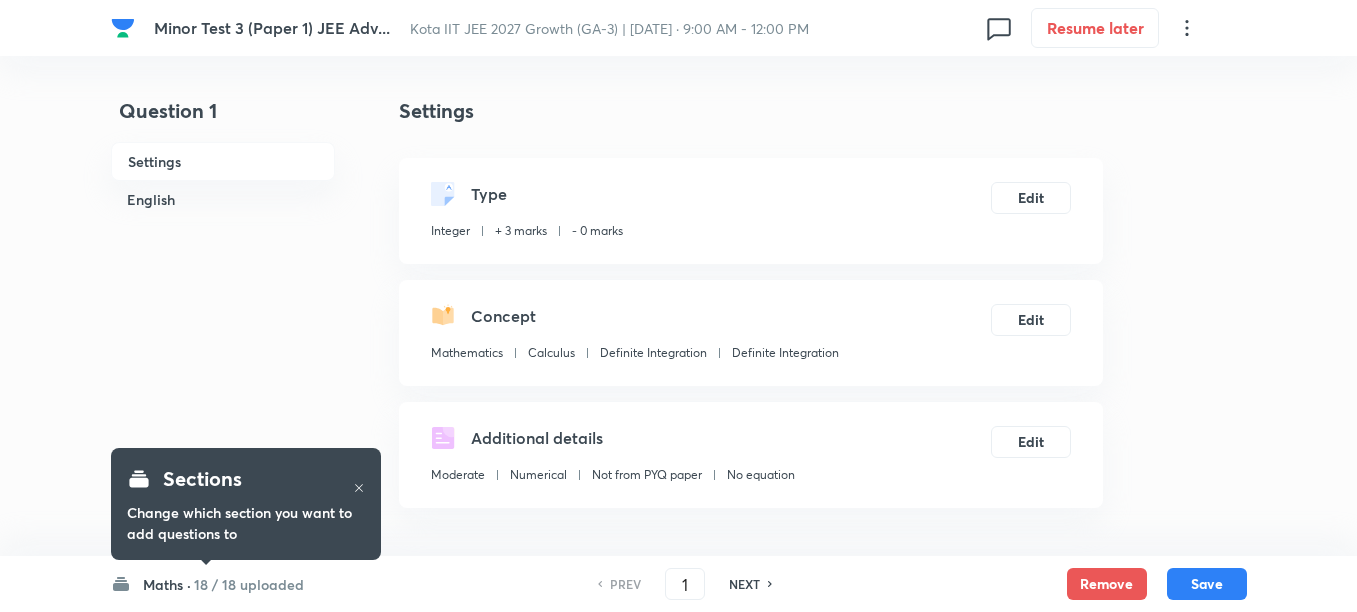 type on "9" 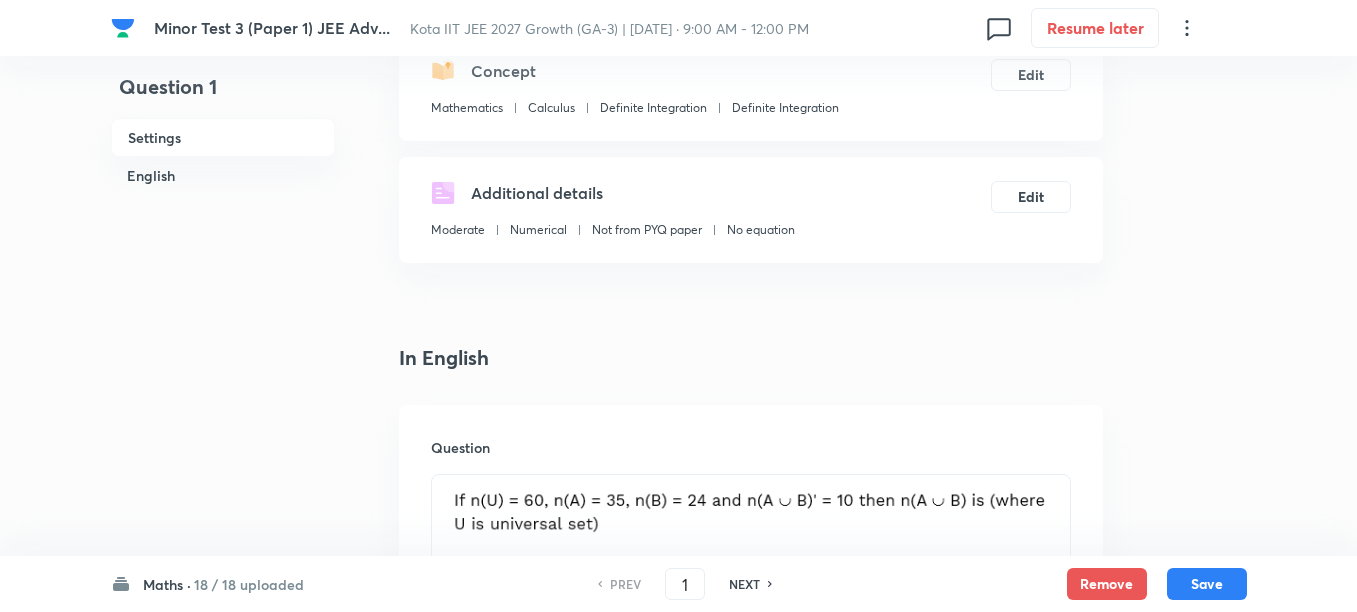 scroll, scrollTop: 0, scrollLeft: 0, axis: both 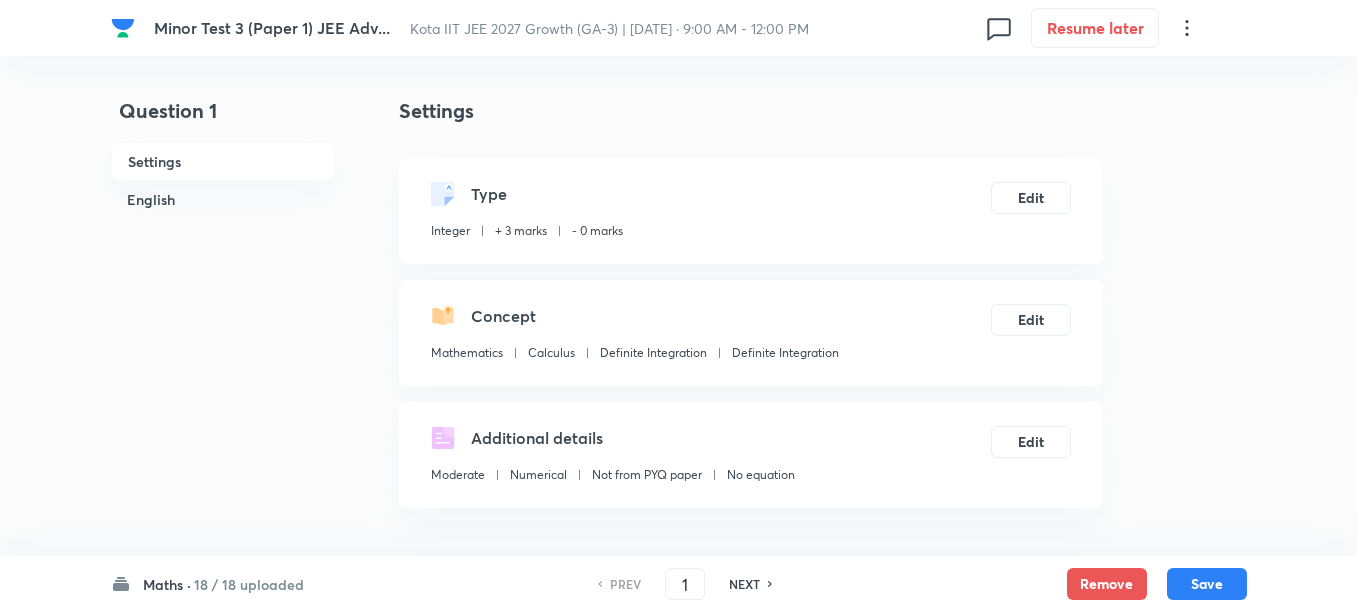 click on "Maths ·" at bounding box center (167, 584) 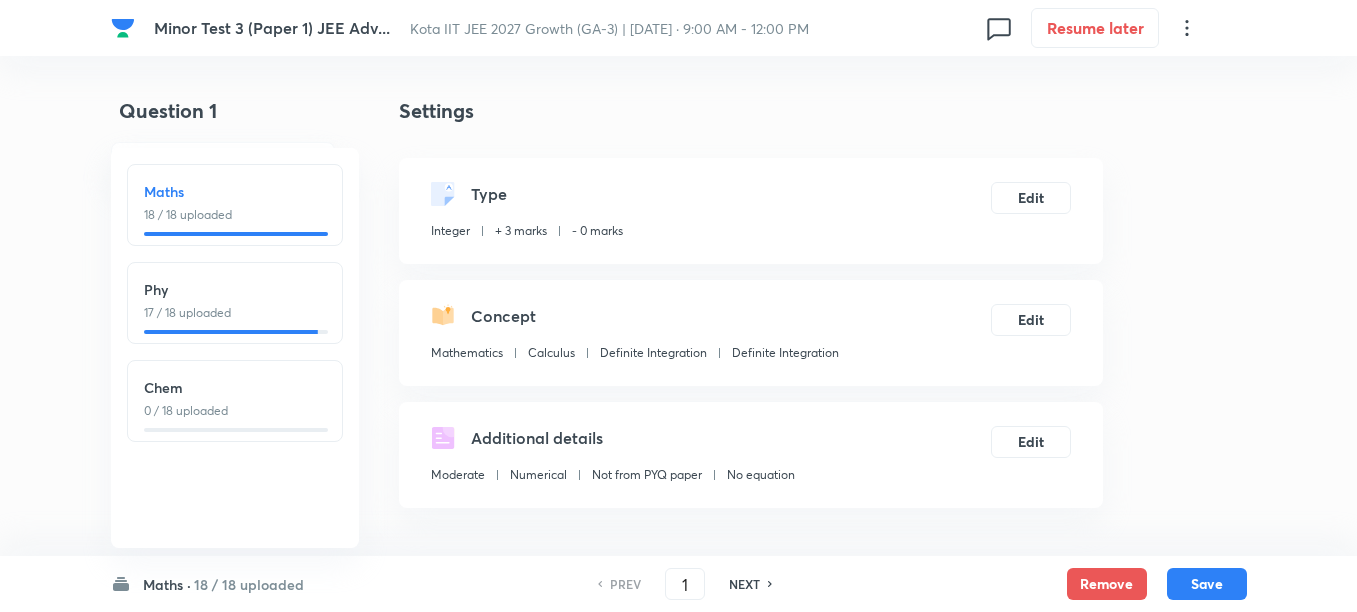 click on "Phy" at bounding box center (235, 289) 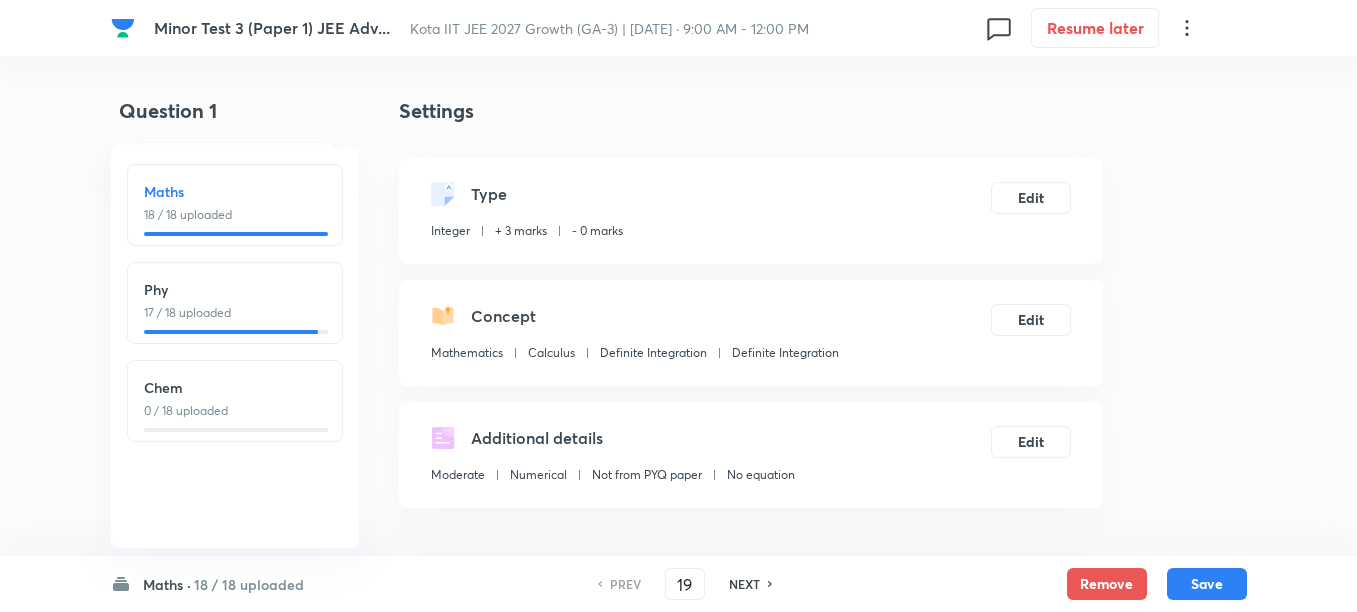 type on "7" 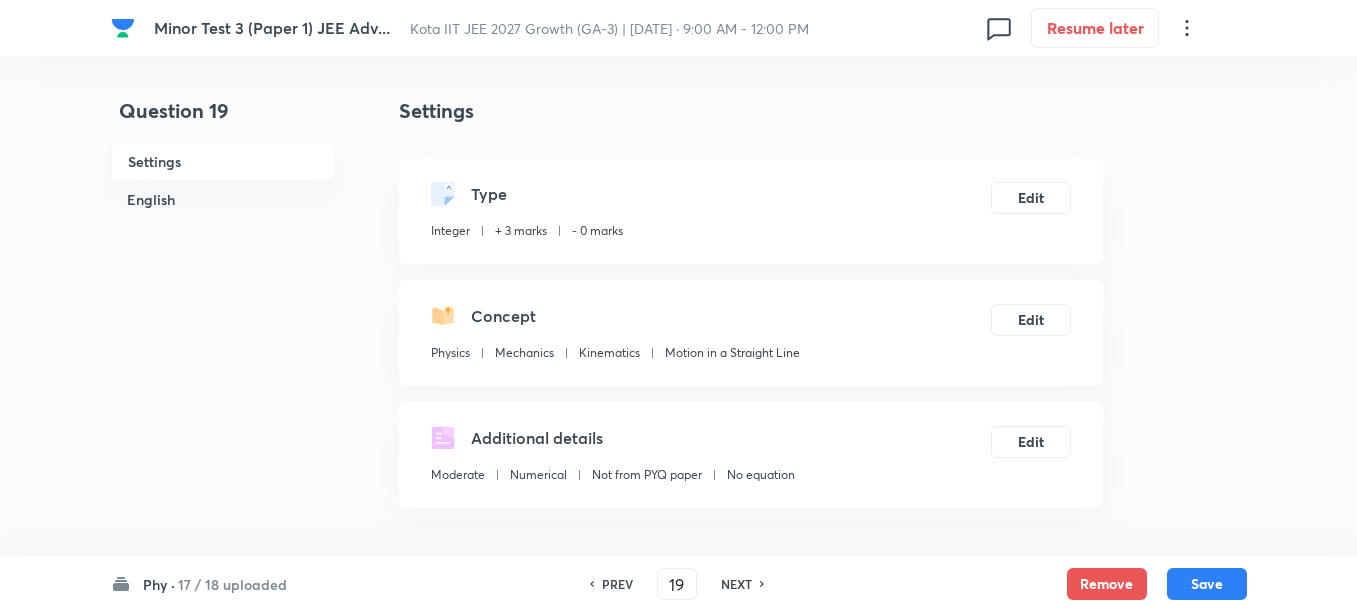 click on "NEXT" at bounding box center (736, 584) 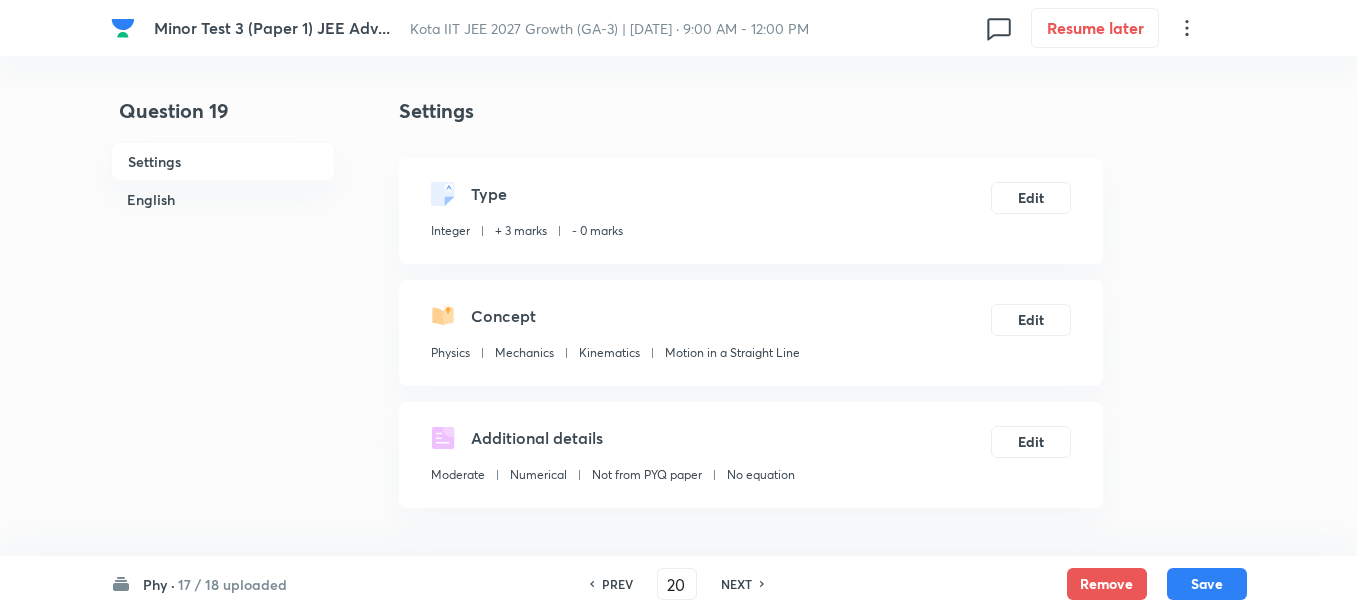 type on "2" 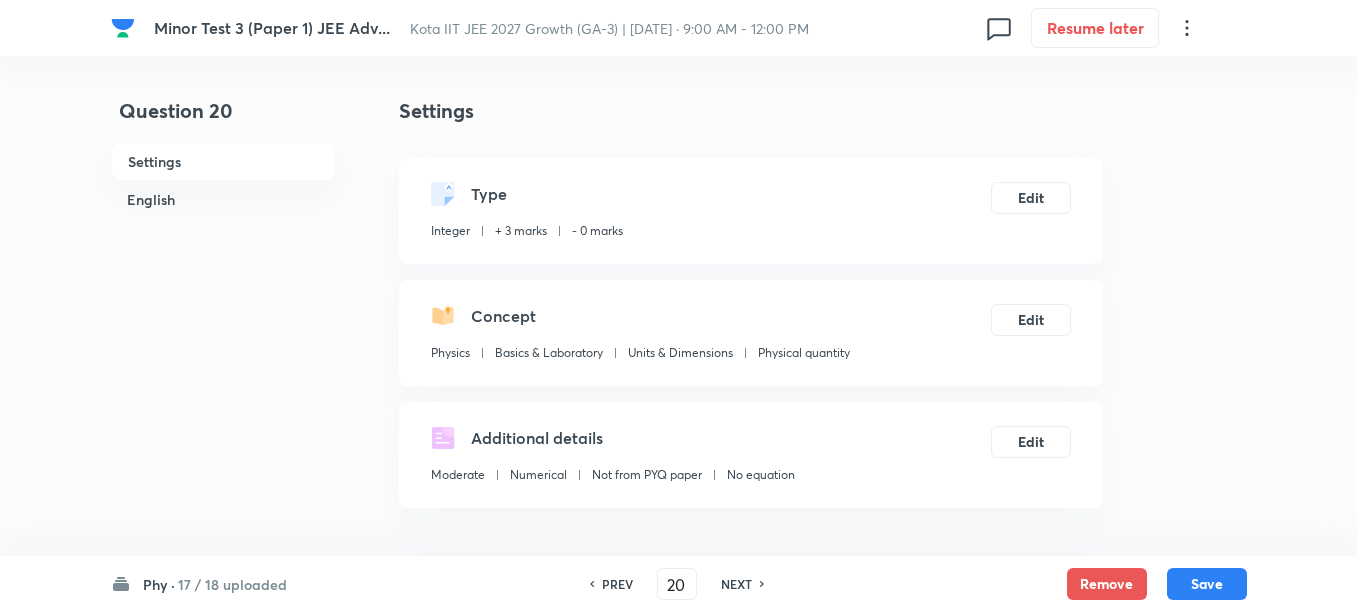 click on "NEXT" at bounding box center [736, 584] 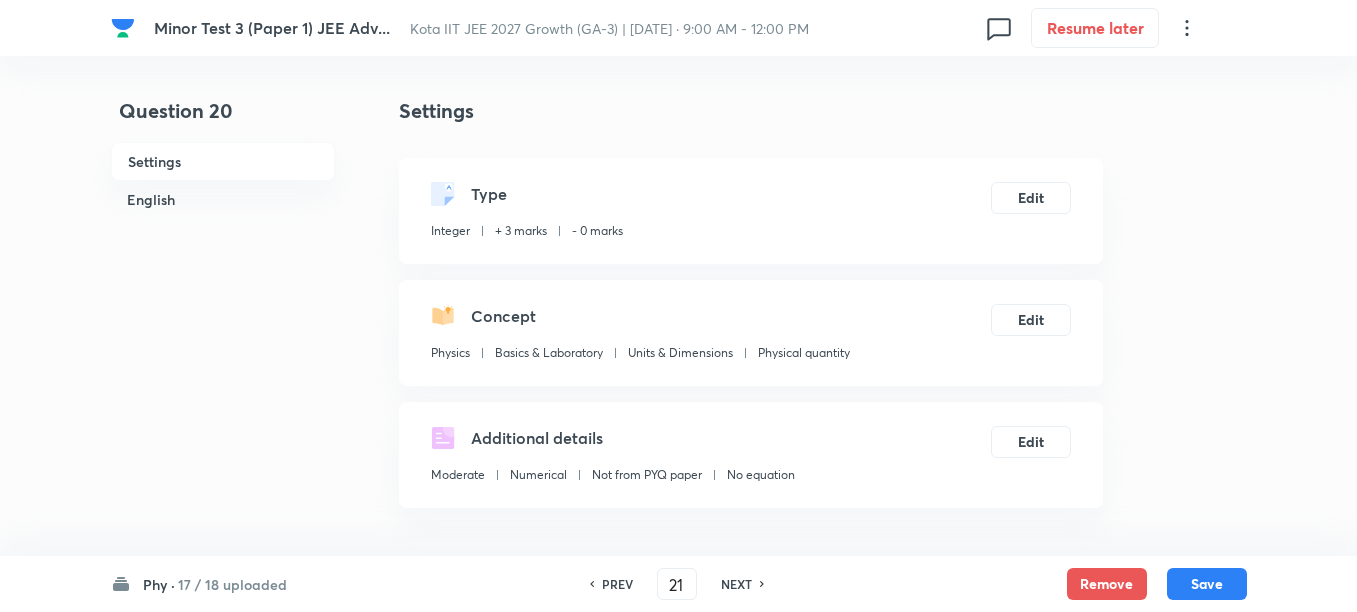 type on "0" 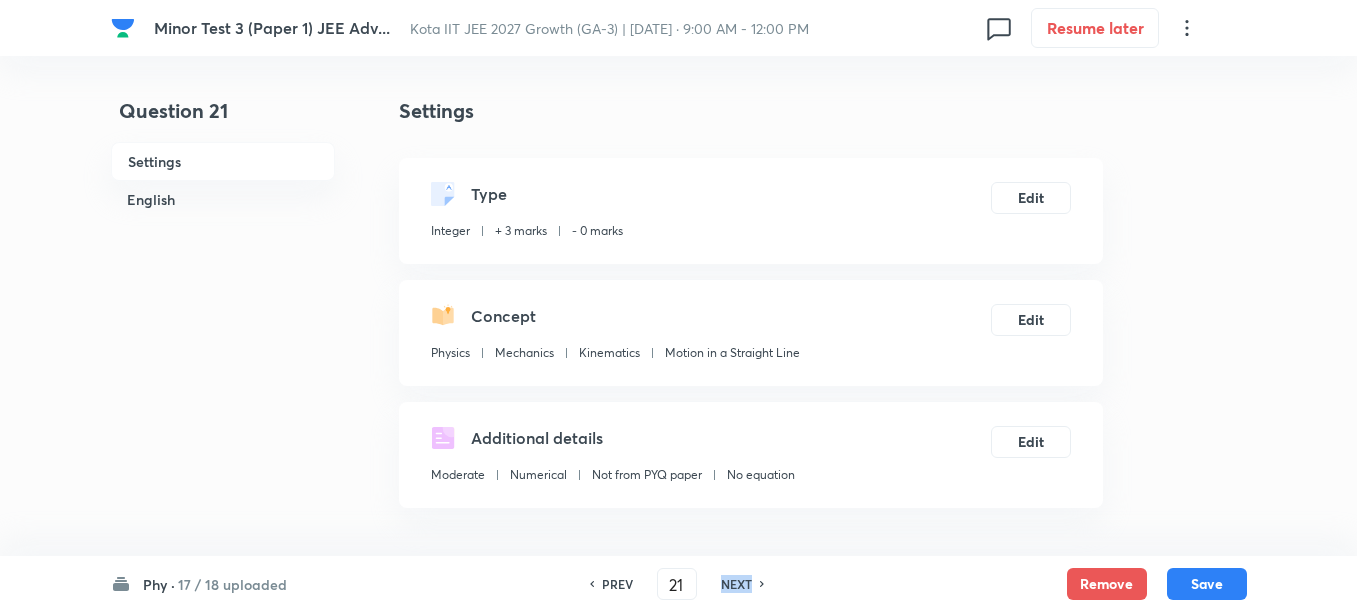 click on "NEXT" at bounding box center [736, 584] 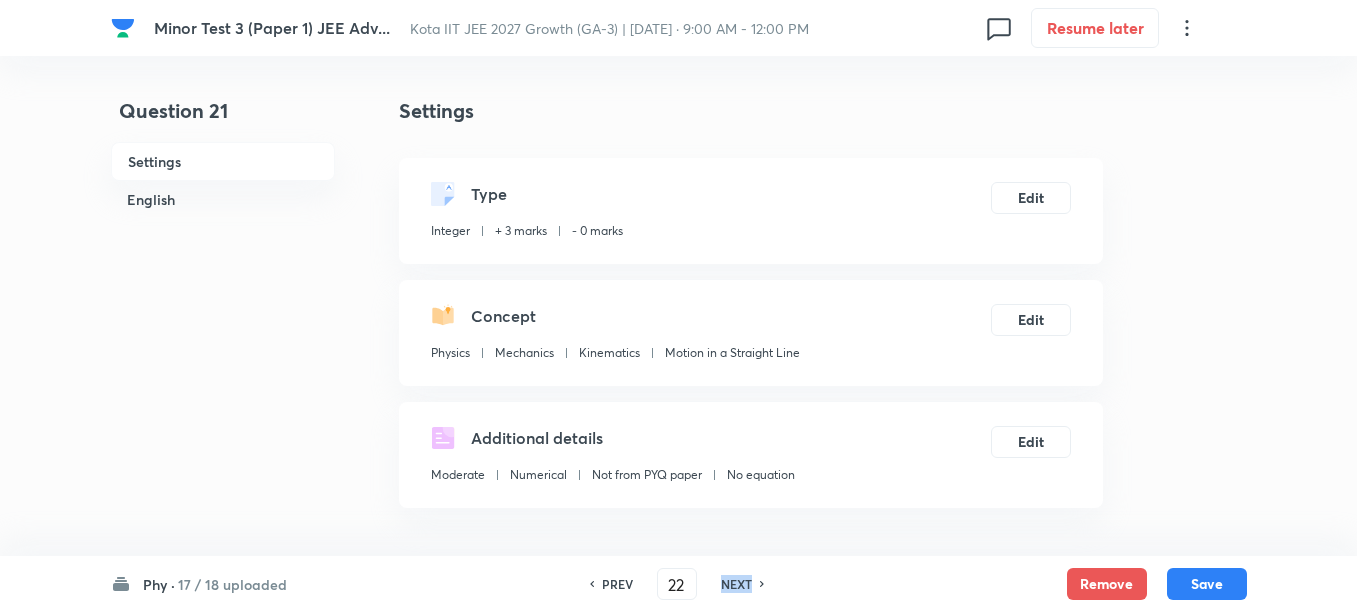 type on "2" 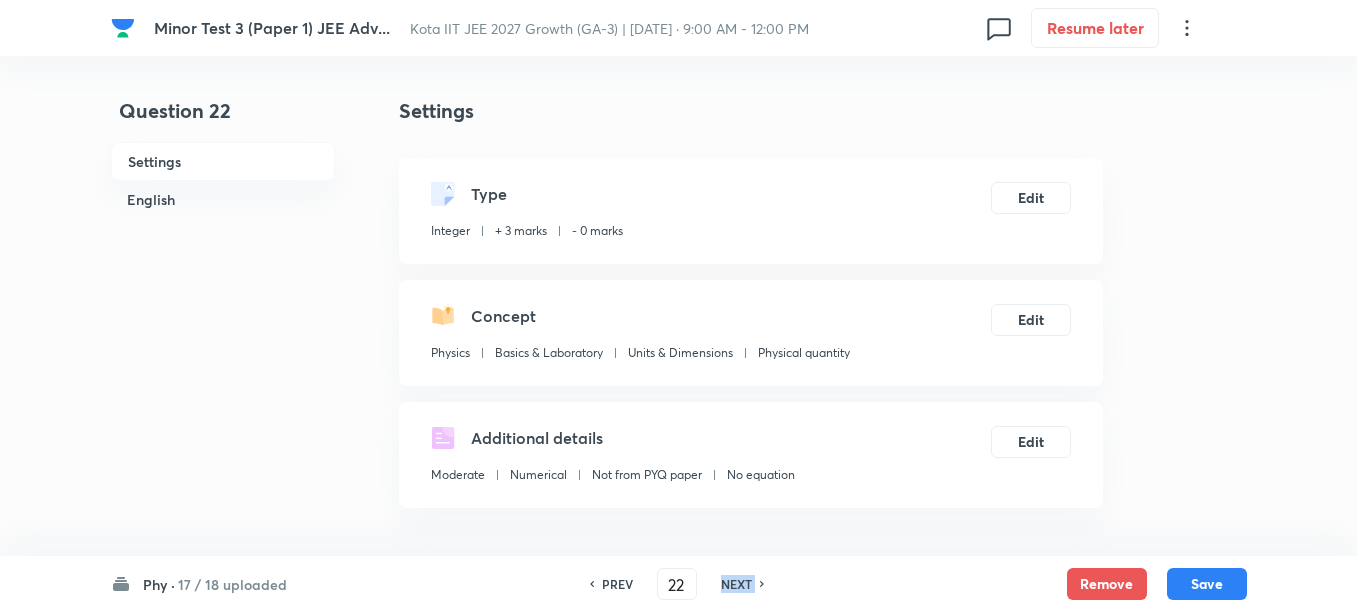 click on "NEXT" at bounding box center [736, 584] 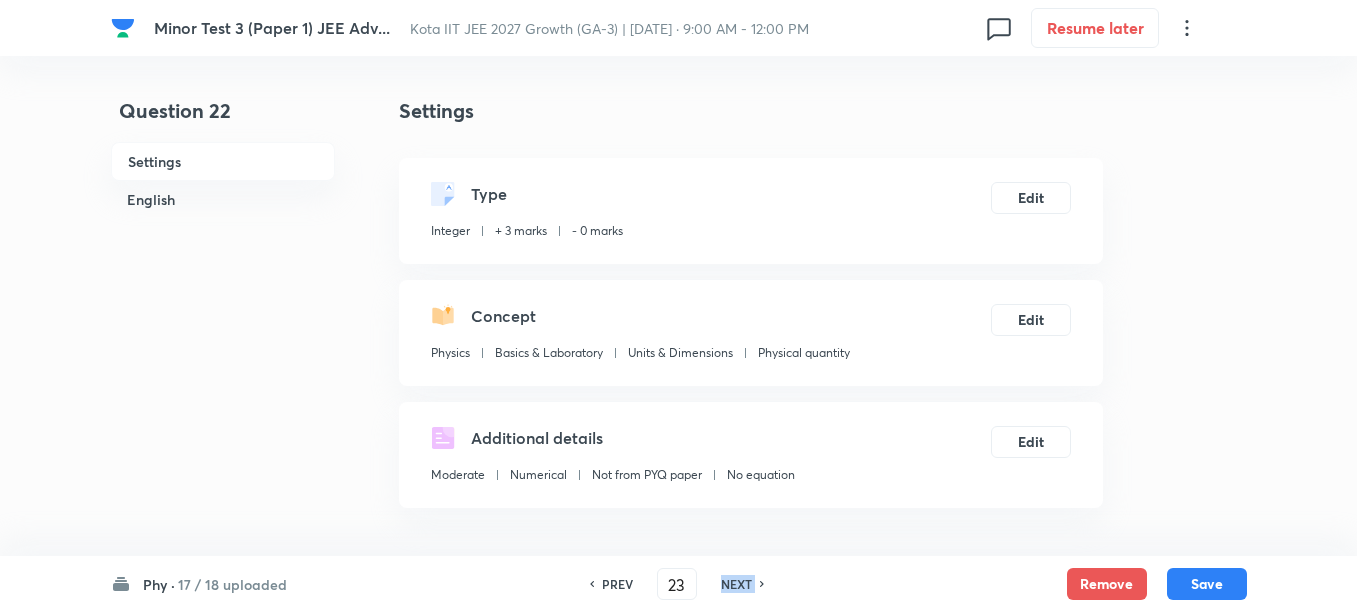 type on "2" 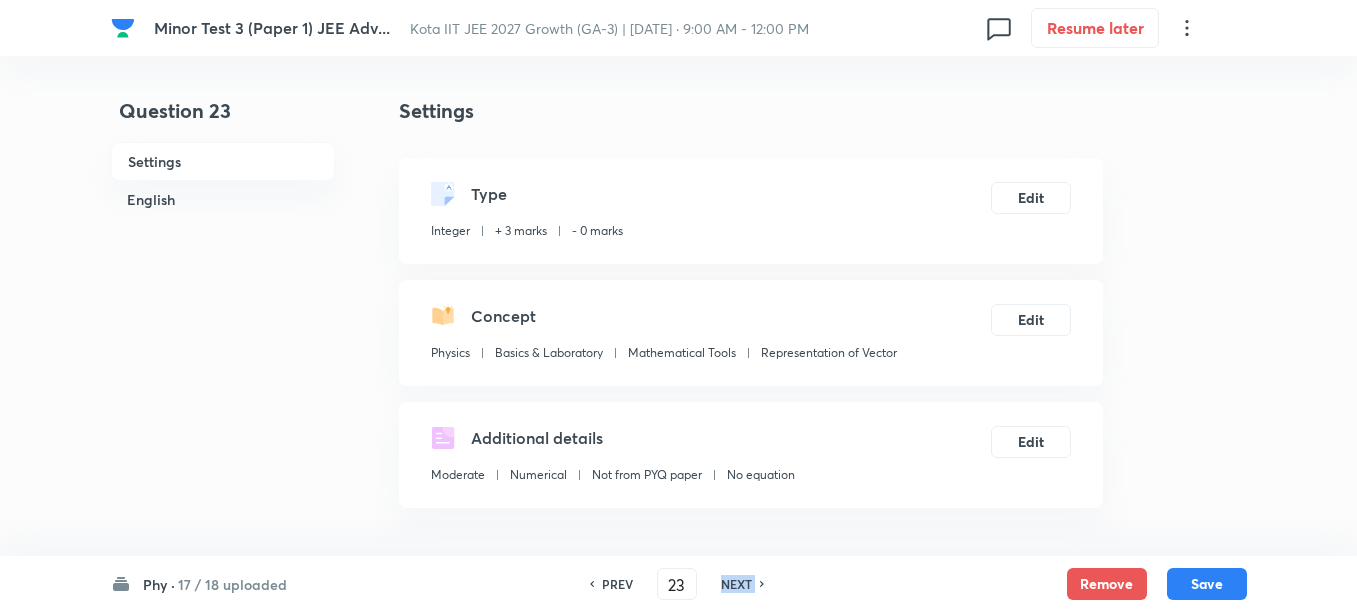 click on "NEXT" at bounding box center (736, 584) 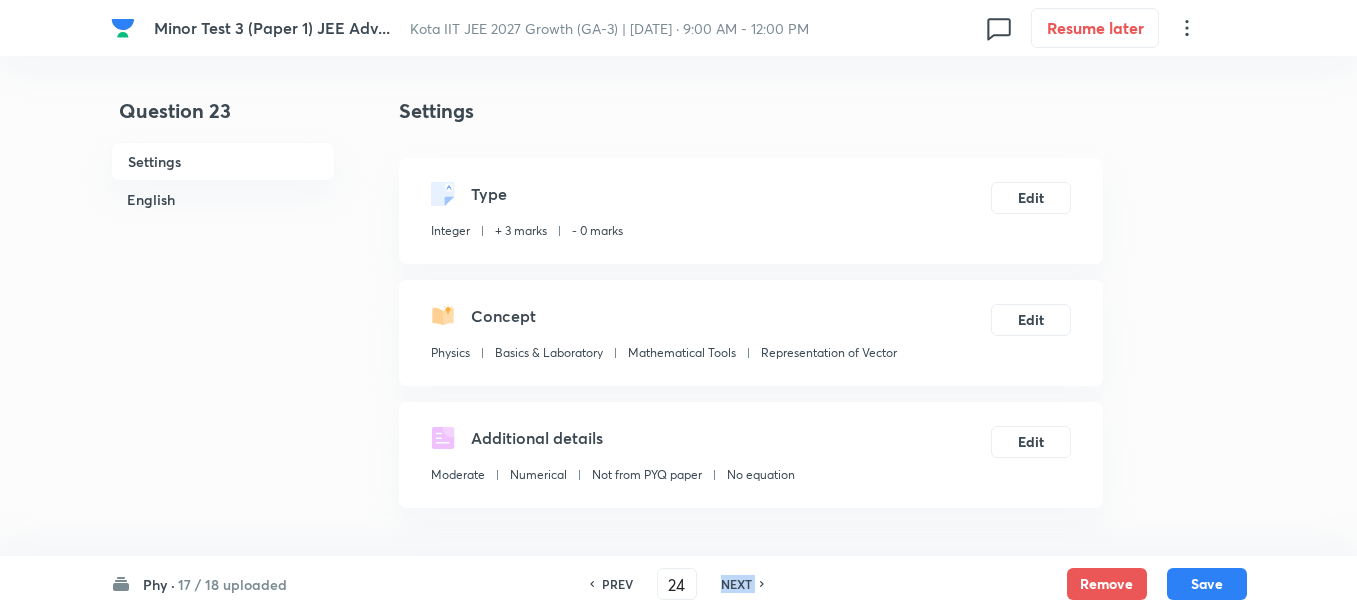 type on "3" 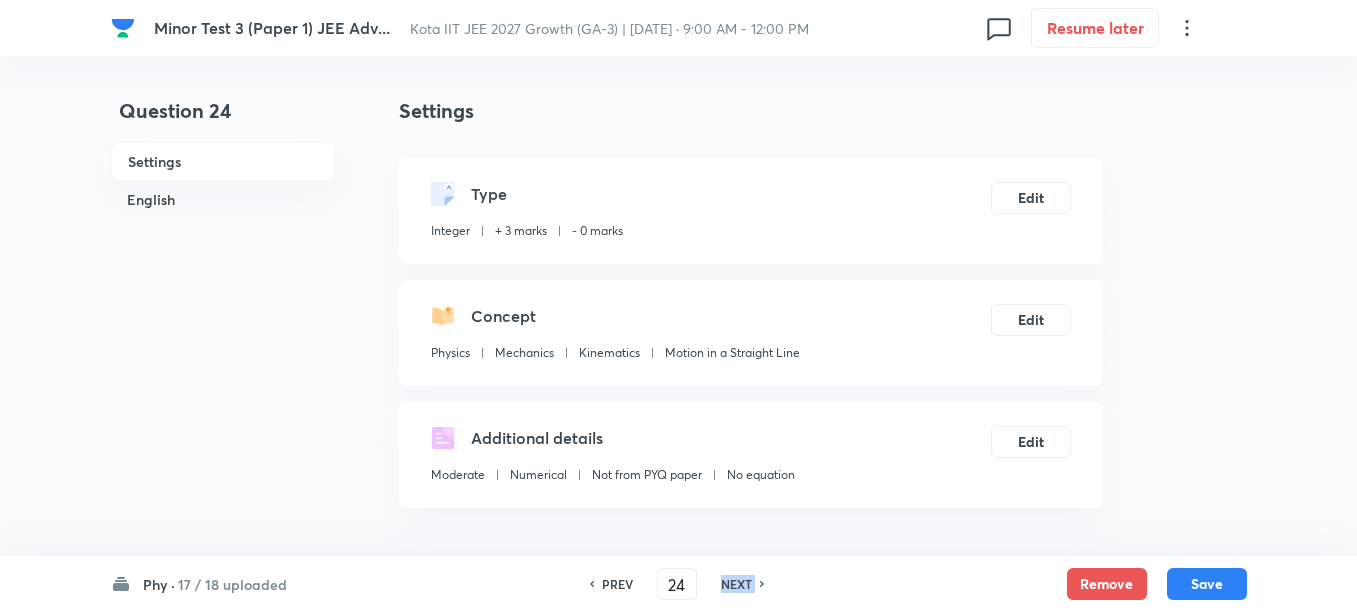 click on "NEXT" at bounding box center [736, 584] 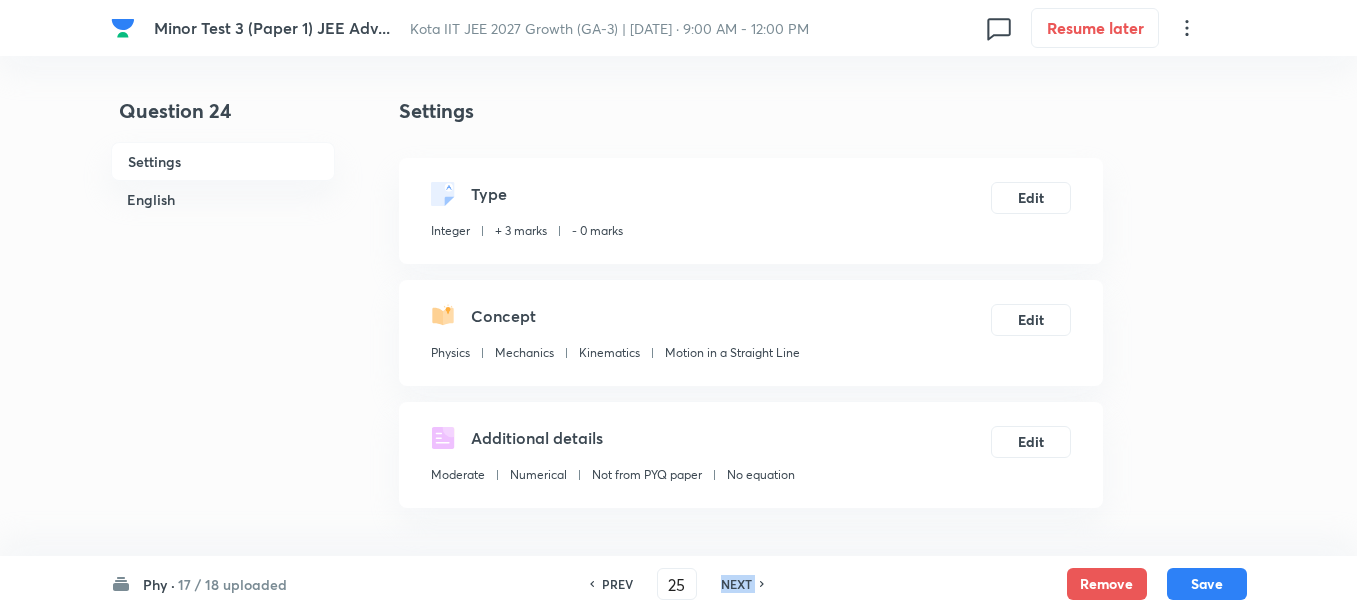 type on "4" 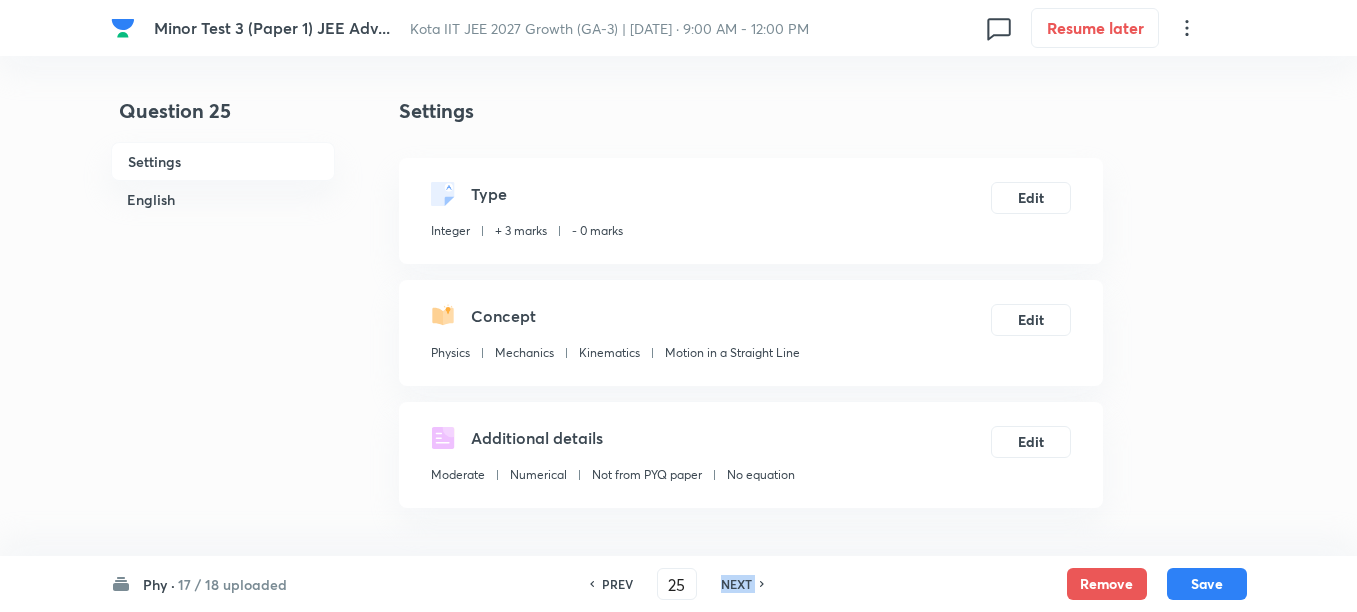 click on "NEXT" at bounding box center [736, 584] 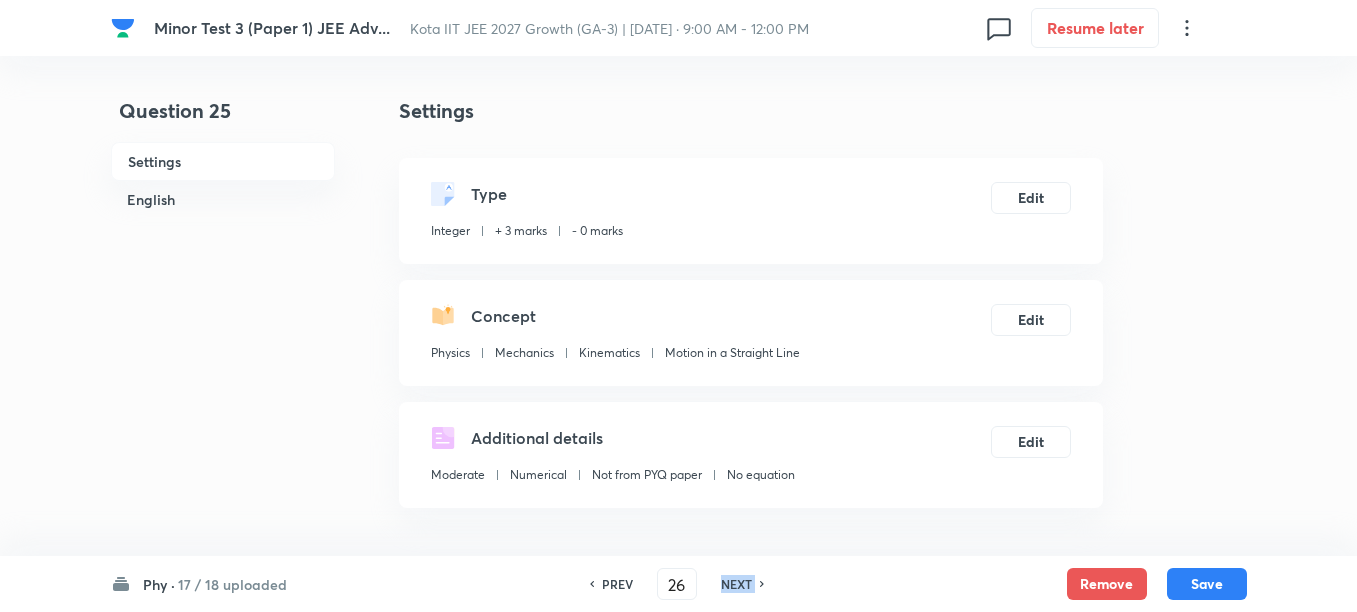 type on "8" 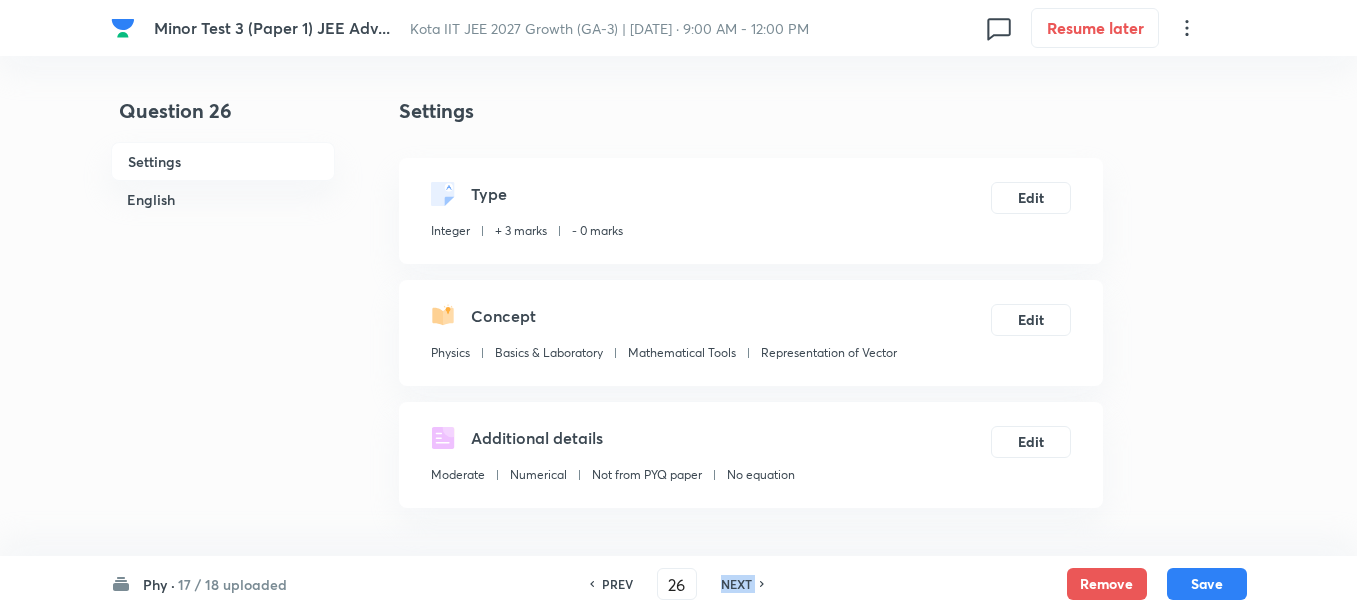 click on "NEXT" at bounding box center (736, 584) 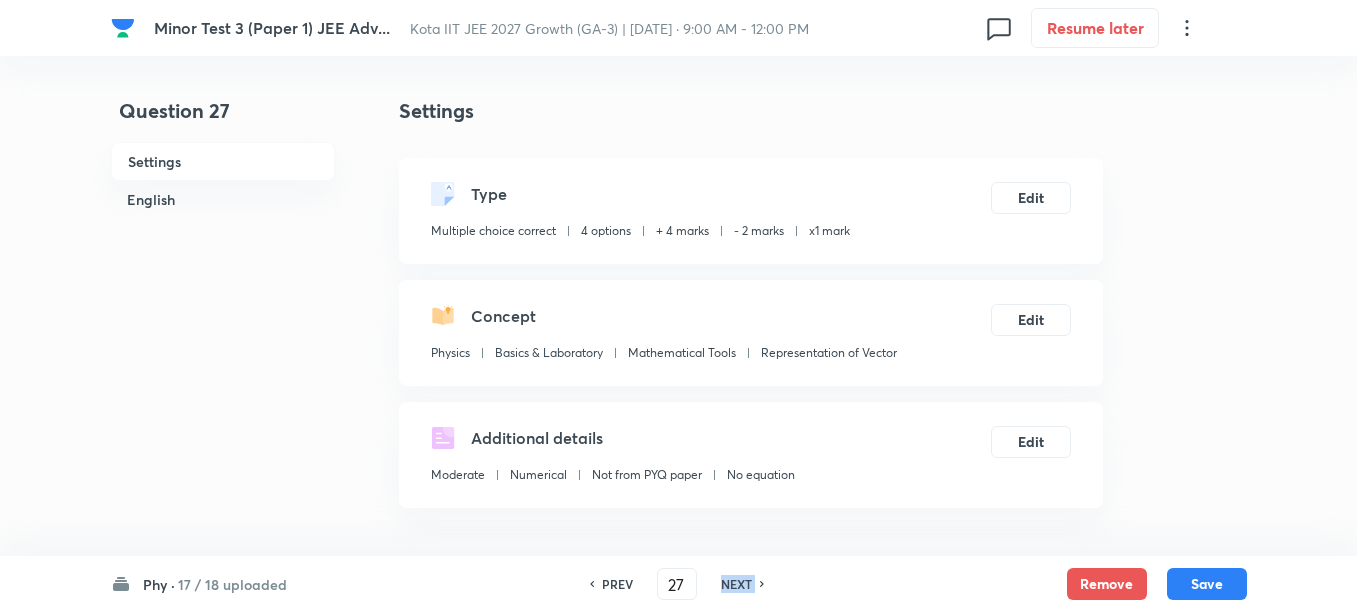 click on "NEXT" at bounding box center (736, 584) 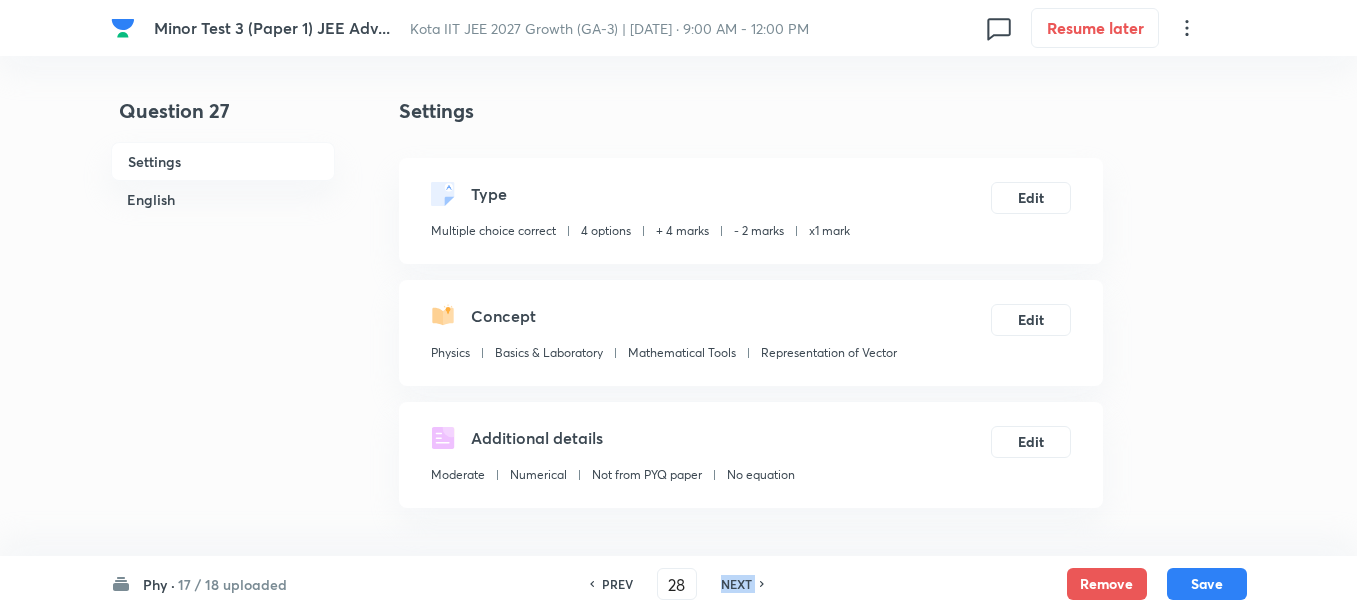 checkbox on "true" 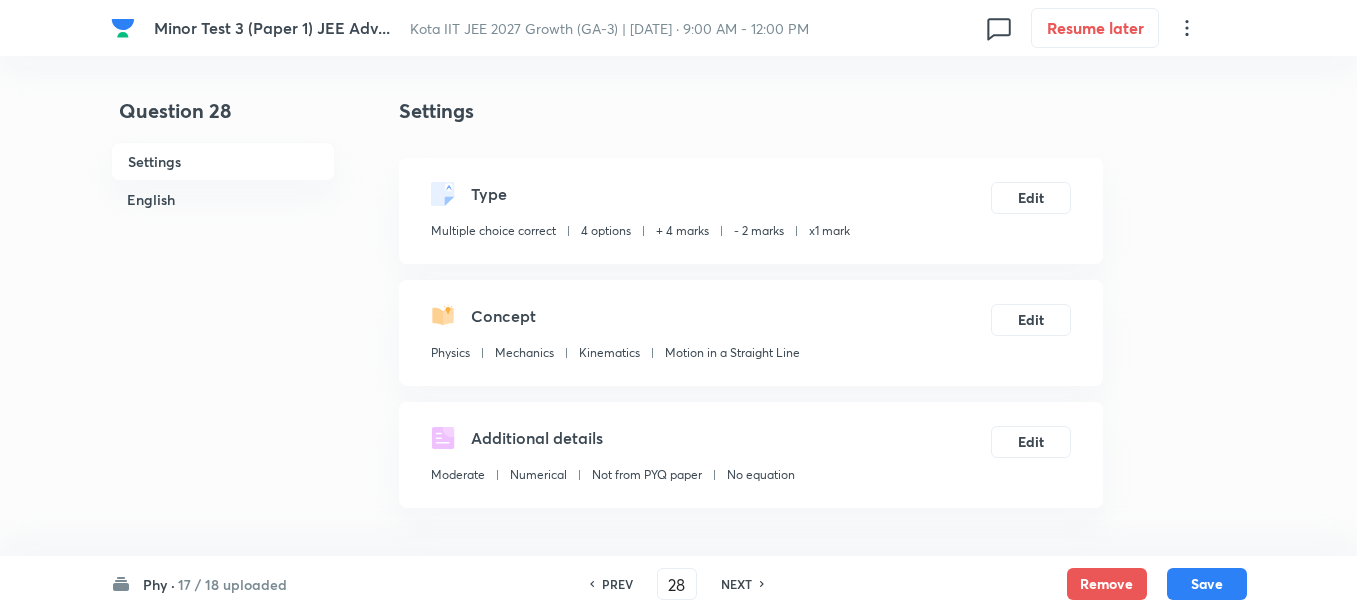 click on "NEXT" at bounding box center [736, 584] 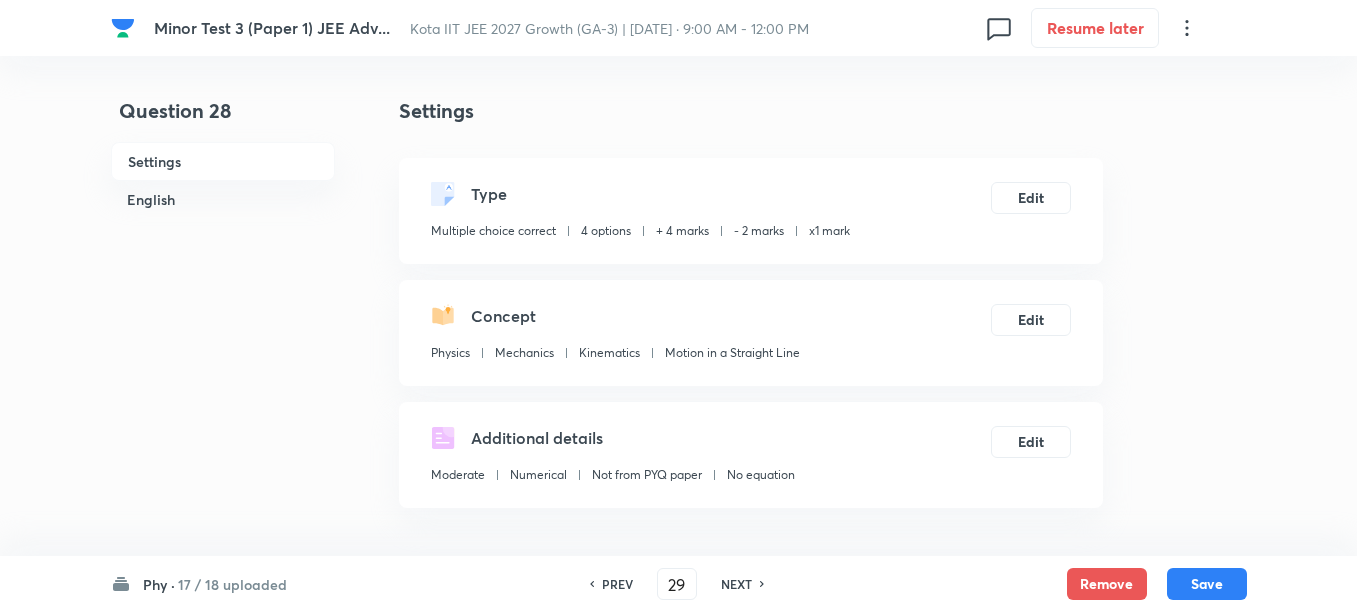 checkbox on "true" 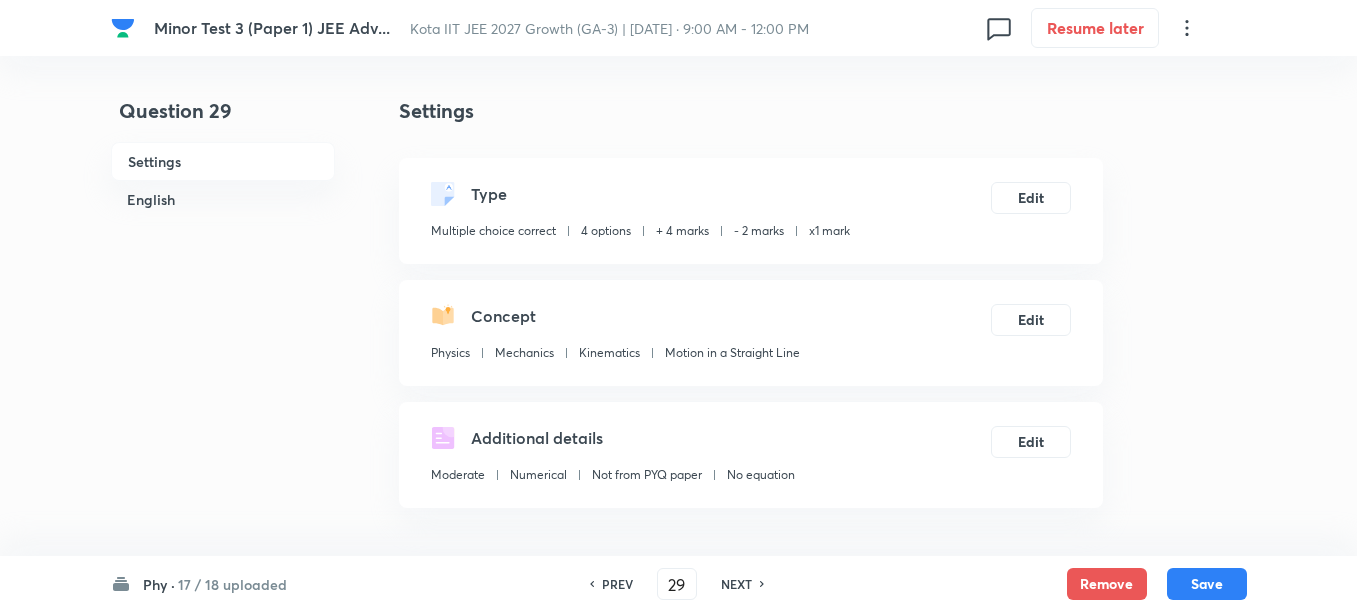 click on "NEXT" at bounding box center [736, 584] 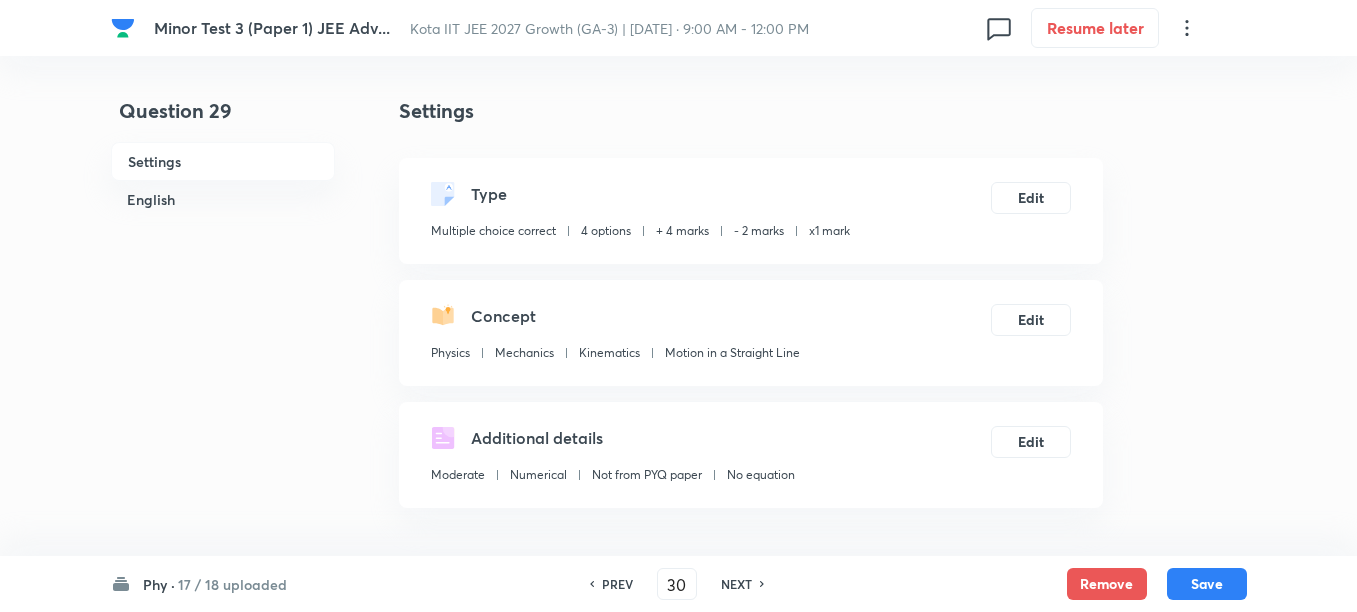 checkbox on "true" 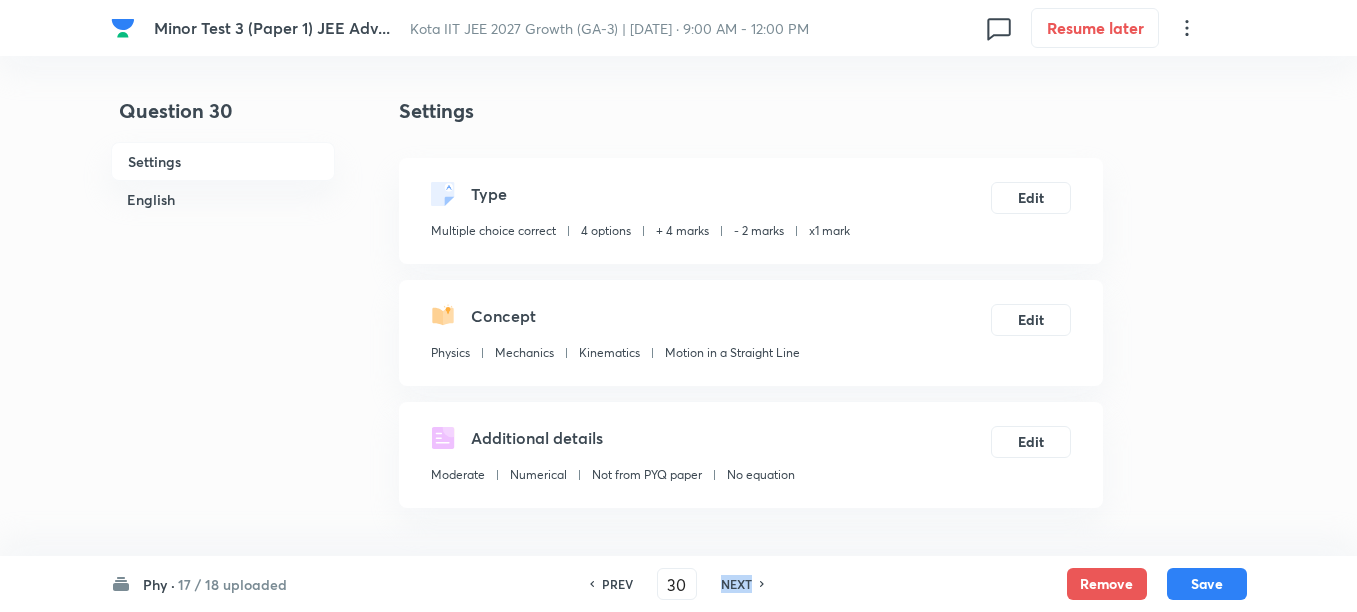 click on "NEXT" at bounding box center (736, 584) 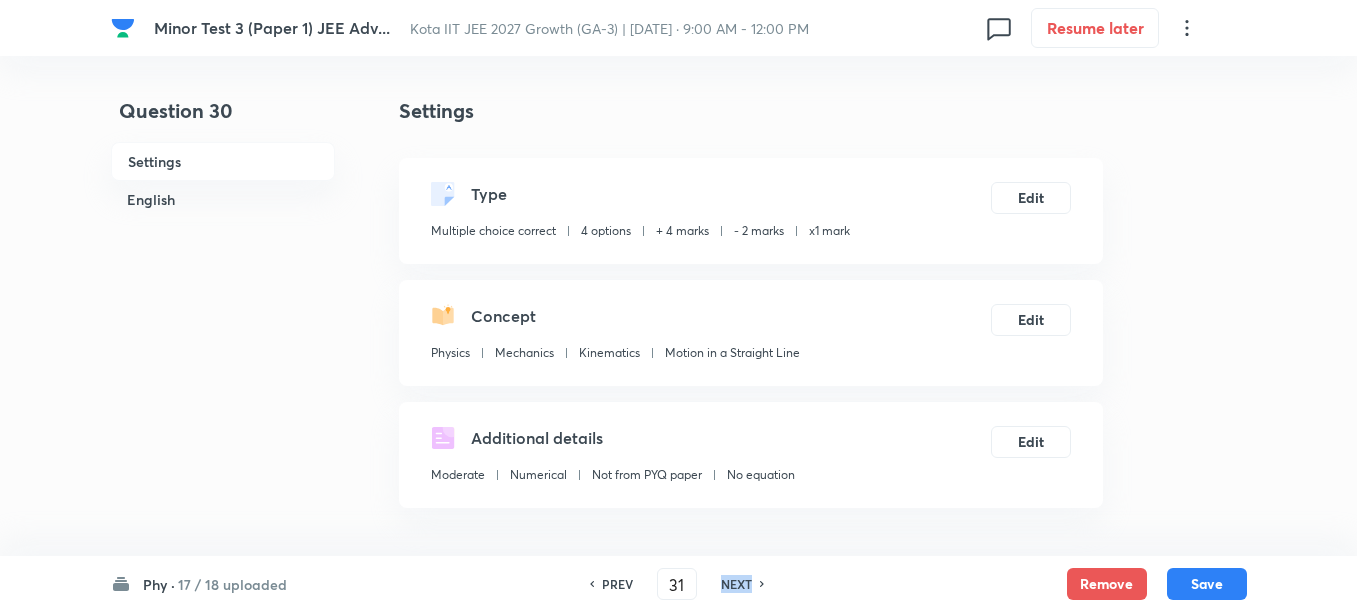 checkbox on "true" 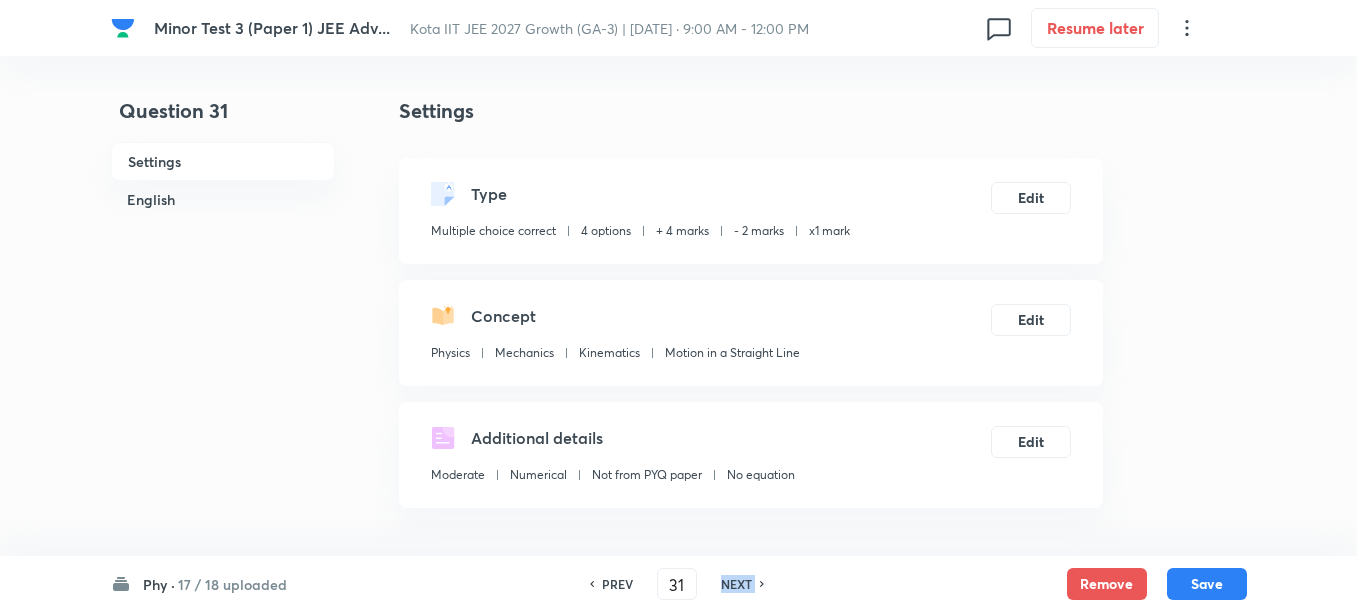 click on "NEXT" at bounding box center [736, 584] 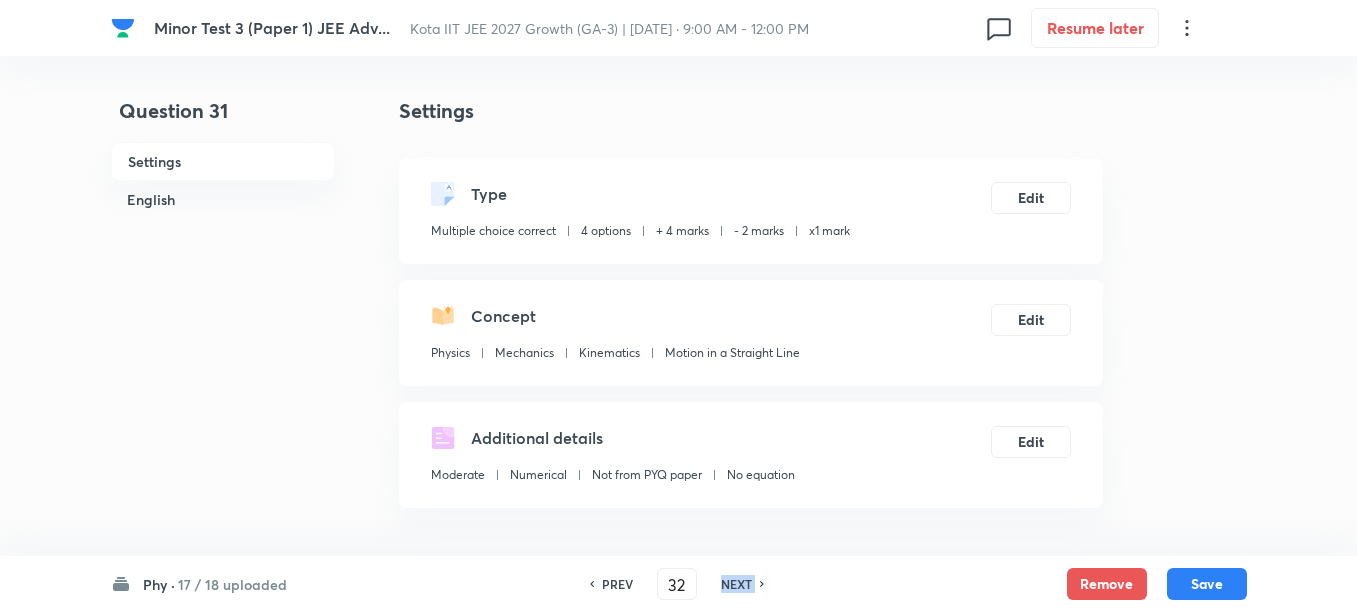 checkbox on "true" 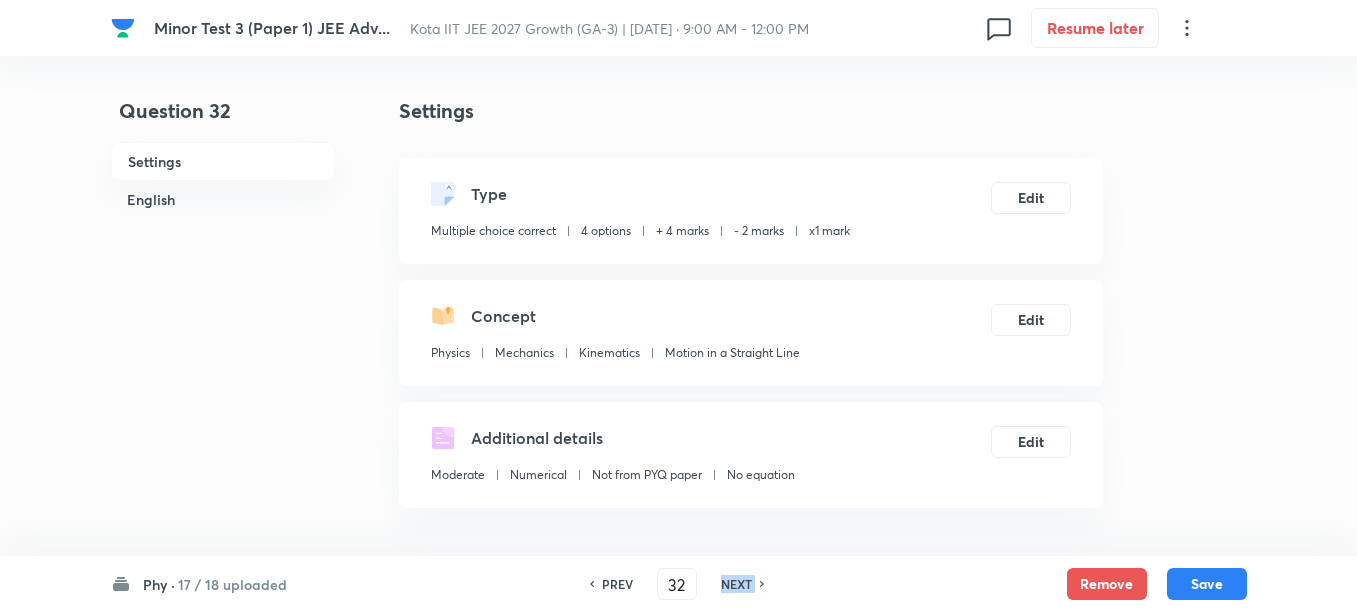 click on "NEXT" at bounding box center (736, 584) 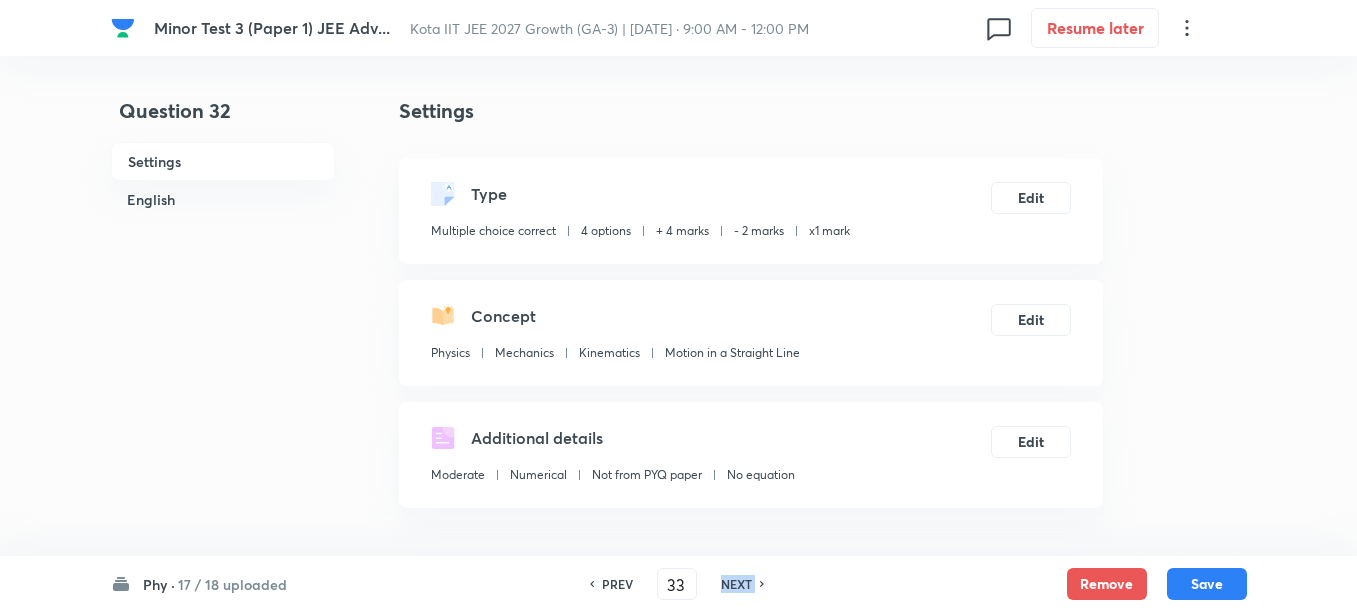 checkbox on "true" 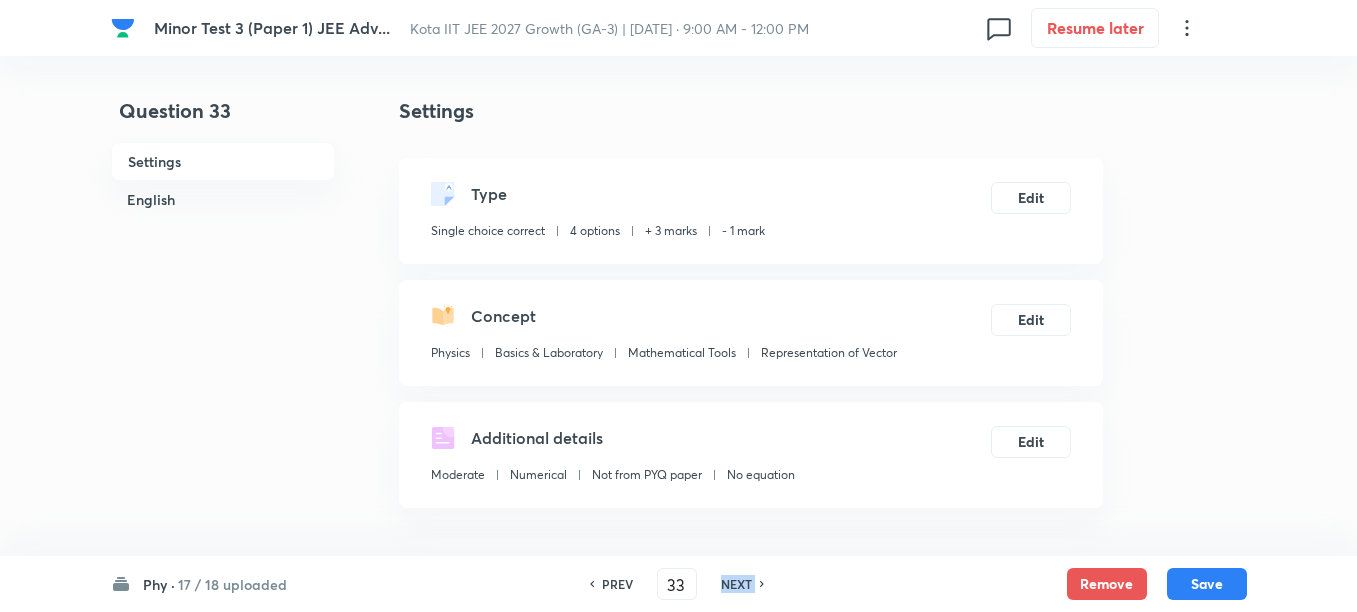 click on "NEXT" at bounding box center (736, 584) 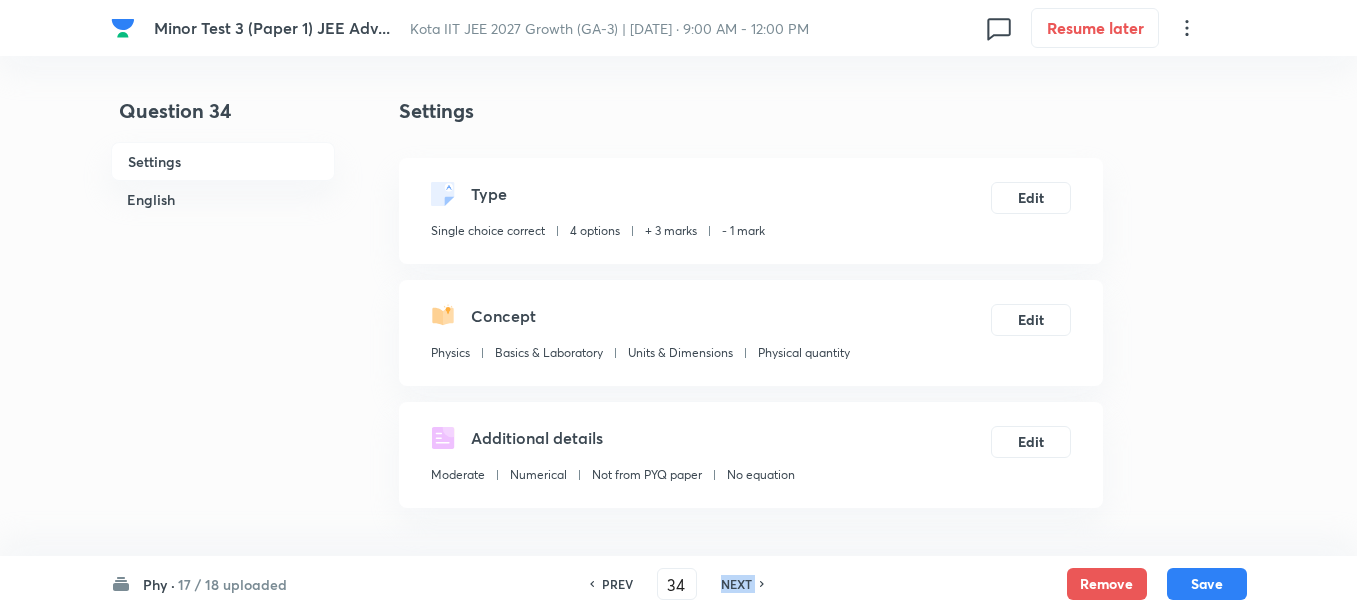 checkbox on "true" 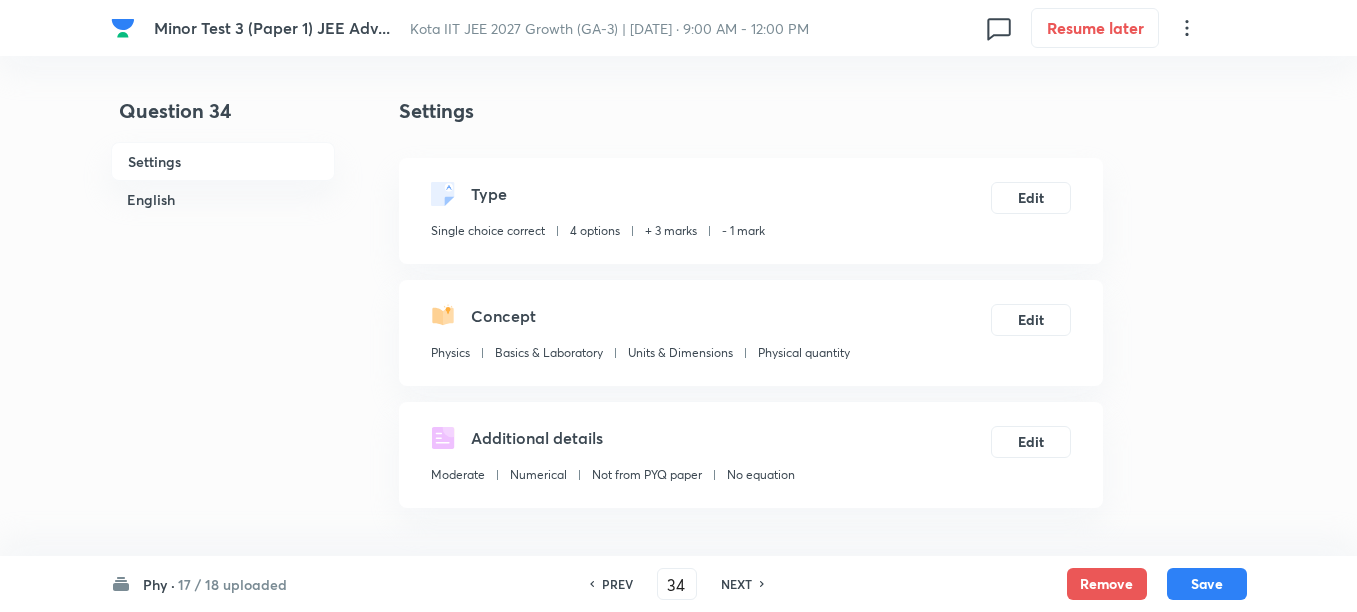 click on "NEXT" at bounding box center [736, 584] 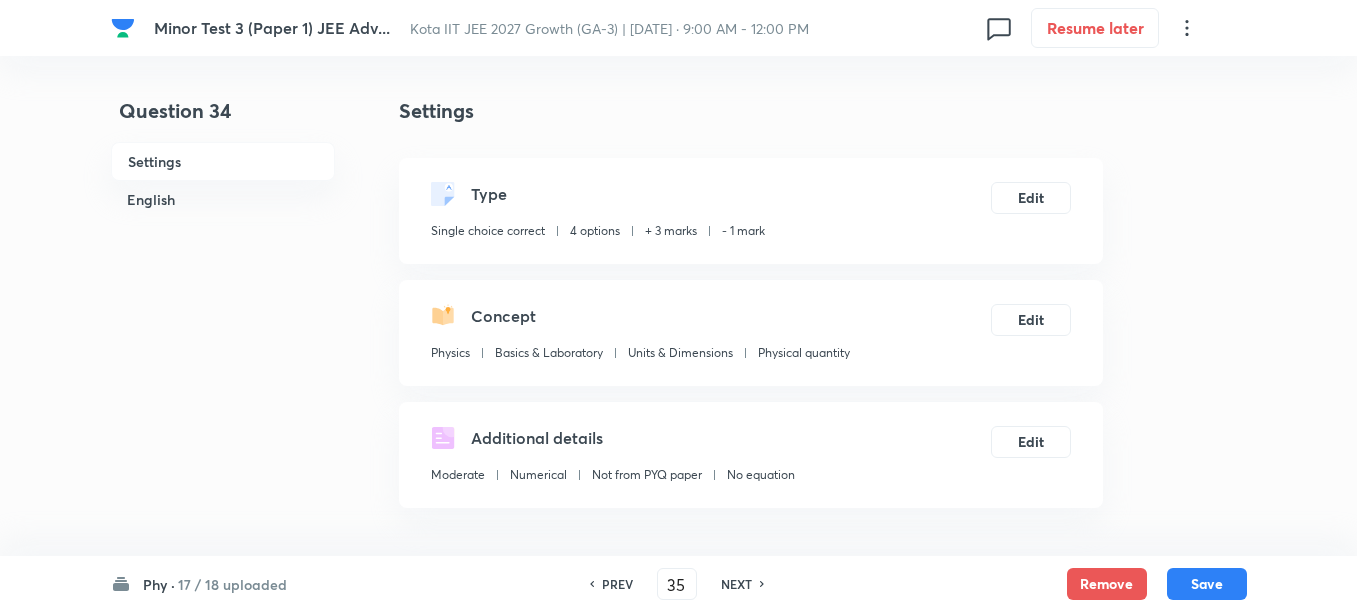 checkbox on "true" 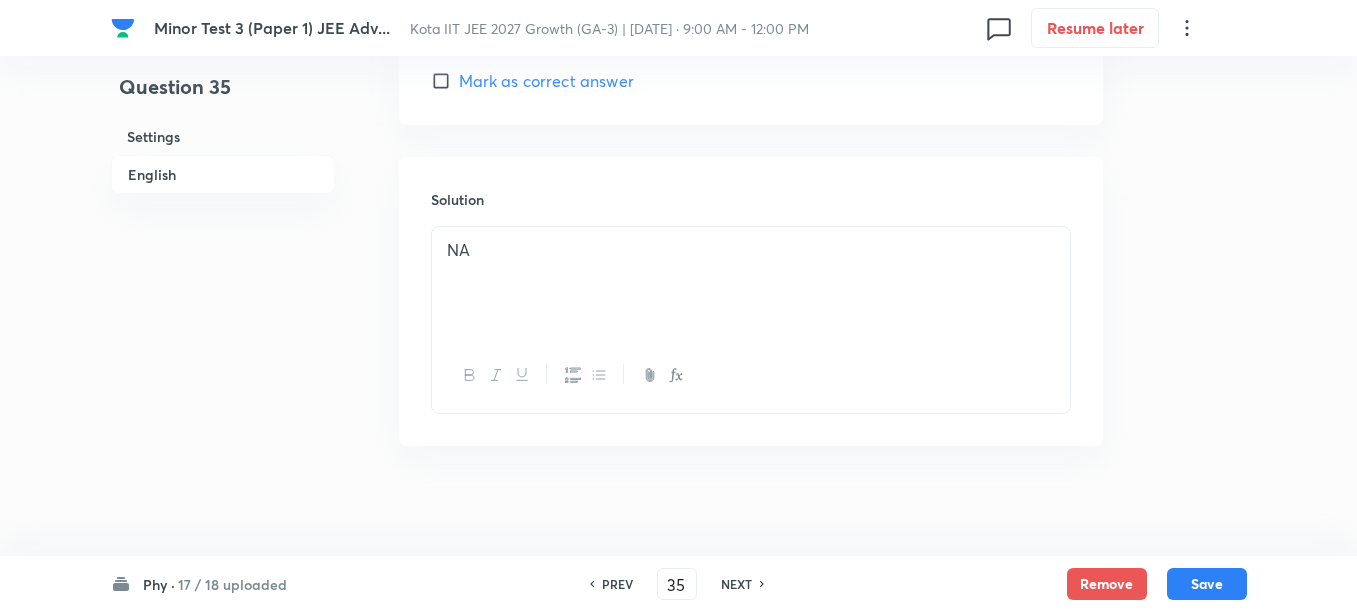 scroll, scrollTop: 2658, scrollLeft: 0, axis: vertical 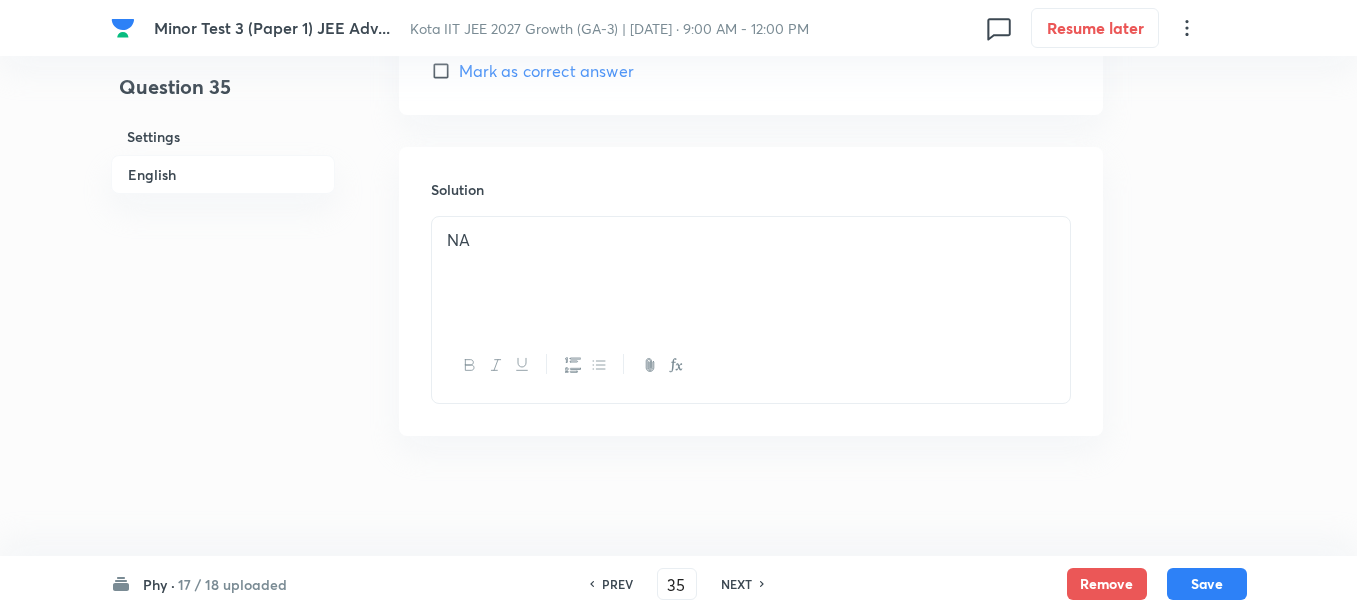 click on "NEXT" at bounding box center (736, 584) 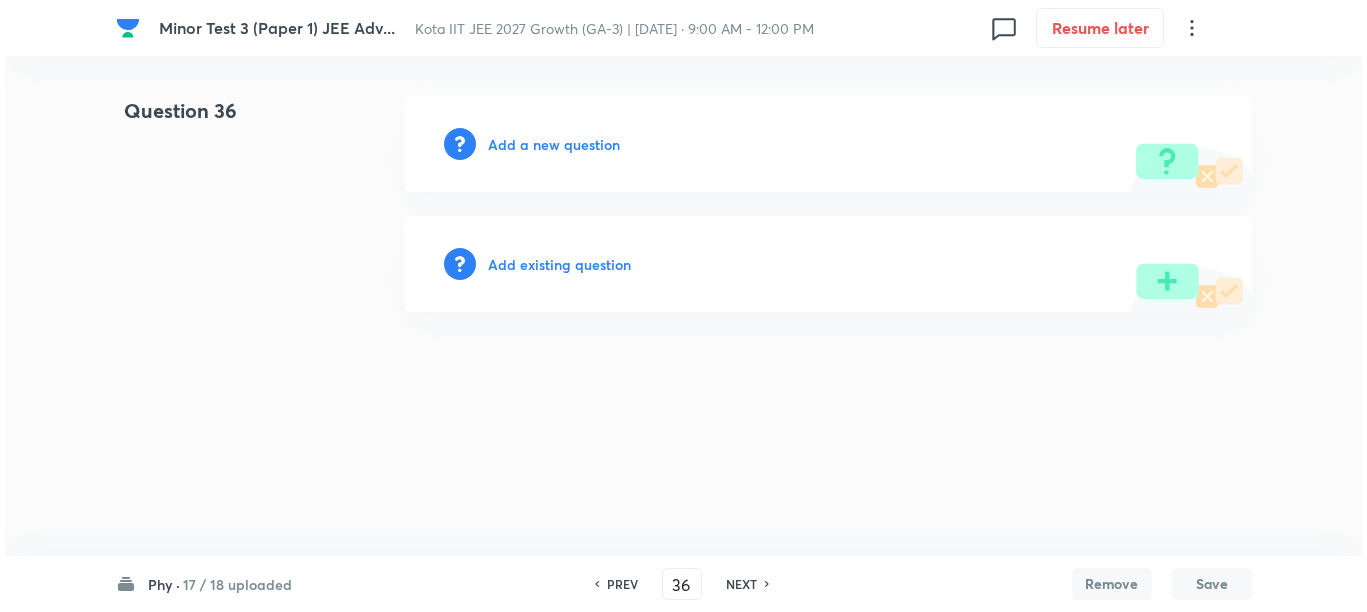 scroll, scrollTop: 0, scrollLeft: 0, axis: both 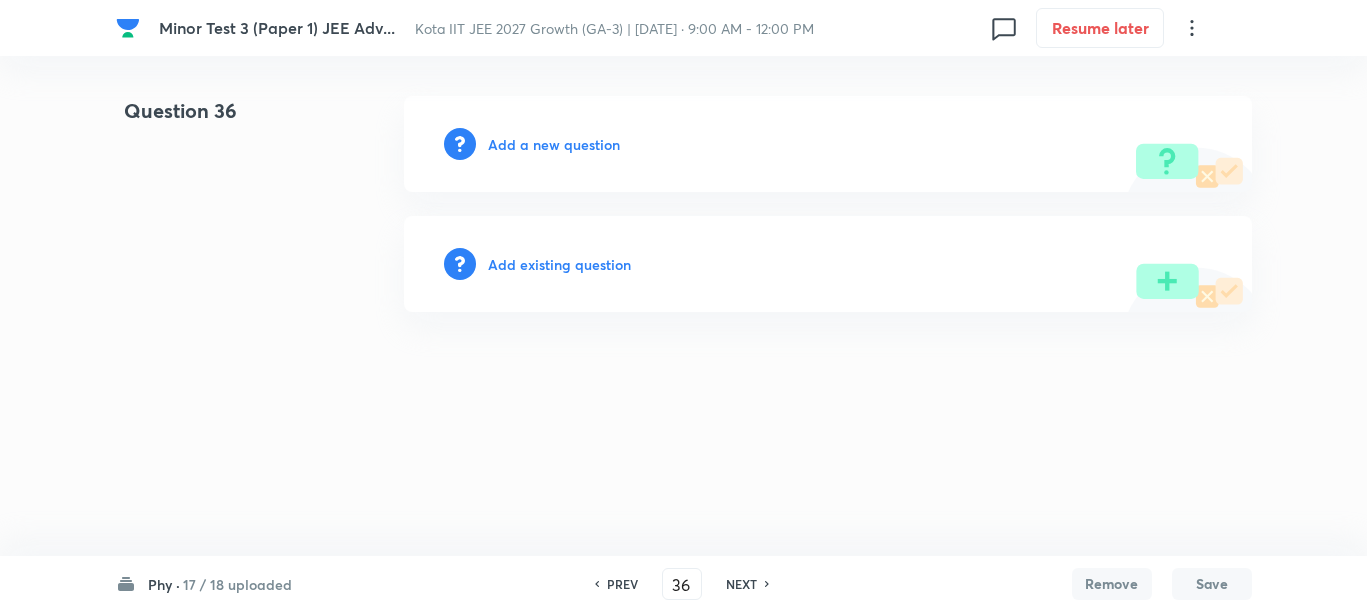 click on "Add a new question" at bounding box center [554, 144] 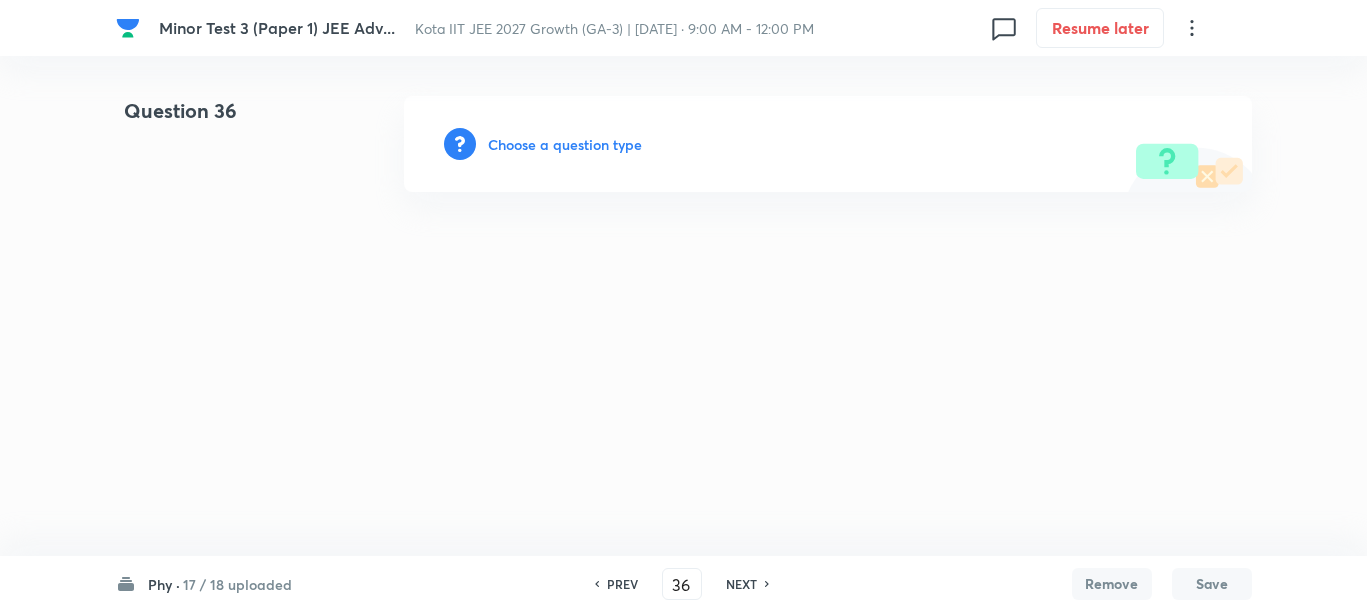 click on "Choose a question type" at bounding box center (565, 144) 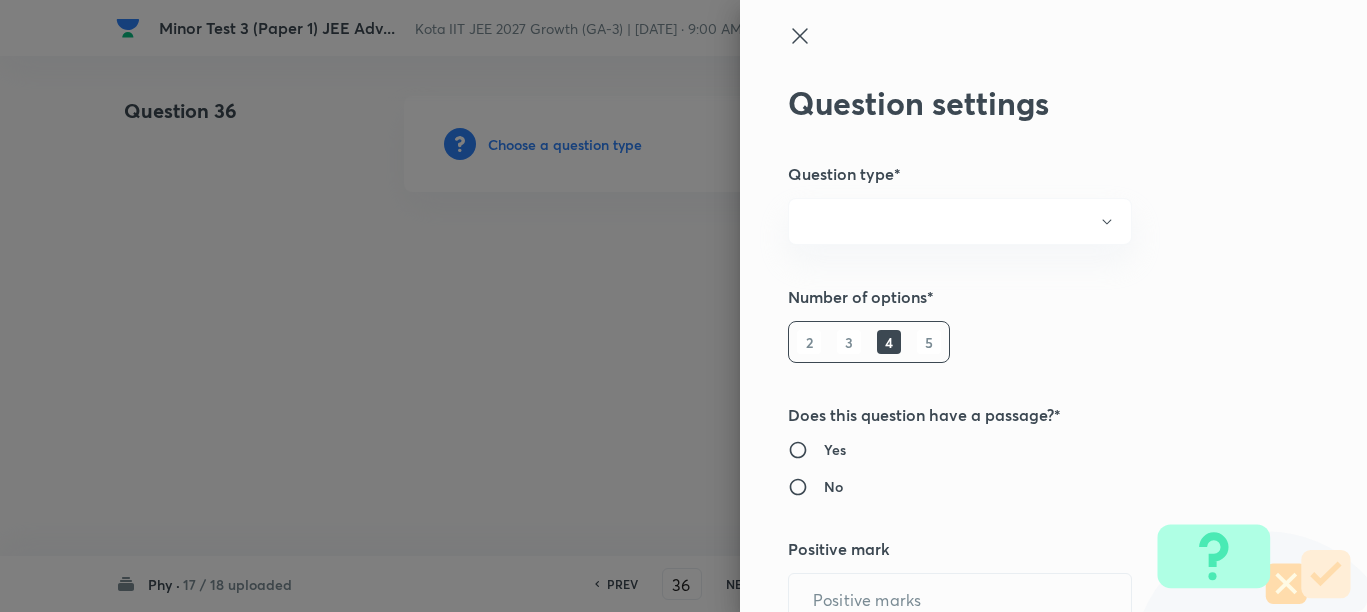 radio on "true" 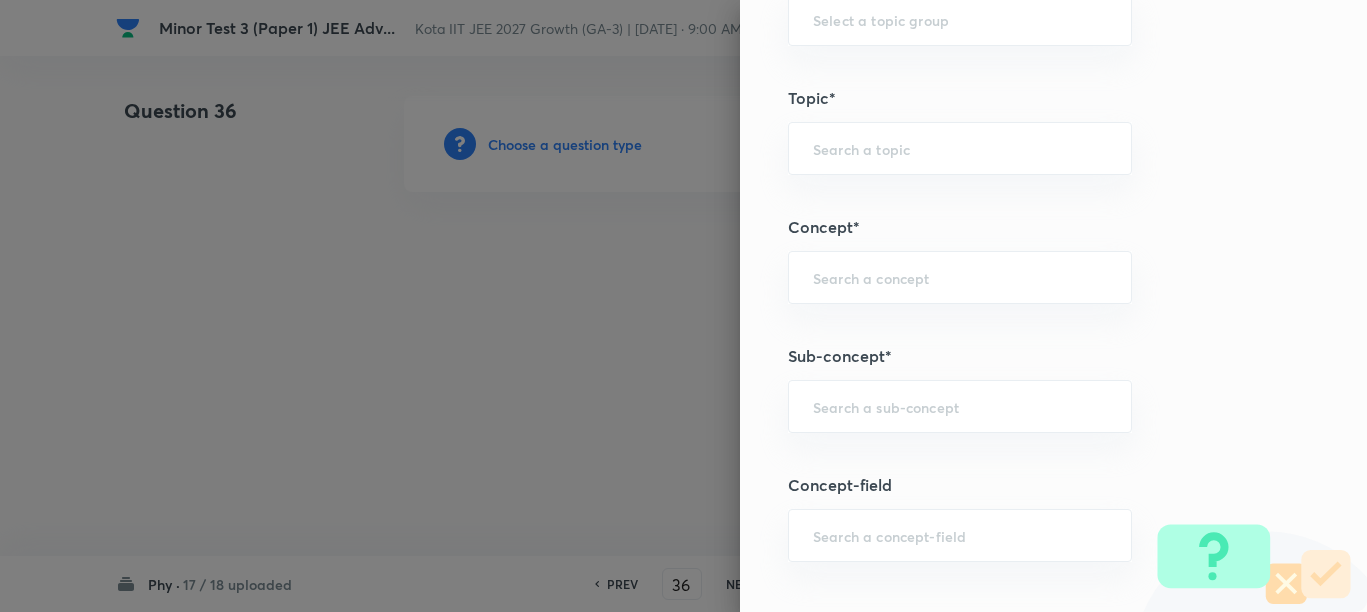 scroll, scrollTop: 1125, scrollLeft: 0, axis: vertical 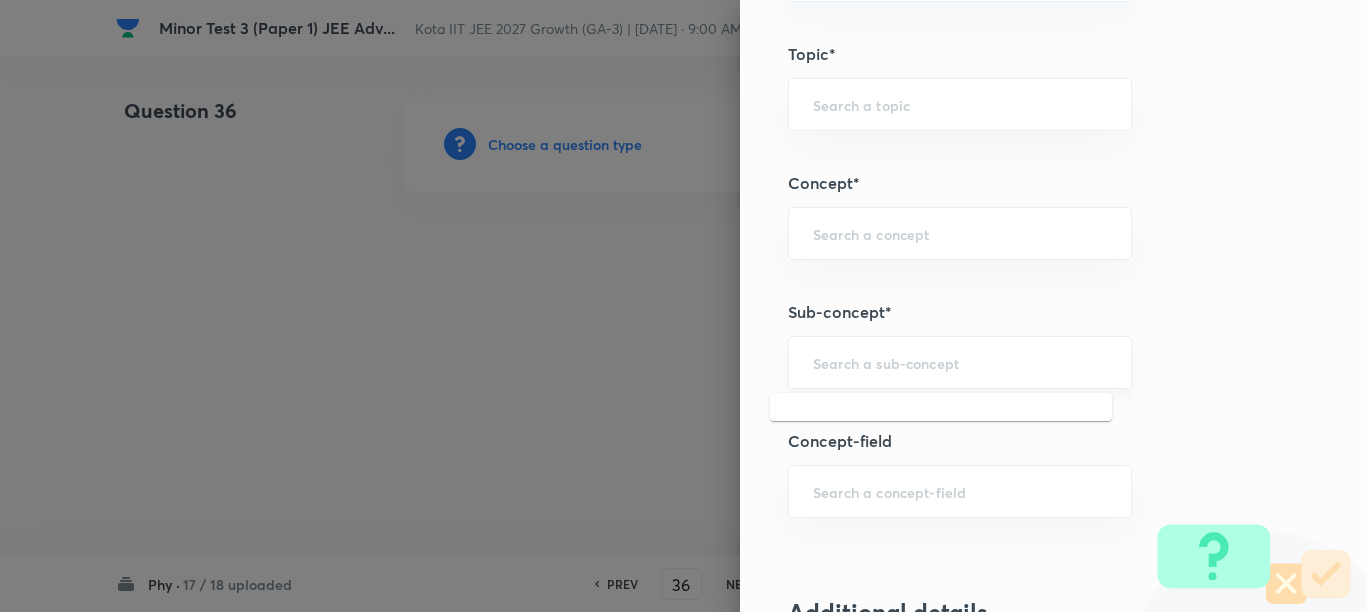 click at bounding box center [960, 362] 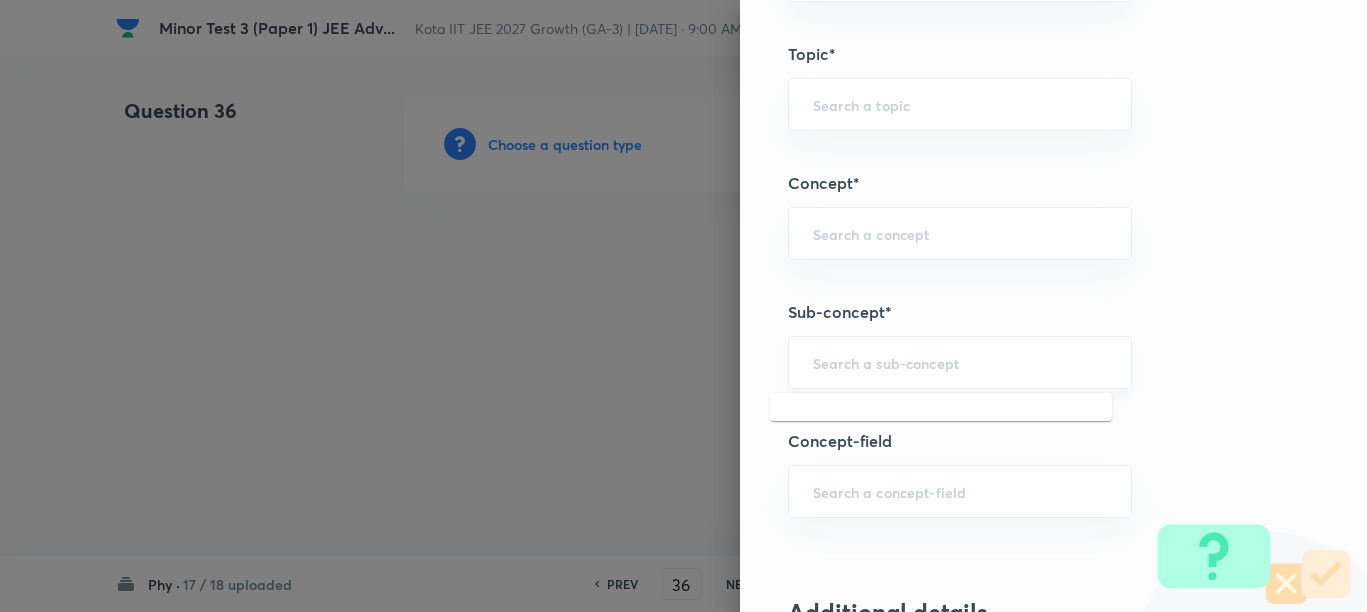 paste on "(P)(2,3,5); (Q)(1,3); (R)(1,4); (S)(2,4)" 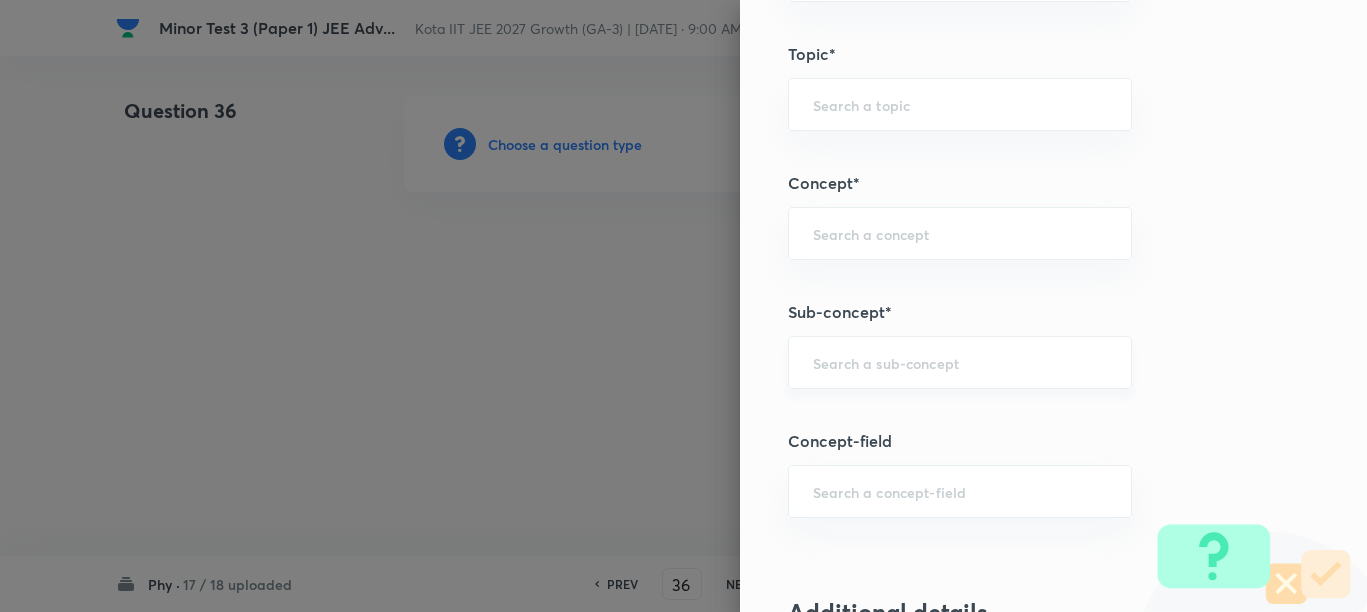 paste on "Motion in a Straight Line" 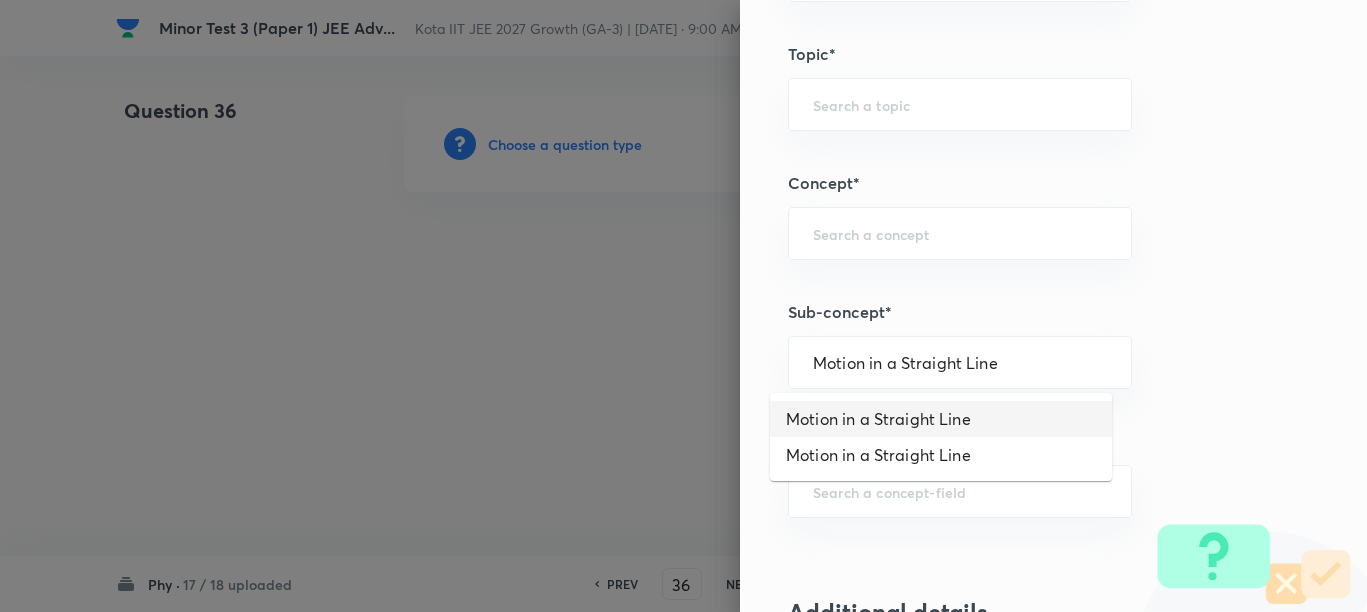 click on "Motion in a Straight Line" at bounding box center [941, 419] 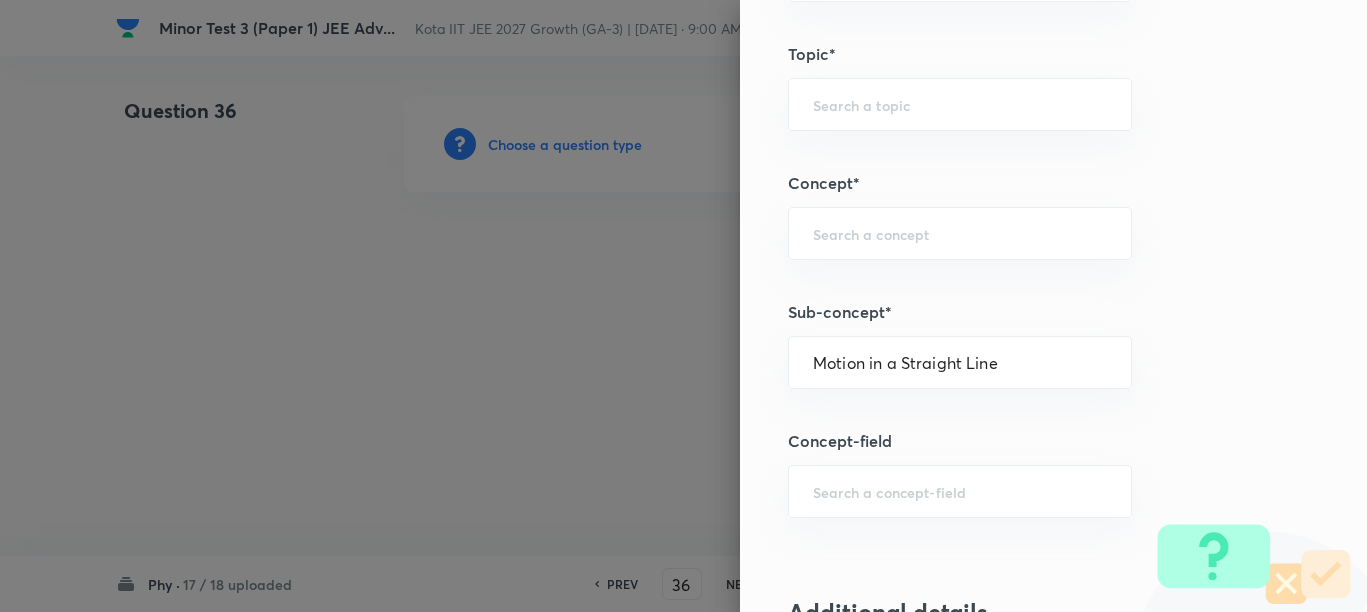 type on "Physics" 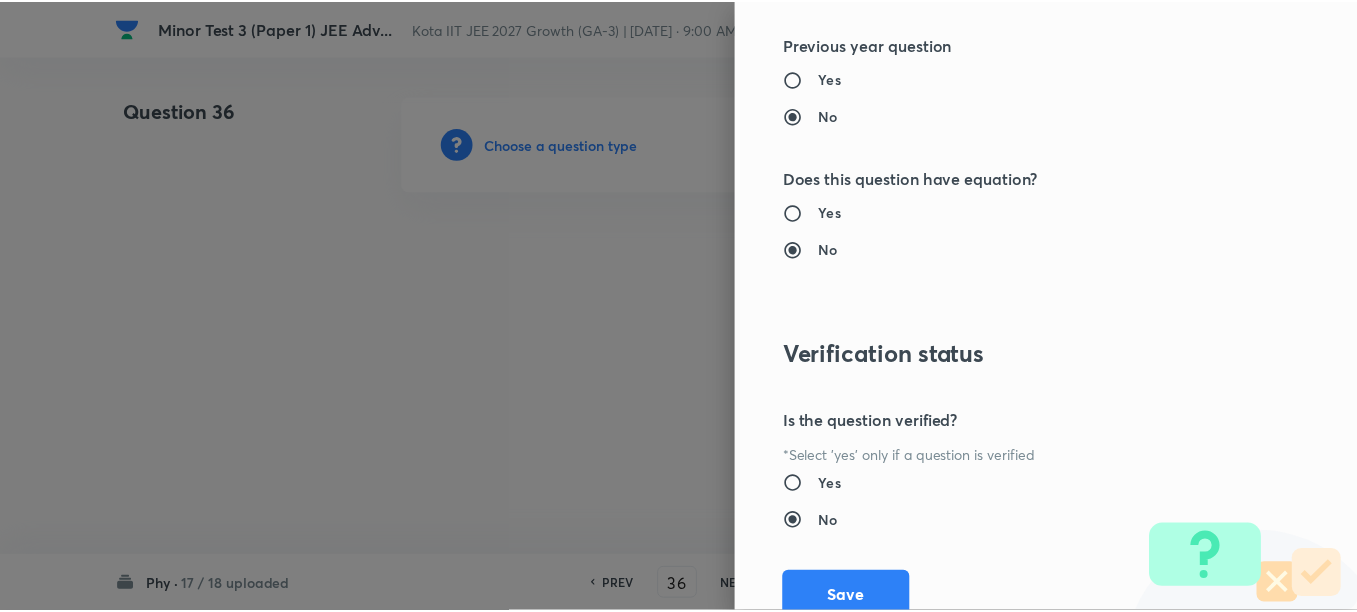 scroll, scrollTop: 2248, scrollLeft: 0, axis: vertical 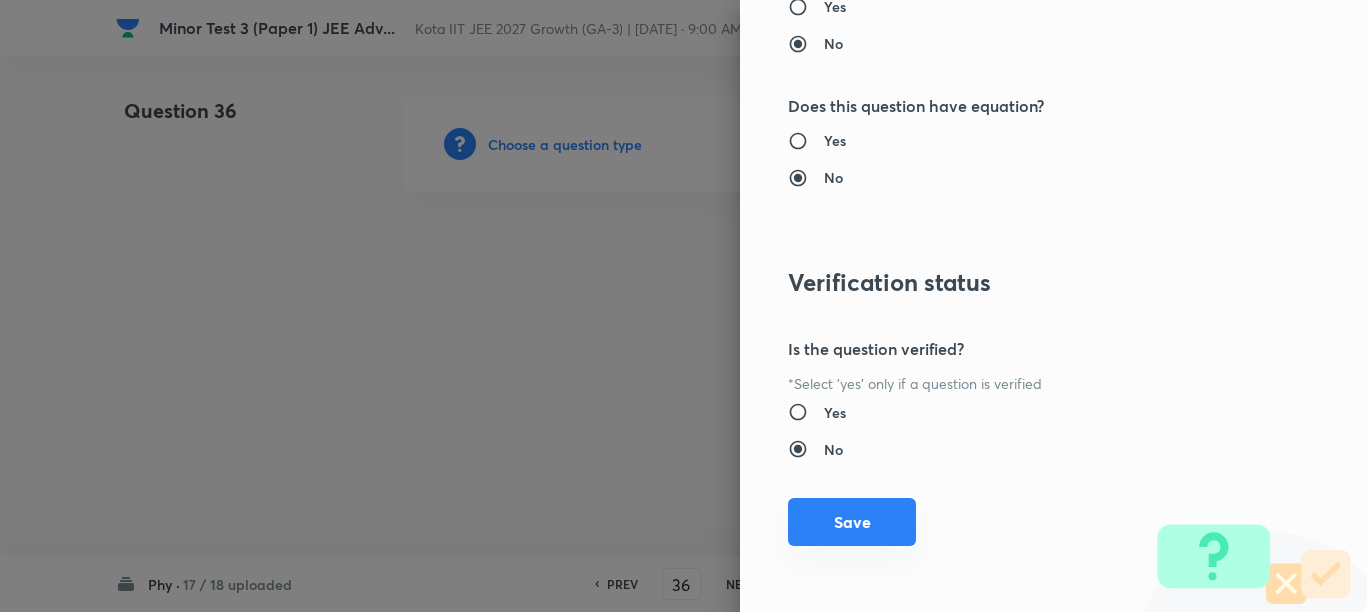 click on "Save" at bounding box center (852, 522) 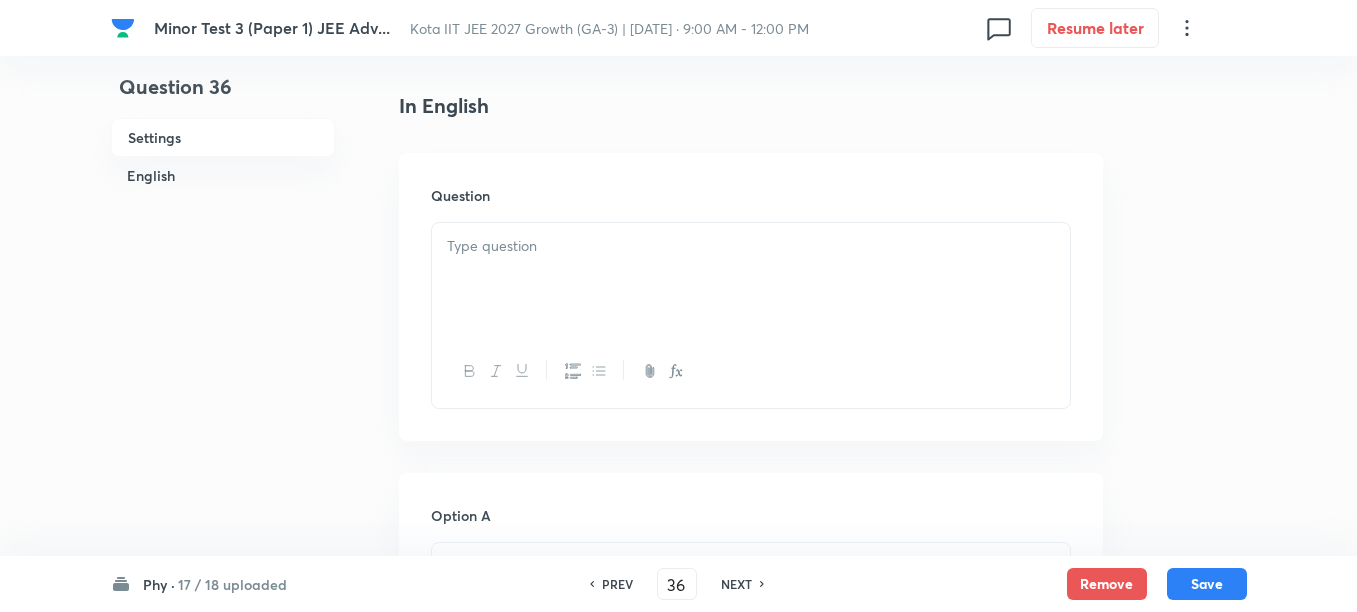 scroll, scrollTop: 500, scrollLeft: 0, axis: vertical 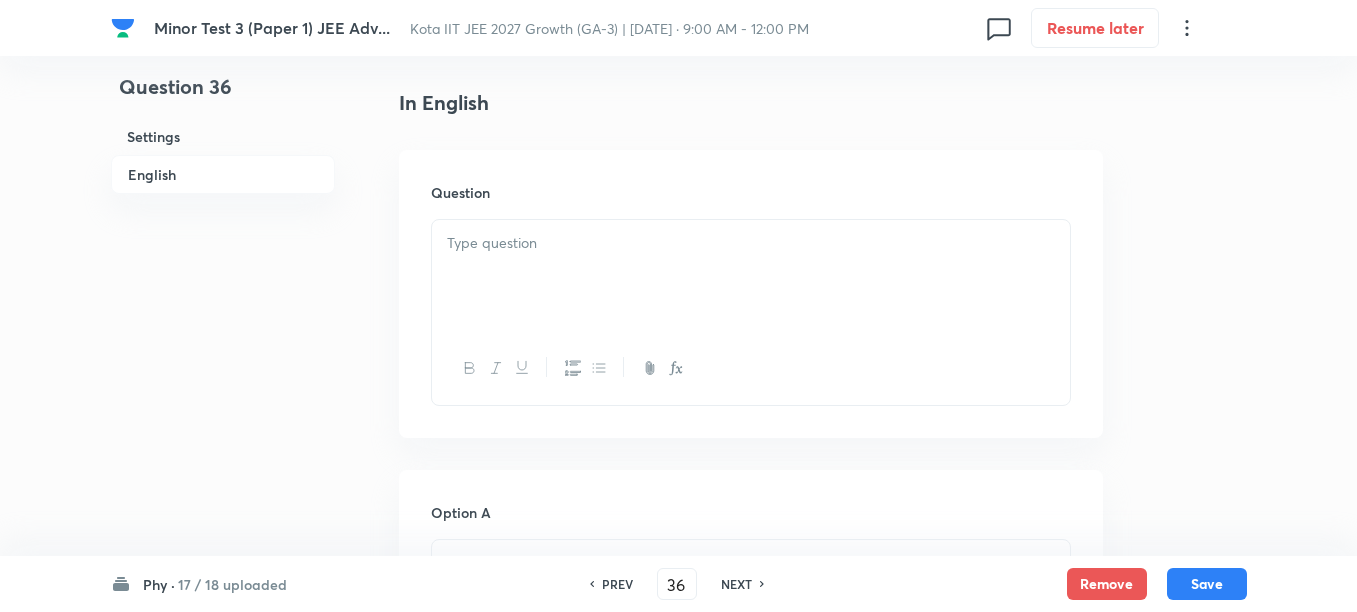 click at bounding box center (751, 276) 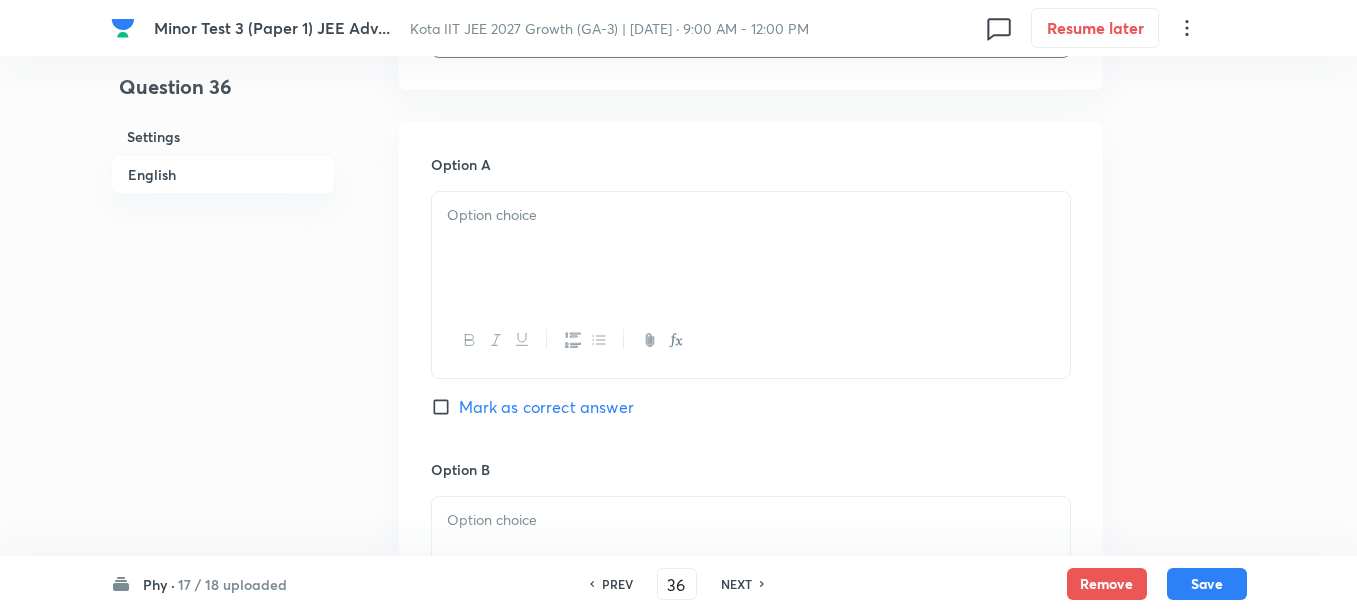 scroll, scrollTop: 1125, scrollLeft: 0, axis: vertical 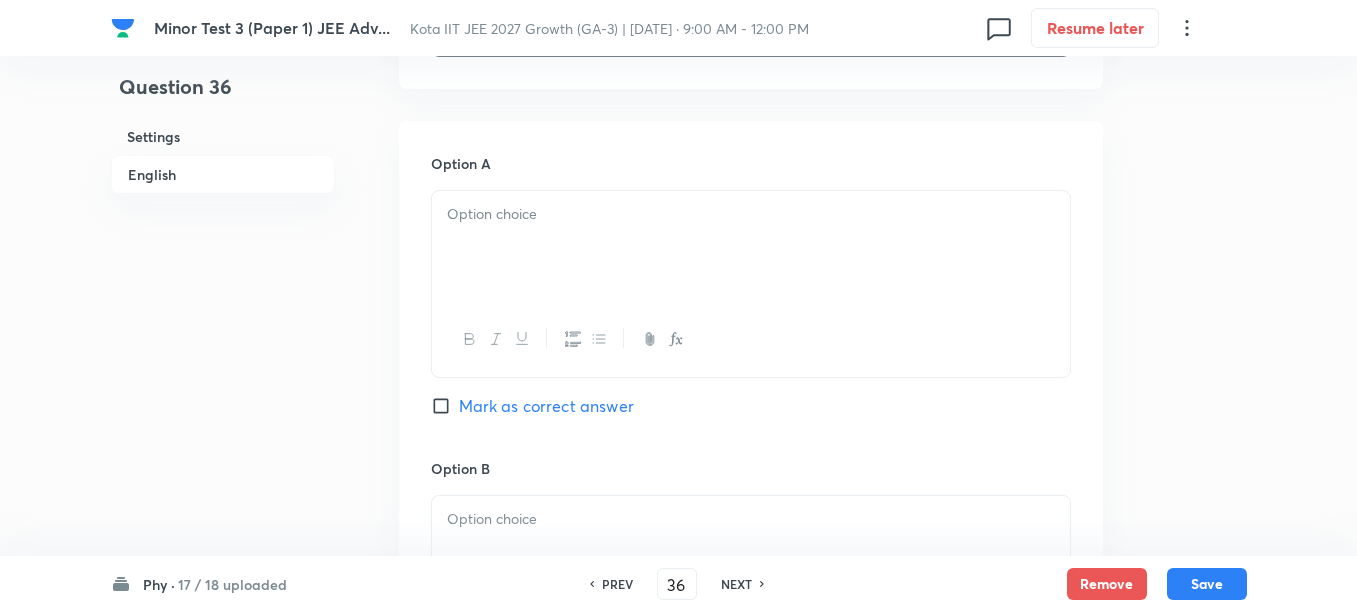 click at bounding box center [751, 247] 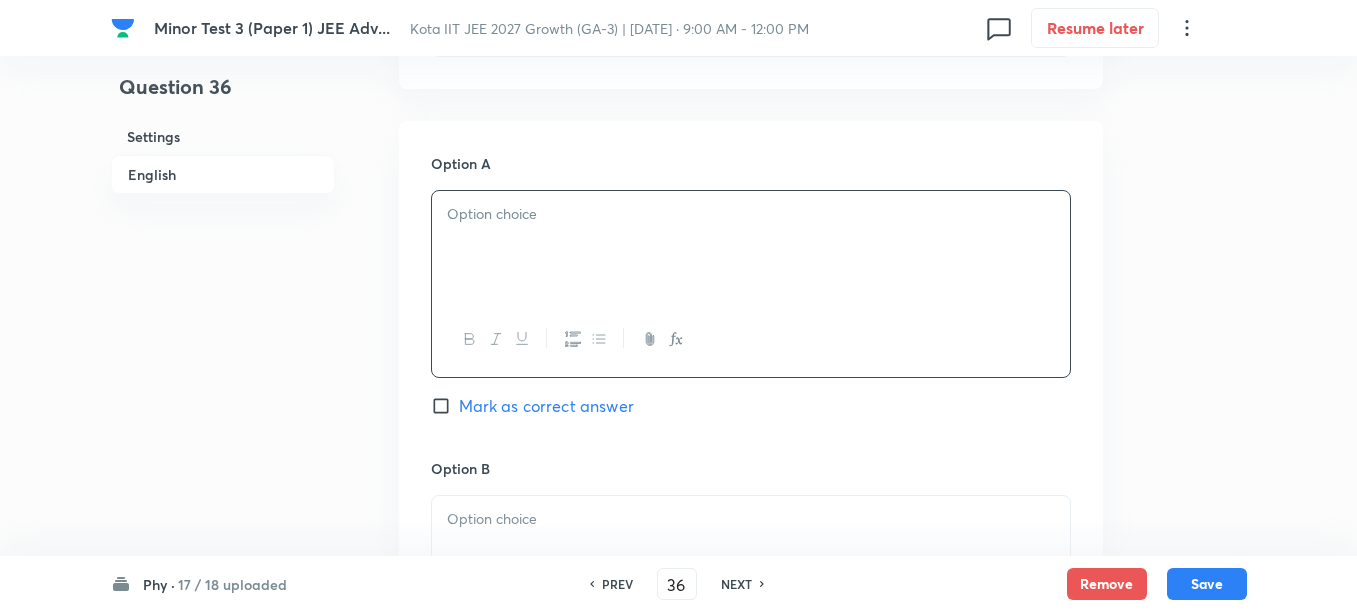 paste 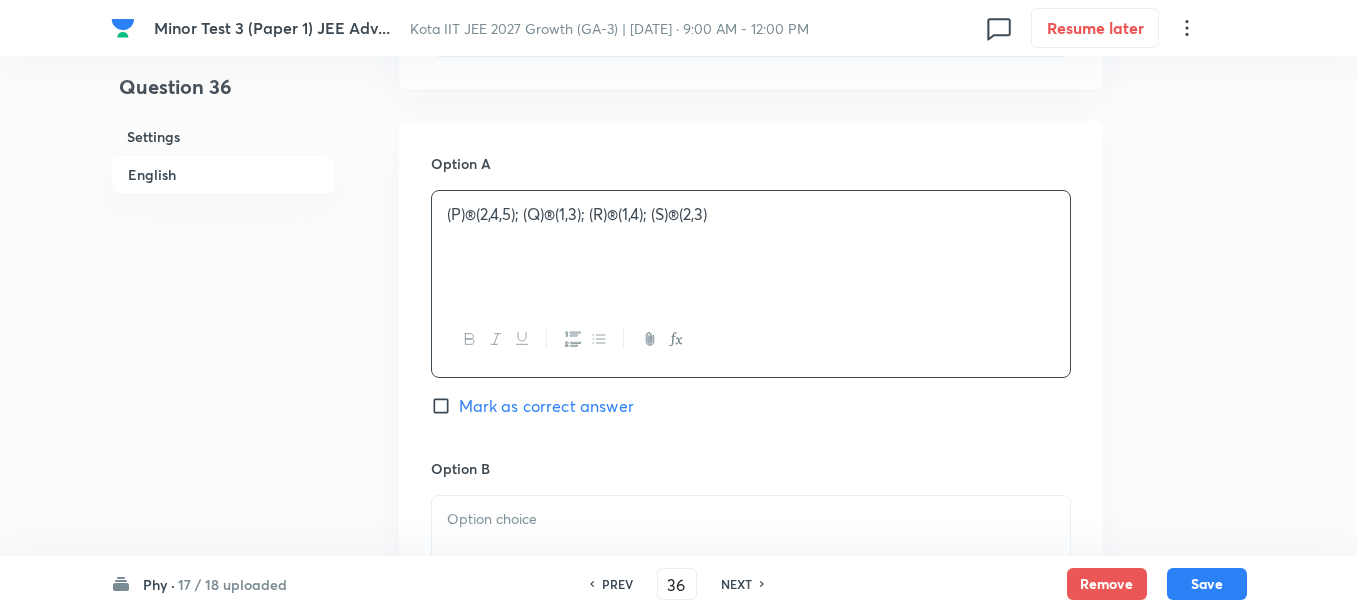 click on "(P)®(2,4,5); (Q)®(1,3); (R)®(1,4); (S)®(2,3)" at bounding box center (751, 214) 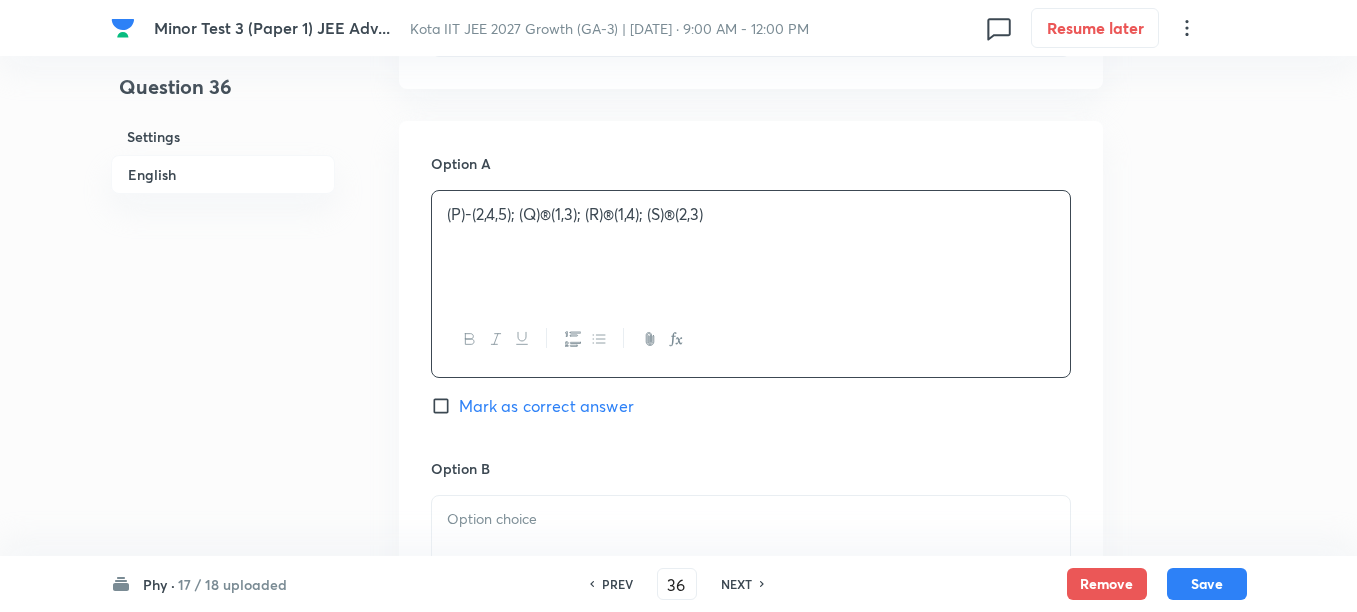 click on "(P)-(2,4,5); (Q)®(1,3); (R)®(1,4); (S)®(2,3)" at bounding box center (751, 214) 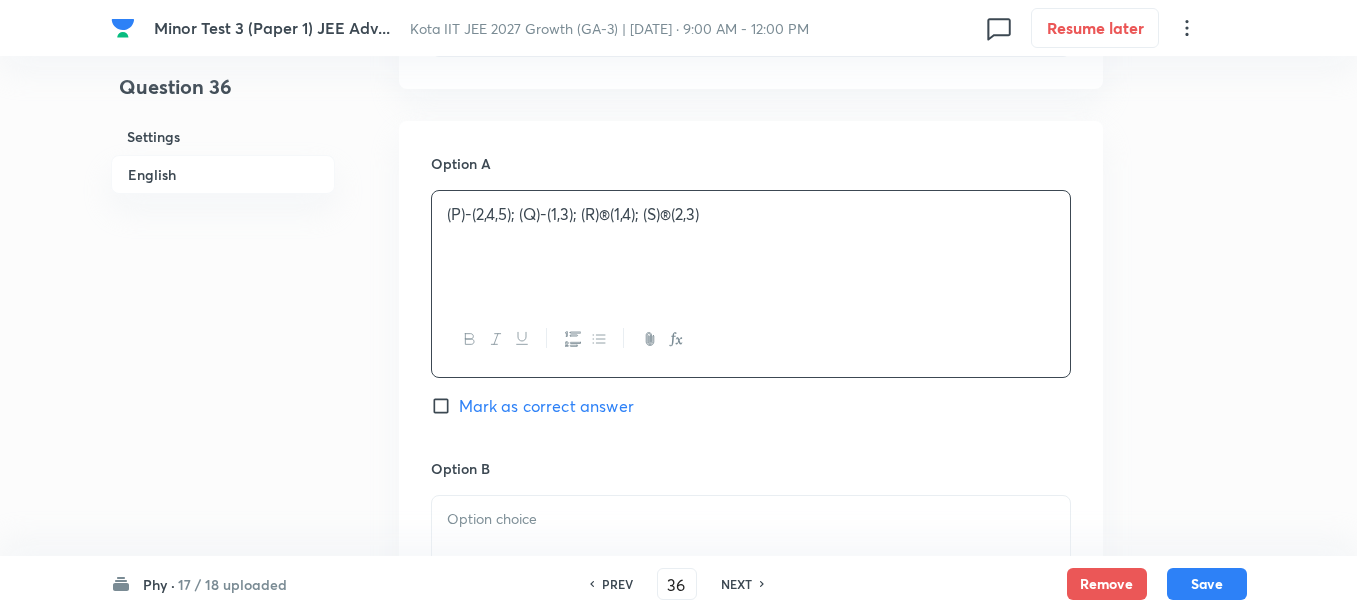 click on "(P)-(2,4,5); (Q)-(1,3); (R)®(1,4); (S)®(2,3)" at bounding box center (751, 214) 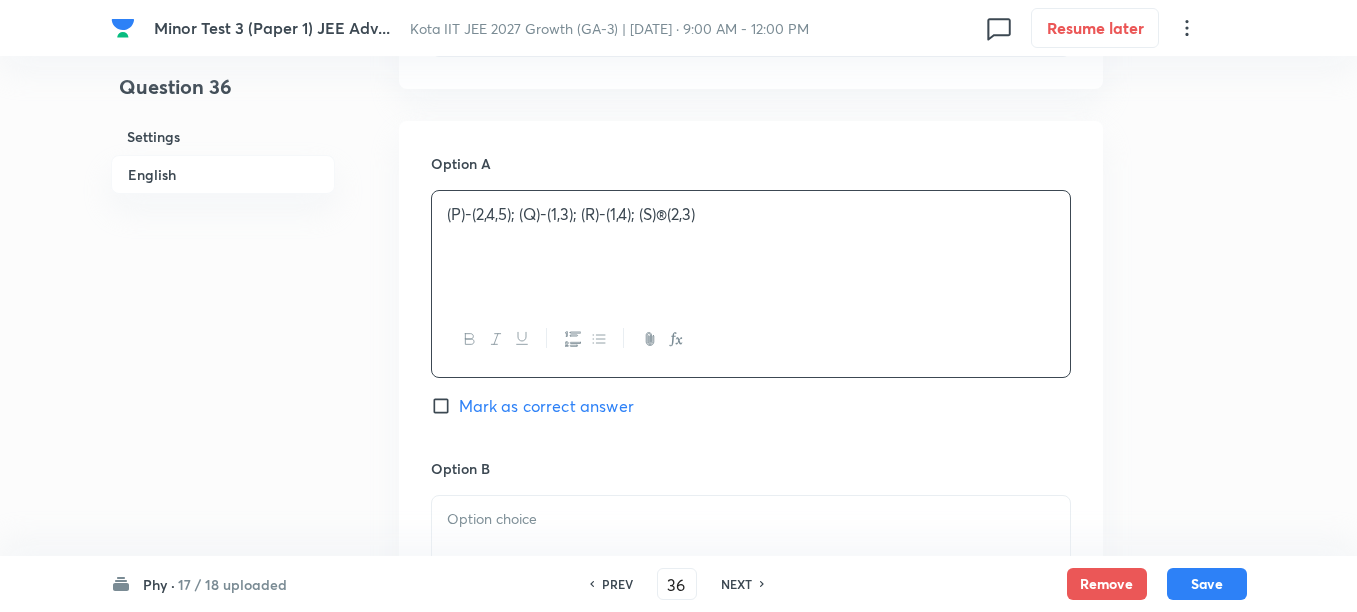 click on "(P)-(2,4,5); (Q)-(1,3); (R)-(1,4); (S)®(2,3)" at bounding box center [751, 214] 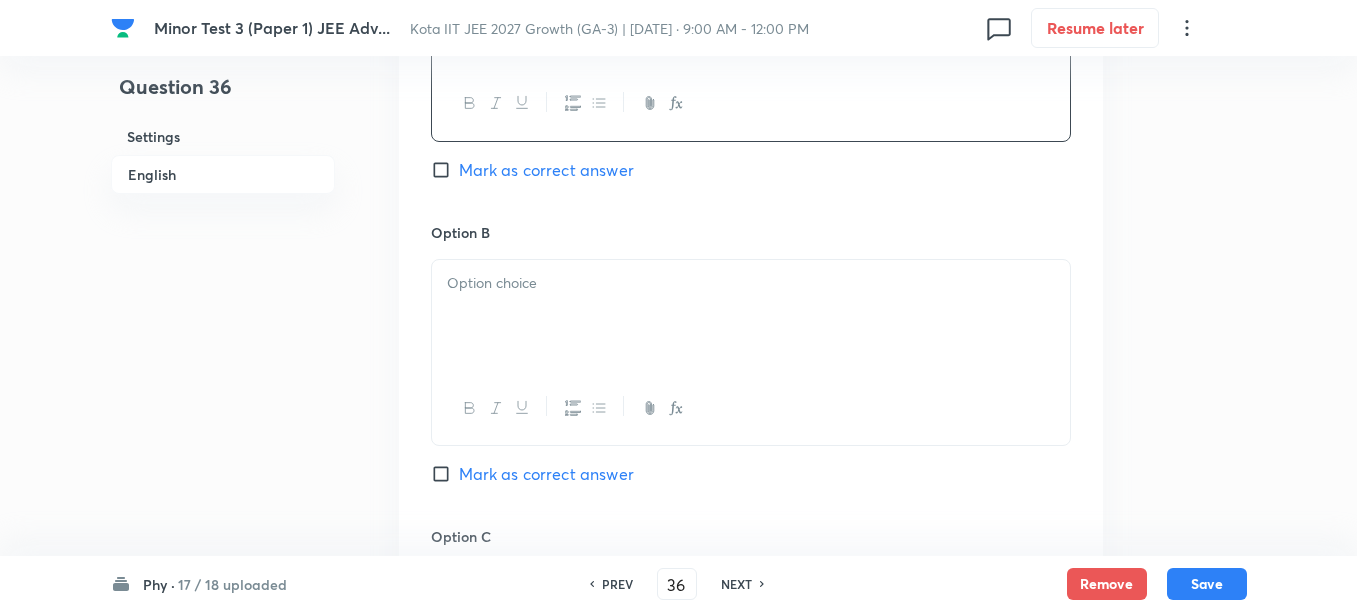 scroll, scrollTop: 1375, scrollLeft: 0, axis: vertical 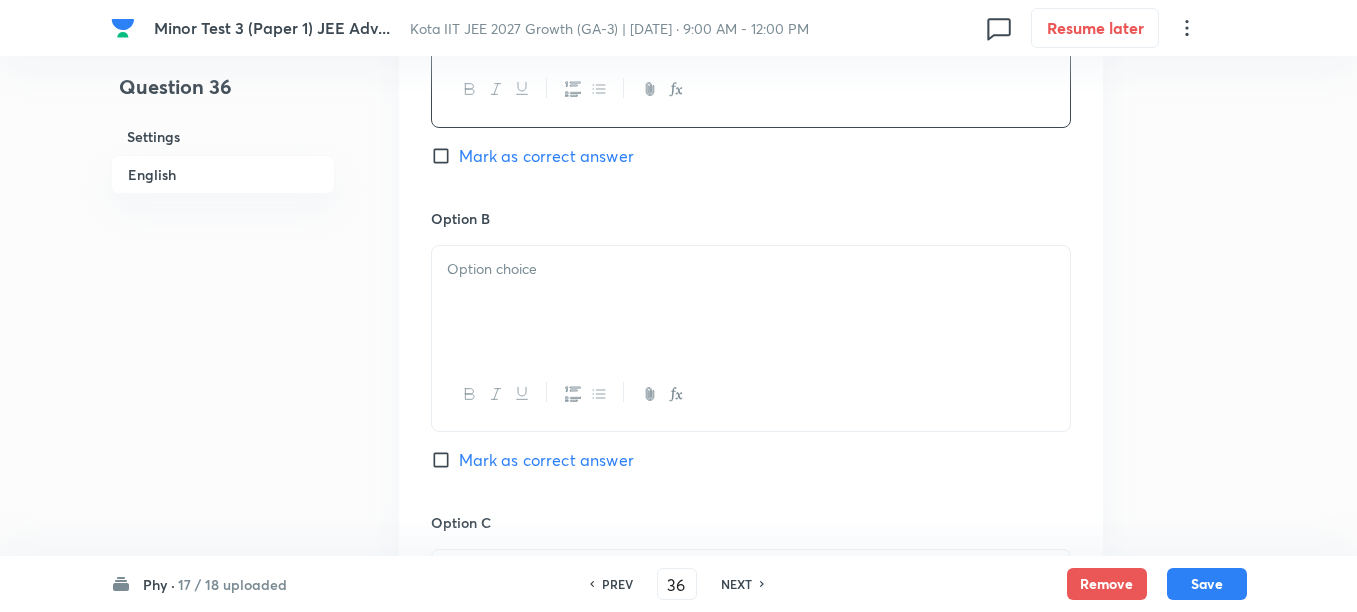 click at bounding box center (751, 302) 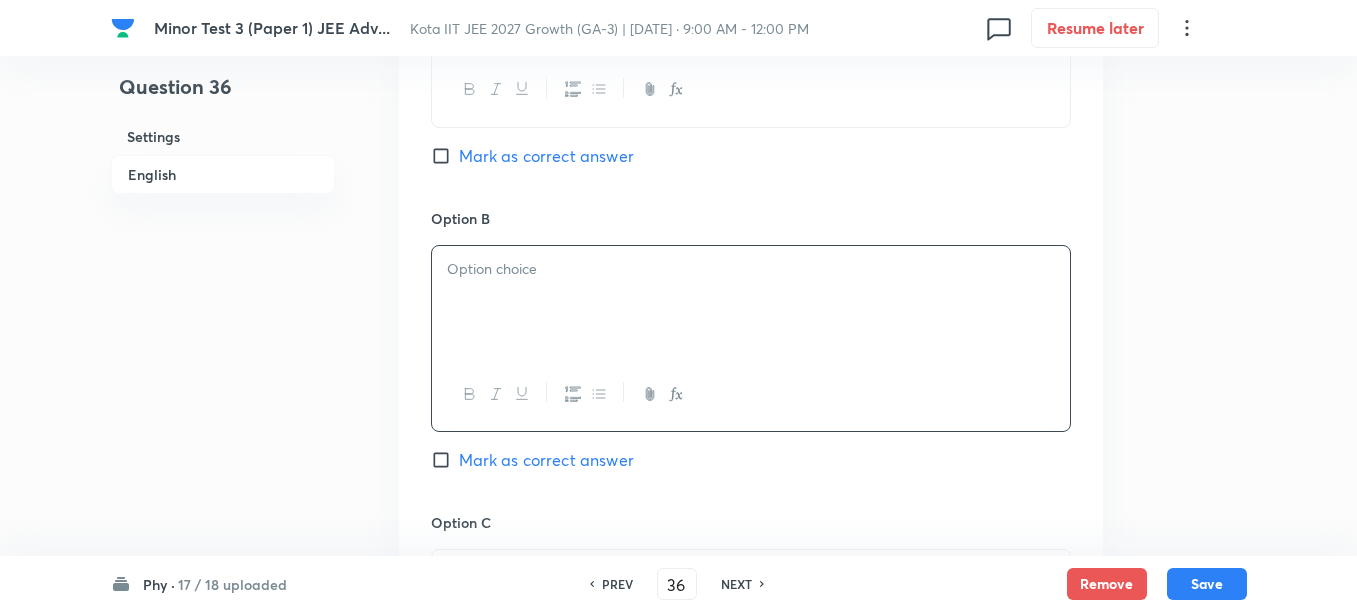 paste 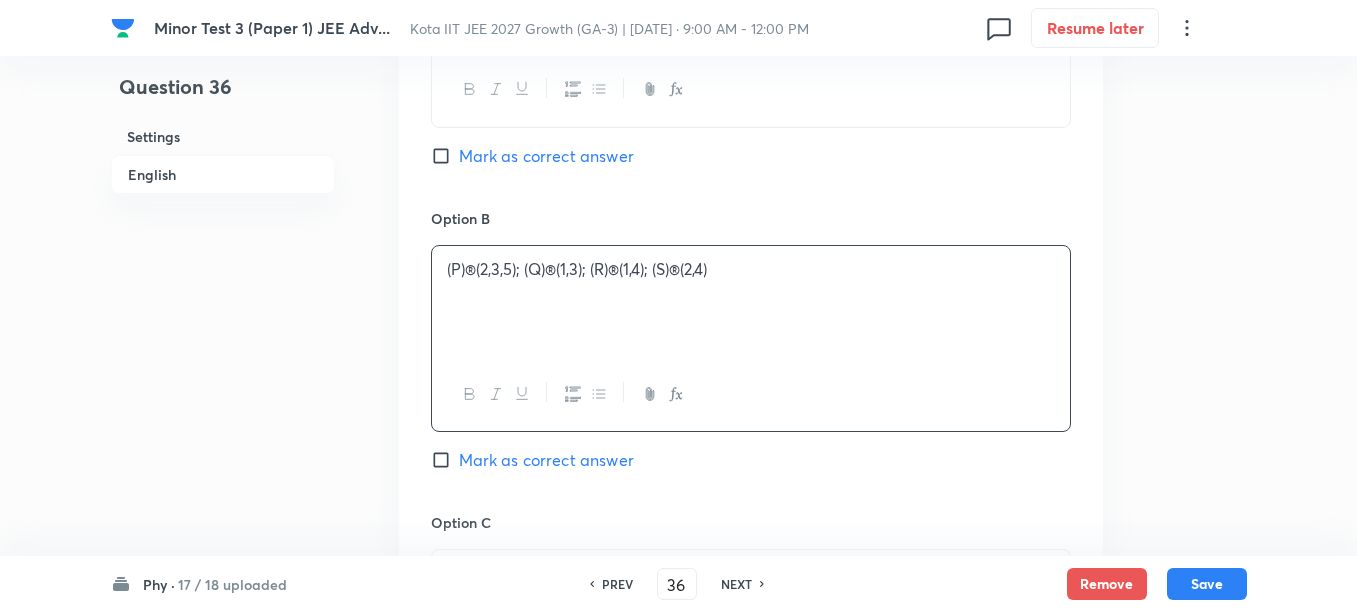 click on "(P)®(2,3,5); (Q)®(1,3); (R)®(1,4); (S)®(2,4)" at bounding box center [751, 269] 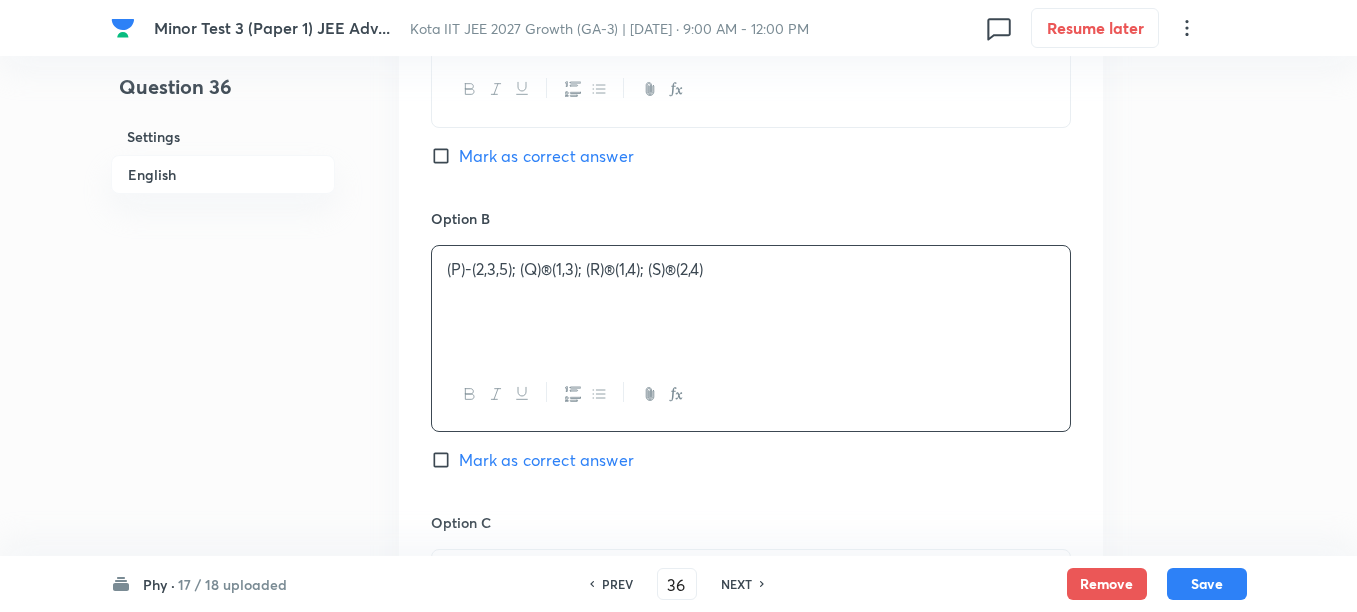 click on "(P)-(2,3,5); (Q)®(1,3); (R)®(1,4); (S)®(2,4)" at bounding box center (751, 269) 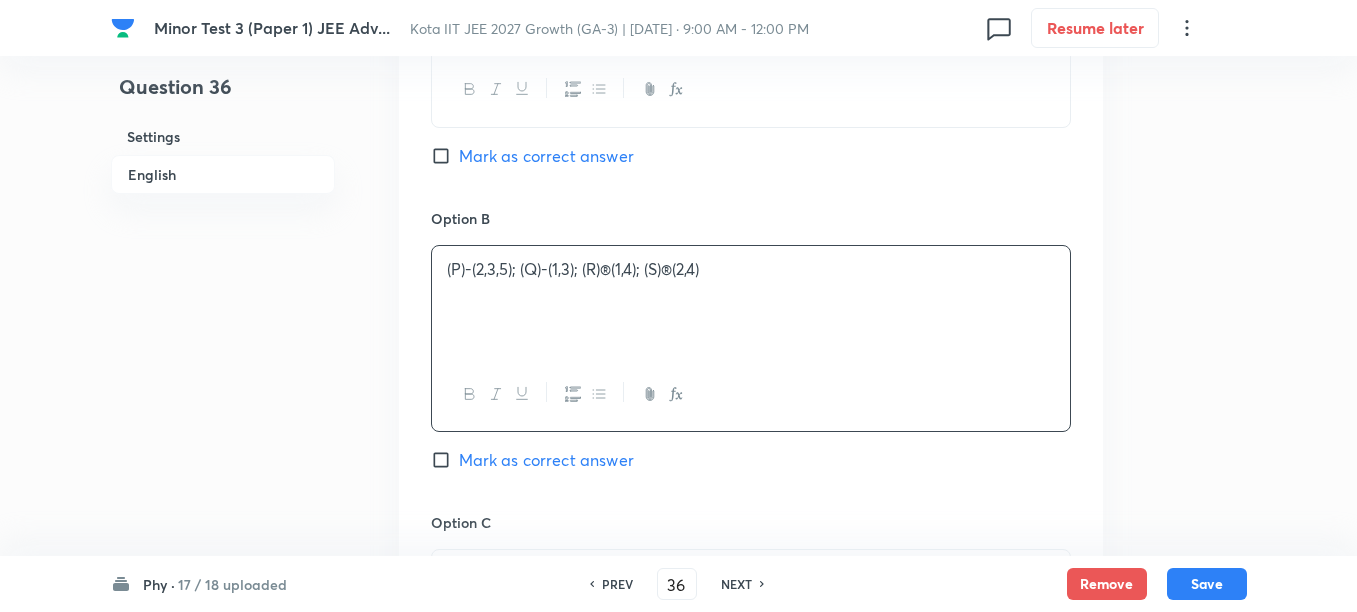 click on "(P)-(2,3,5); (Q)-(1,3); (R)®(1,4); (S)®(2,4)" at bounding box center (751, 269) 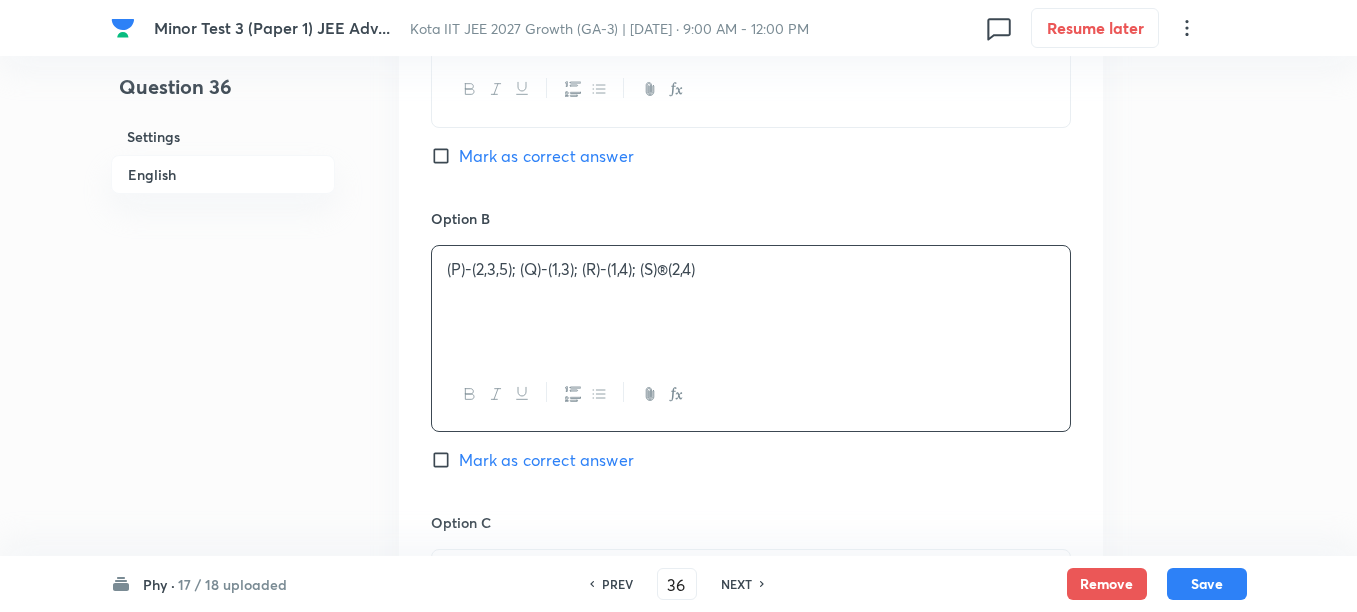 click on "(P)-(2,3,5); (Q)-(1,3); (R)-(1,4); (S)®(2,4)" at bounding box center [751, 269] 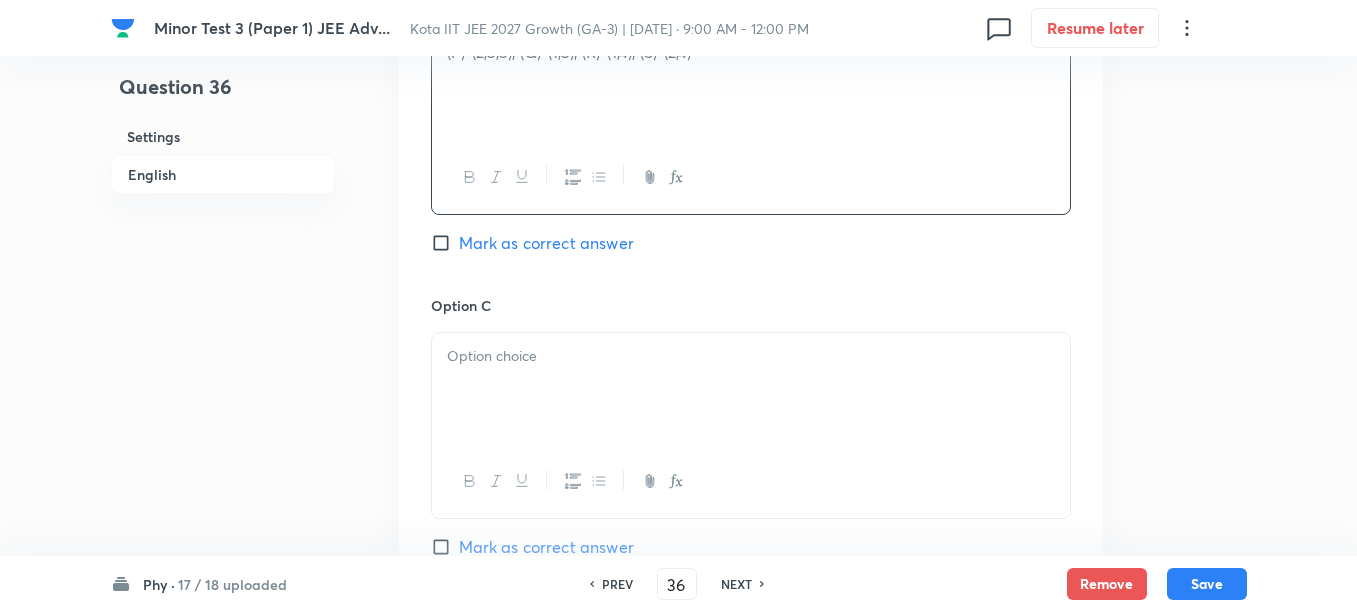 scroll, scrollTop: 1625, scrollLeft: 0, axis: vertical 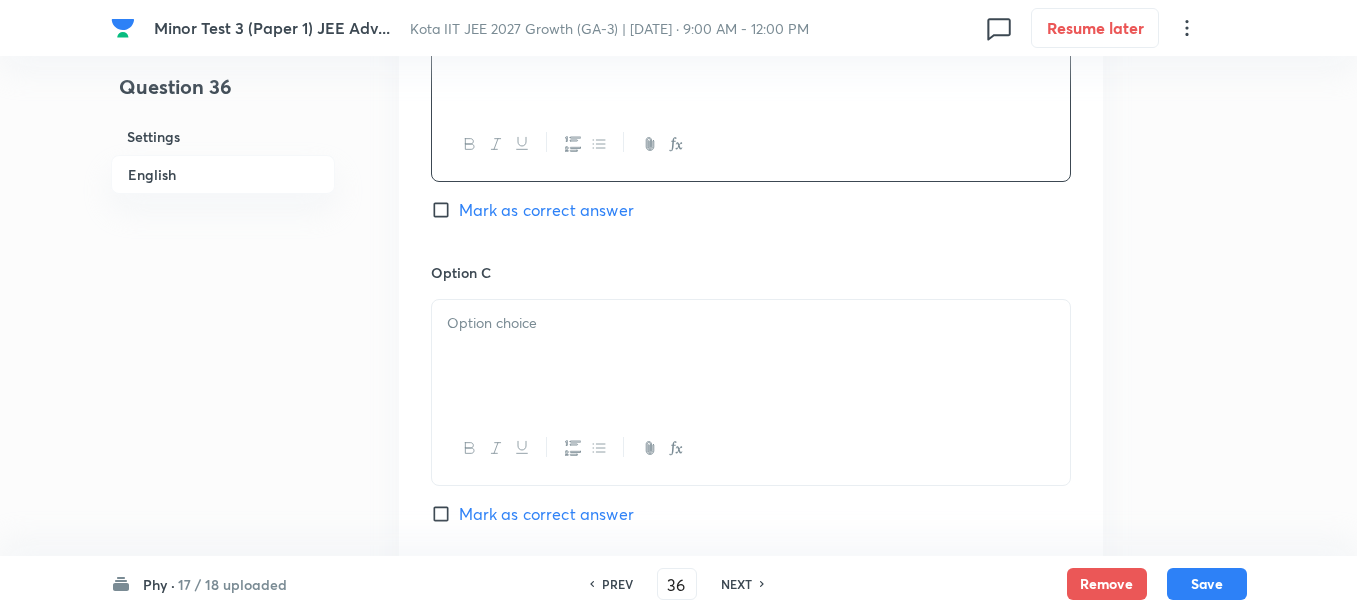 click at bounding box center [751, 323] 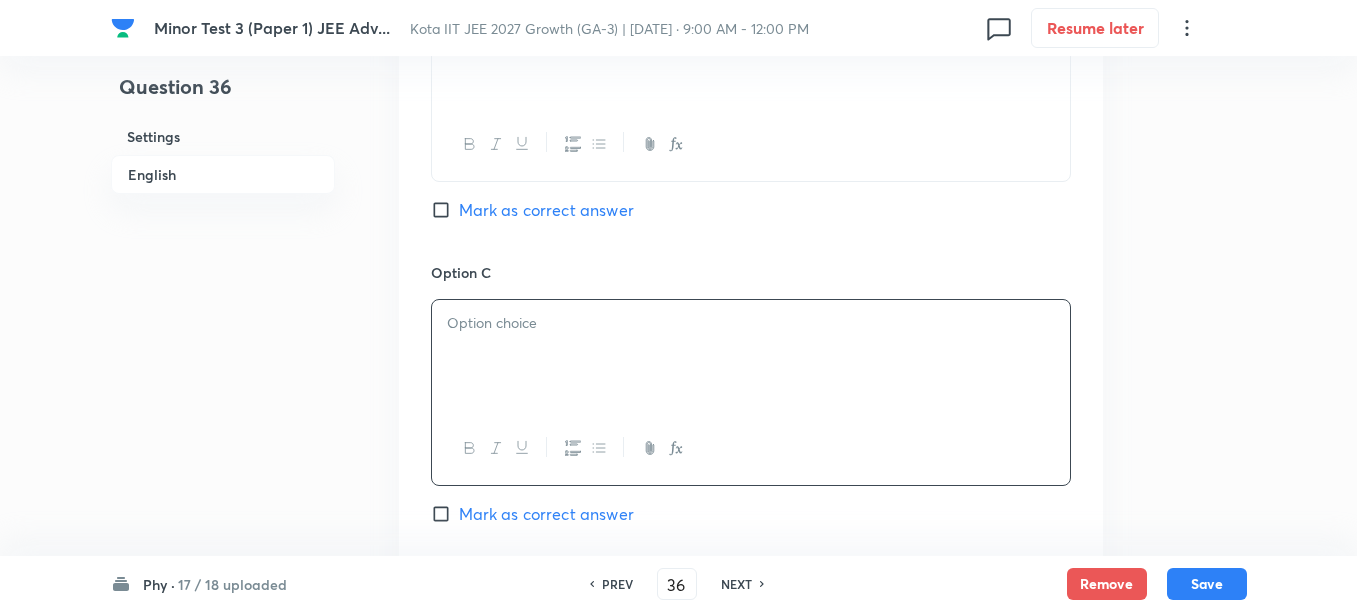 paste 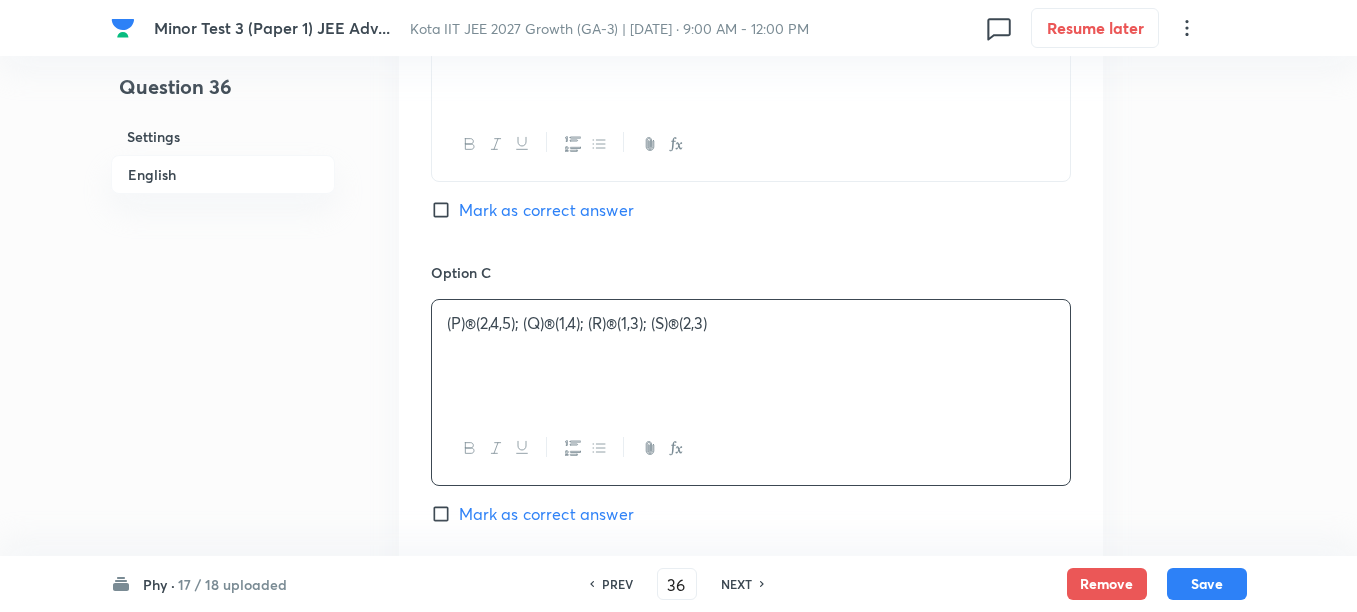 click on "(P)®(2,4,5); (Q)®(1,4); (R)®(1,3); (S)®(2,3)" at bounding box center (751, 323) 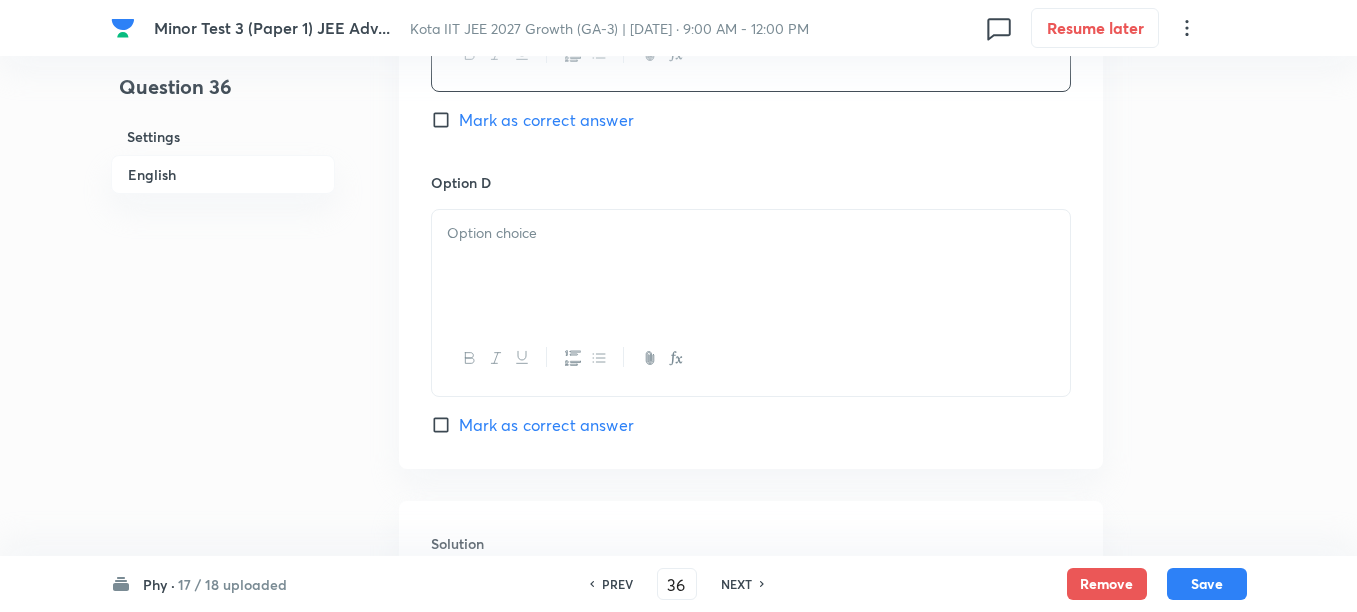 scroll, scrollTop: 2125, scrollLeft: 0, axis: vertical 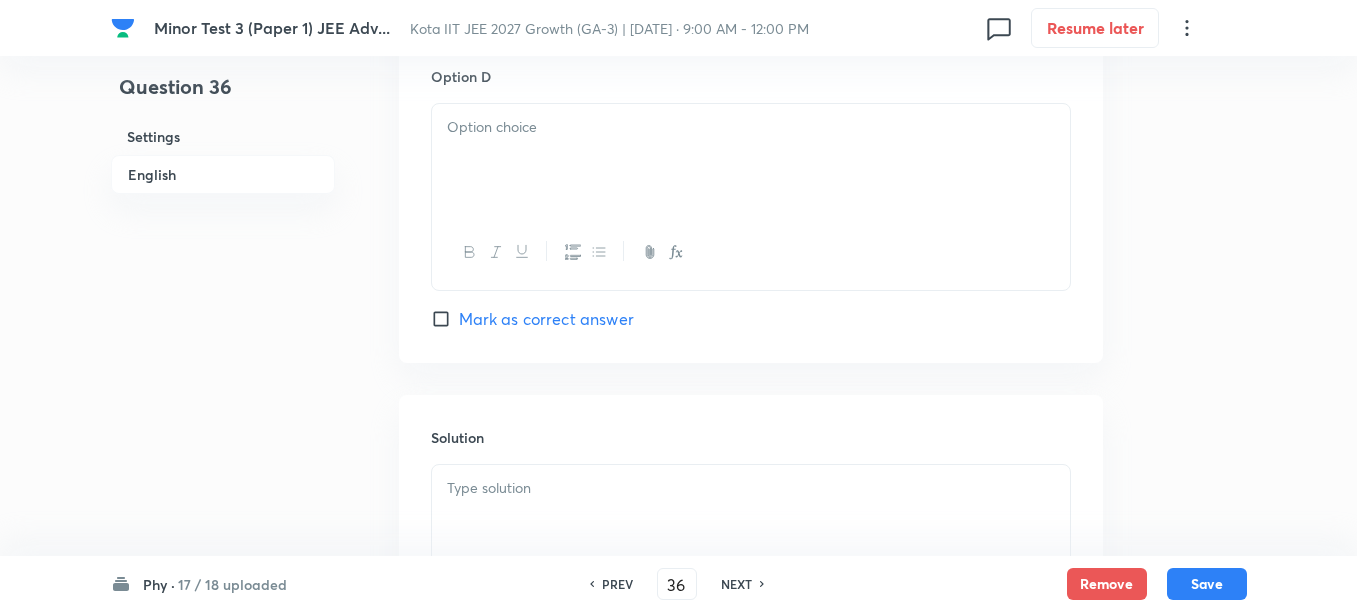 click at bounding box center (751, 160) 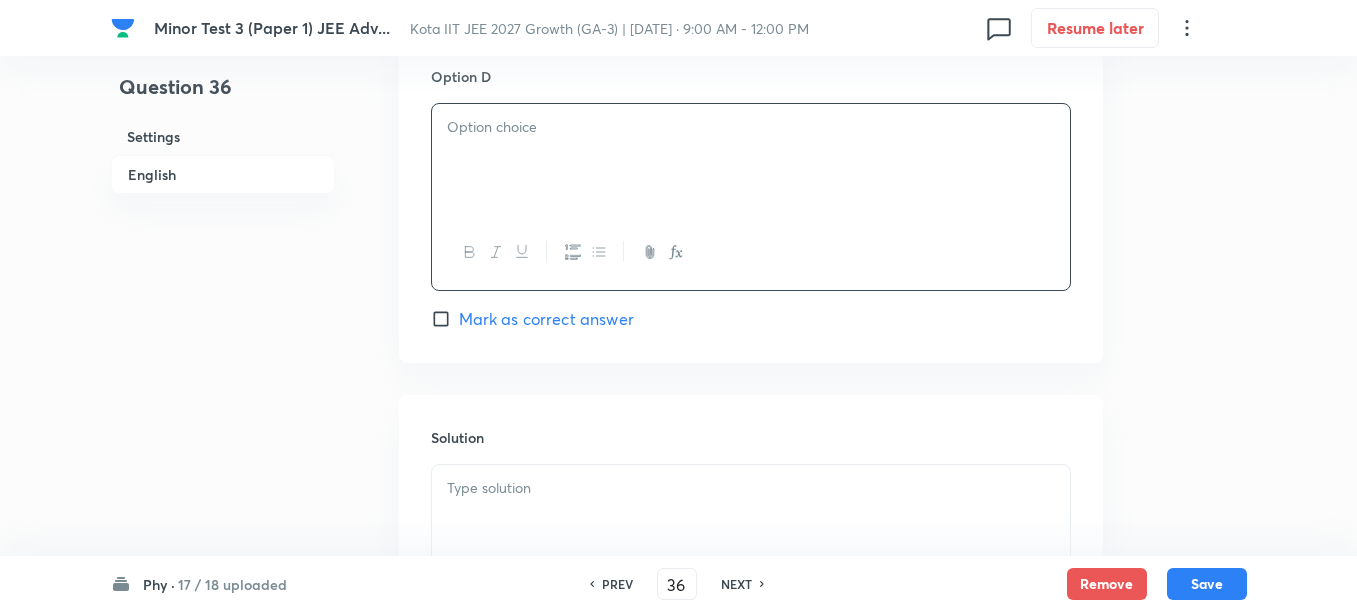 click at bounding box center [751, 160] 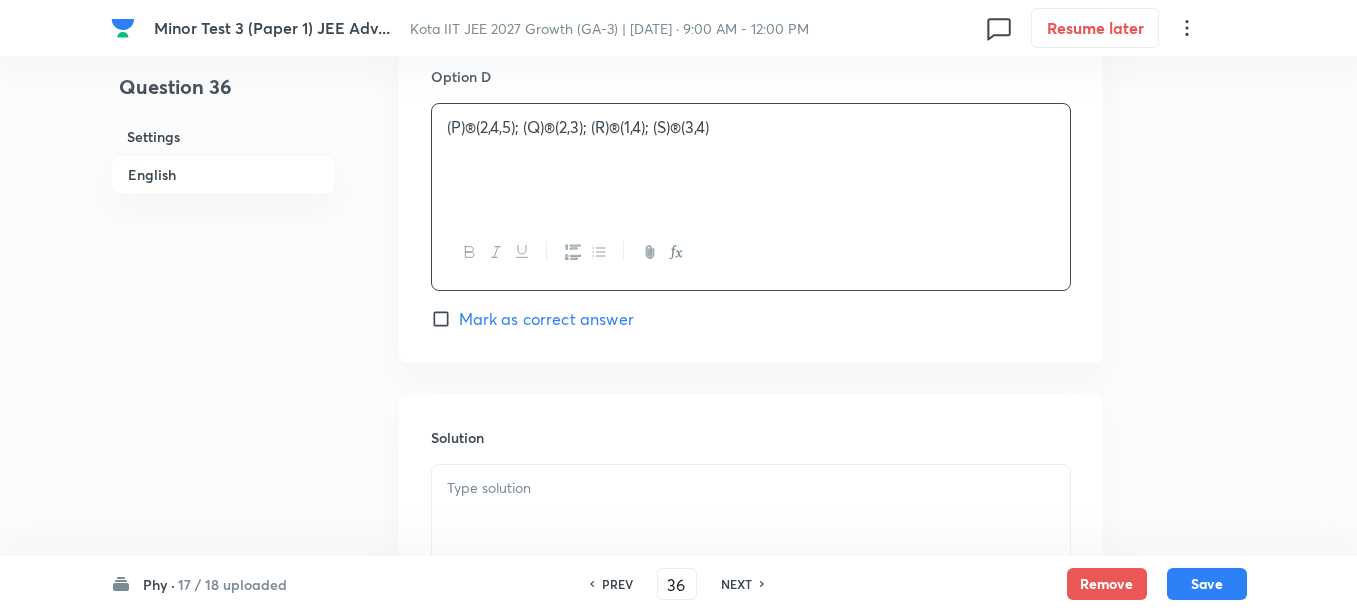click on "(P)®(2,4,5); (Q)®(2,3); (R)®(1,4); (S)®(3,4)" at bounding box center [751, 127] 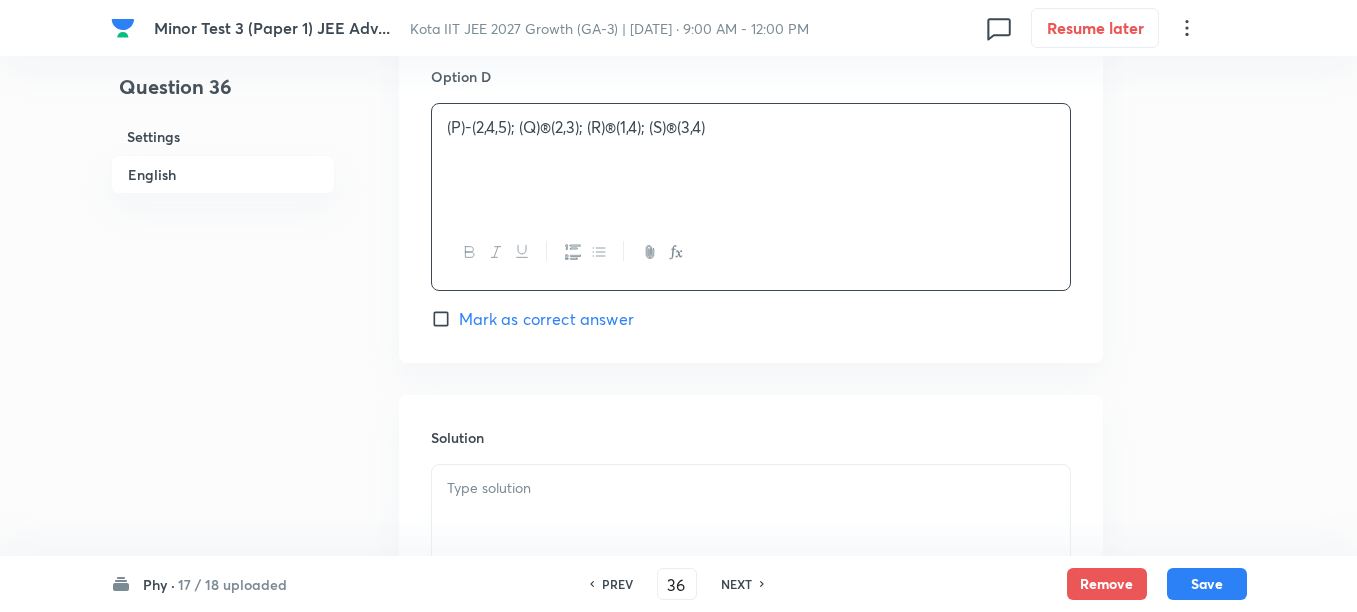 click on "(P)-(2,4,5); (Q)®(2,3); (R)®(1,4); (S)®(3,4)" at bounding box center (751, 127) 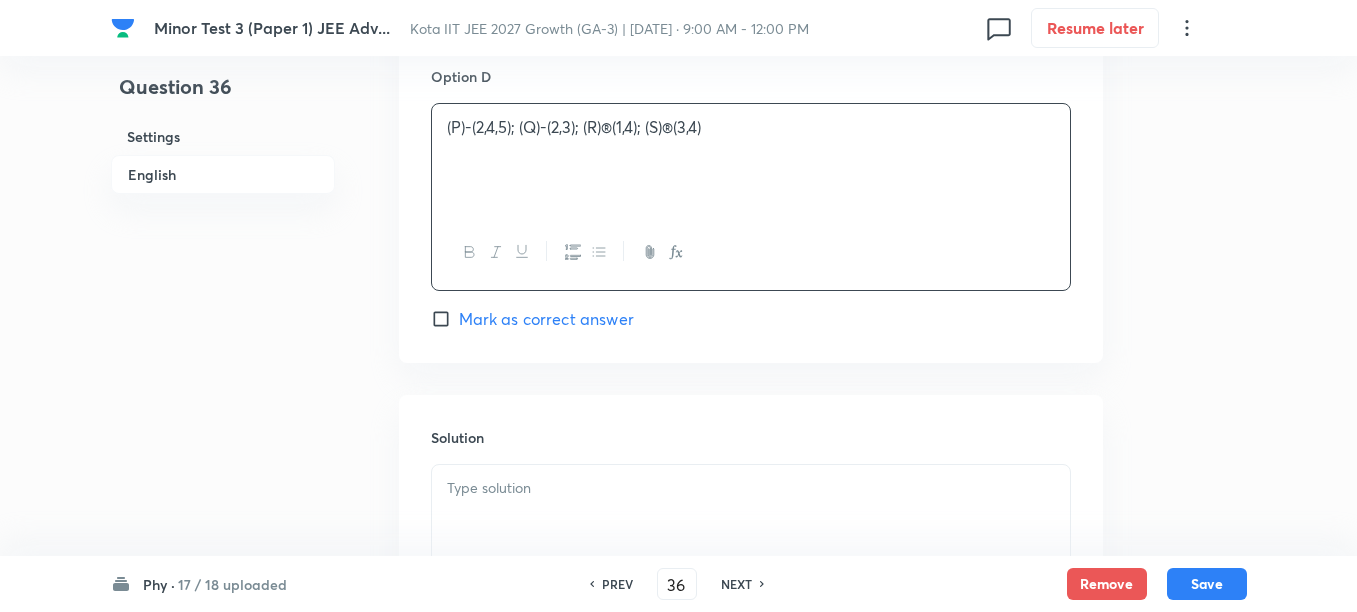click on "(P)-(2,4,5); (Q)-(2,3); (R)®(1,4); (S)®(3,4)" at bounding box center (751, 127) 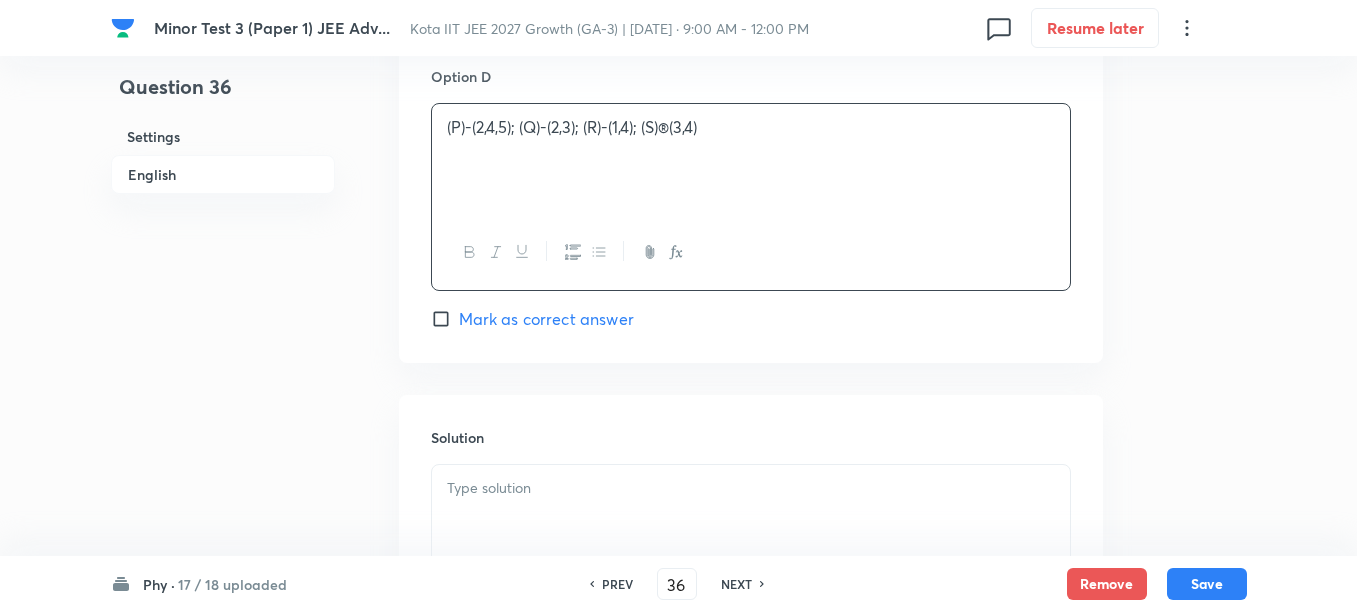 click on "(P)-(2,4,5); (Q)-(2,3); (R)-(1,4); (S)®(3,4)" at bounding box center [751, 127] 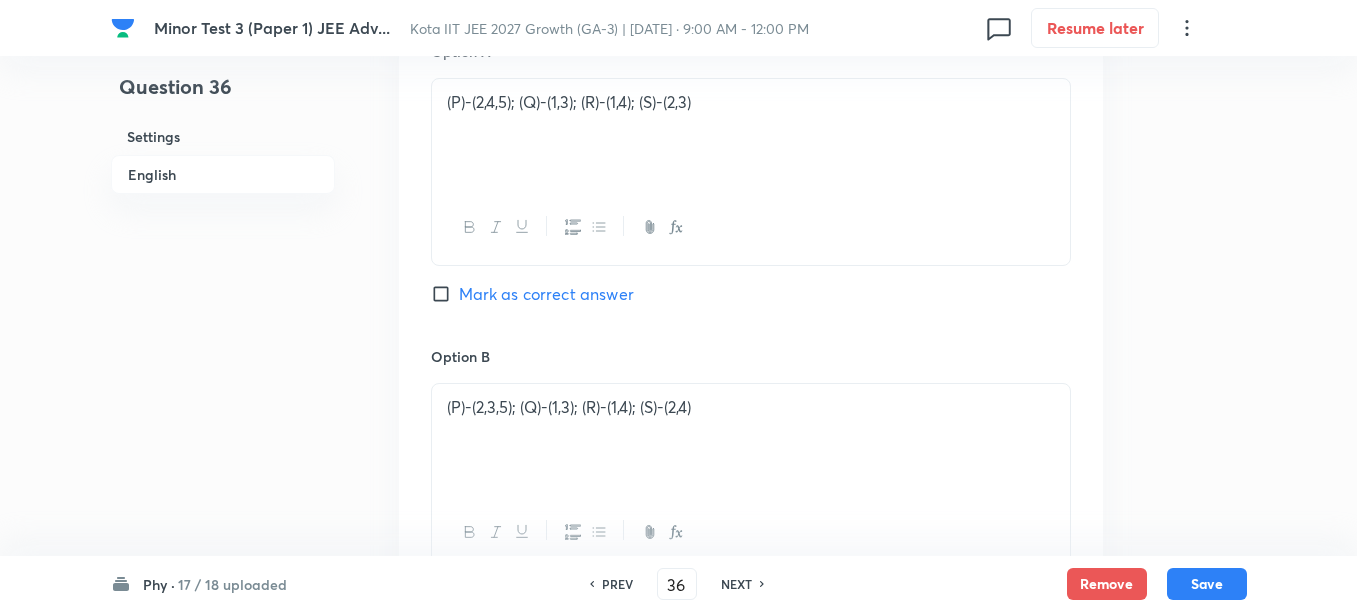 scroll, scrollTop: 1250, scrollLeft: 0, axis: vertical 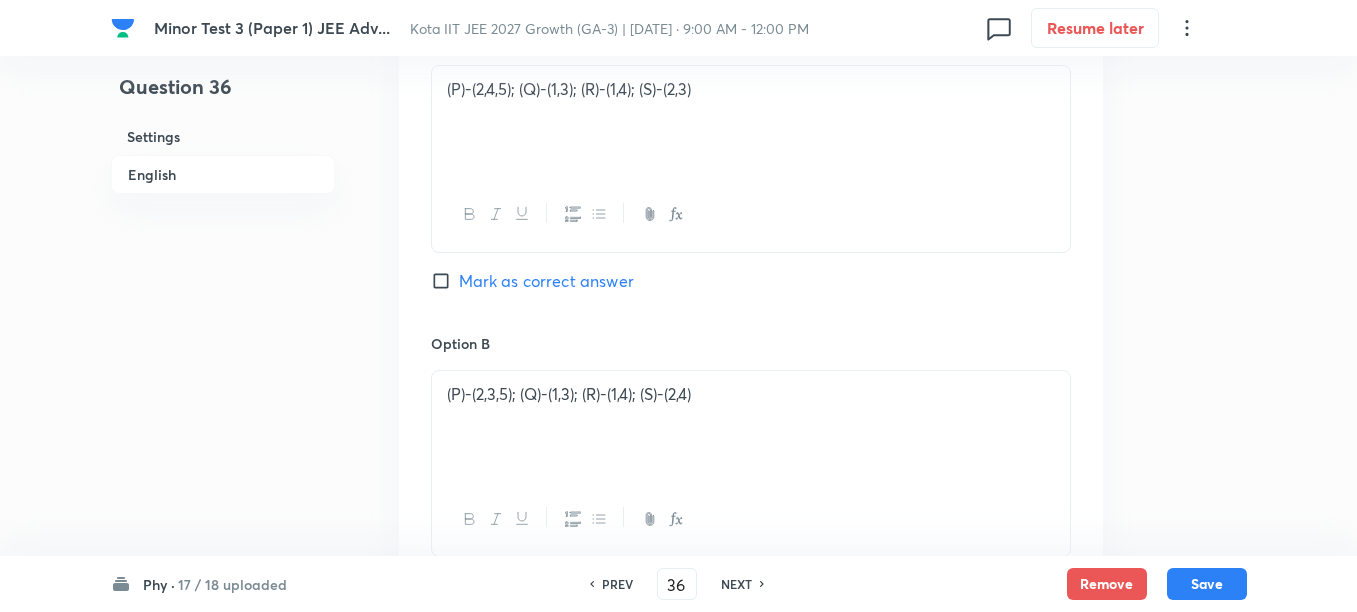 click on "Mark as correct answer" at bounding box center [546, 281] 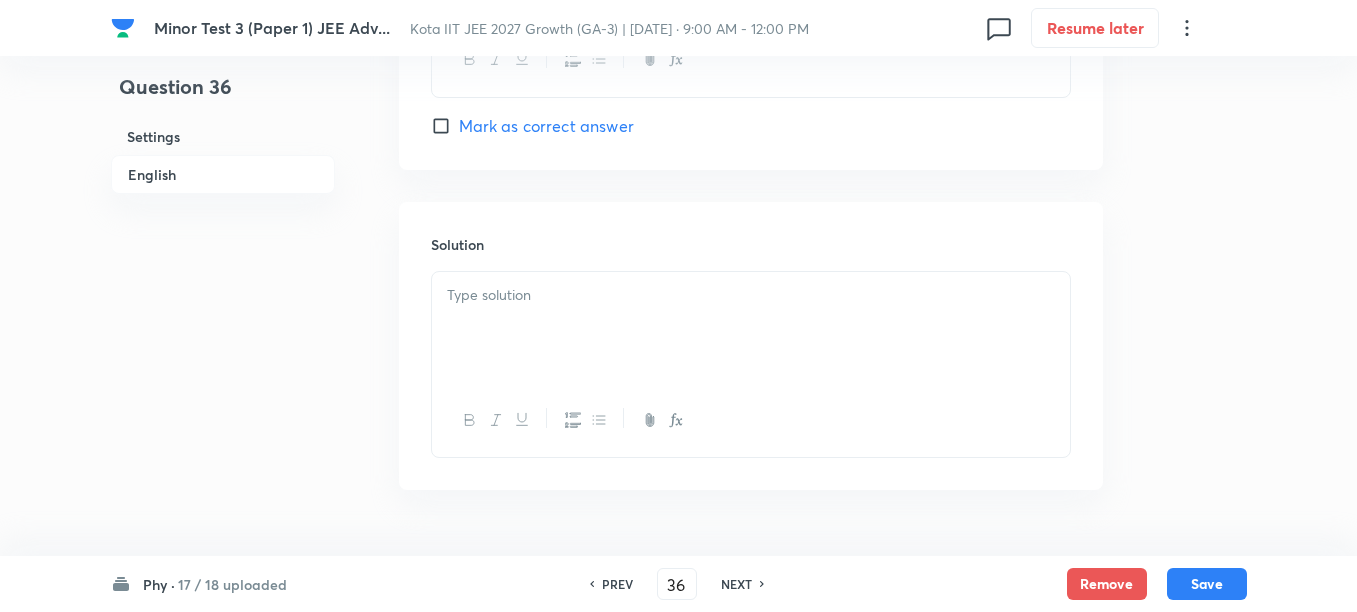 scroll, scrollTop: 2372, scrollLeft: 0, axis: vertical 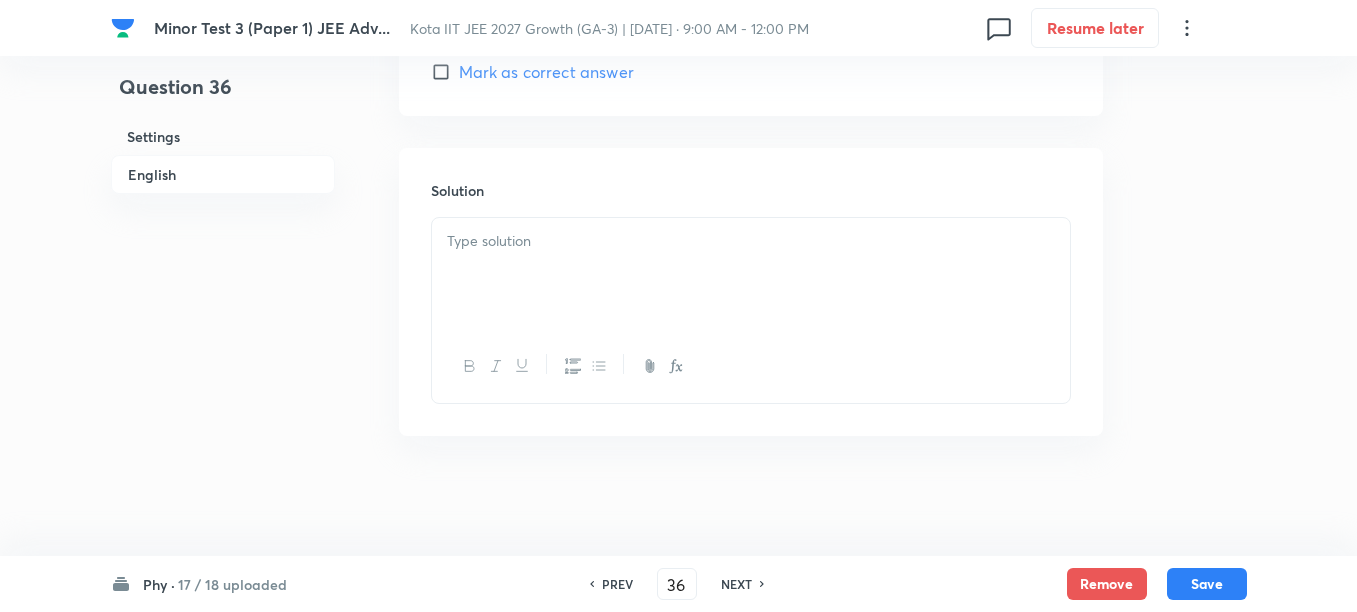 click at bounding box center [751, 274] 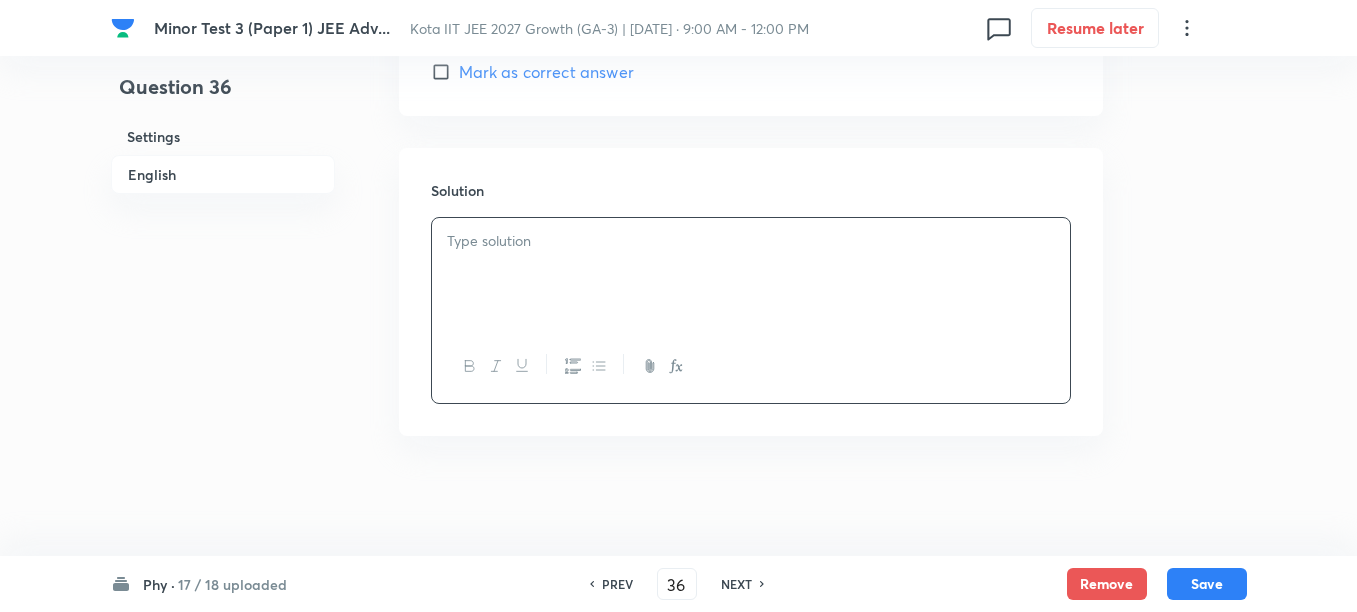 type 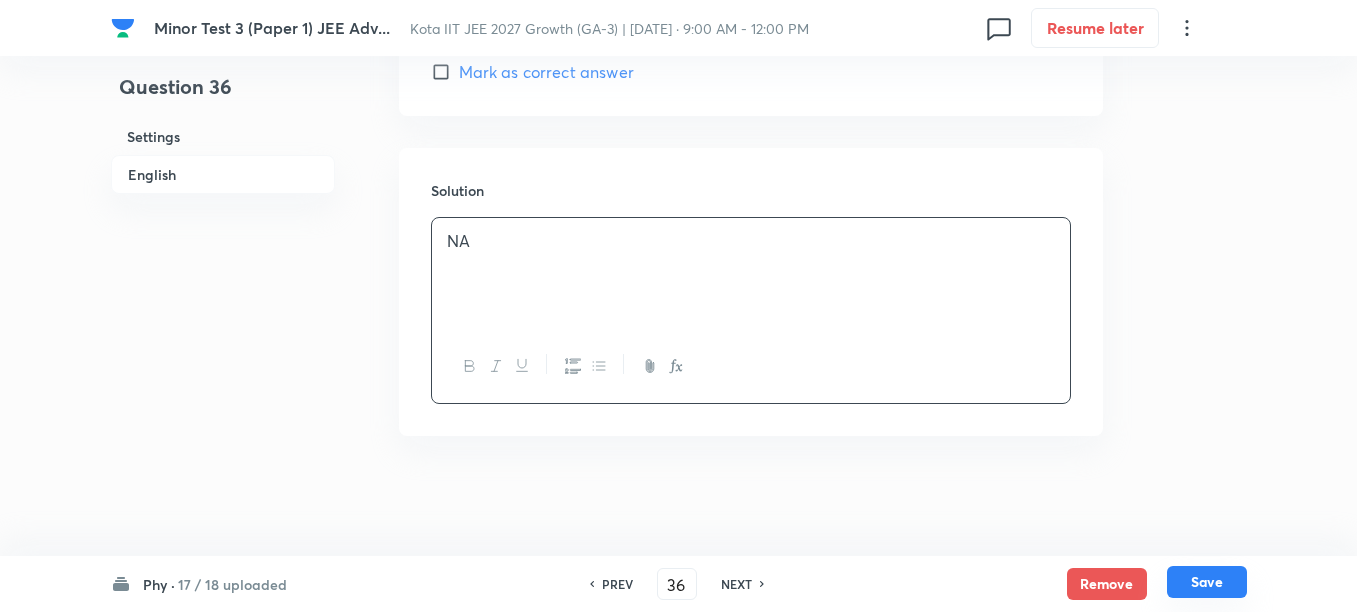 click on "Save" at bounding box center (1207, 582) 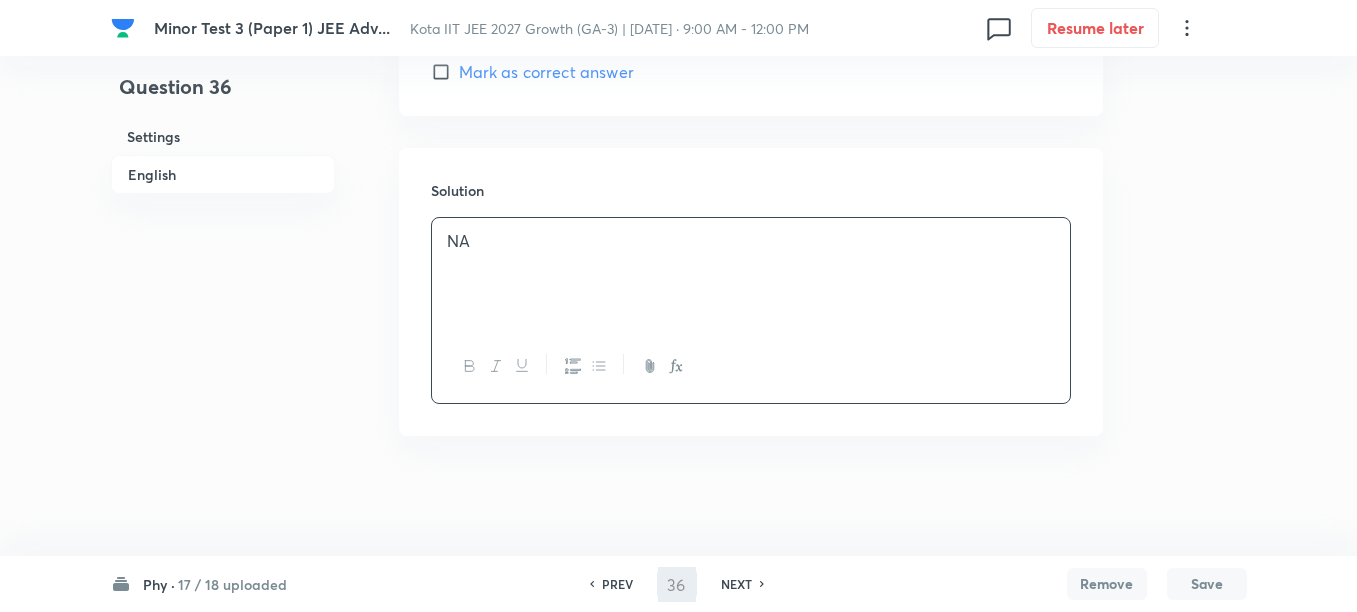 type on "37" 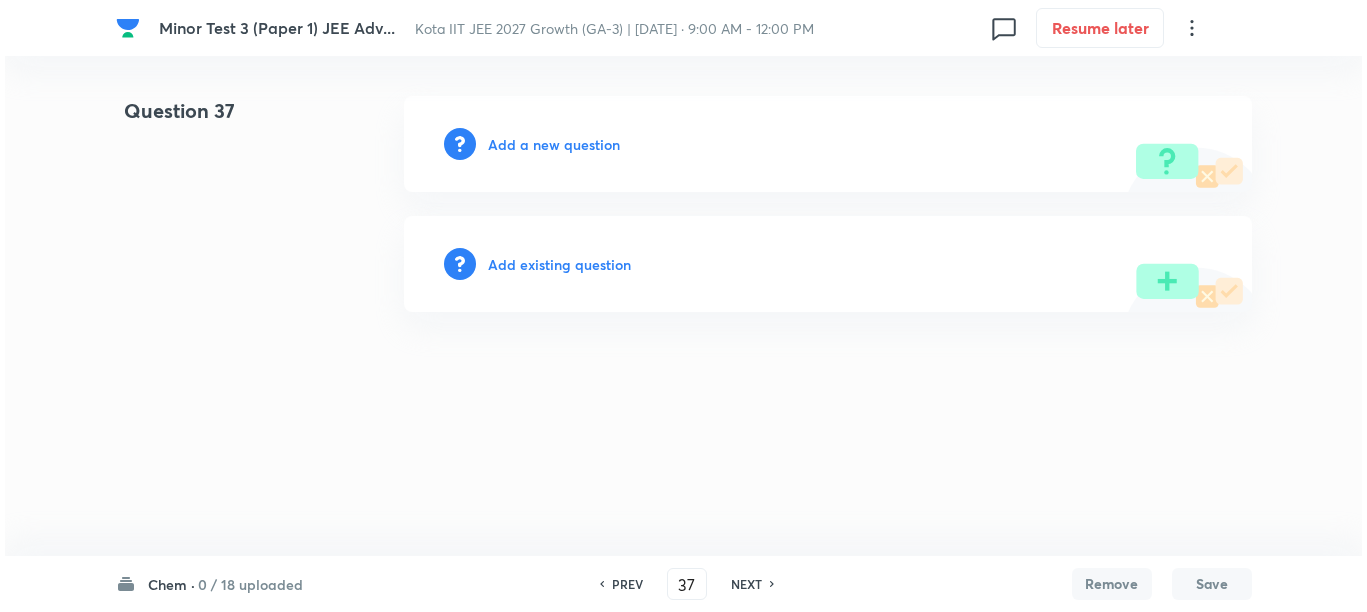 scroll, scrollTop: 0, scrollLeft: 0, axis: both 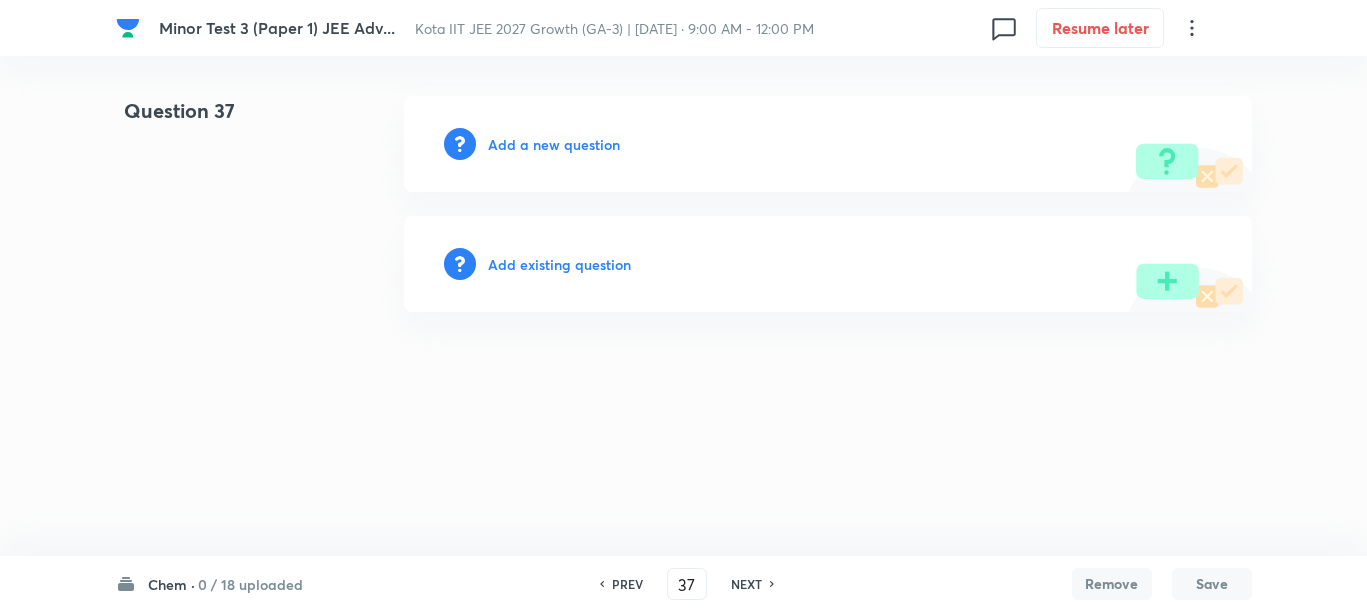 click on "Chem ·" at bounding box center (171, 584) 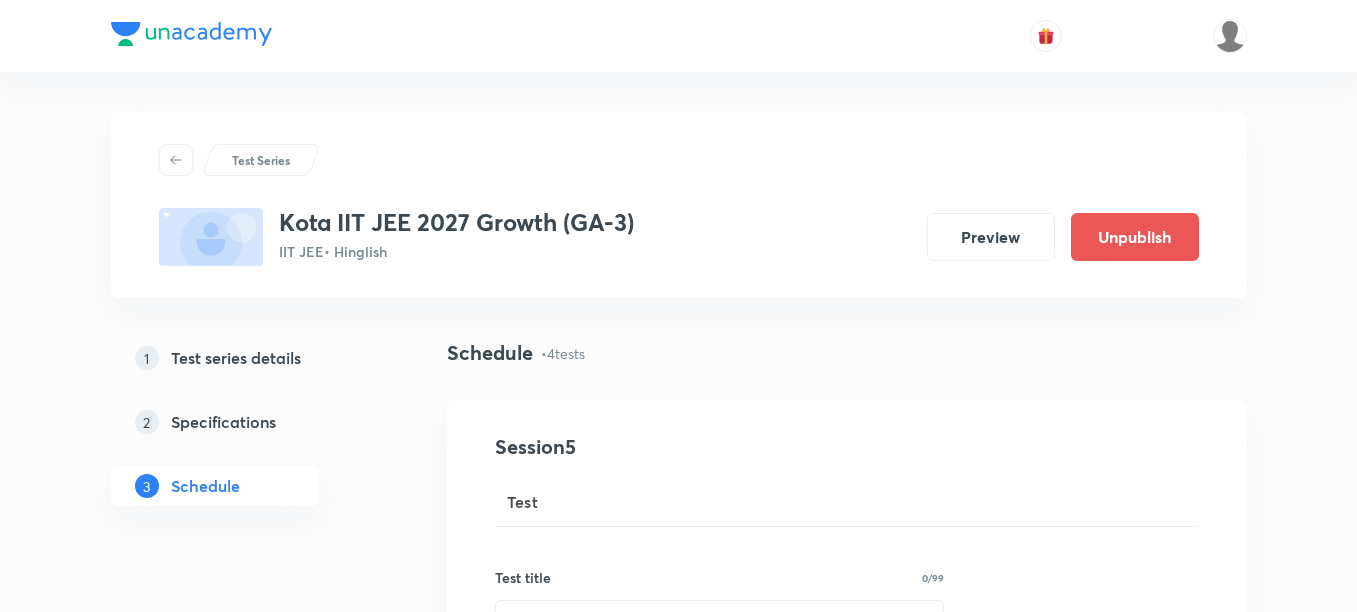 scroll, scrollTop: 1849, scrollLeft: 0, axis: vertical 